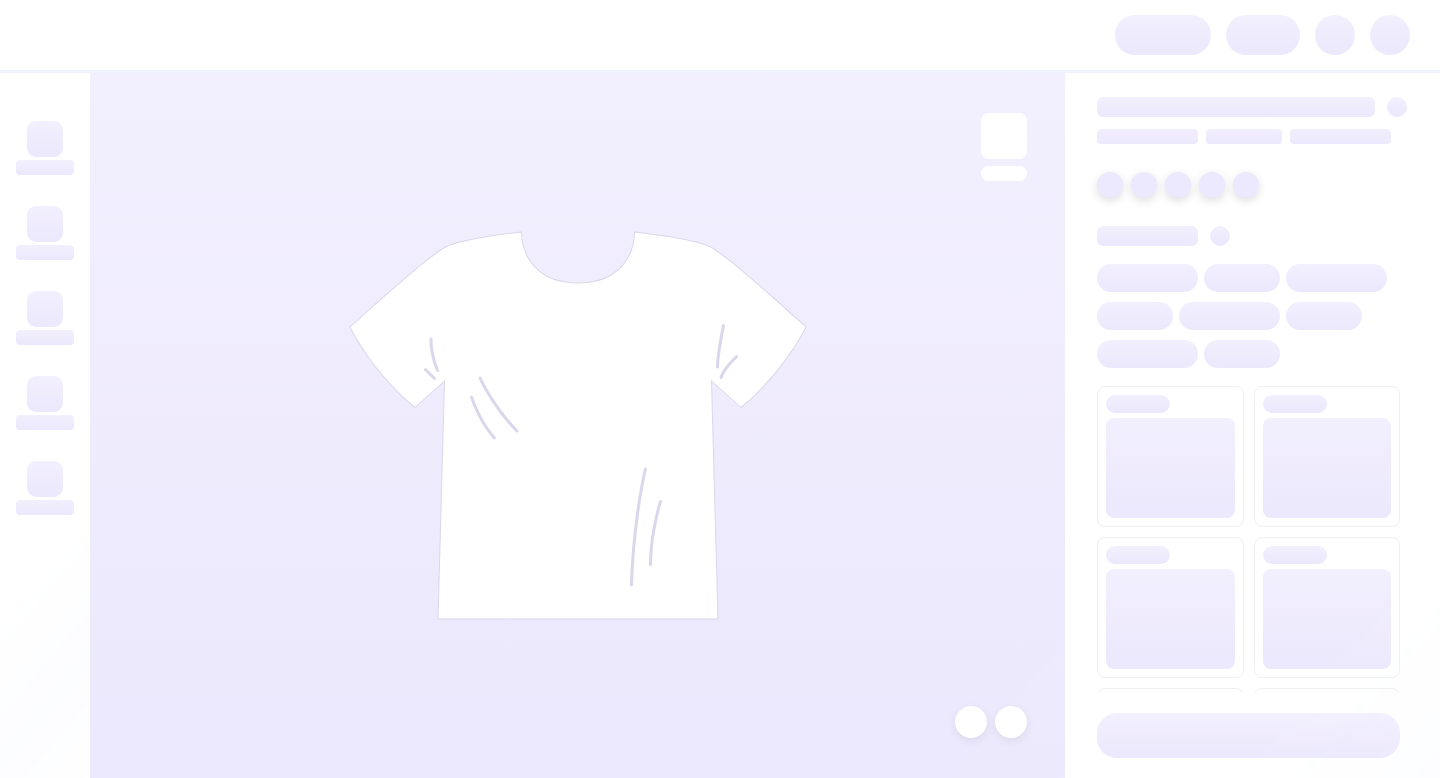 scroll, scrollTop: 0, scrollLeft: 0, axis: both 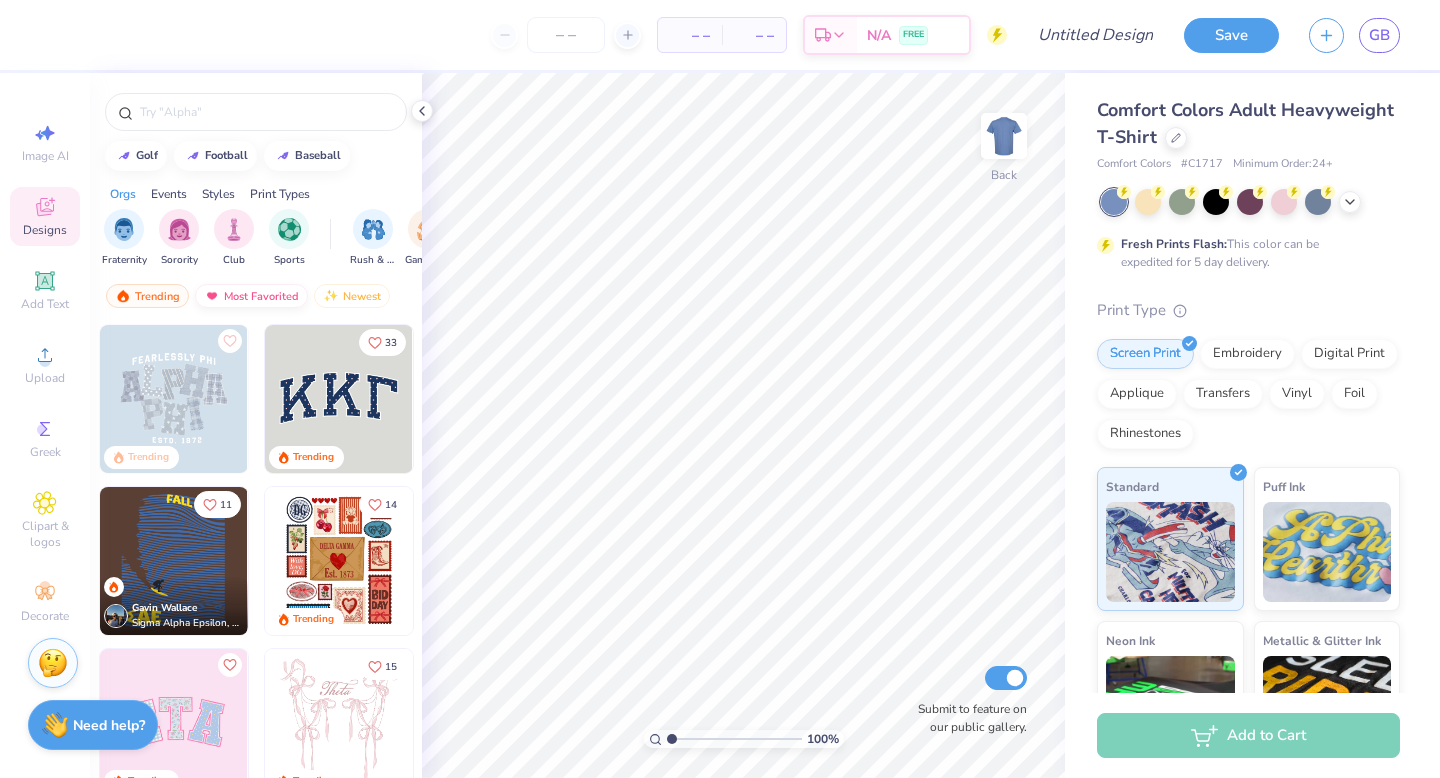click on "Most Favorited" at bounding box center (251, 296) 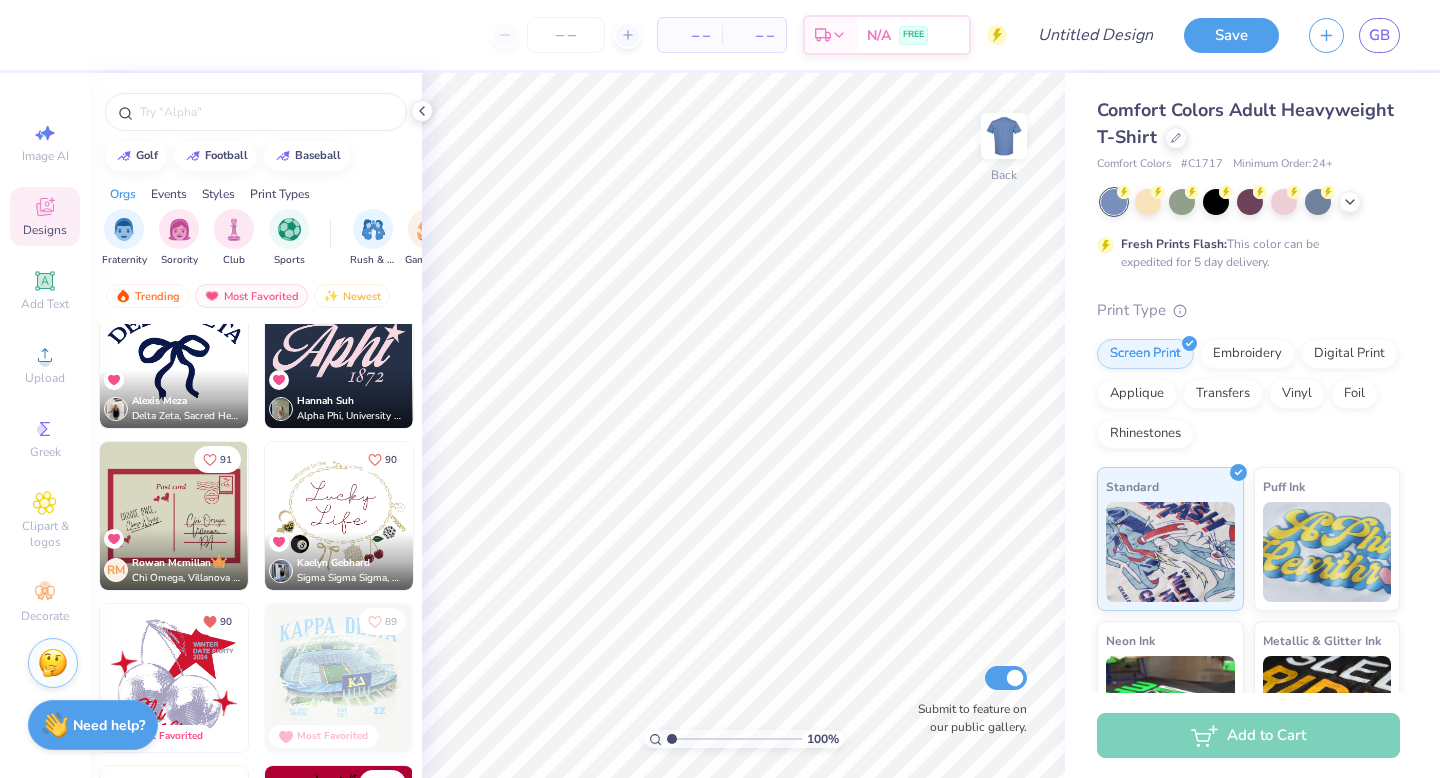 scroll, scrollTop: 2446, scrollLeft: 0, axis: vertical 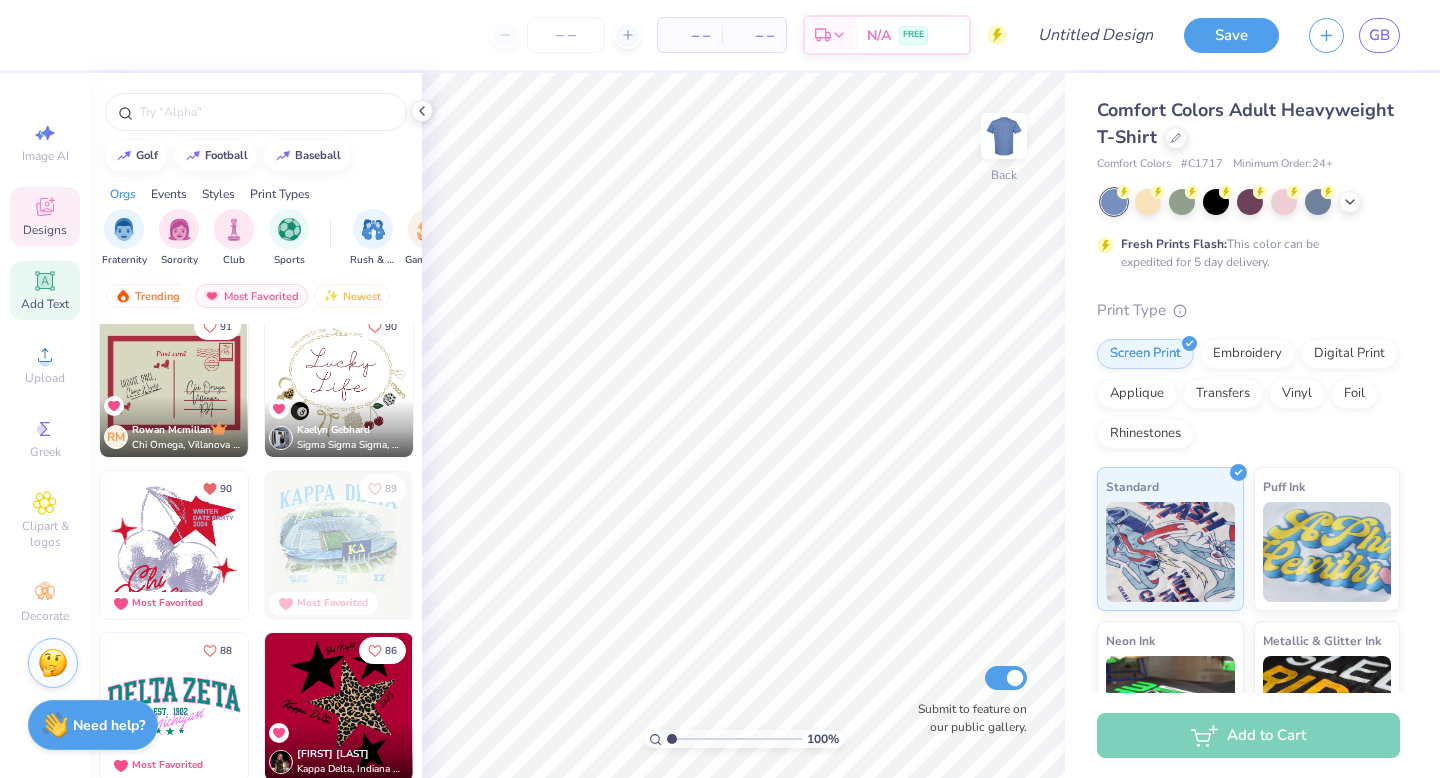 click on "Add Text" at bounding box center [45, 290] 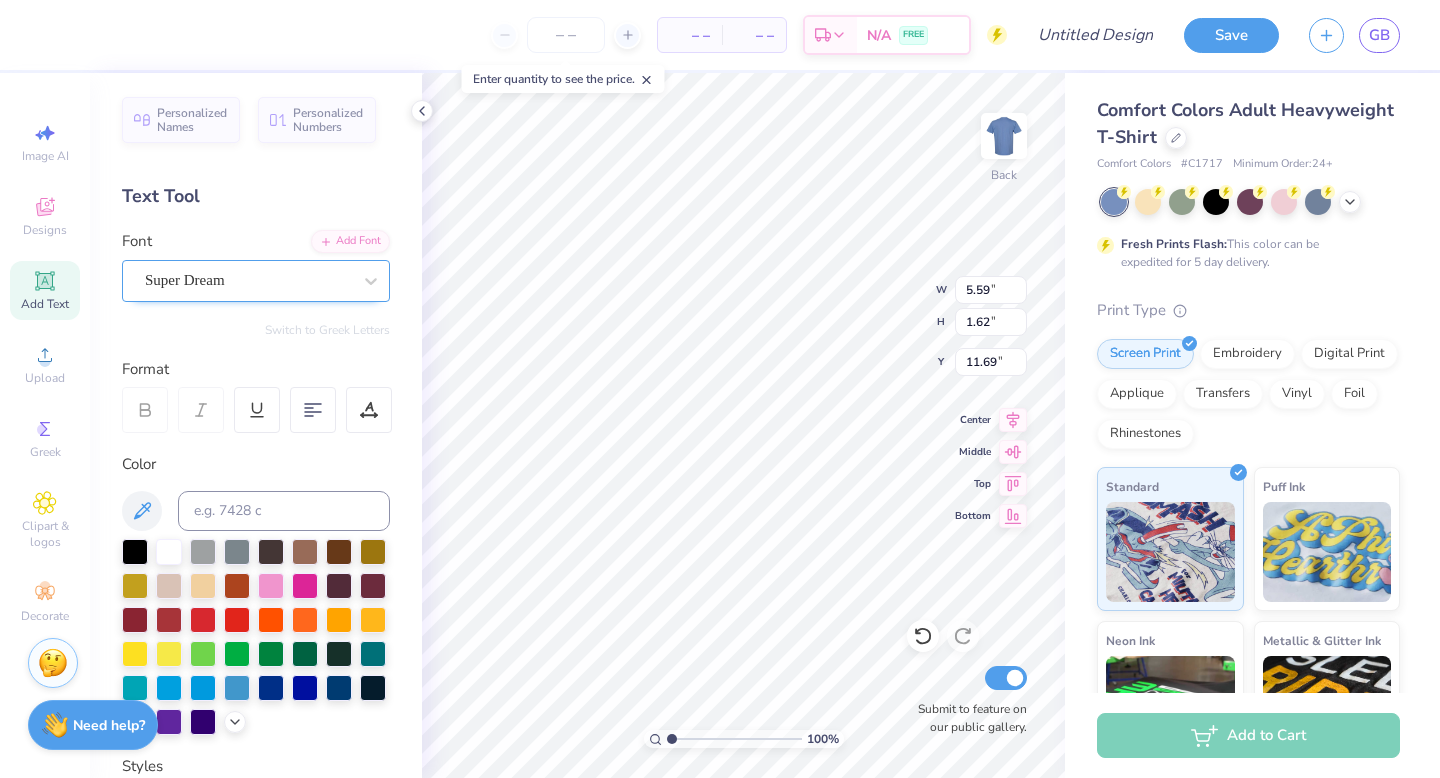 click on "Super Dream" at bounding box center (248, 280) 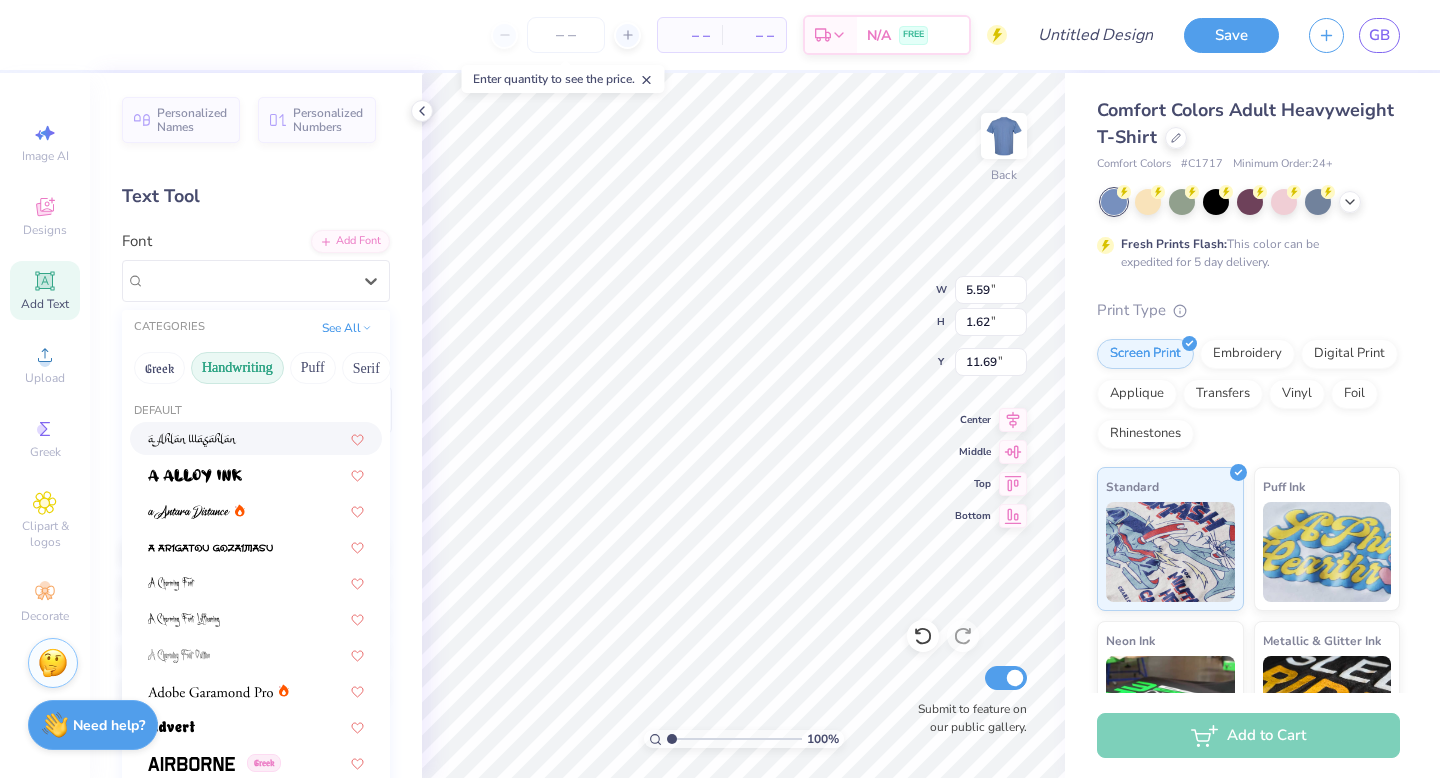 click on "Handwriting" at bounding box center [237, 368] 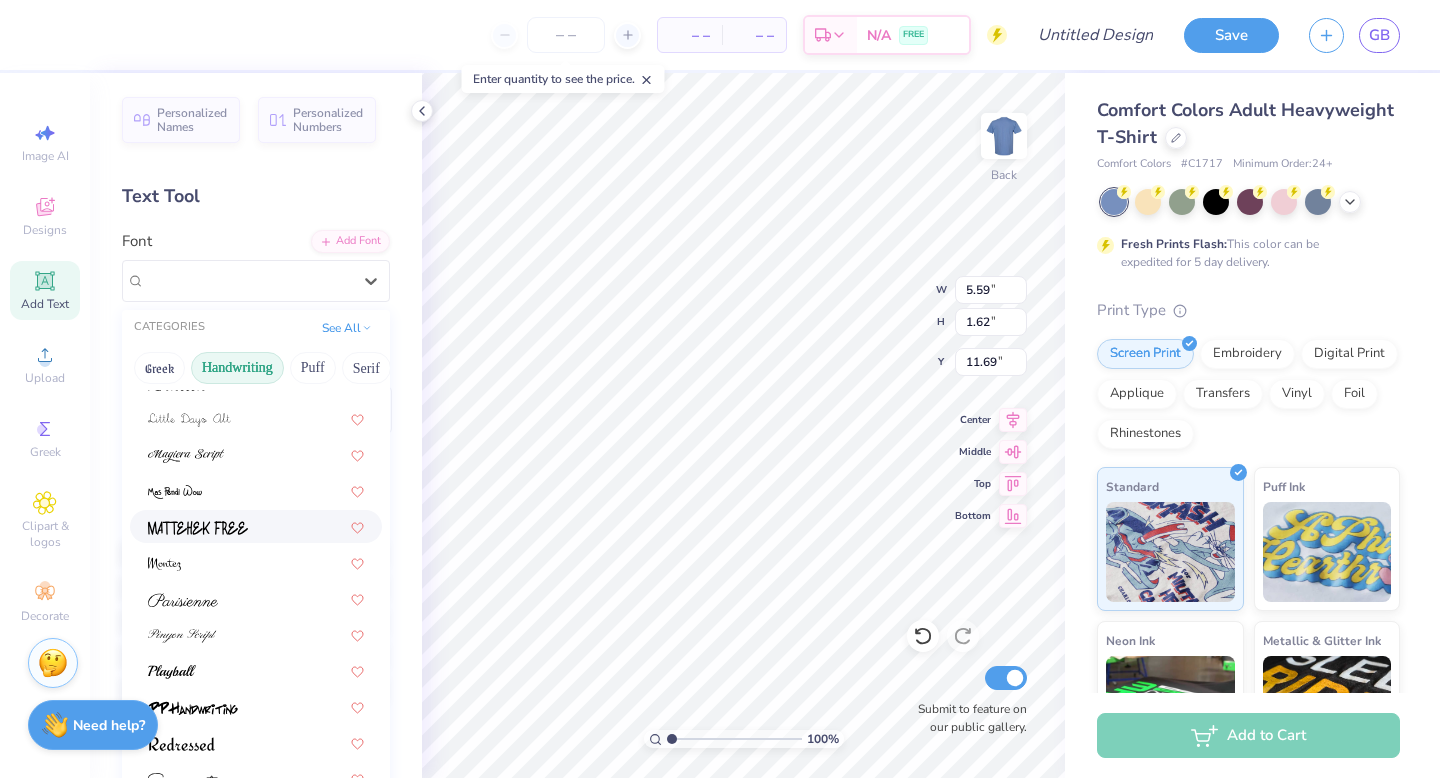scroll, scrollTop: 454, scrollLeft: 0, axis: vertical 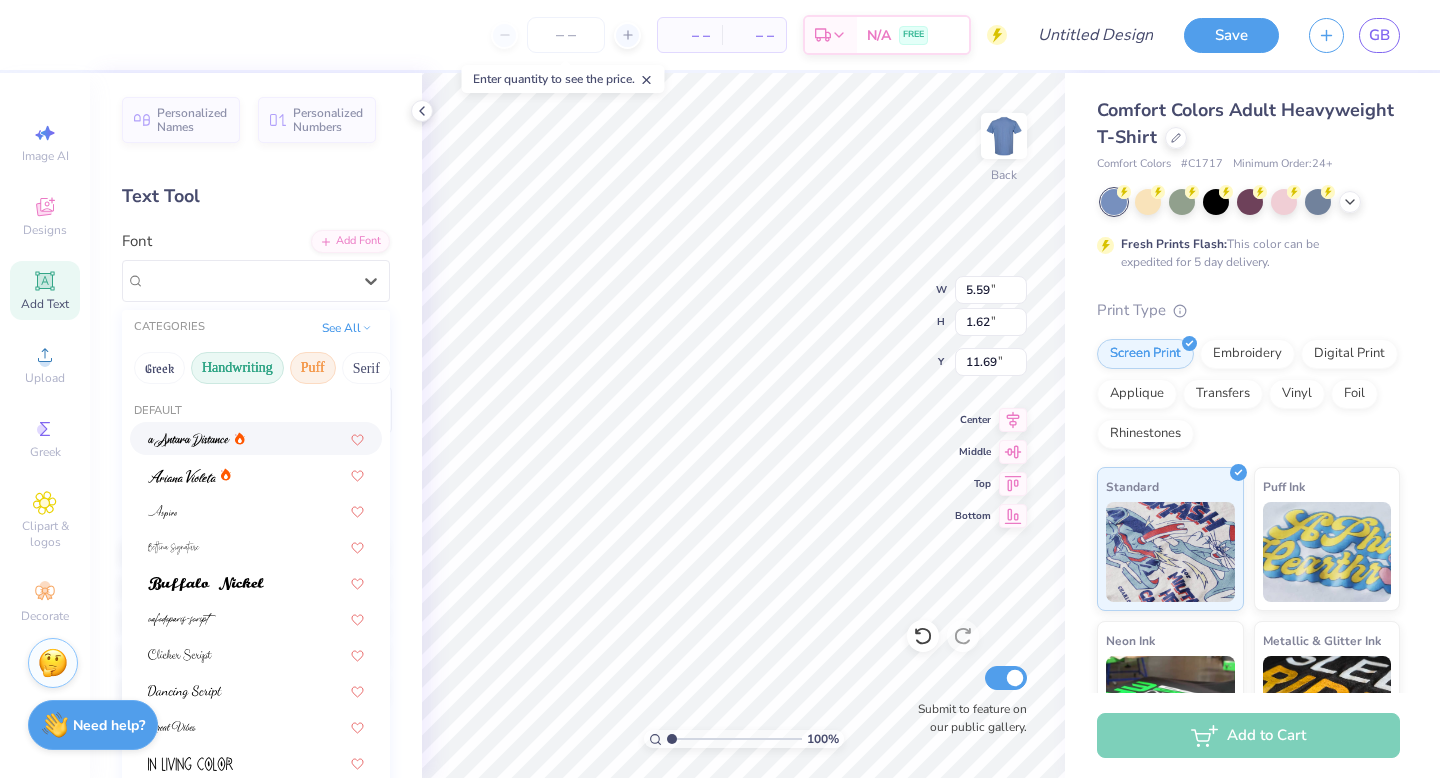 click on "Puff" at bounding box center [313, 368] 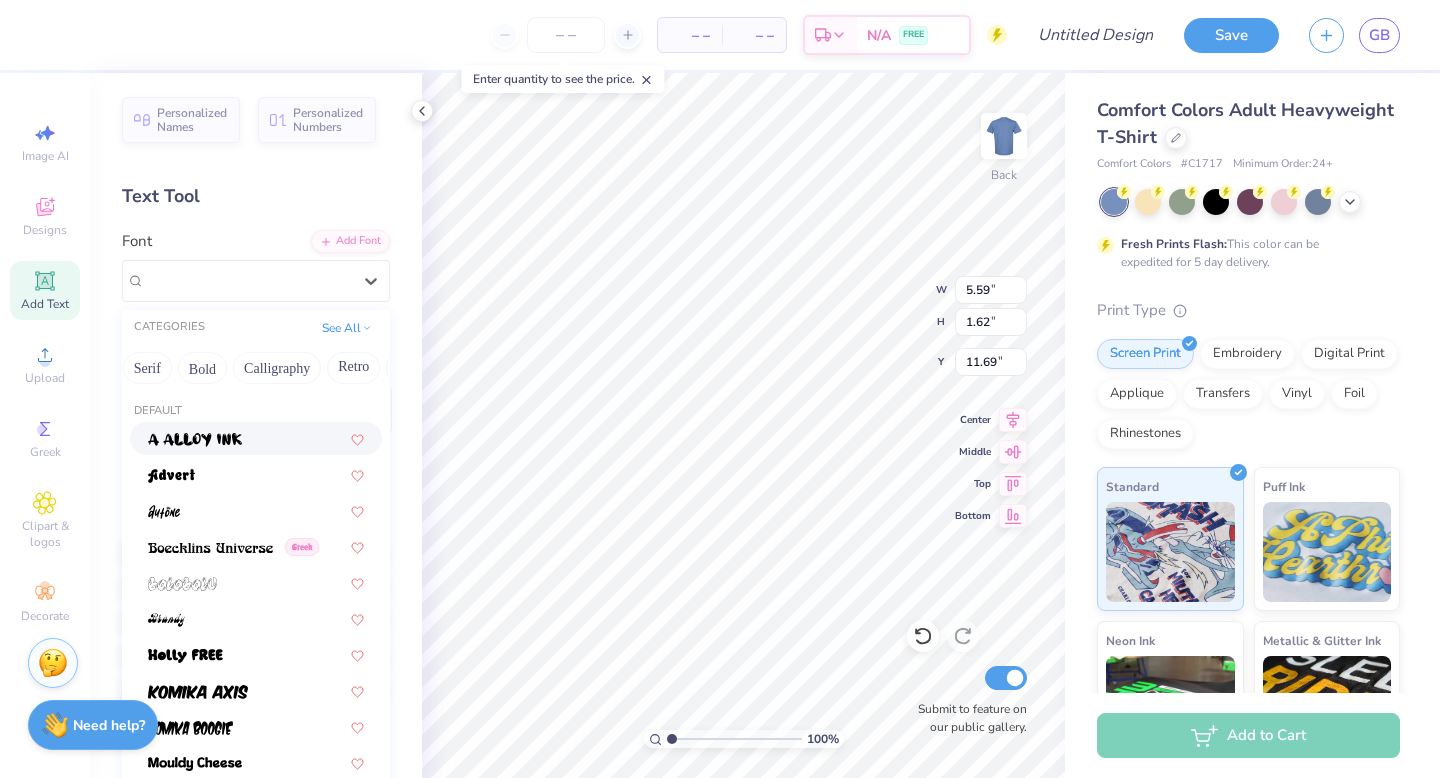 scroll, scrollTop: 0, scrollLeft: 180, axis: horizontal 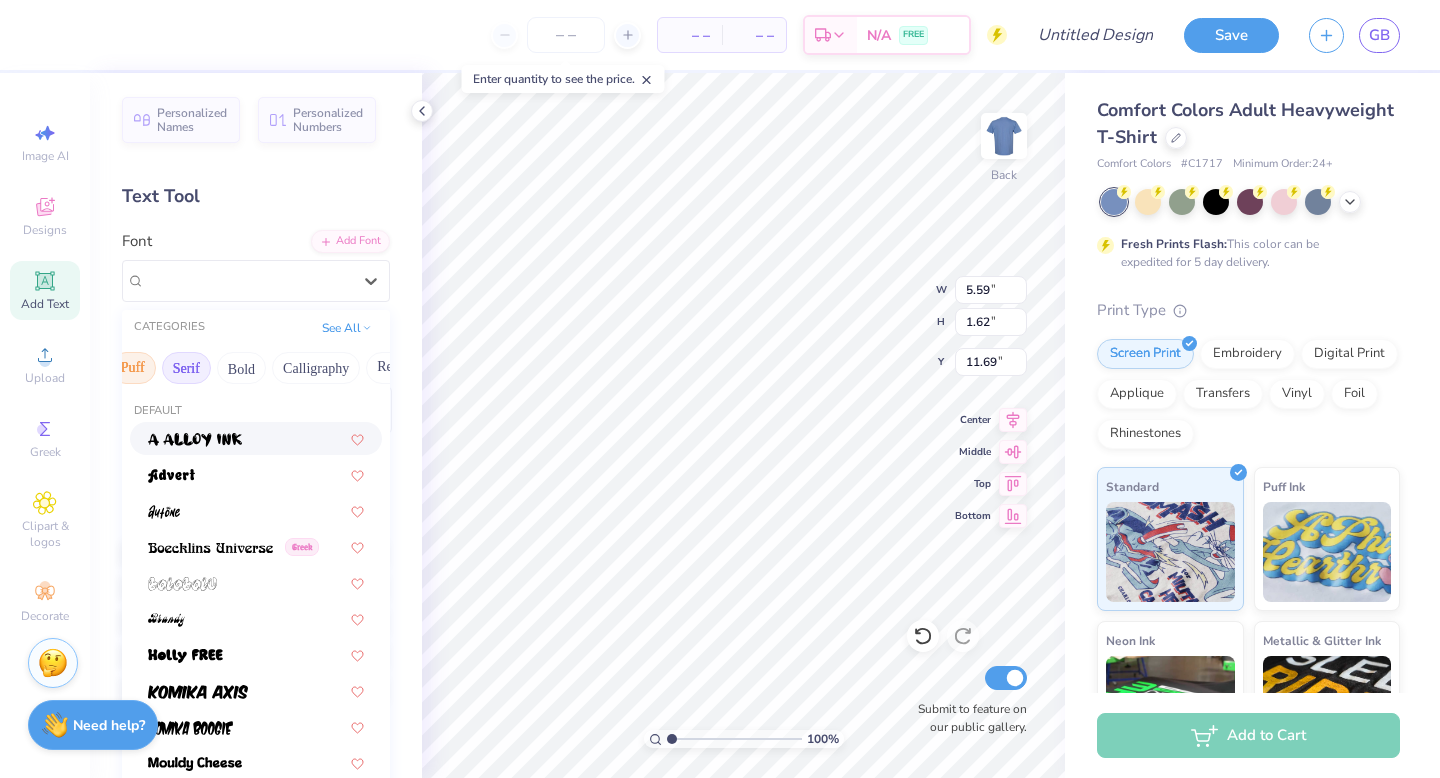click on "Serif" at bounding box center [186, 368] 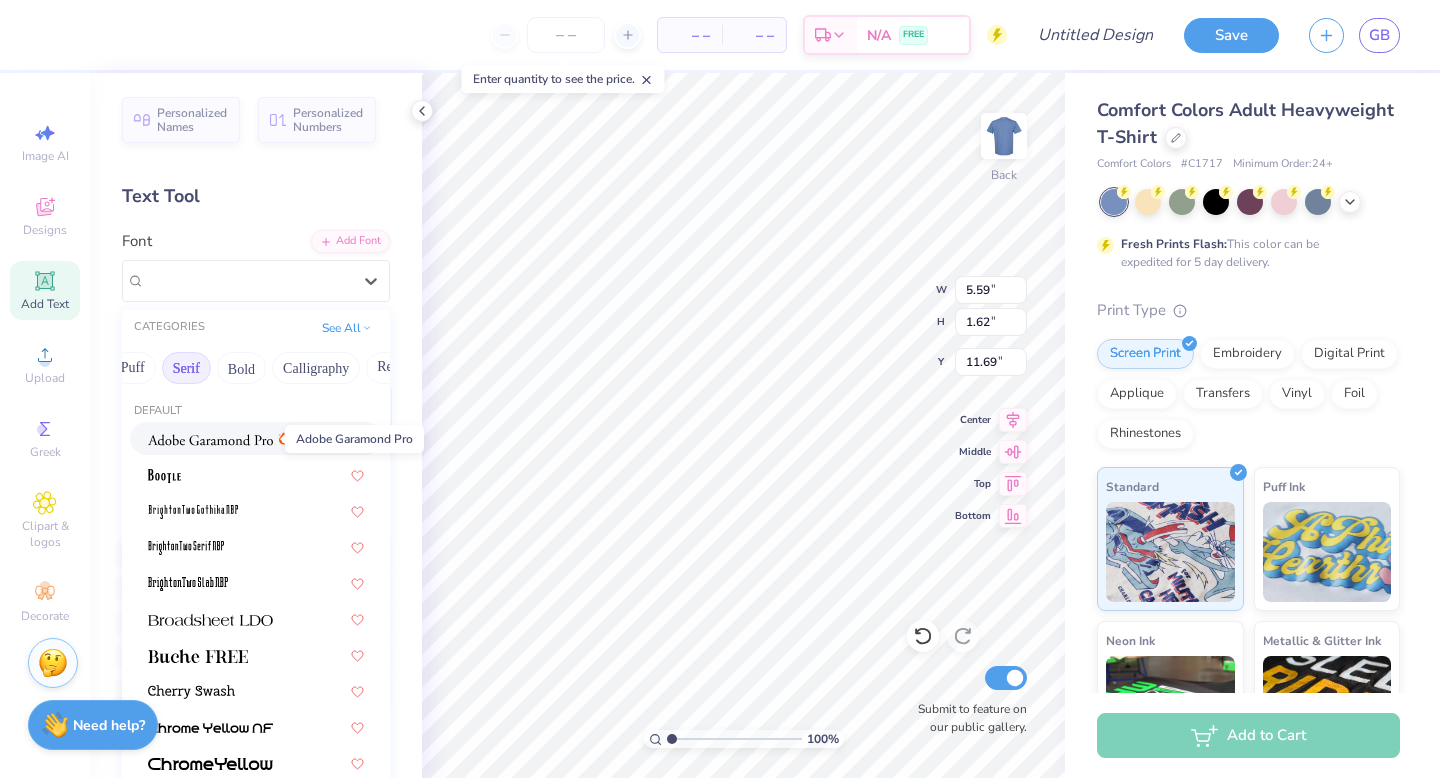 click at bounding box center (210, 440) 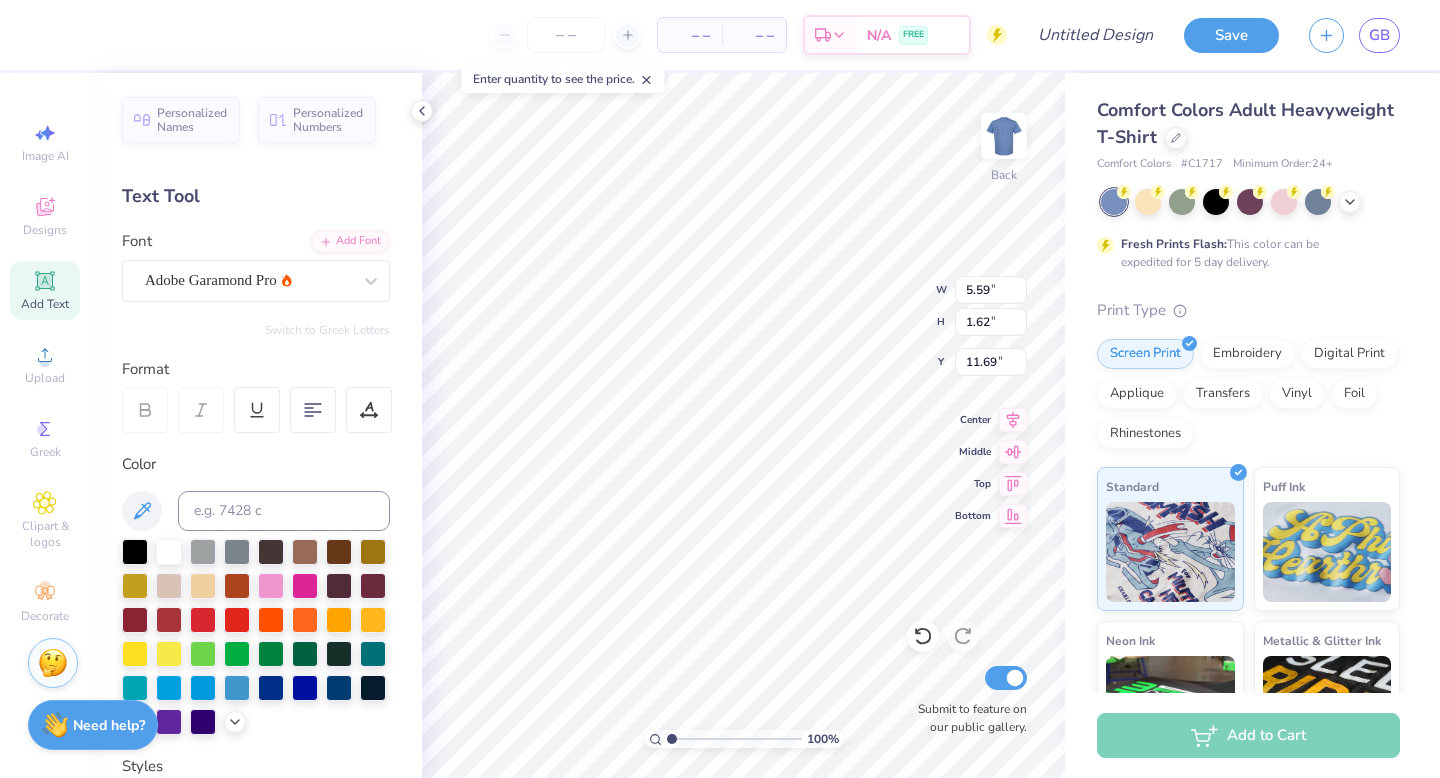 type on "5.85" 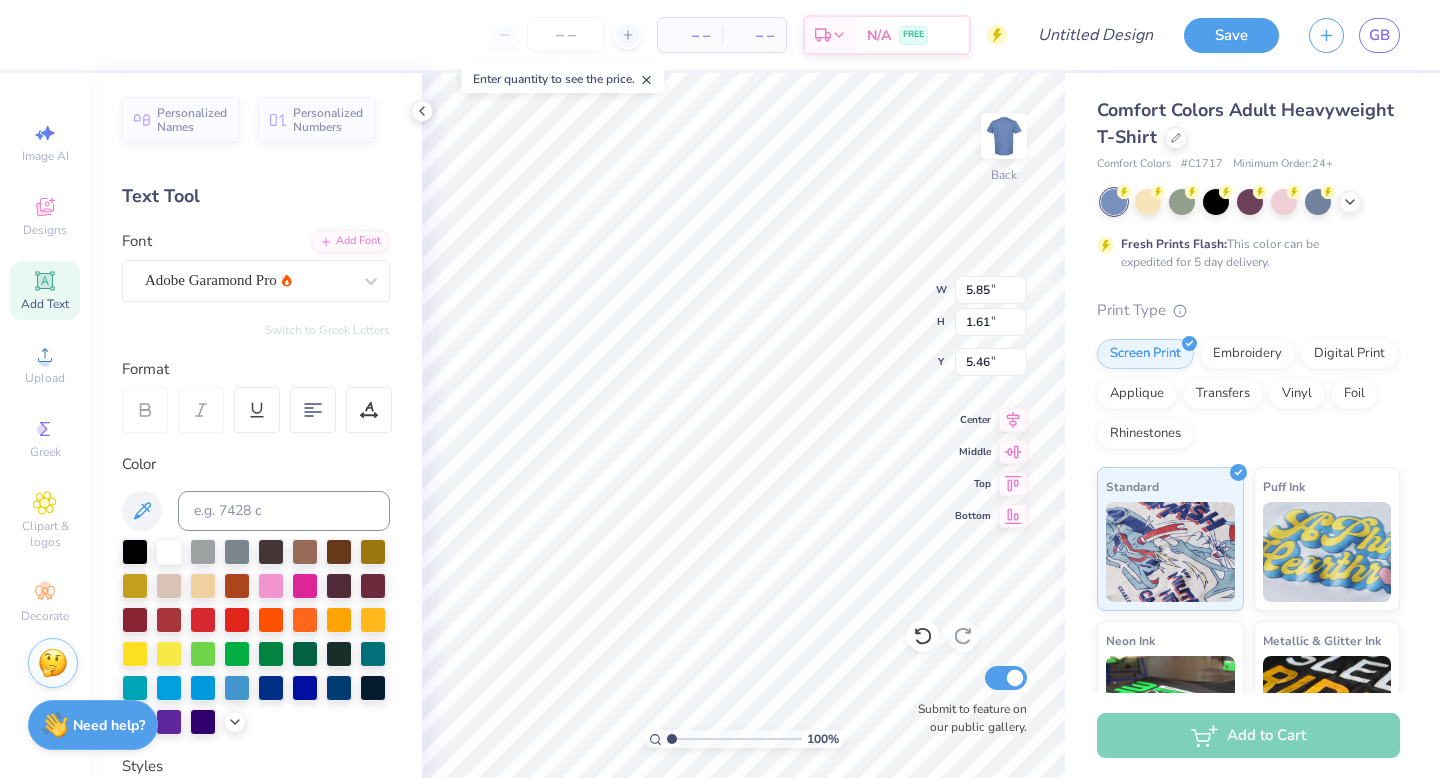 type on "5.47" 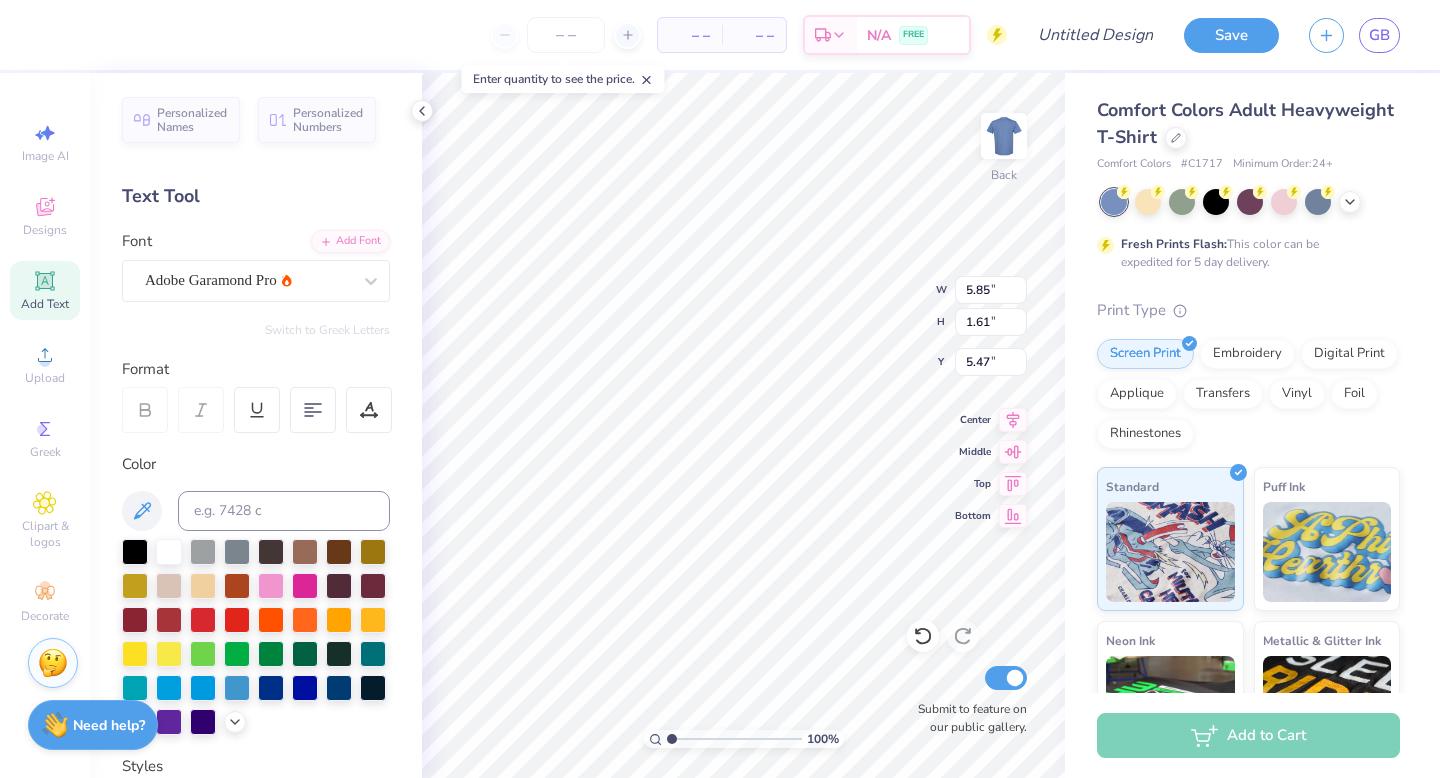 scroll, scrollTop: 0, scrollLeft: 0, axis: both 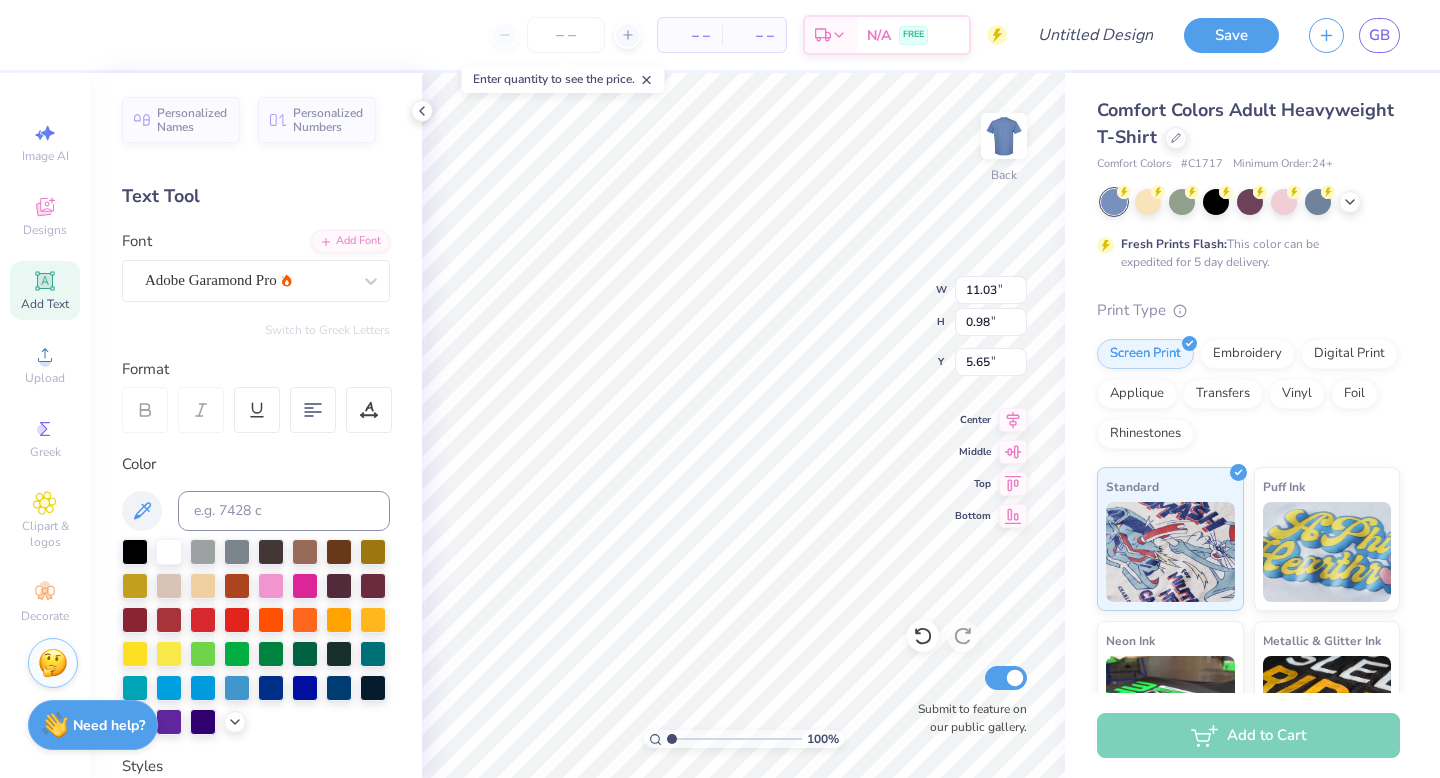 type on "11.03" 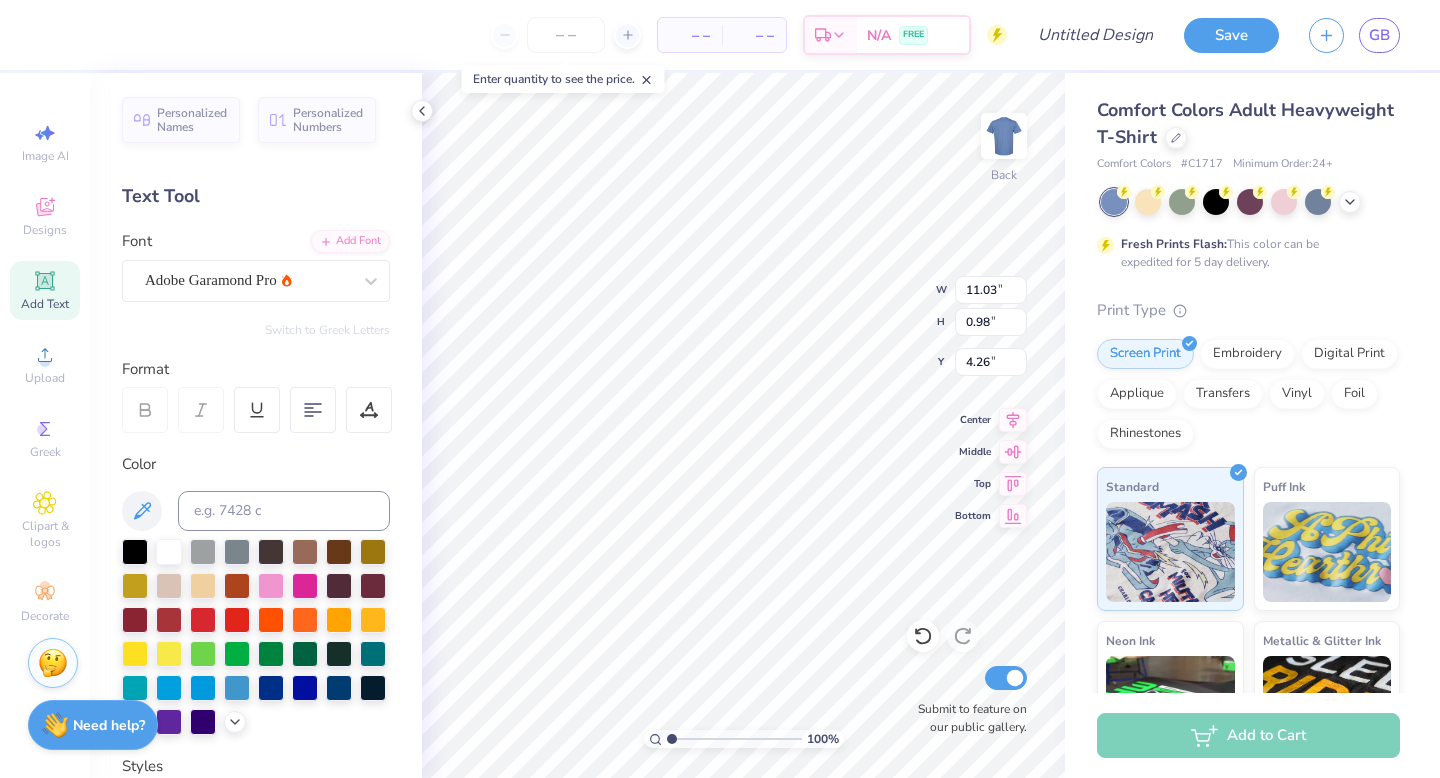 type on "4.26" 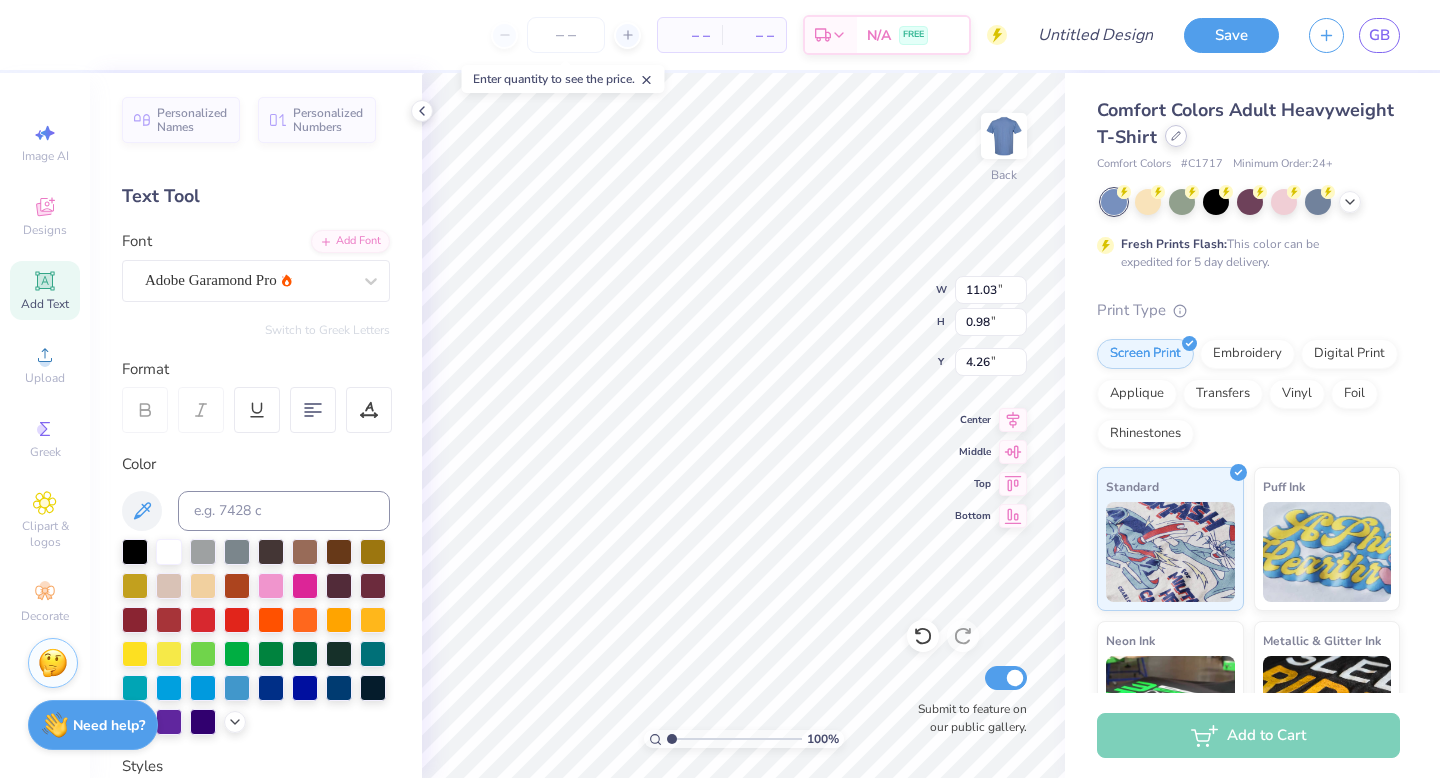 click 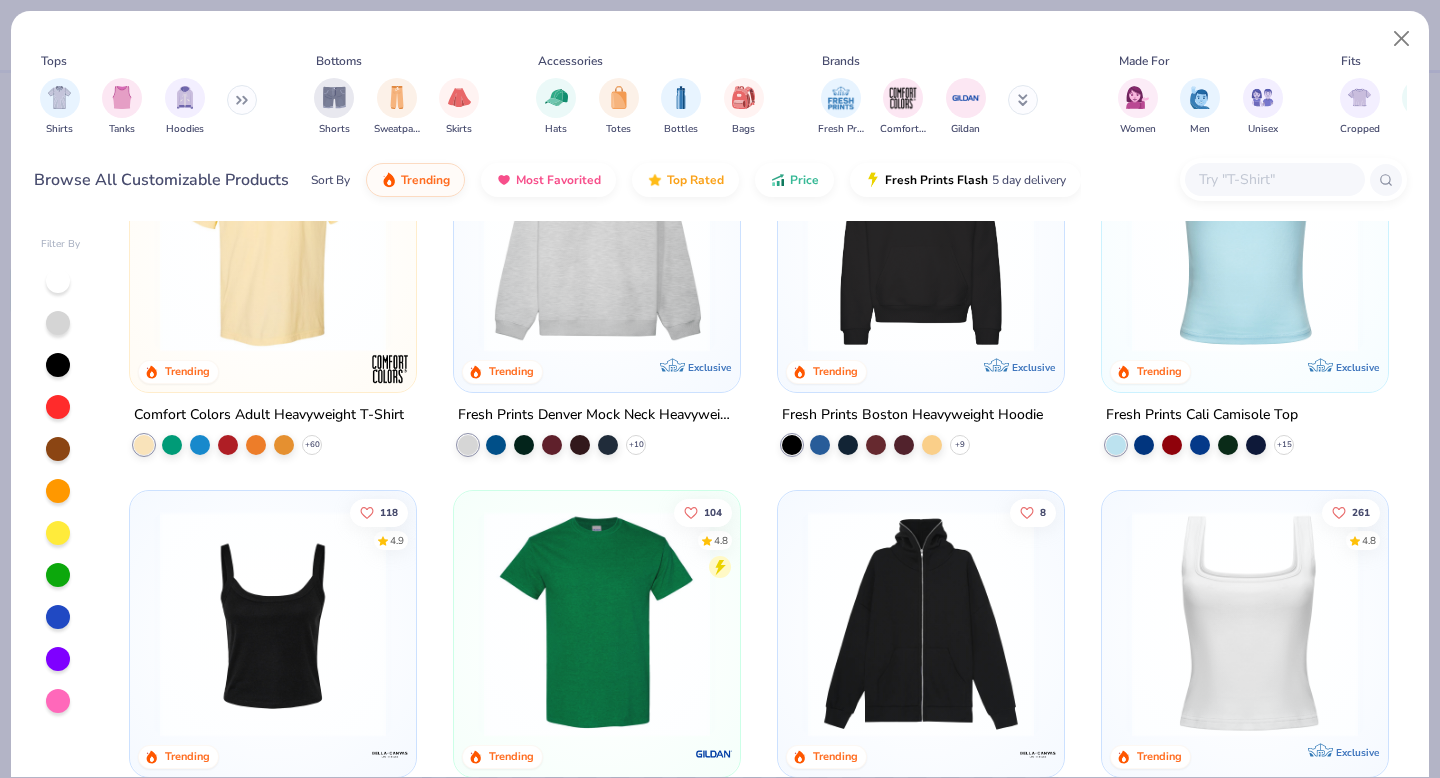 scroll, scrollTop: 122, scrollLeft: 0, axis: vertical 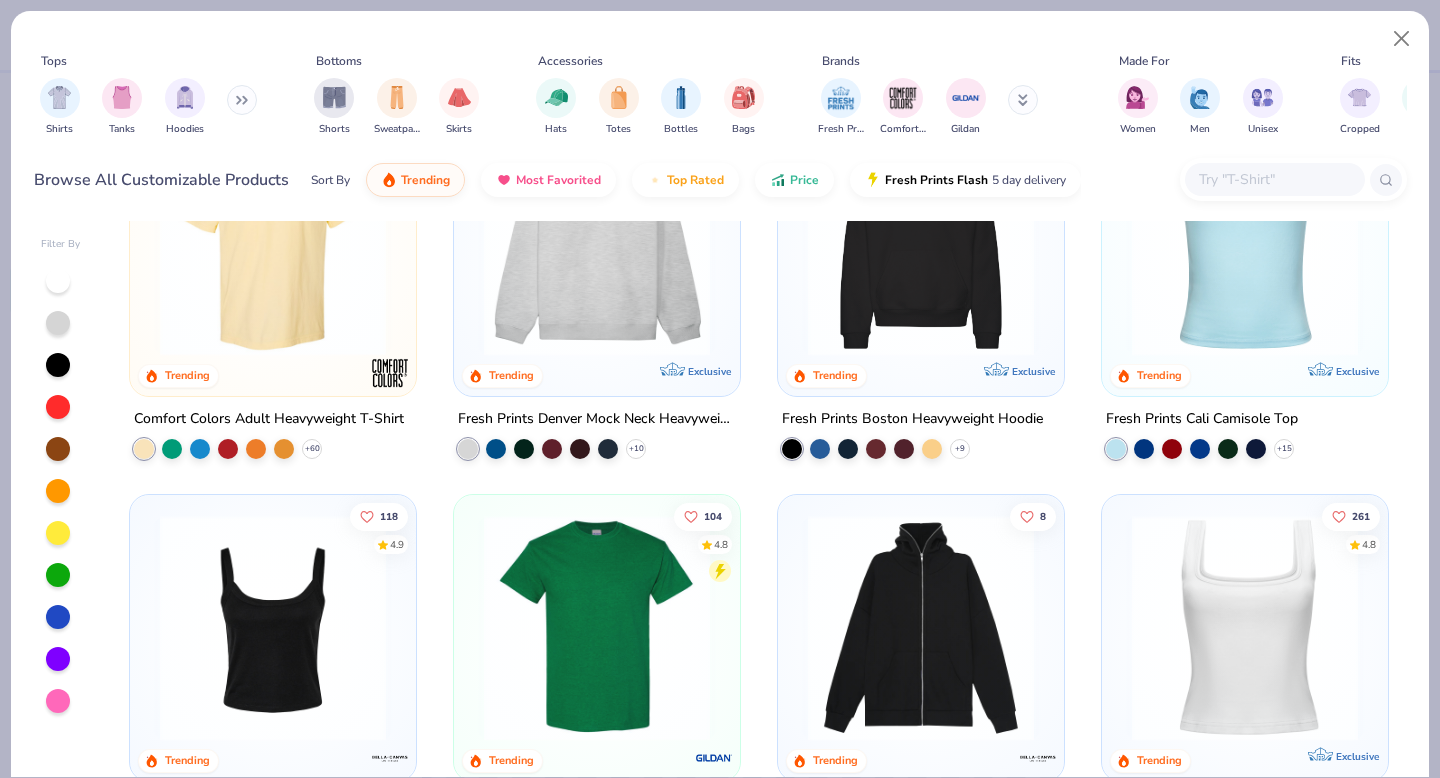 click 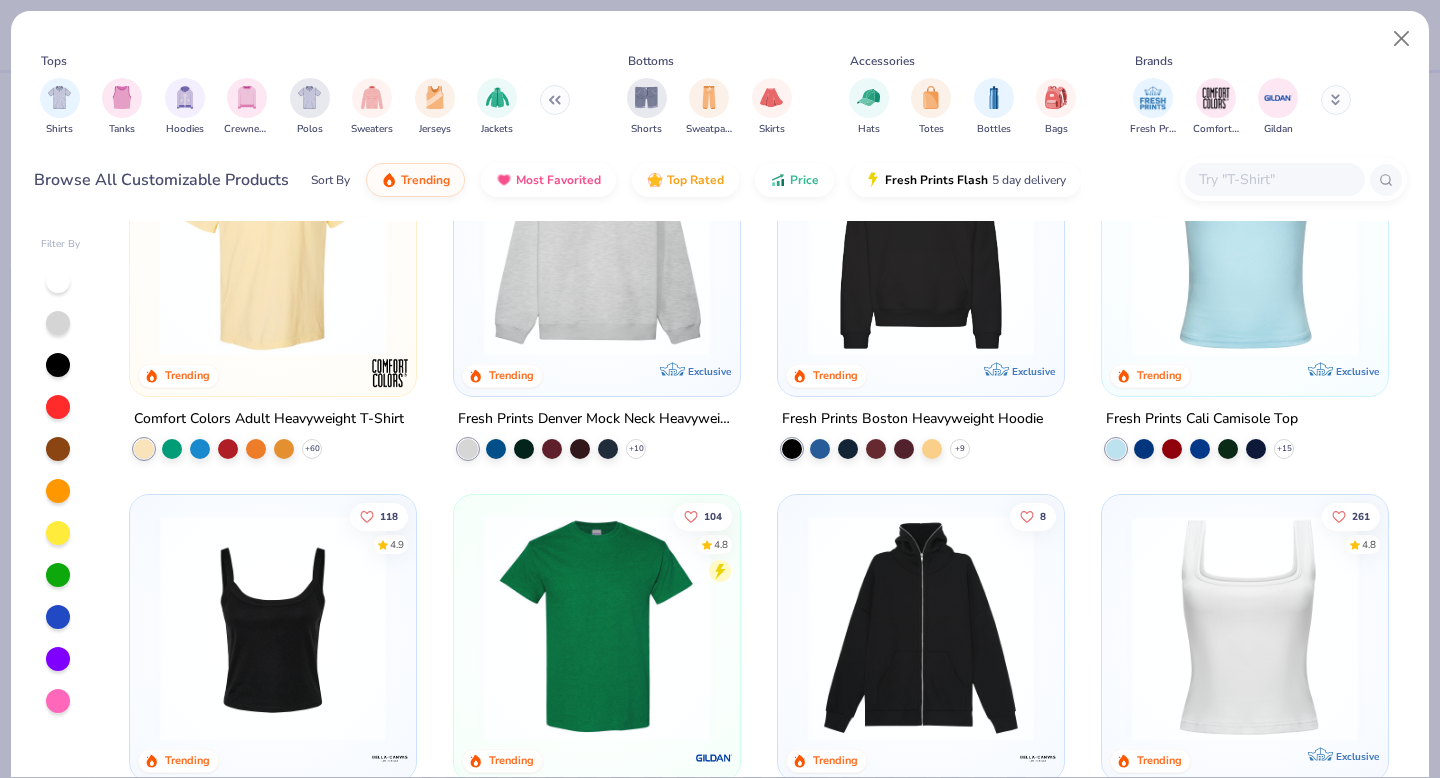 click at bounding box center [247, 97] 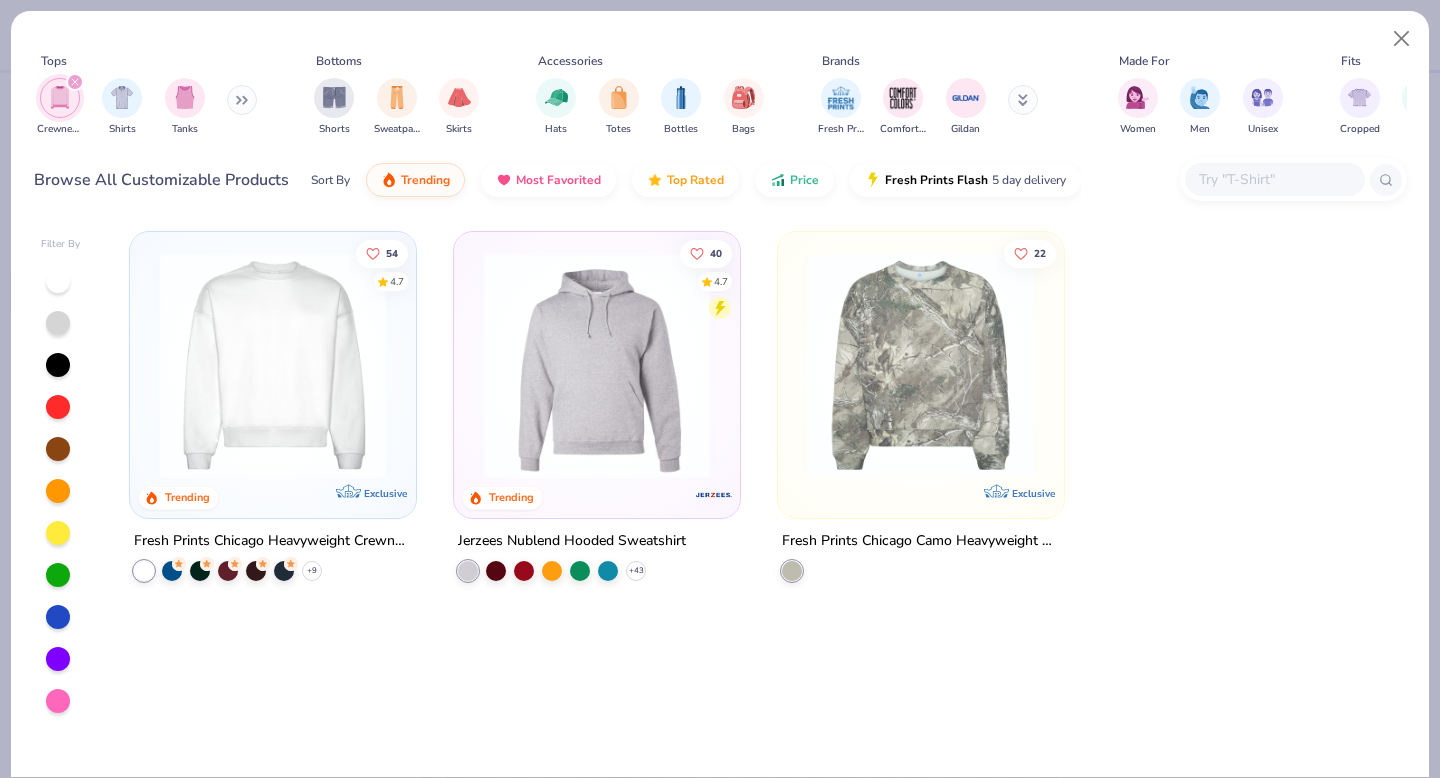 click at bounding box center [273, 365] 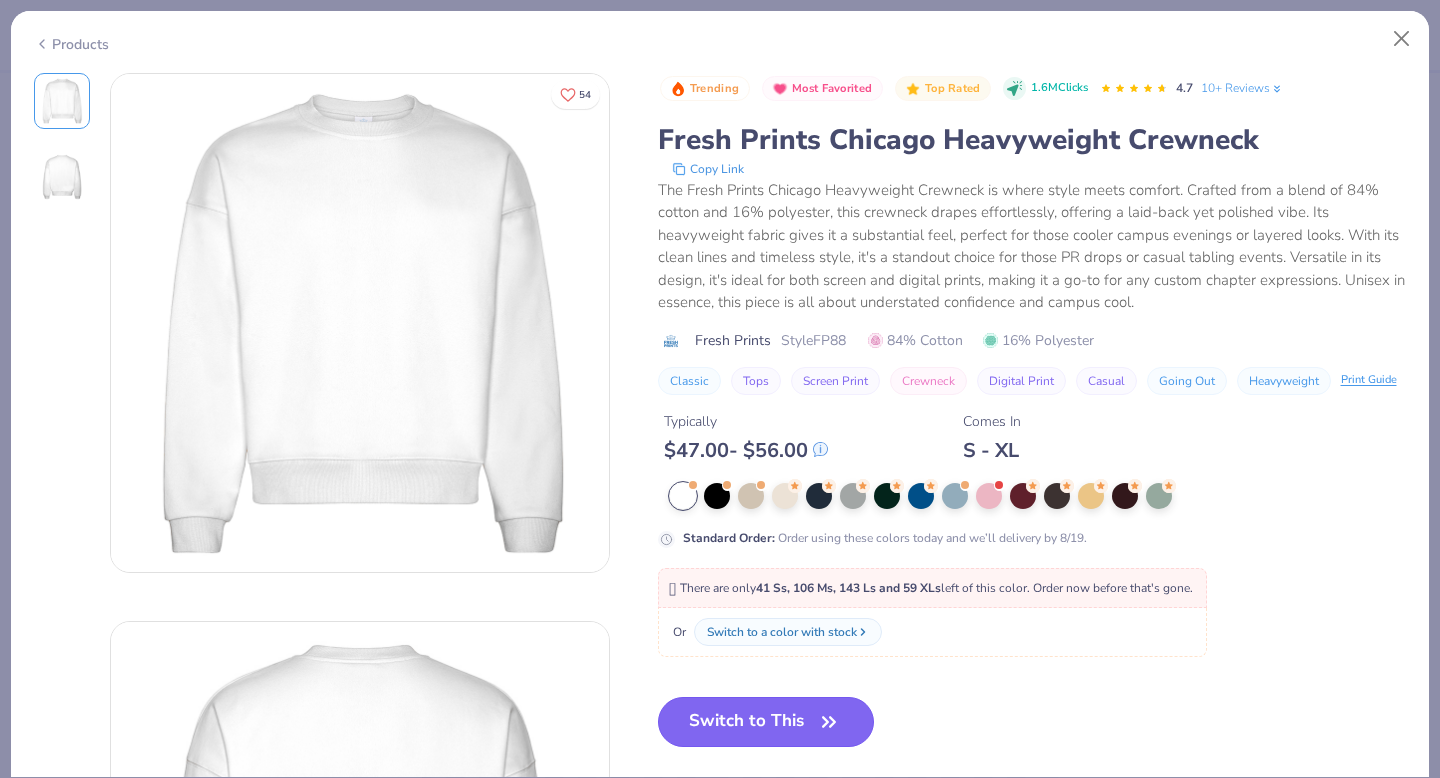 click on "Switch to This" at bounding box center [766, 722] 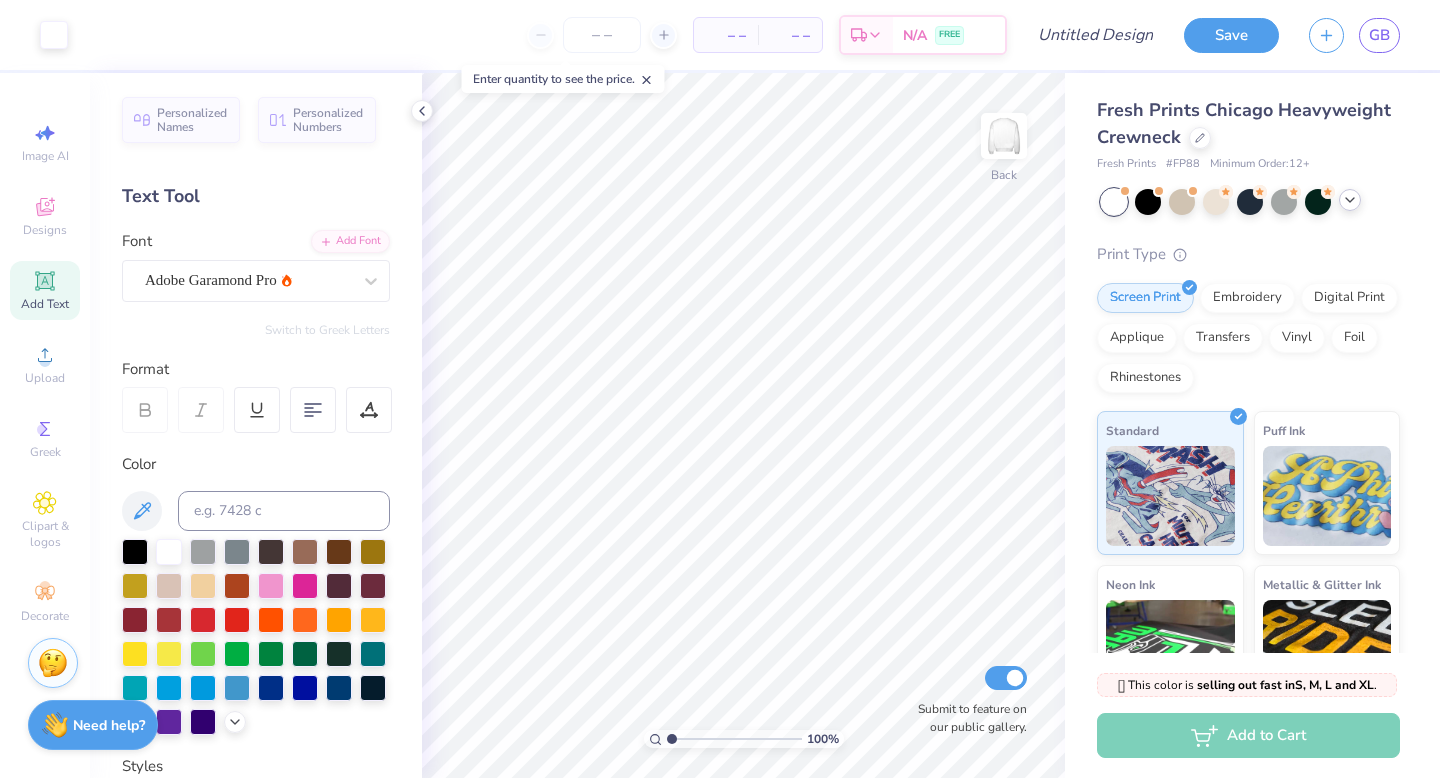 click 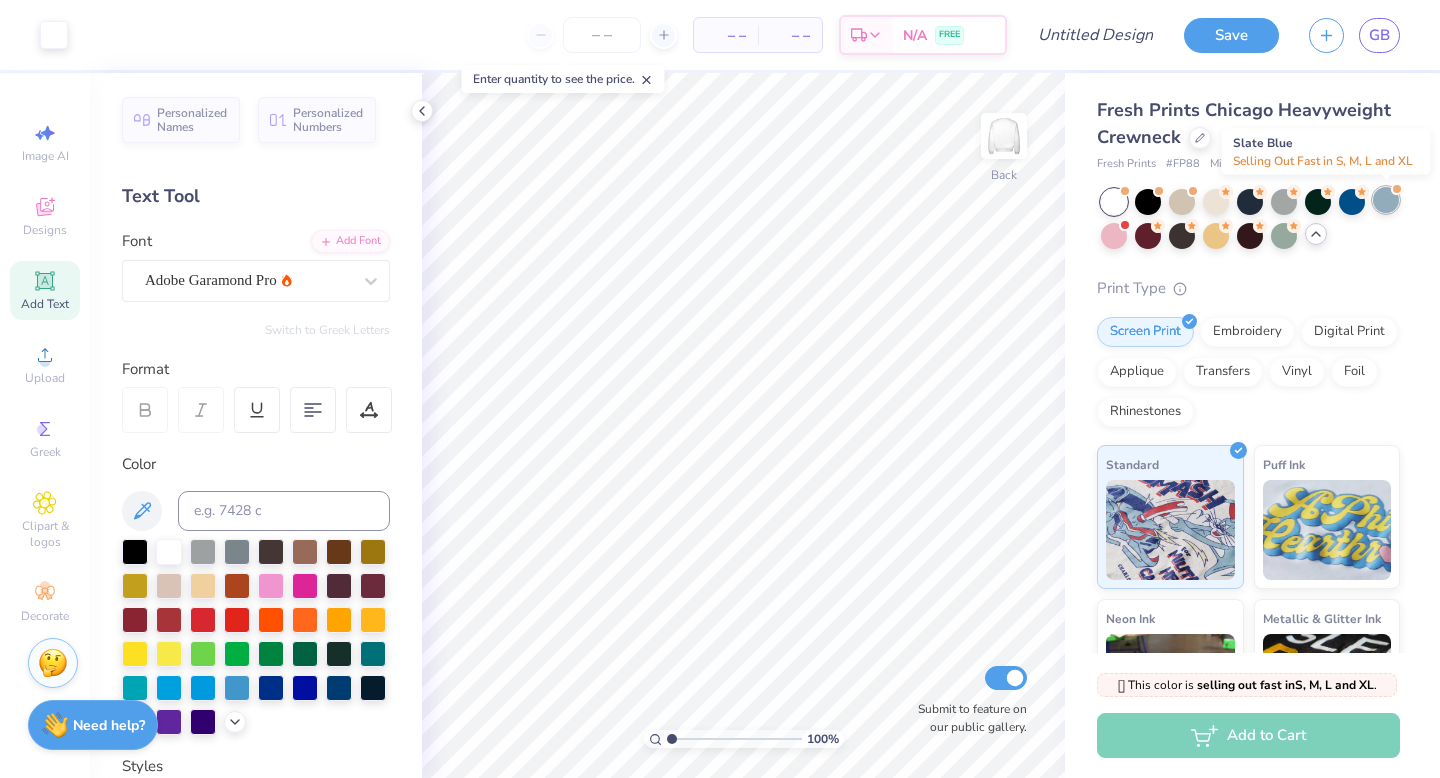 click at bounding box center [1386, 200] 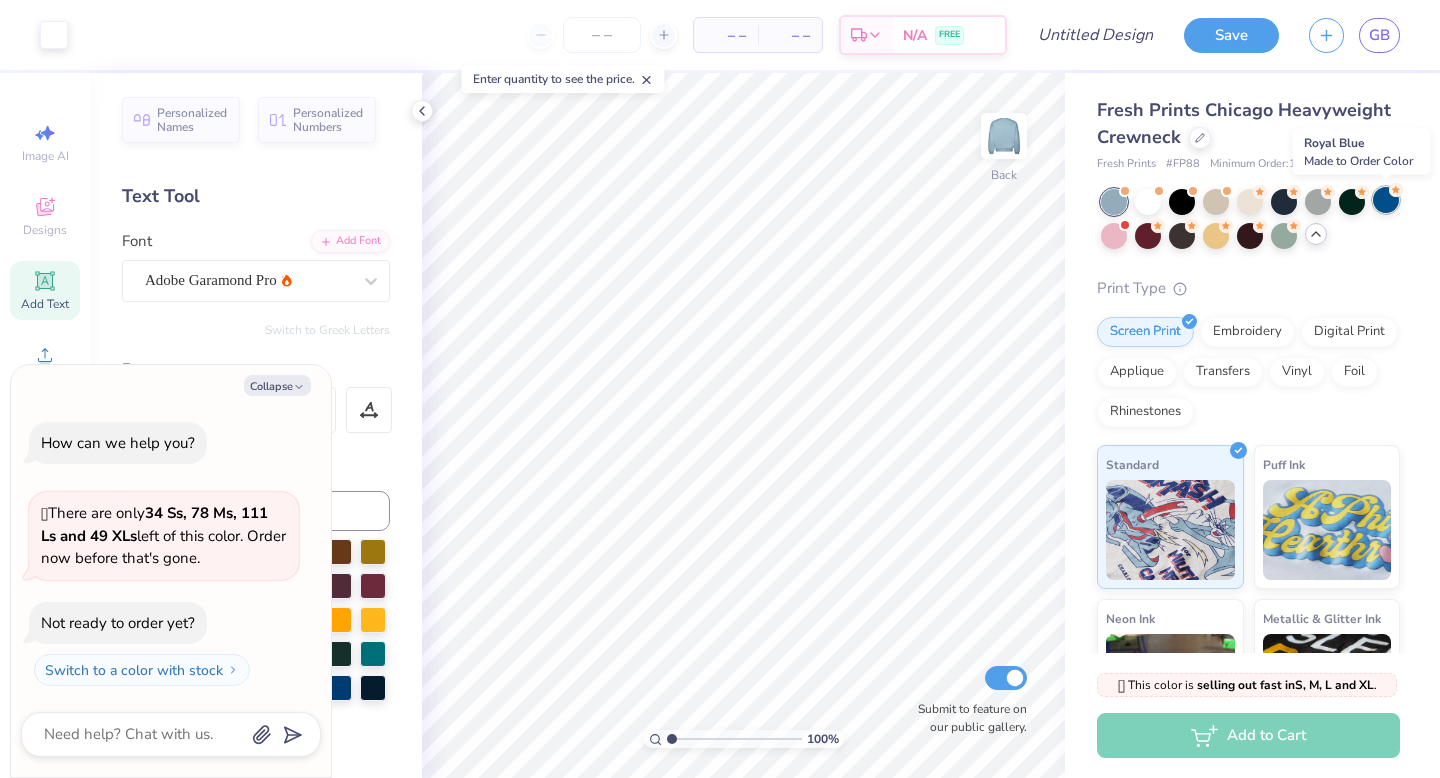 click at bounding box center [1386, 200] 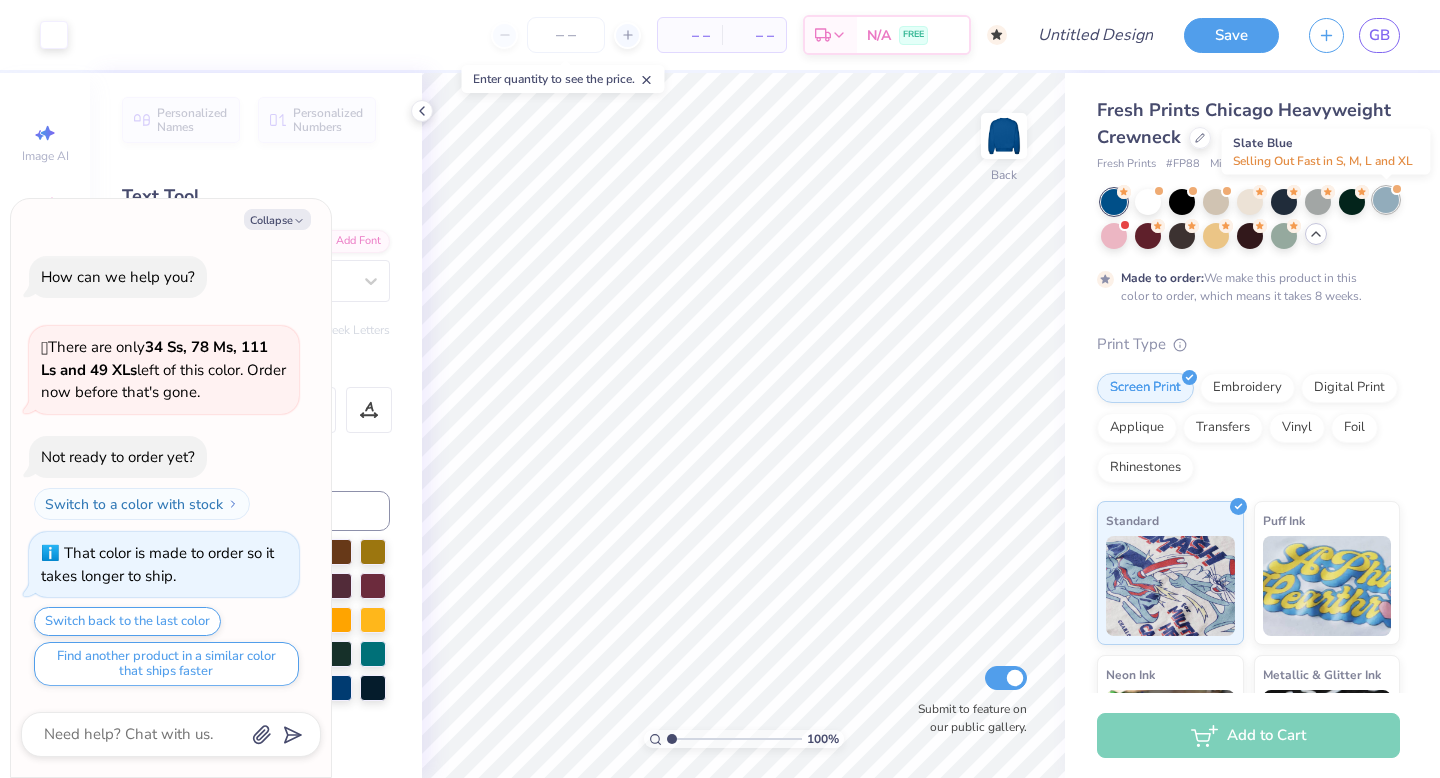 click at bounding box center [1386, 200] 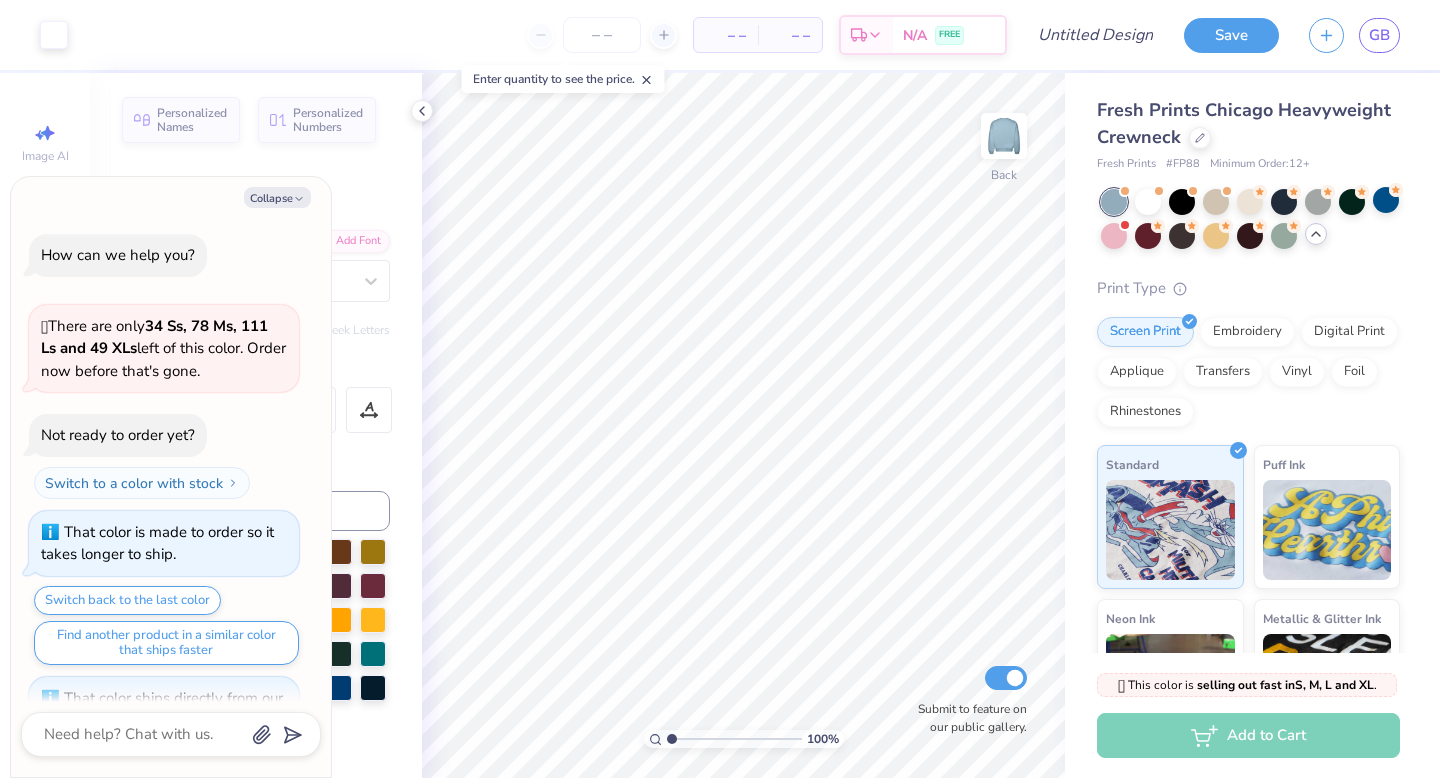scroll, scrollTop: 300, scrollLeft: 0, axis: vertical 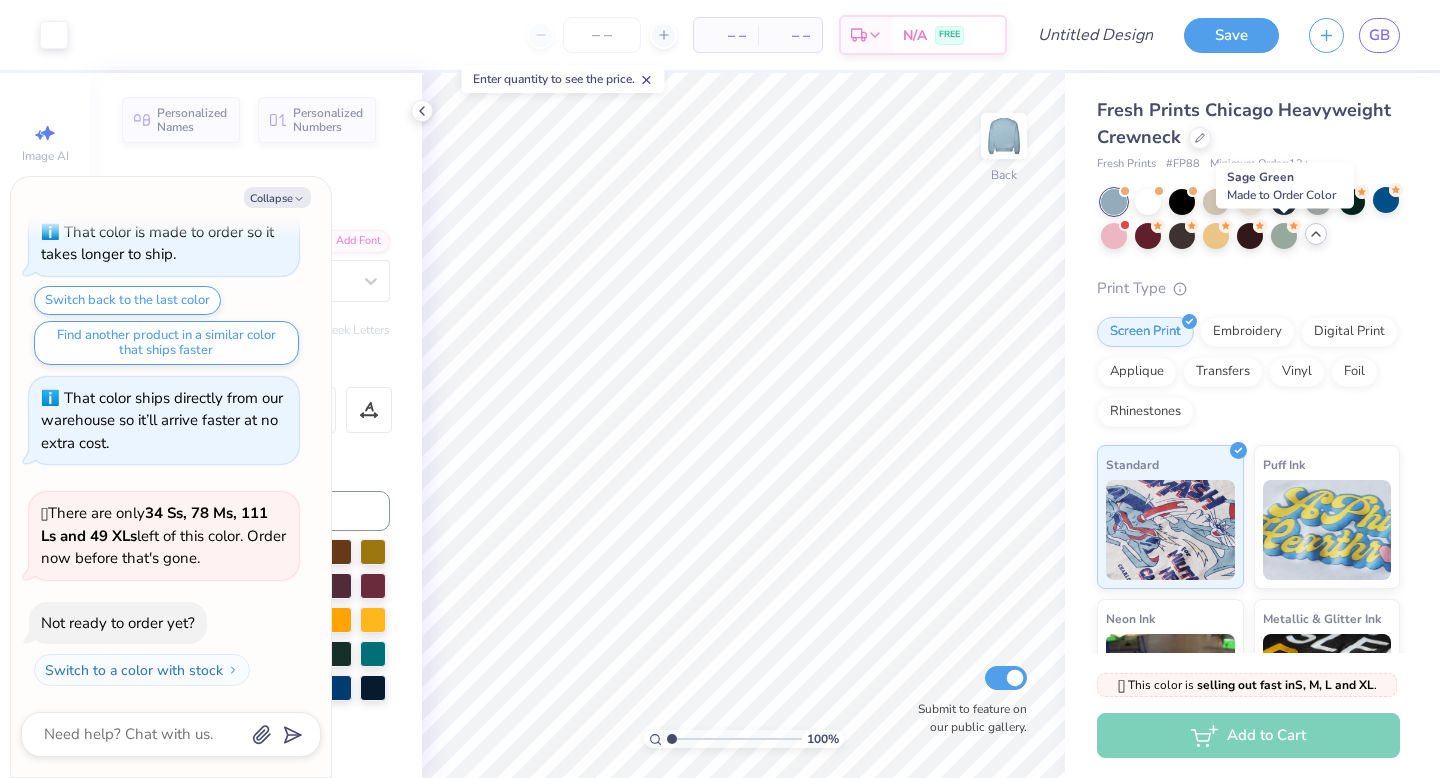 drag, startPoint x: 1285, startPoint y: 232, endPoint x: 1402, endPoint y: 211, distance: 118.869675 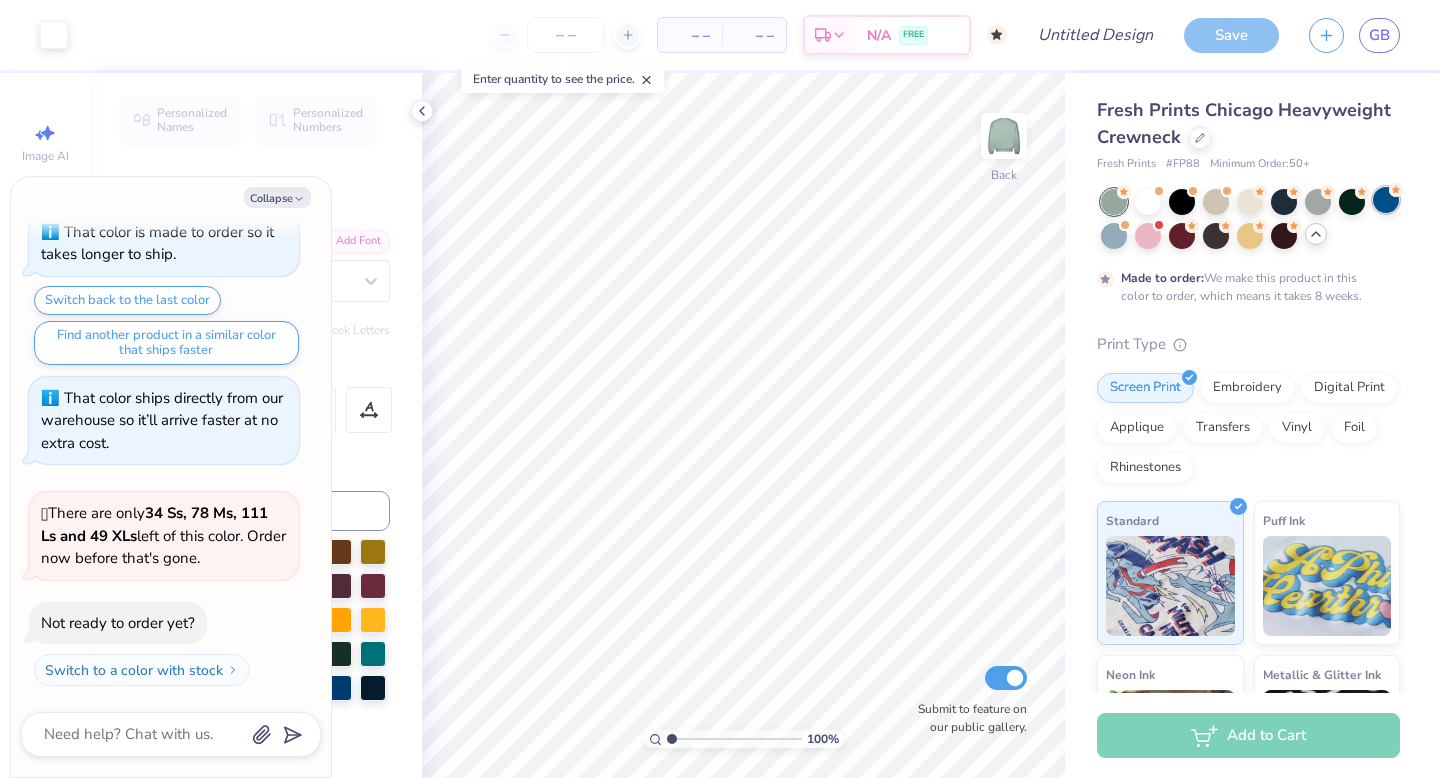 scroll, scrollTop: 466, scrollLeft: 0, axis: vertical 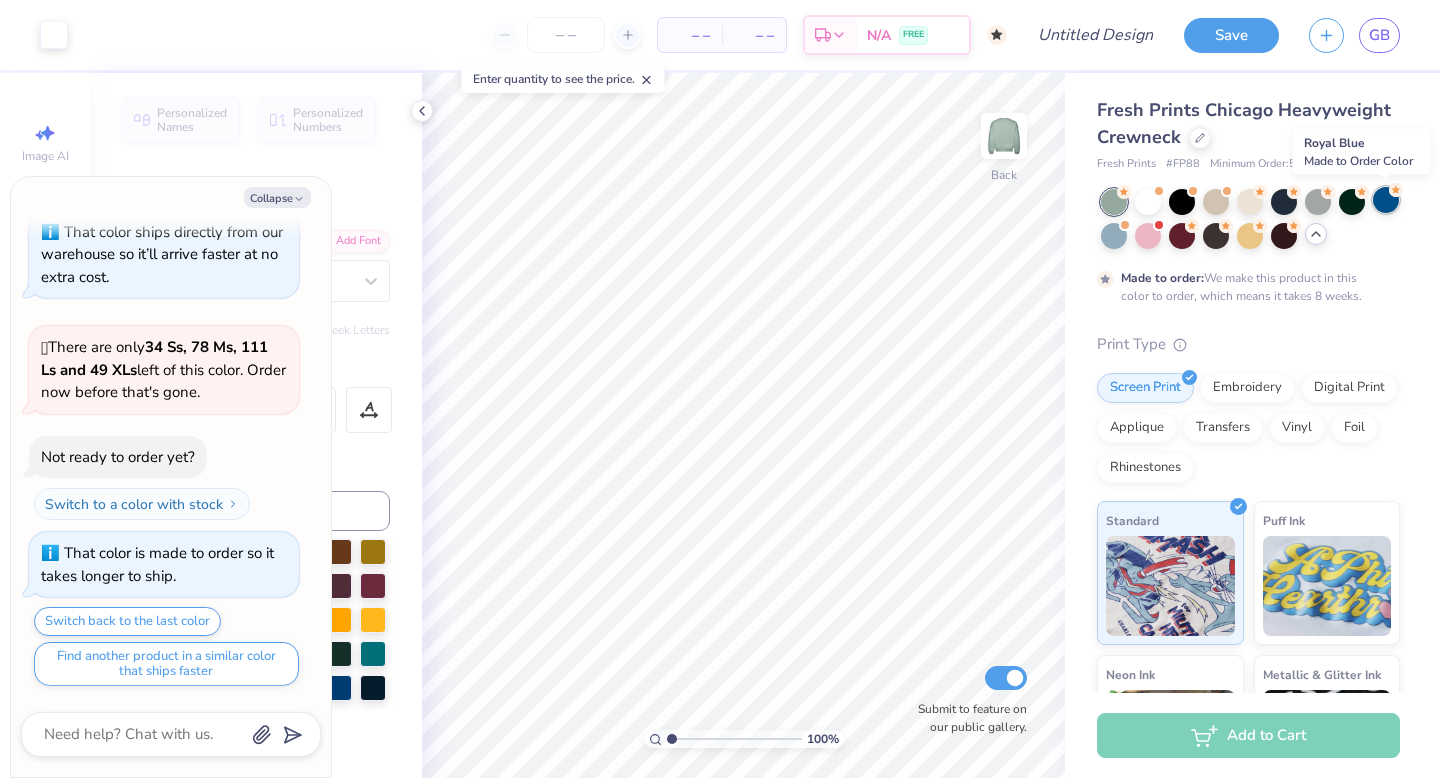 click at bounding box center [1386, 200] 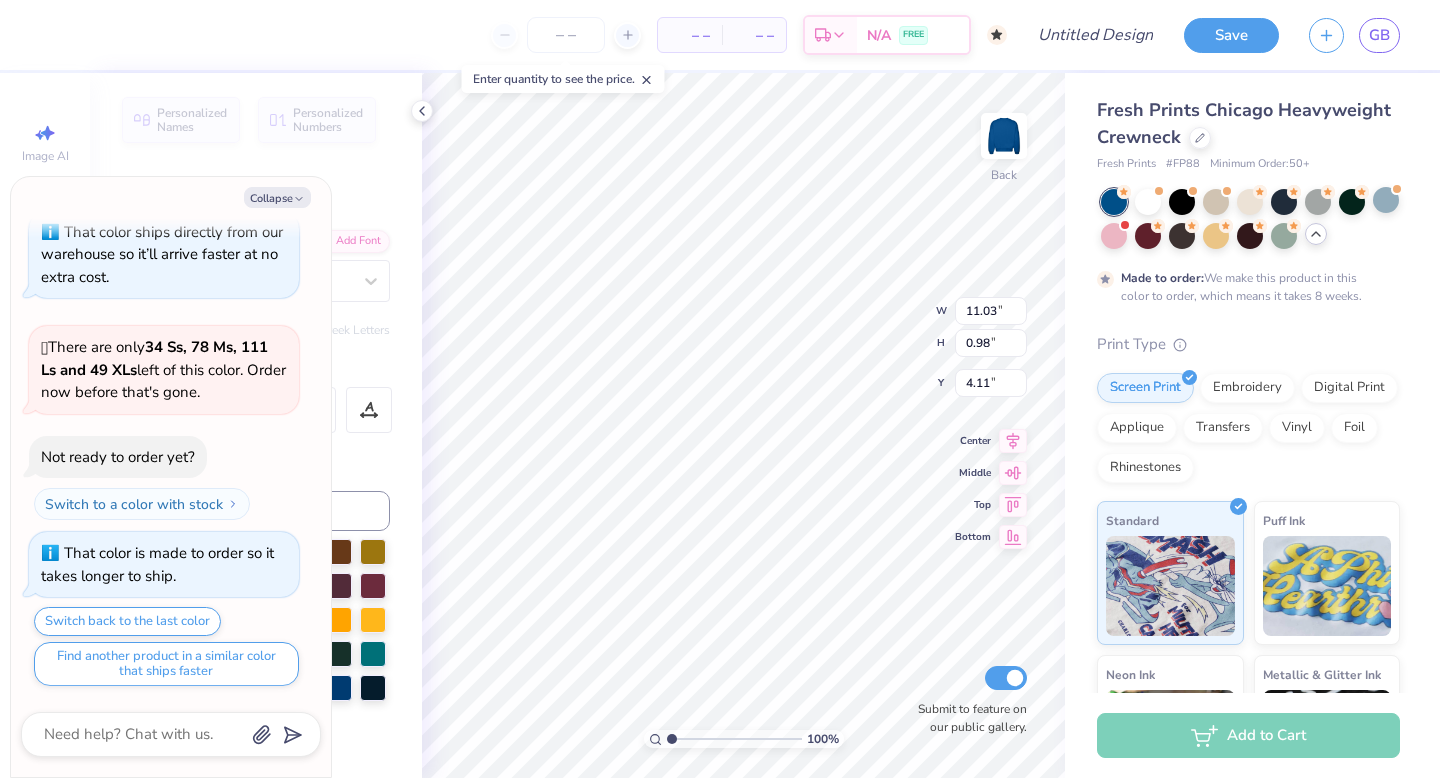 type on "x" 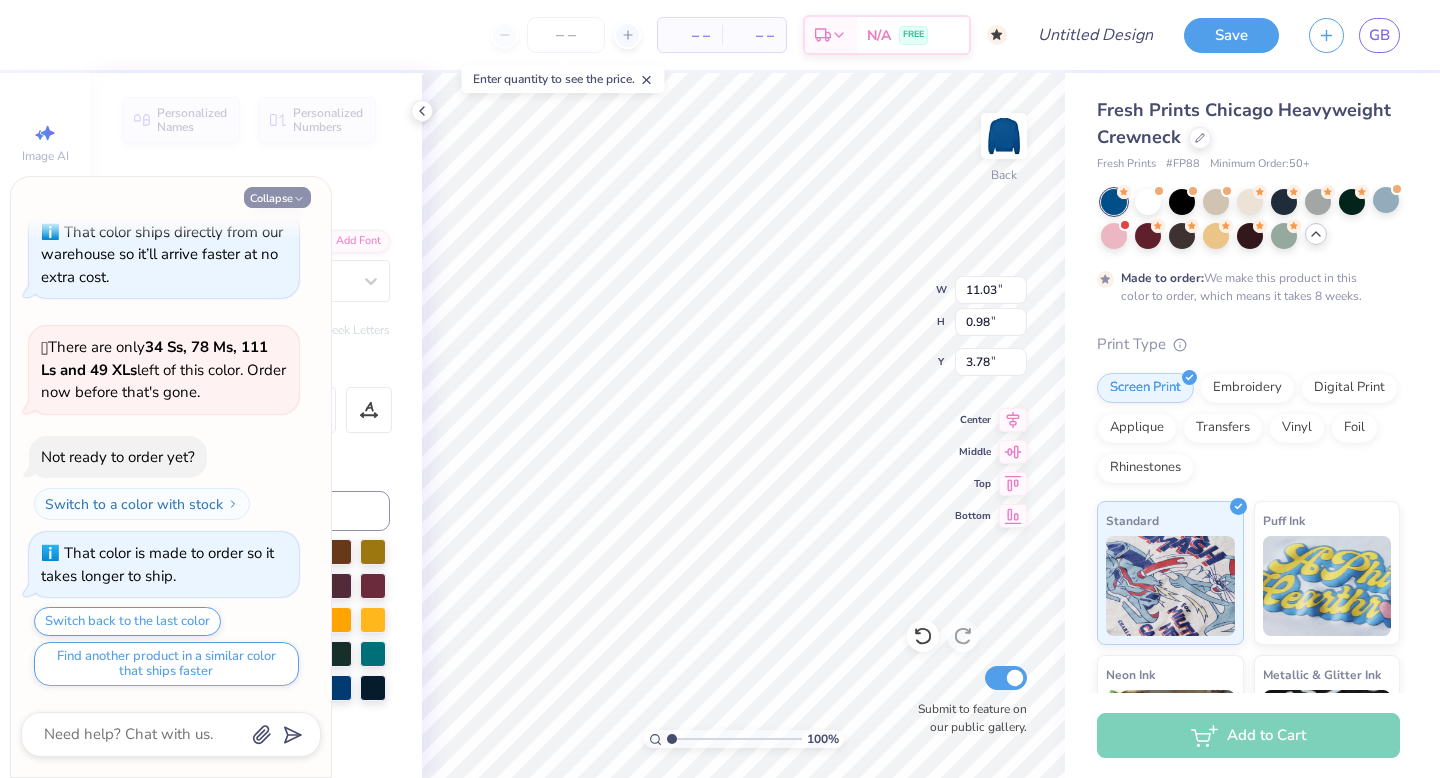 click on "Collapse" at bounding box center [277, 197] 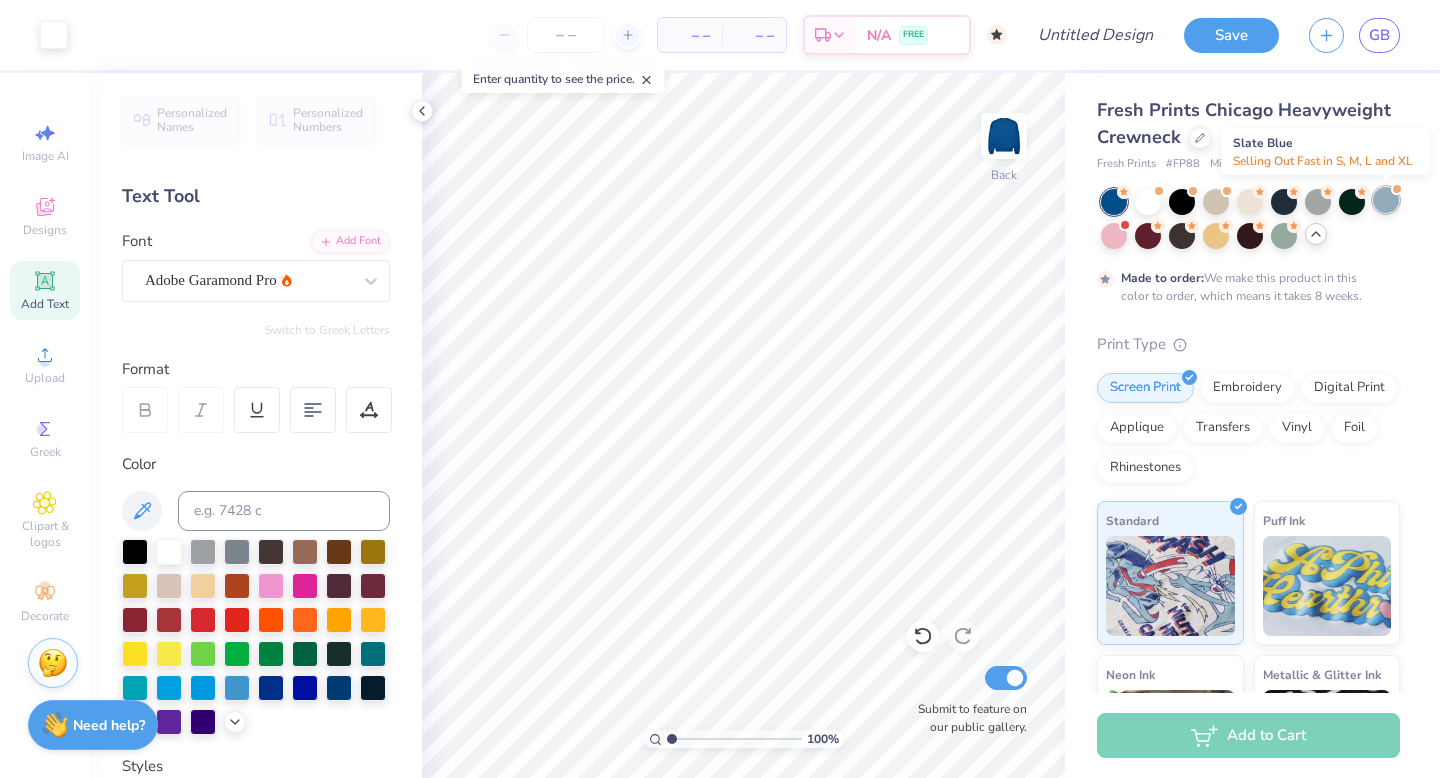 click at bounding box center [1386, 200] 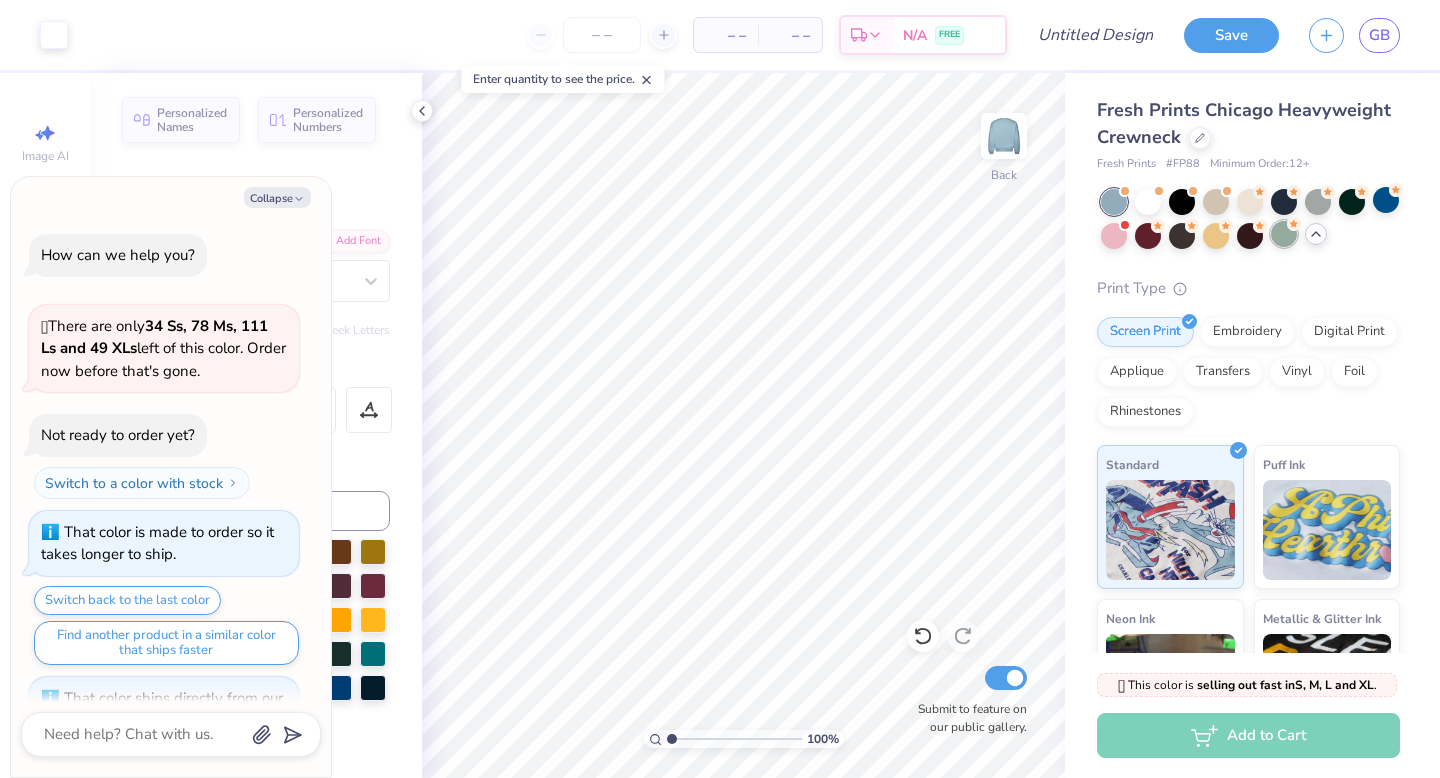 scroll, scrollTop: 787, scrollLeft: 0, axis: vertical 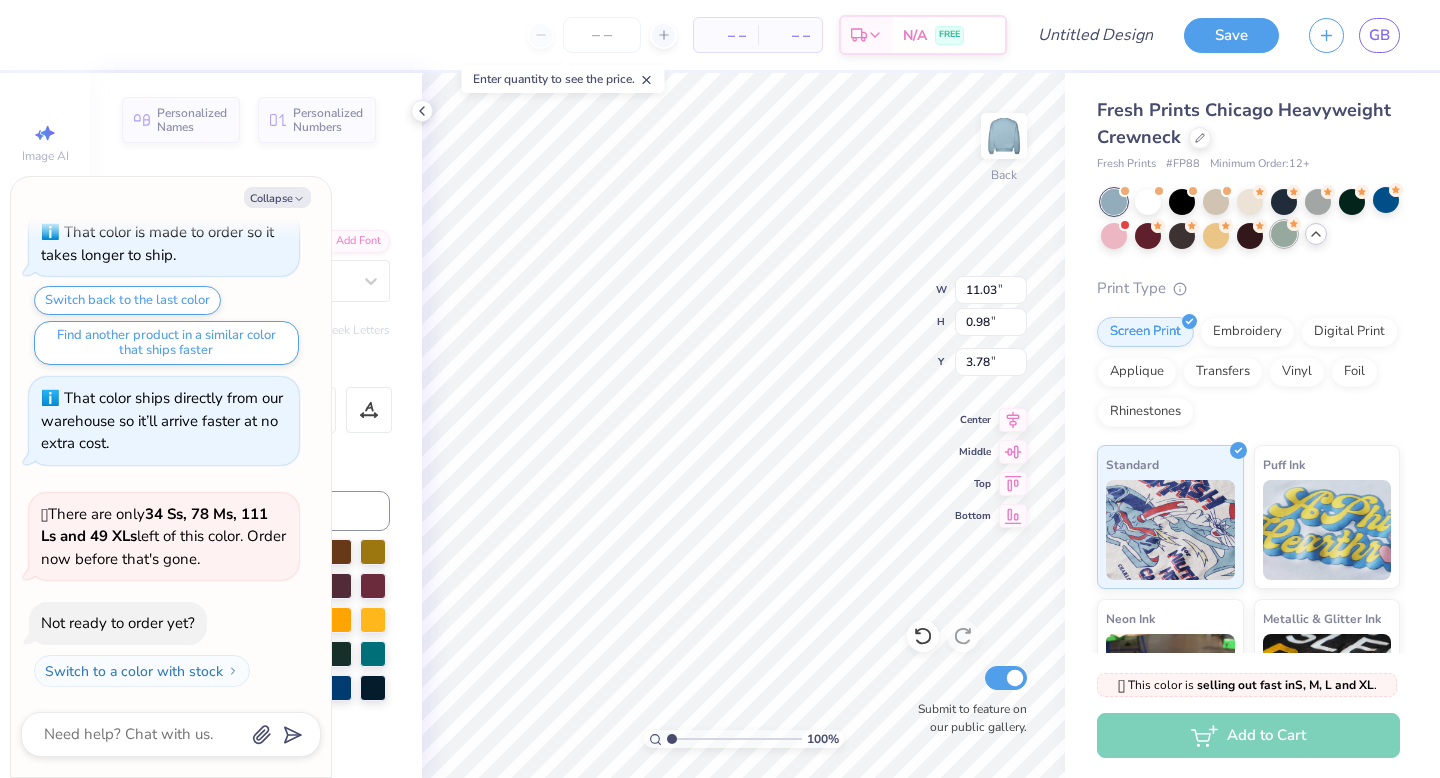 type on "x" 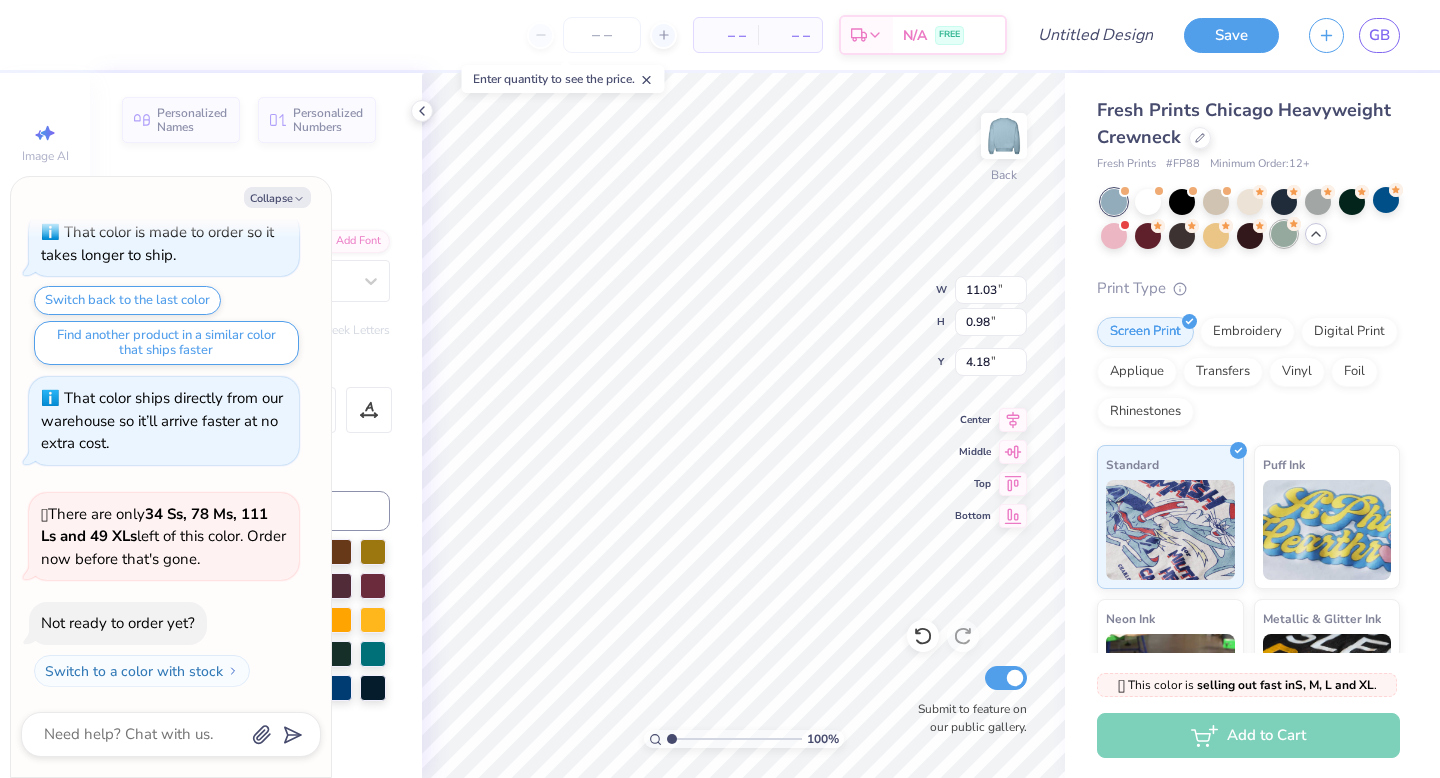 type on "x" 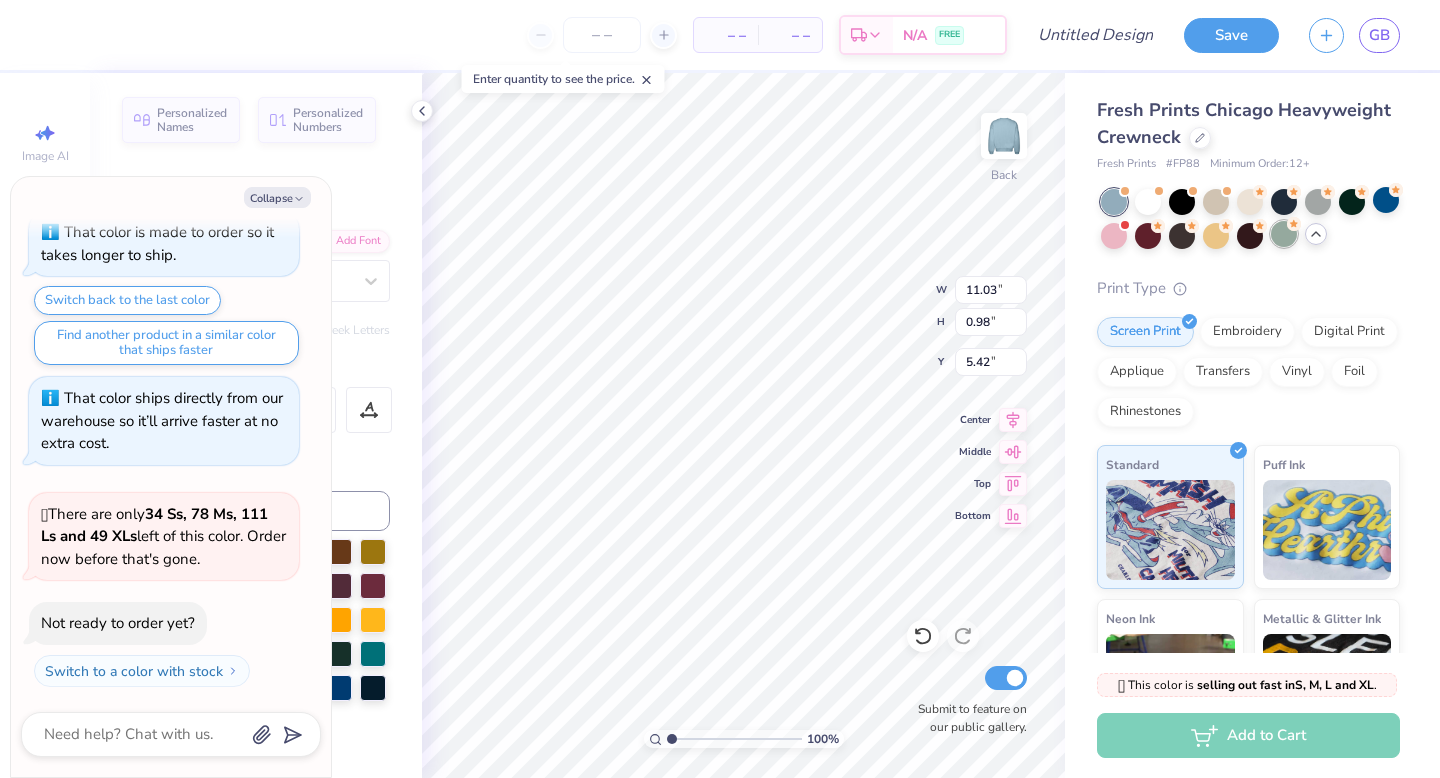 type on "ZETA TAU" 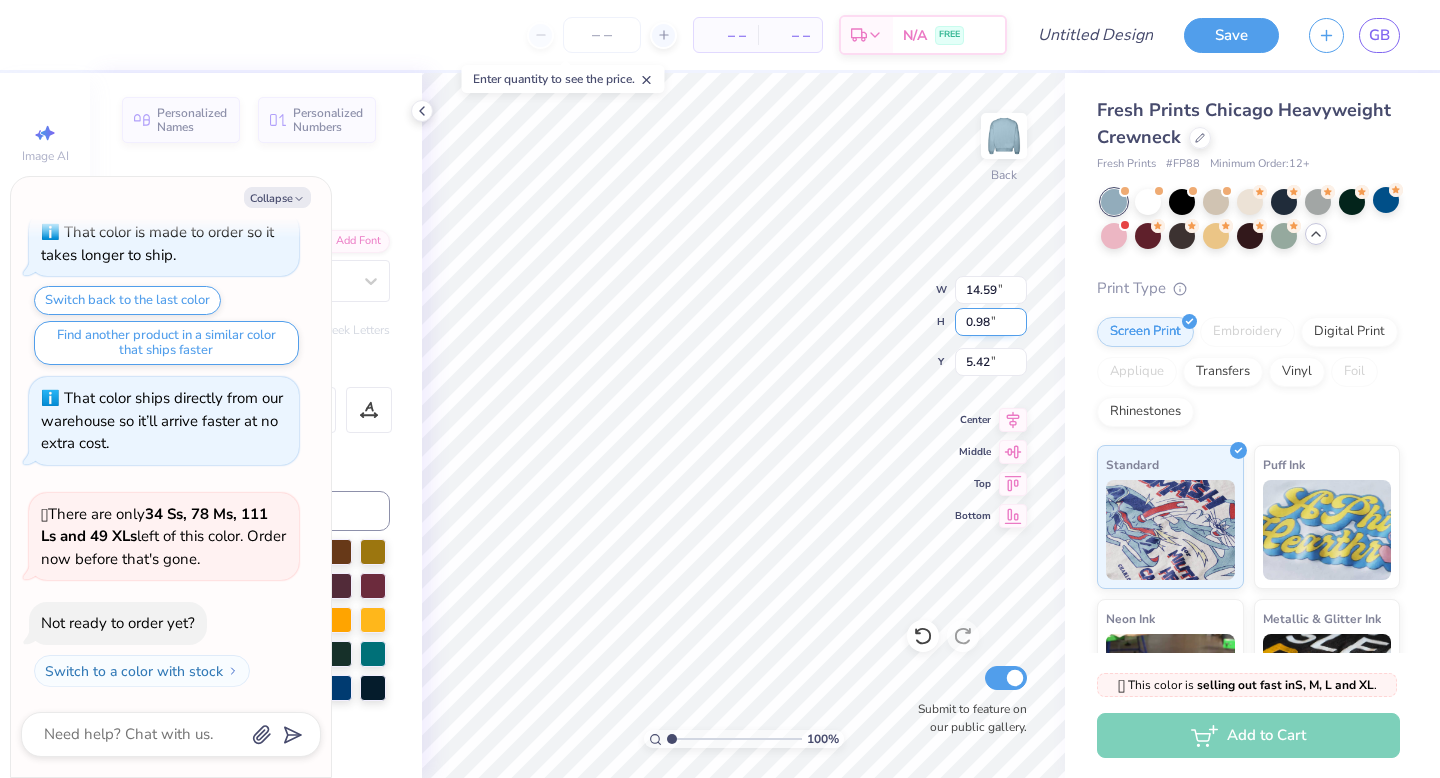 type on "x" 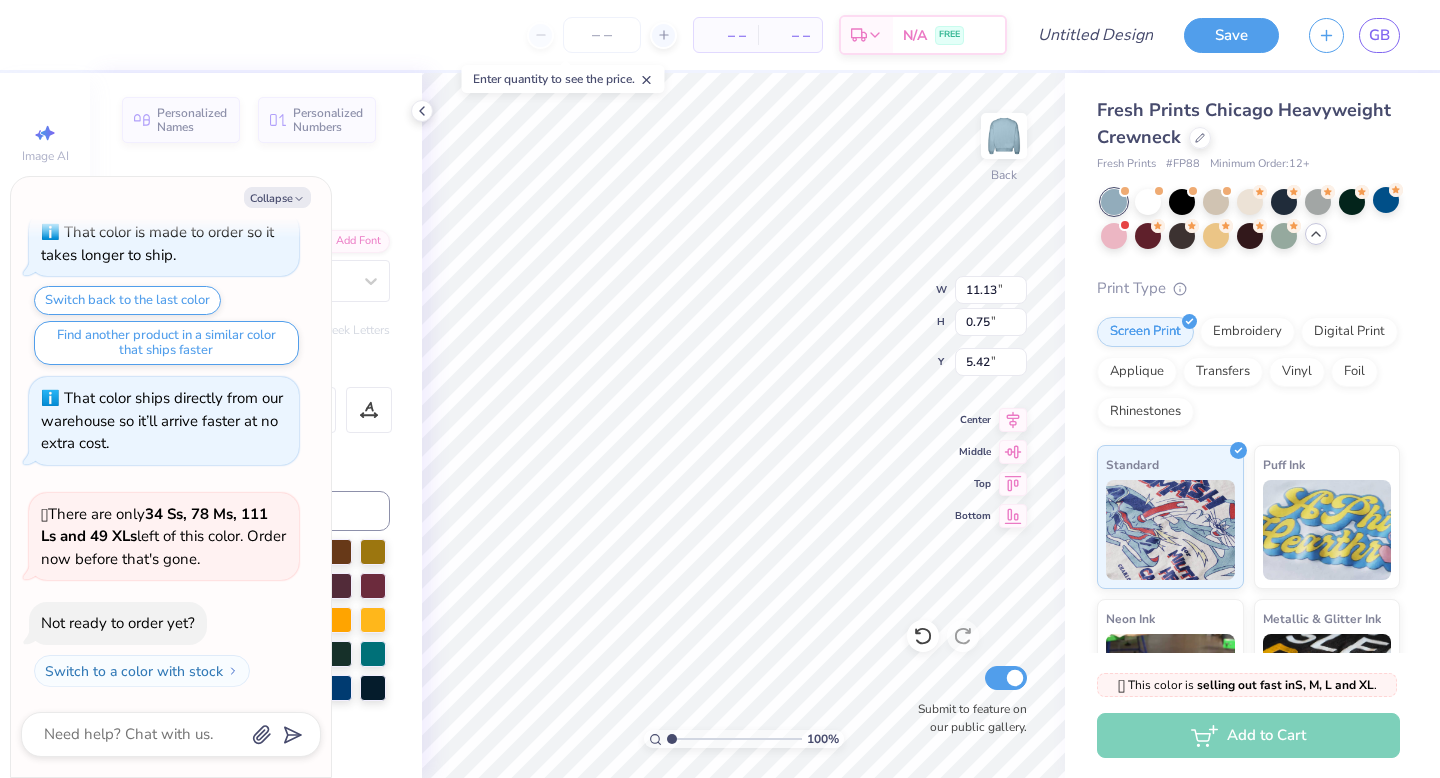 type on "x" 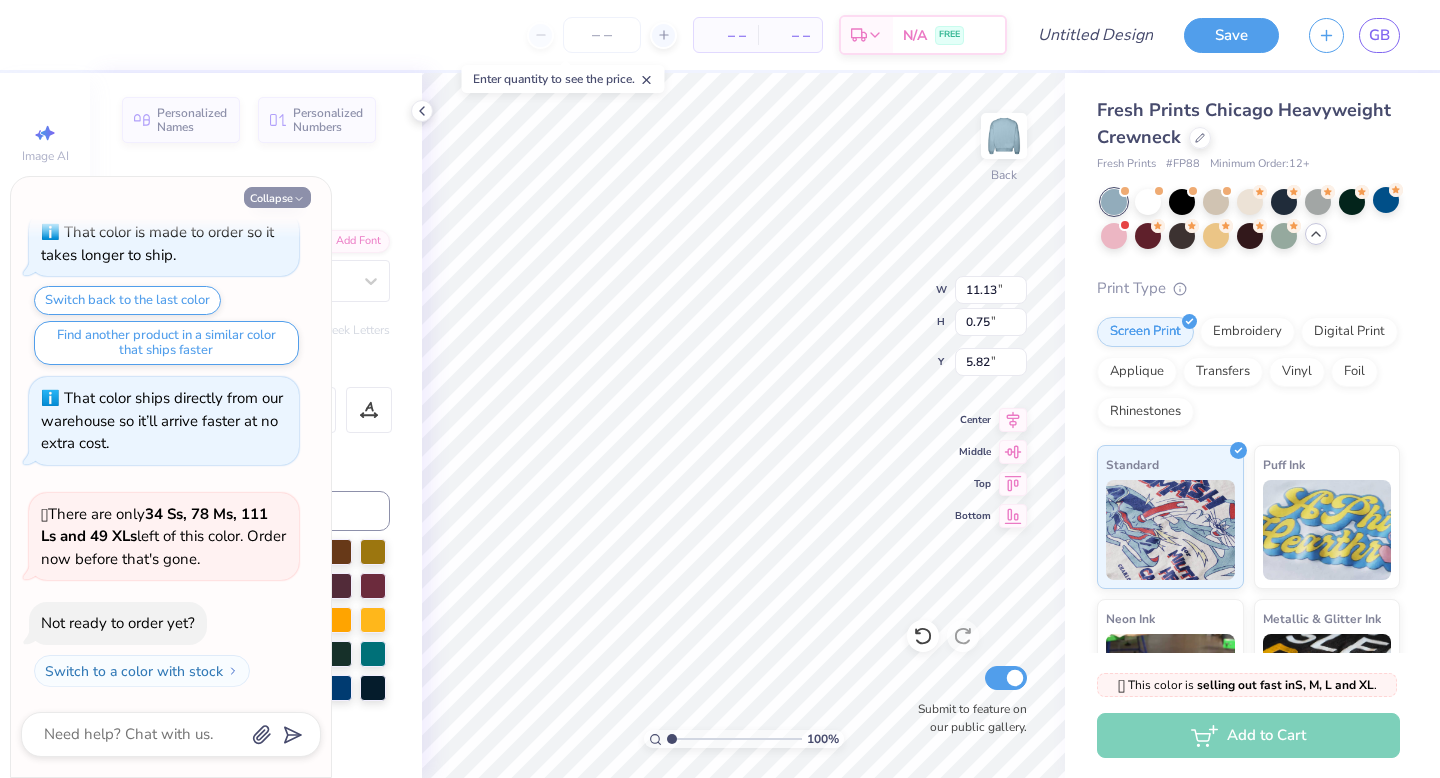 click on "Collapse" at bounding box center [277, 197] 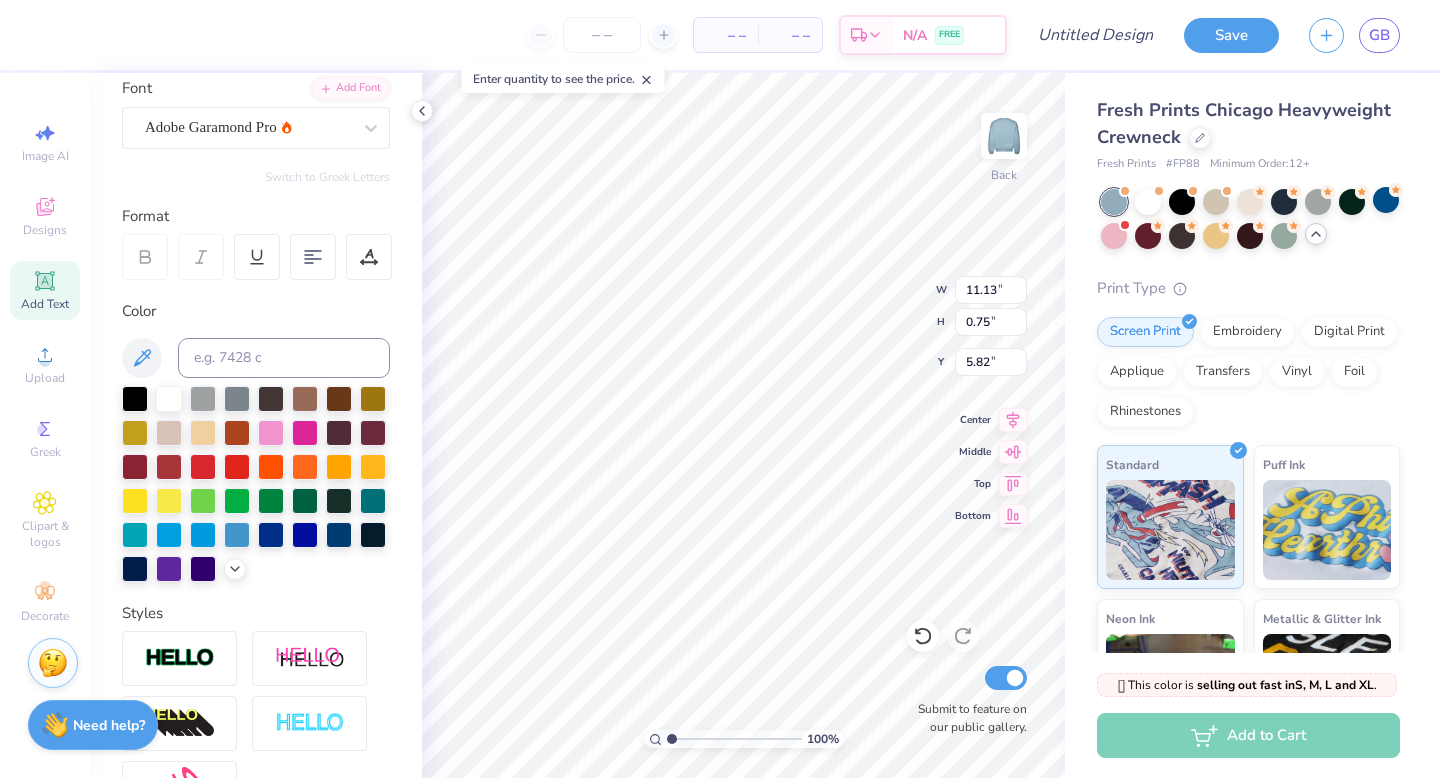 scroll, scrollTop: 384, scrollLeft: 0, axis: vertical 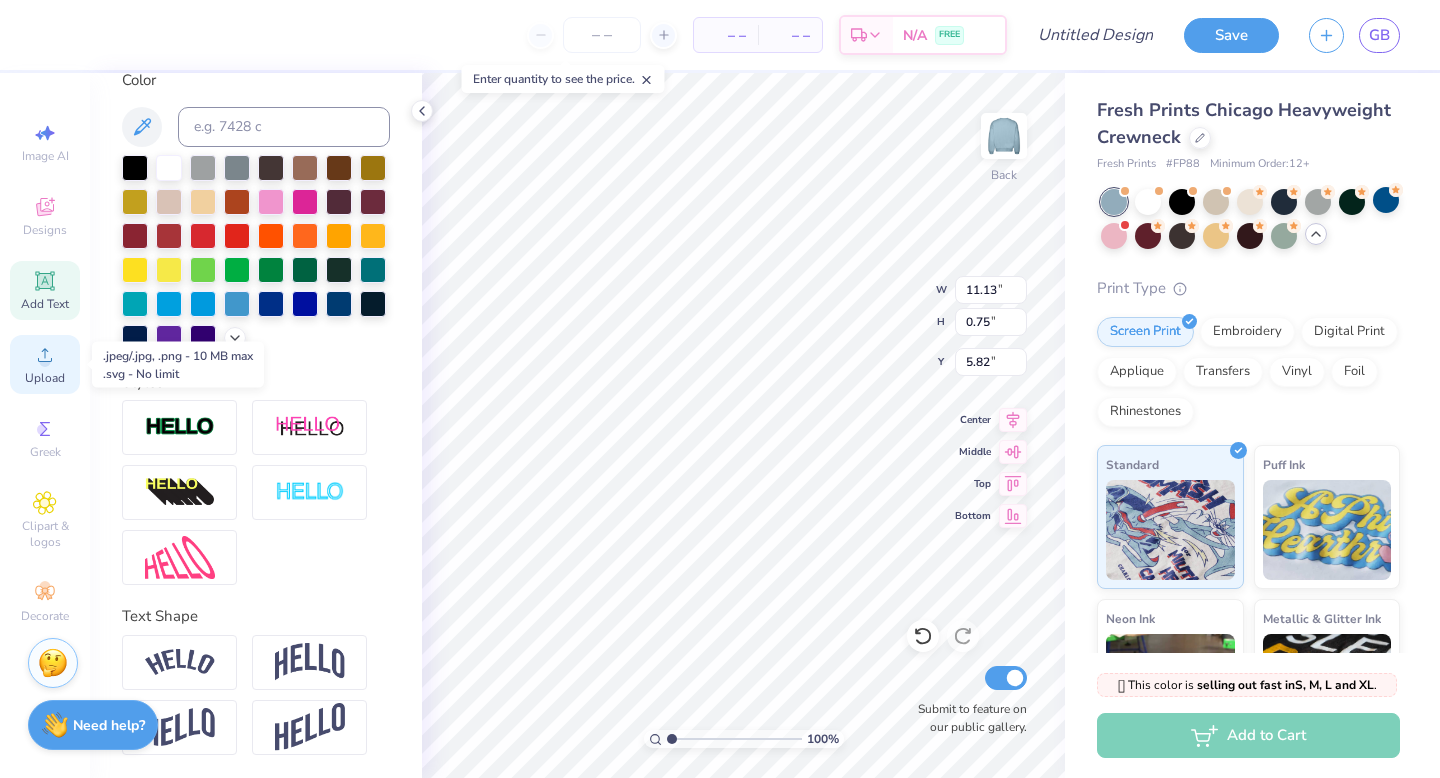 click on "Upload" at bounding box center [45, 378] 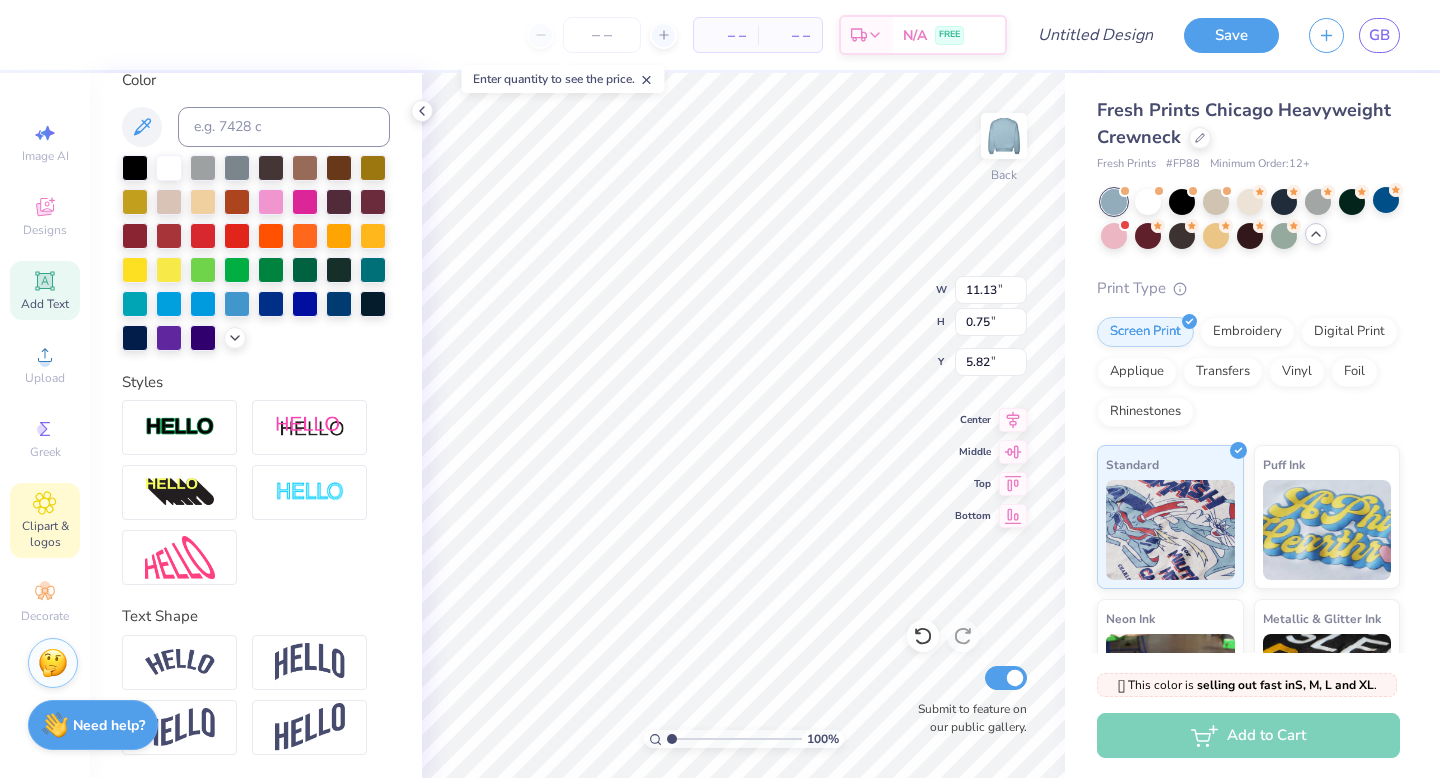click on "Clipart & logos" at bounding box center (45, 520) 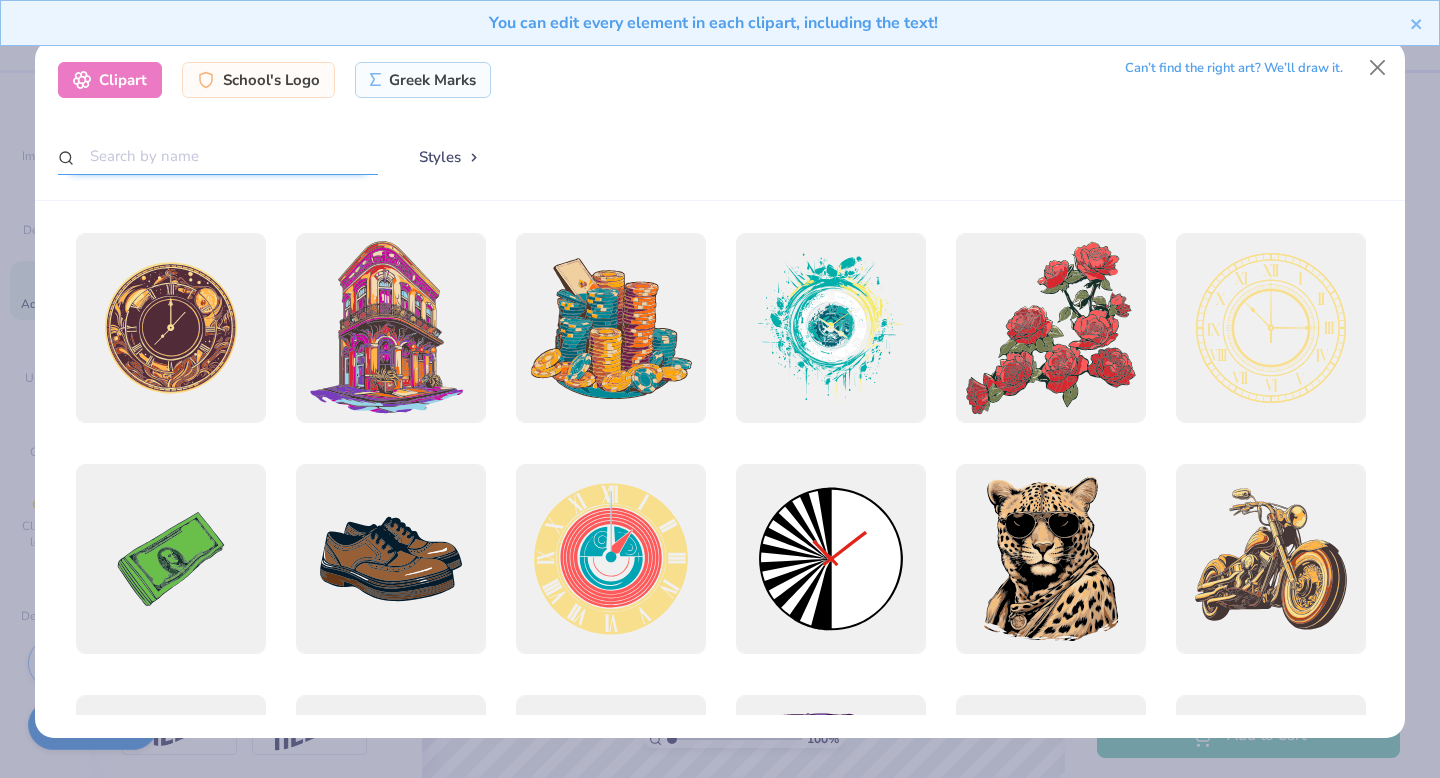 click at bounding box center (218, 156) 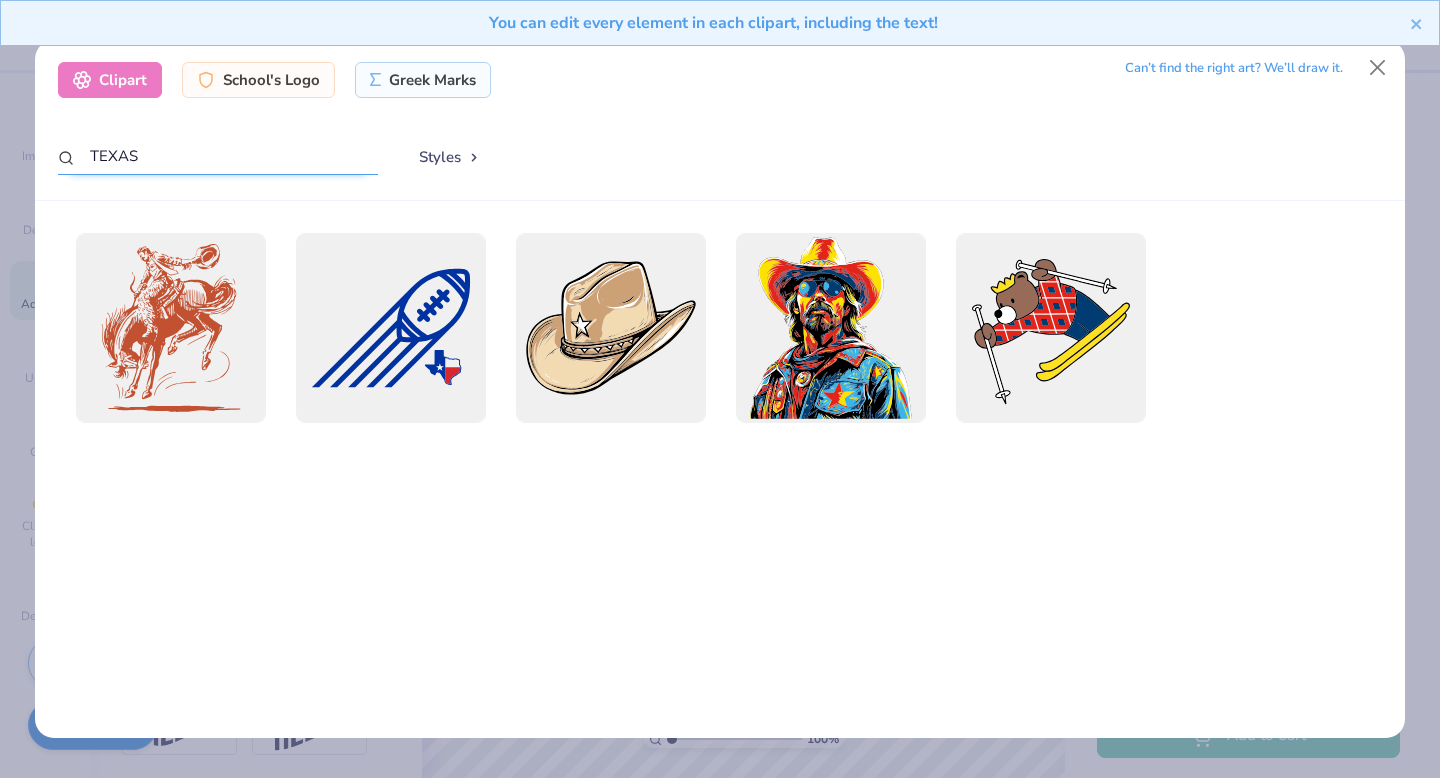 click on "TEXAS" at bounding box center [218, 156] 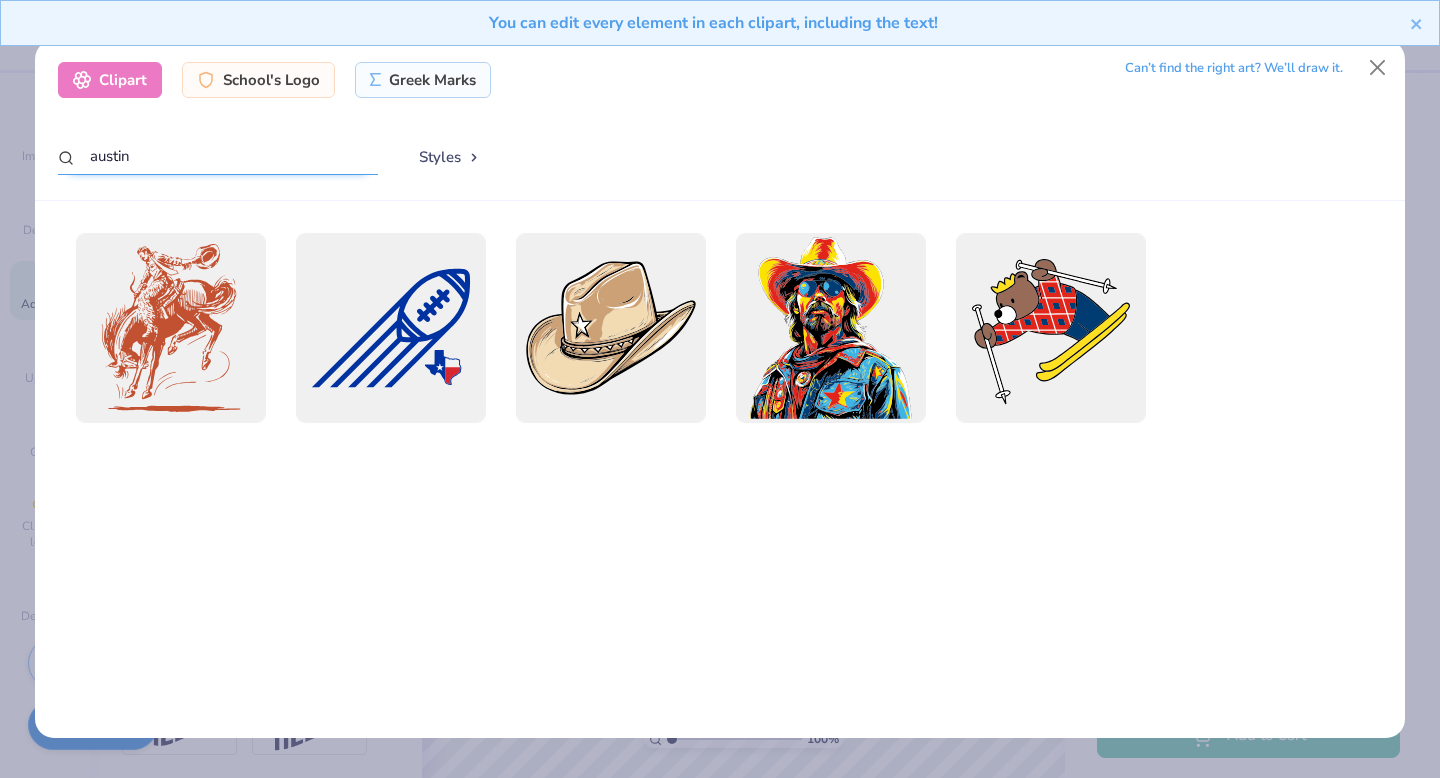 type on "austin" 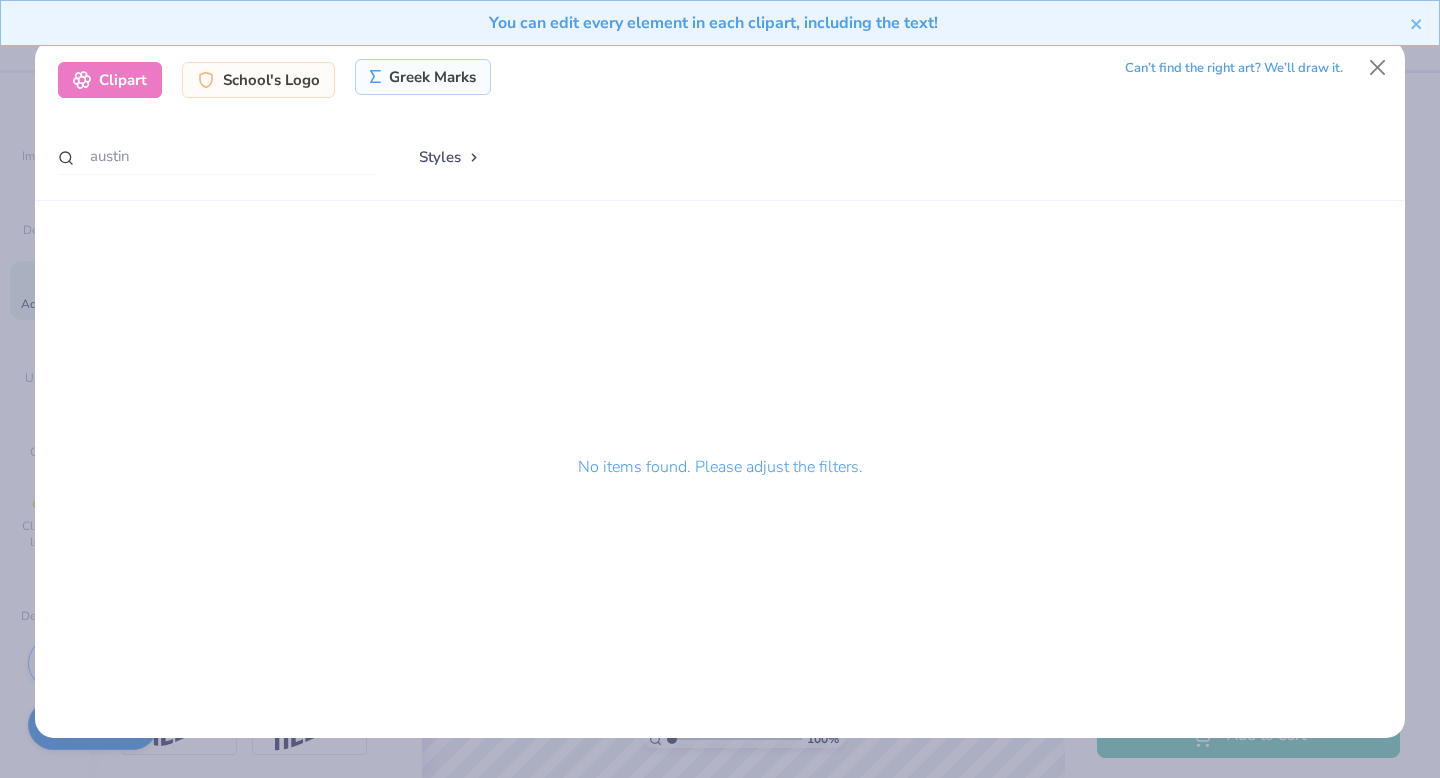 click on "Greek Marks" at bounding box center (423, 77) 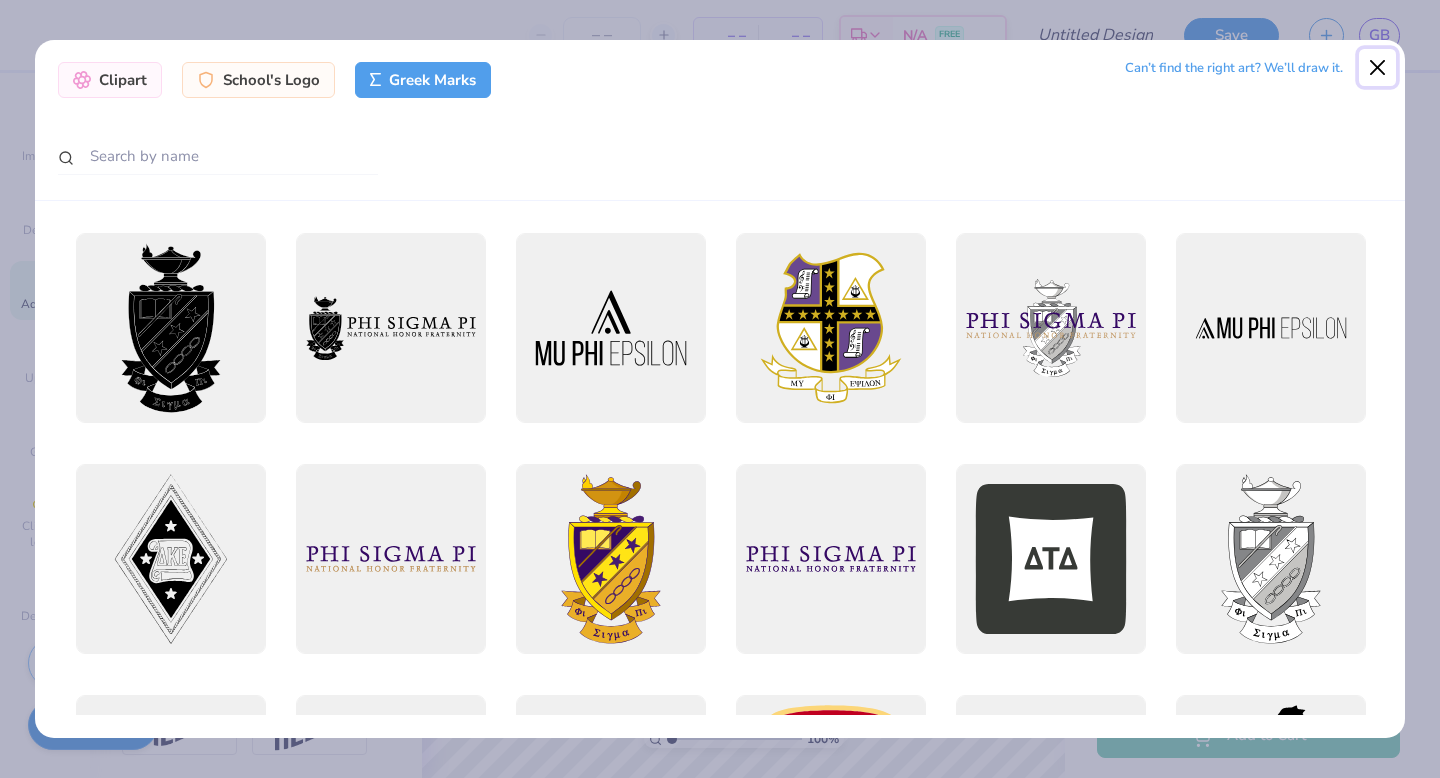click at bounding box center [1378, 68] 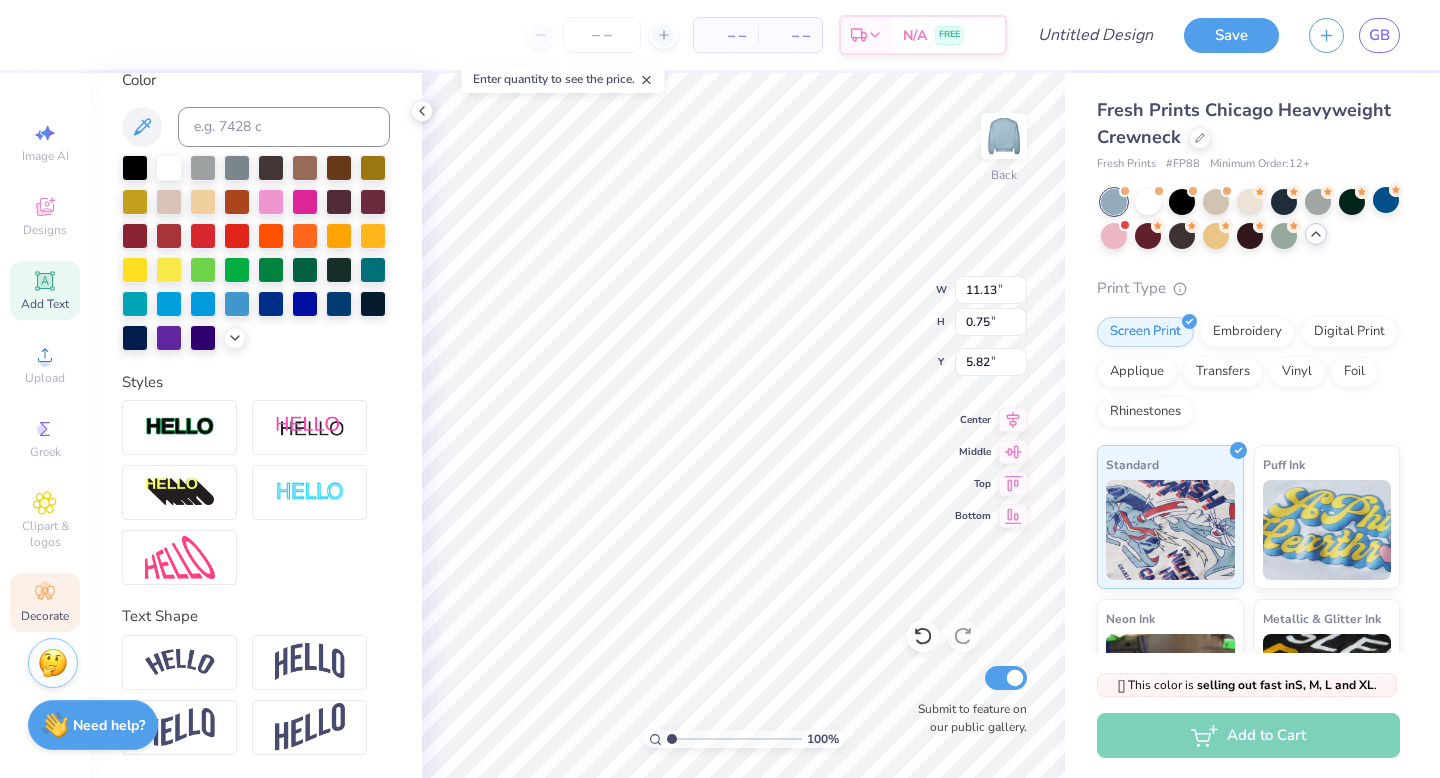 click 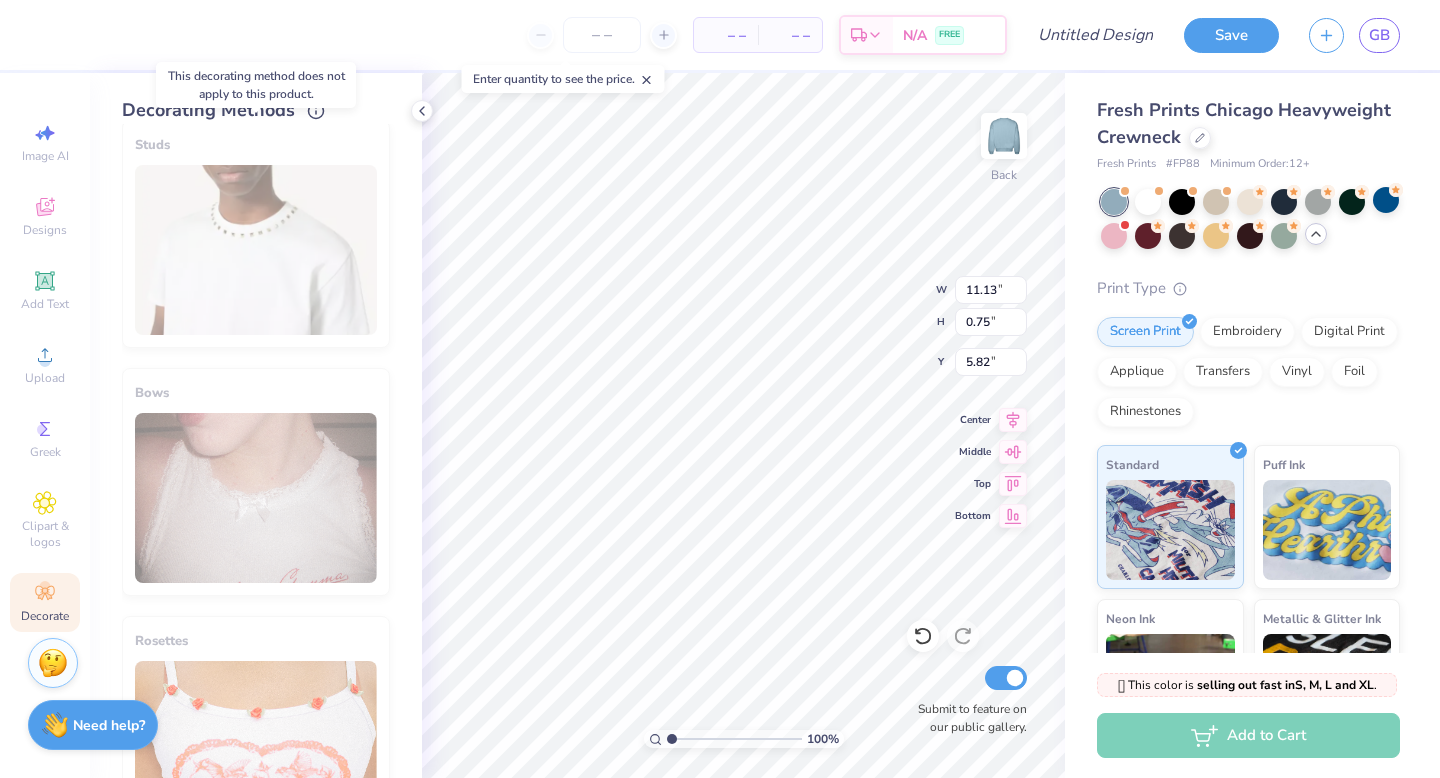 scroll, scrollTop: 1098, scrollLeft: 0, axis: vertical 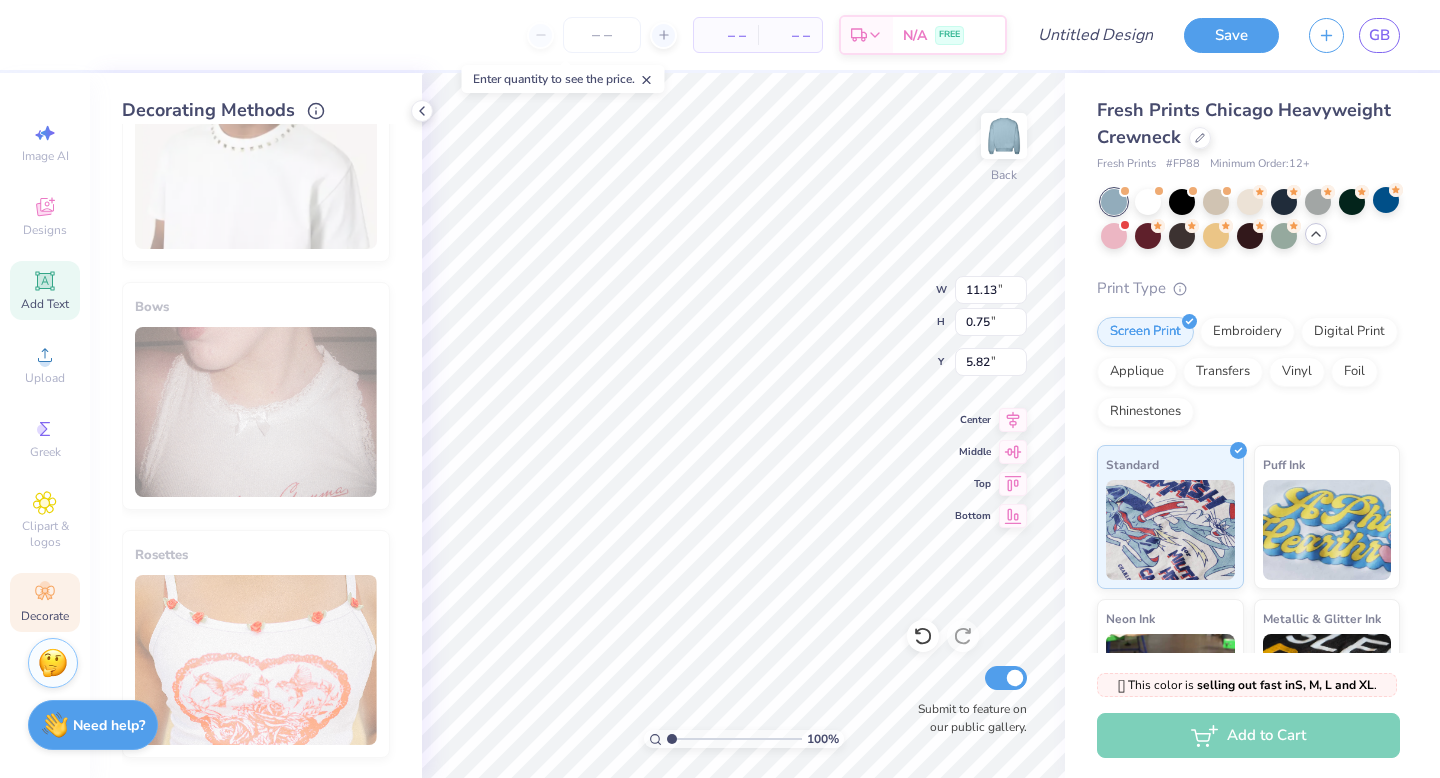 click 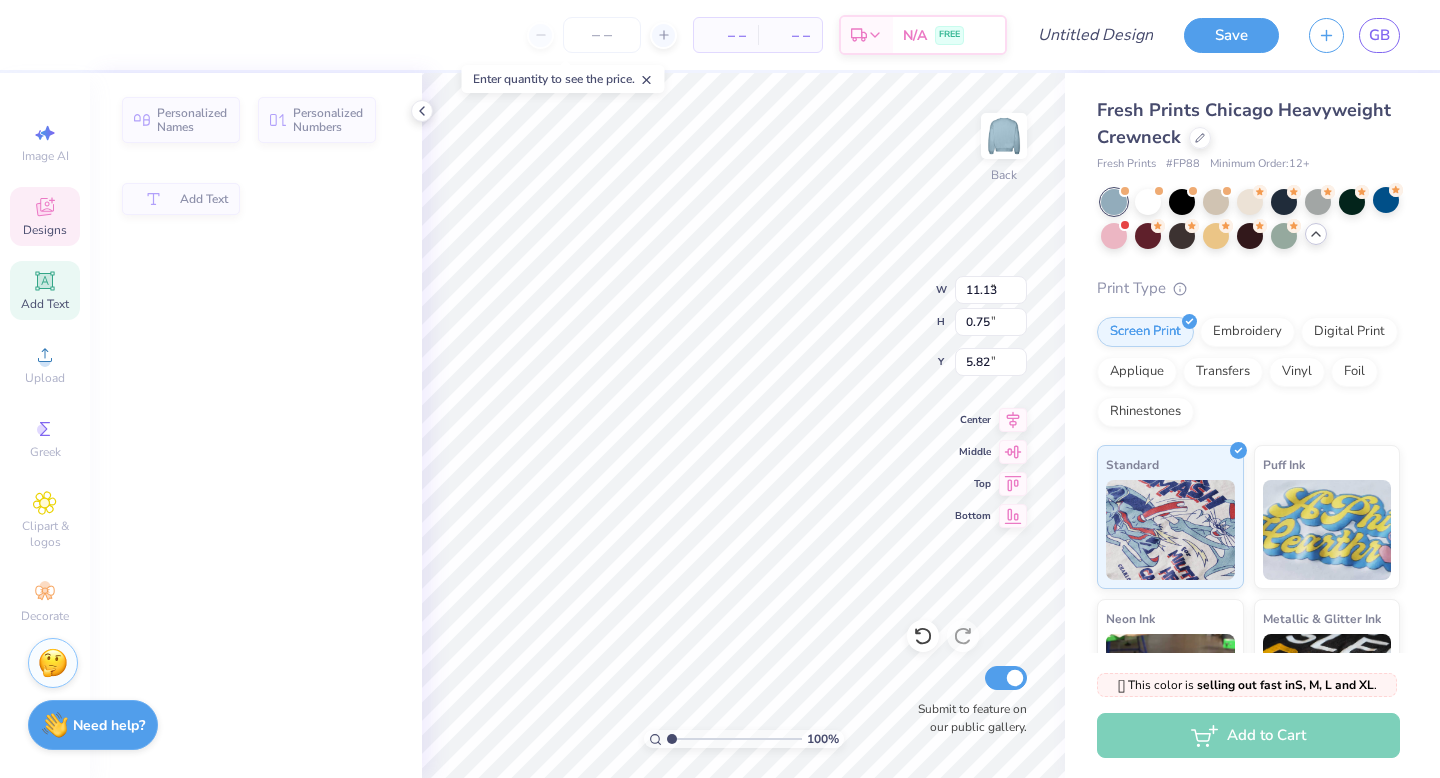 type on "5.95" 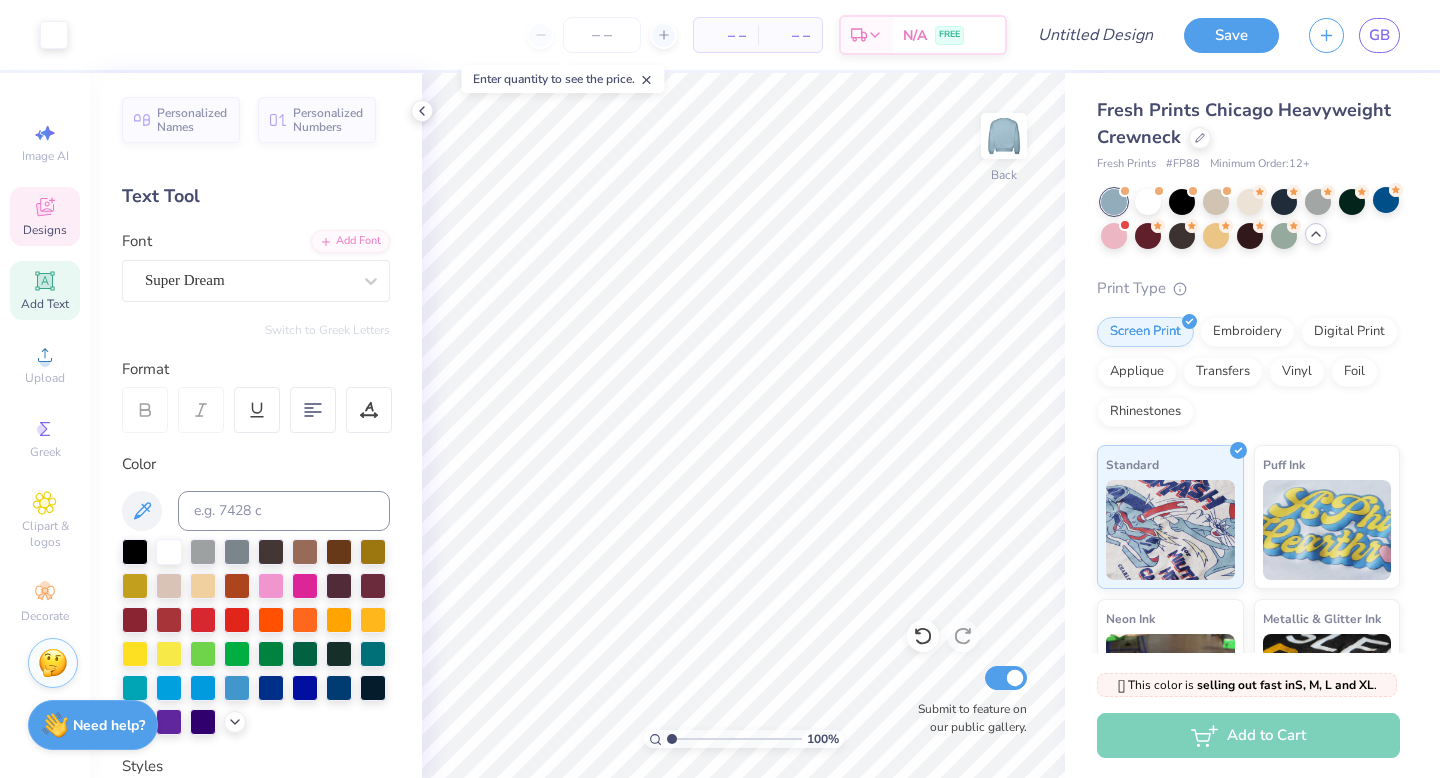 click 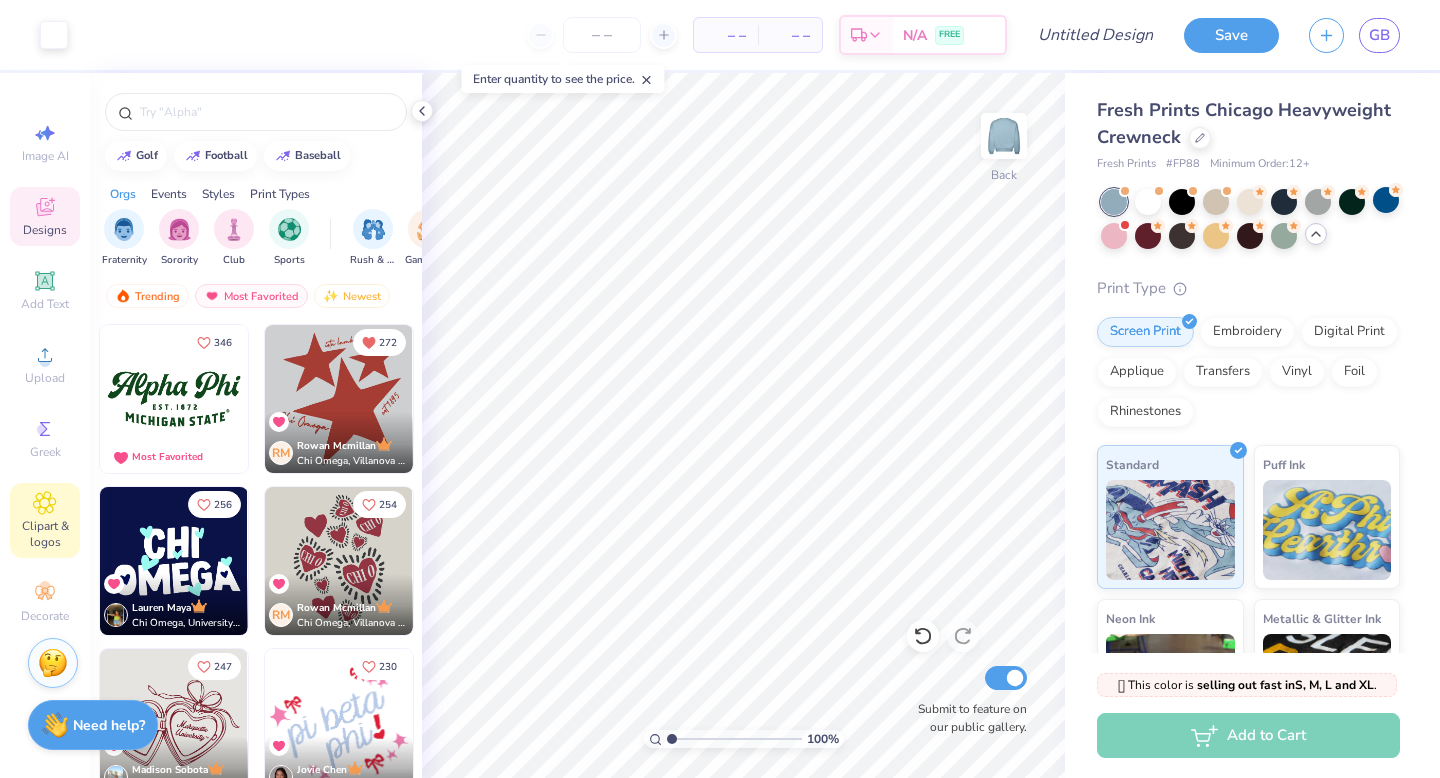 click on "Clipart & logos" at bounding box center [45, 534] 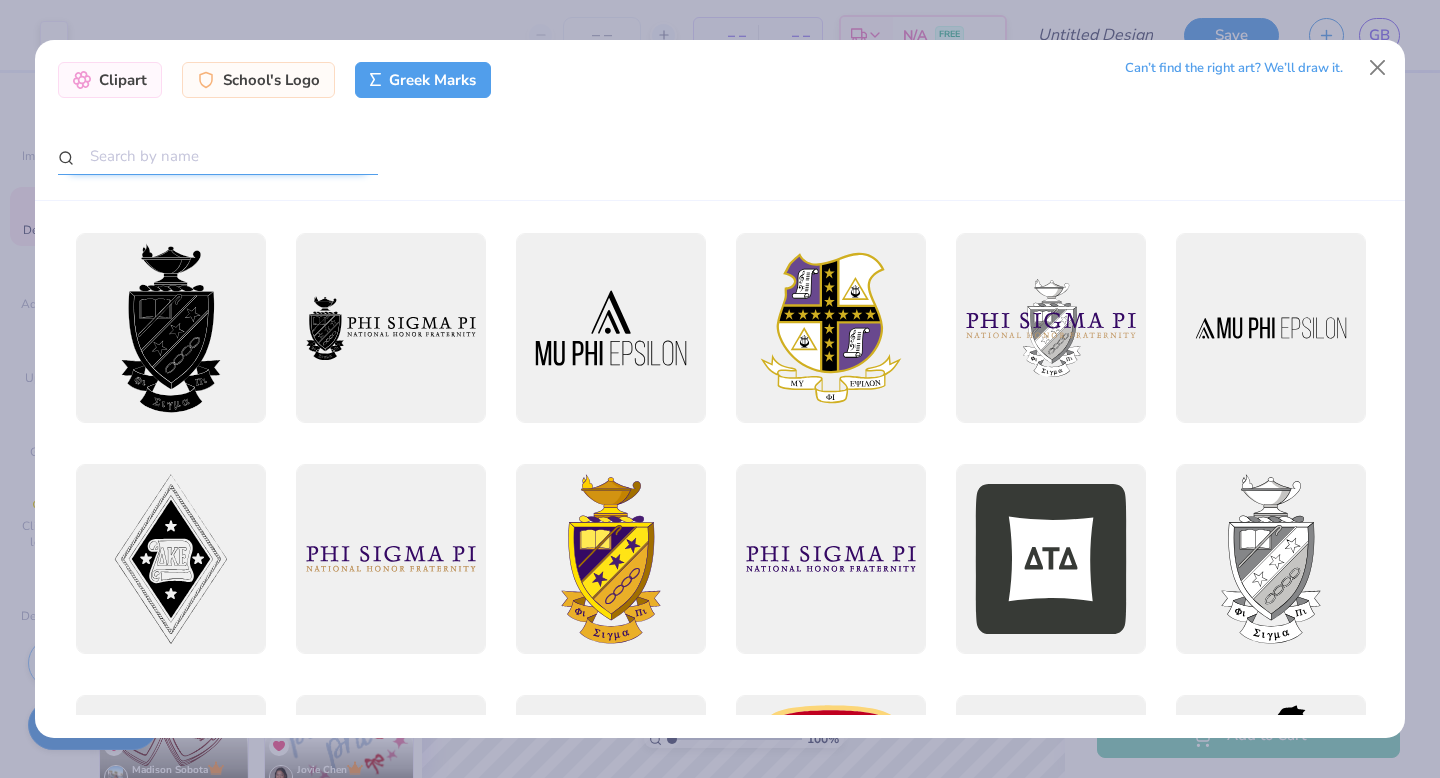 click at bounding box center (218, 156) 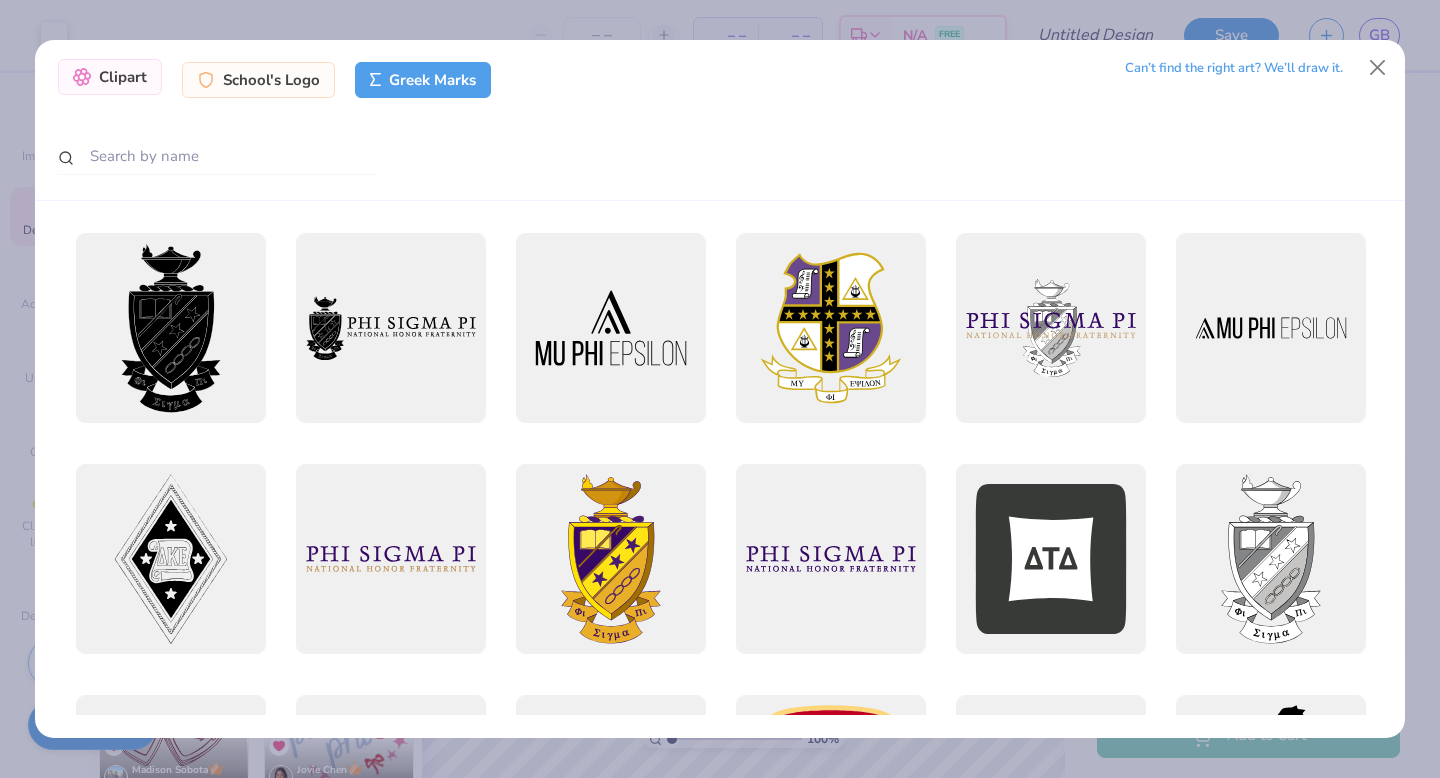 click on "Clipart" at bounding box center (110, 77) 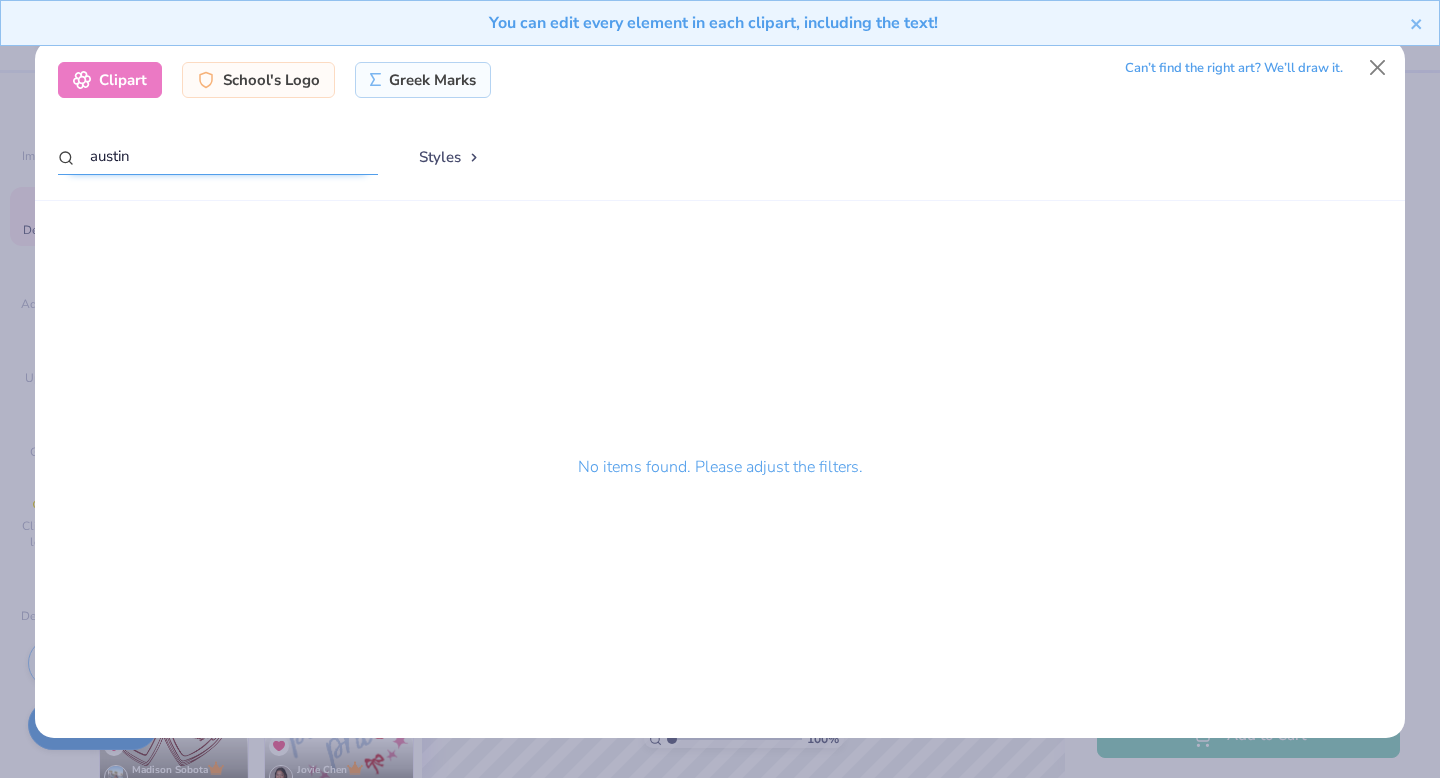 click on "austin" at bounding box center [218, 156] 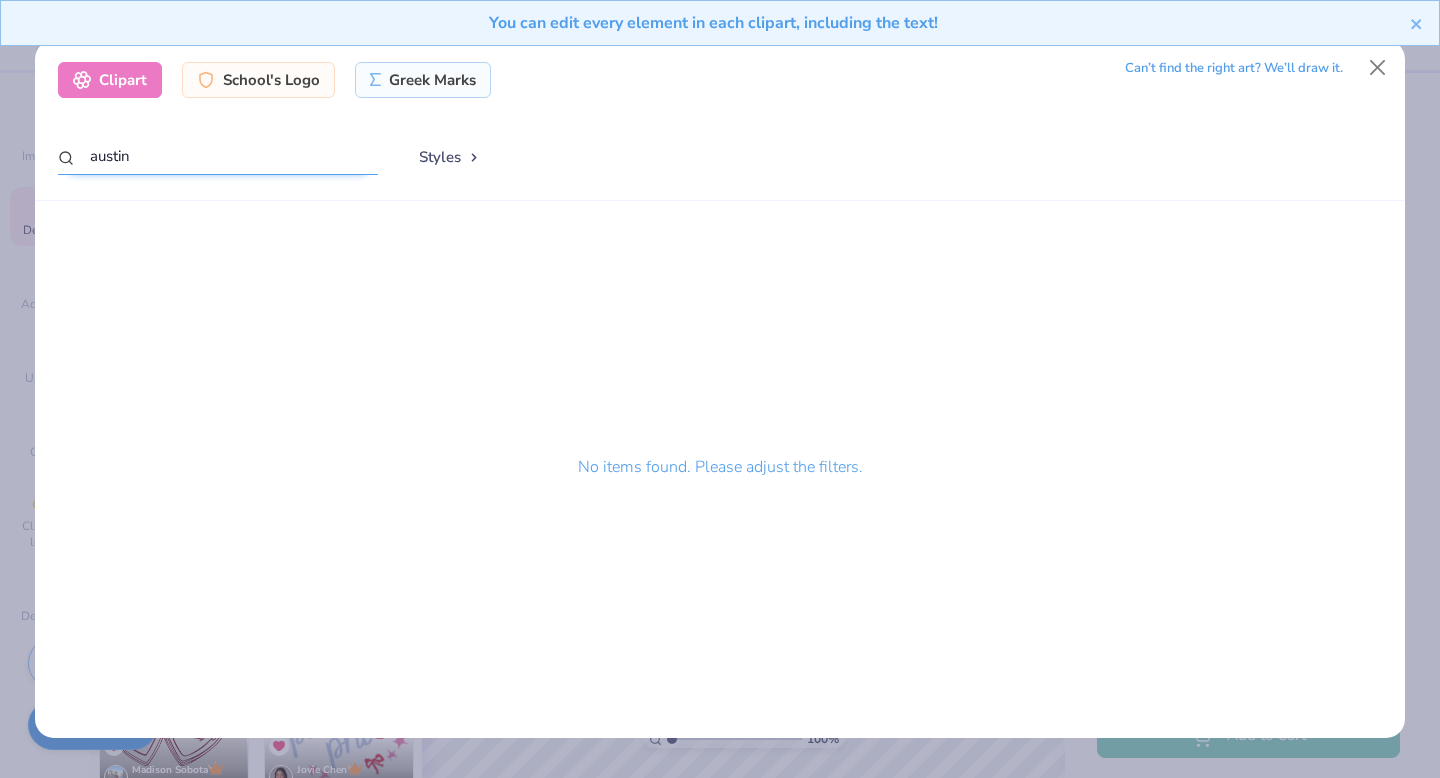 click on "austin" at bounding box center (218, 156) 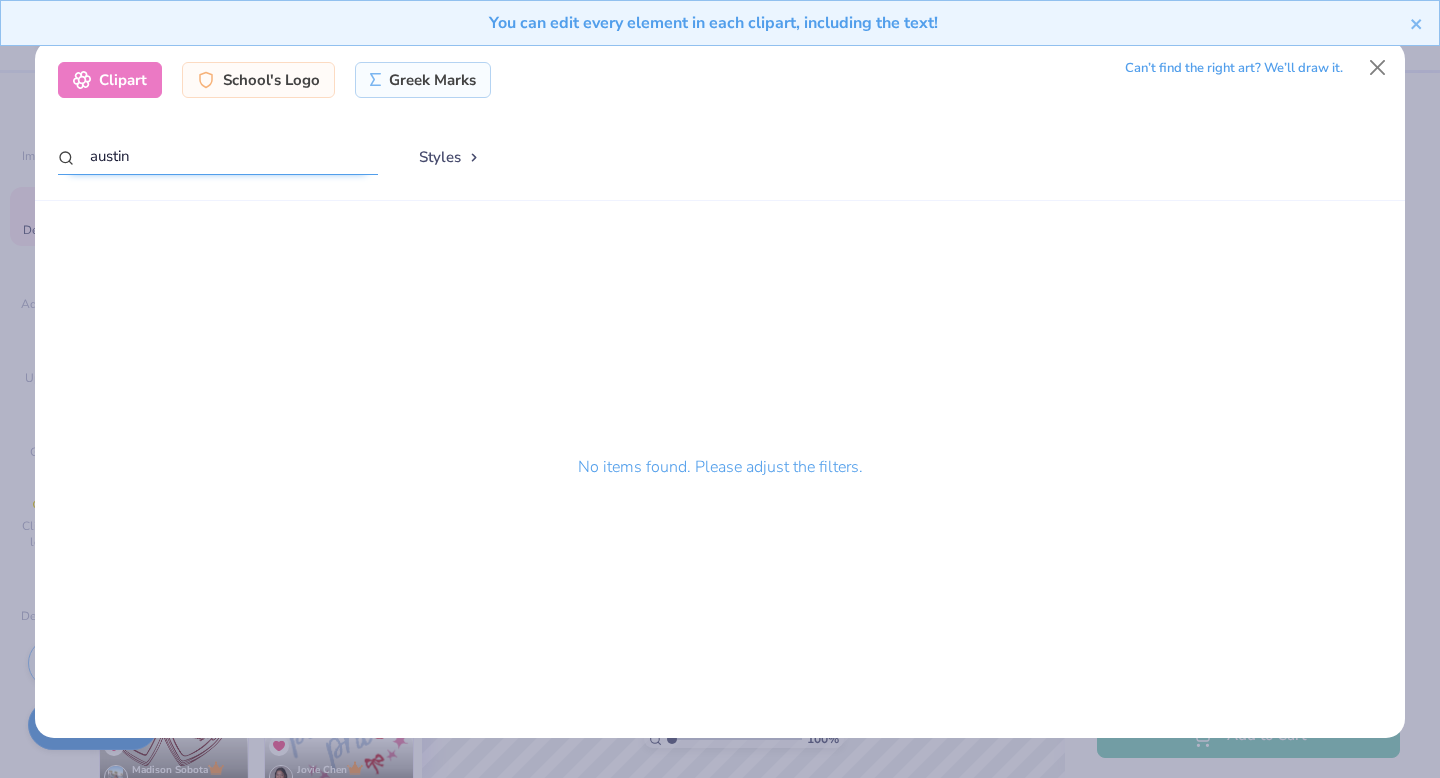 click on "austin" at bounding box center [218, 156] 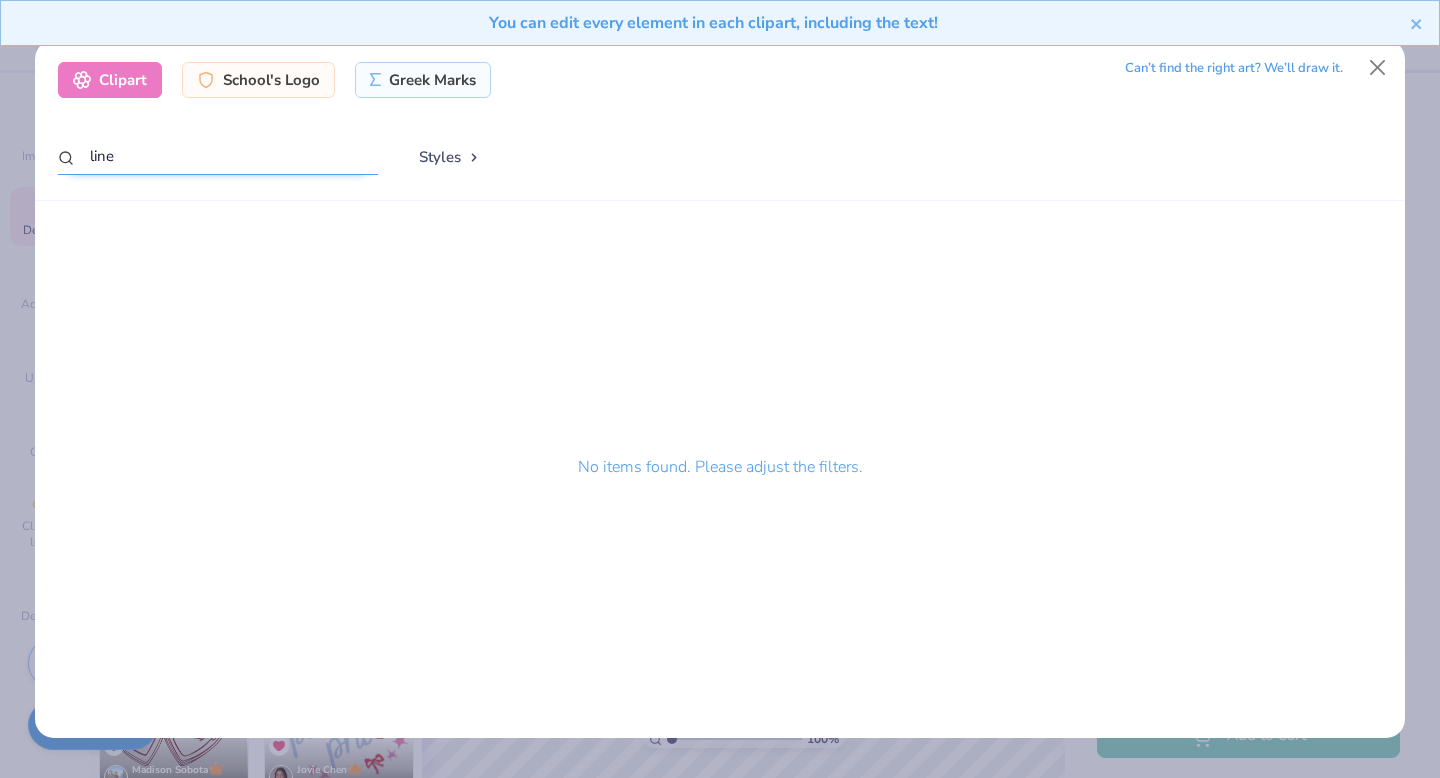 type on "line" 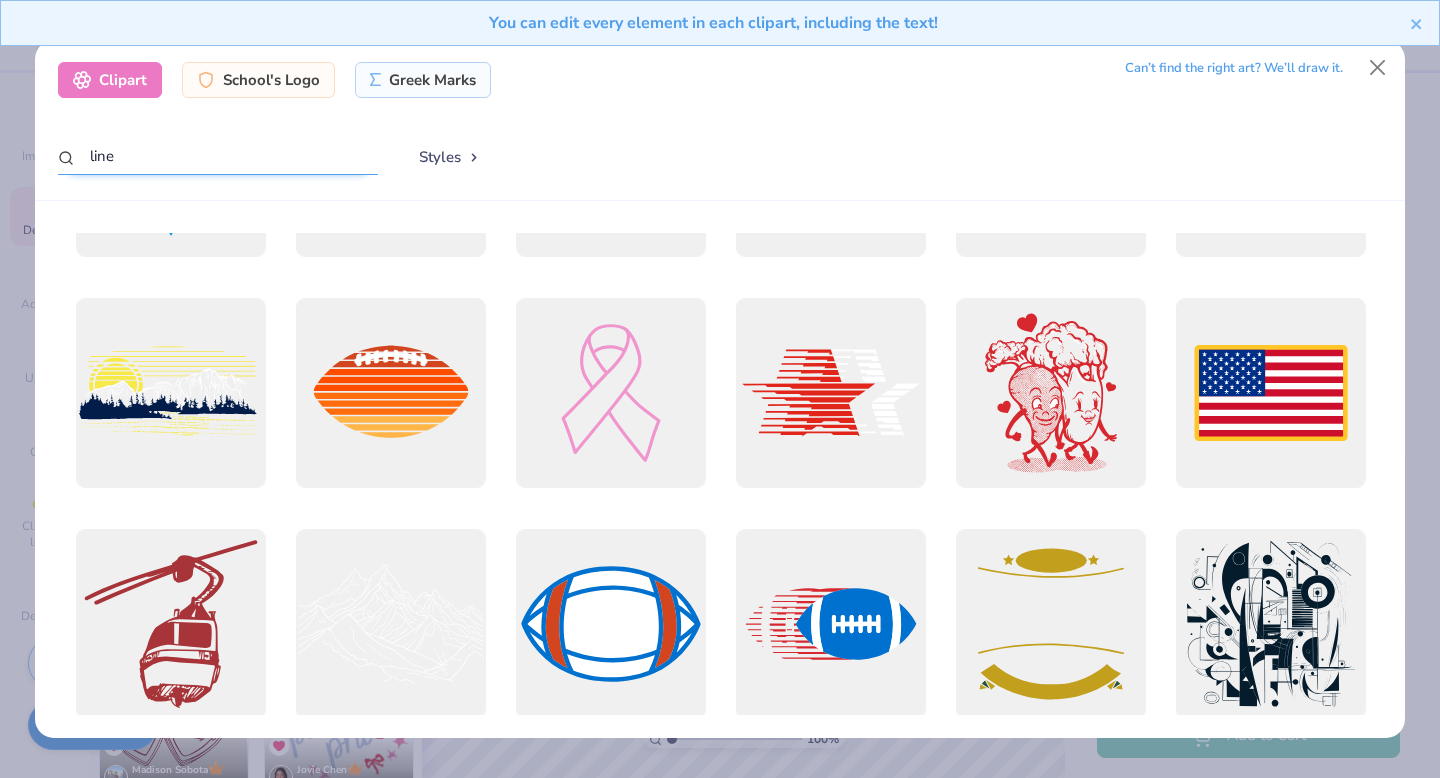 scroll, scrollTop: 2473, scrollLeft: 0, axis: vertical 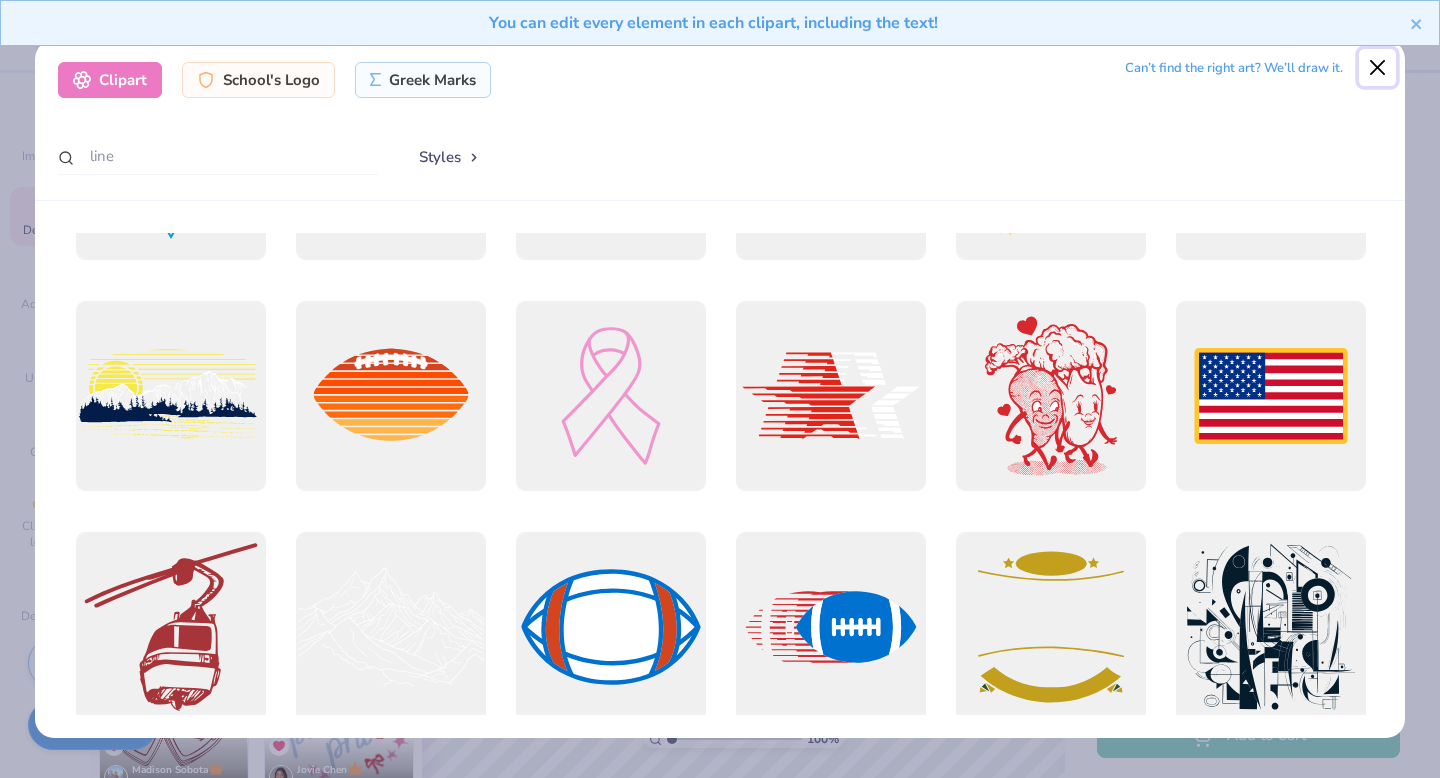 click at bounding box center [1378, 68] 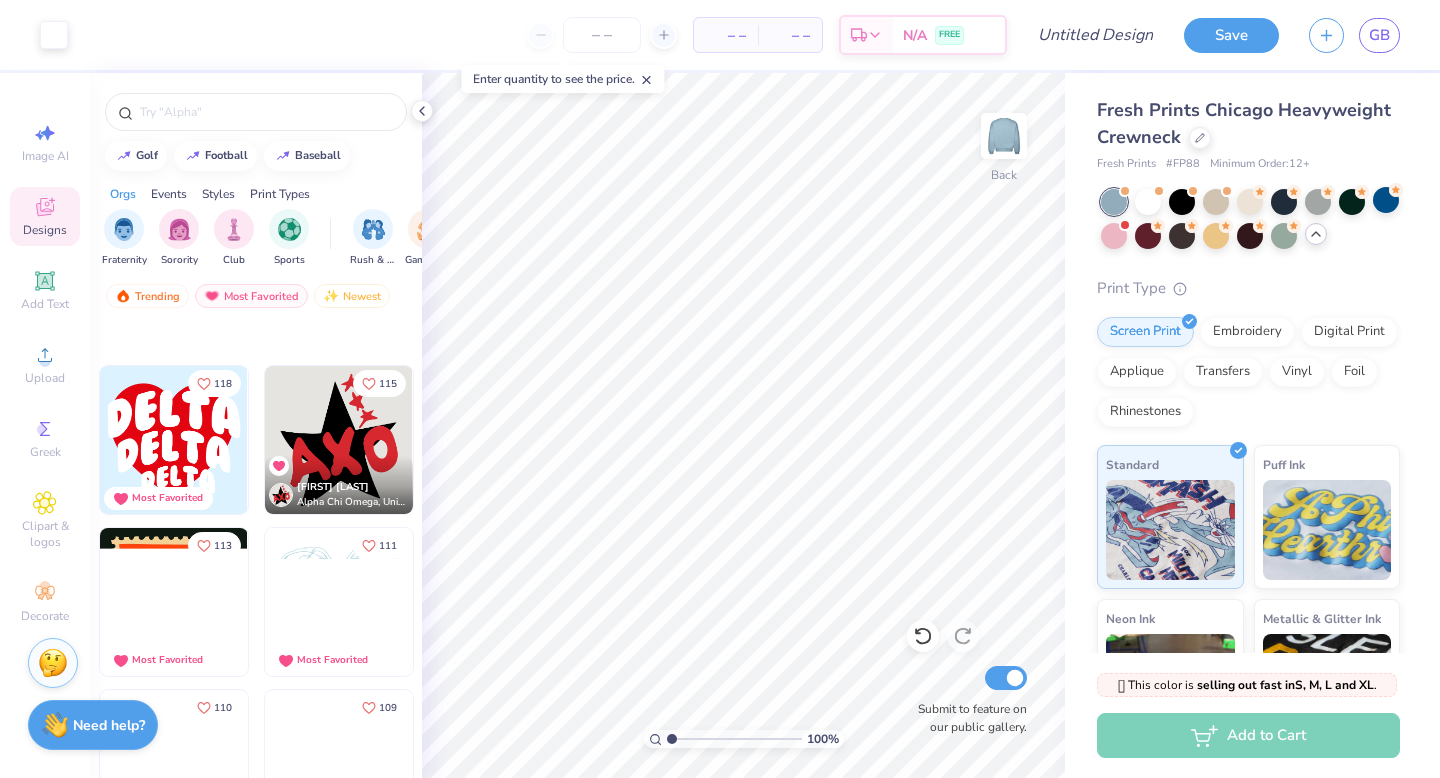 scroll, scrollTop: 1612, scrollLeft: 0, axis: vertical 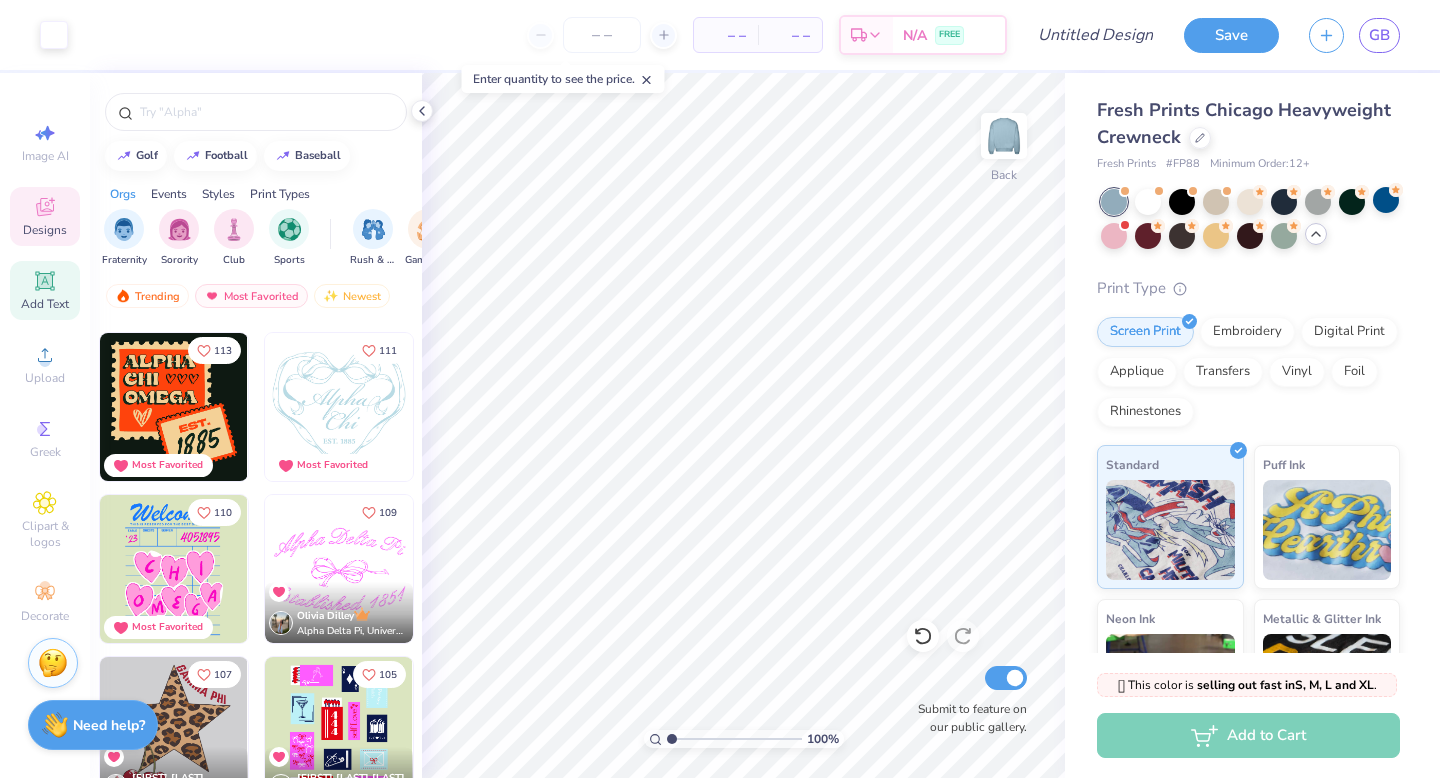 click on "Add Text" at bounding box center (45, 304) 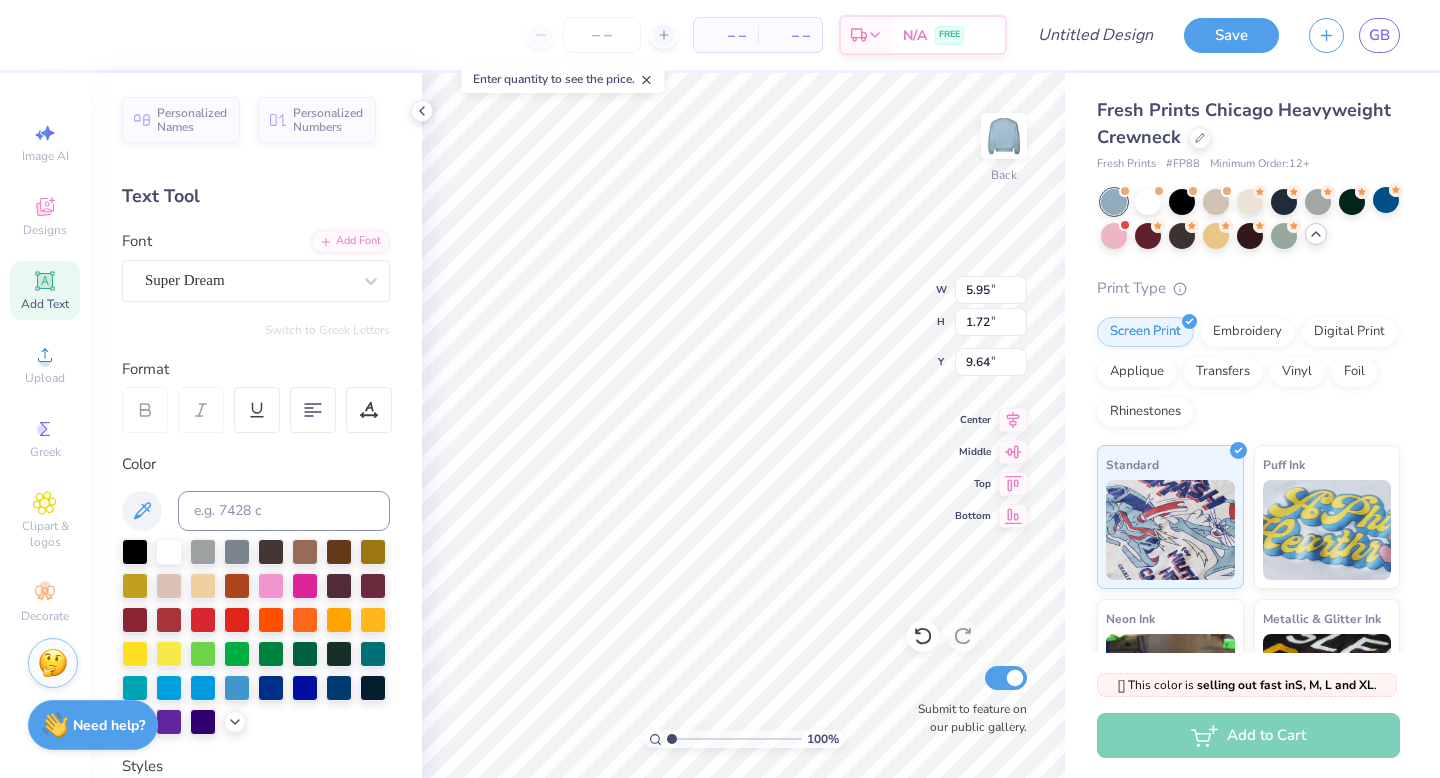 type on "_" 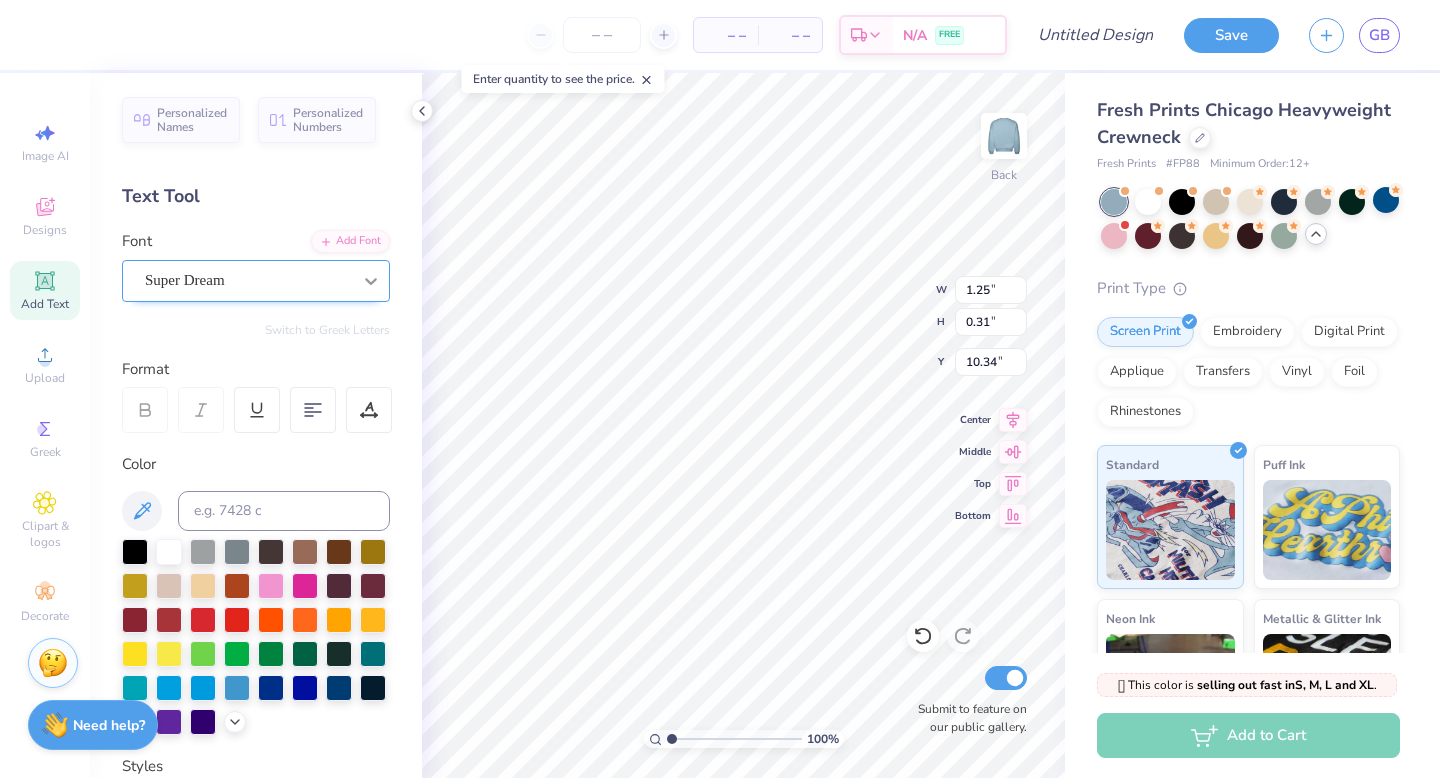 click at bounding box center [371, 281] 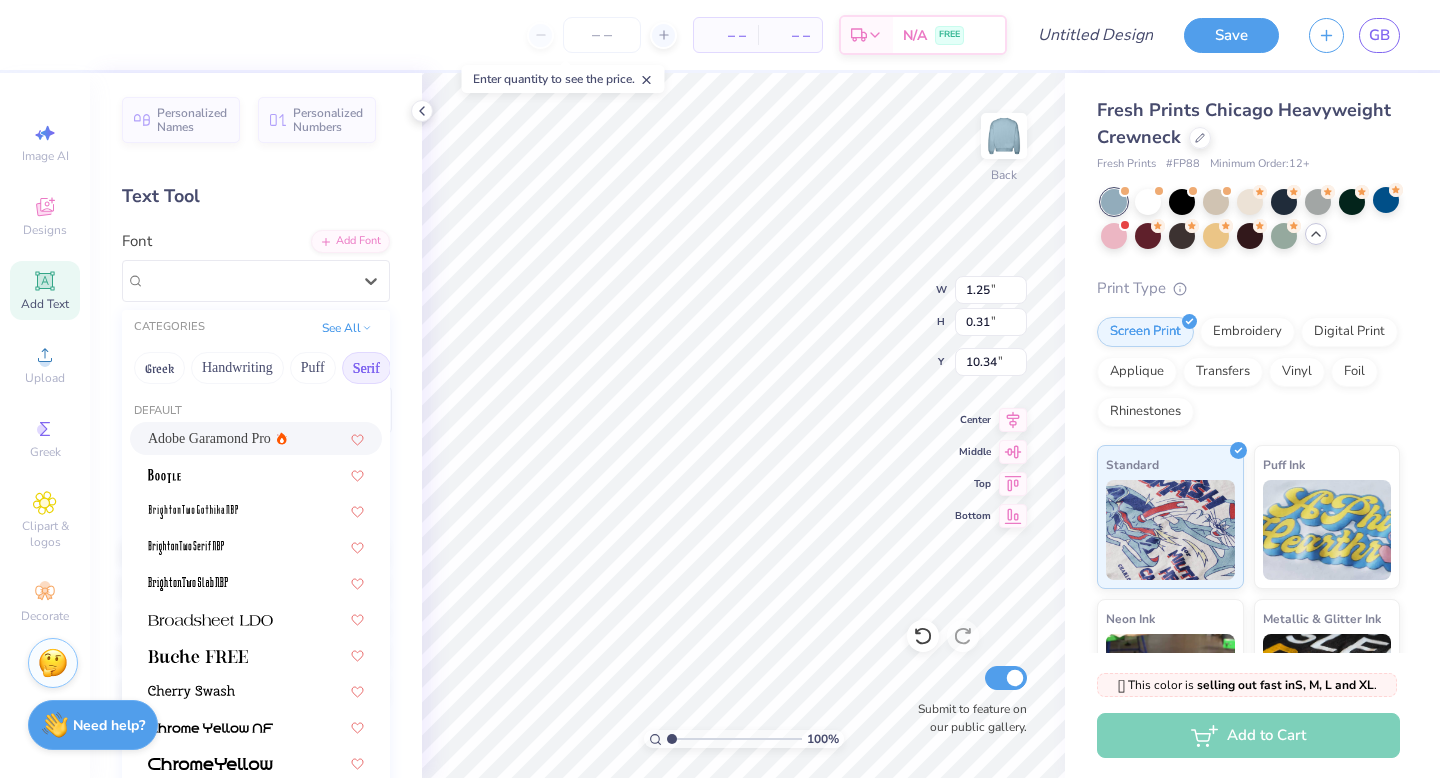 click 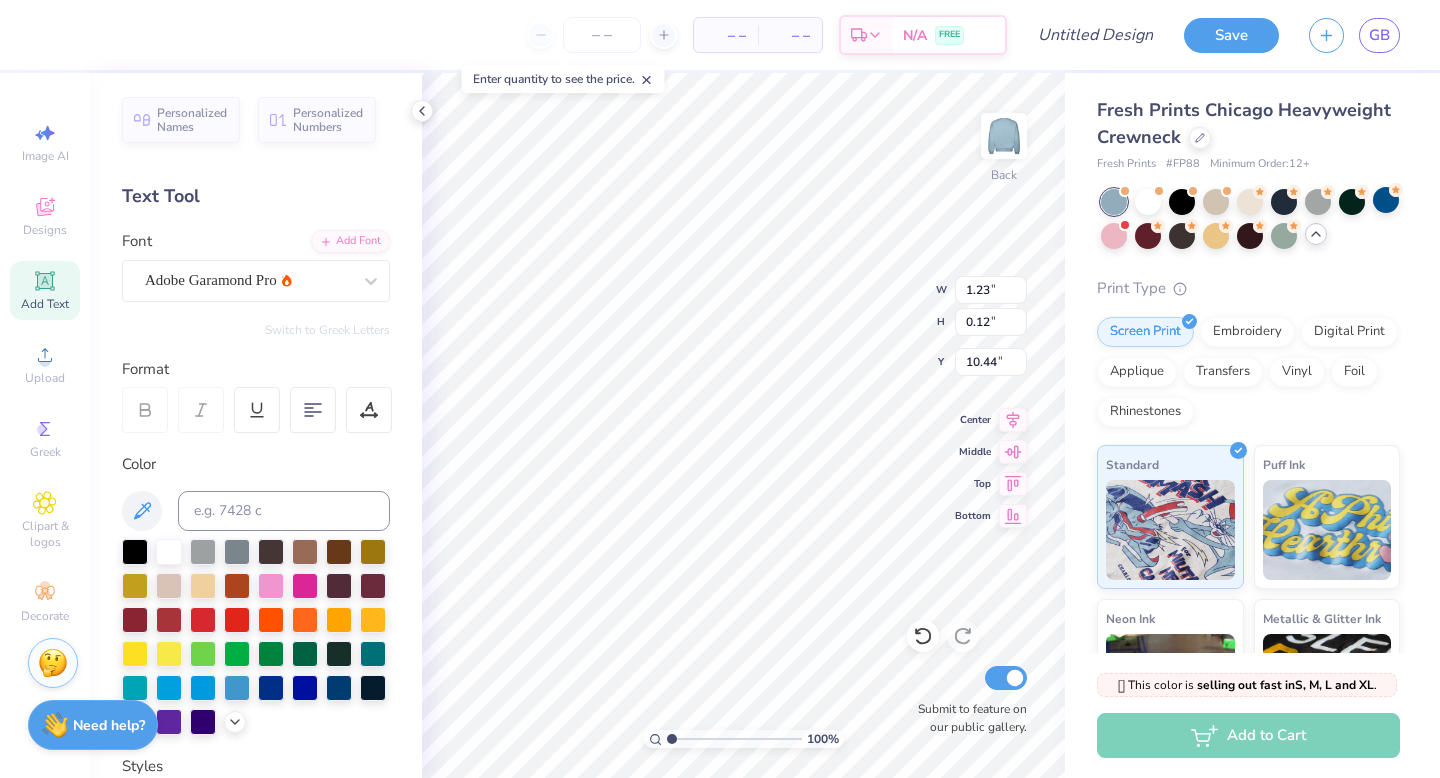 type on "1.23" 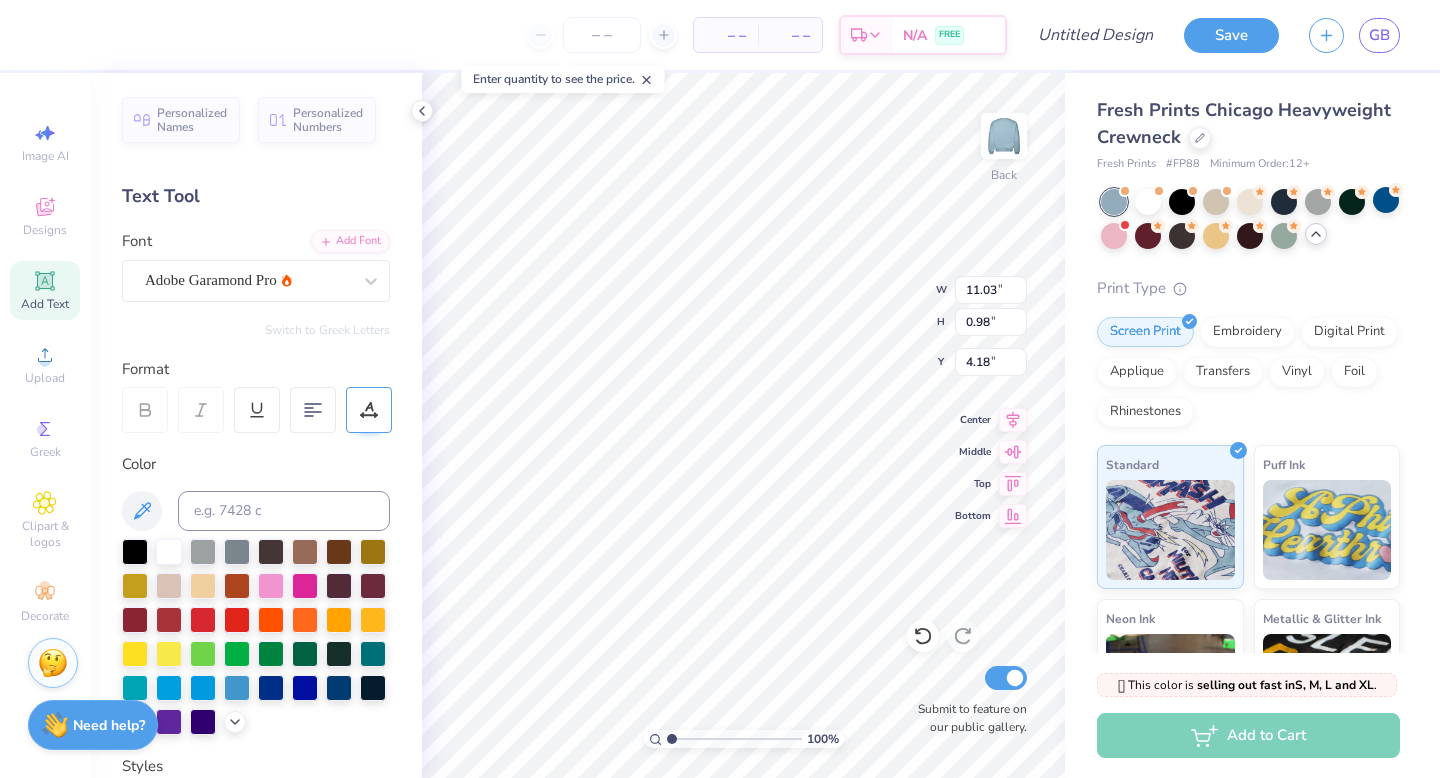 type on "4.32" 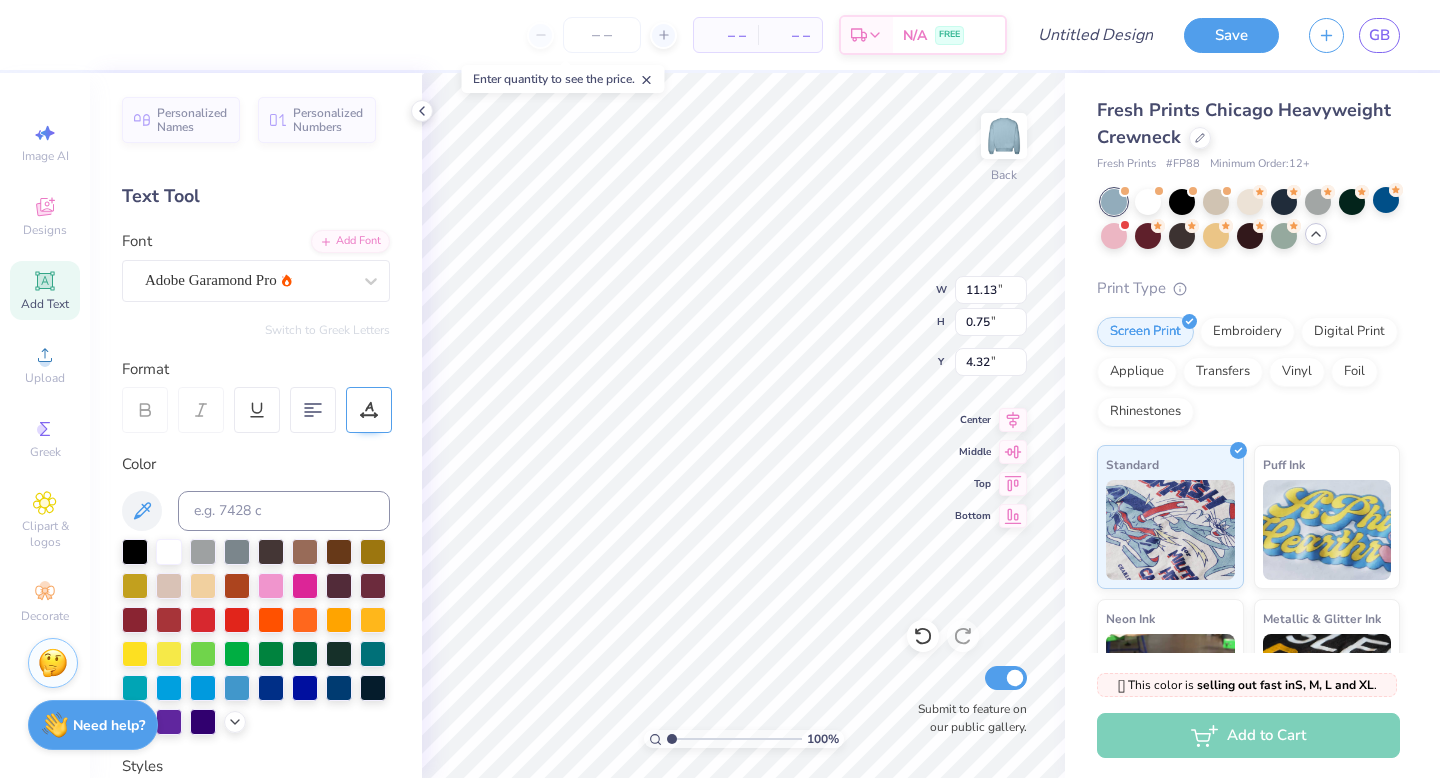 type on "11.13" 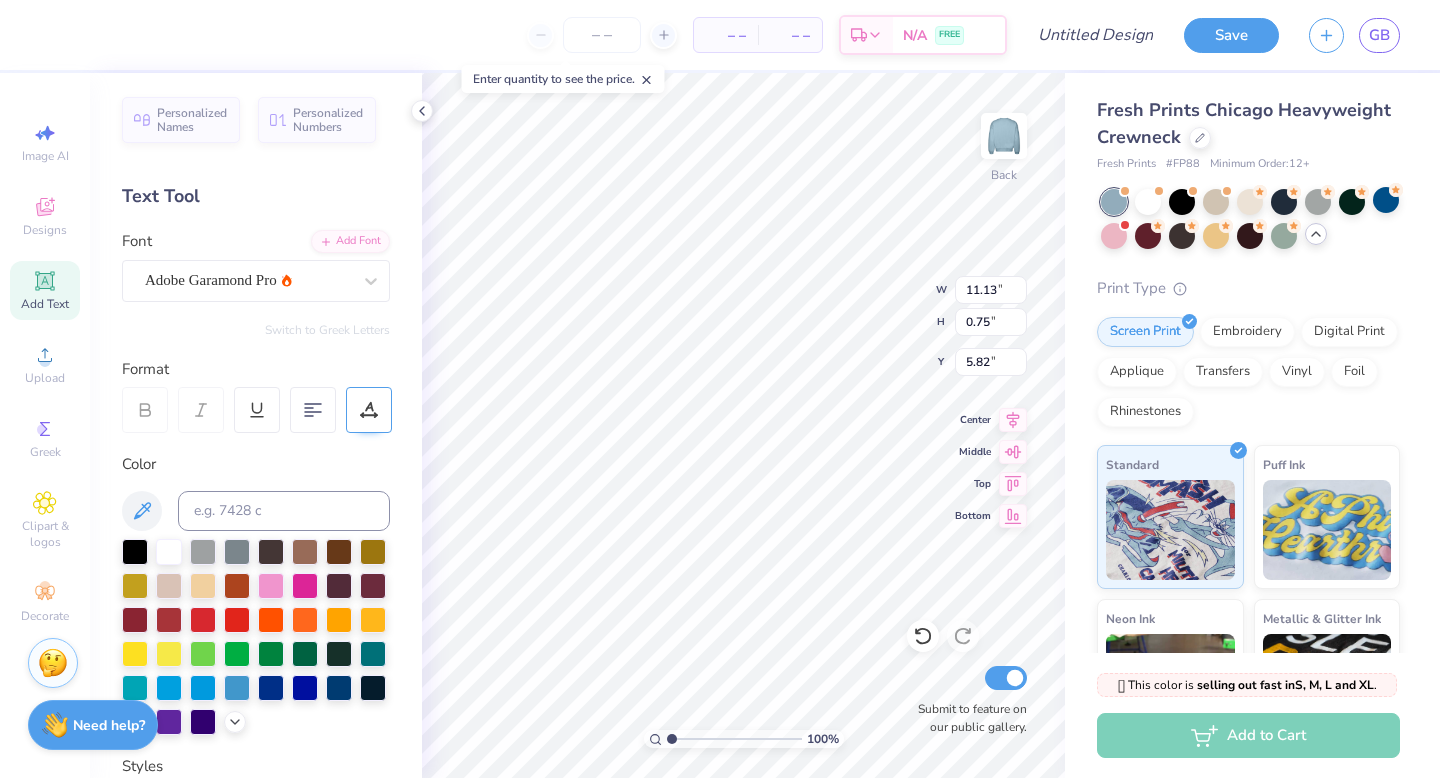 type on "10.39" 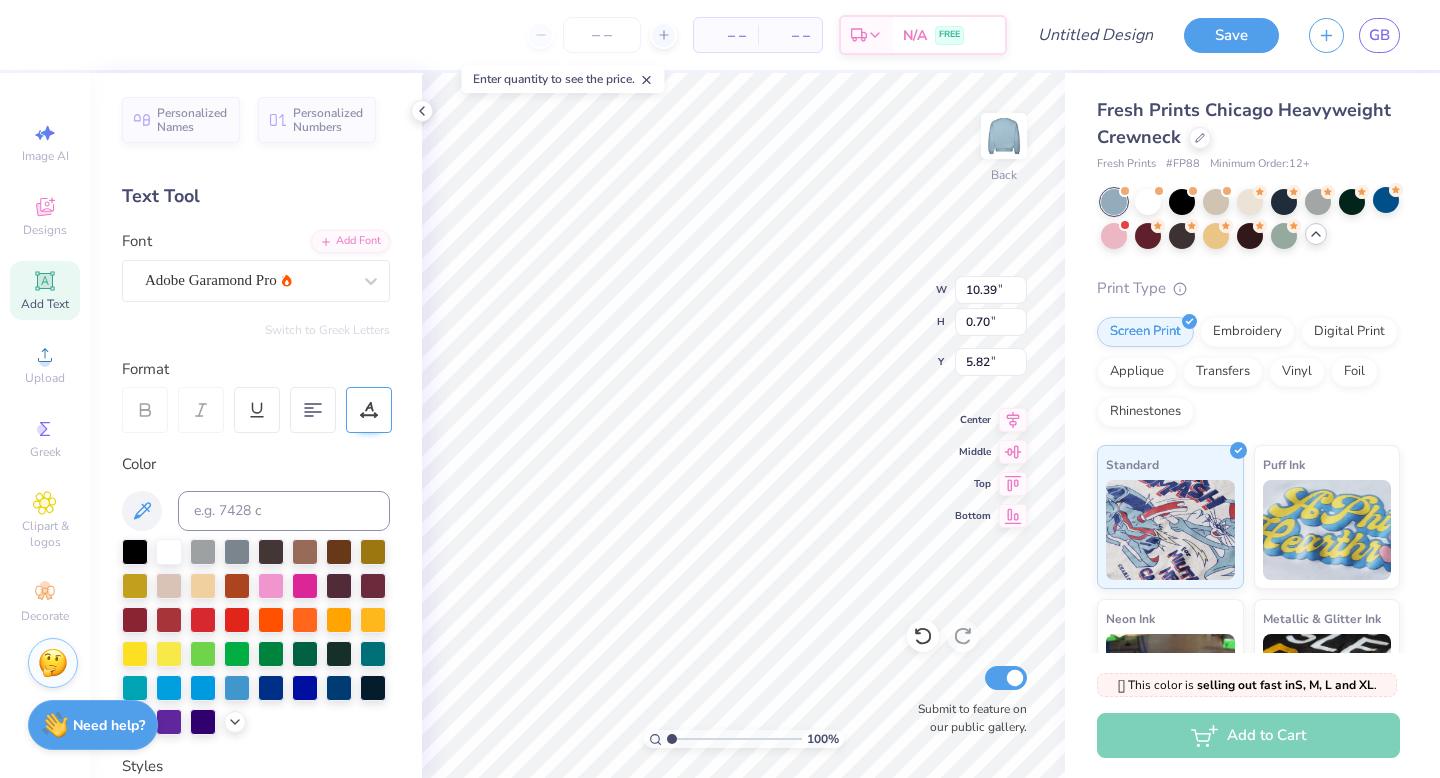 type on "5.71" 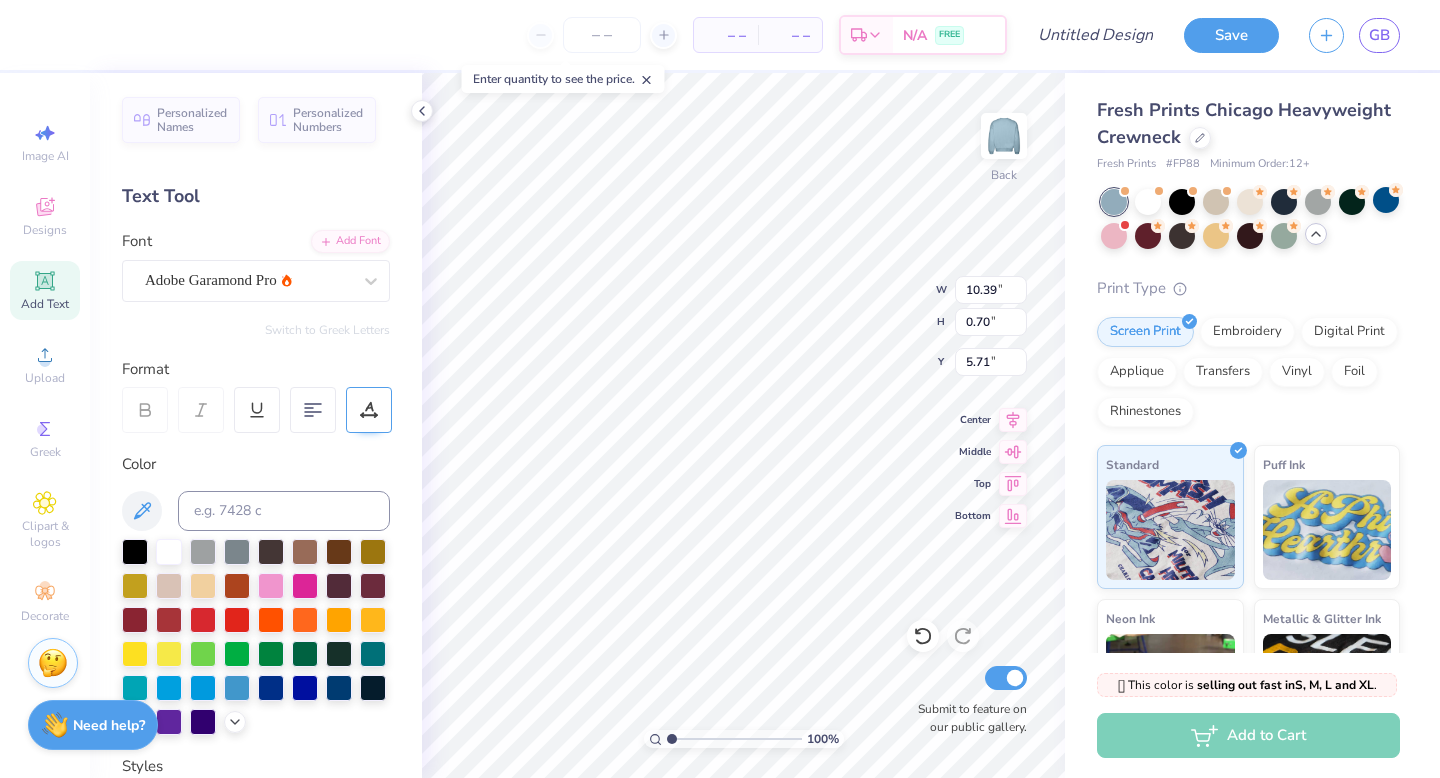 type on "11.03" 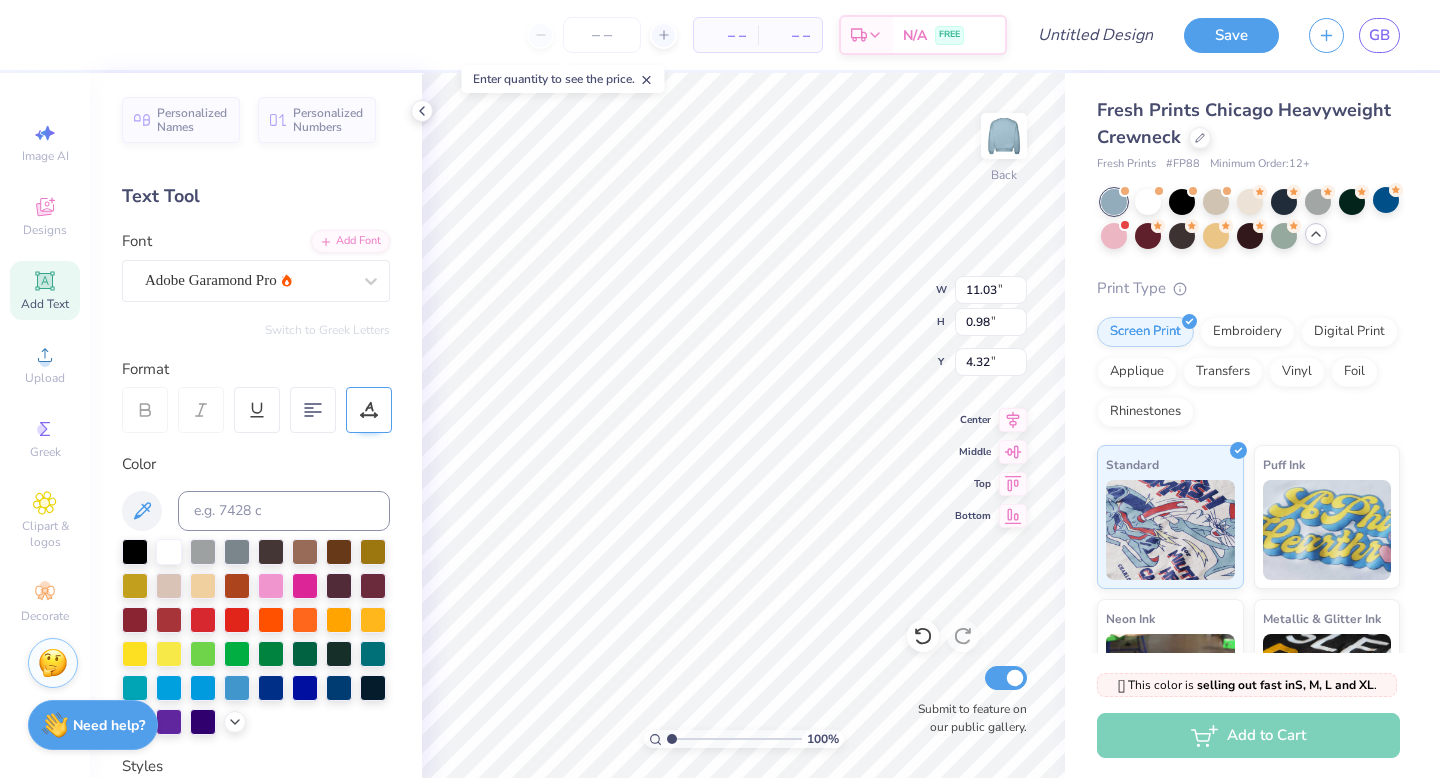 type on "4.45" 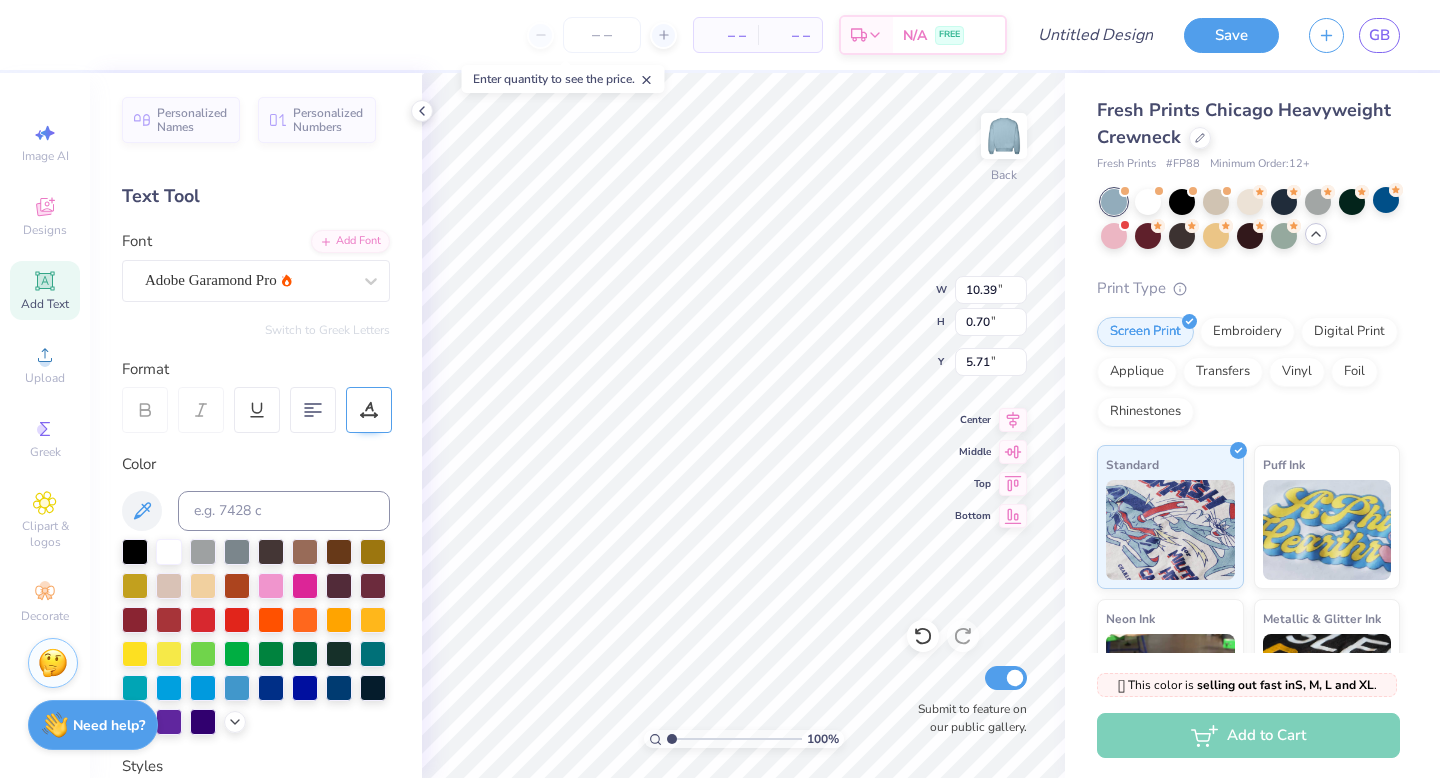type on "6.08" 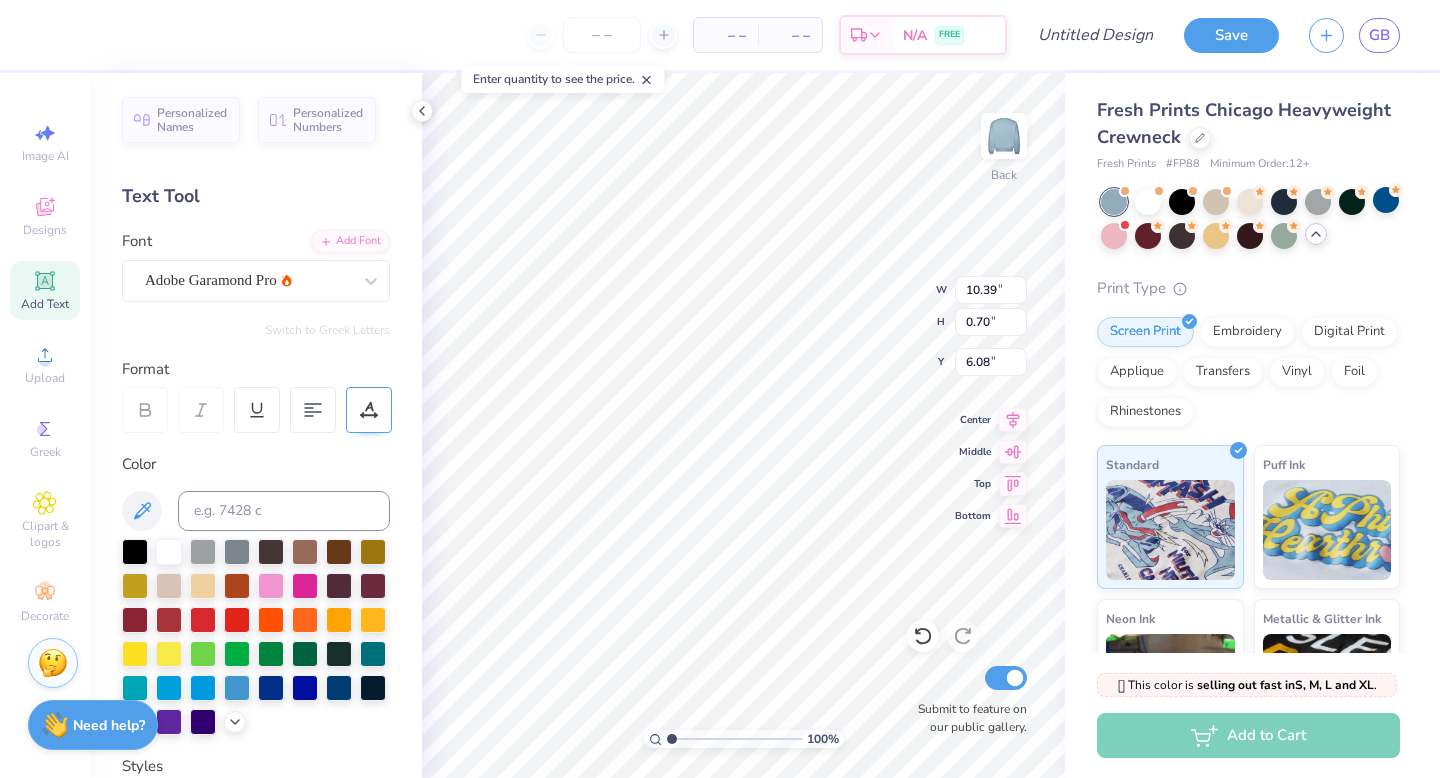type on "11.03" 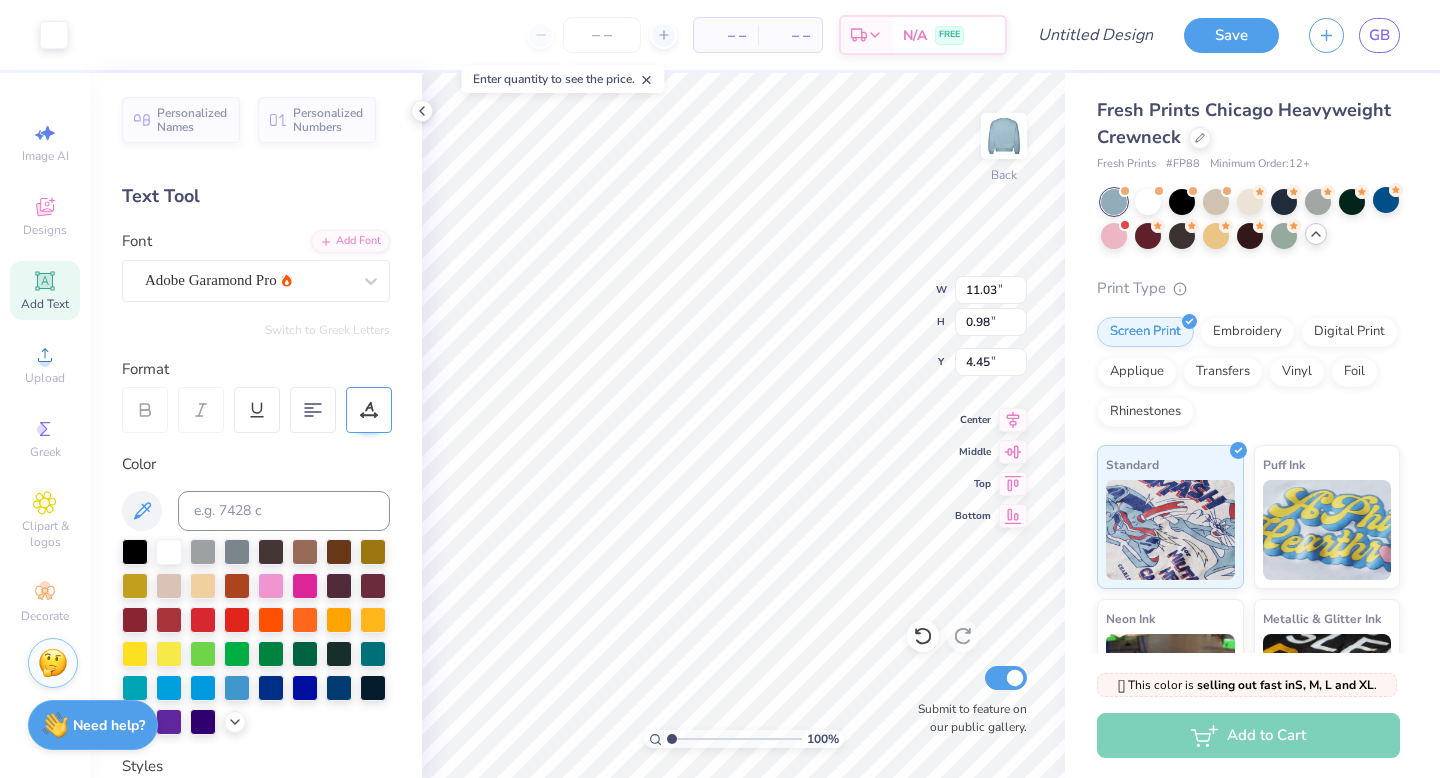 type on "2.33" 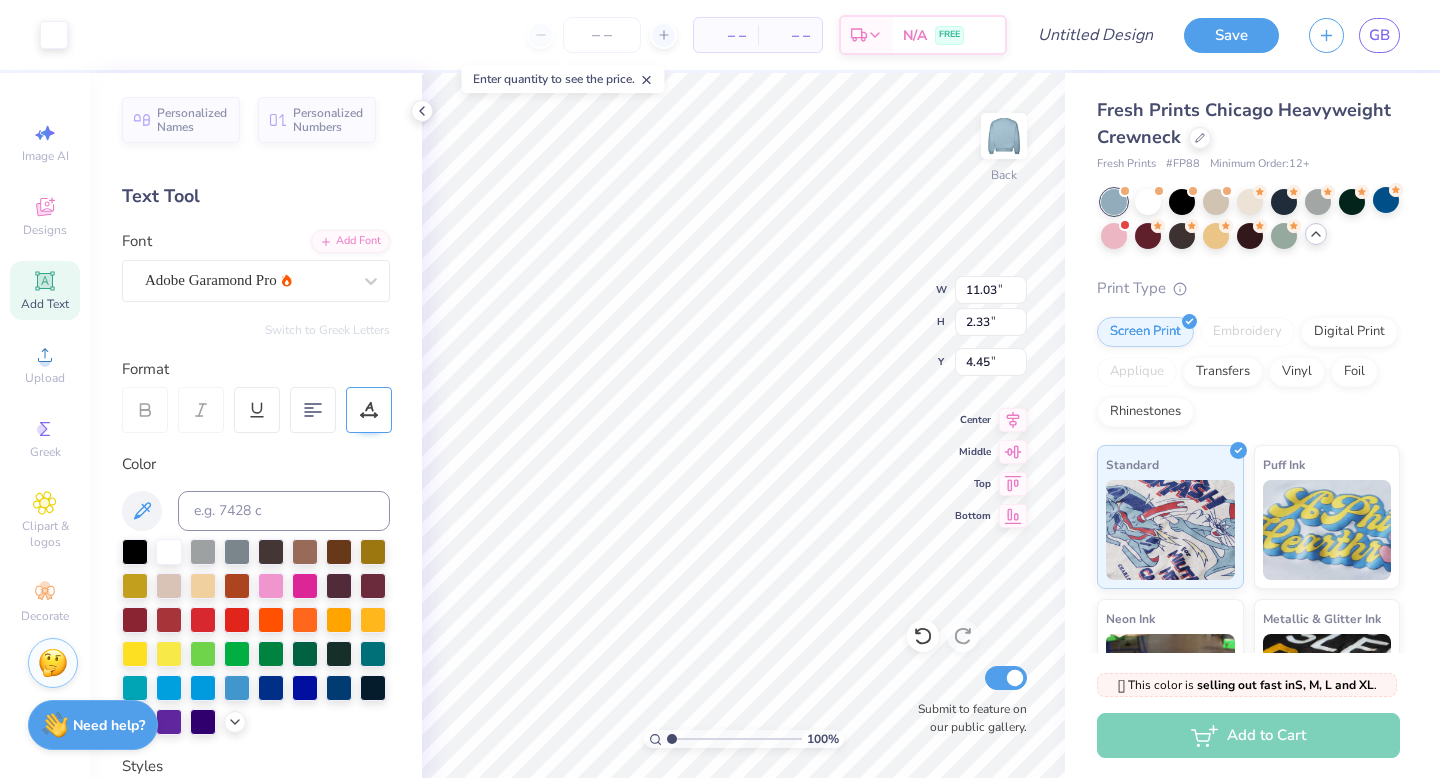 type on "12.29" 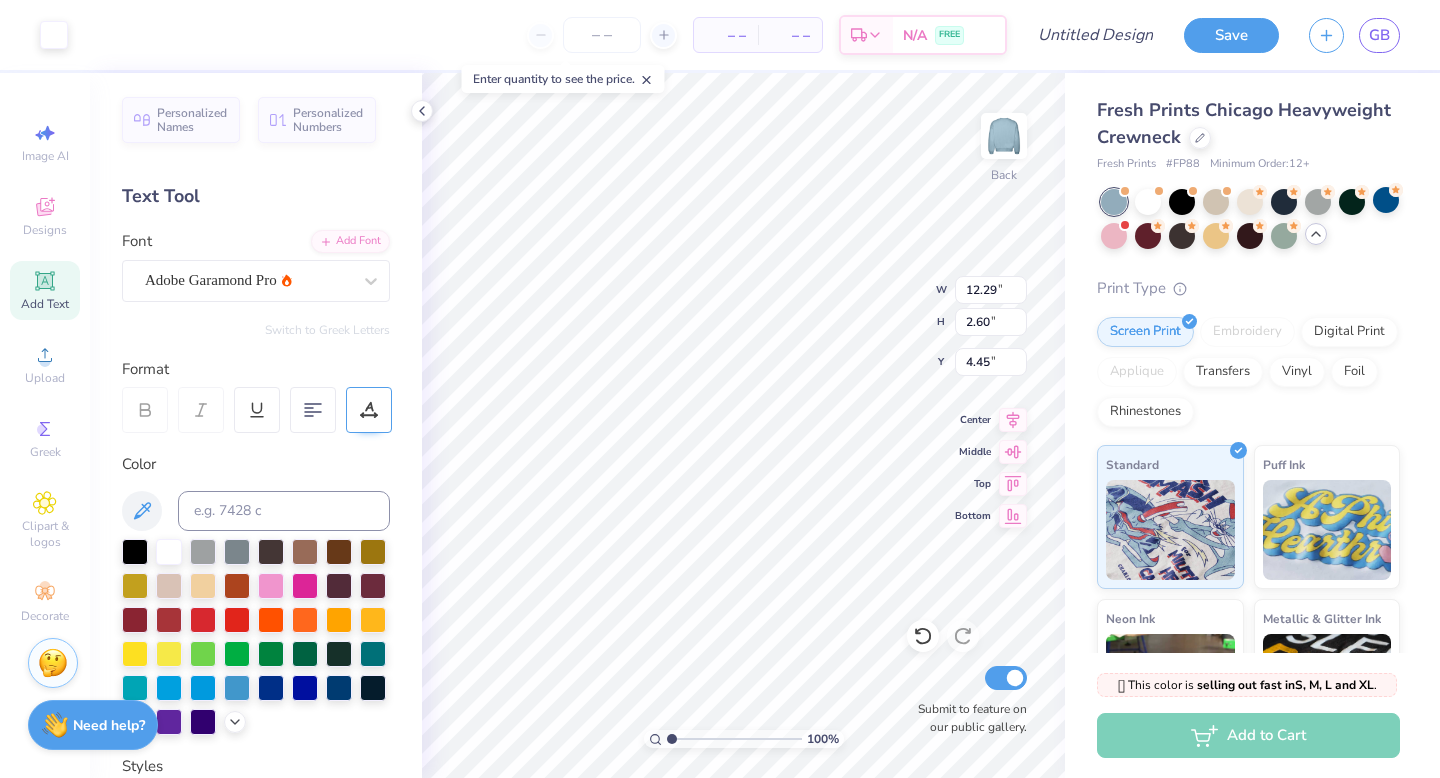 type on "4.03" 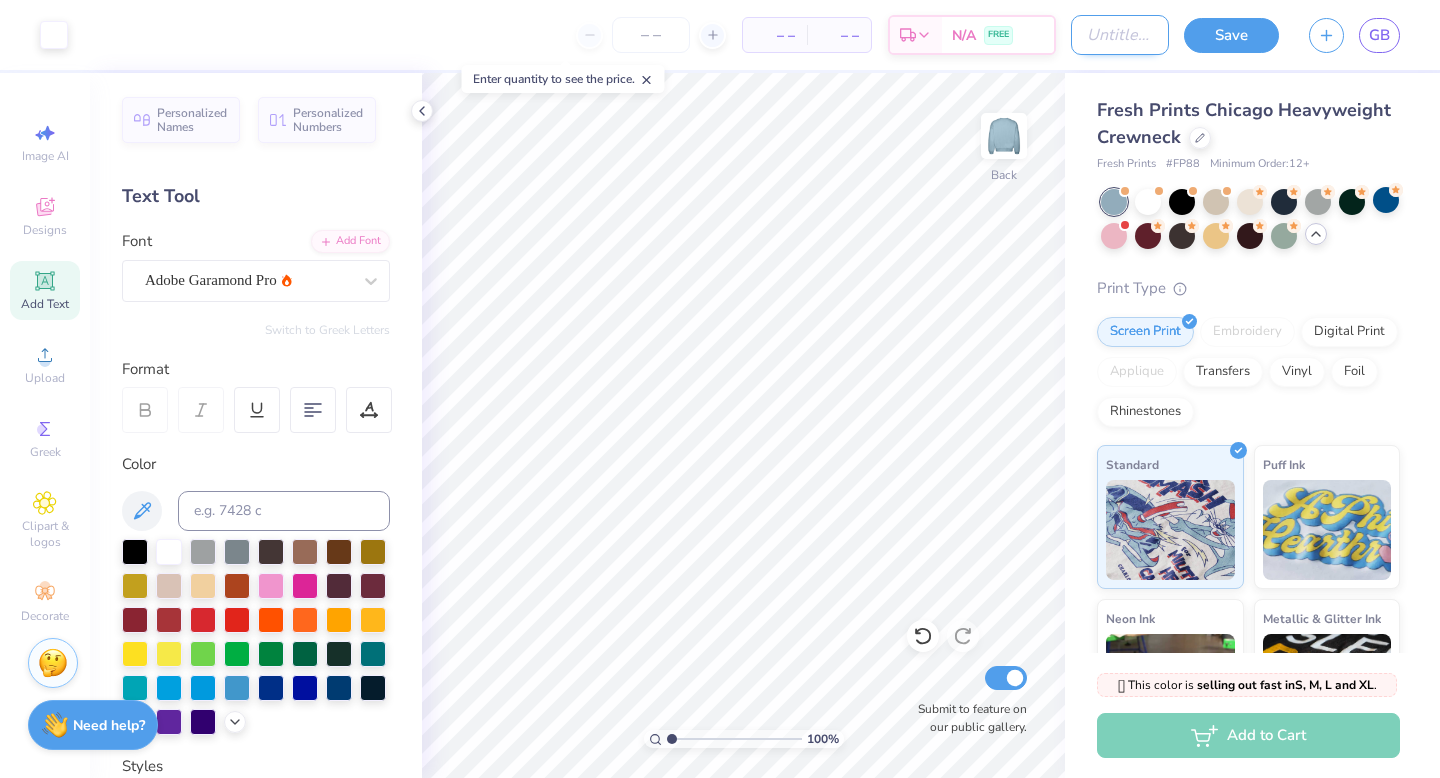 click on "Design Title" at bounding box center (1120, 35) 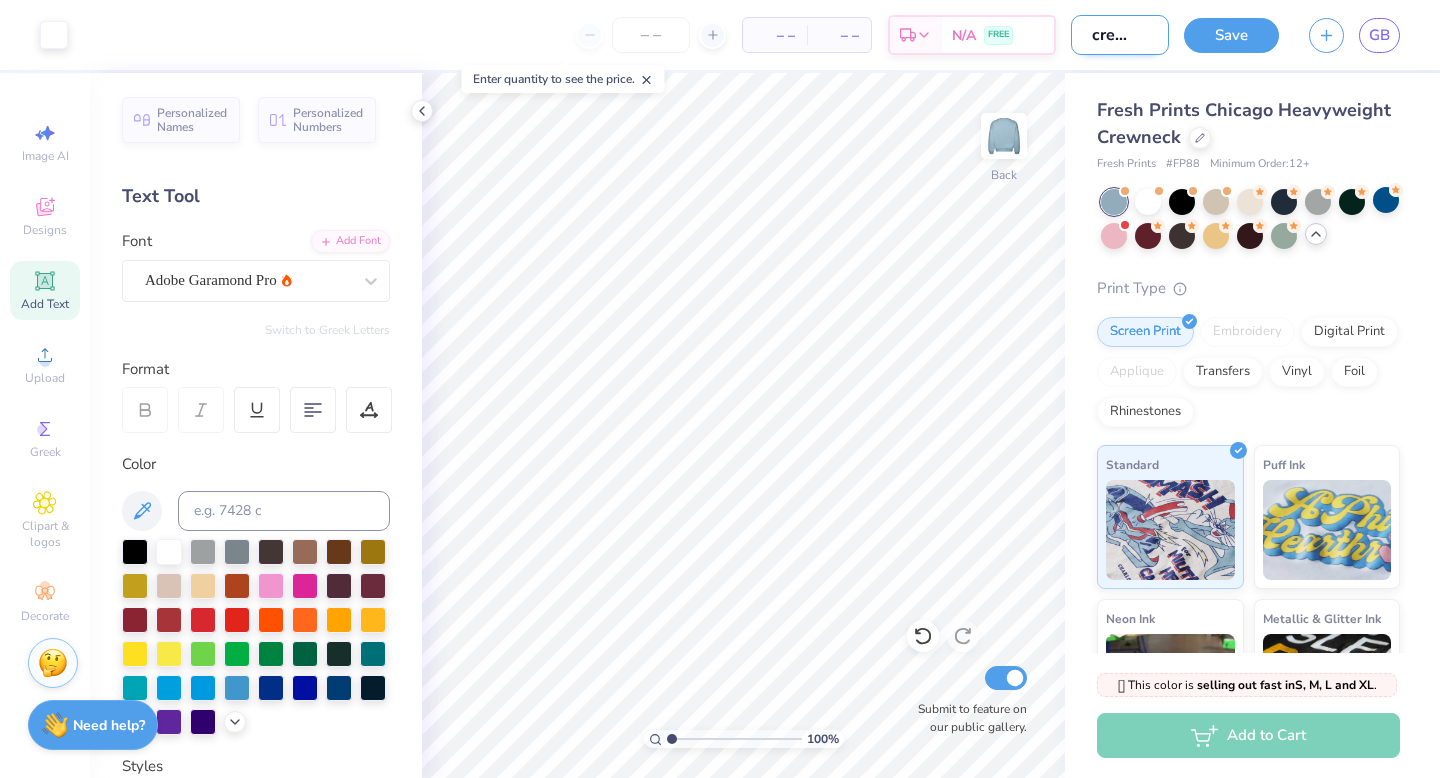 scroll, scrollTop: 0, scrollLeft: 30, axis: horizontal 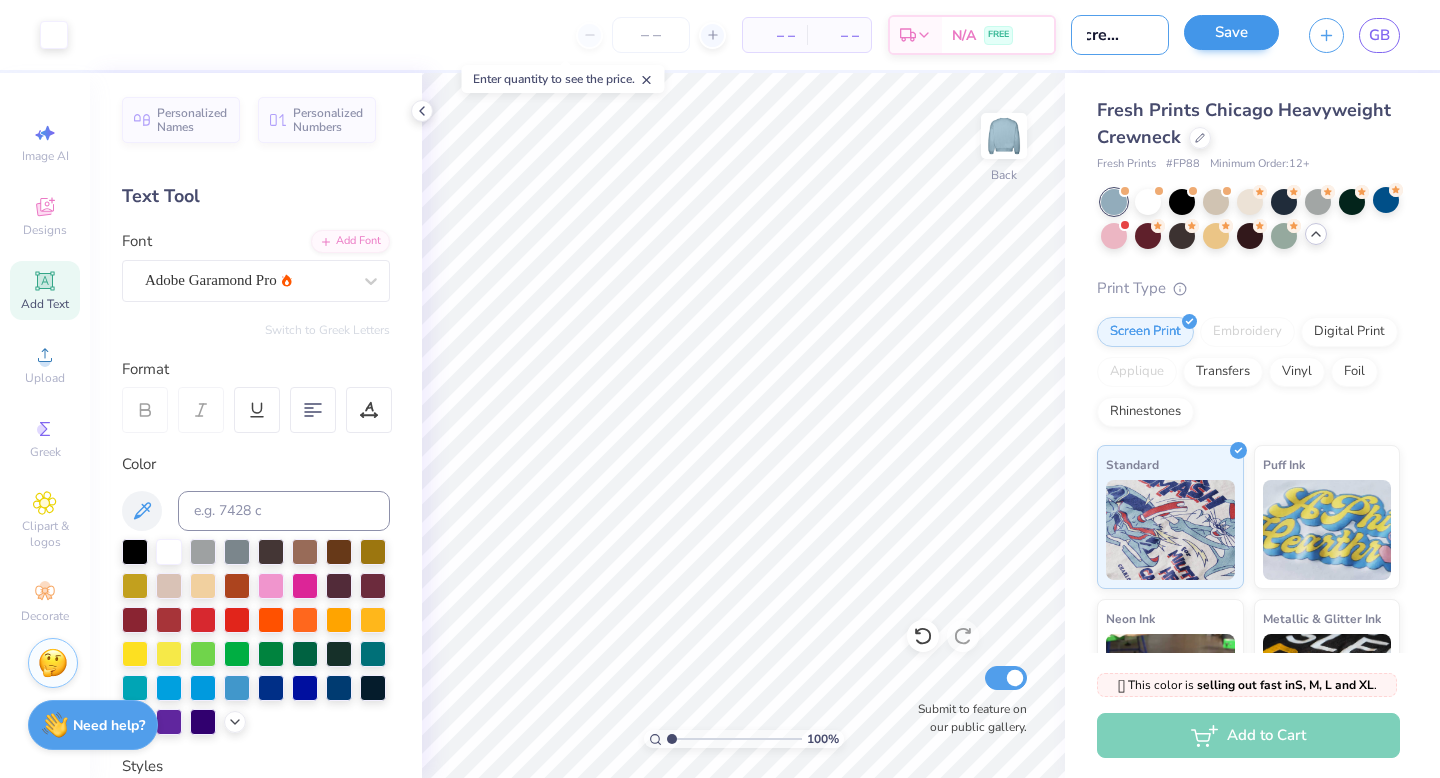 type on "zta crewneck" 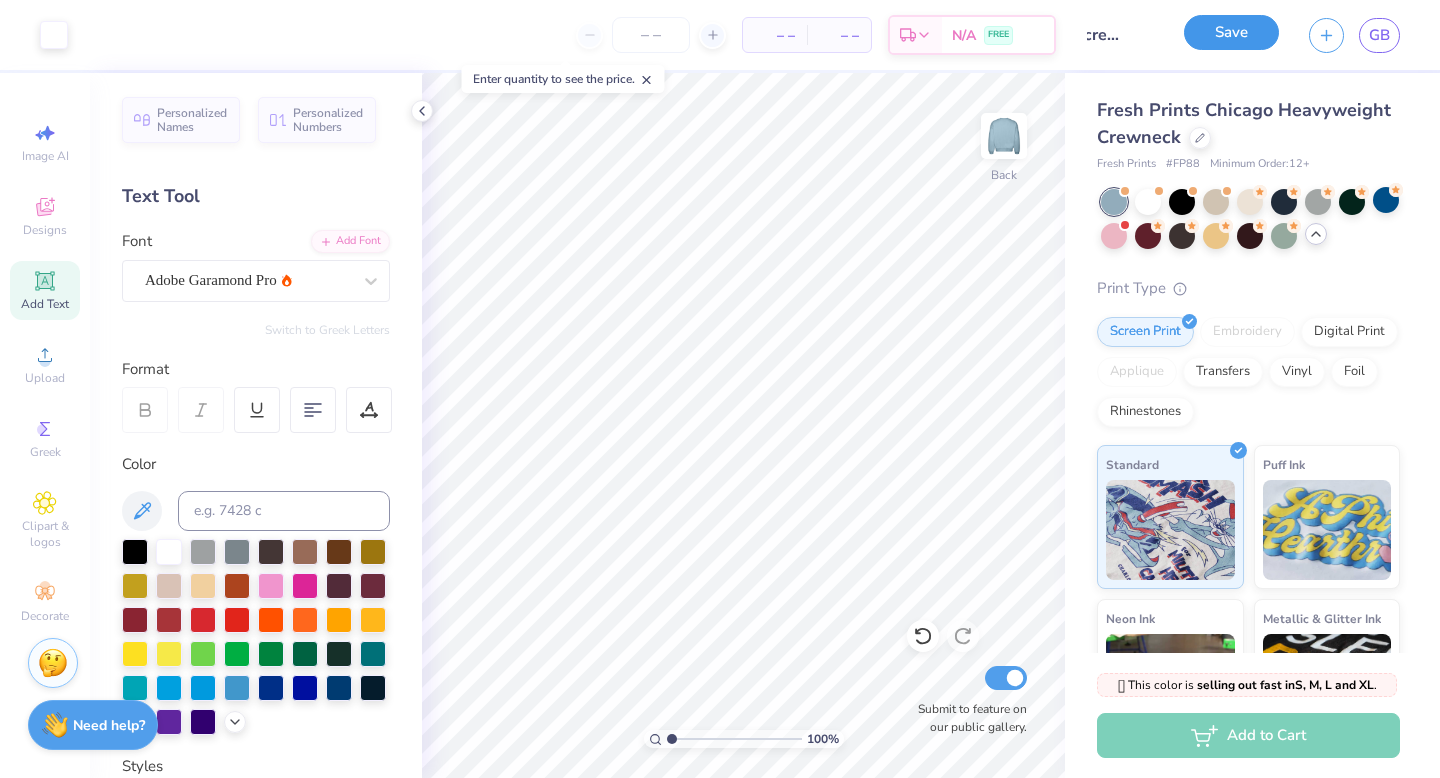 click on "Save" at bounding box center [1231, 32] 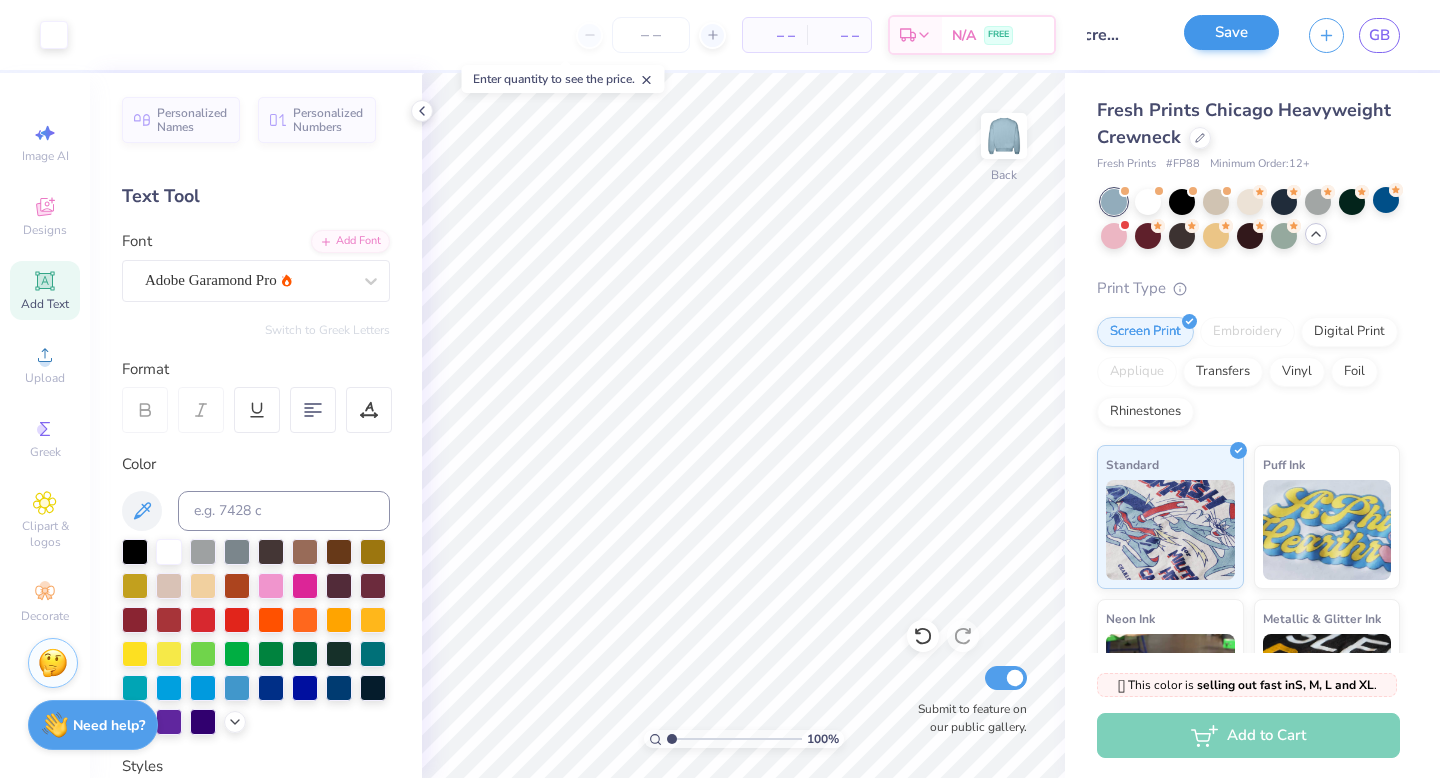 scroll, scrollTop: 0, scrollLeft: 0, axis: both 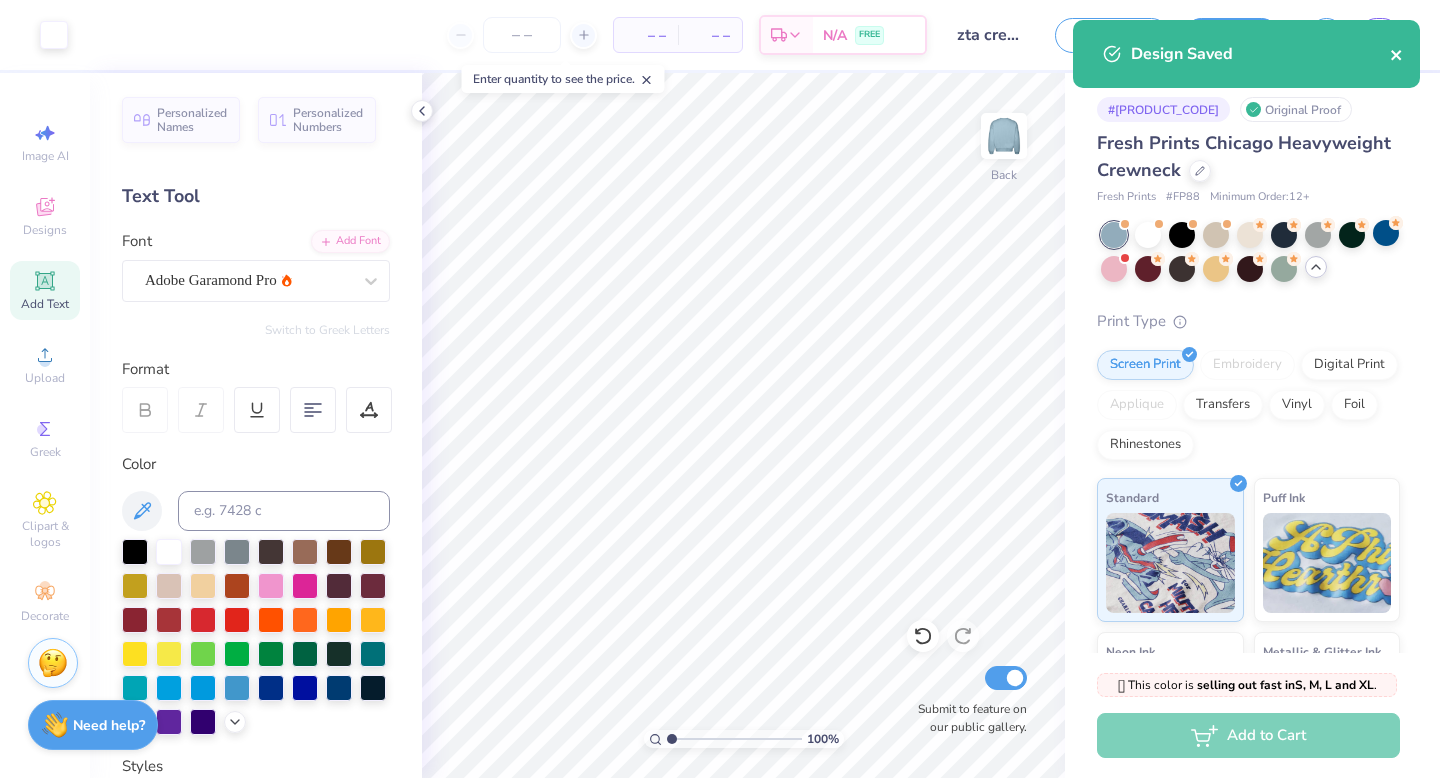 click 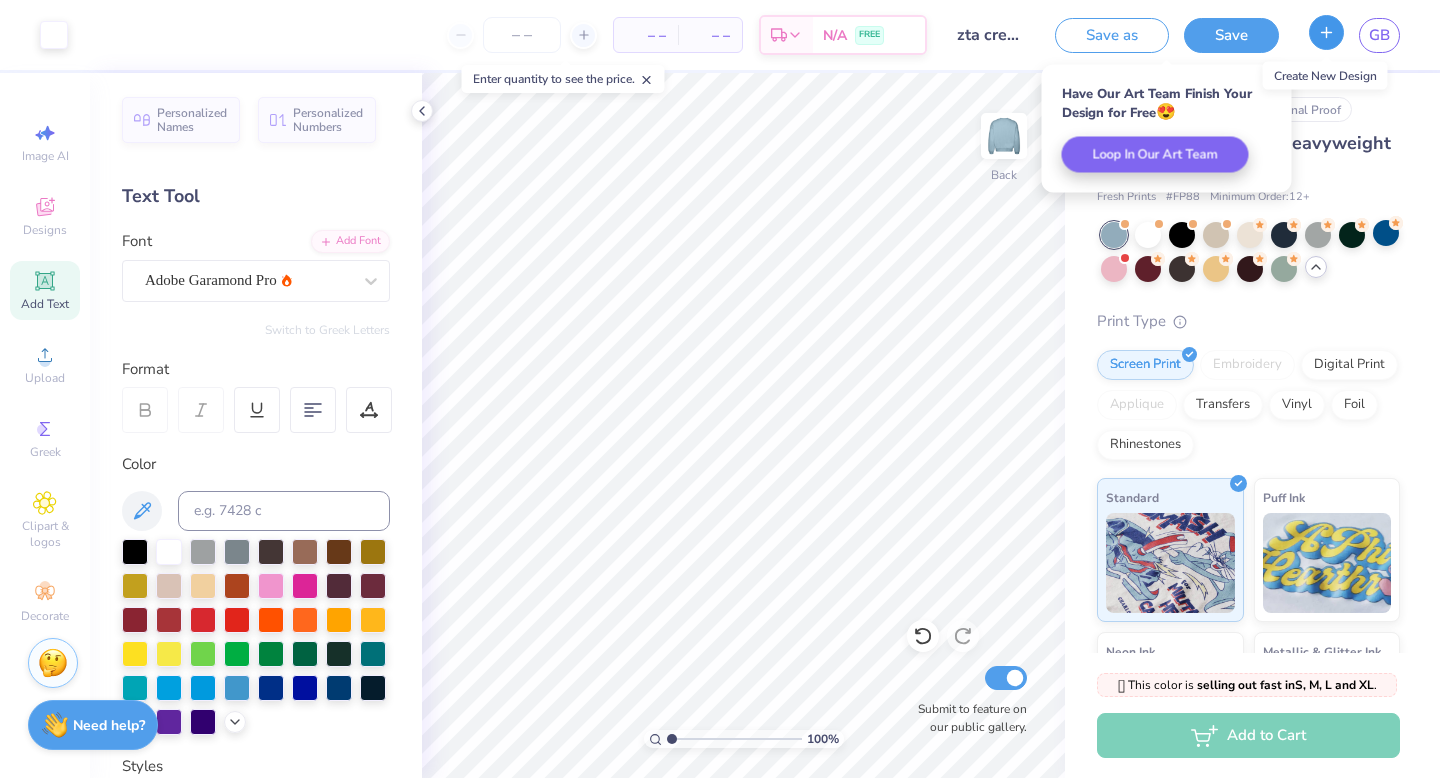 click 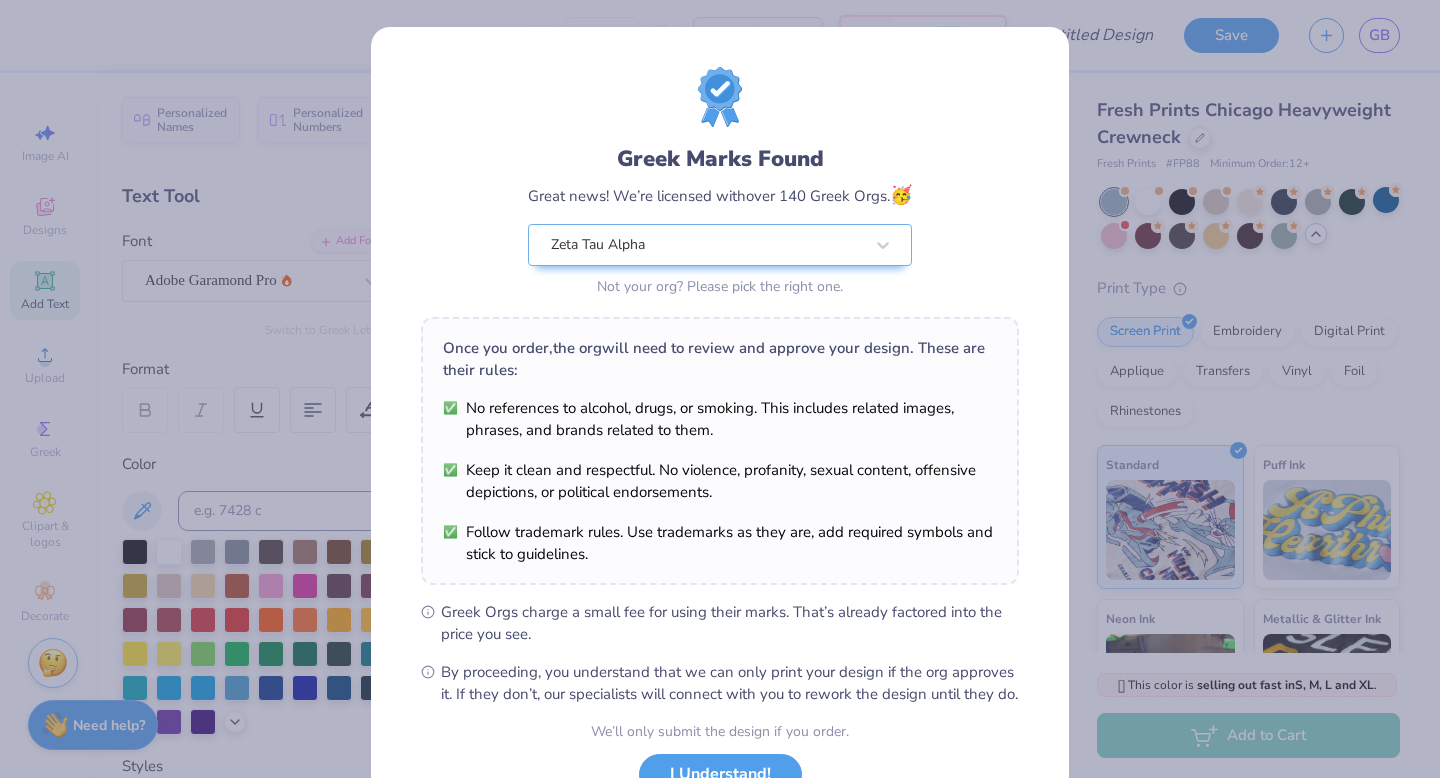 scroll, scrollTop: 158, scrollLeft: 0, axis: vertical 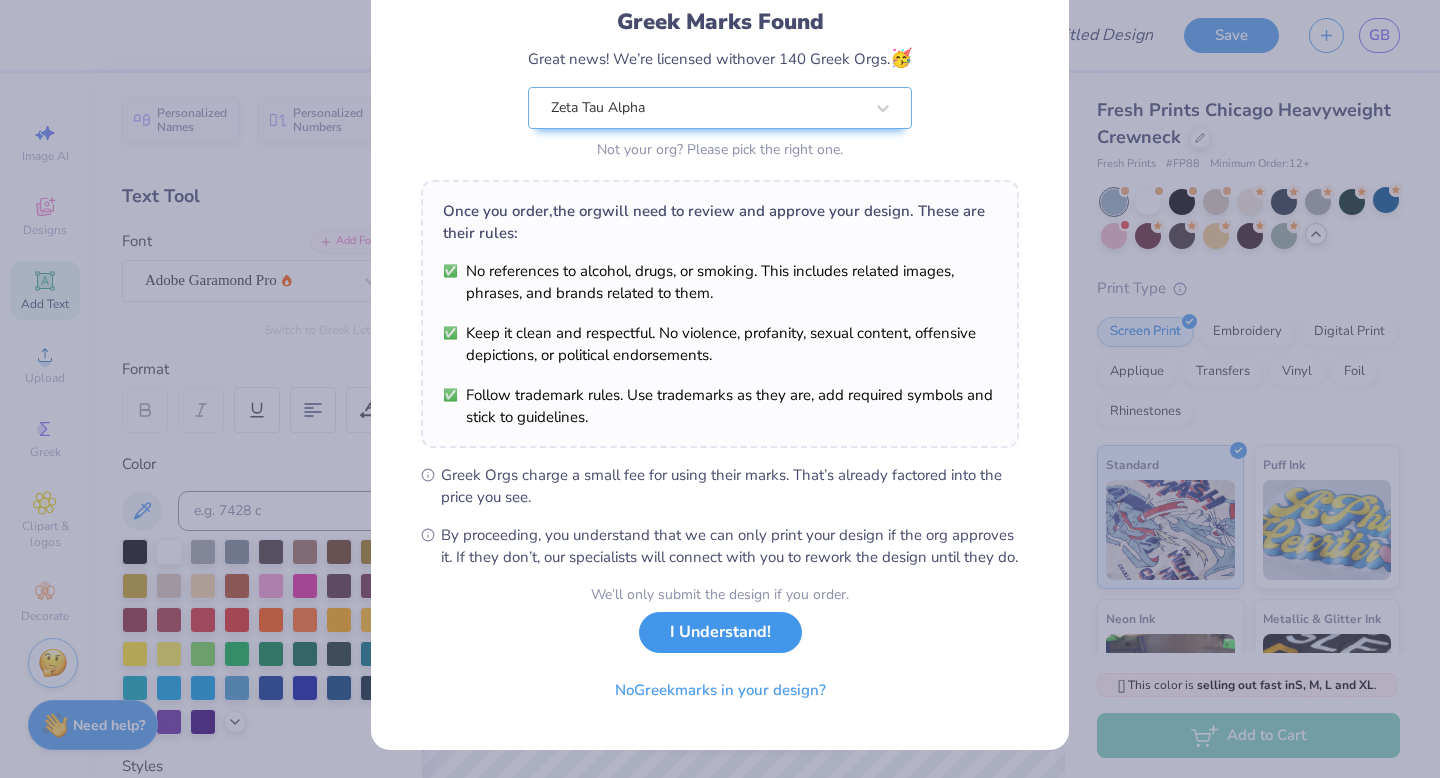 click on "I Understand!" at bounding box center [720, 632] 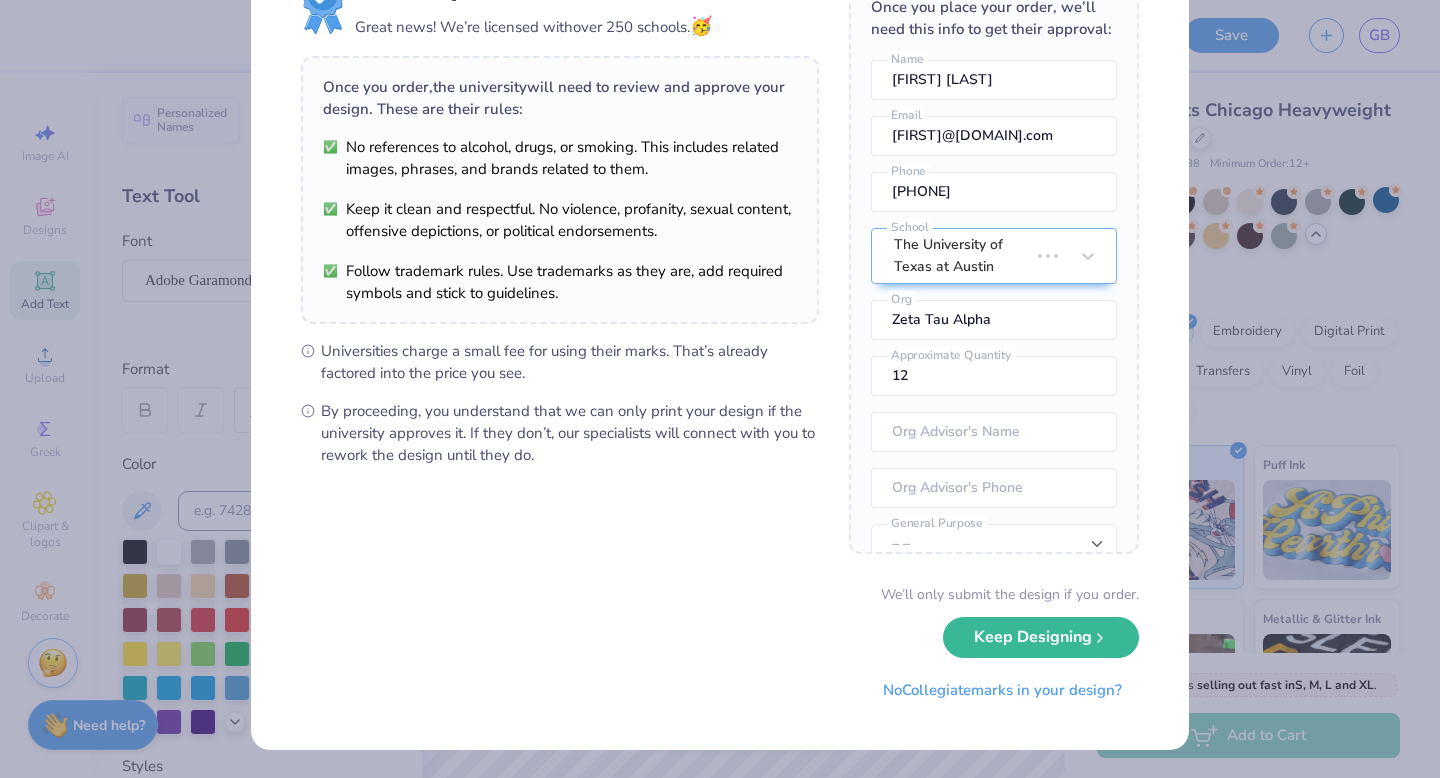 scroll, scrollTop: 0, scrollLeft: 0, axis: both 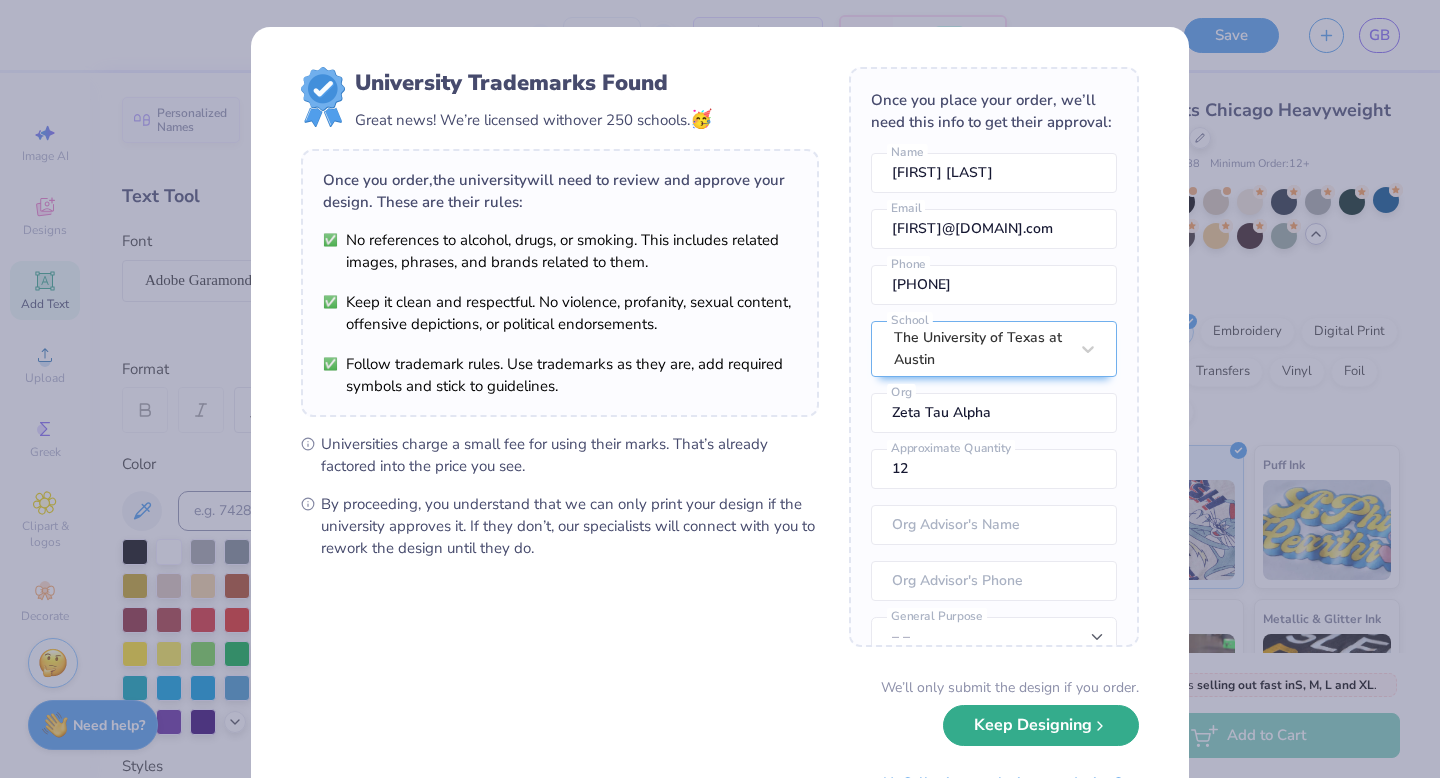 click on "Keep Designing" at bounding box center [1041, 725] 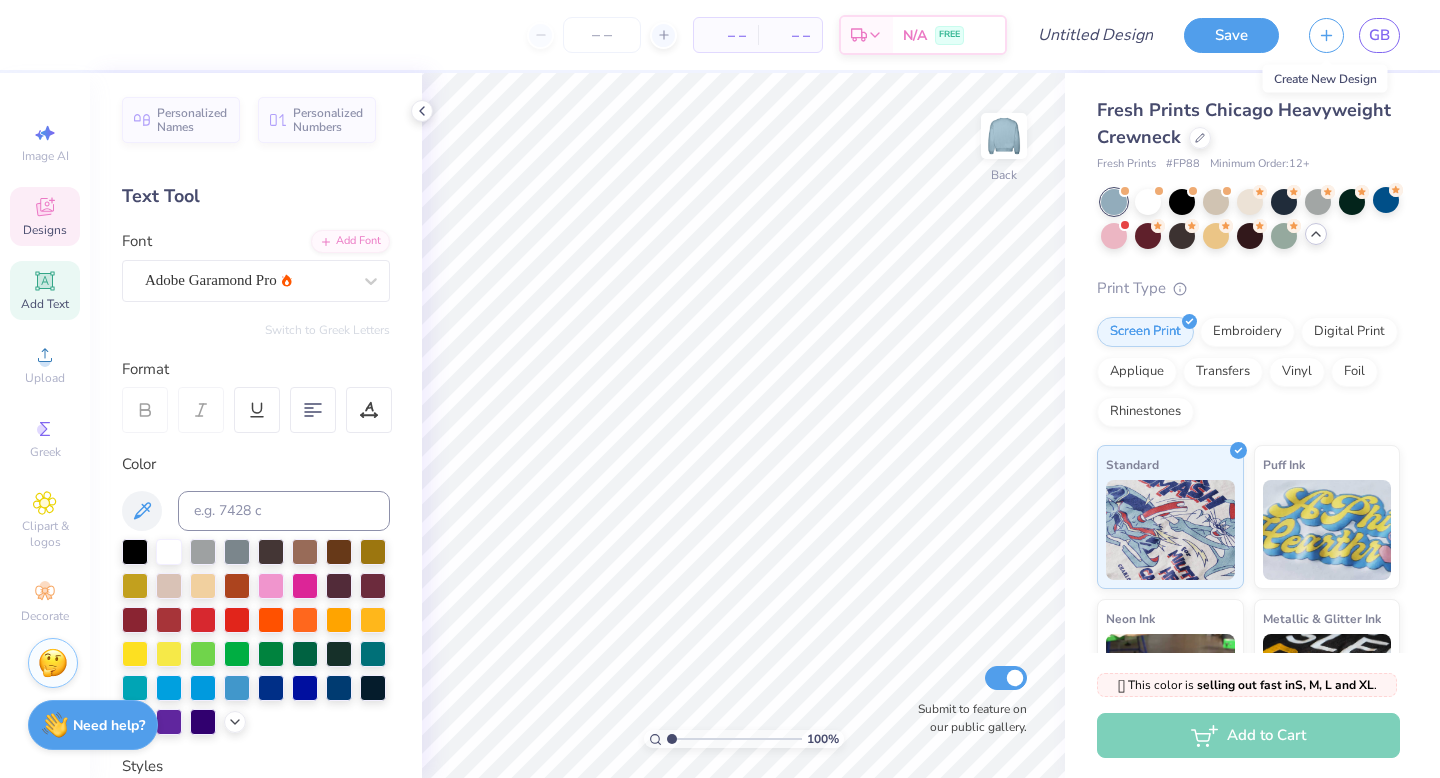 click on "Designs" at bounding box center [45, 216] 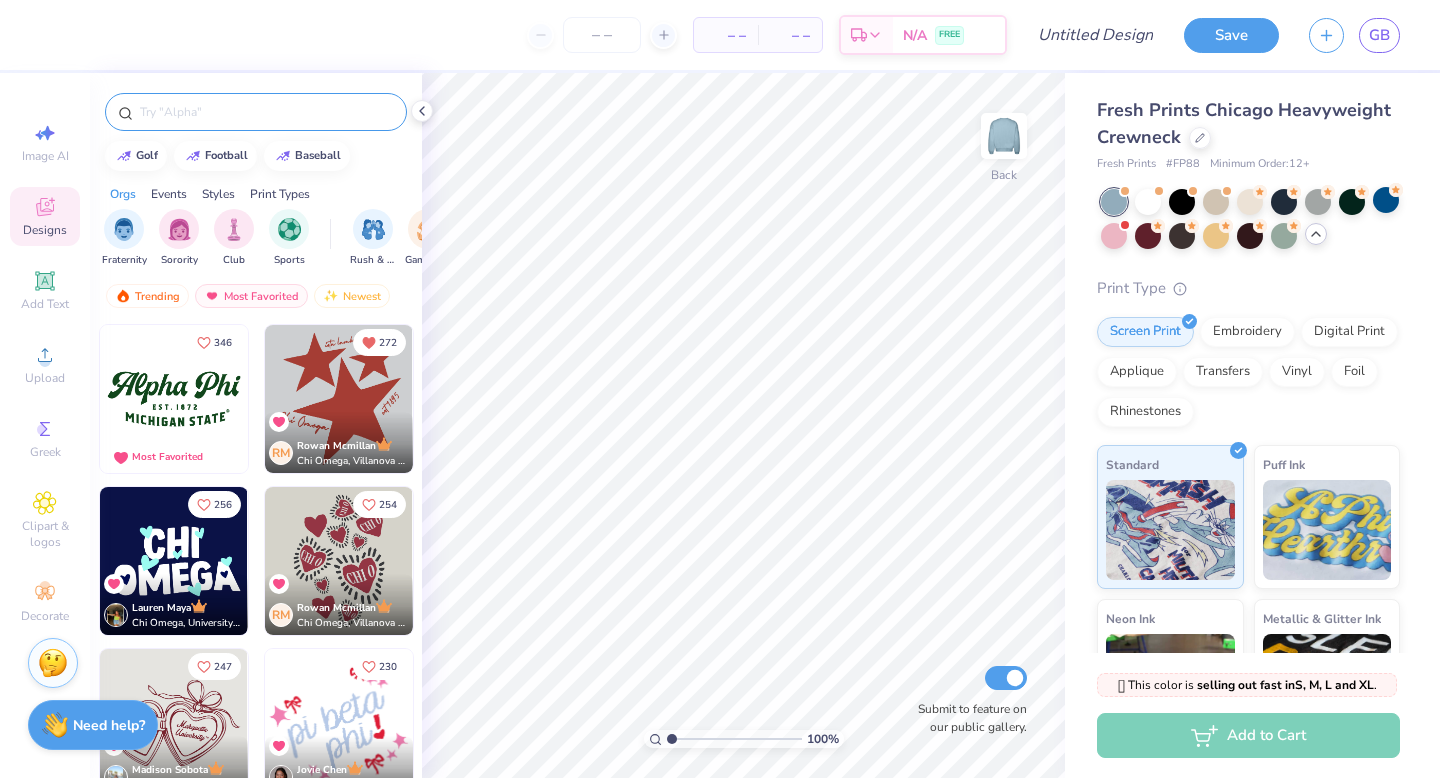 click at bounding box center [266, 112] 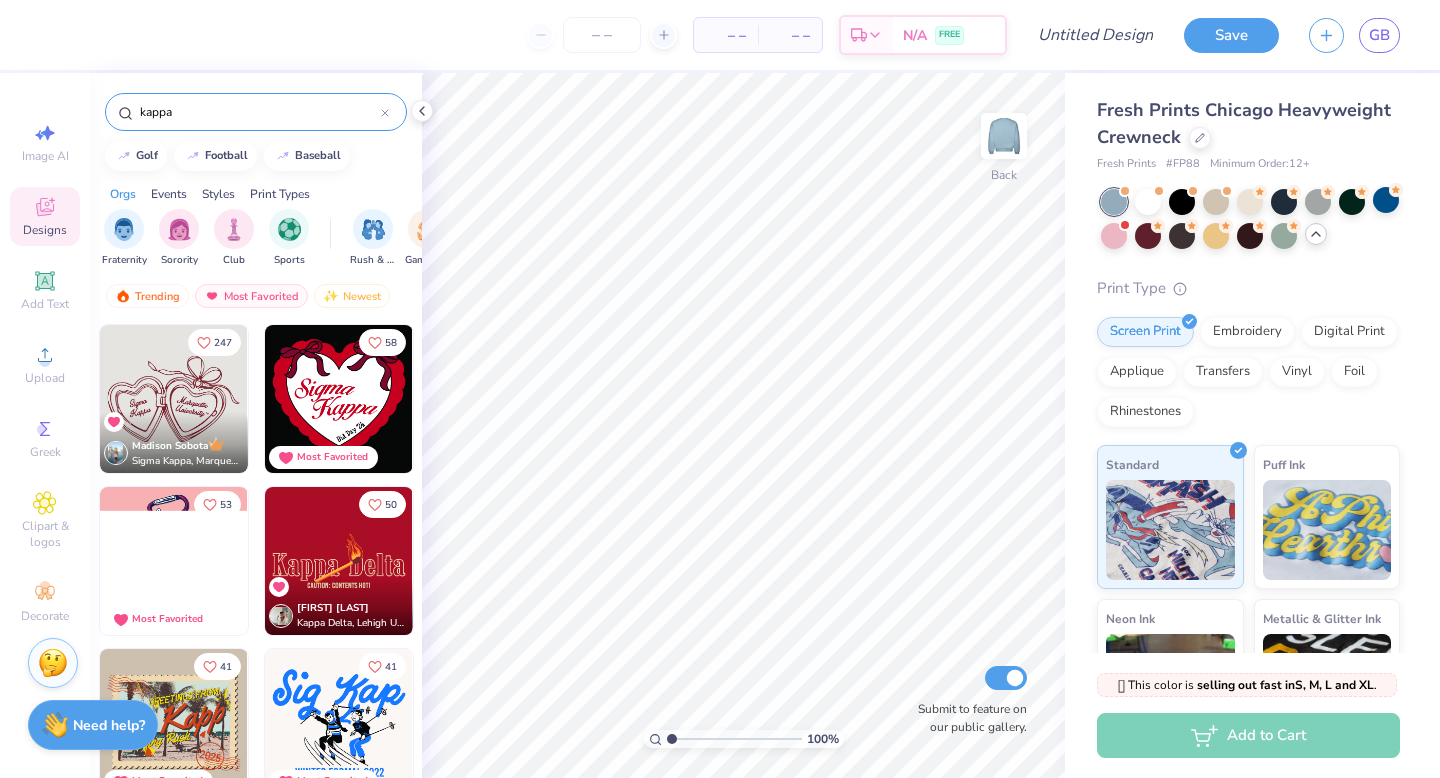 type on "kappa" 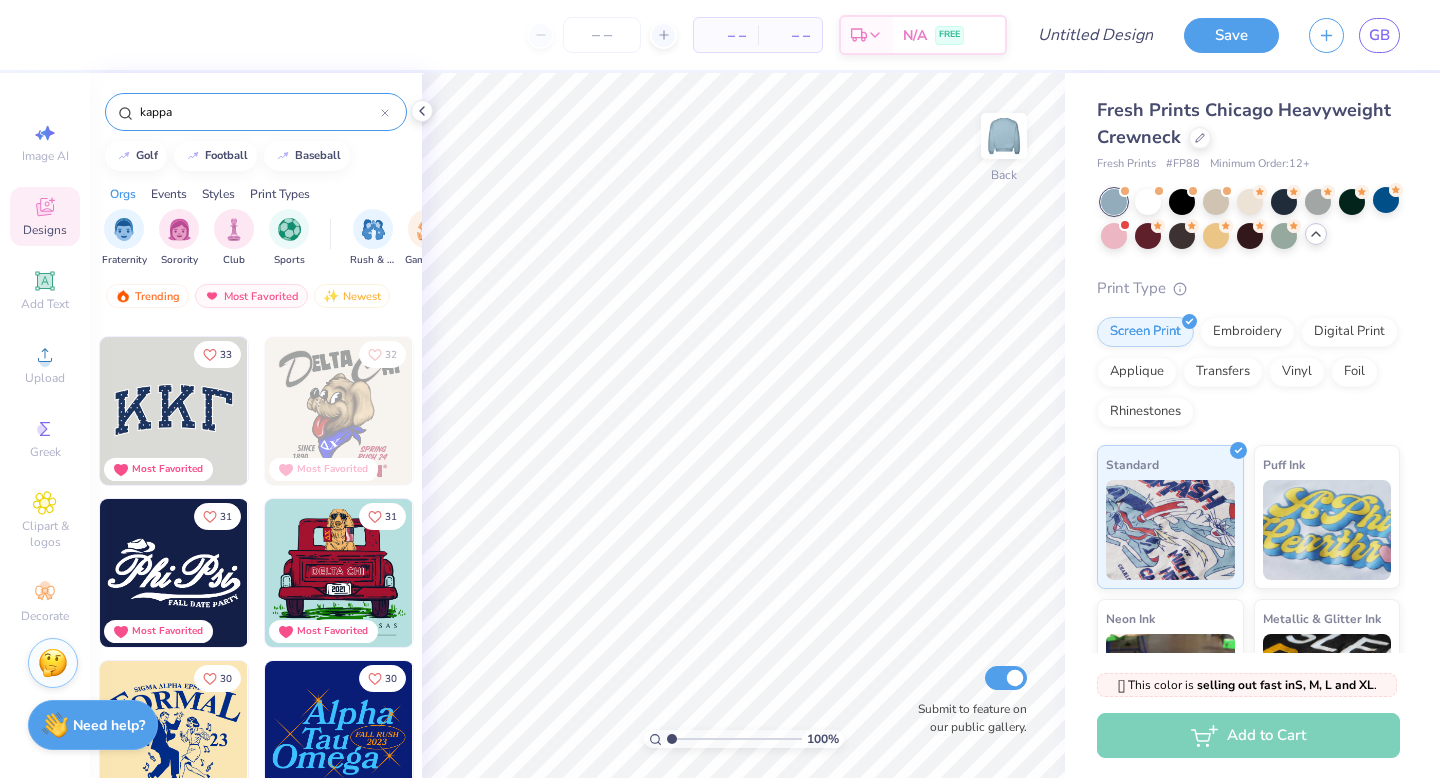 scroll, scrollTop: 2259, scrollLeft: 0, axis: vertical 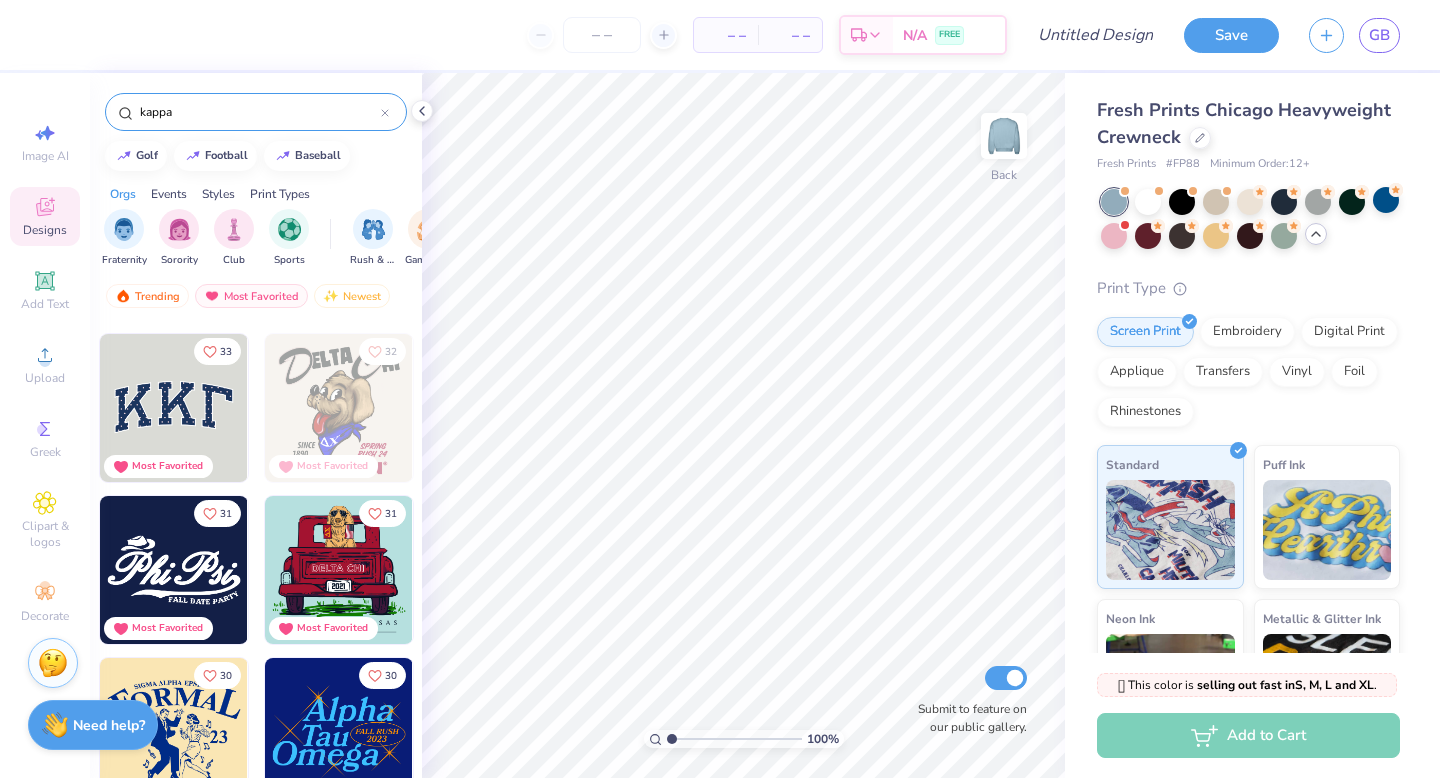 click at bounding box center [174, 570] 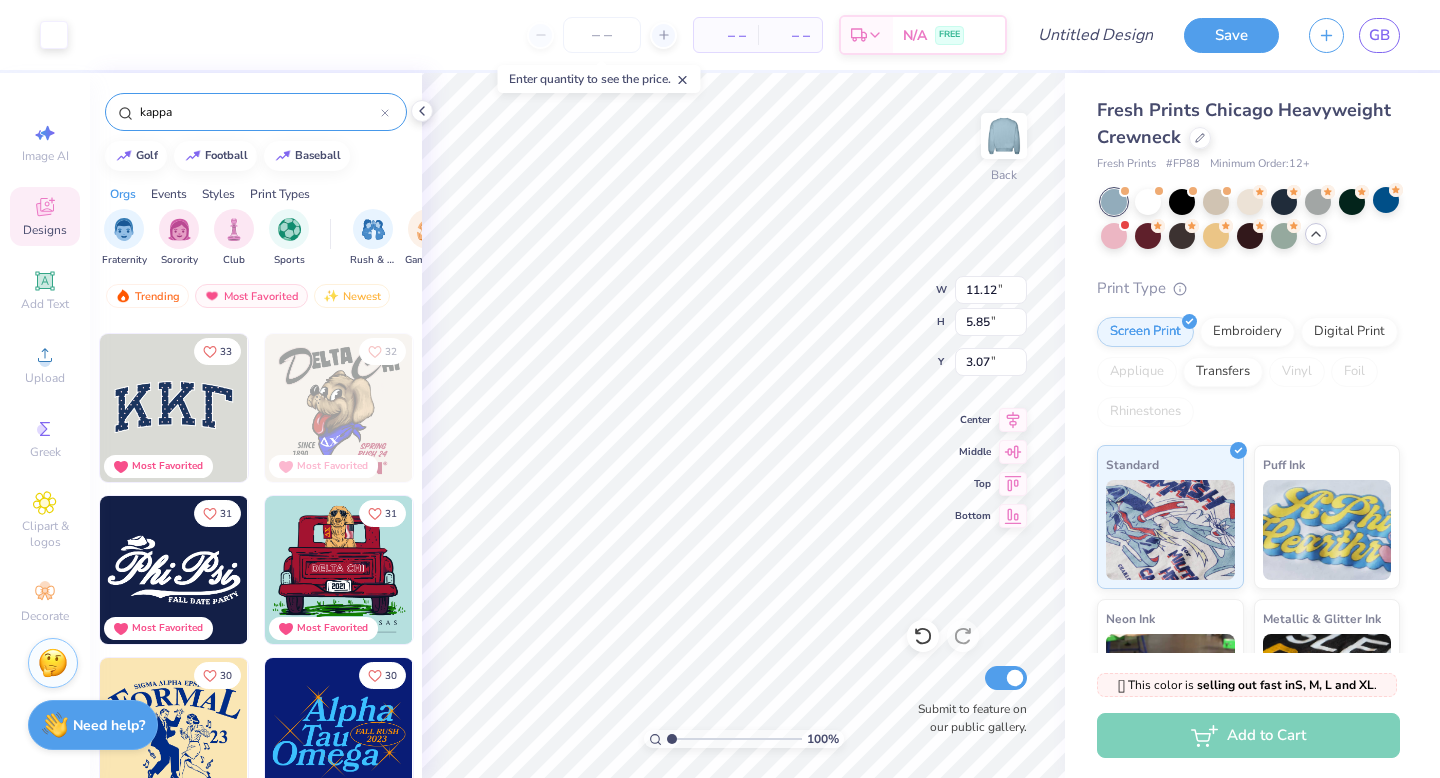type on "11.12" 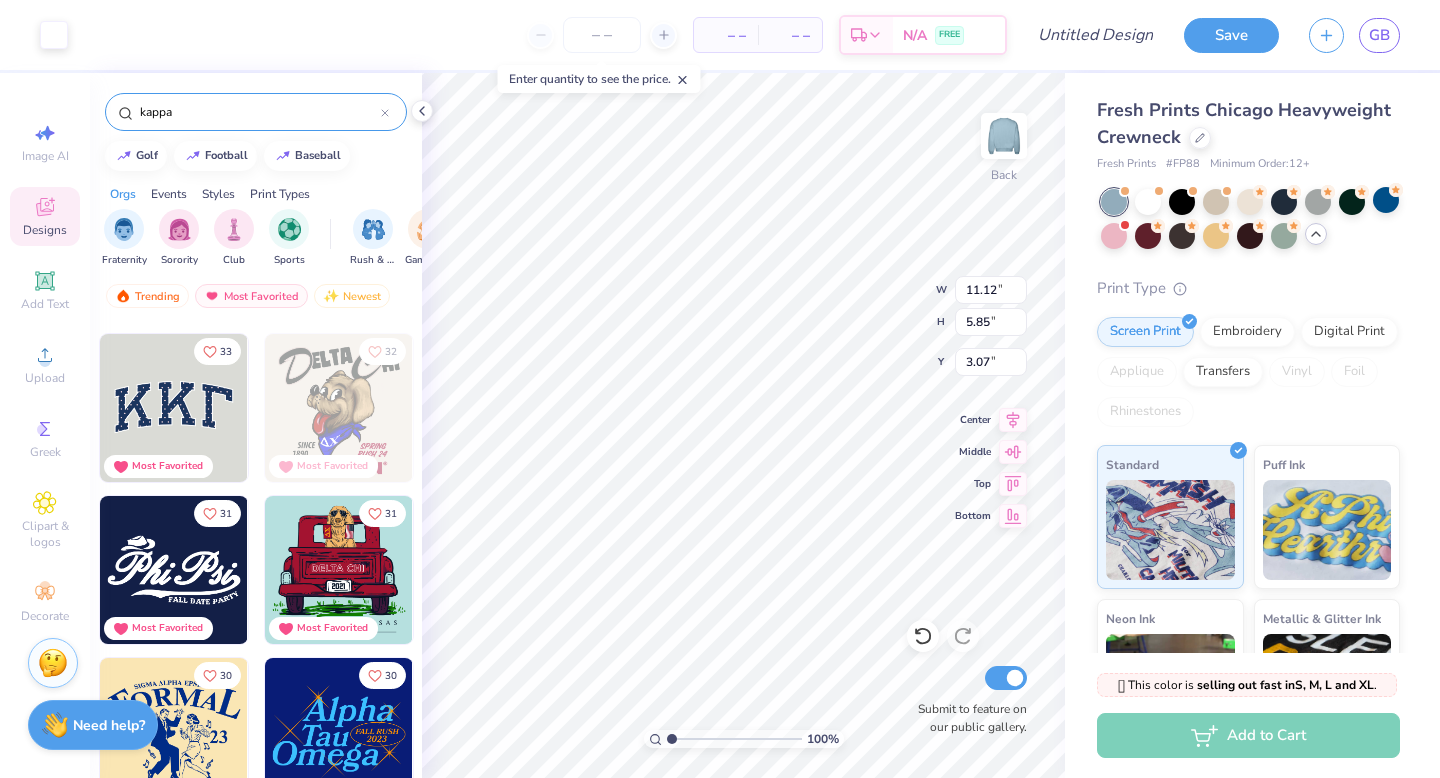 type on "5.85" 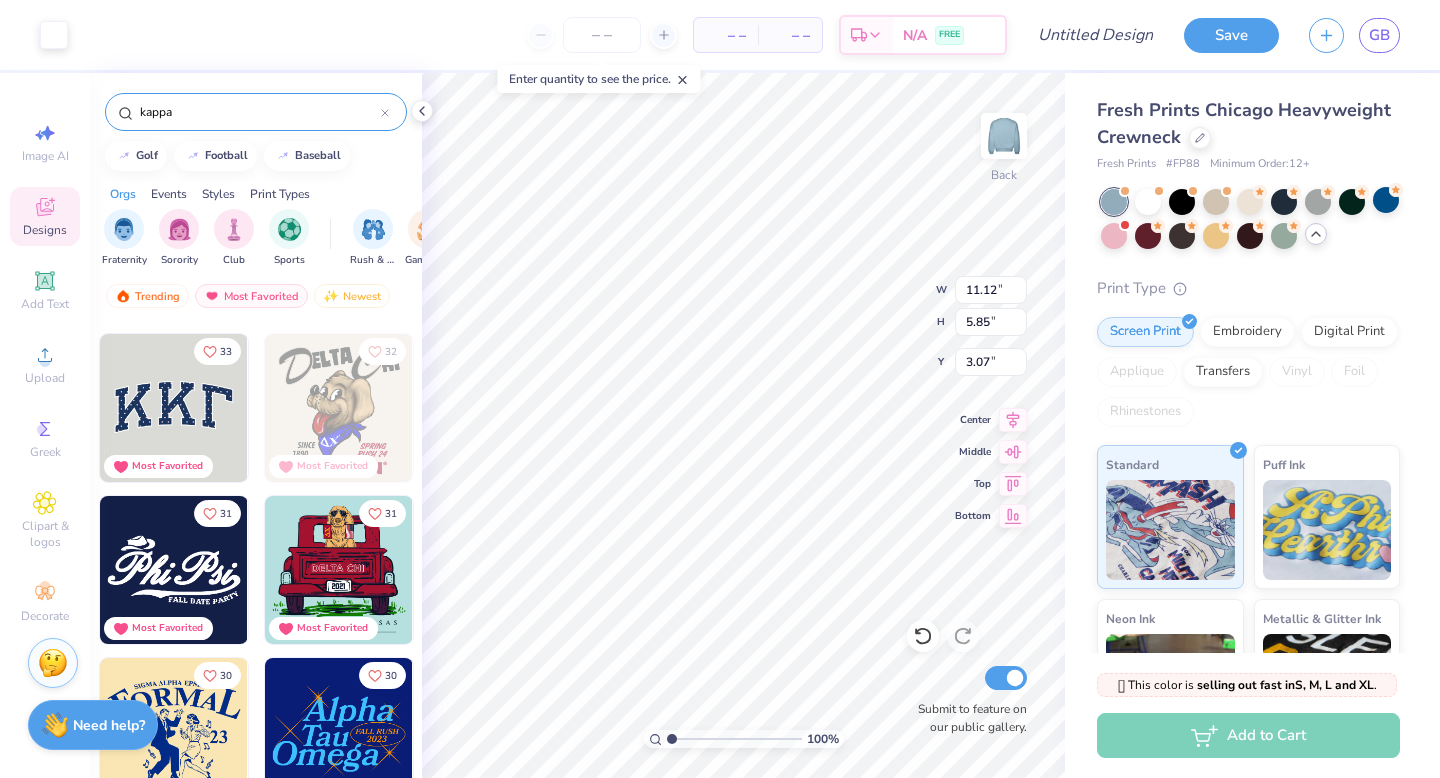 type on "3.07" 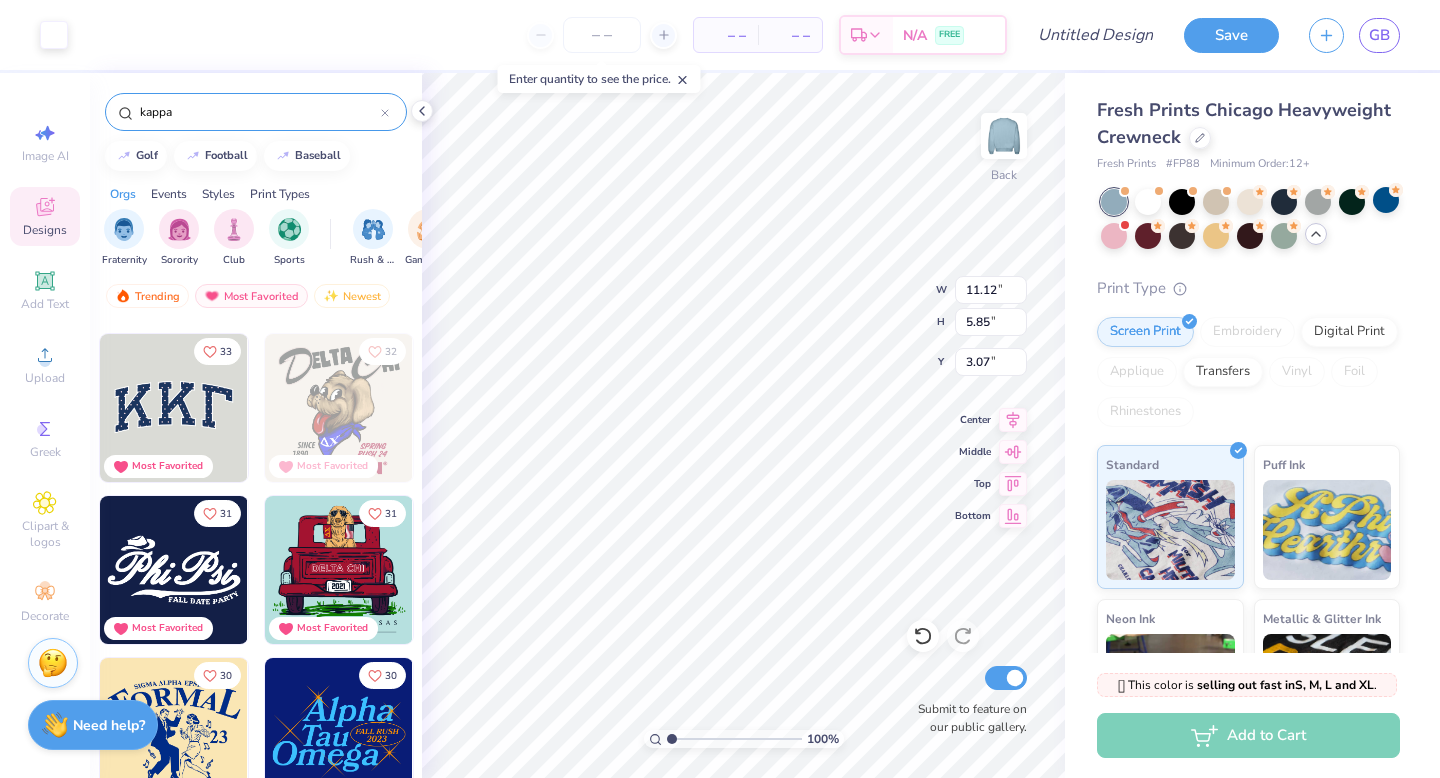 type on "14.37" 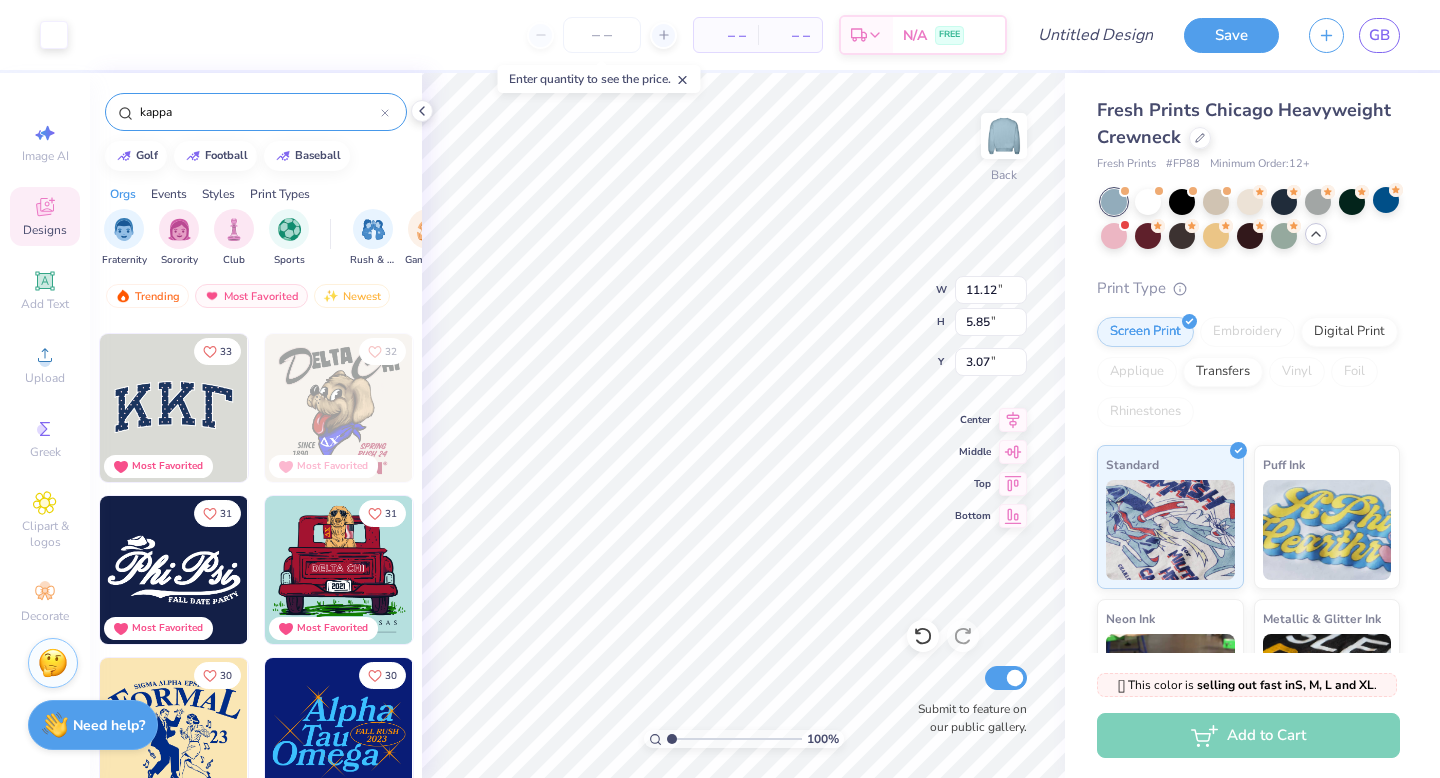 type on "7.56" 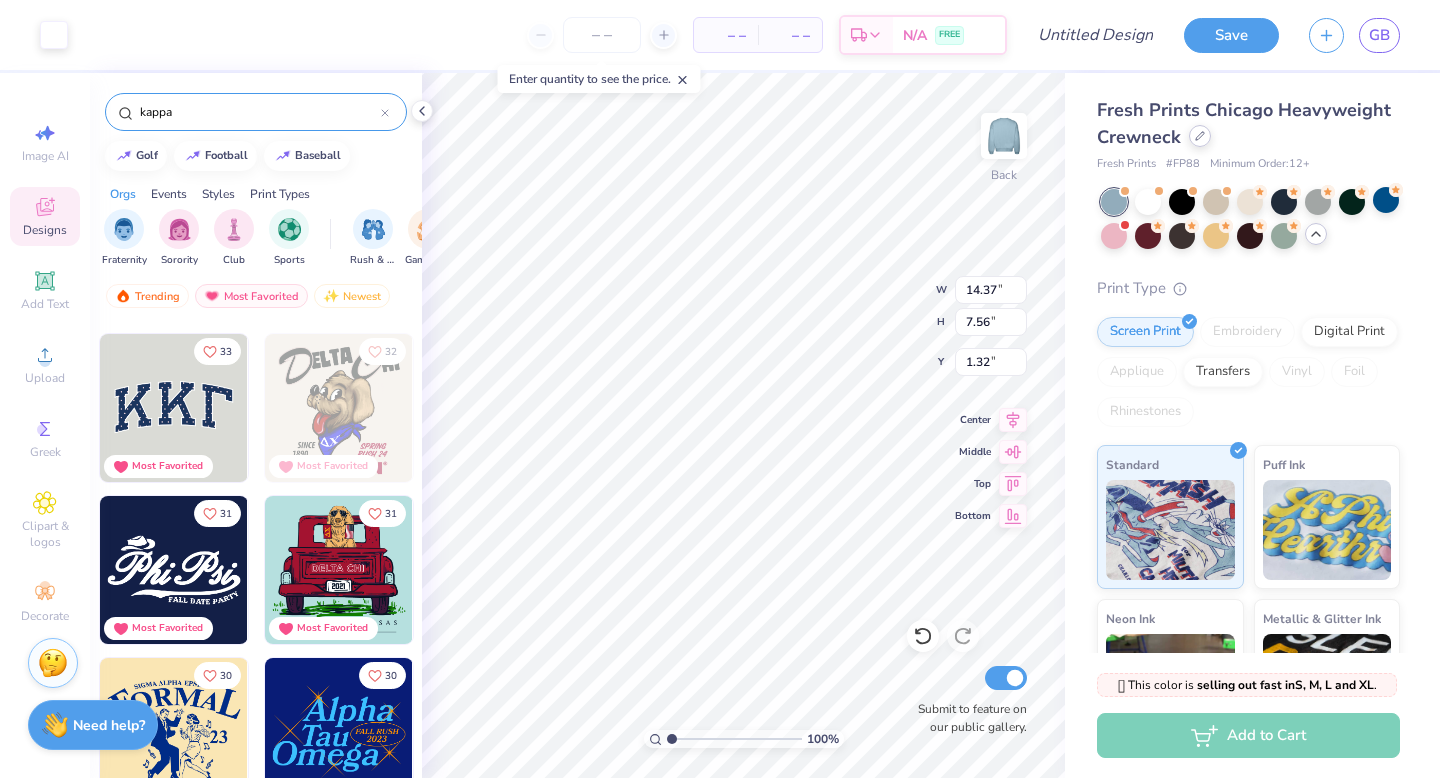 click 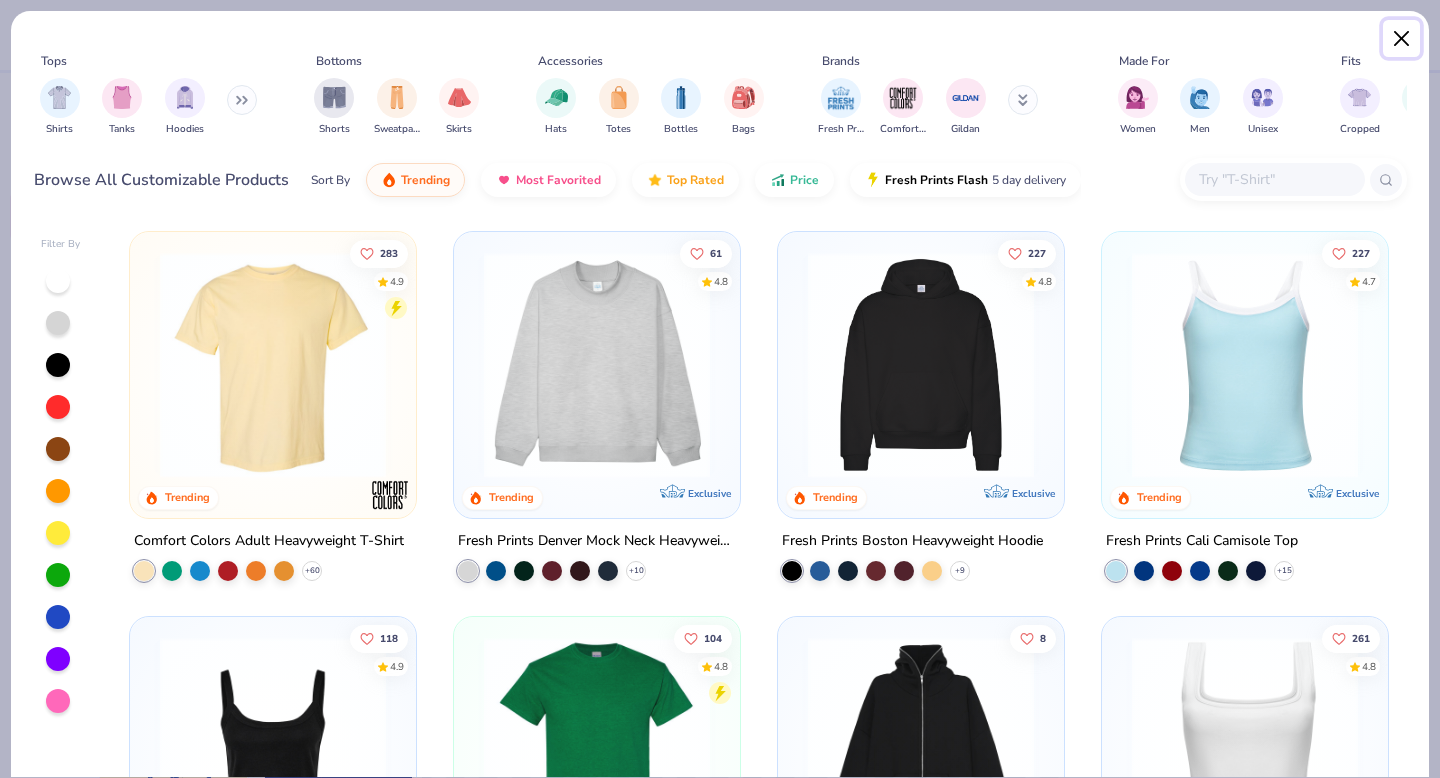click at bounding box center (1402, 39) 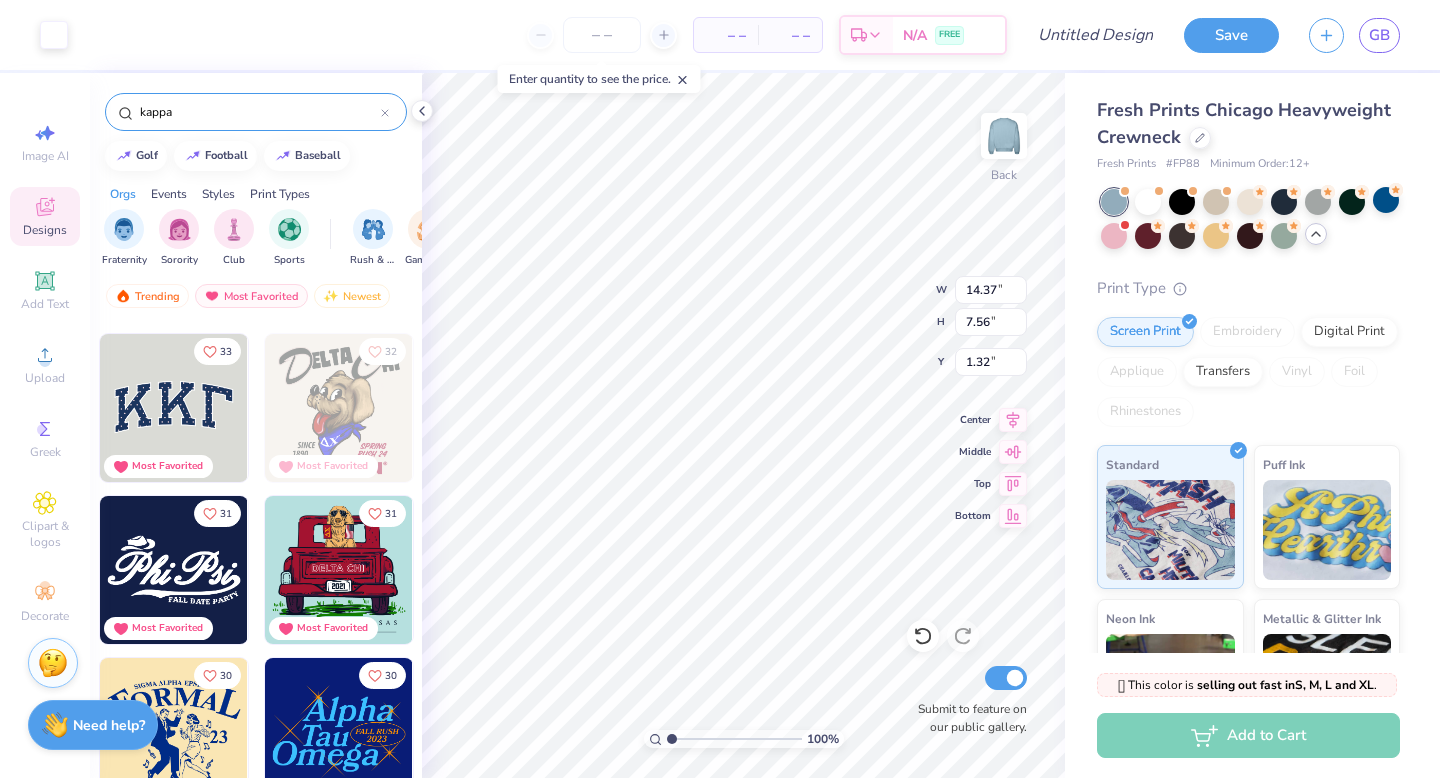 type on "2.07" 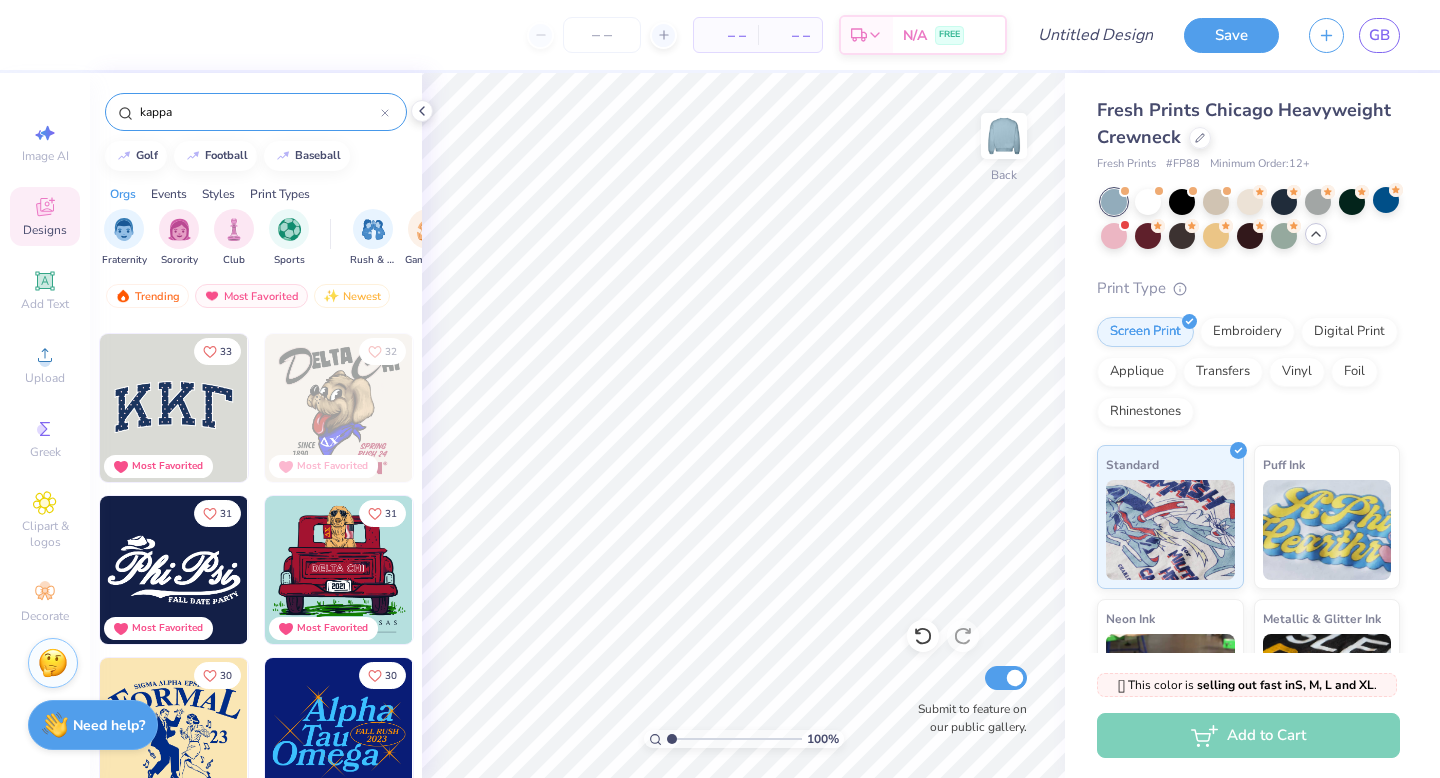 click at bounding box center (174, 408) 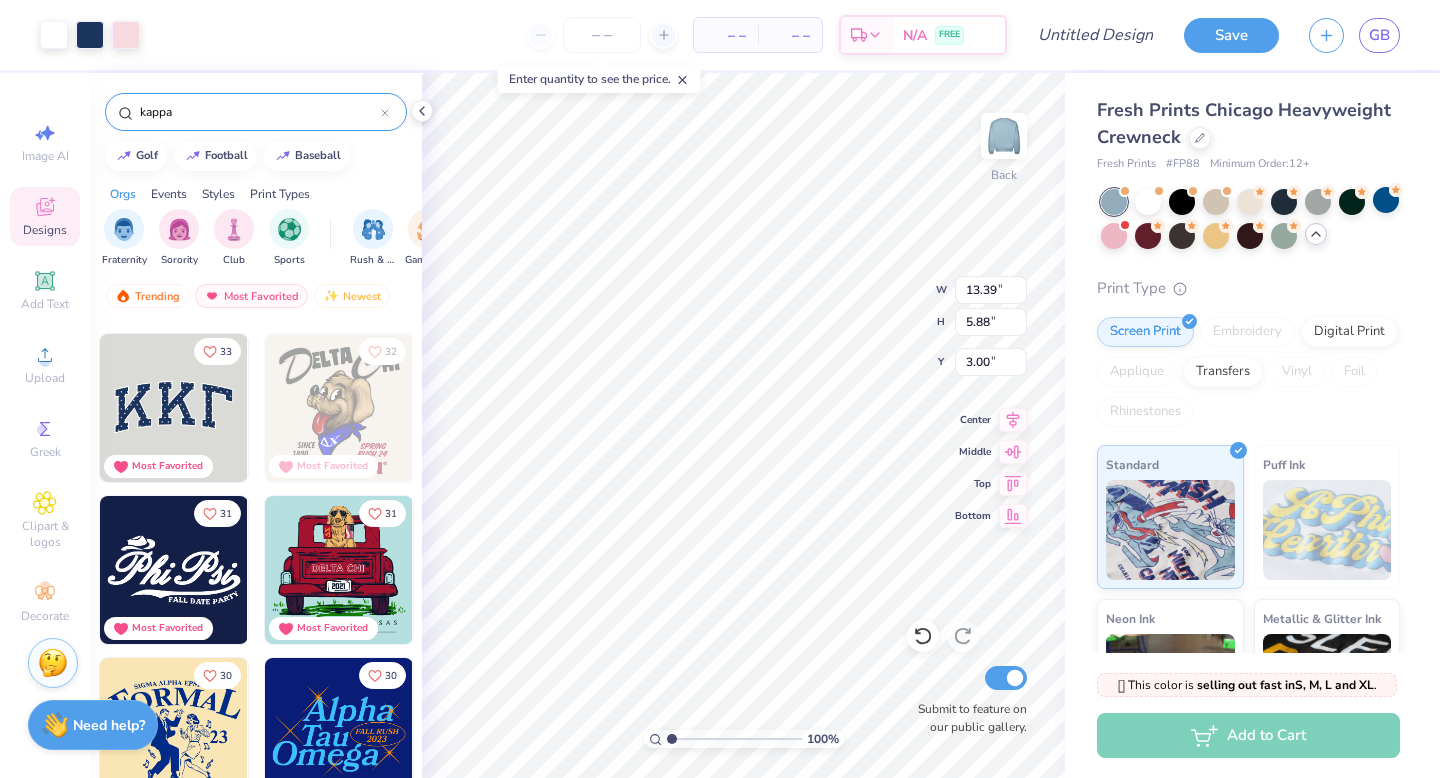 type on "13.39" 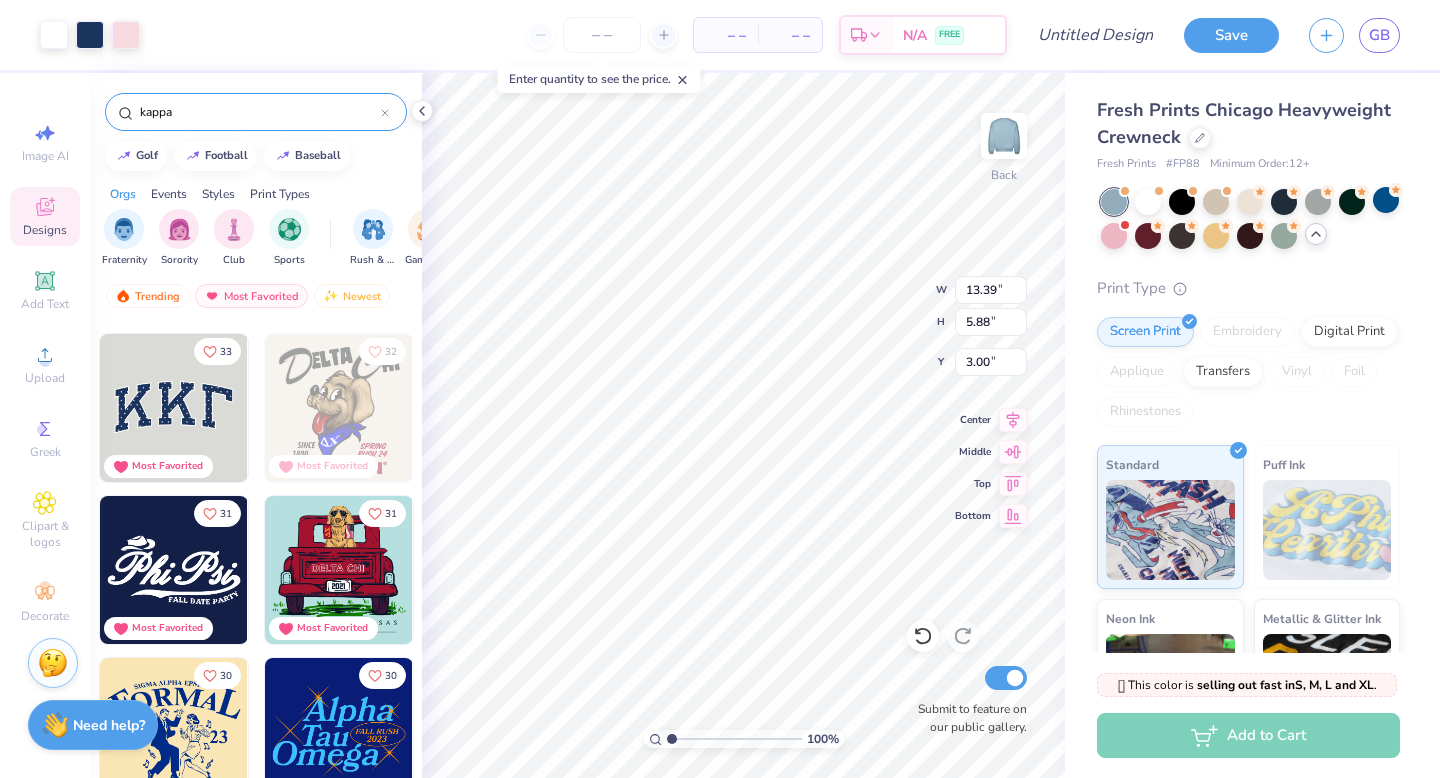type on "5.88" 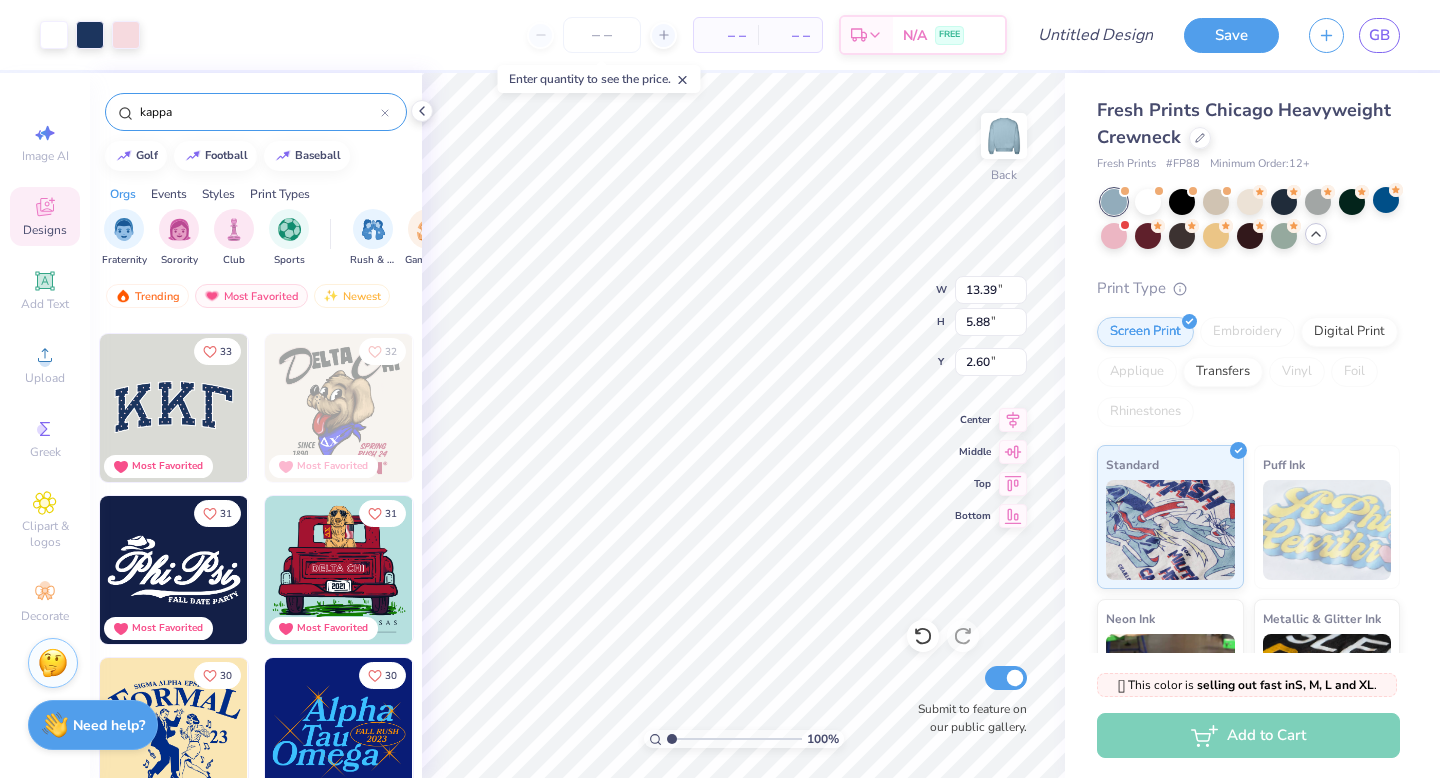 type on "14.30" 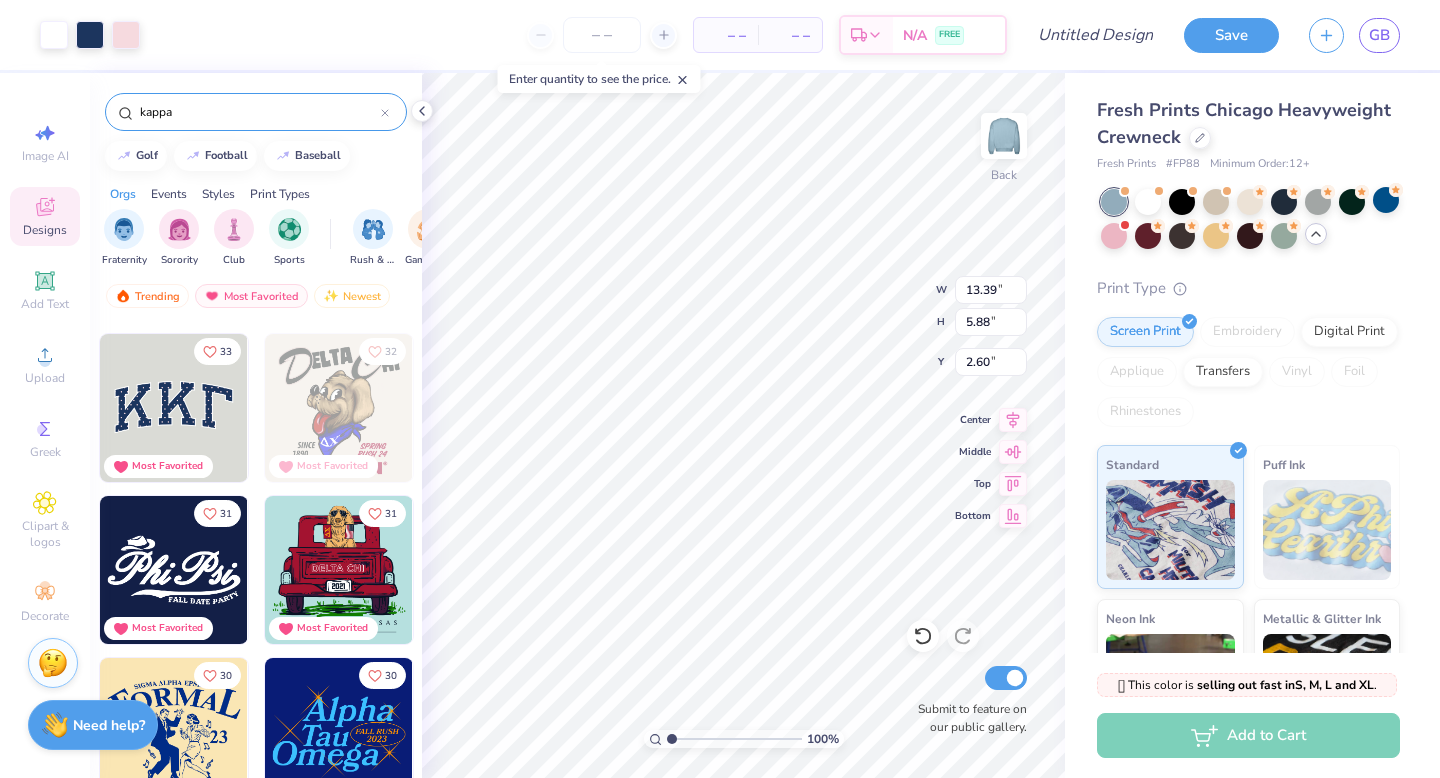type on "6.28" 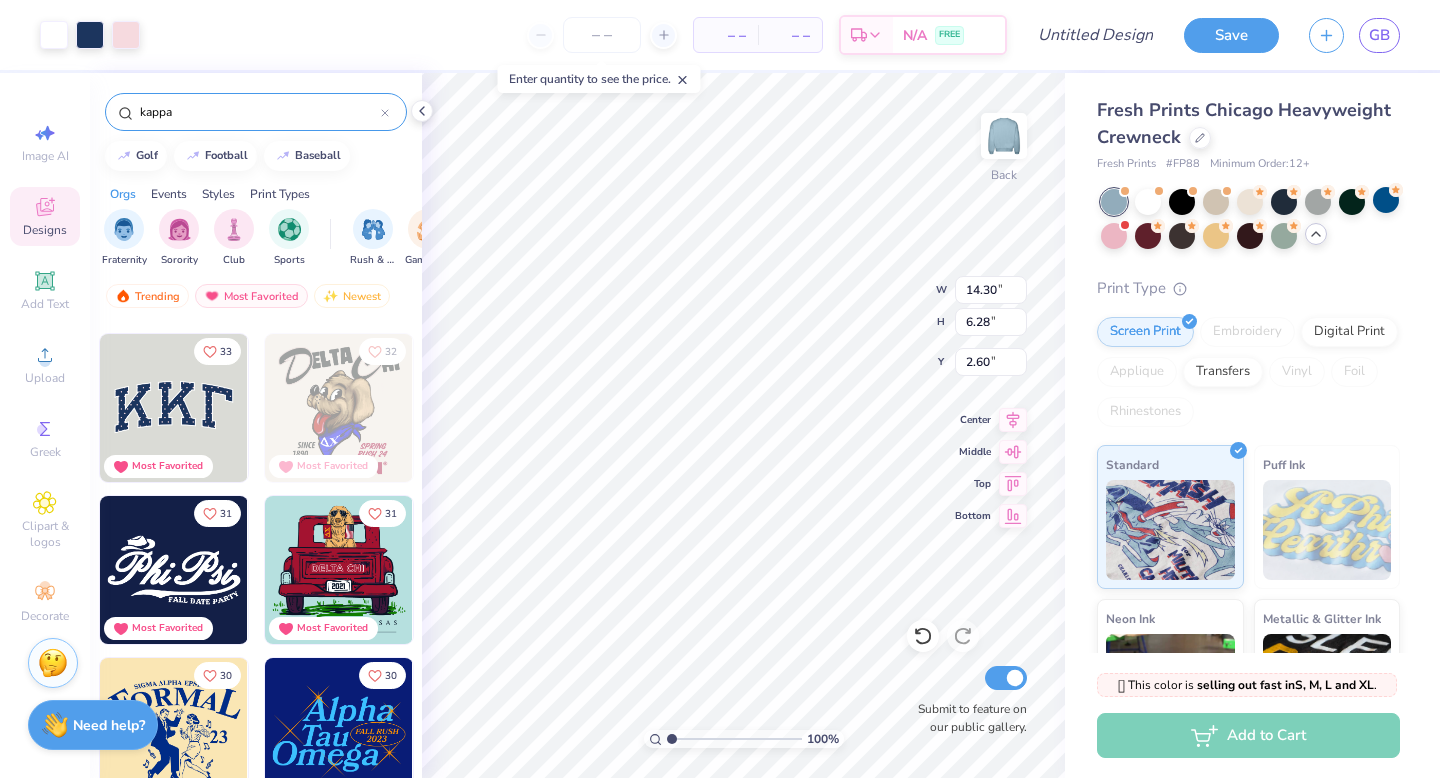 type on "2.70" 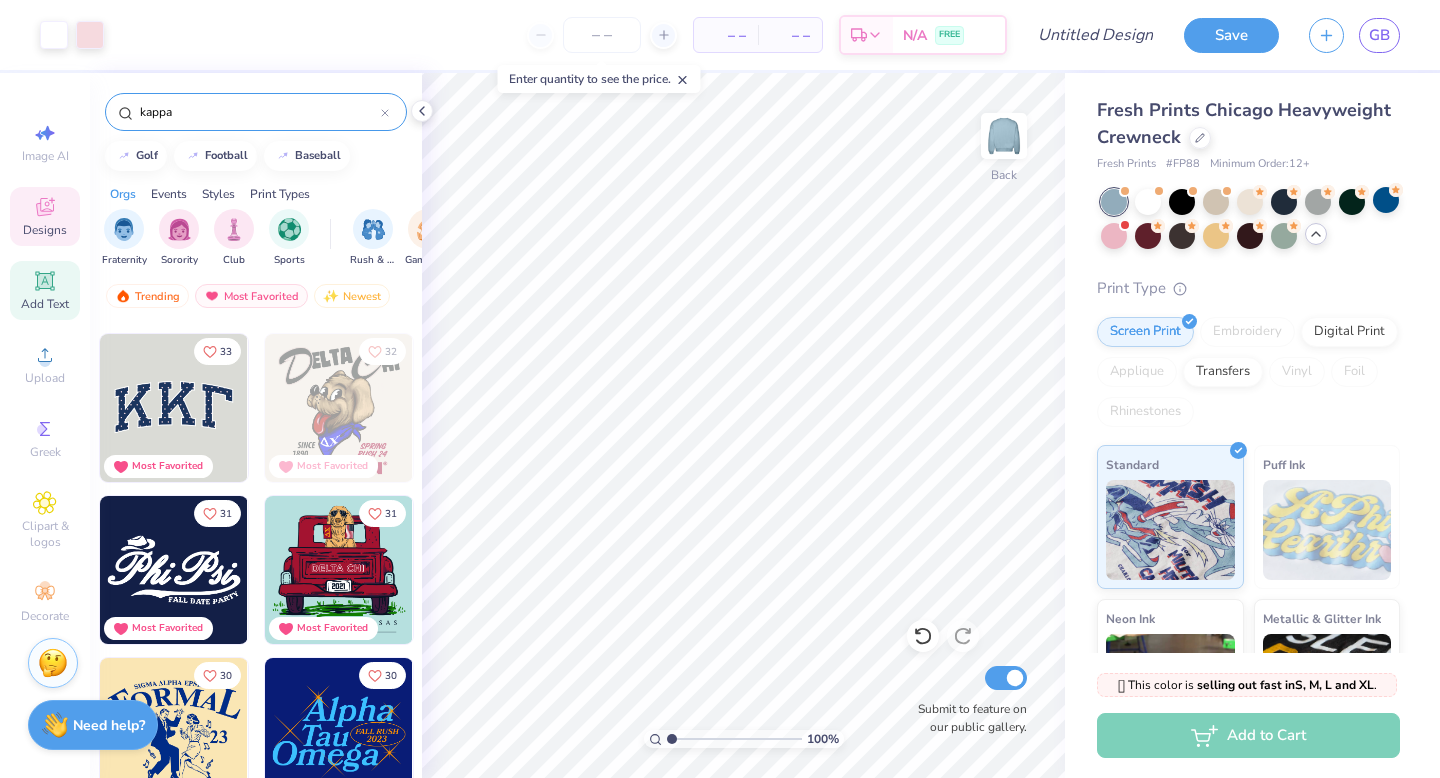 click 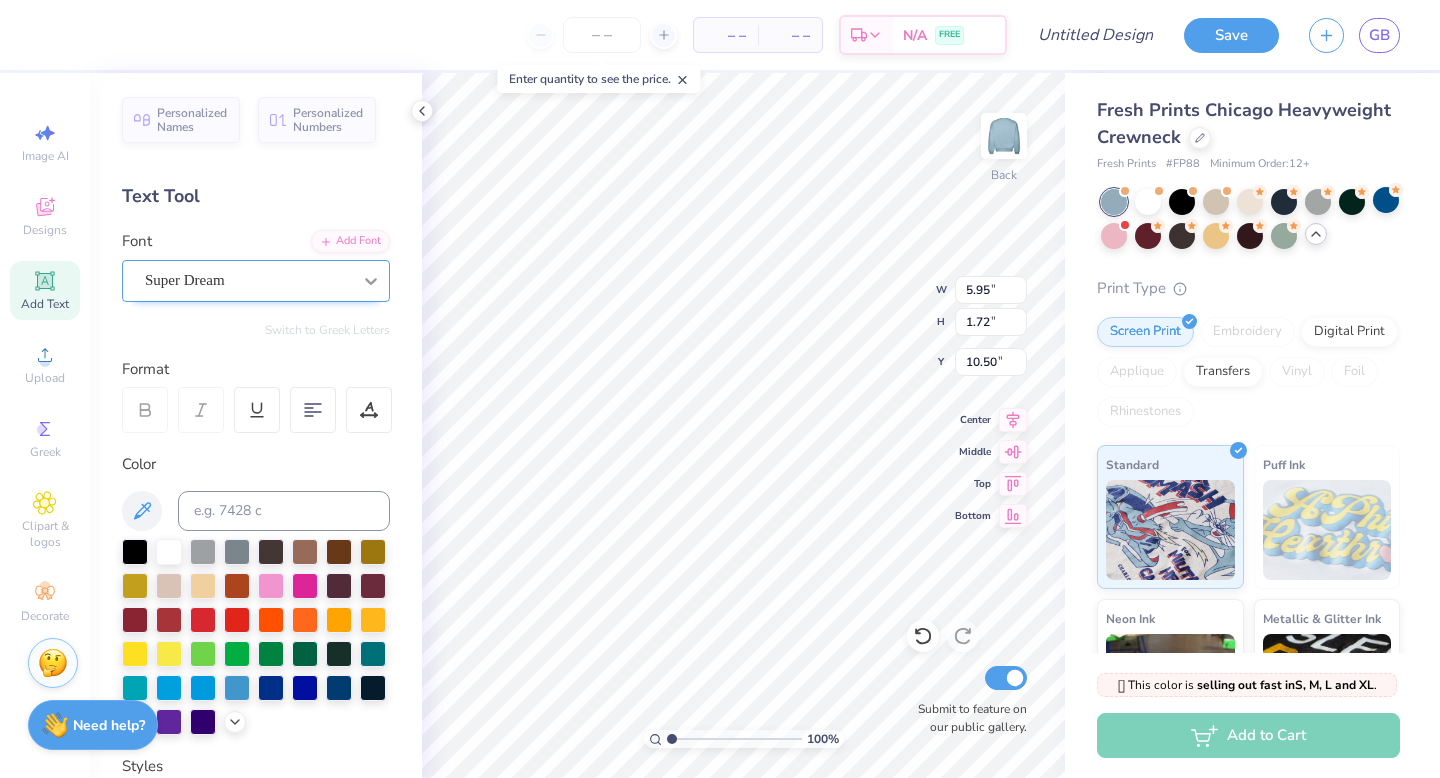 type on "10.50" 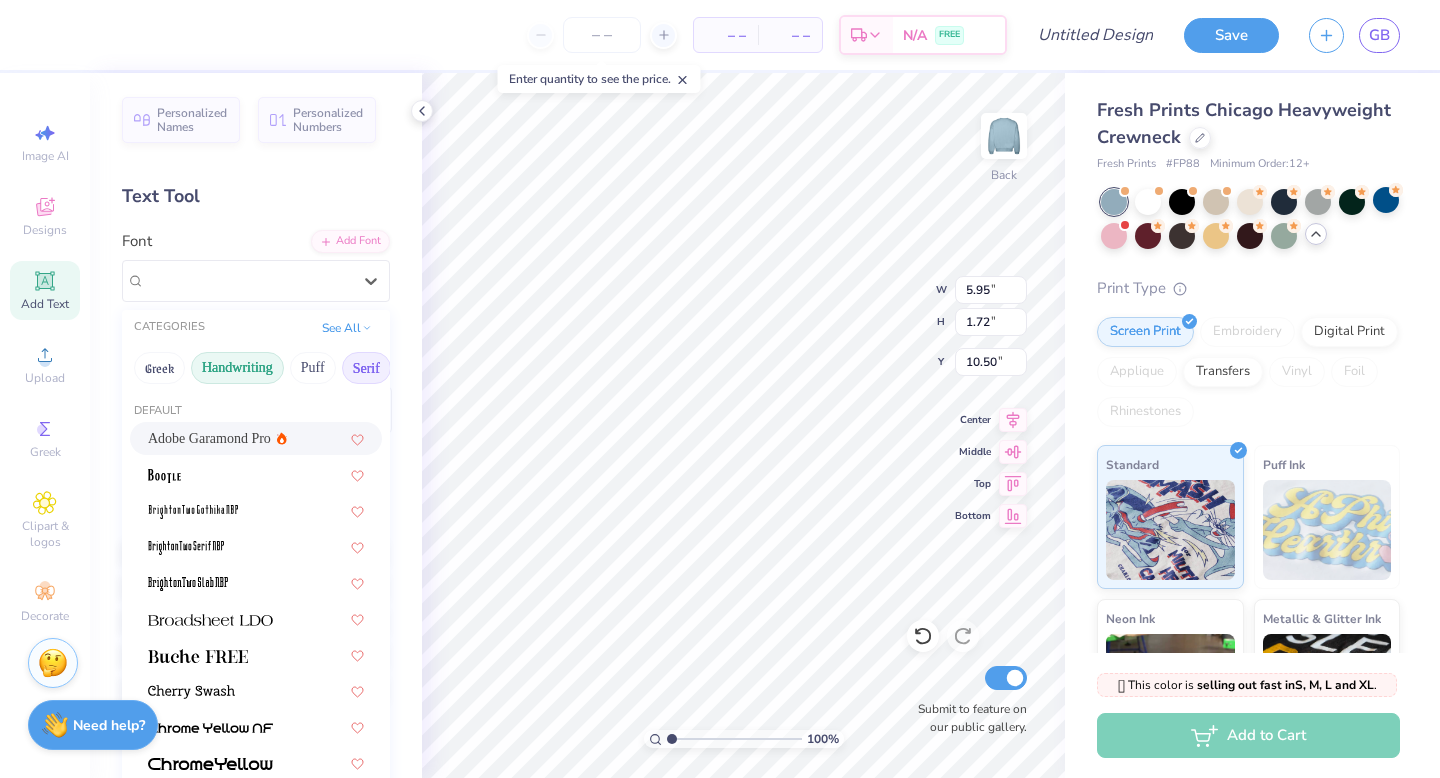 click on "Handwriting" at bounding box center [237, 368] 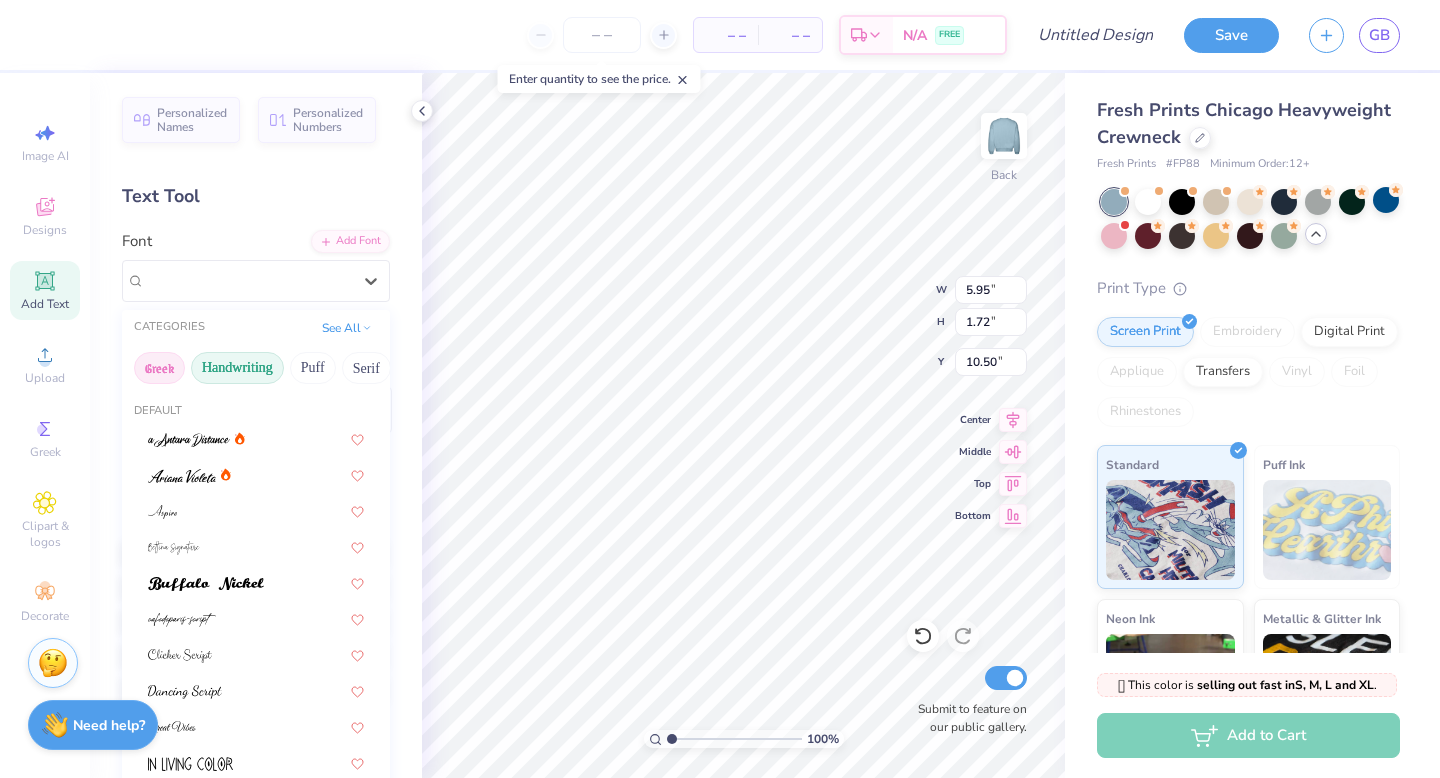click on "Greek" at bounding box center [159, 368] 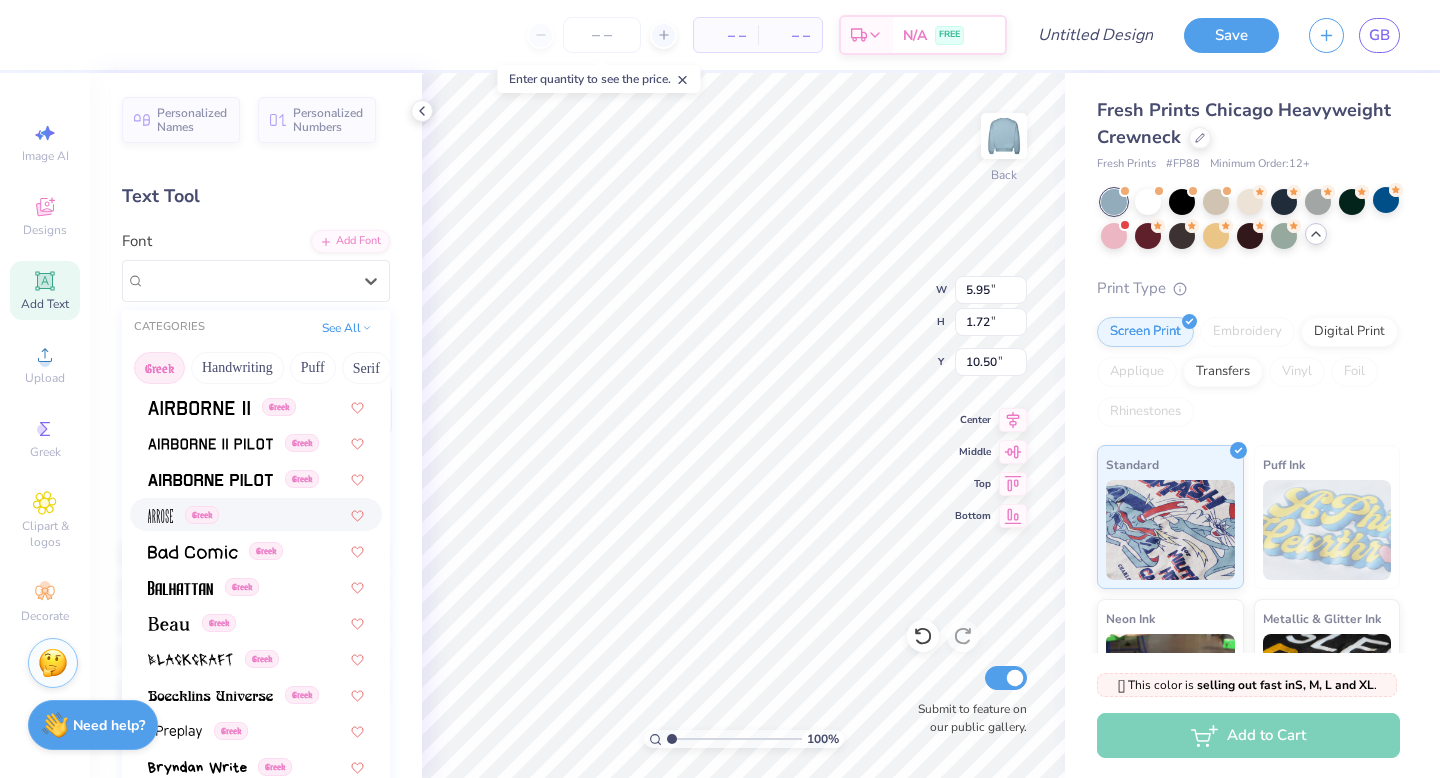 scroll, scrollTop: 93, scrollLeft: 0, axis: vertical 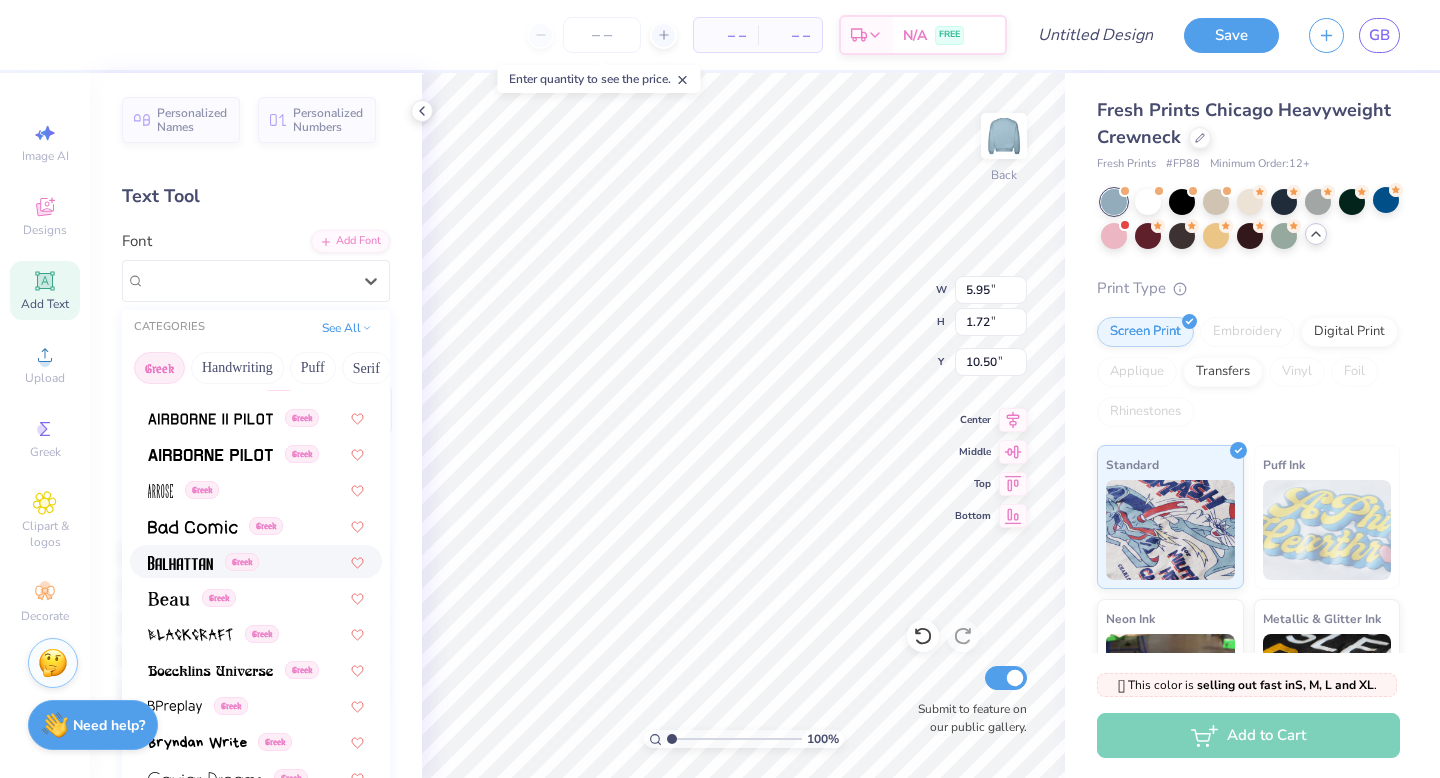 click at bounding box center [180, 563] 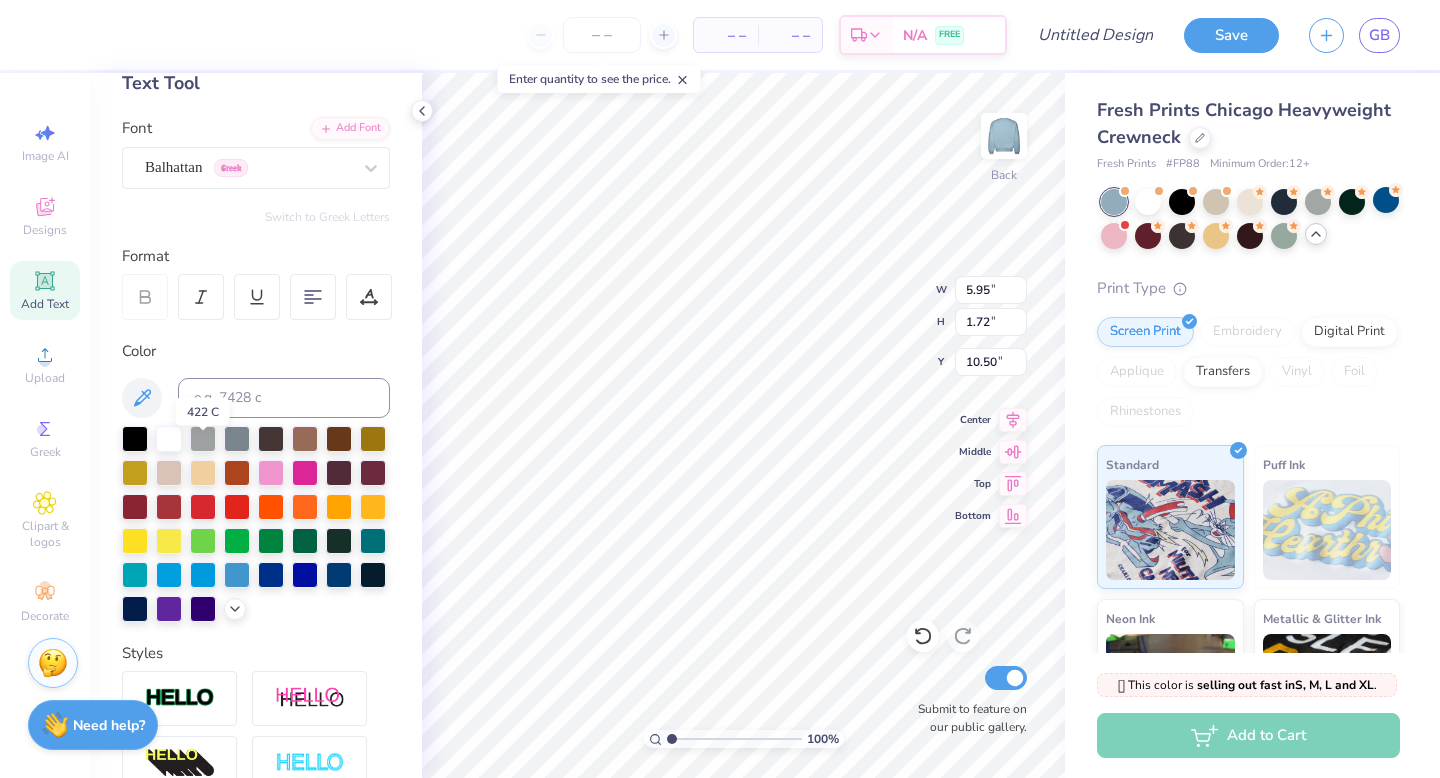 scroll, scrollTop: 118, scrollLeft: 0, axis: vertical 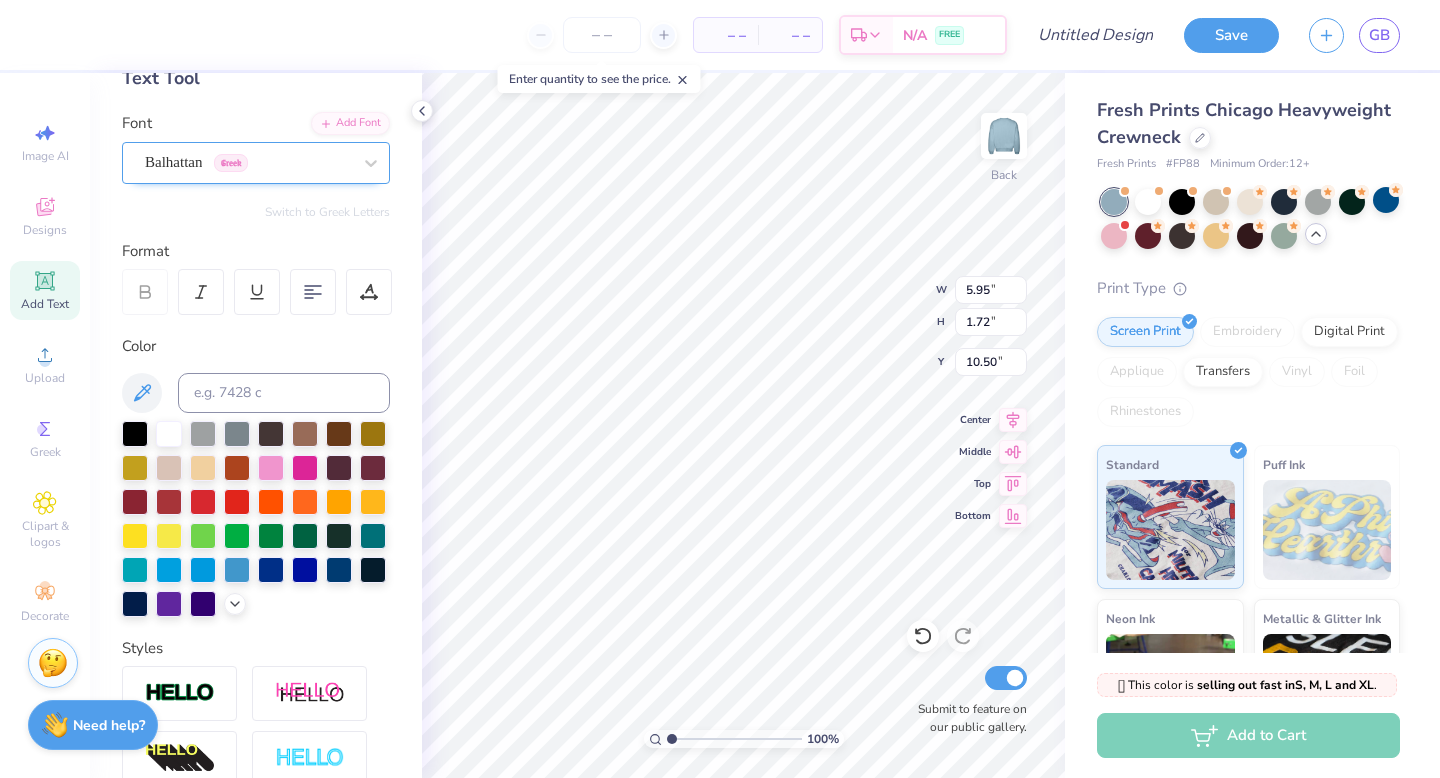 click on "Balhattan Greek" at bounding box center [256, 163] 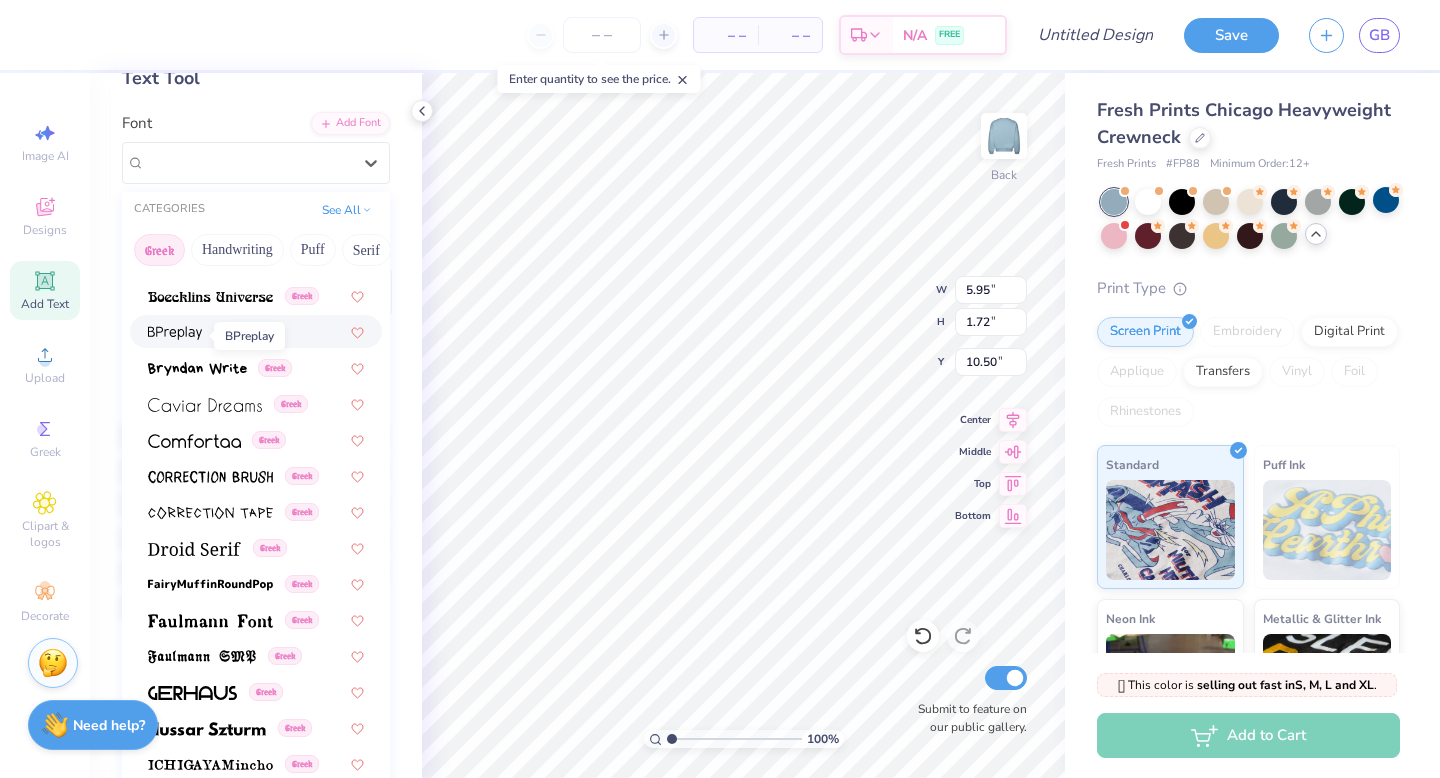 scroll, scrollTop: 345, scrollLeft: 0, axis: vertical 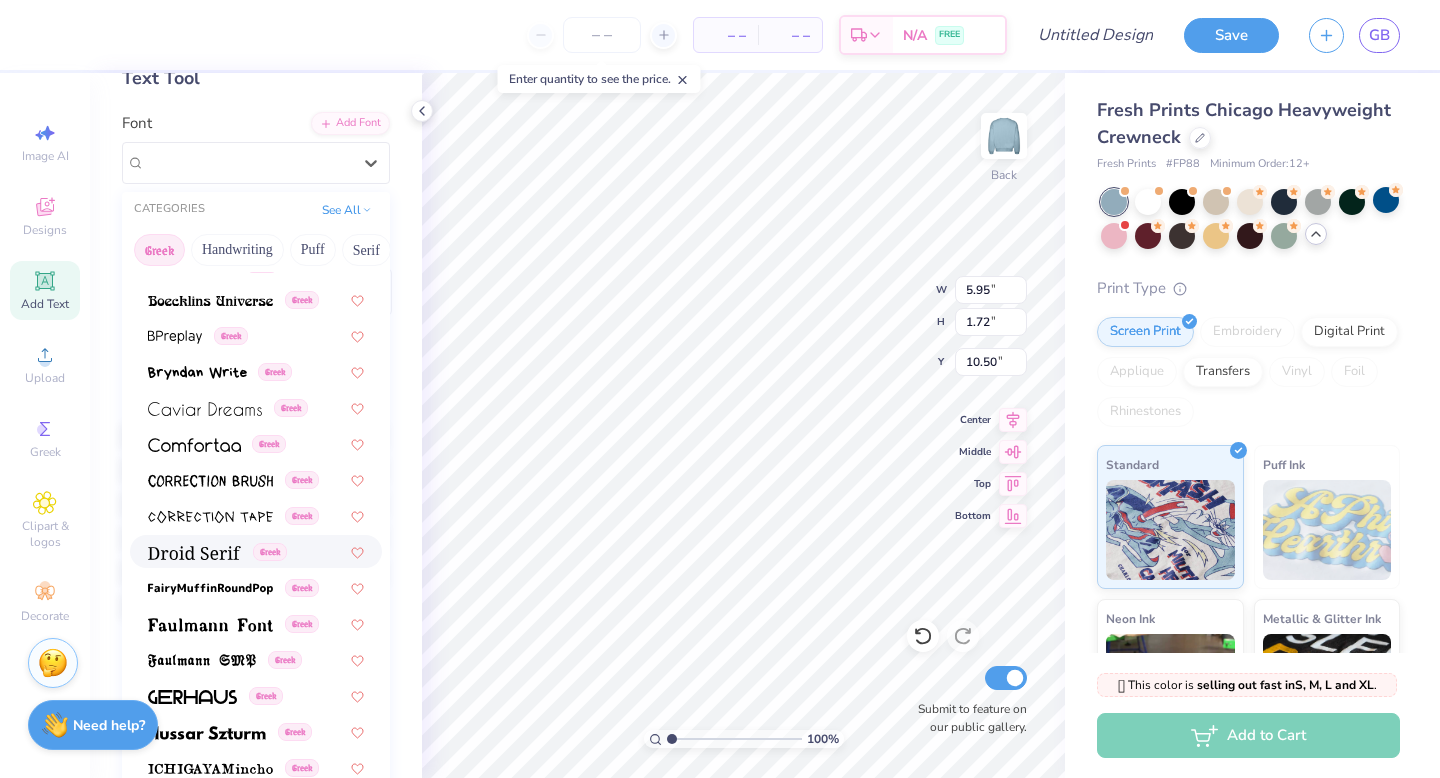 click at bounding box center (194, 553) 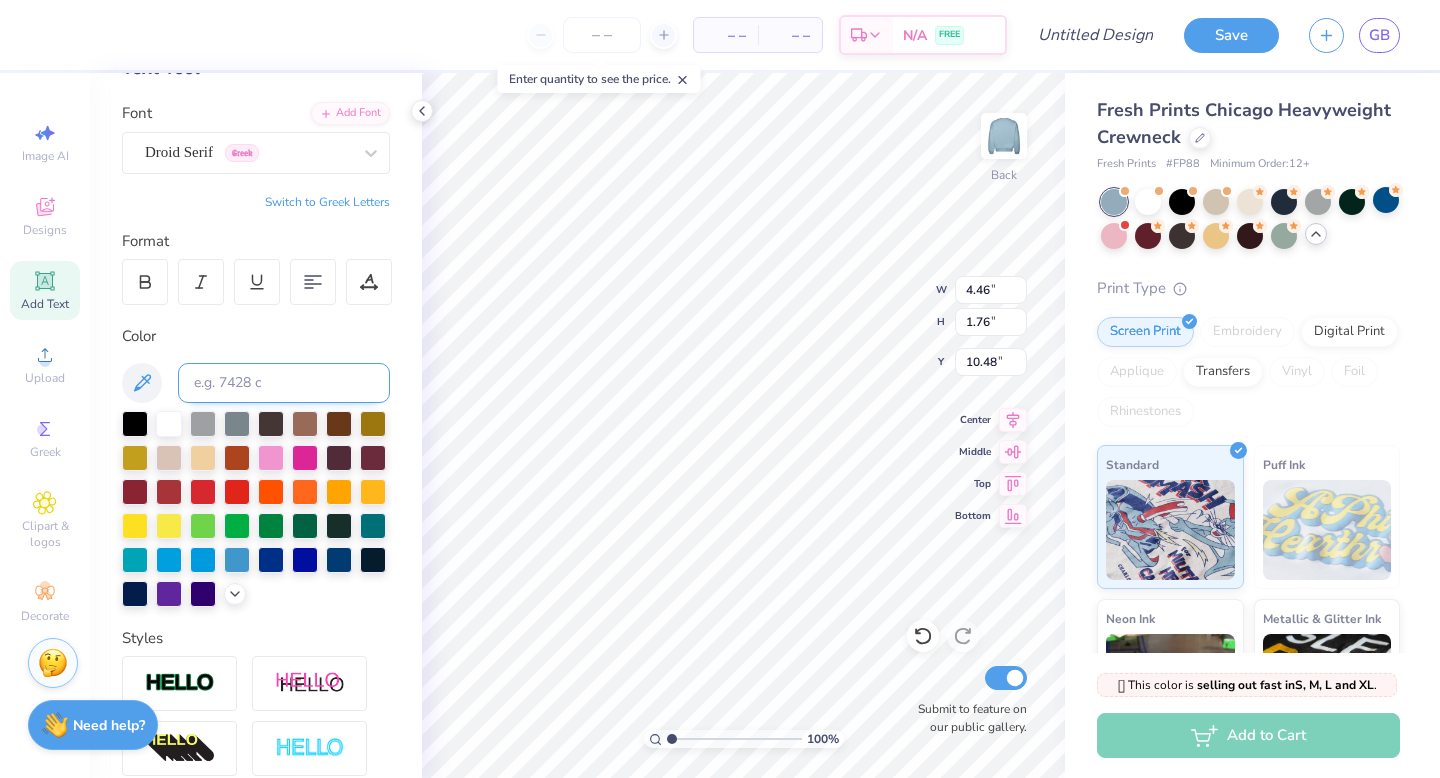 scroll, scrollTop: 130, scrollLeft: 0, axis: vertical 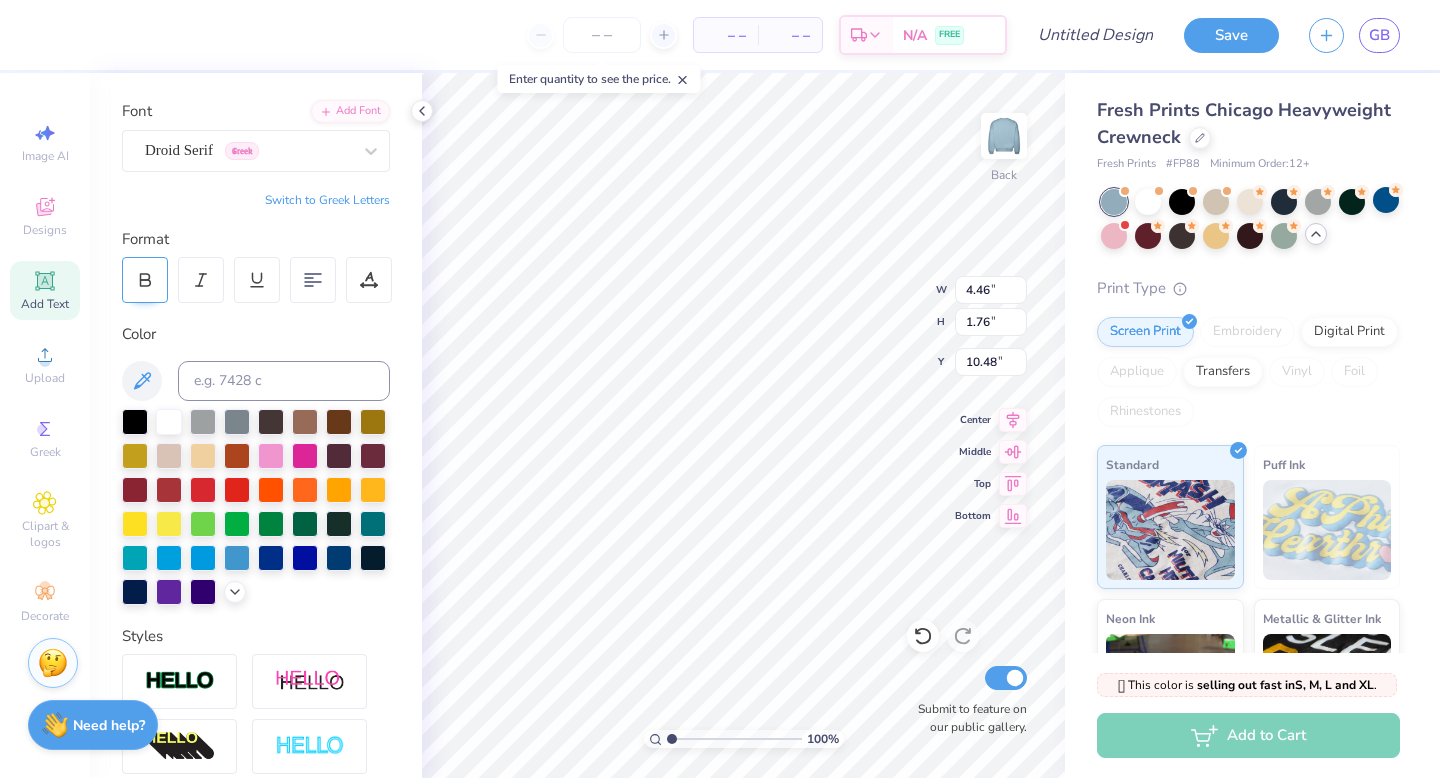 click at bounding box center (145, 280) 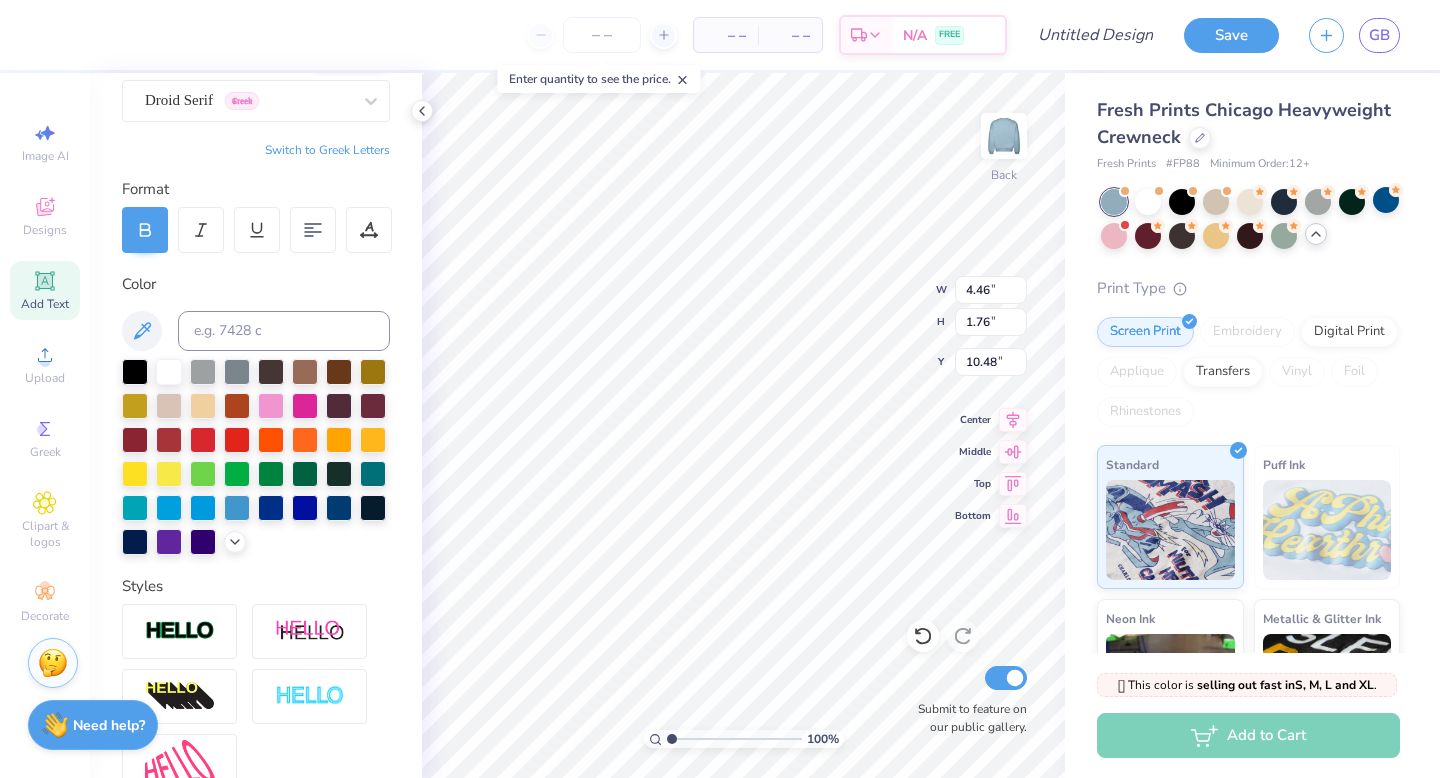 scroll, scrollTop: 384, scrollLeft: 0, axis: vertical 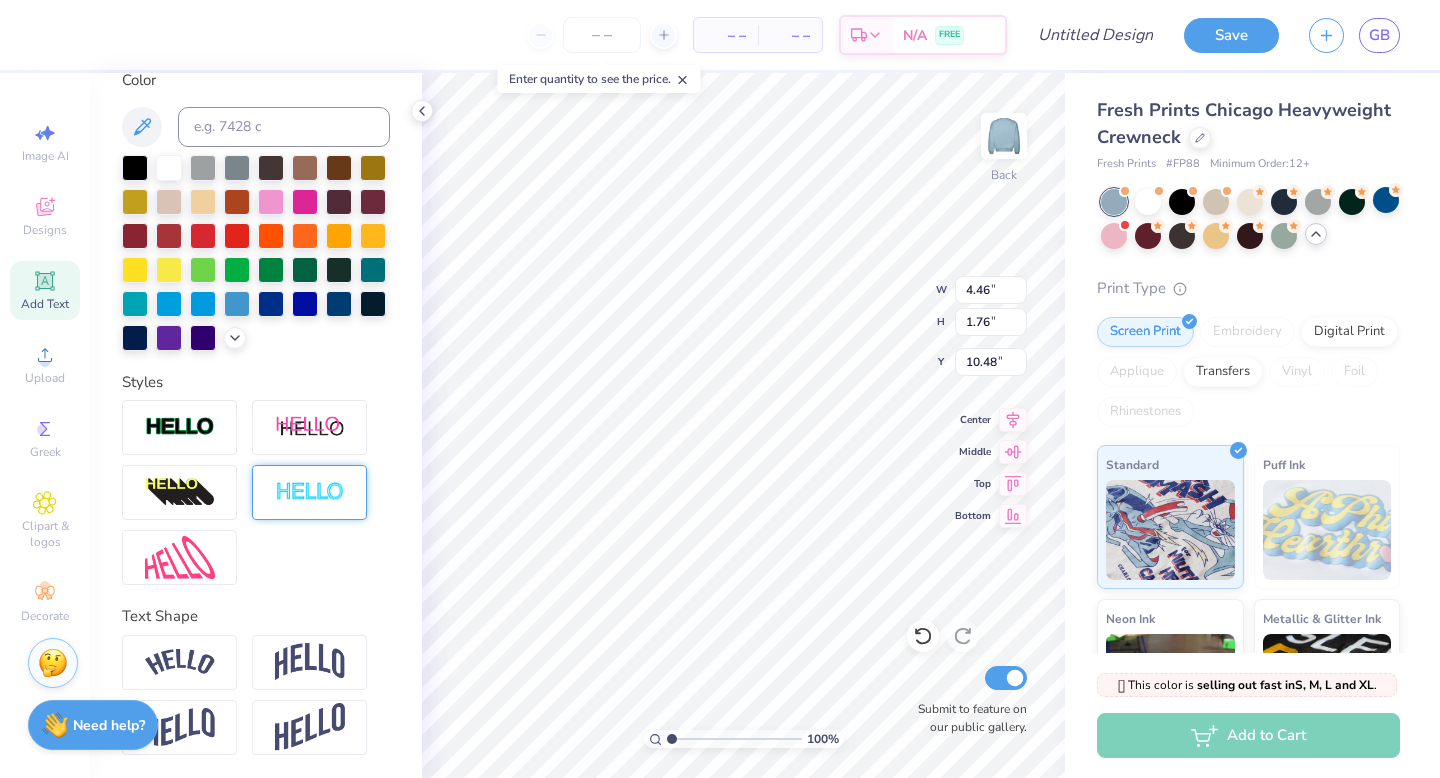 click at bounding box center [309, 492] 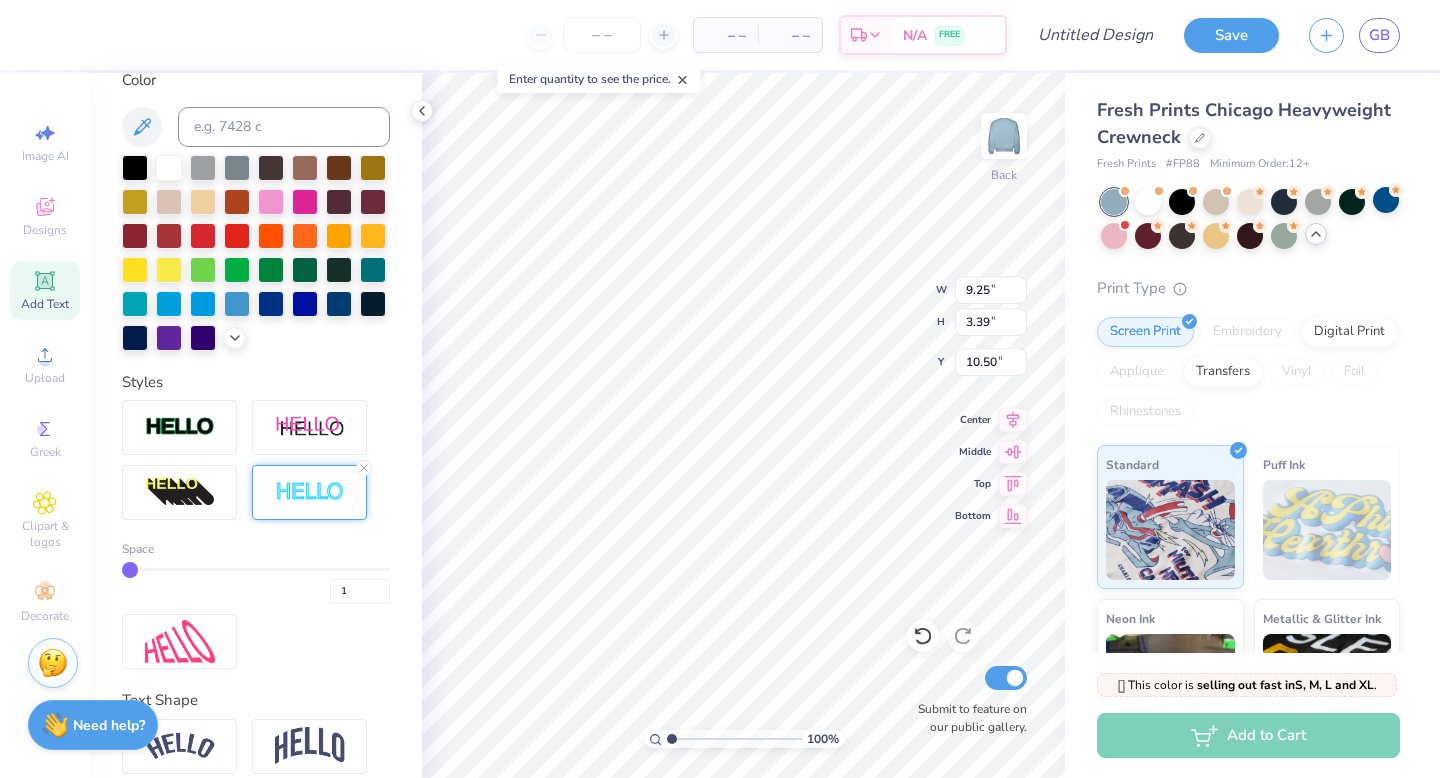 type on "9.25" 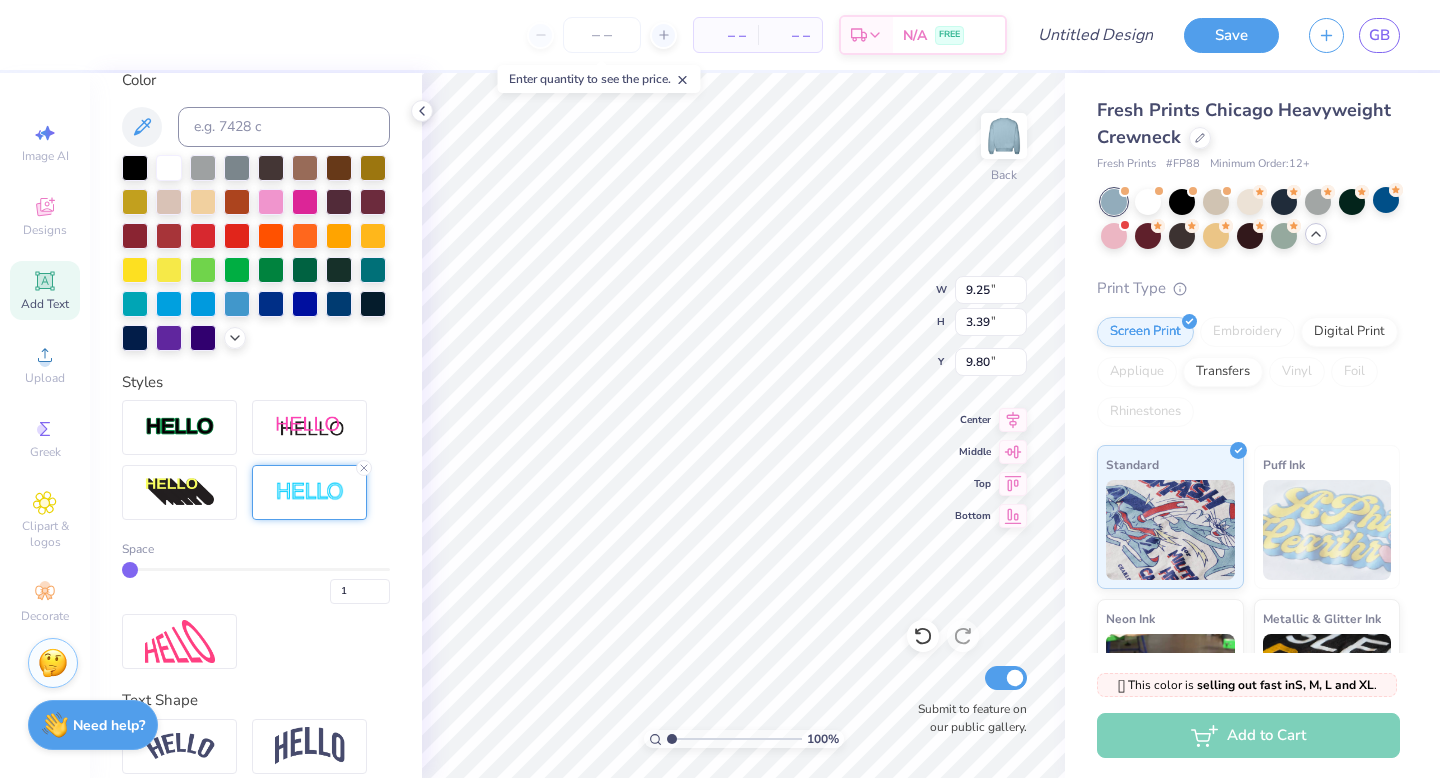 type on "9.80" 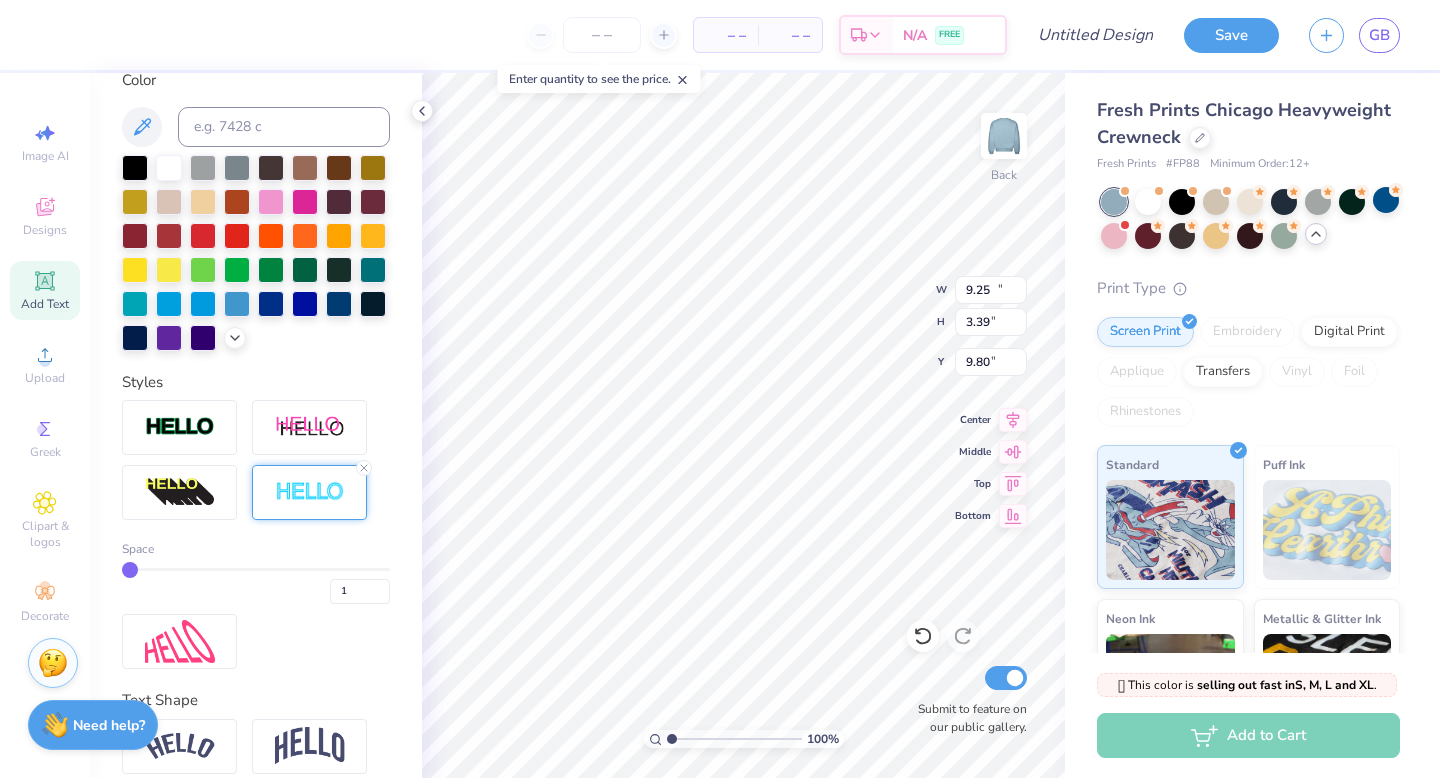 type on "13.57" 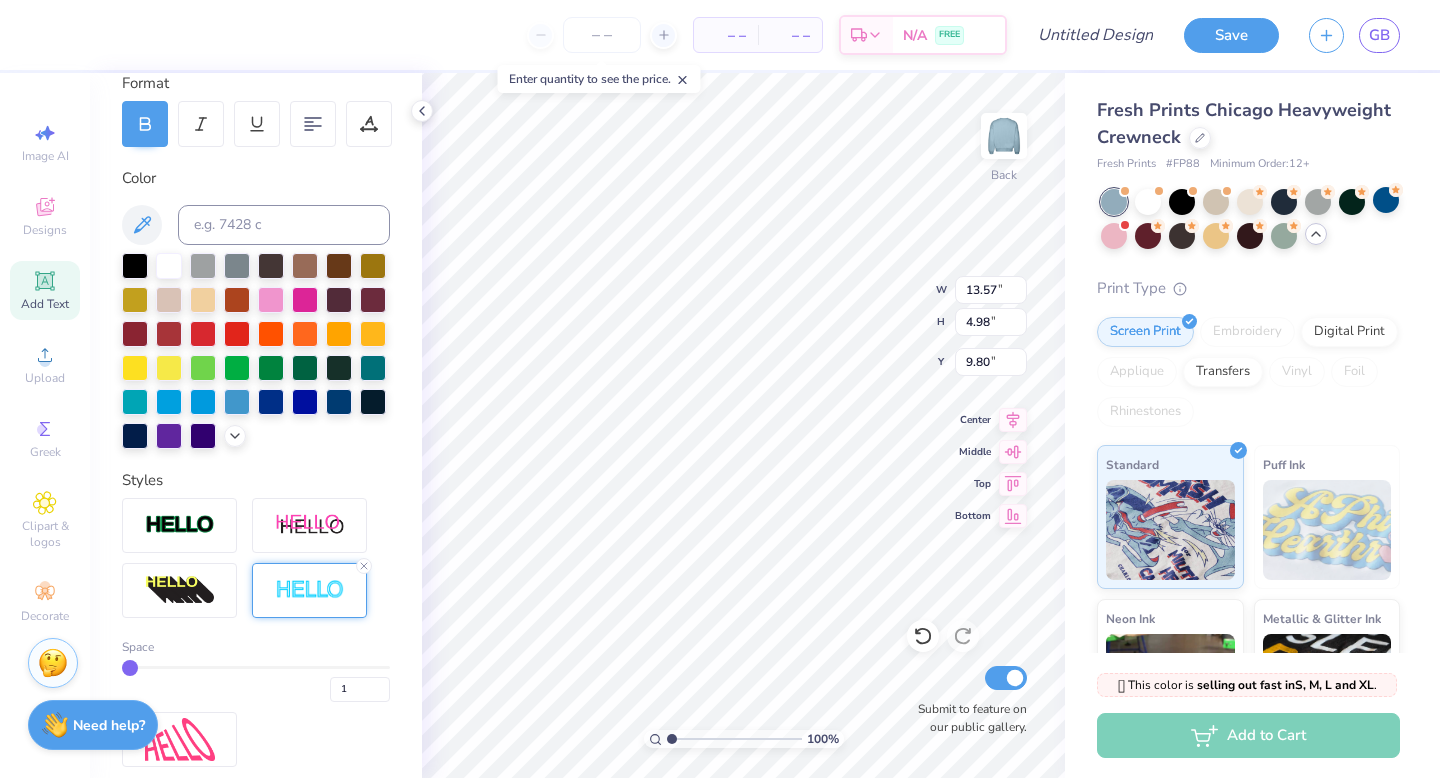 scroll, scrollTop: 468, scrollLeft: 0, axis: vertical 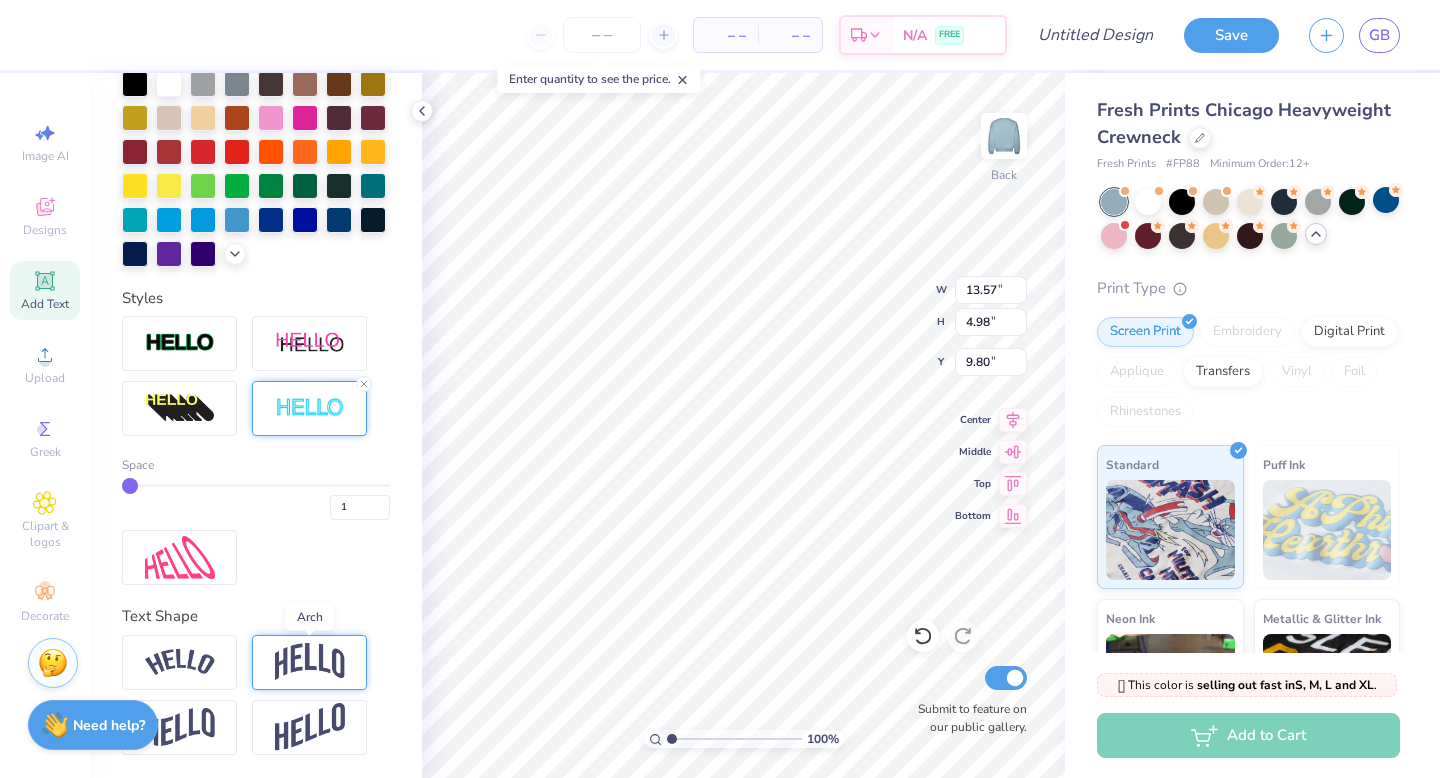 click at bounding box center (310, 662) 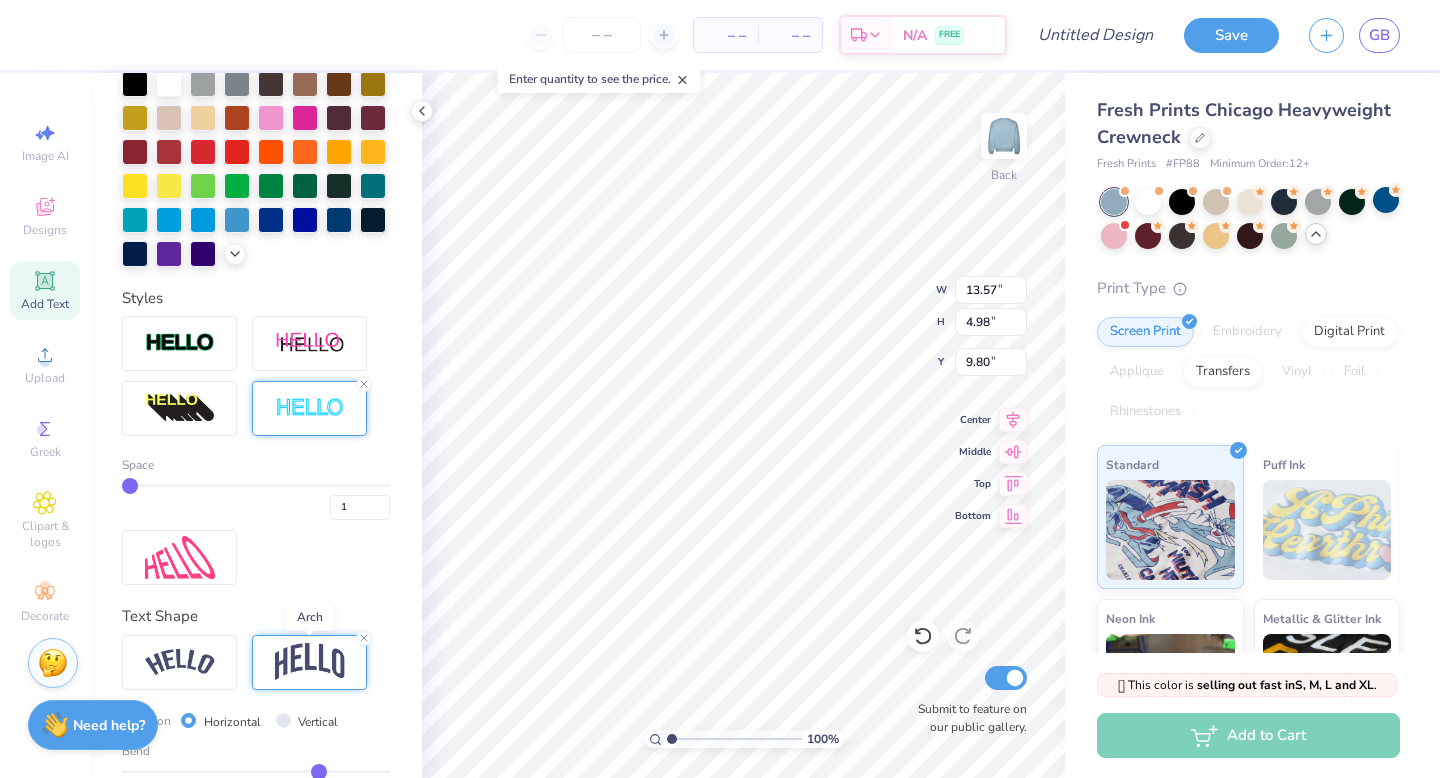 type on "7.77" 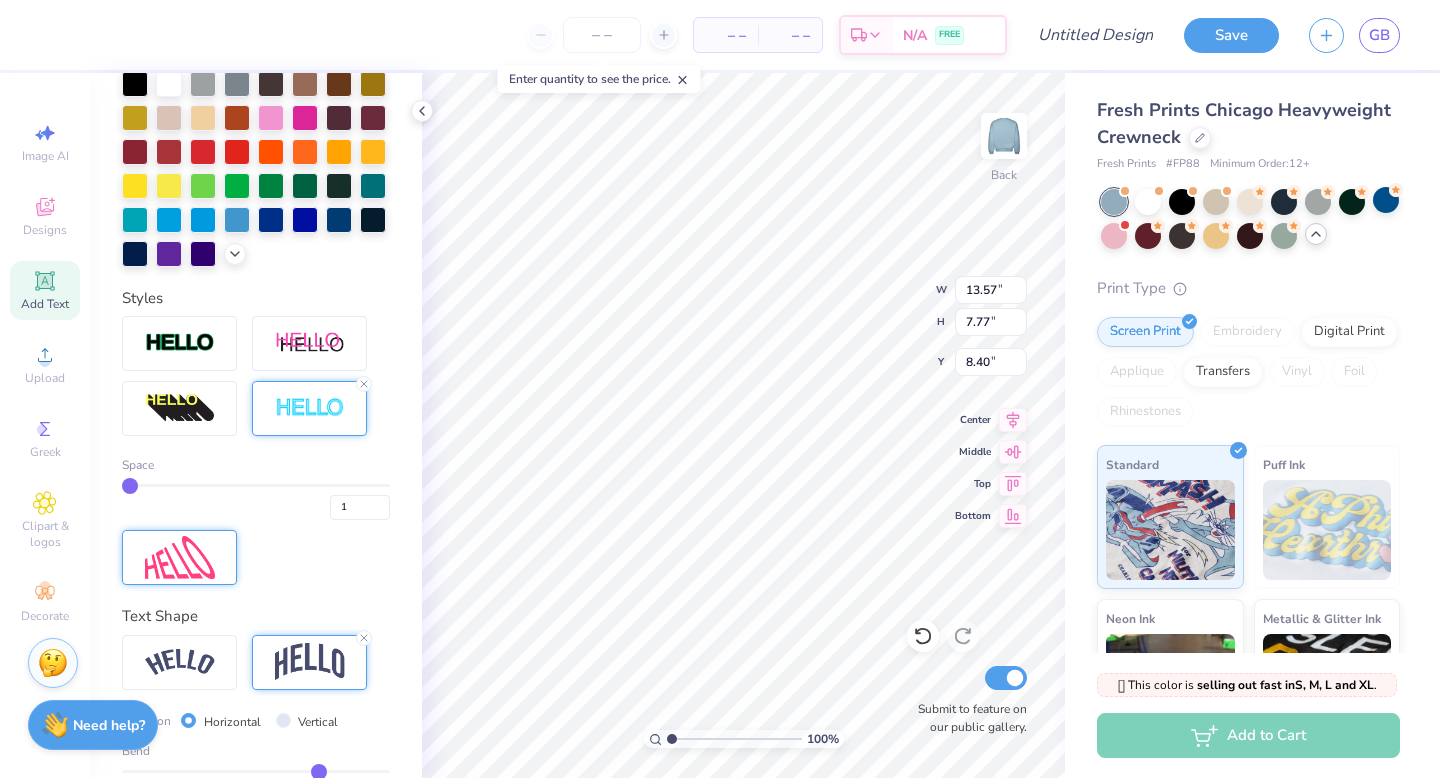 scroll, scrollTop: 585, scrollLeft: 0, axis: vertical 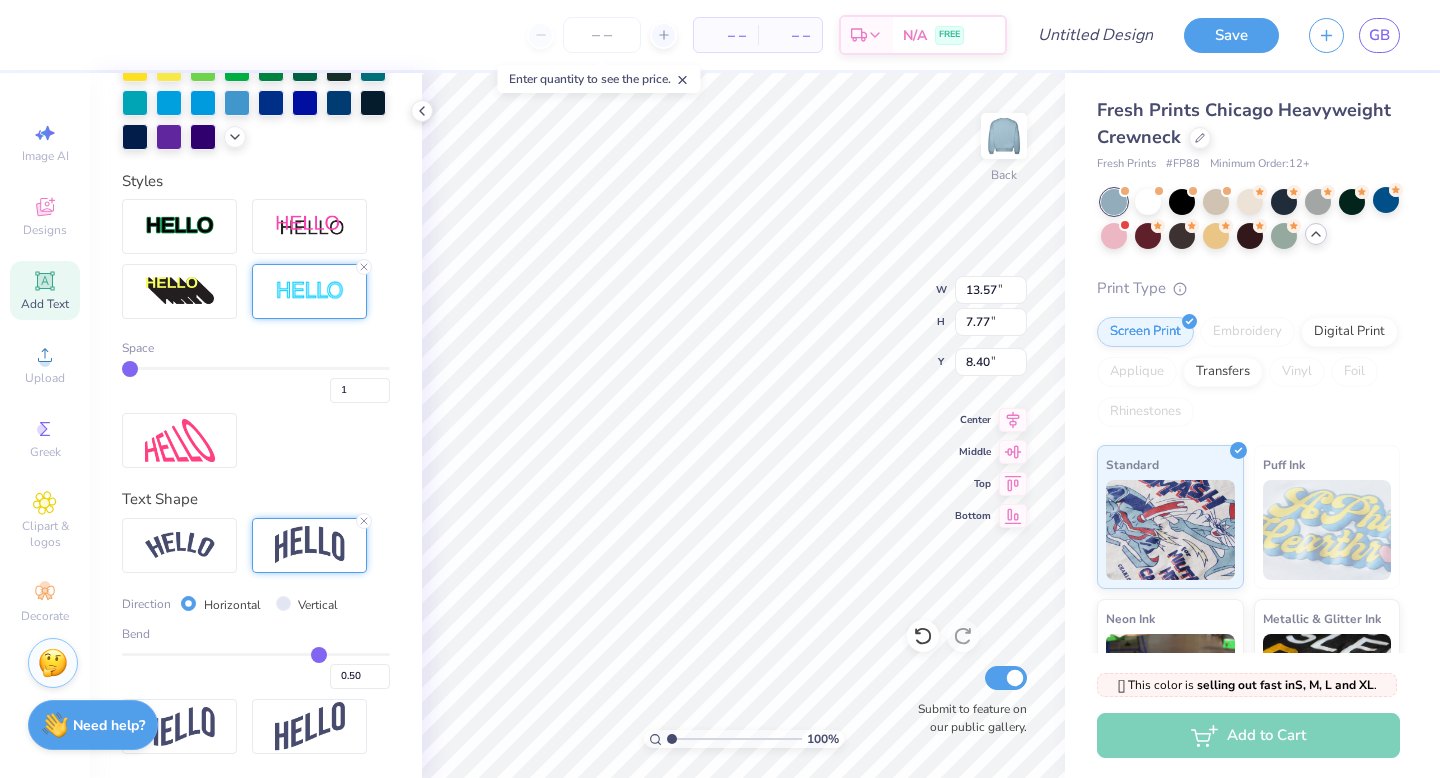 type on "0.49" 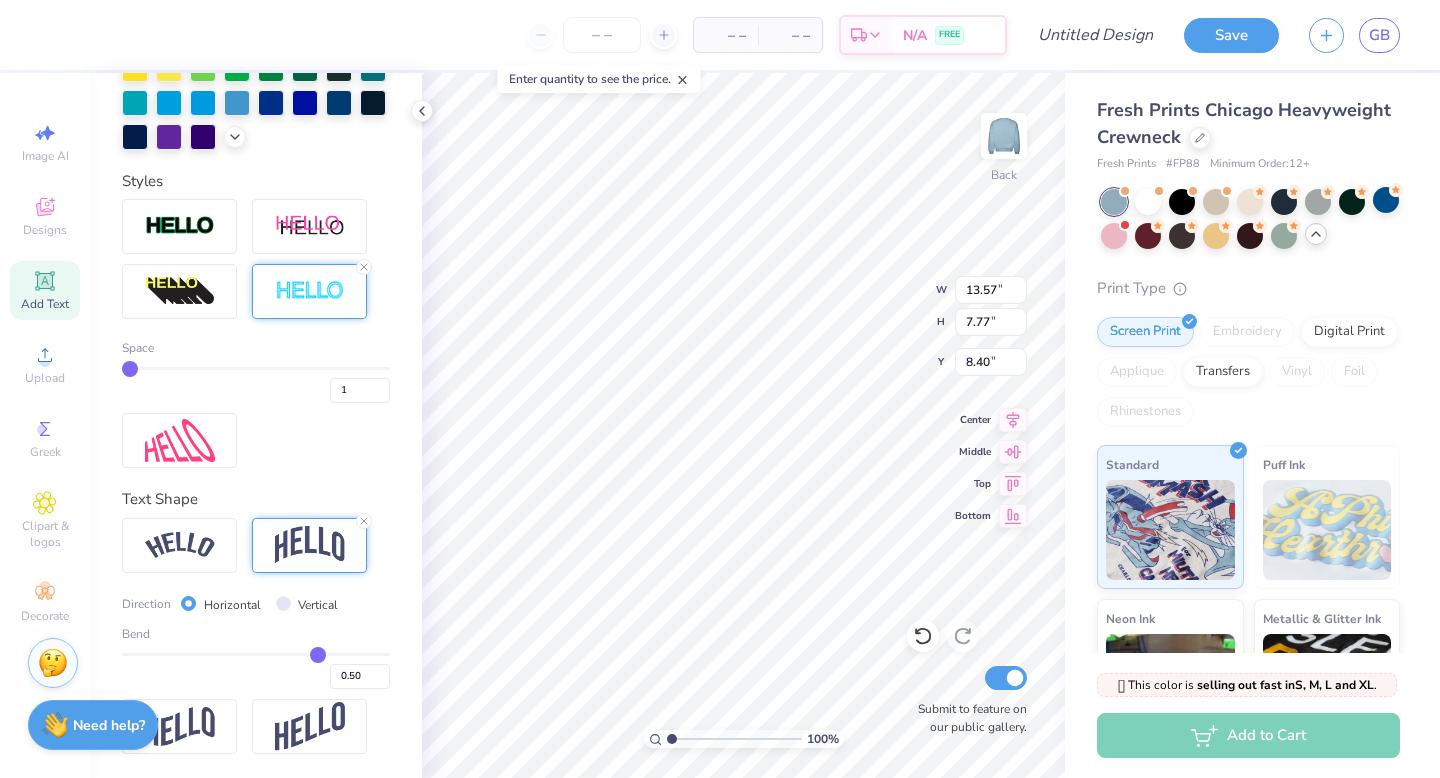 type on "0.49" 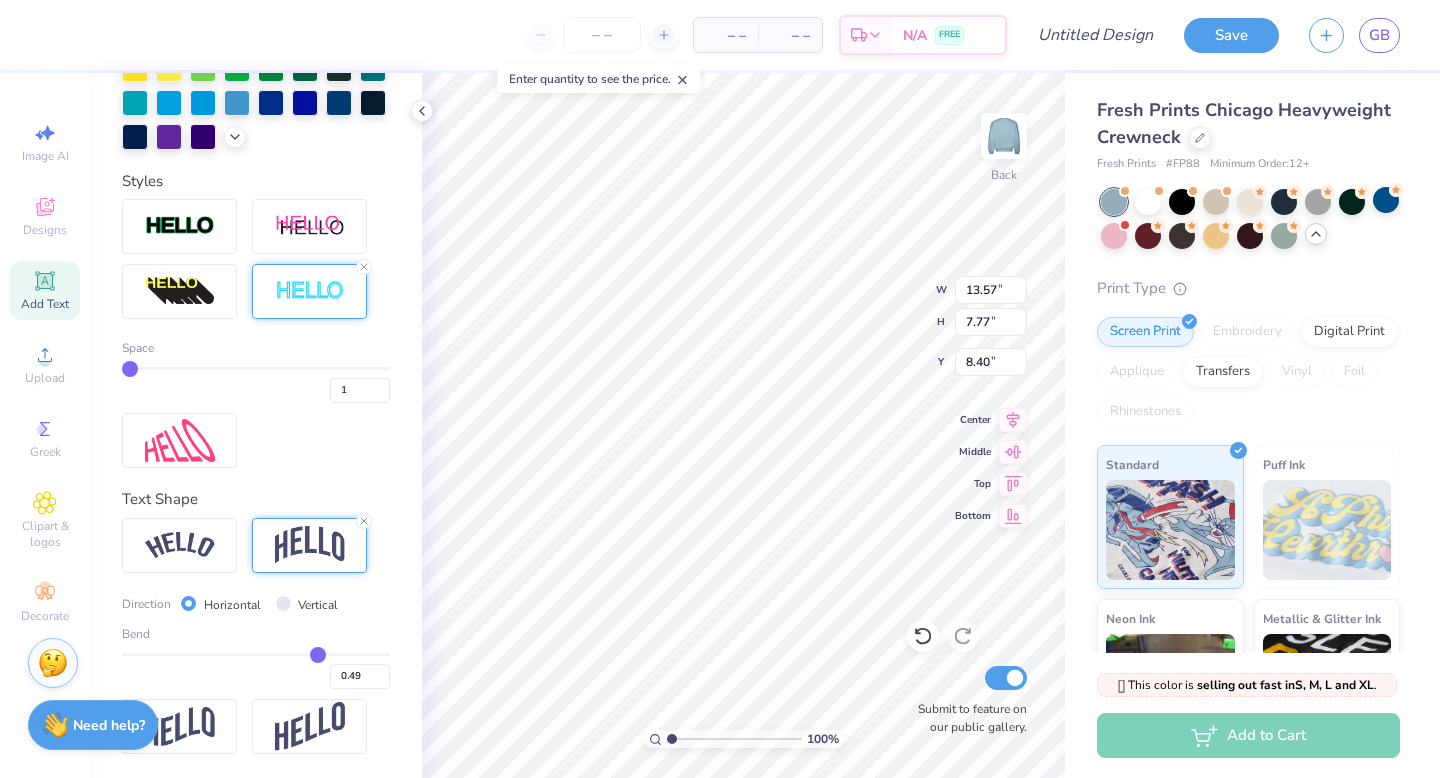type on "0.48" 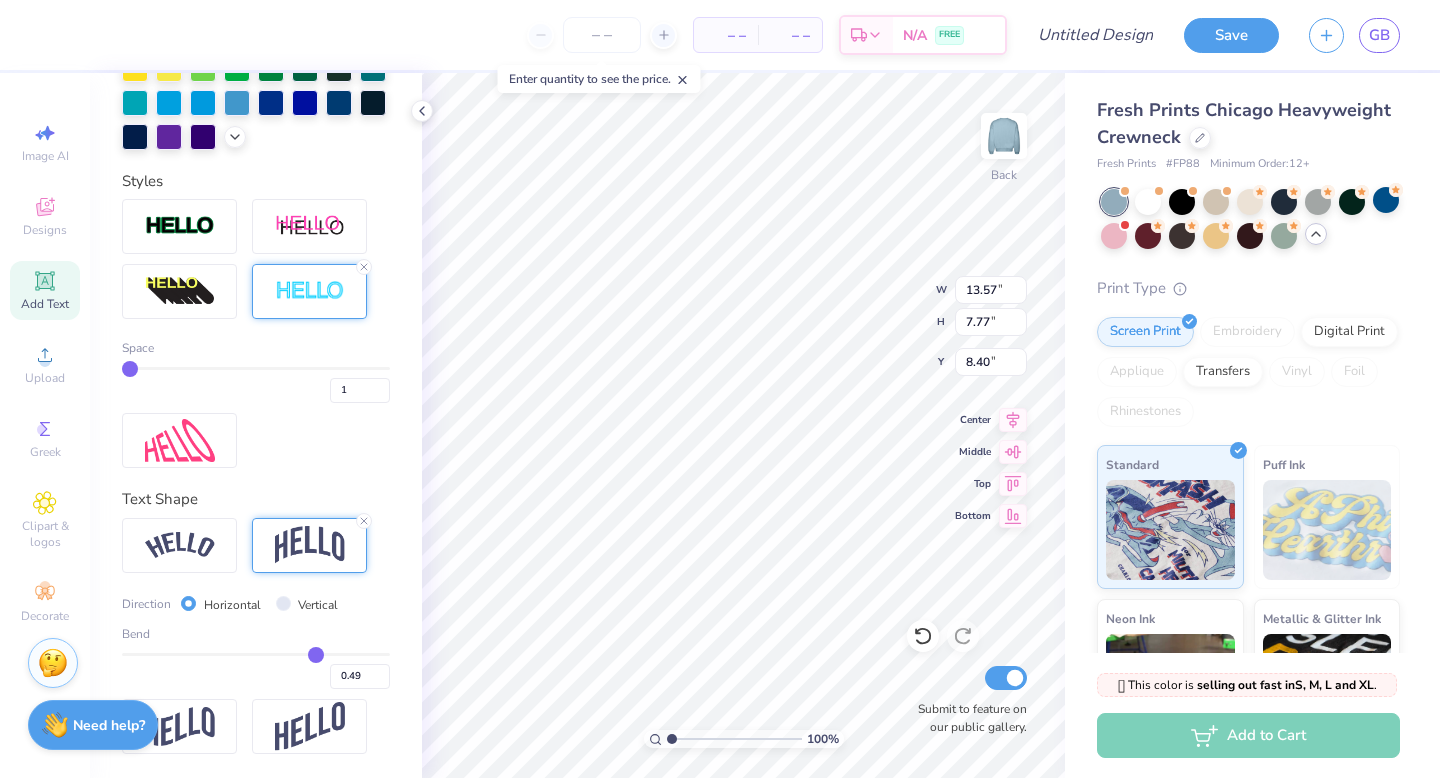 type on "0.48" 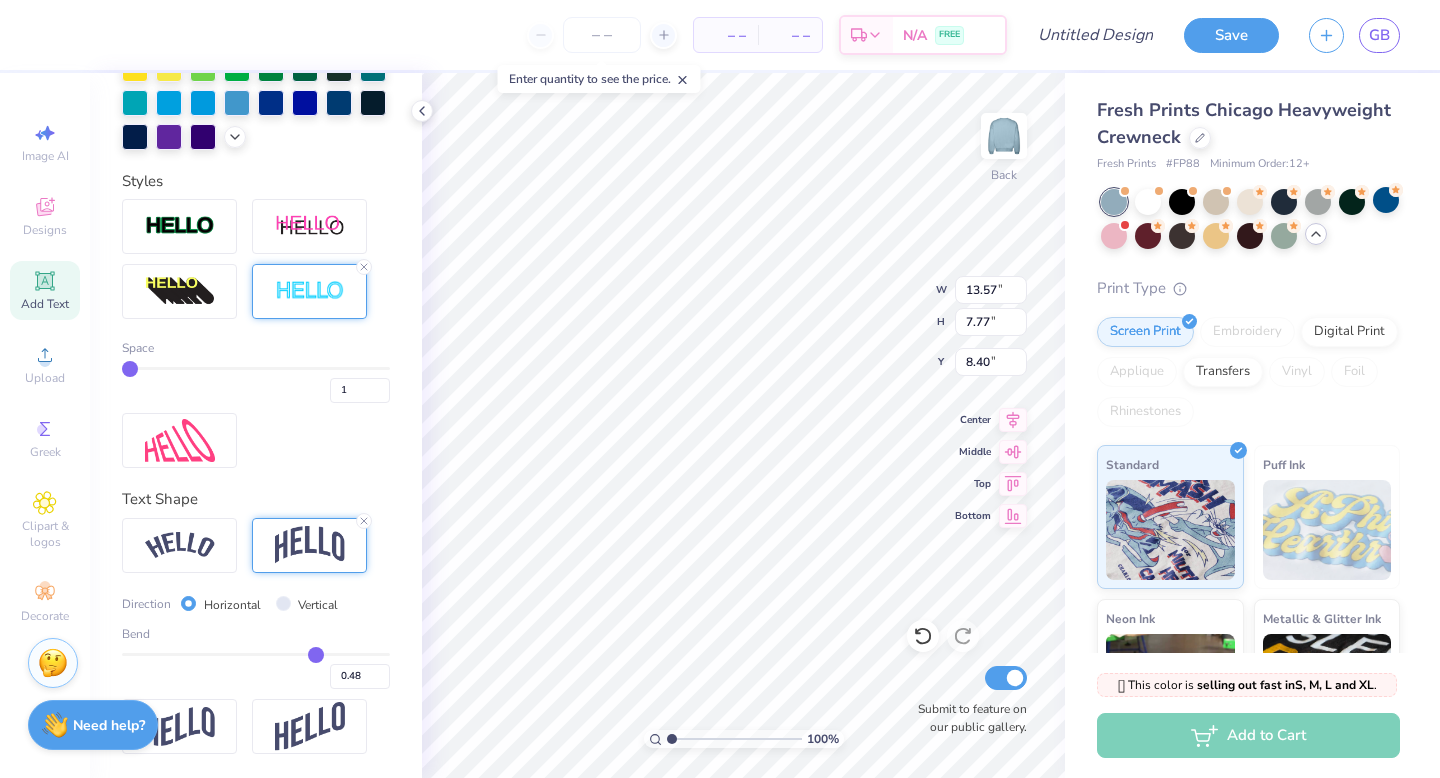 type on "0.46" 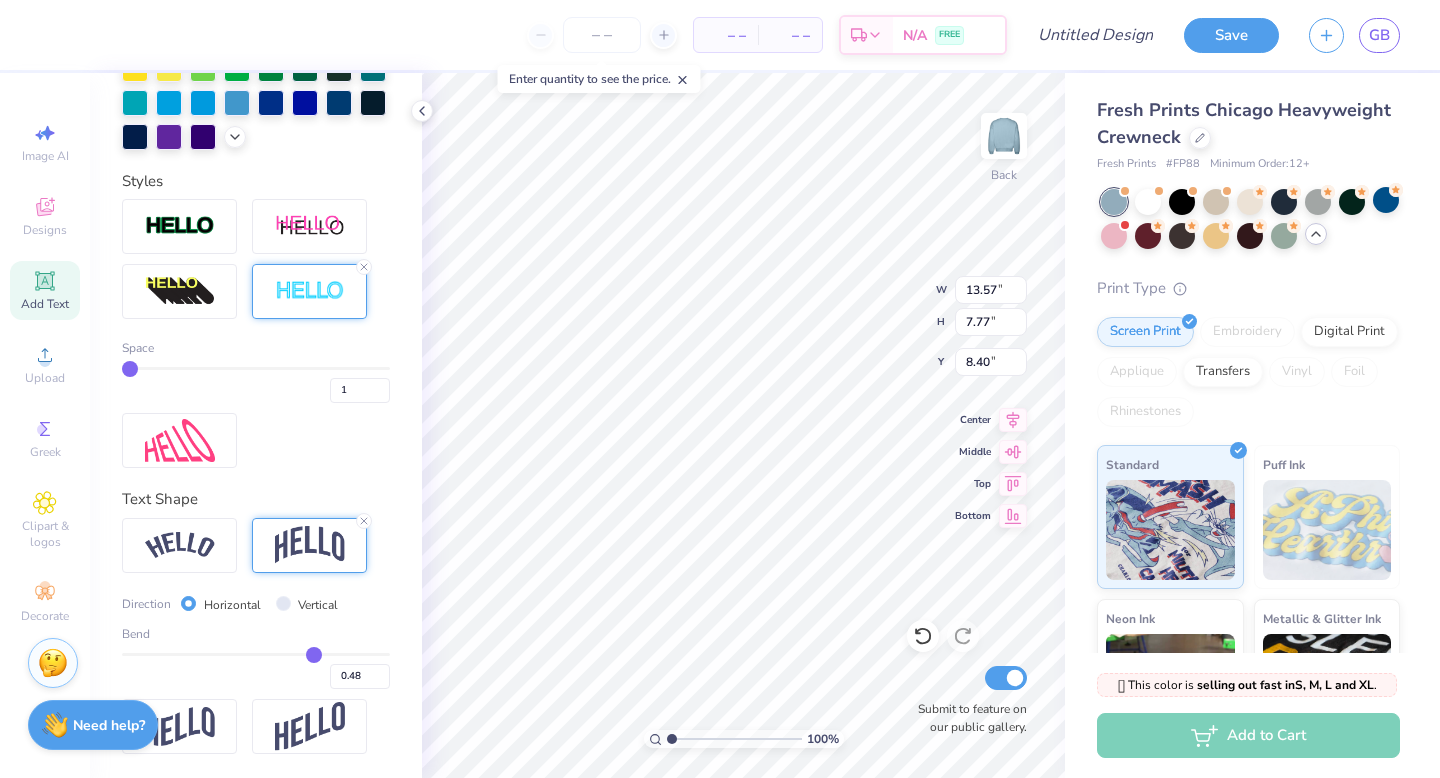 type on "0.46" 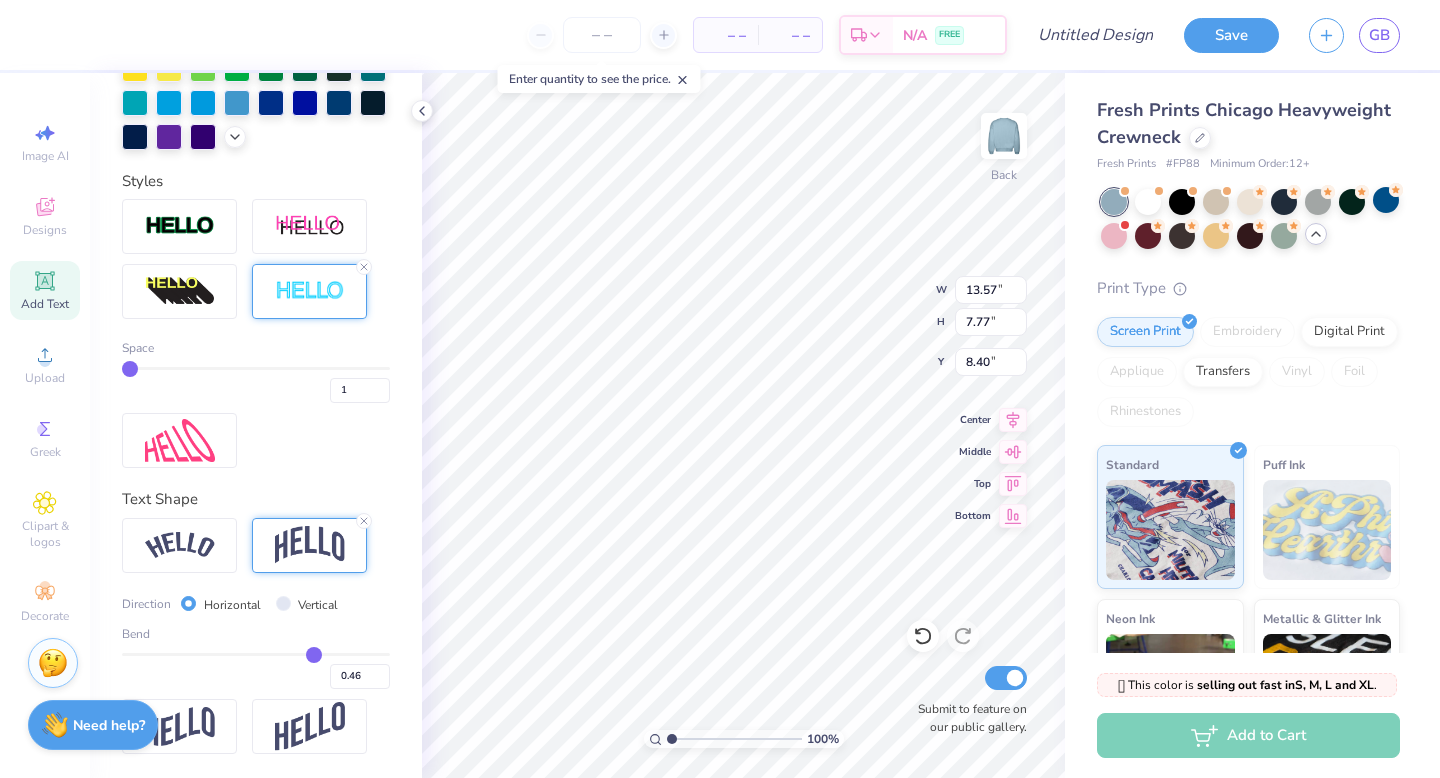 type on "0.43" 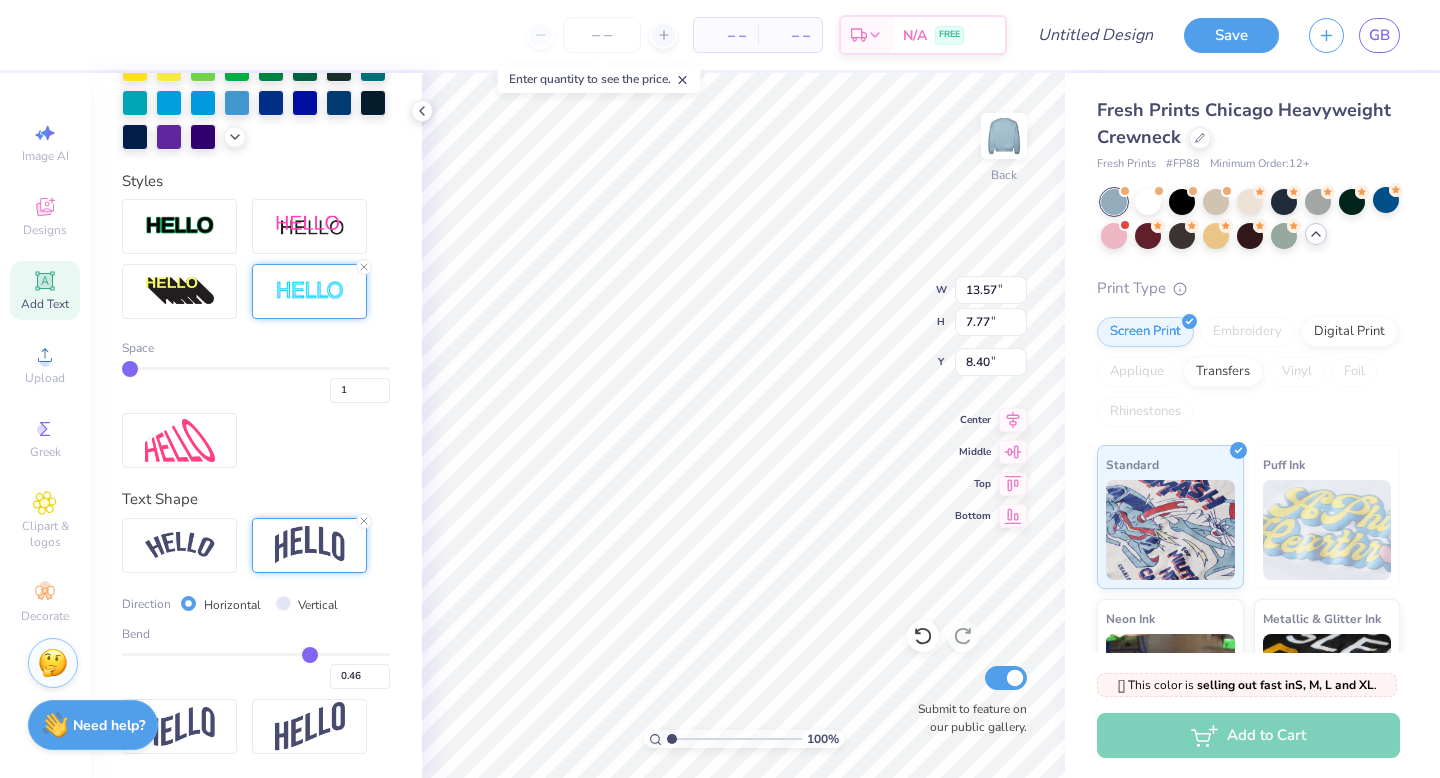 type on "0.43" 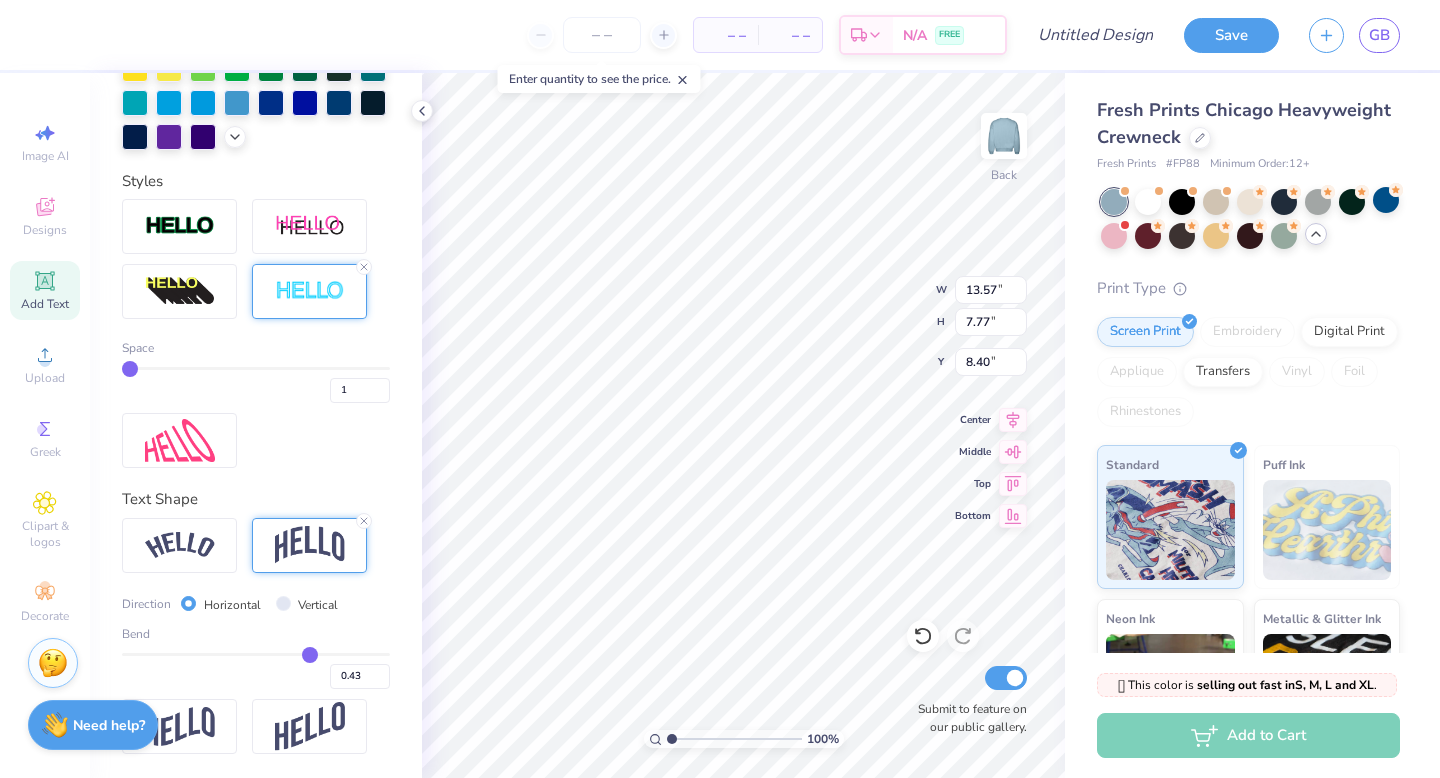 type on "0.39" 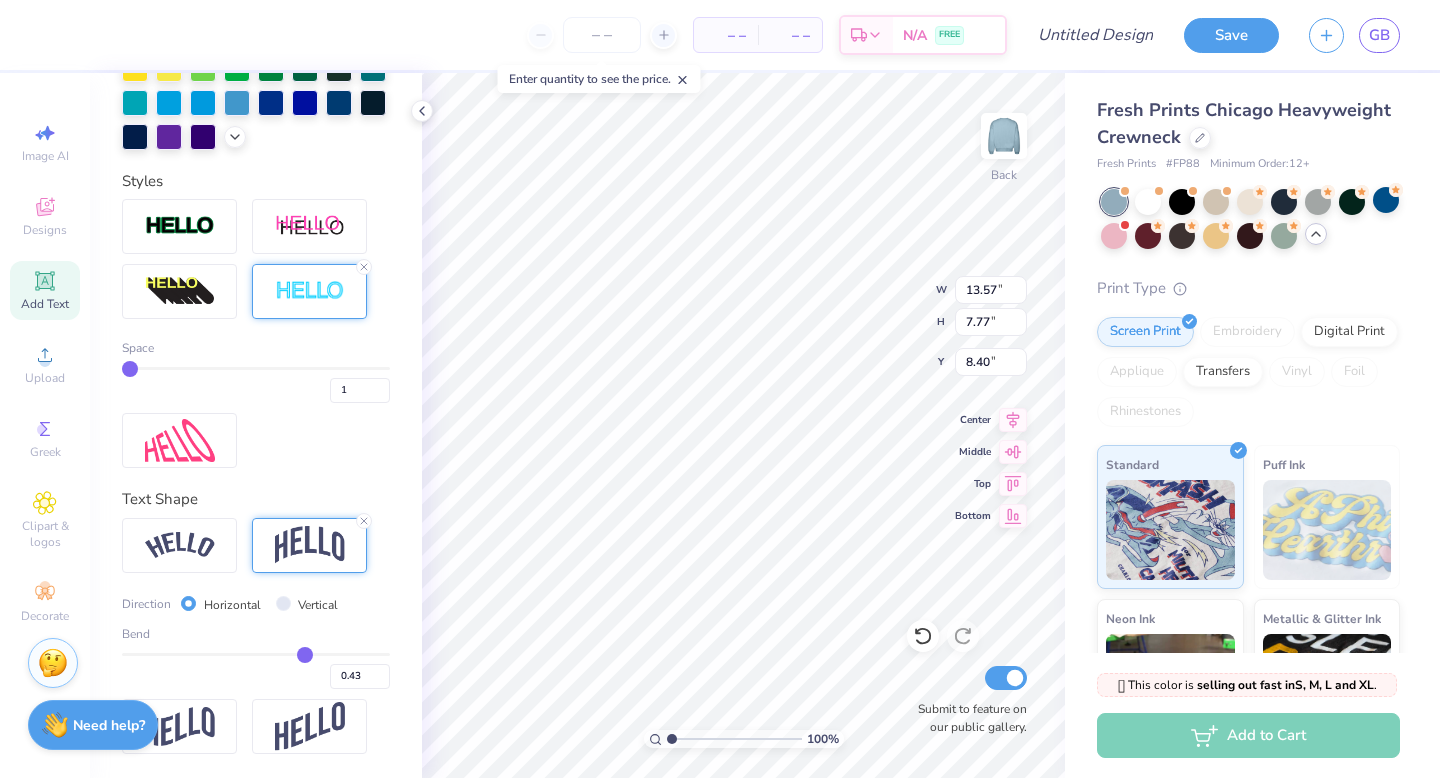 type on "0.39" 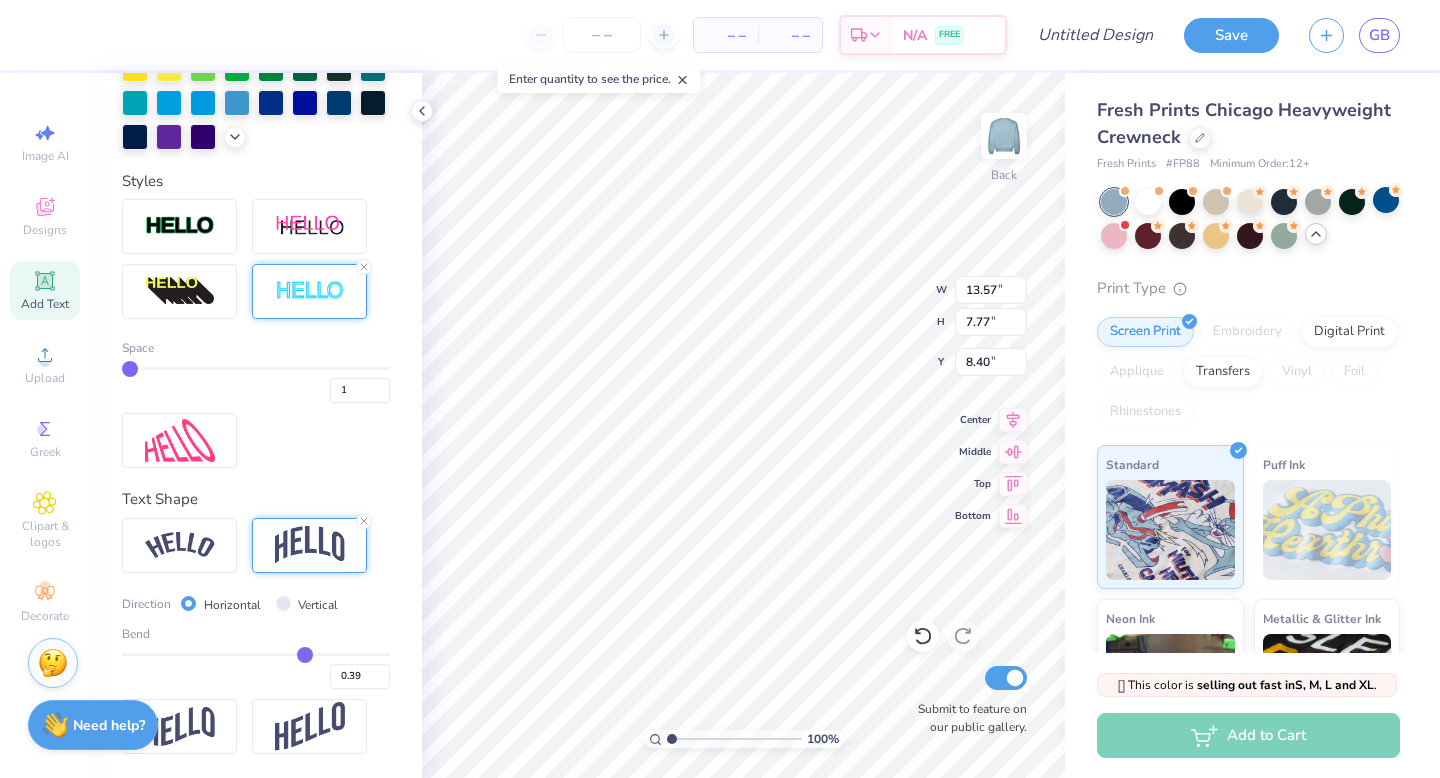 type on "0.34" 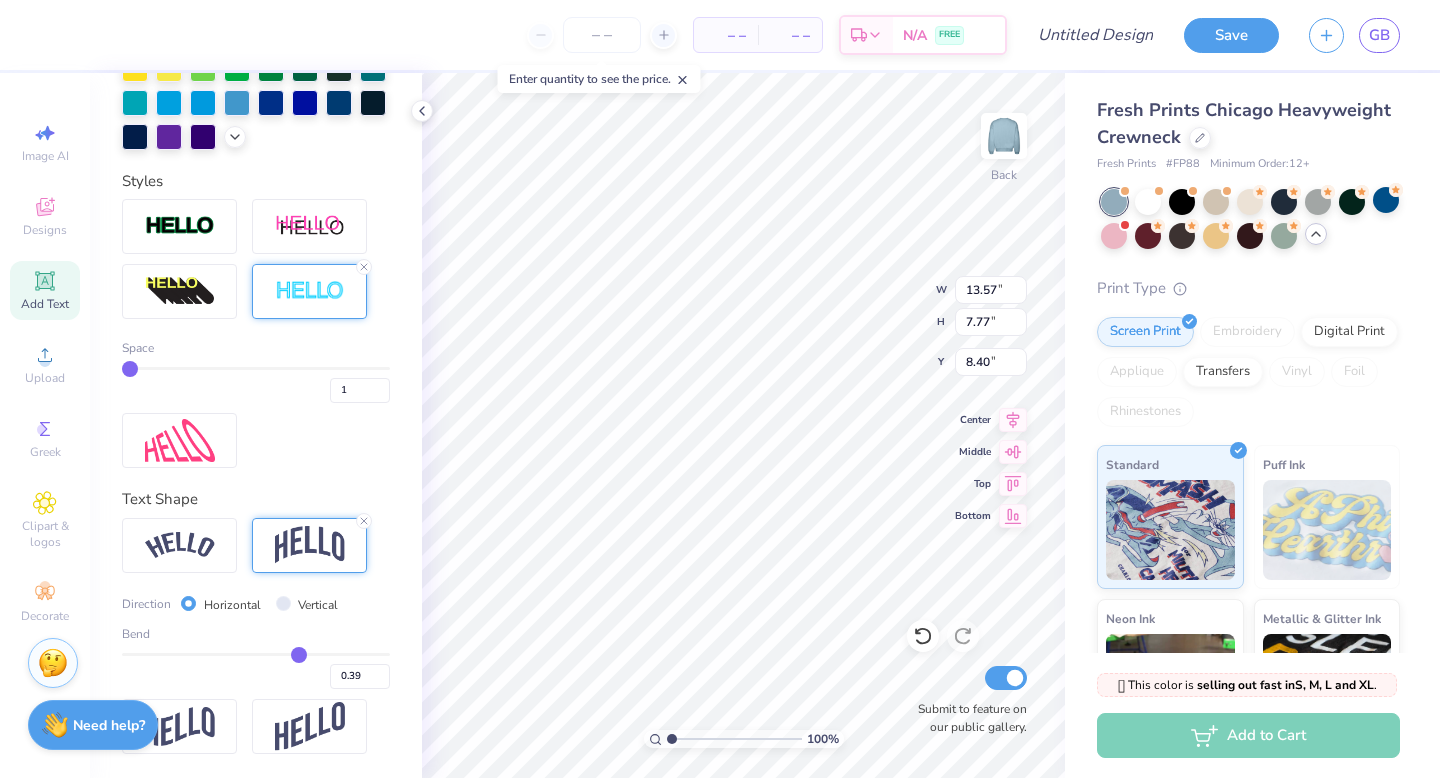 type on "0.34" 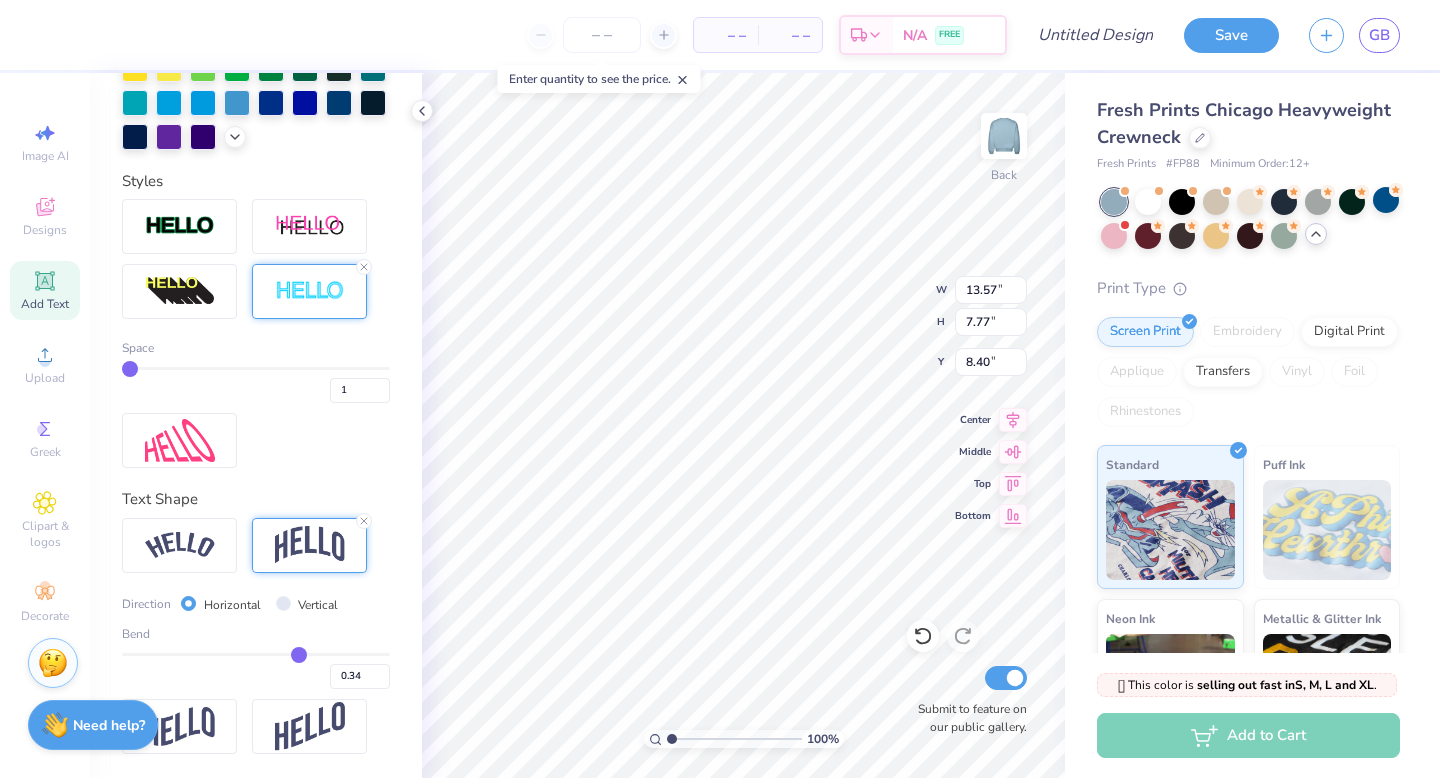 type on "0.3" 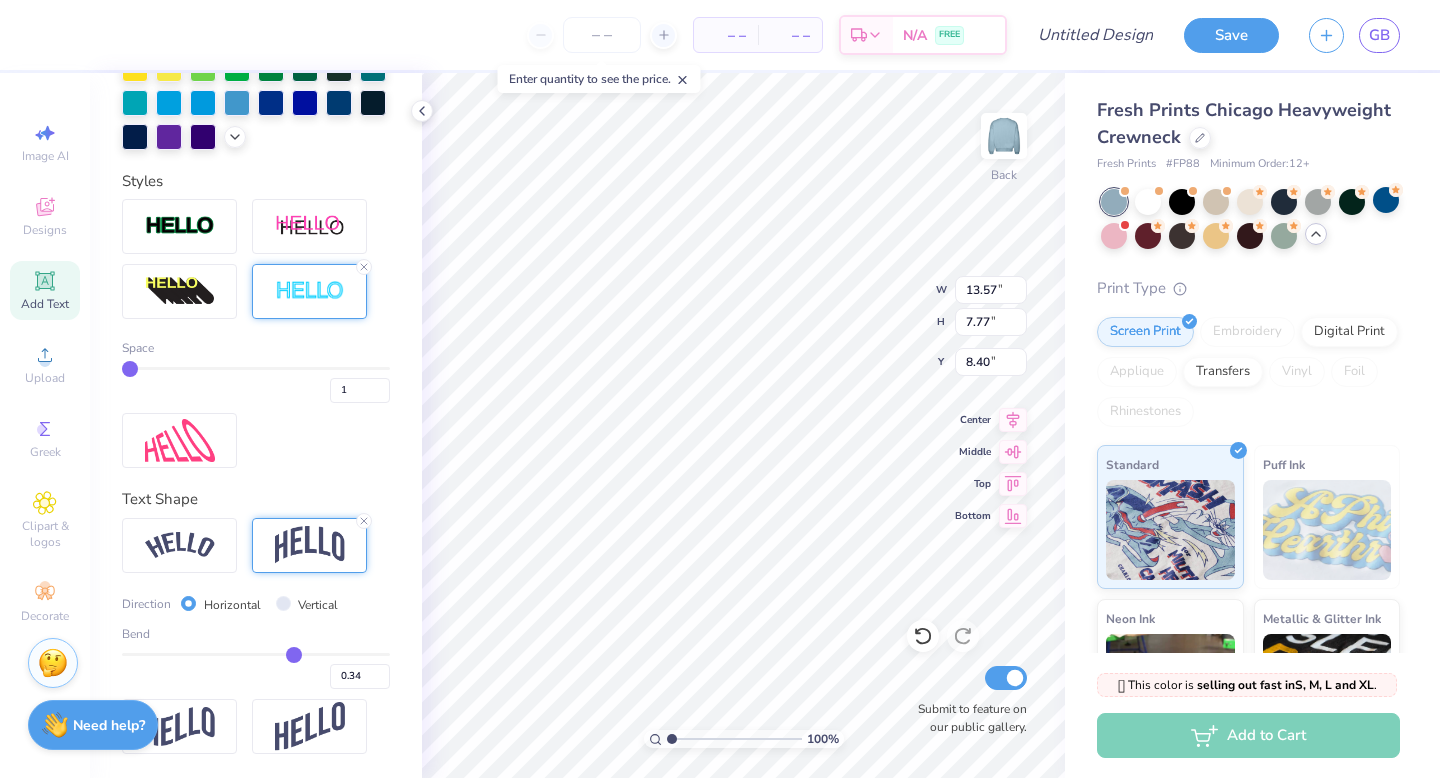 type on "0.30" 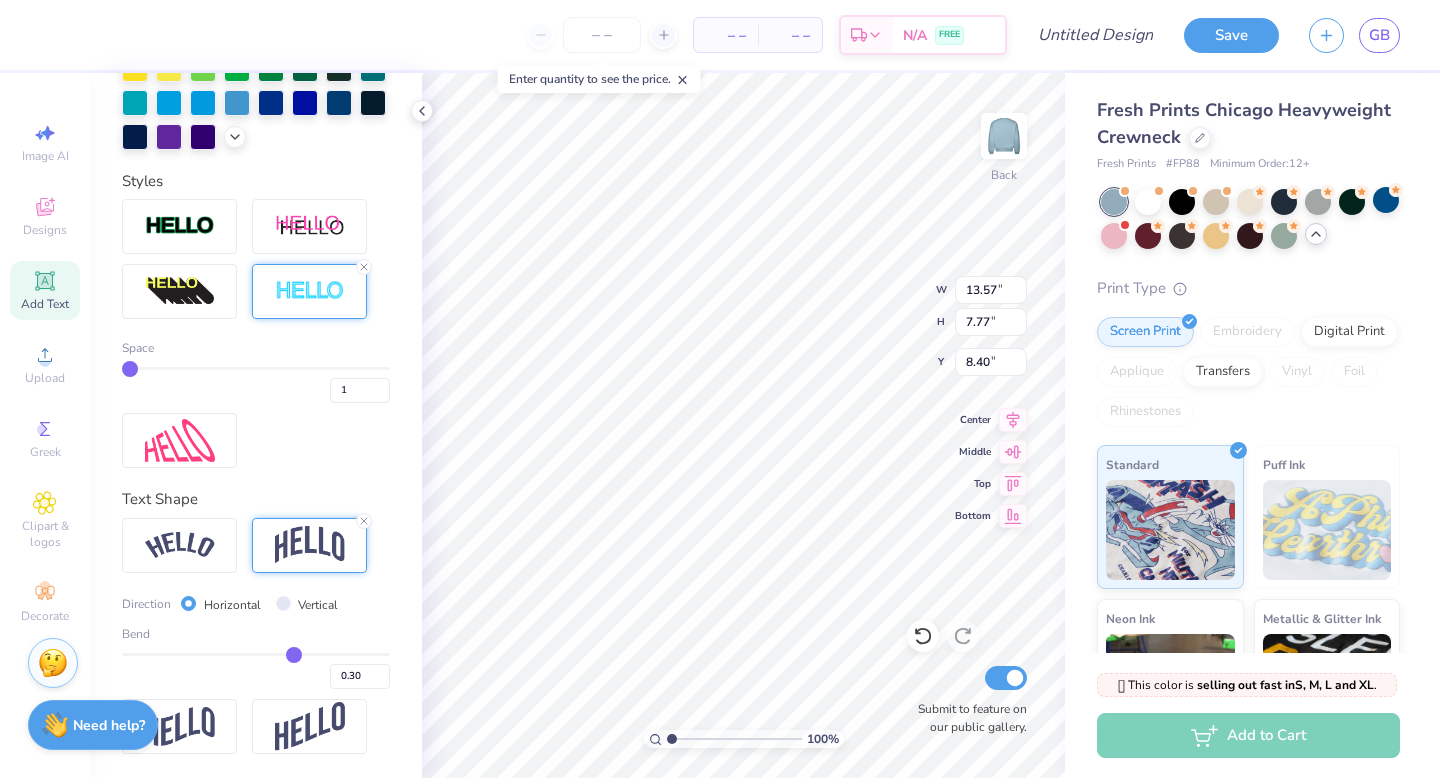 type on "0.26" 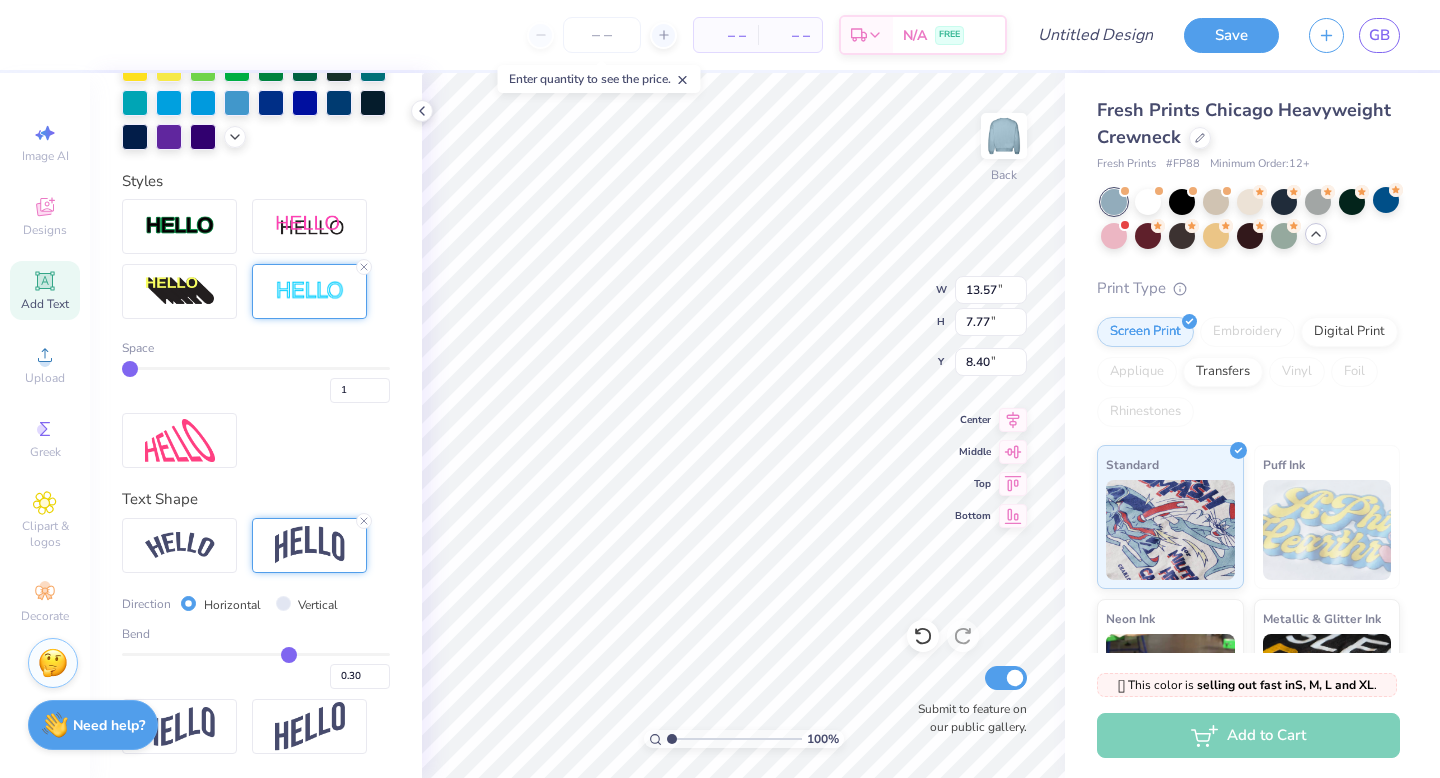 type on "0.26" 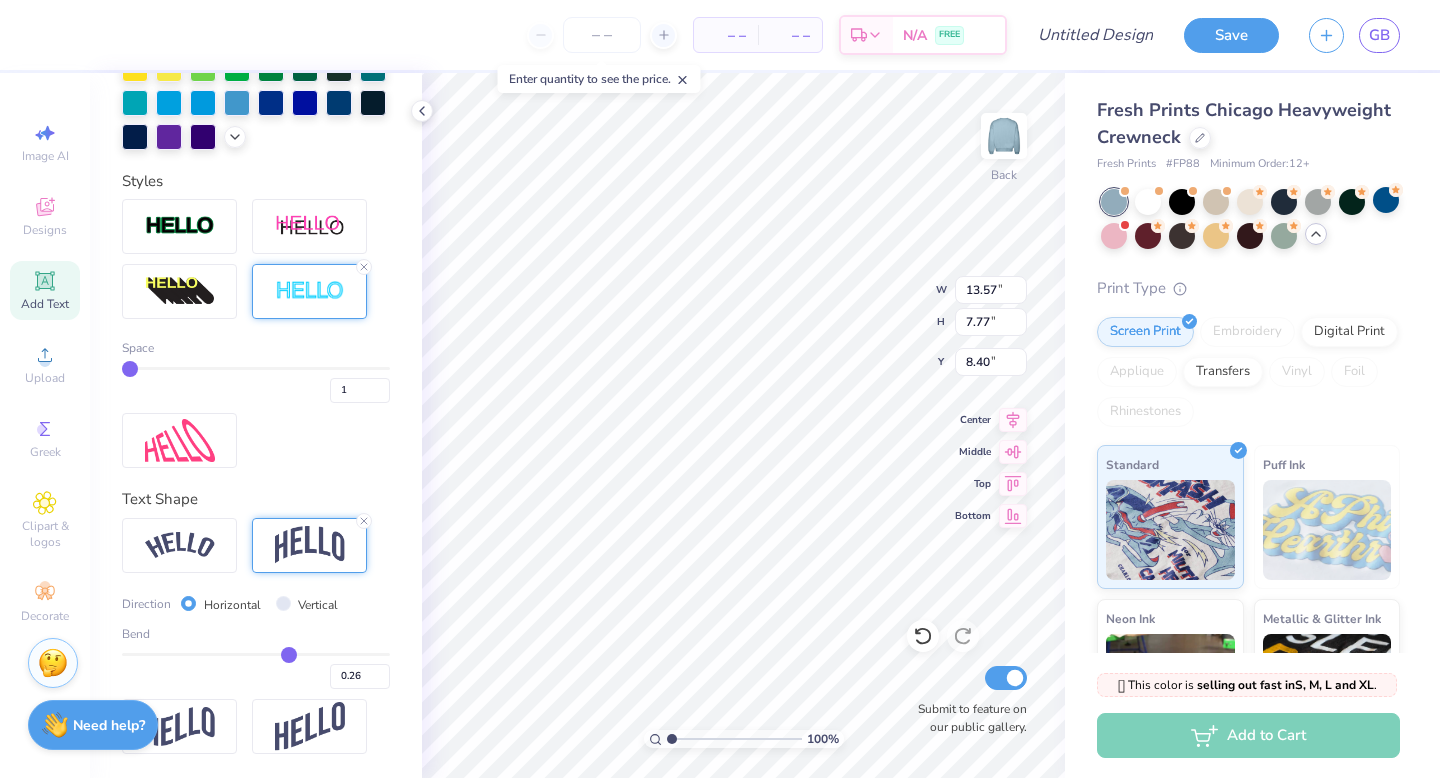 type on "0.23" 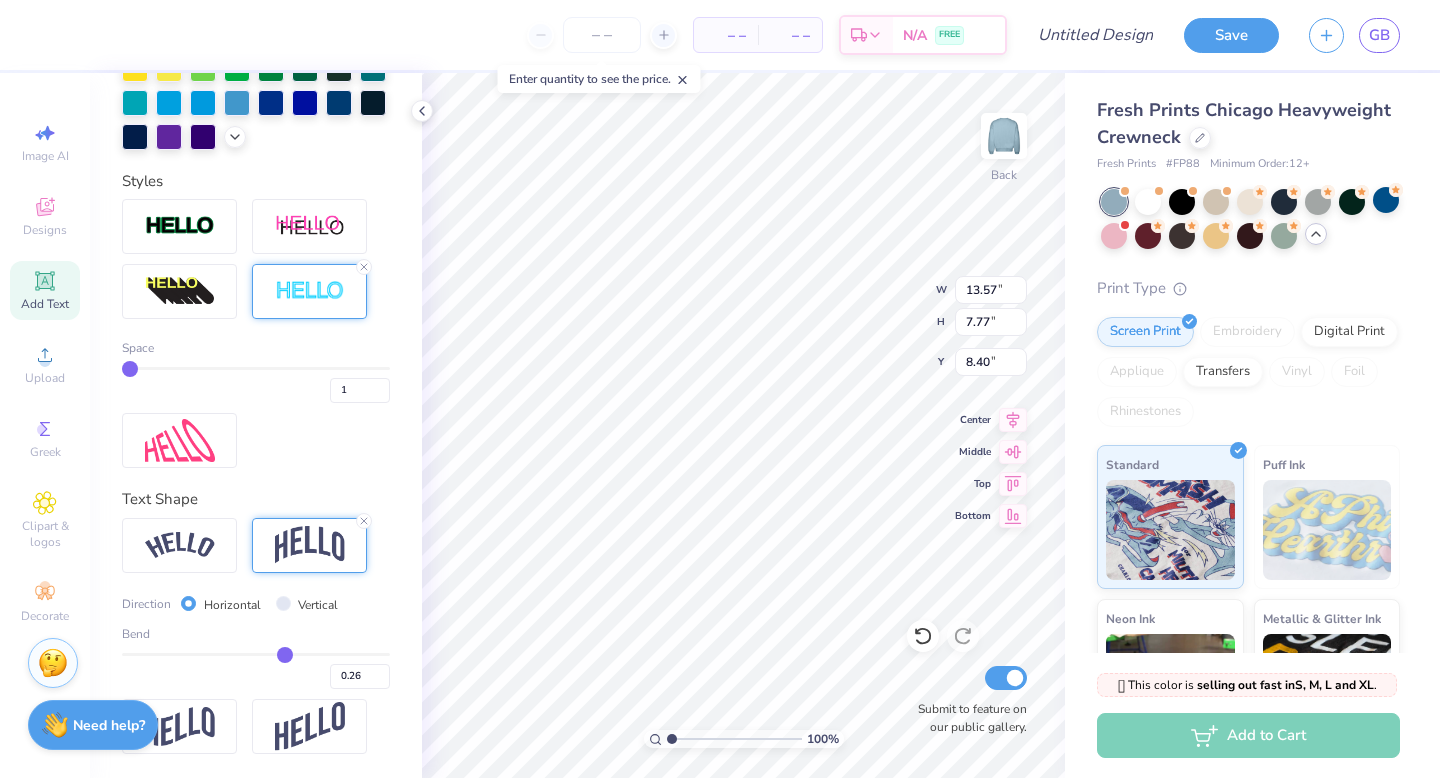 type on "0.23" 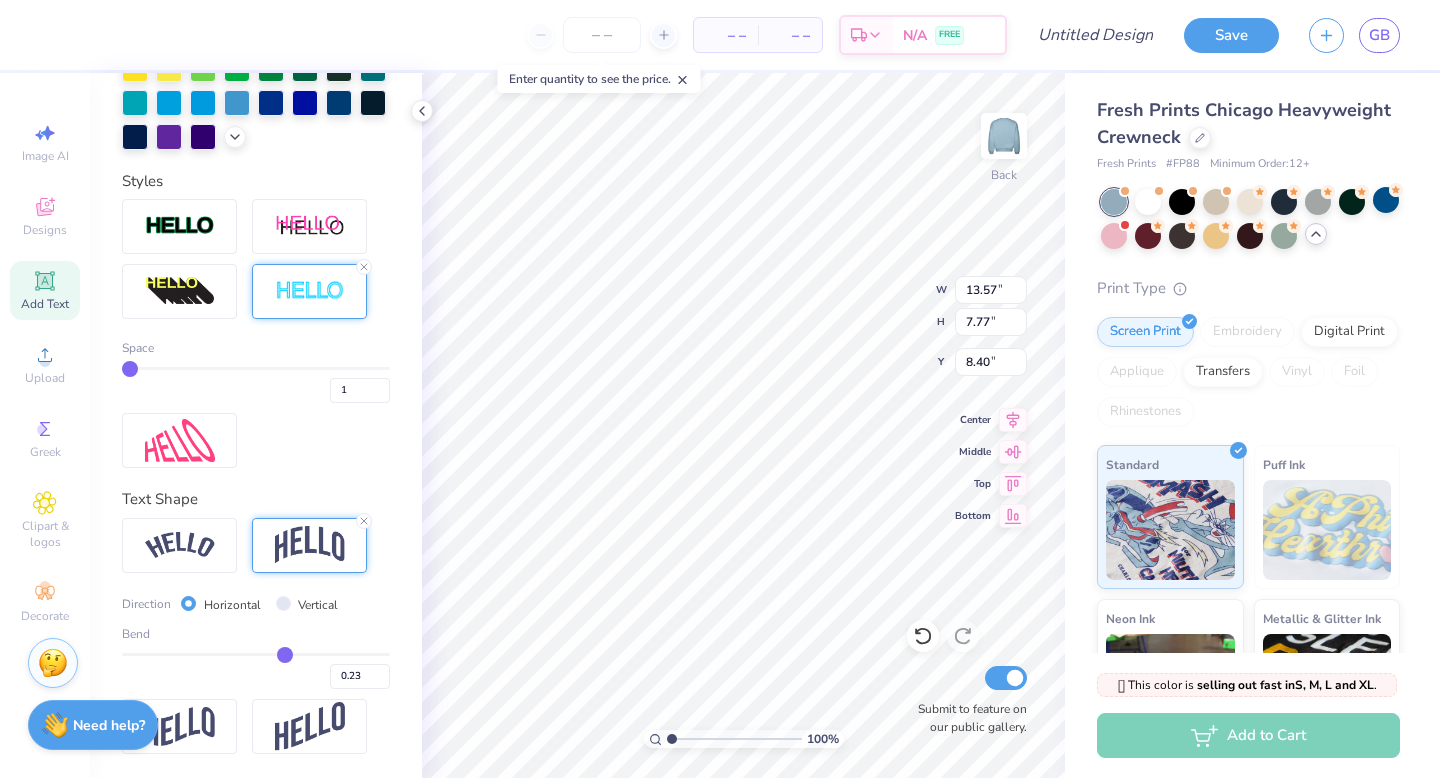 type on "0.21" 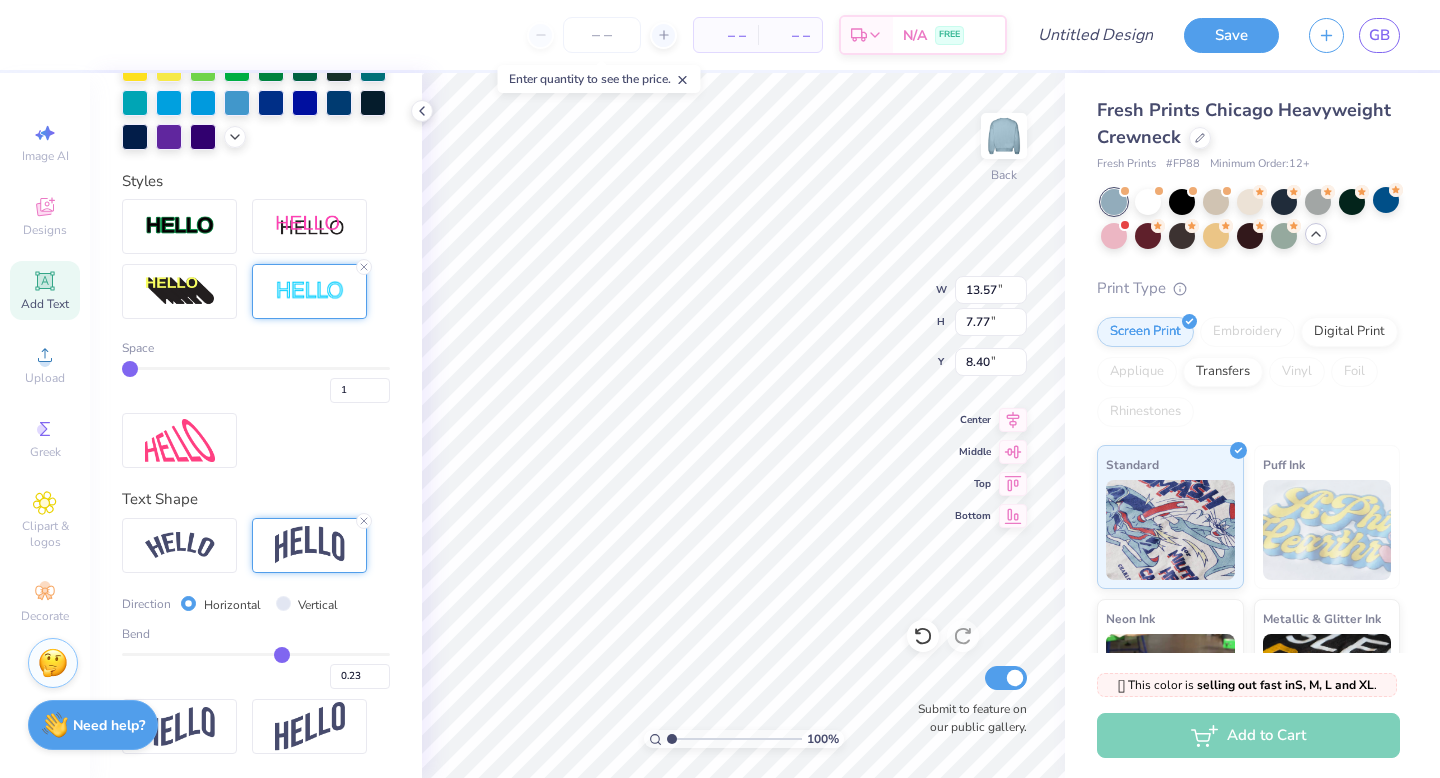 type on "0.21" 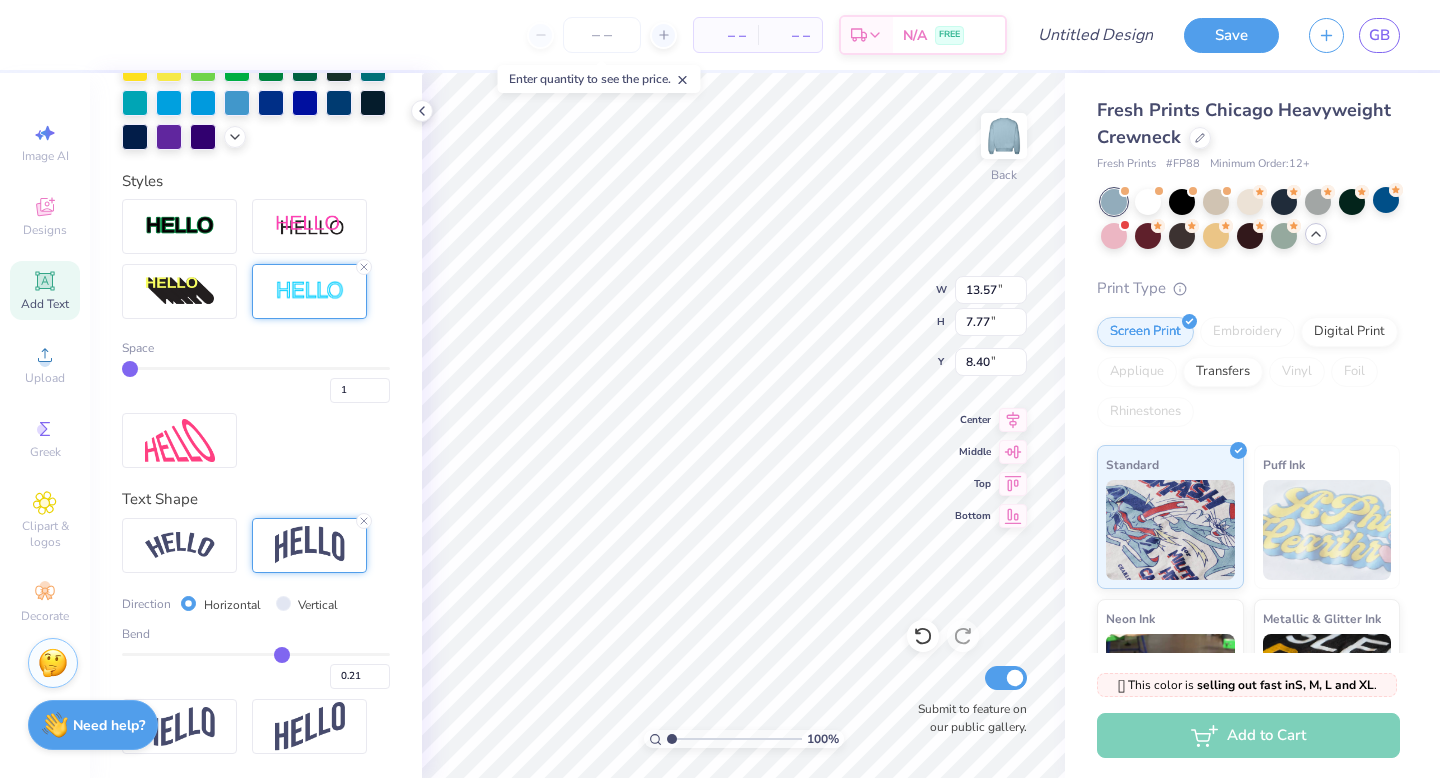 type on "0.19" 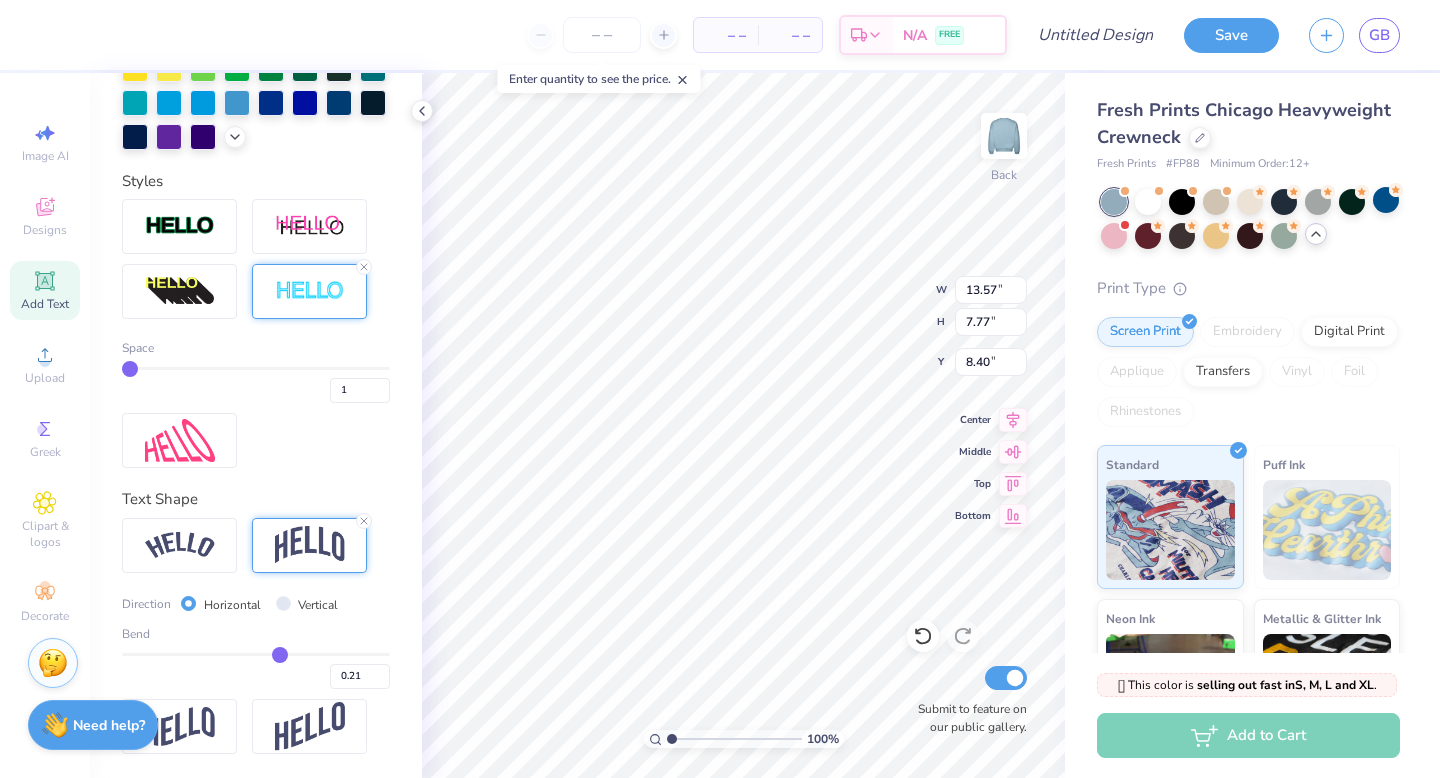 type on "0.19" 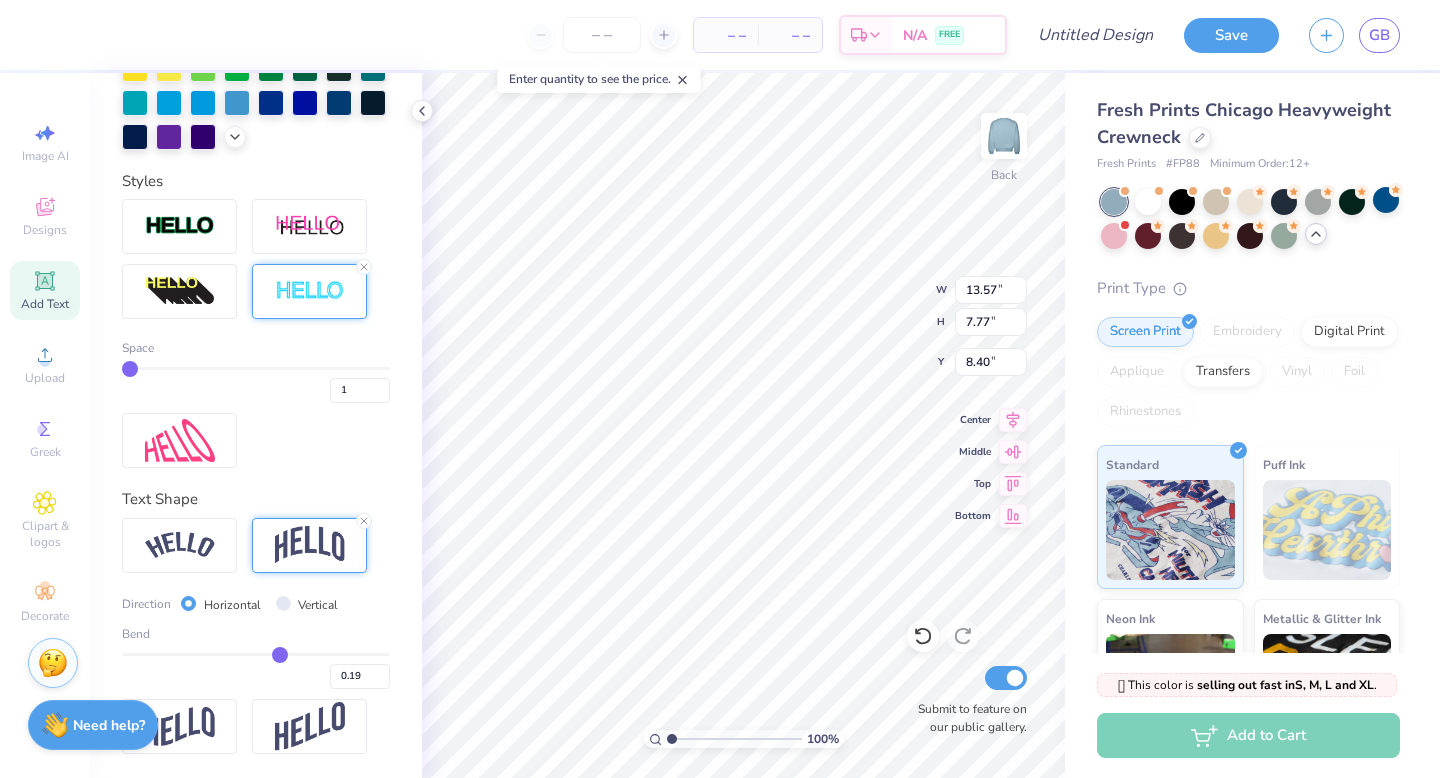 type on "0.18" 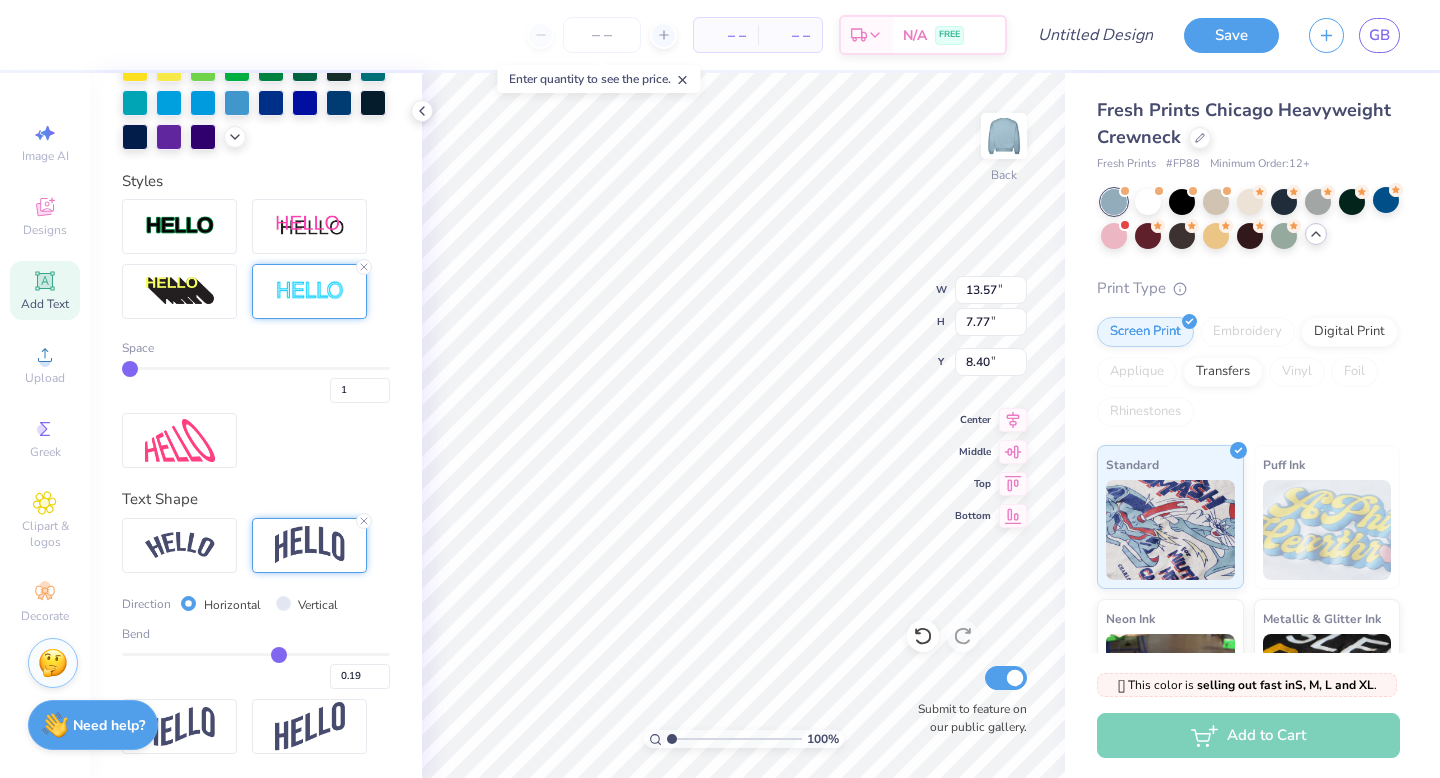 type on "0.18" 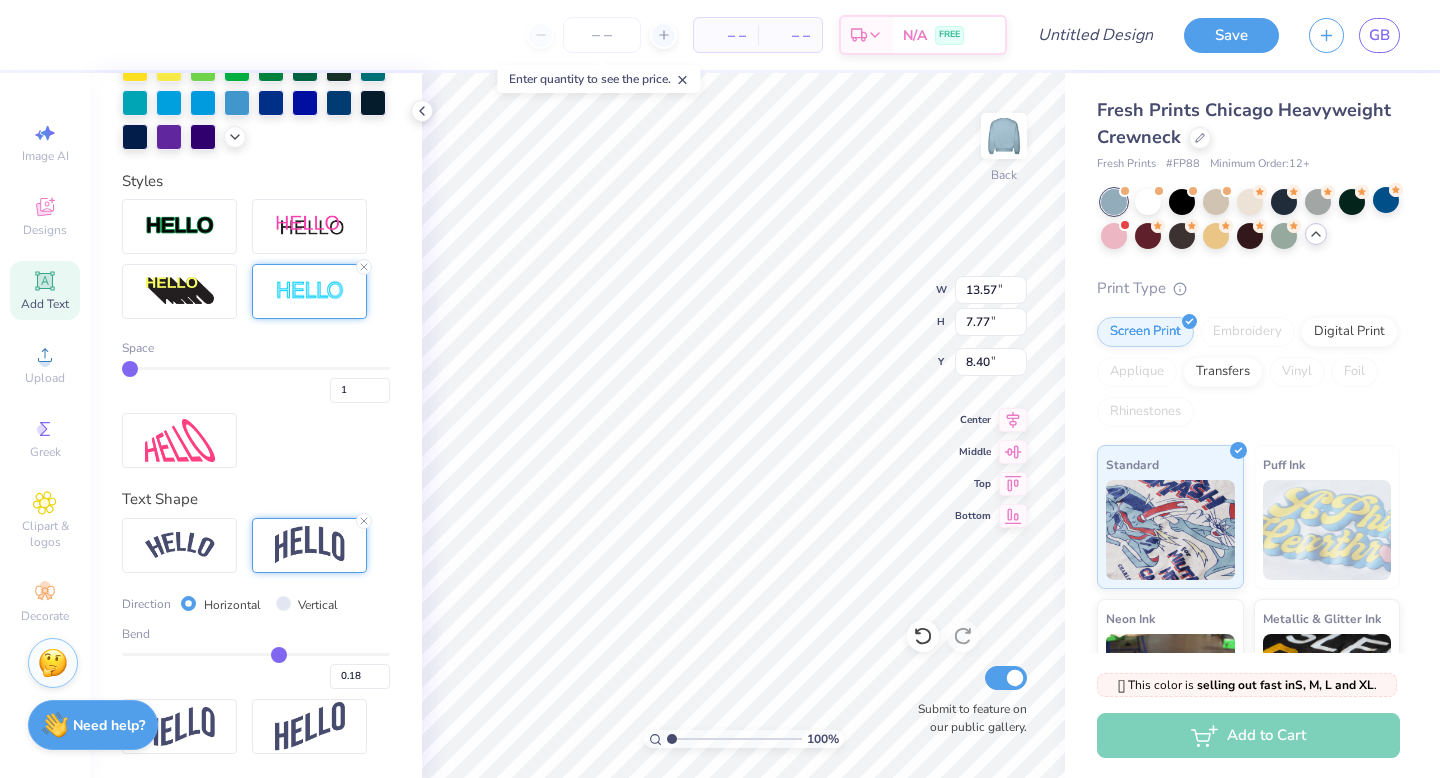 type on "0.17" 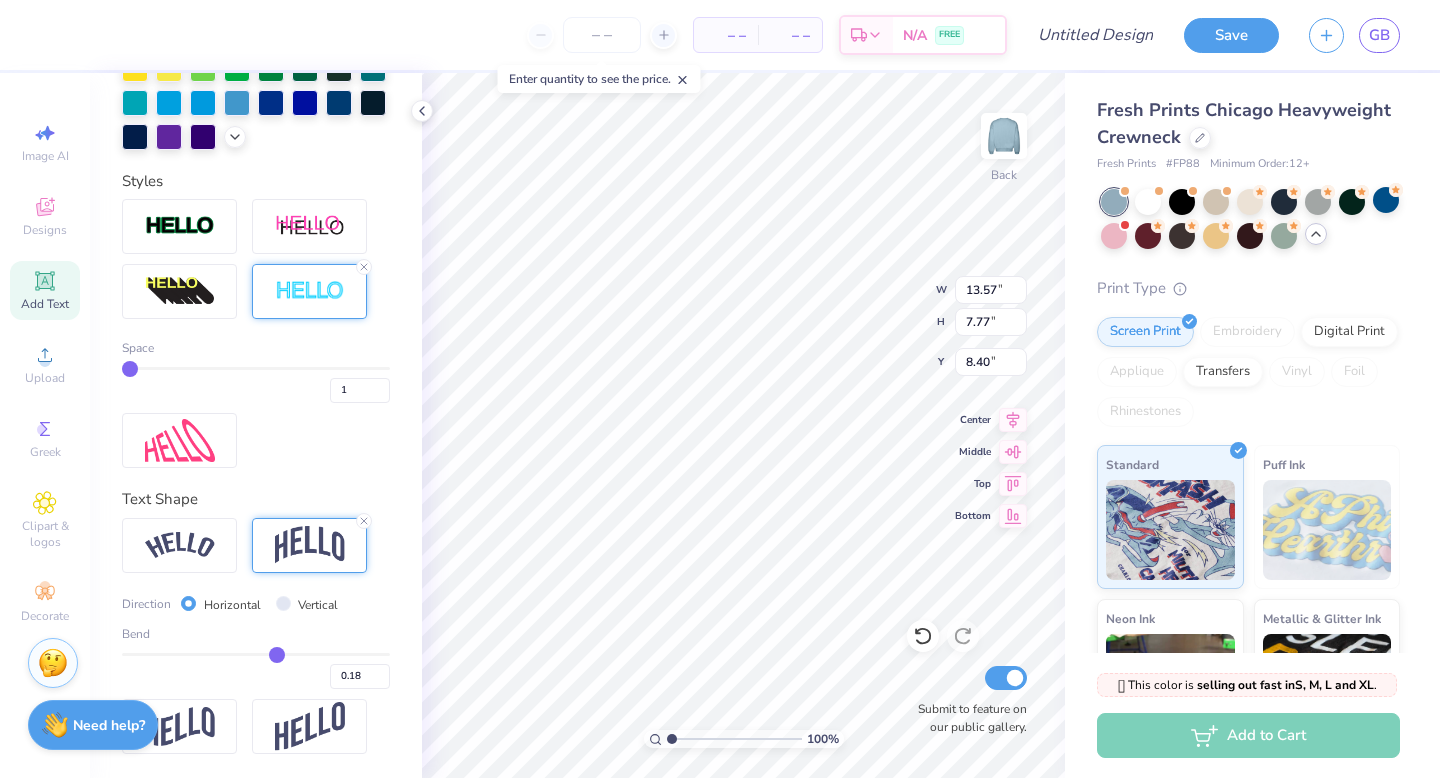 type on "0.17" 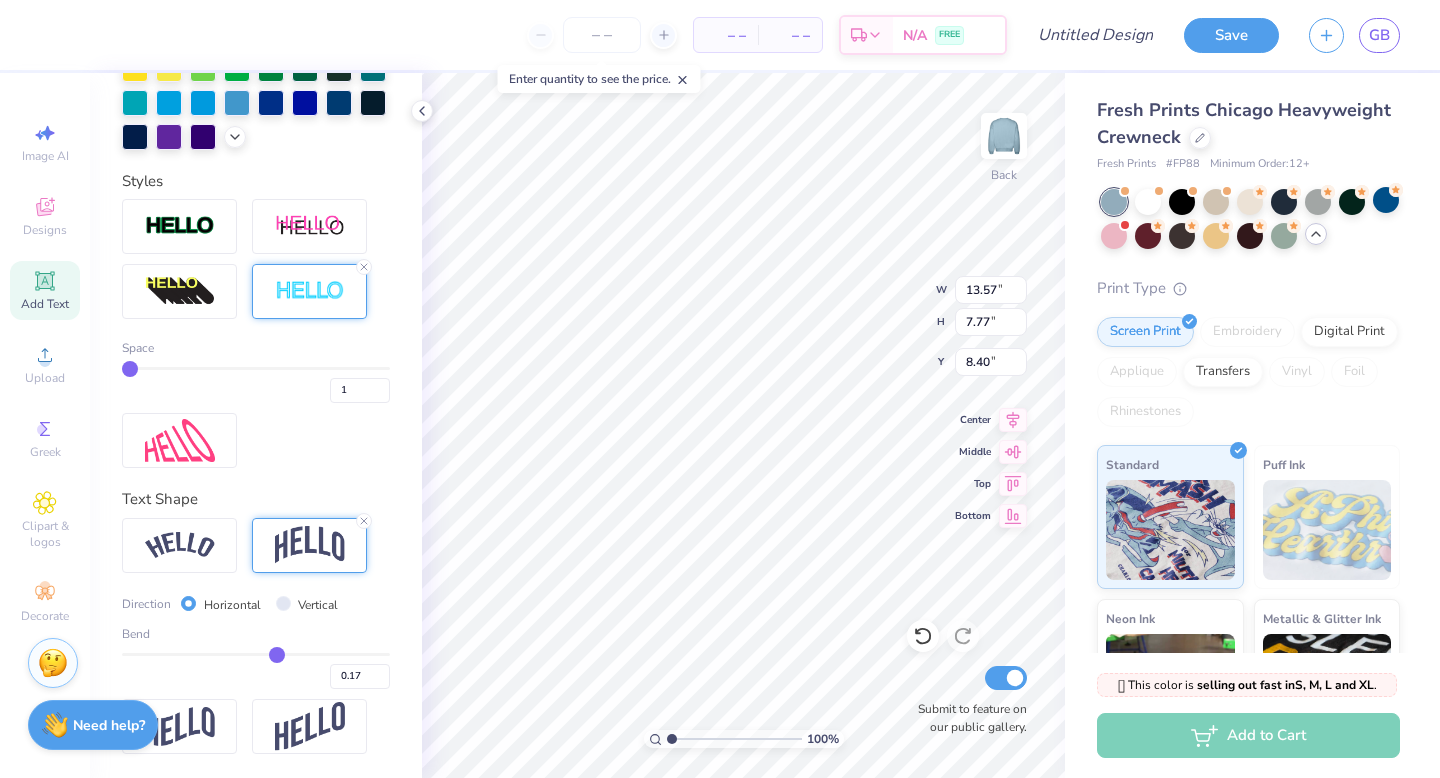 type on "0.16" 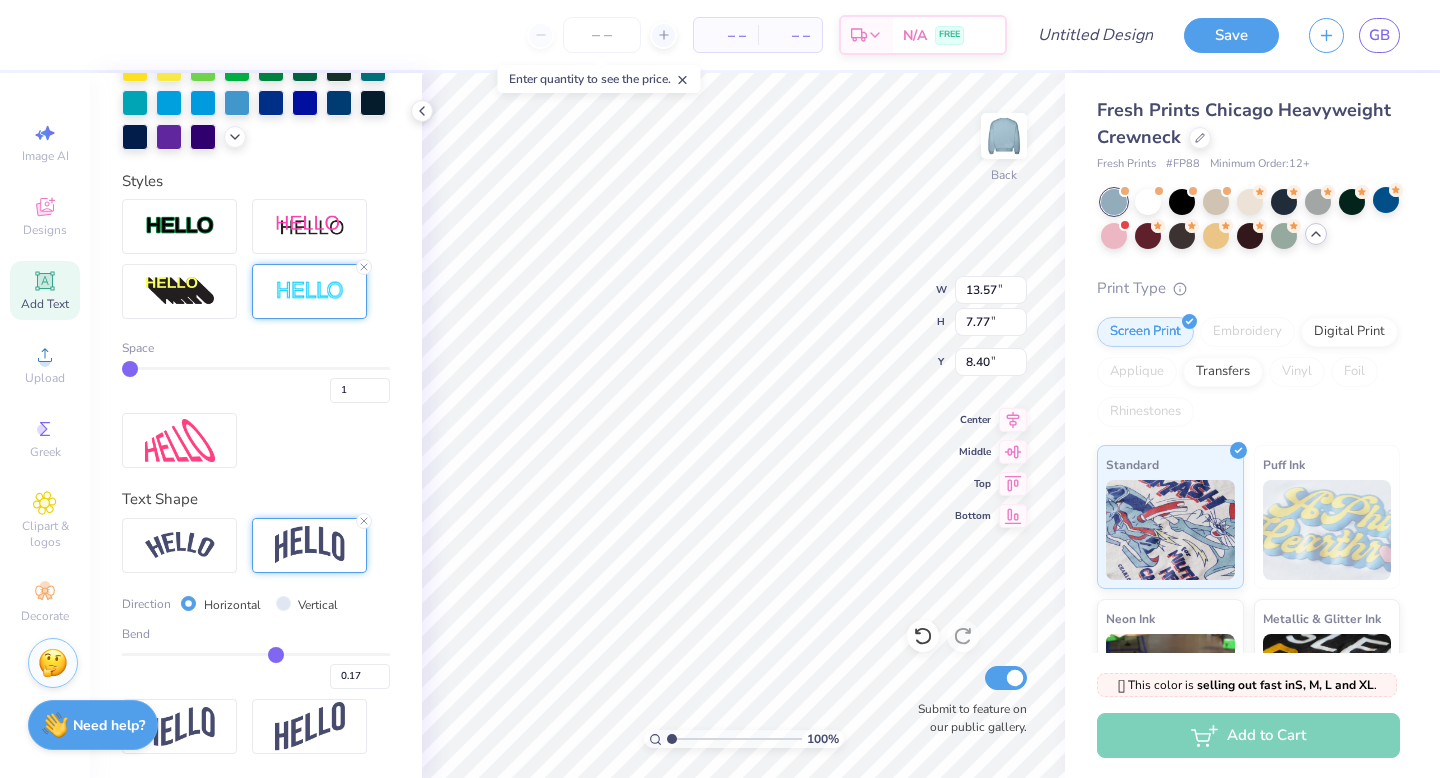 type on "0.16" 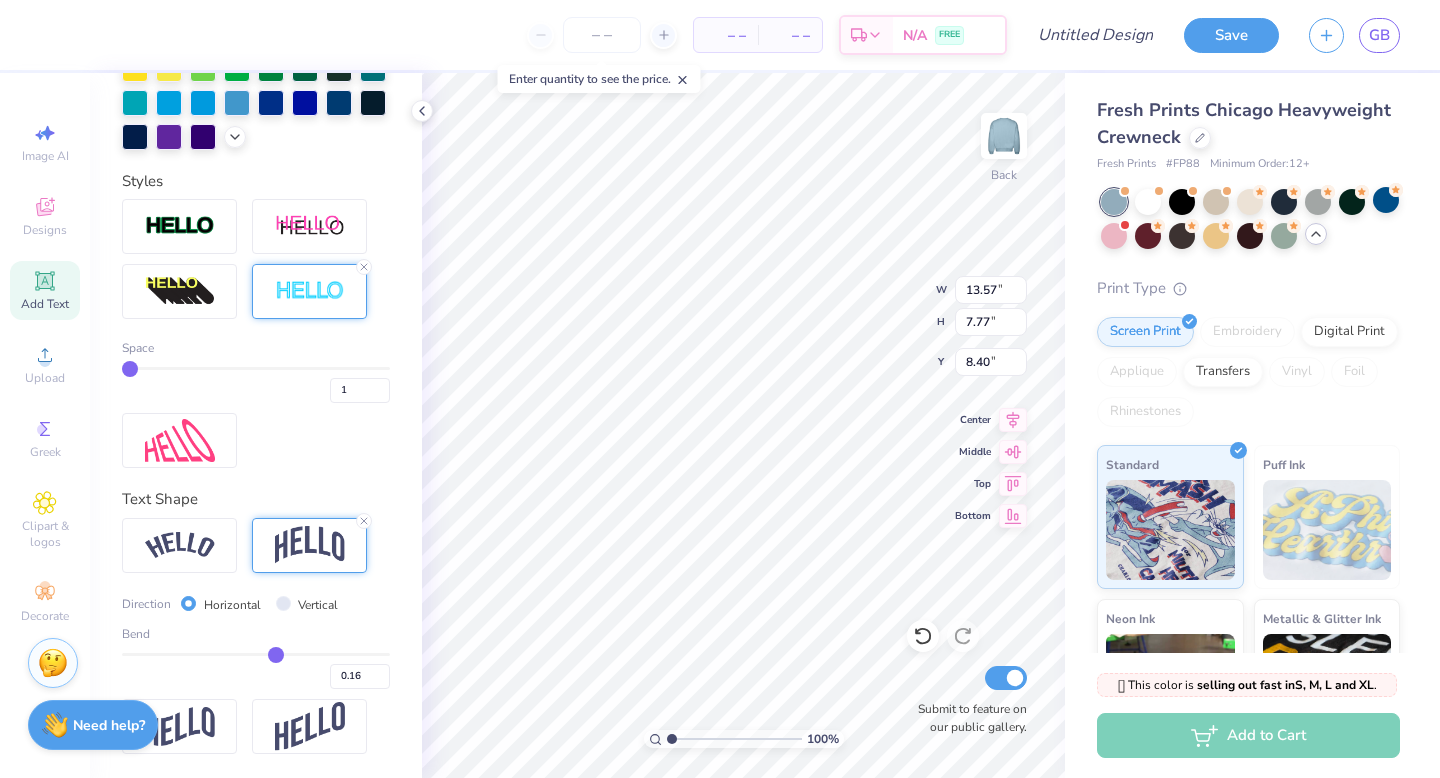 type on "0.15" 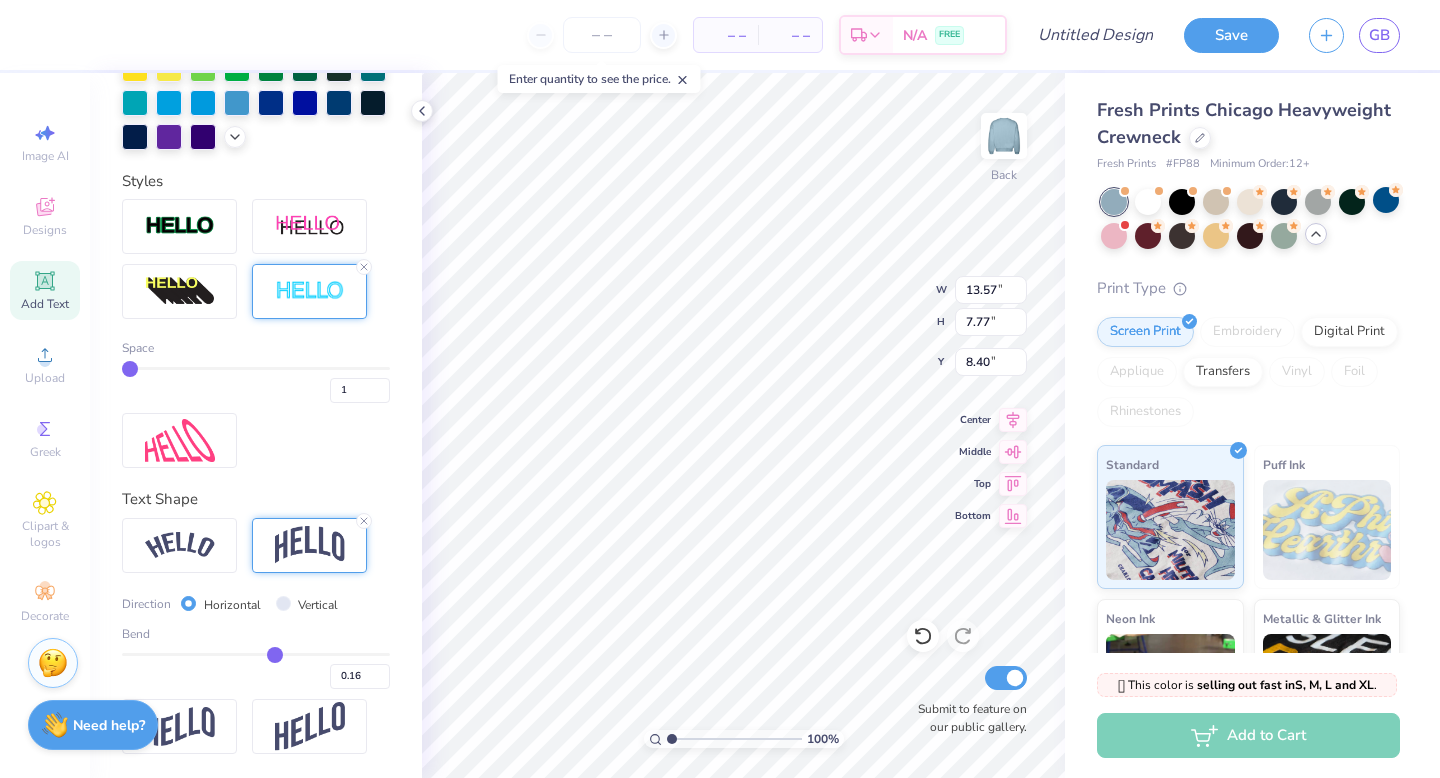 type on "0.15" 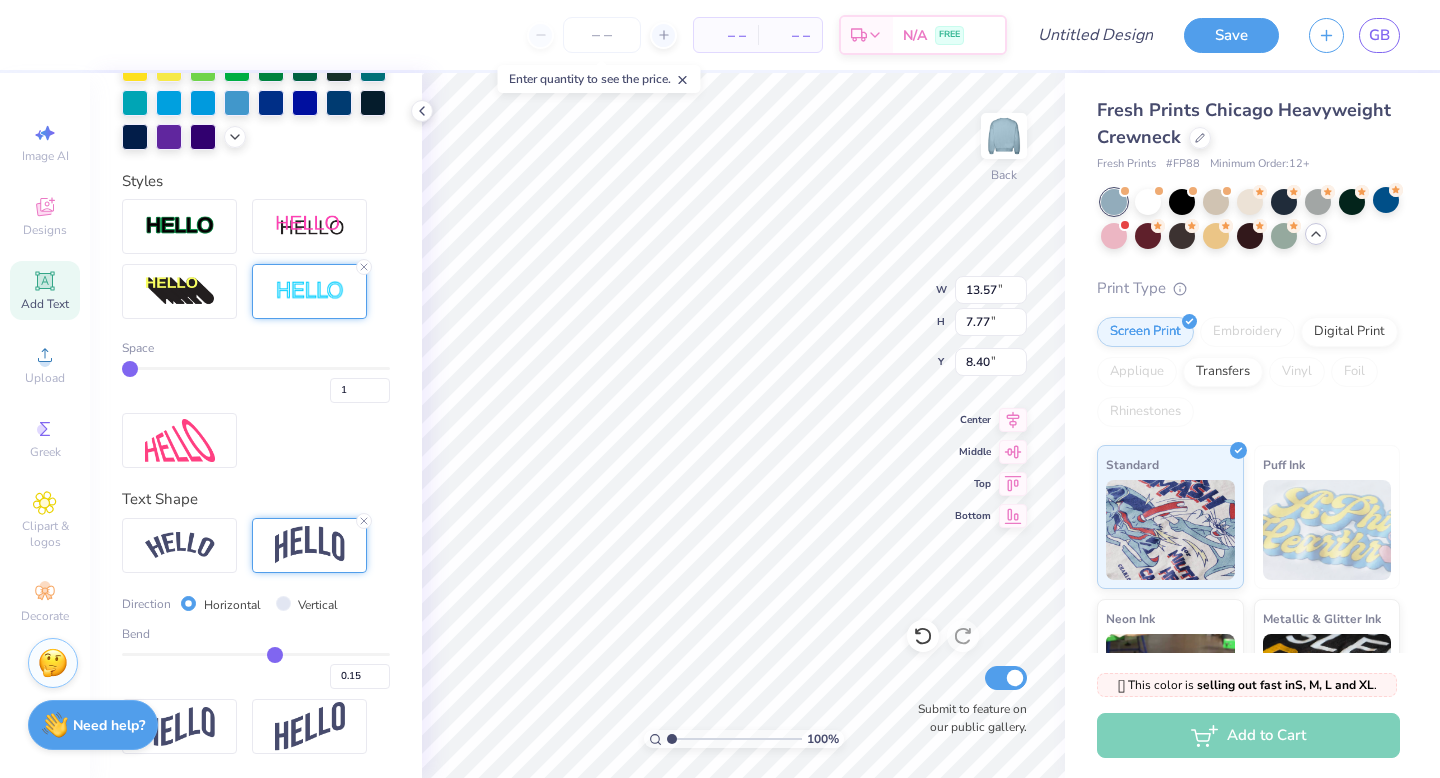 type on "0.14" 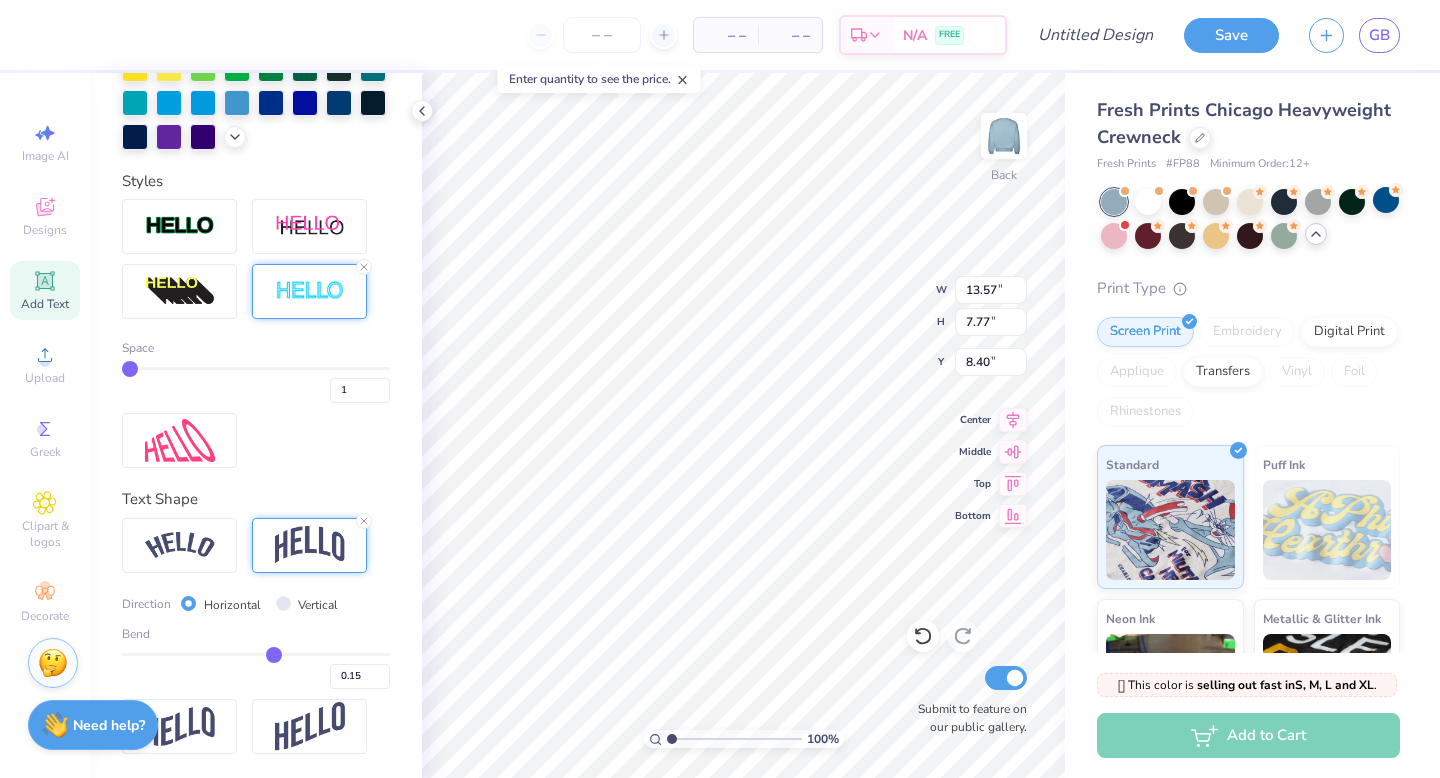 type on "0.14" 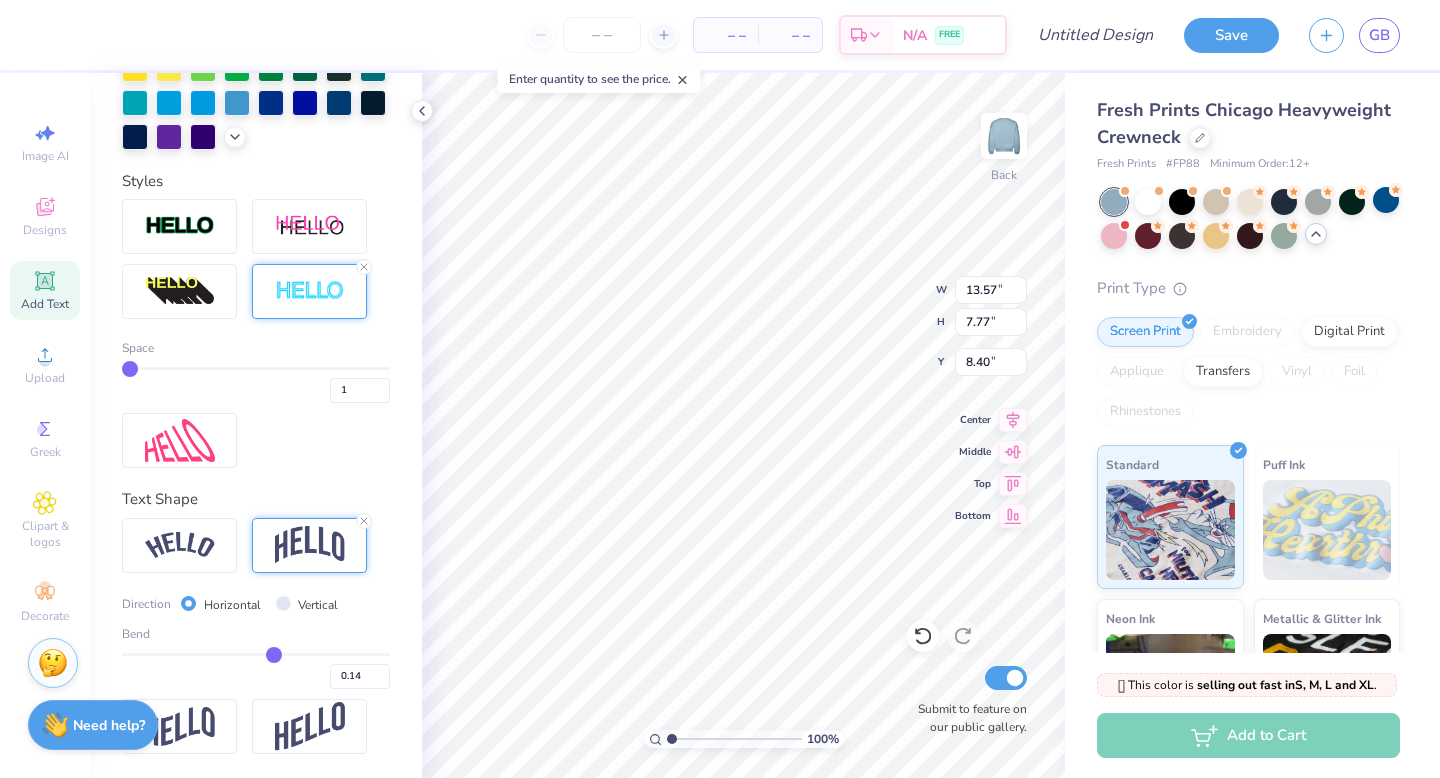 type on "0.13" 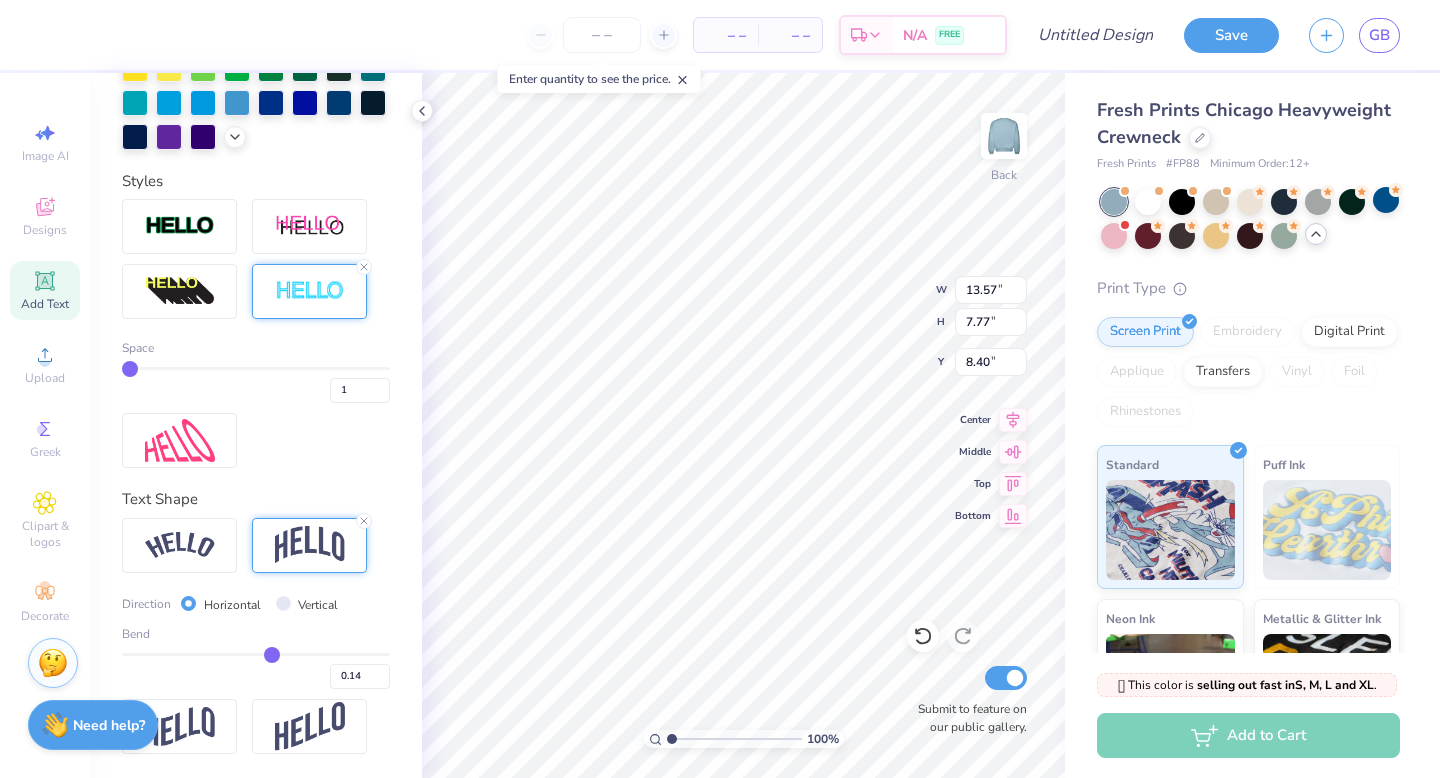 type on "0.13" 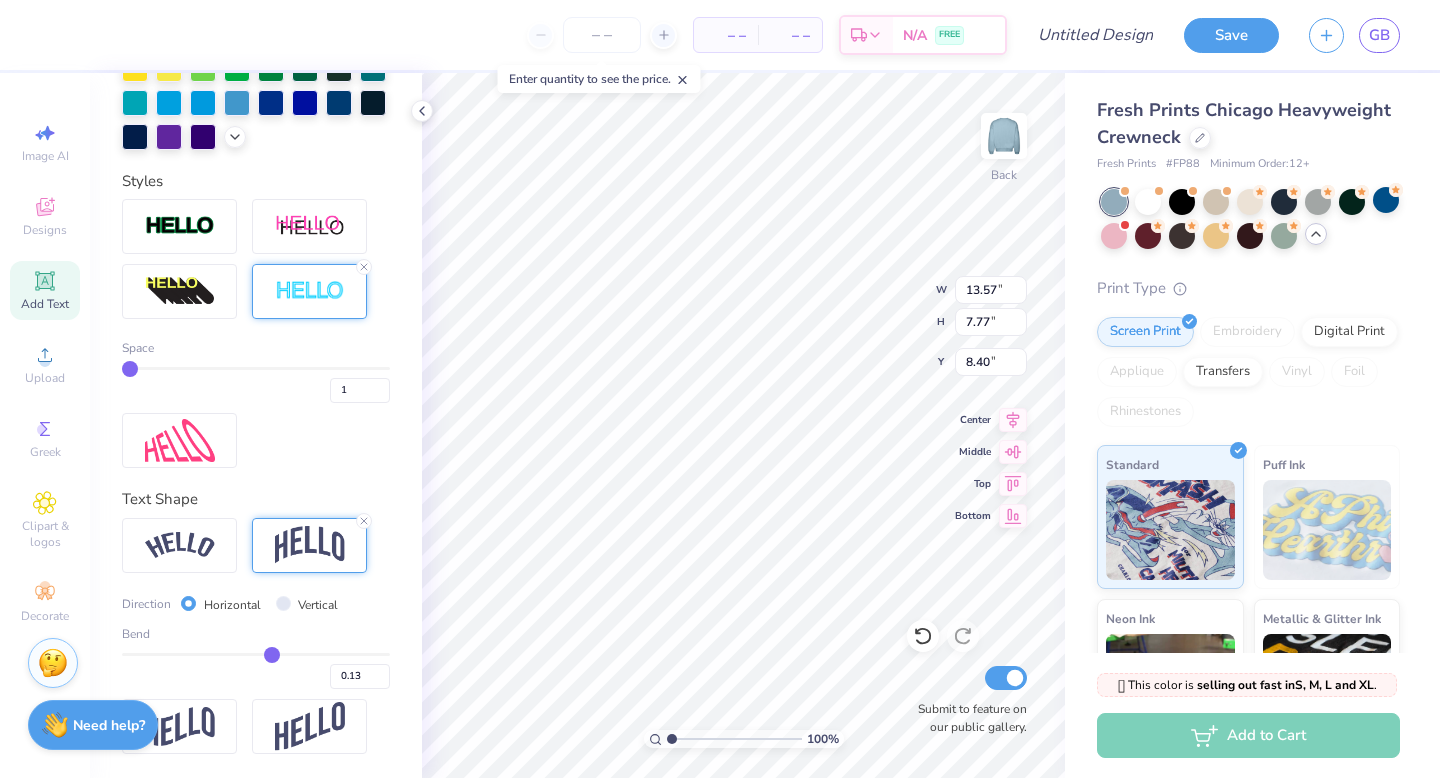 type on "0.12" 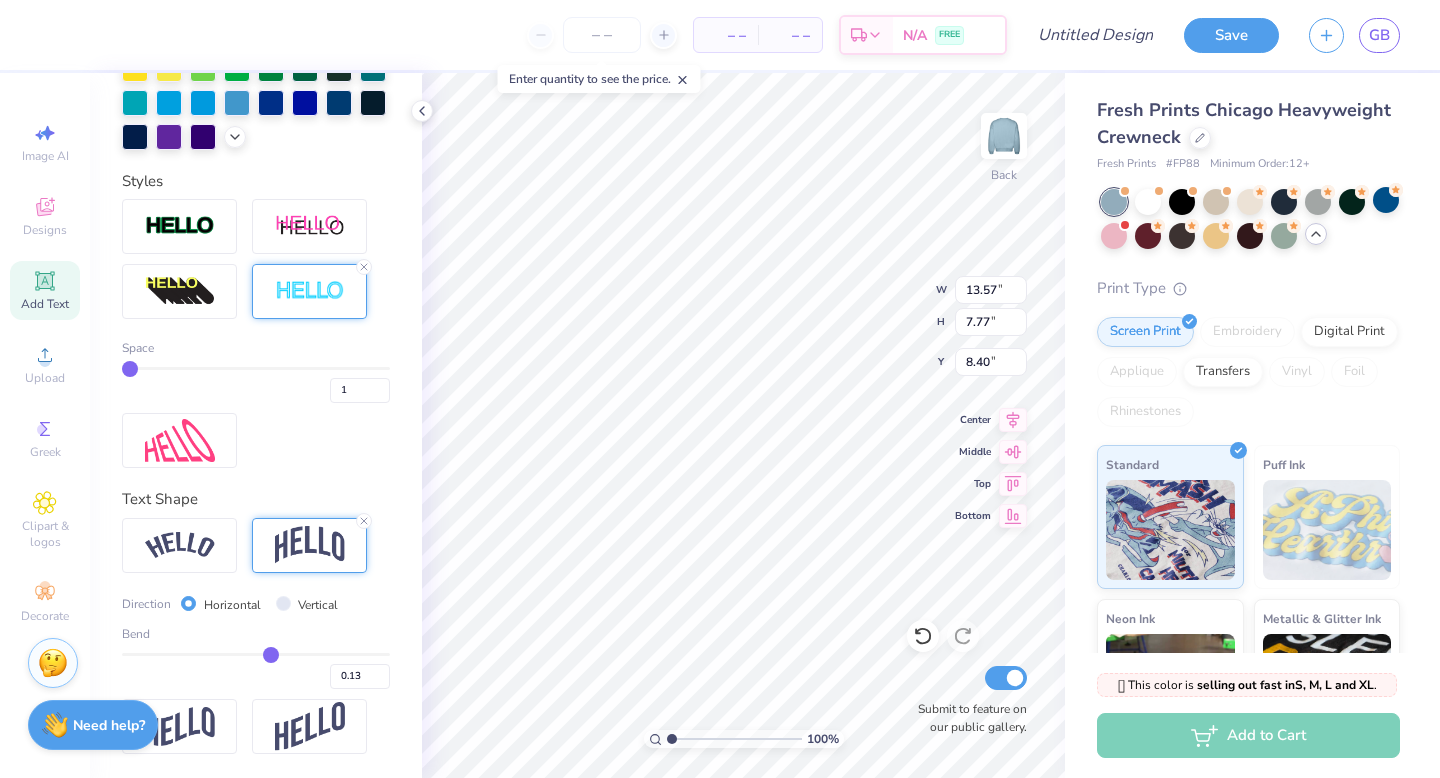 type on "0.12" 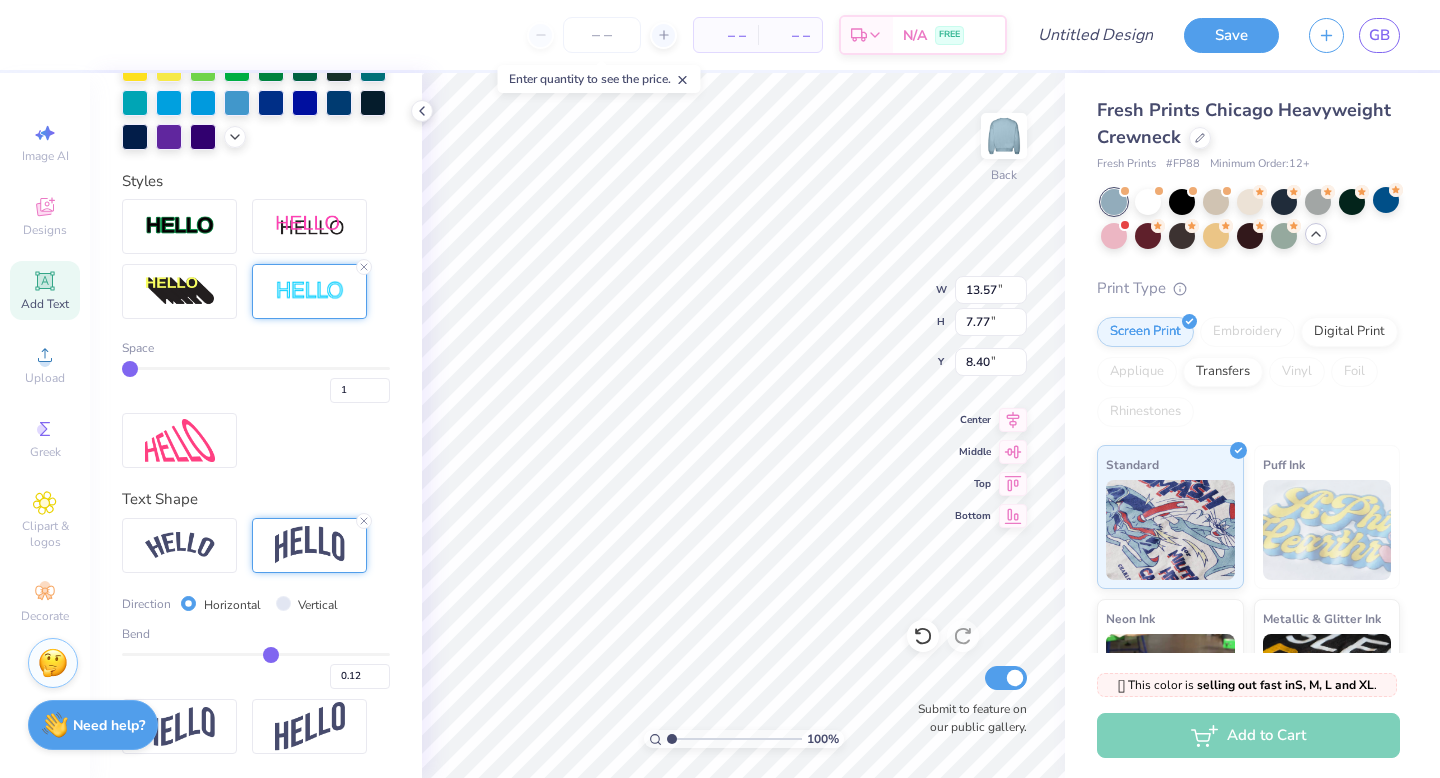 type on "0.1" 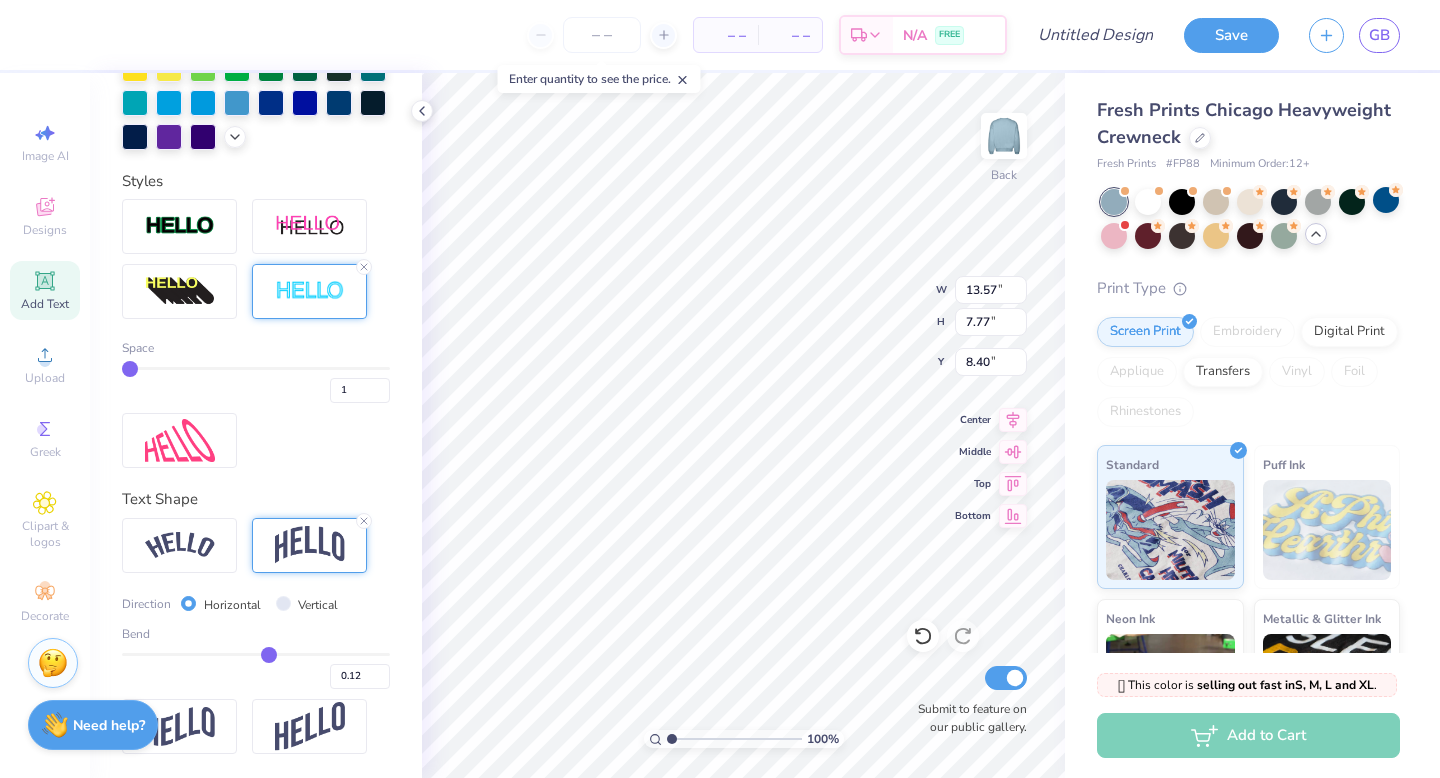 type on "0.10" 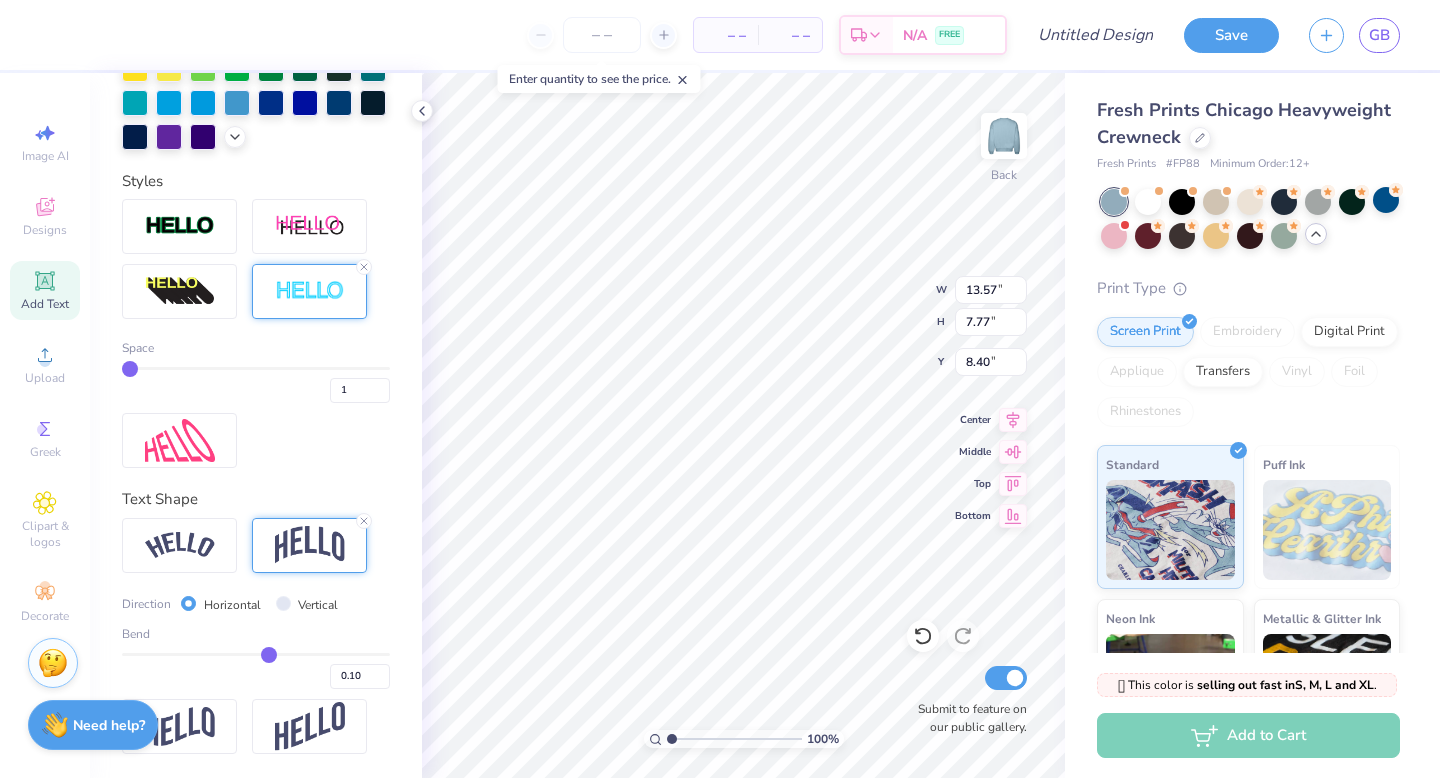 type on "0.07" 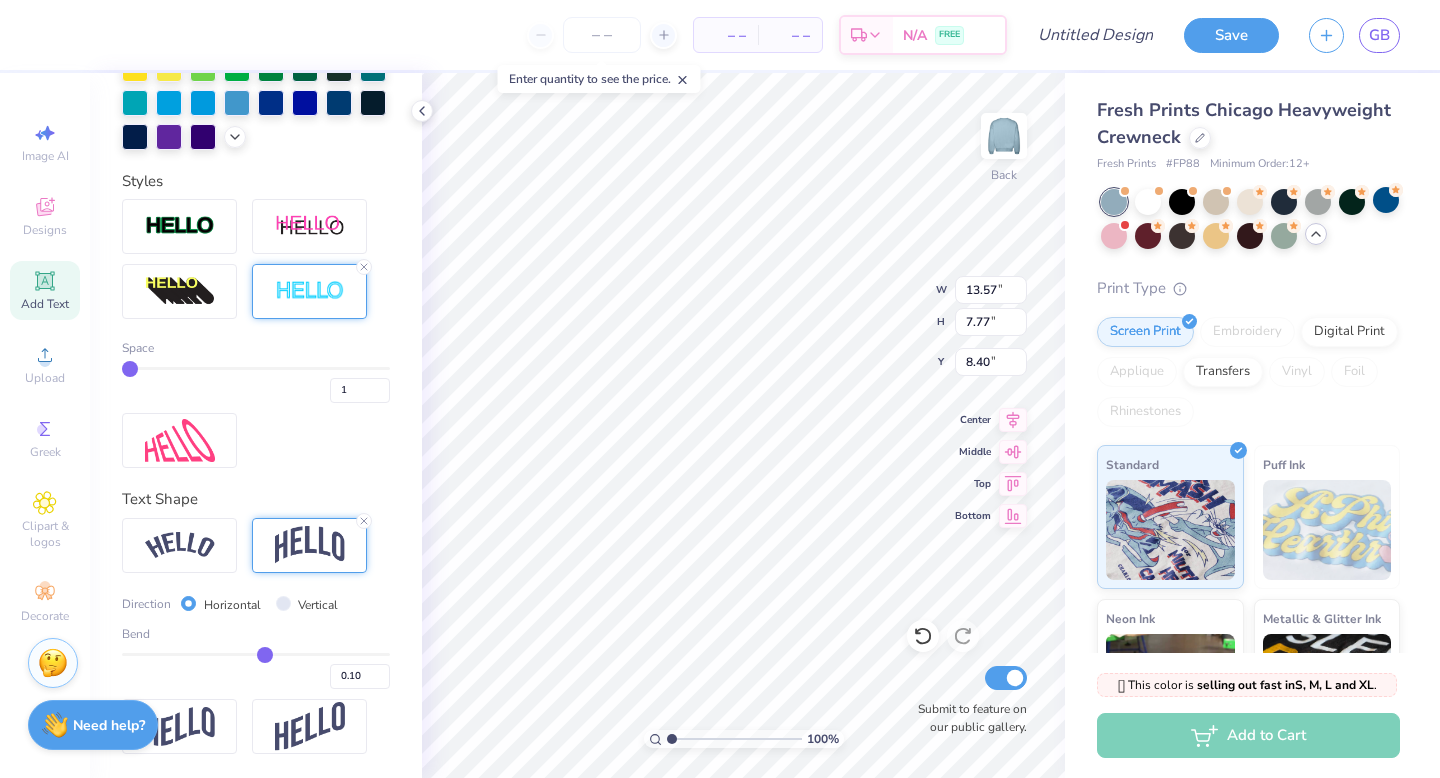 type on "0.07" 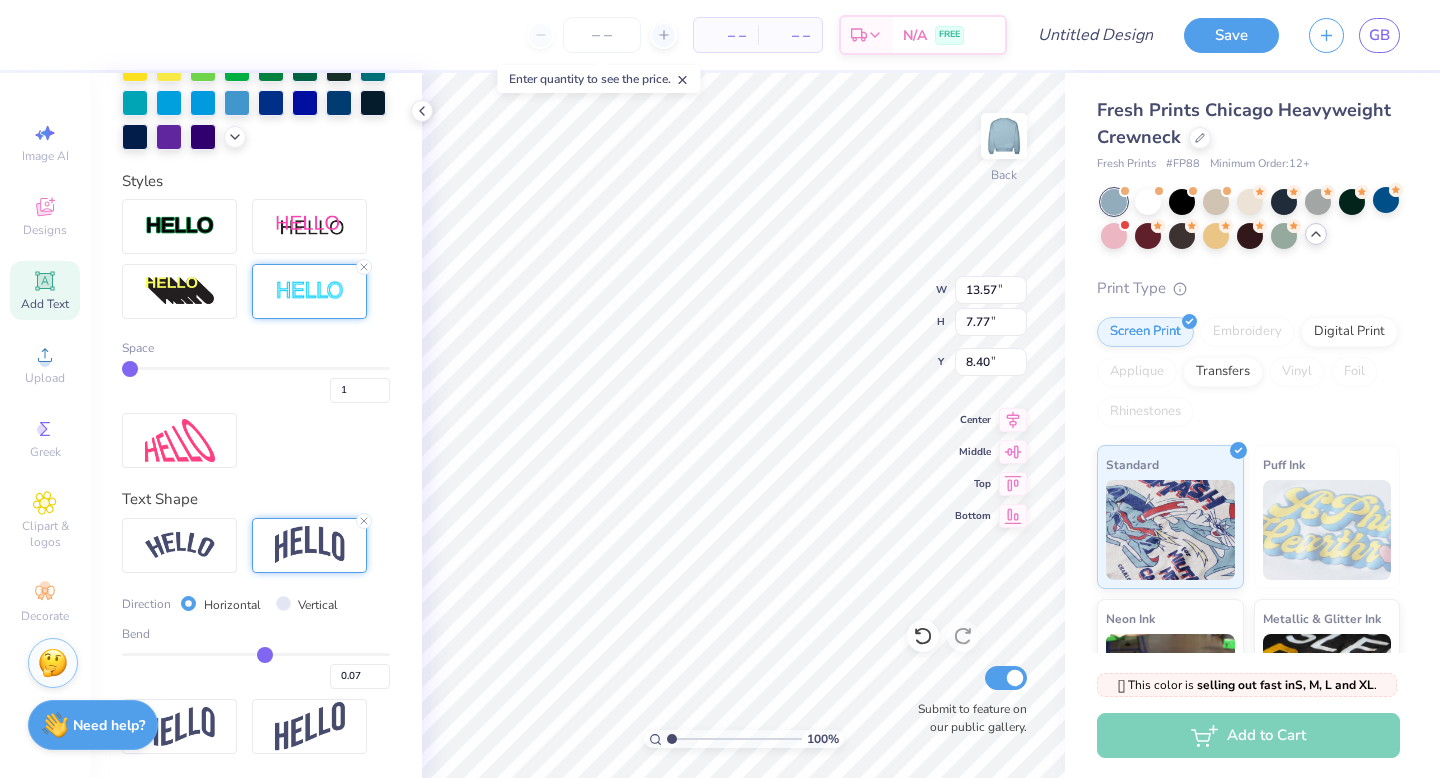 type on "0.05" 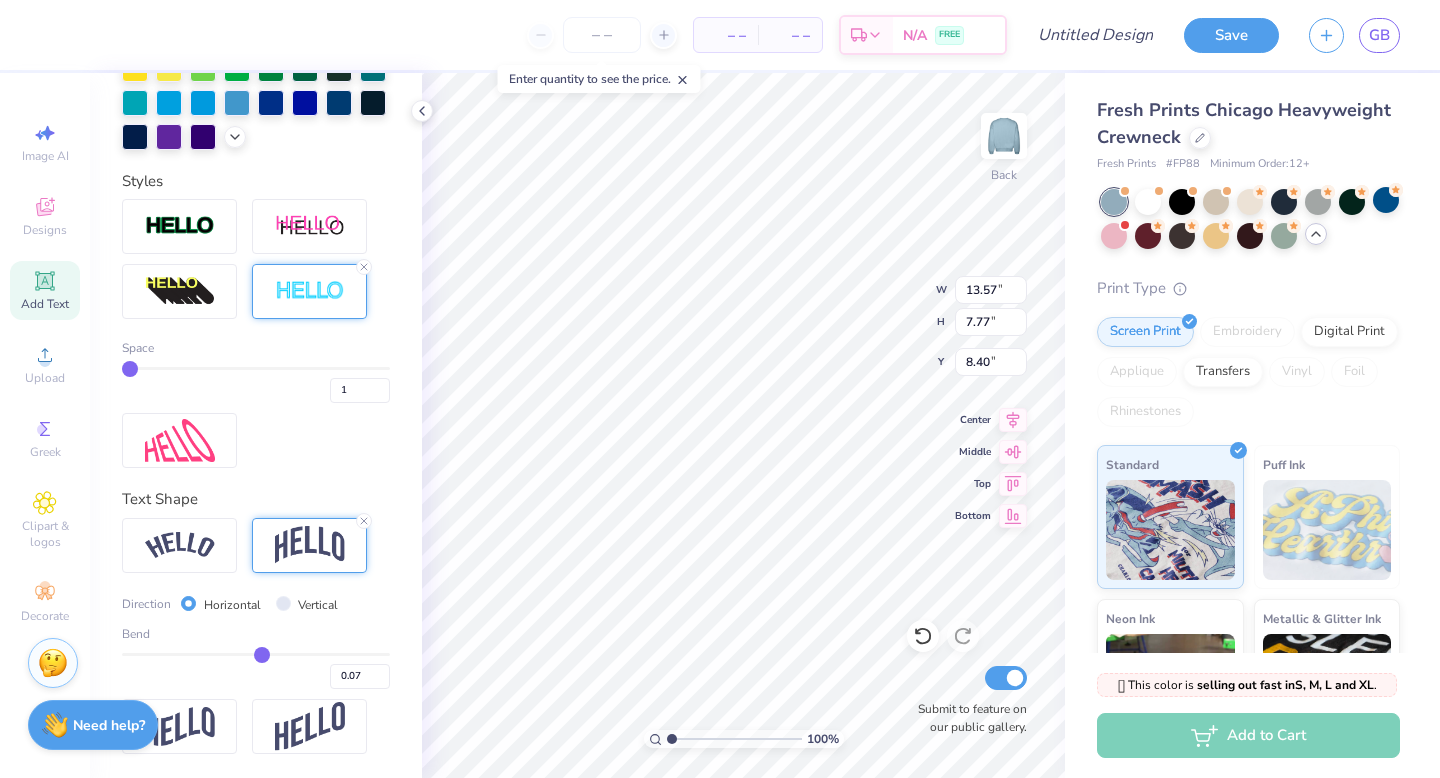 type on "0.05" 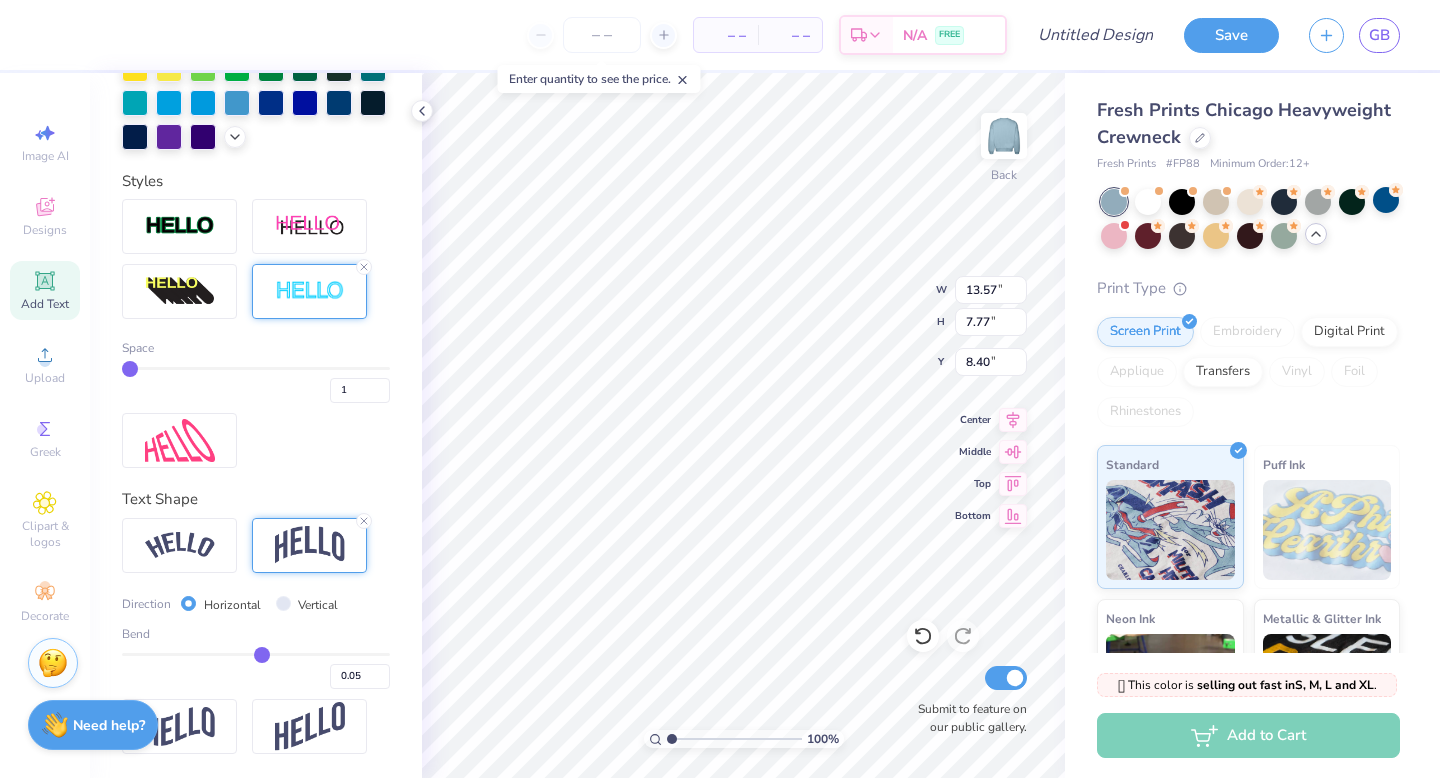 type on "0.02" 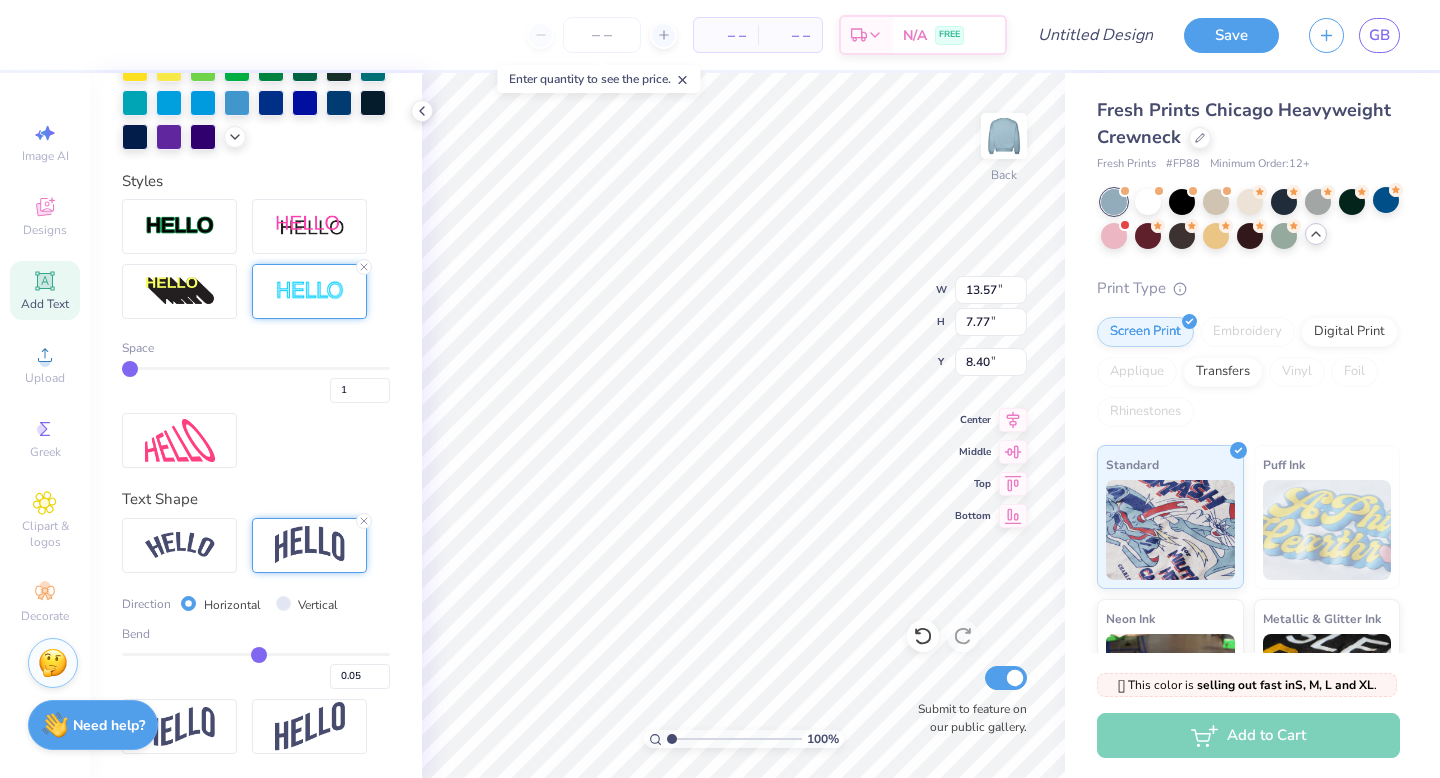 type on "0.02" 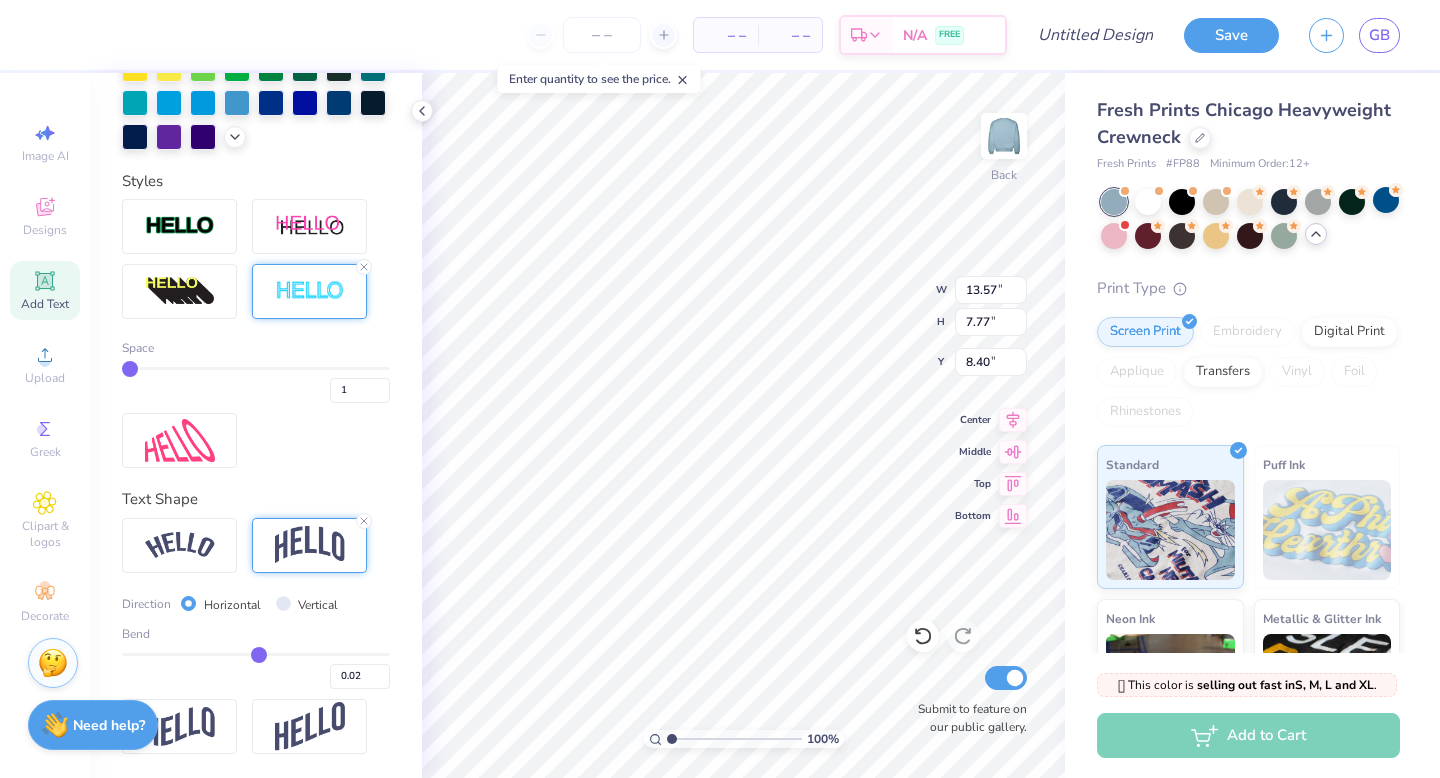 type on "0" 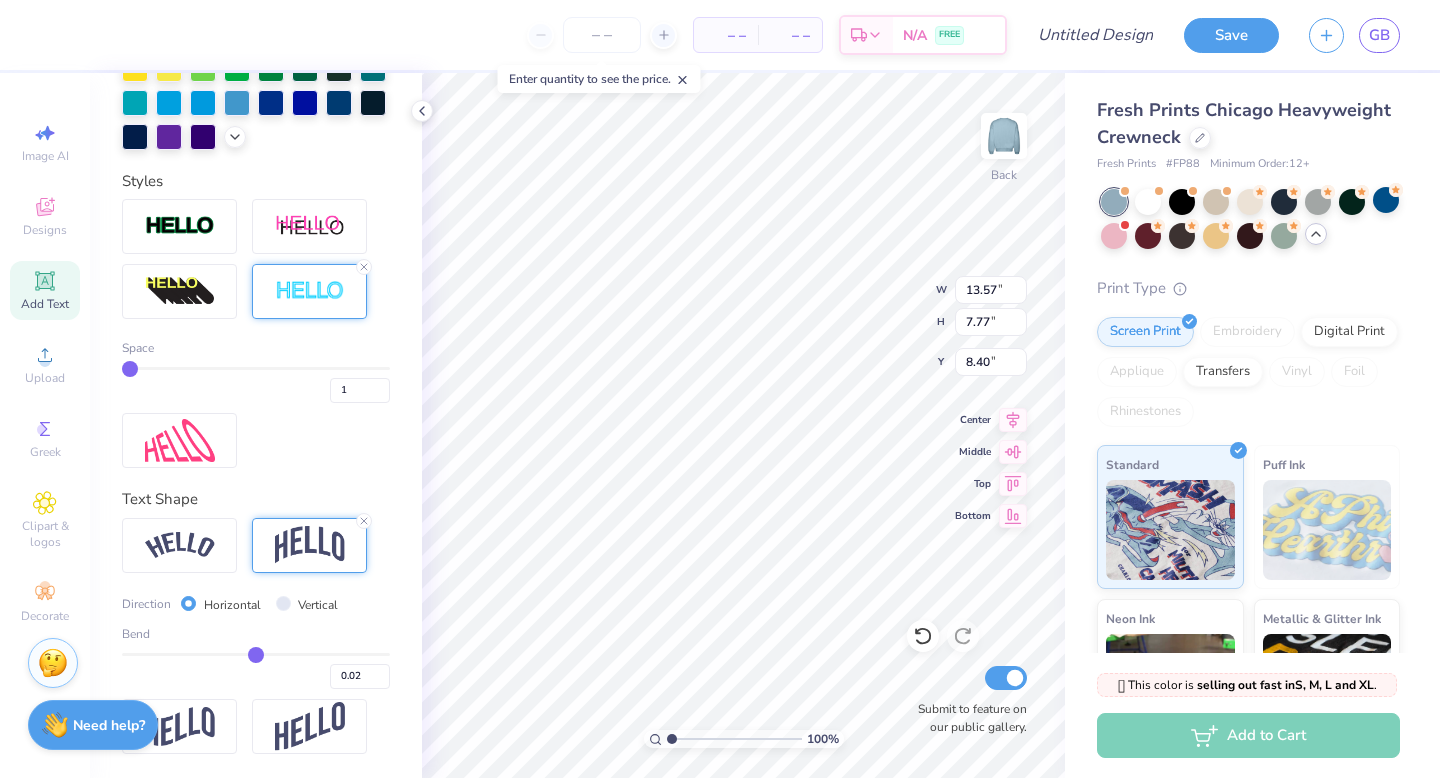 type on "0.00" 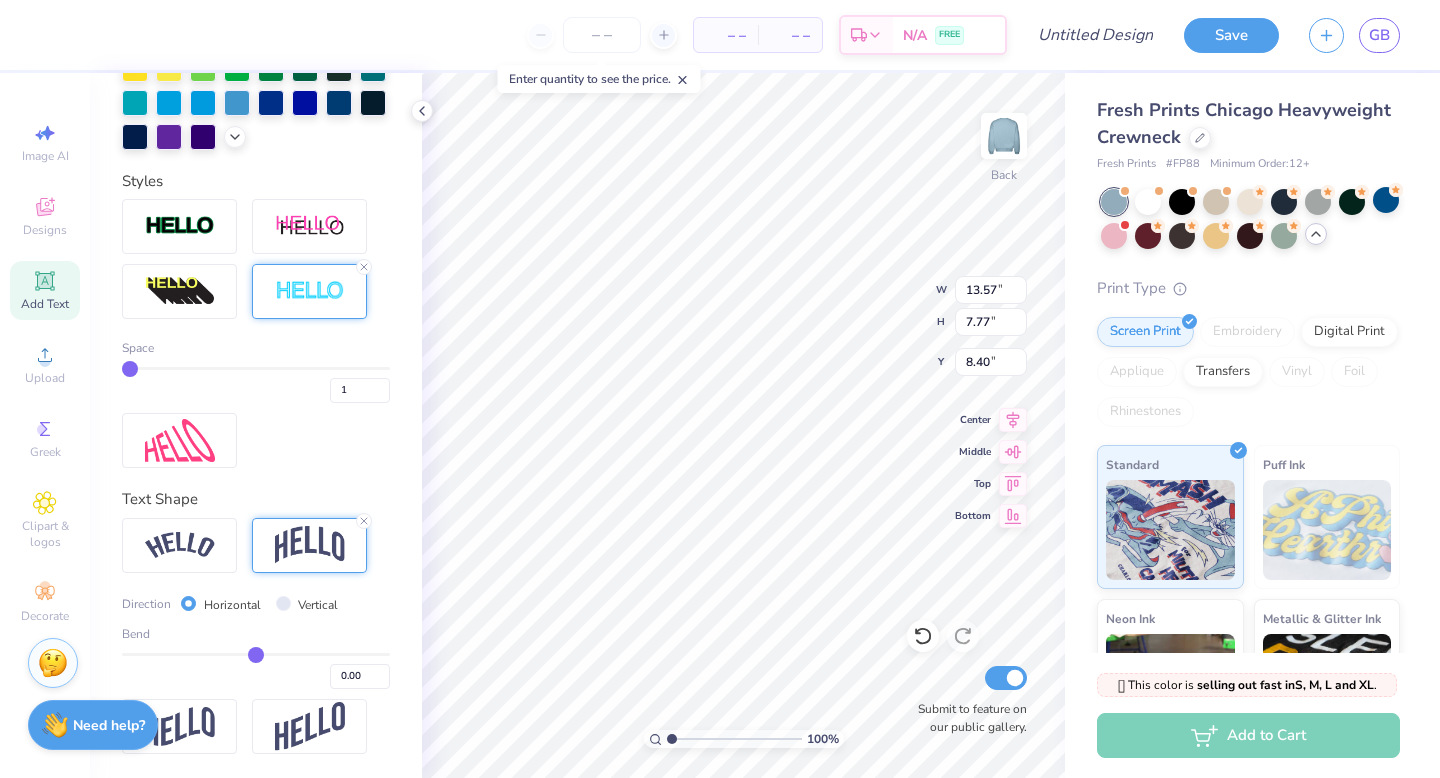 type on "-0.02" 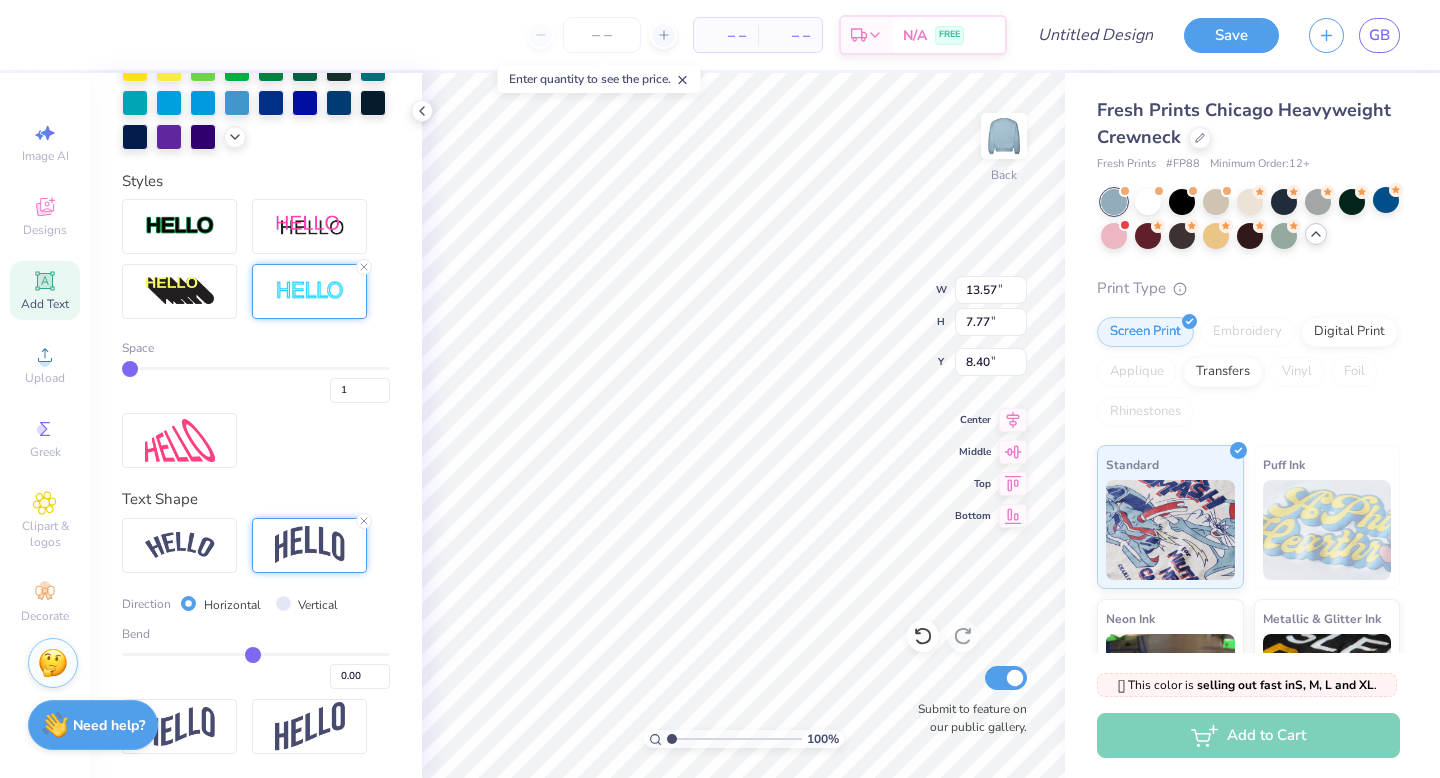 type on "-0.02" 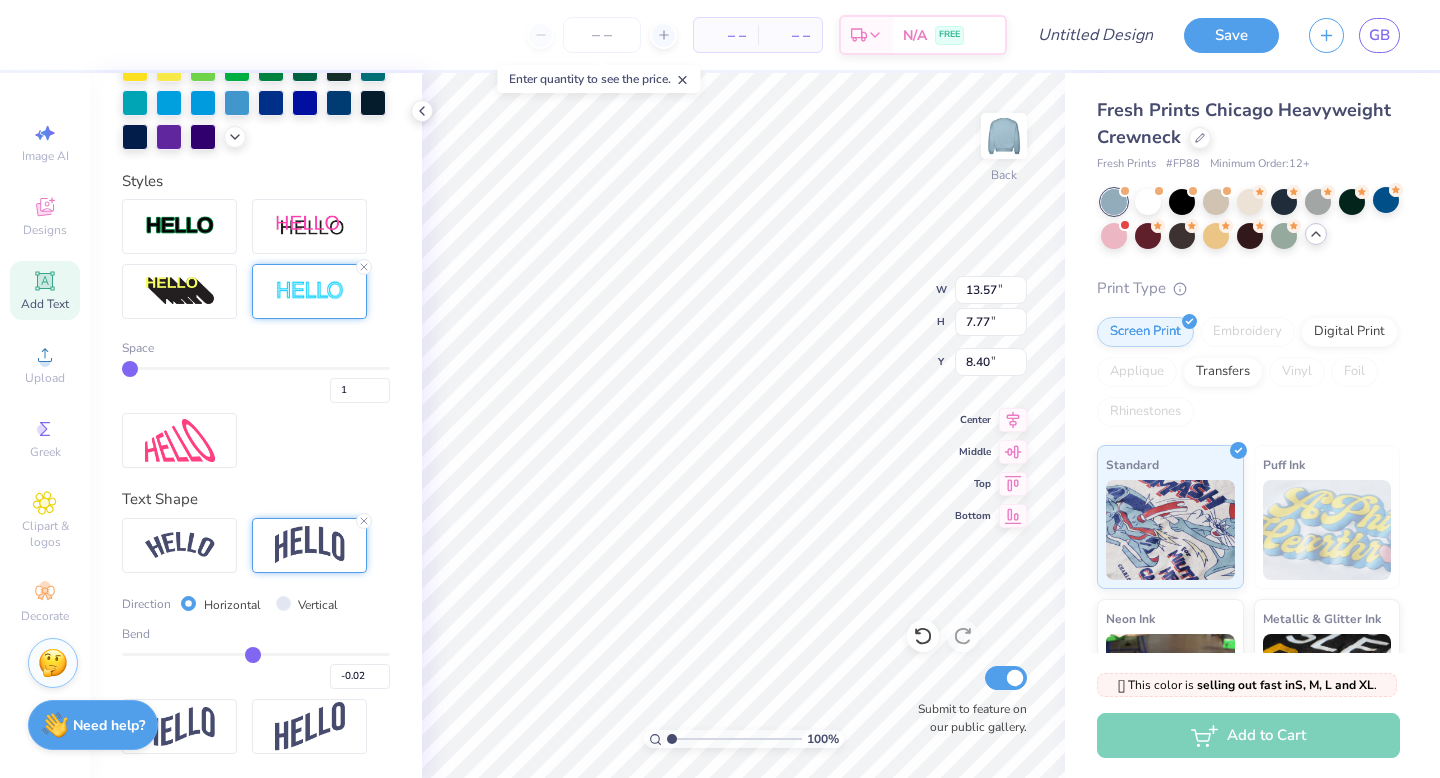 type on "-0.04" 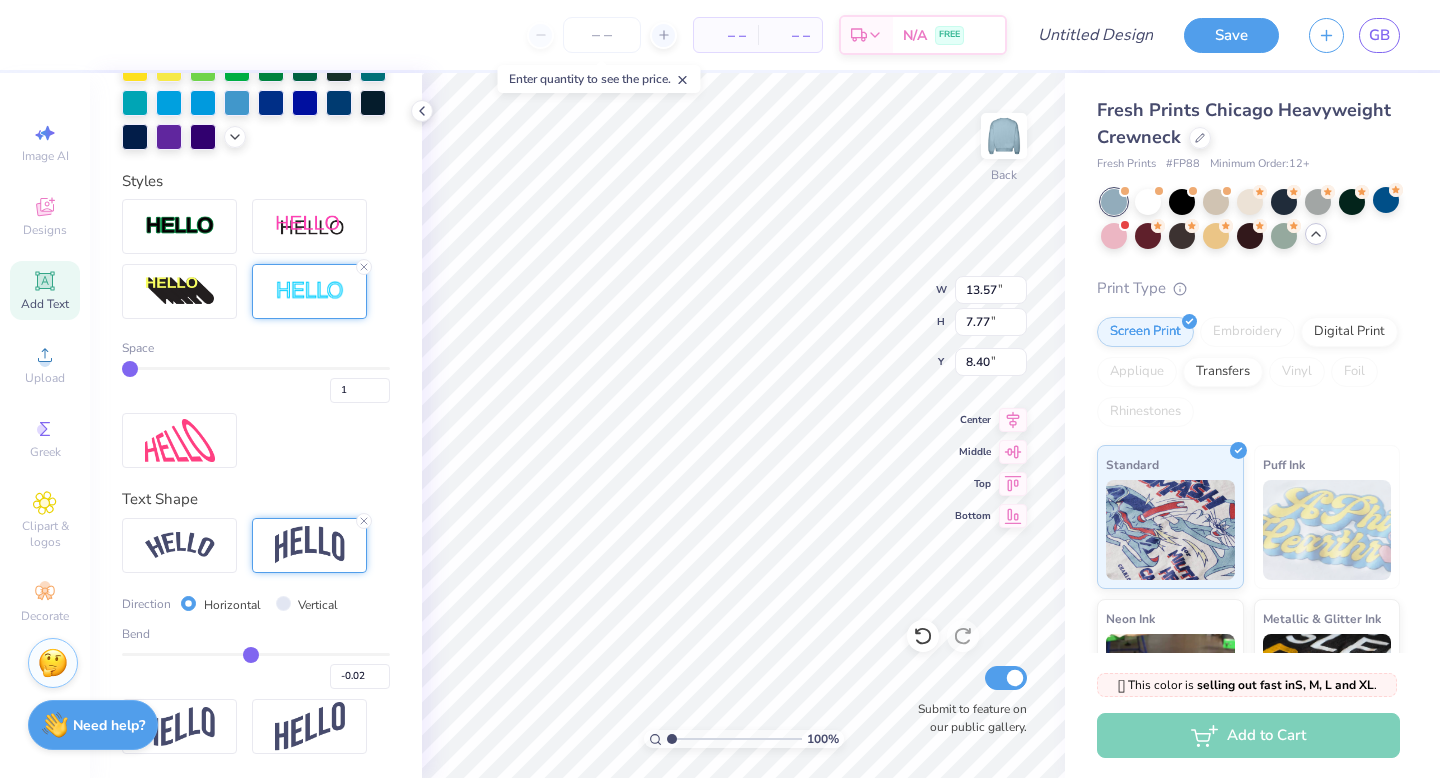 type on "-0.04" 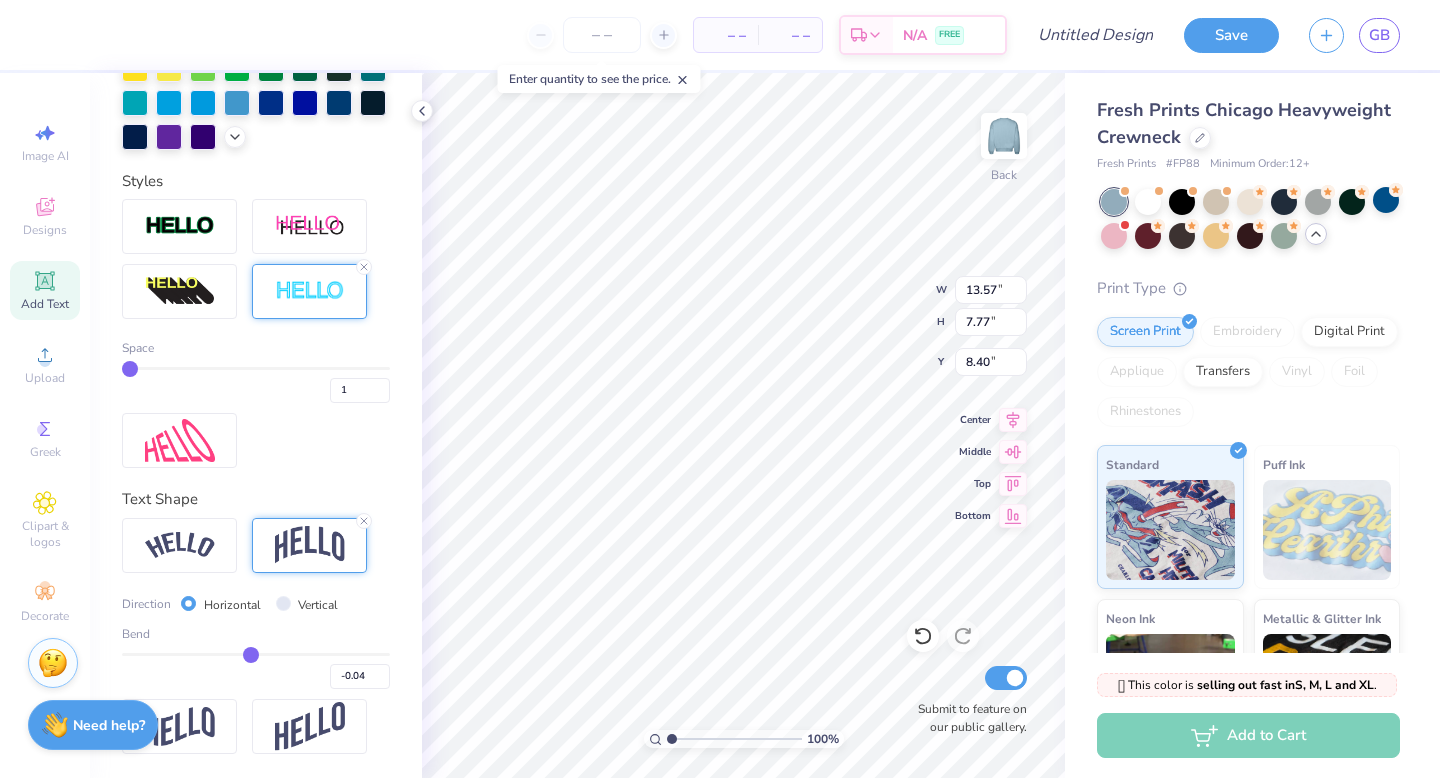 type on "-0.06" 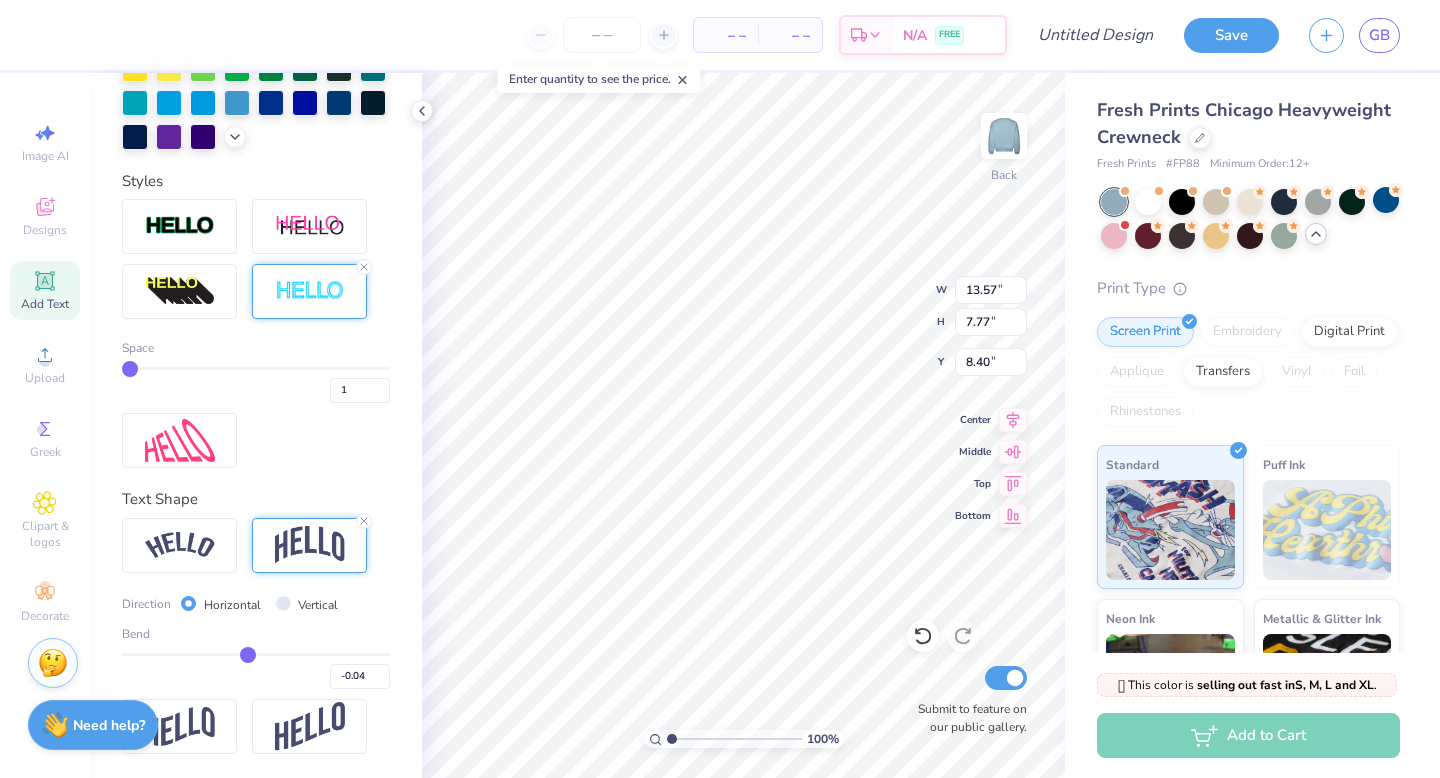 type on "-0.06" 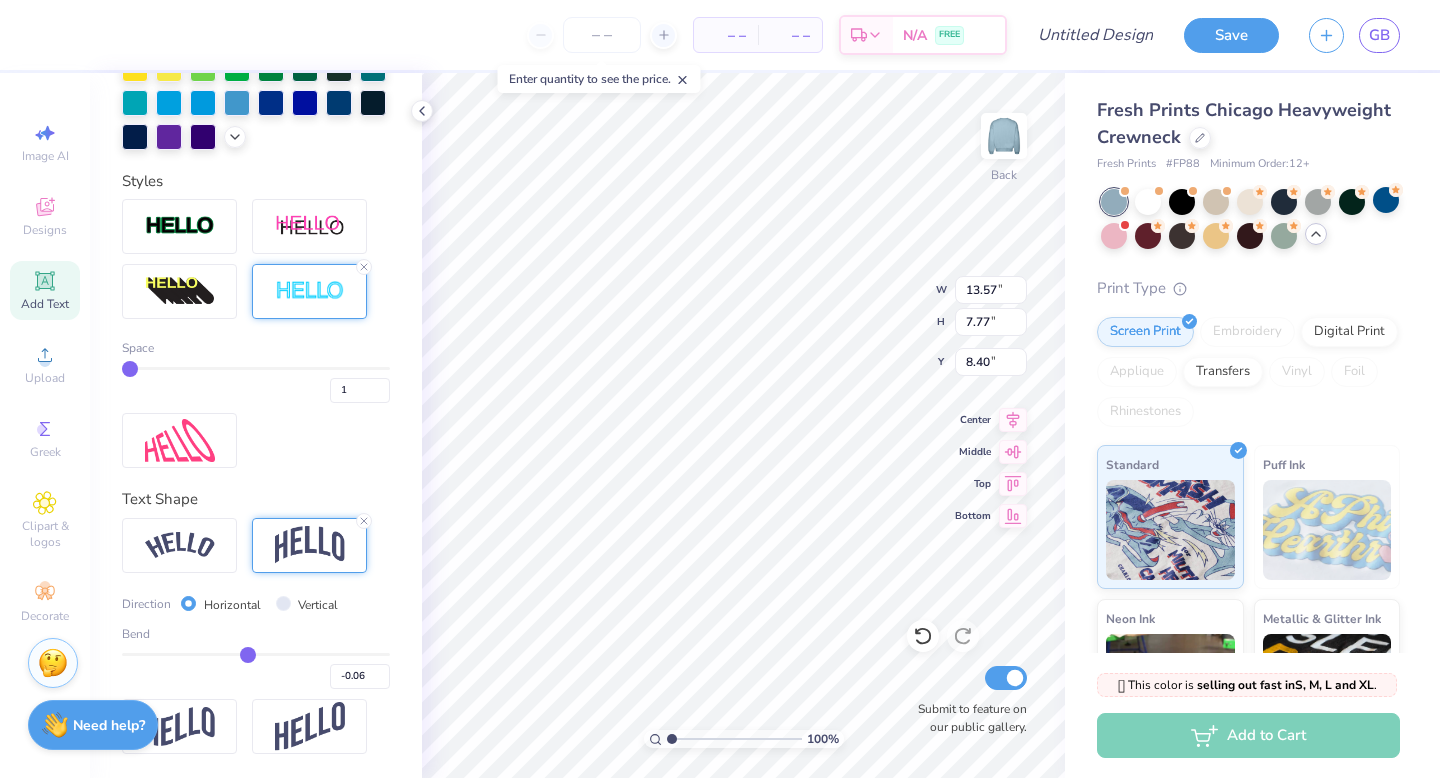 type on "-0.07" 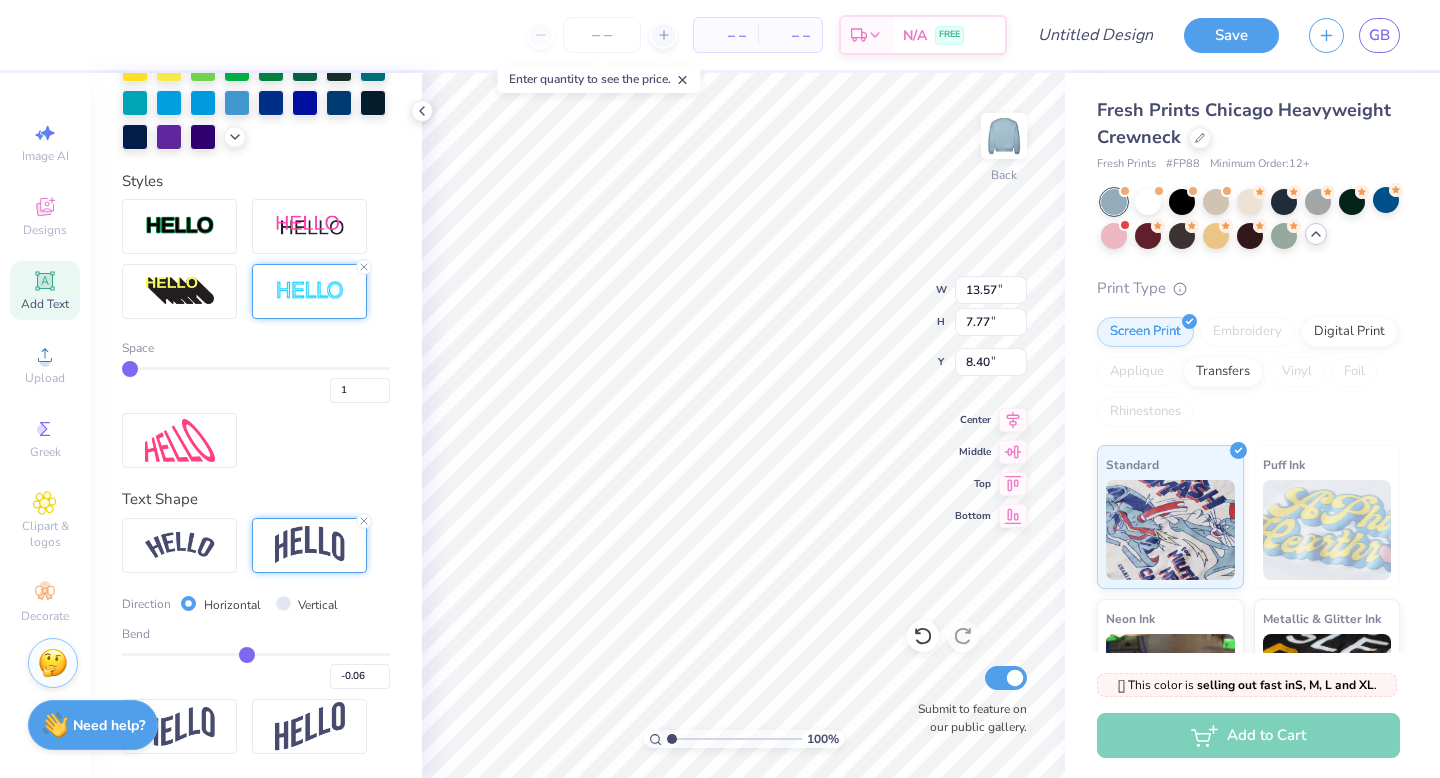 type on "-0.07" 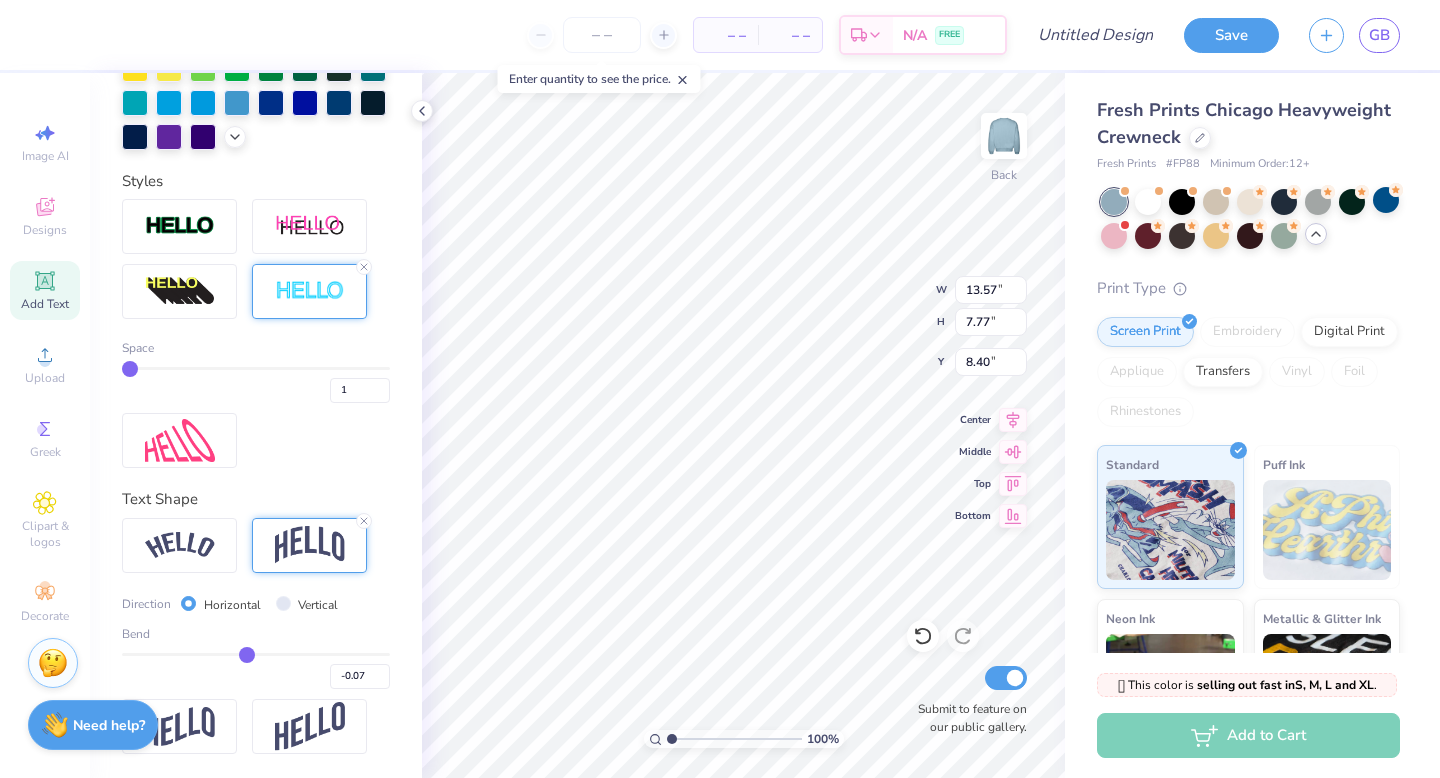 type on "-0.08" 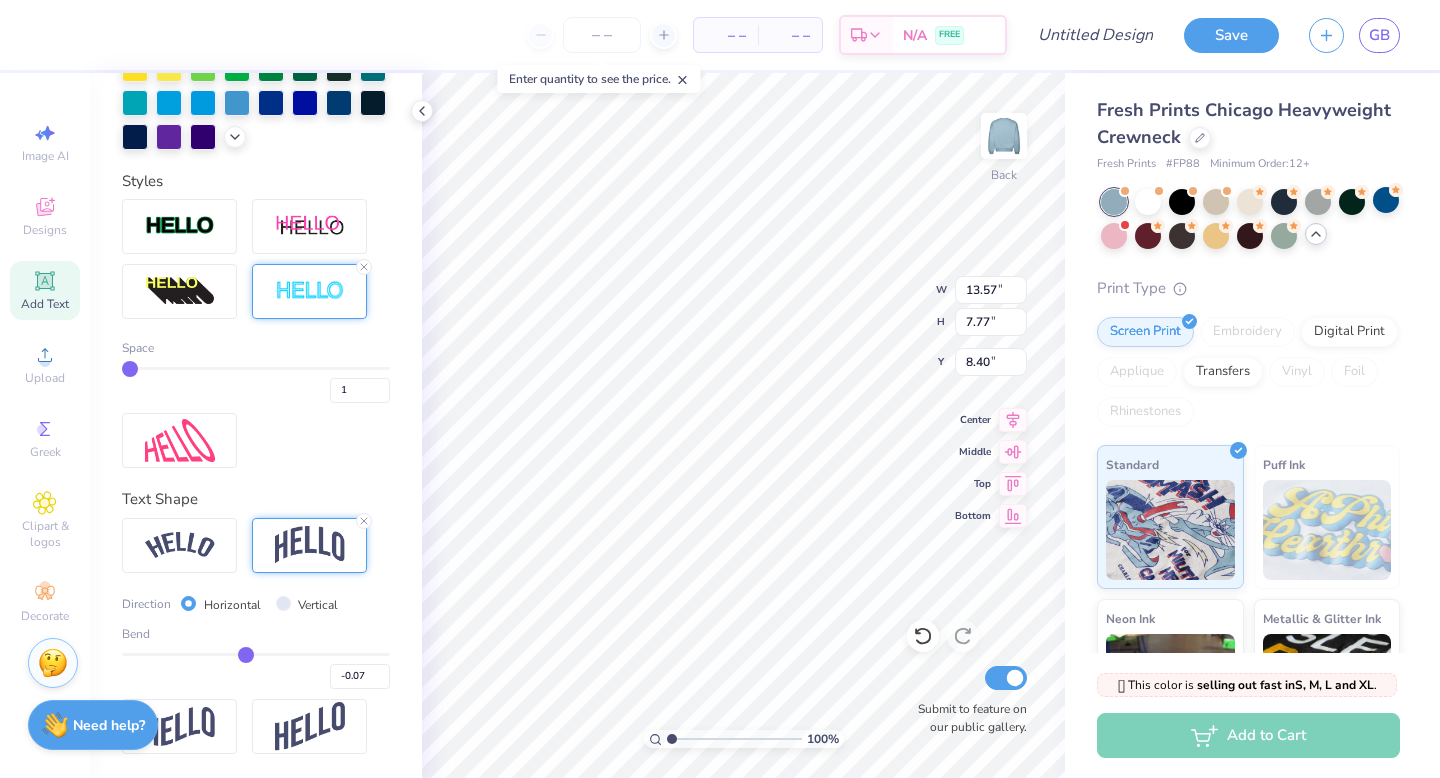 type on "-0.08" 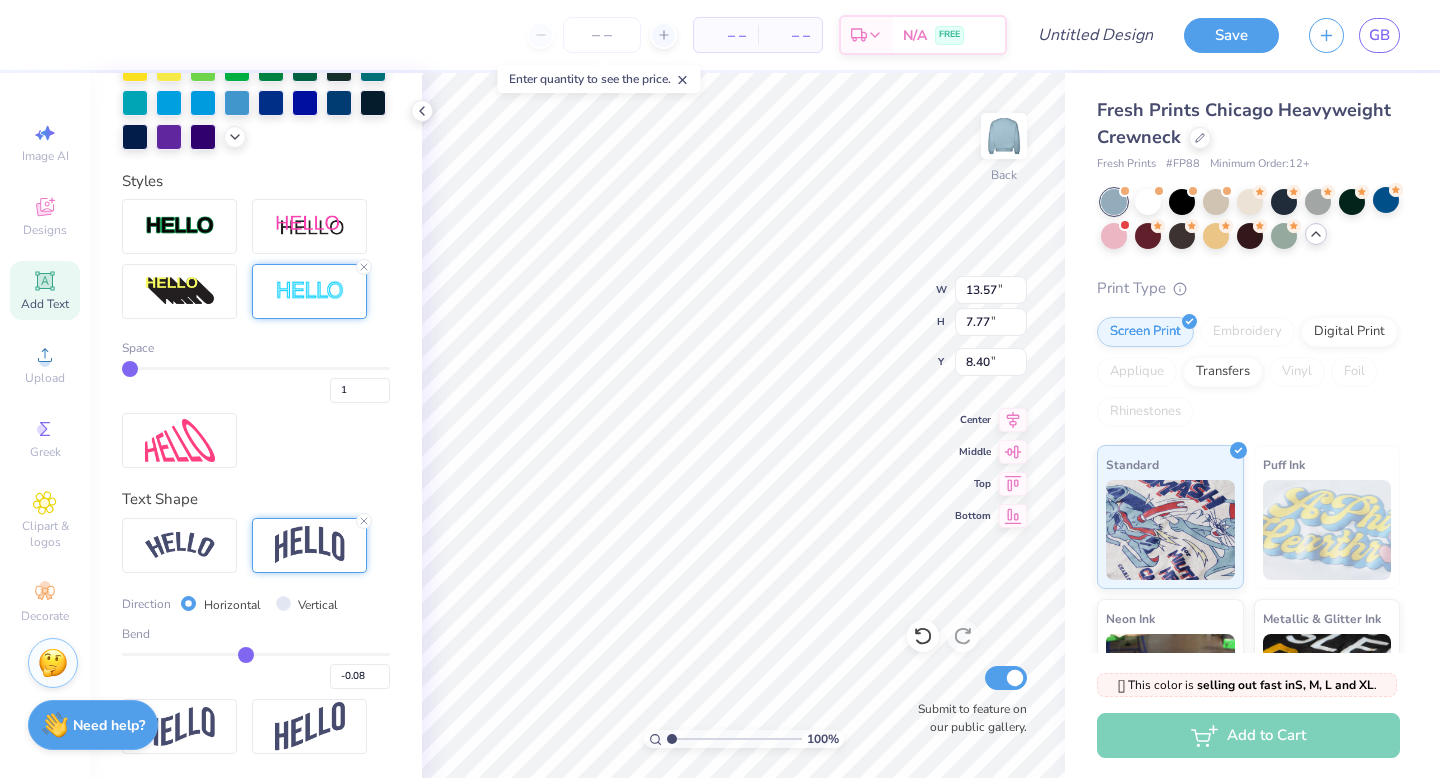 type on "-0.09" 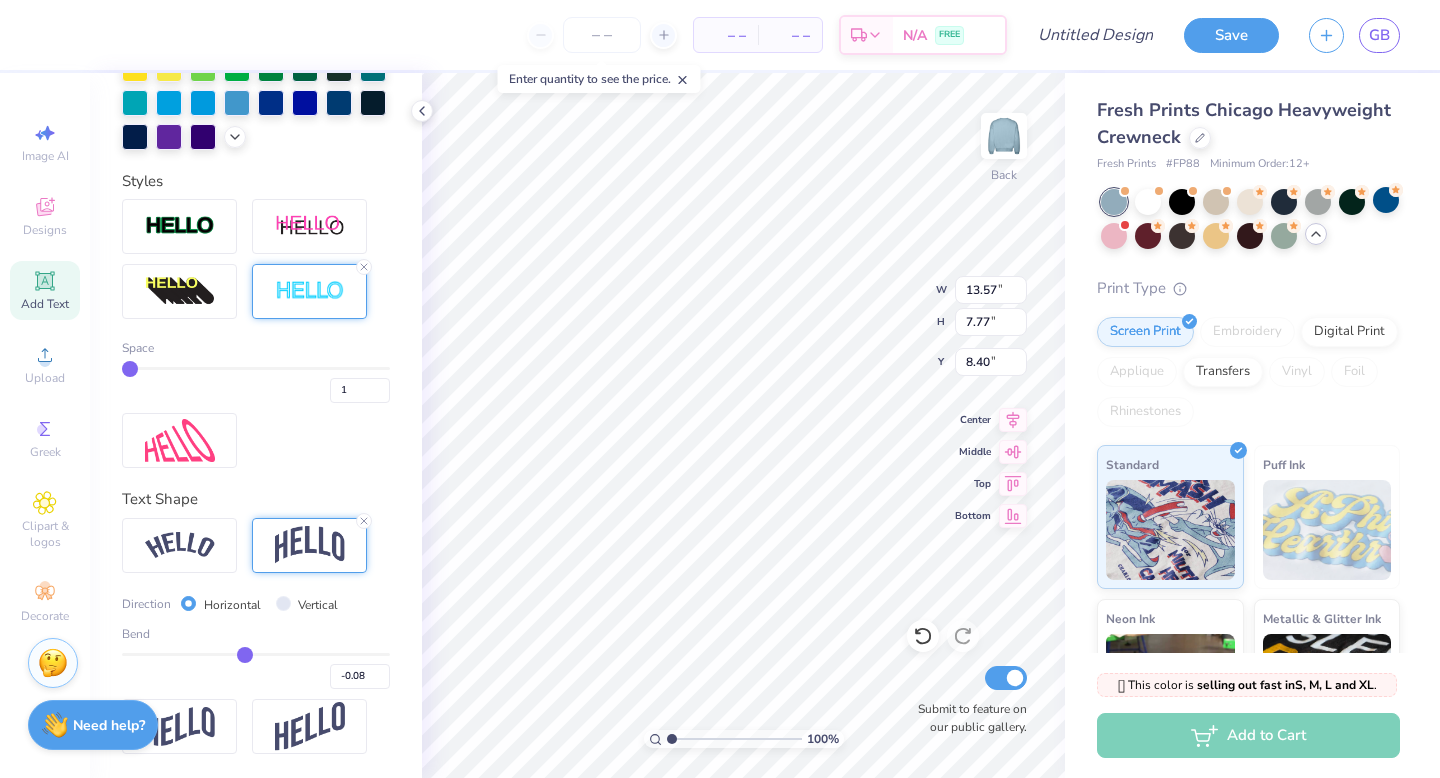 type on "-0.09" 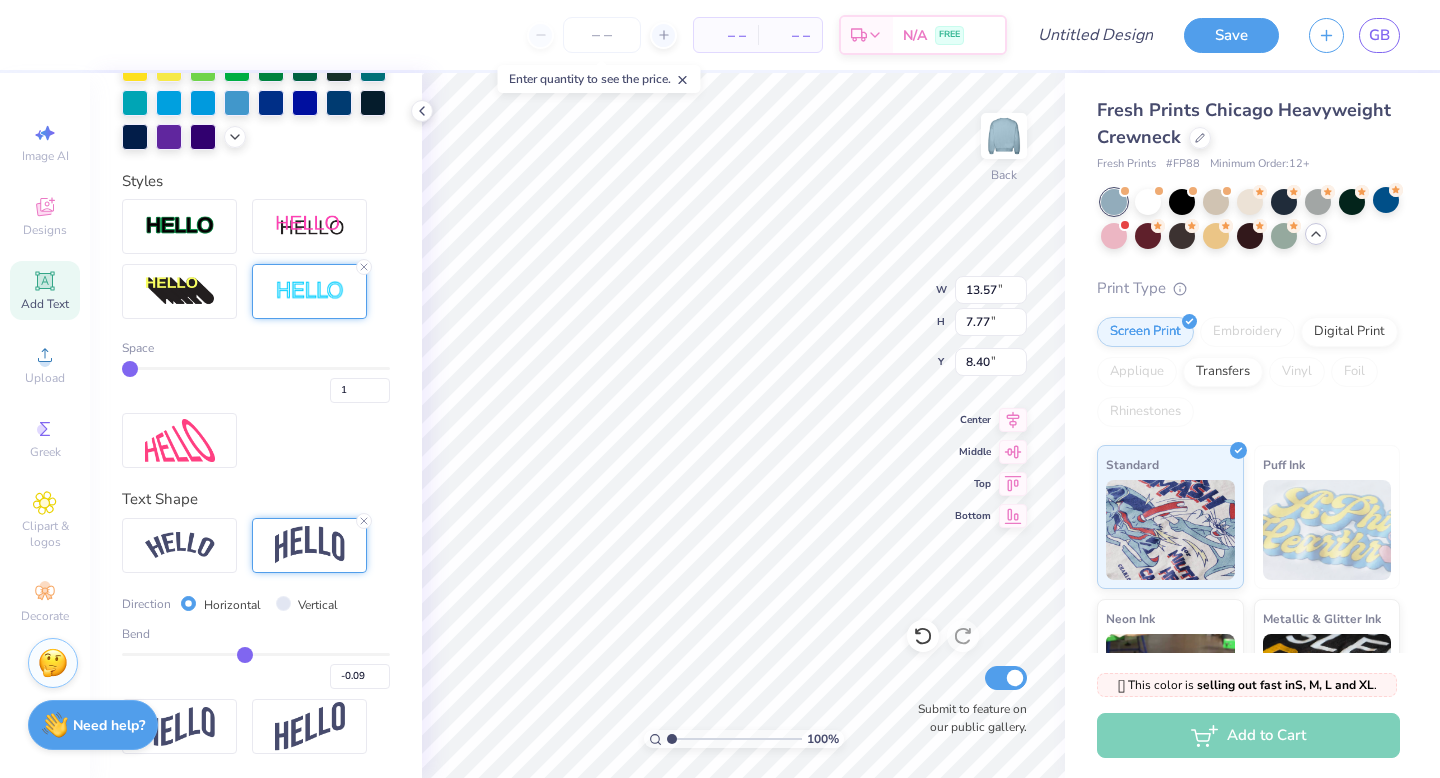 type on "-0.08" 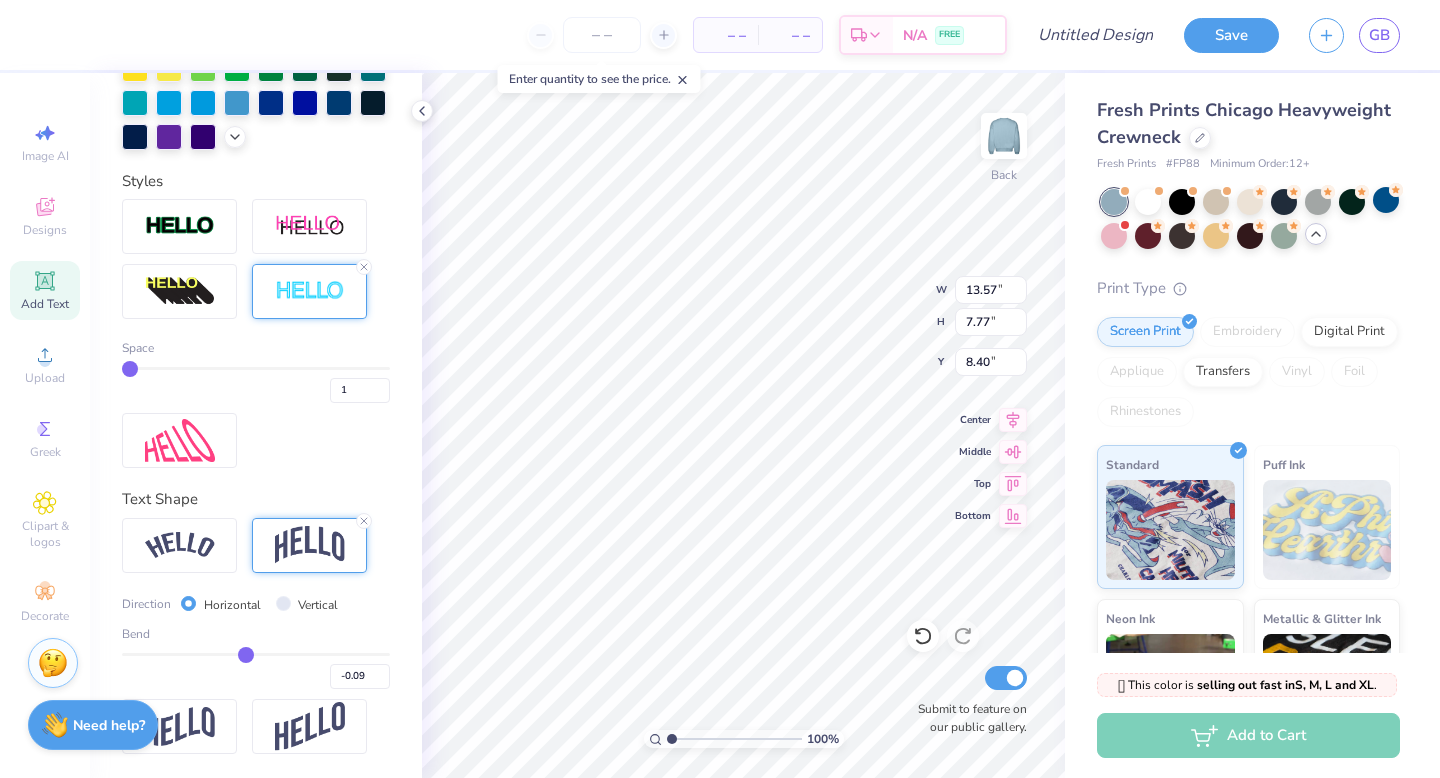 type on "-0.08" 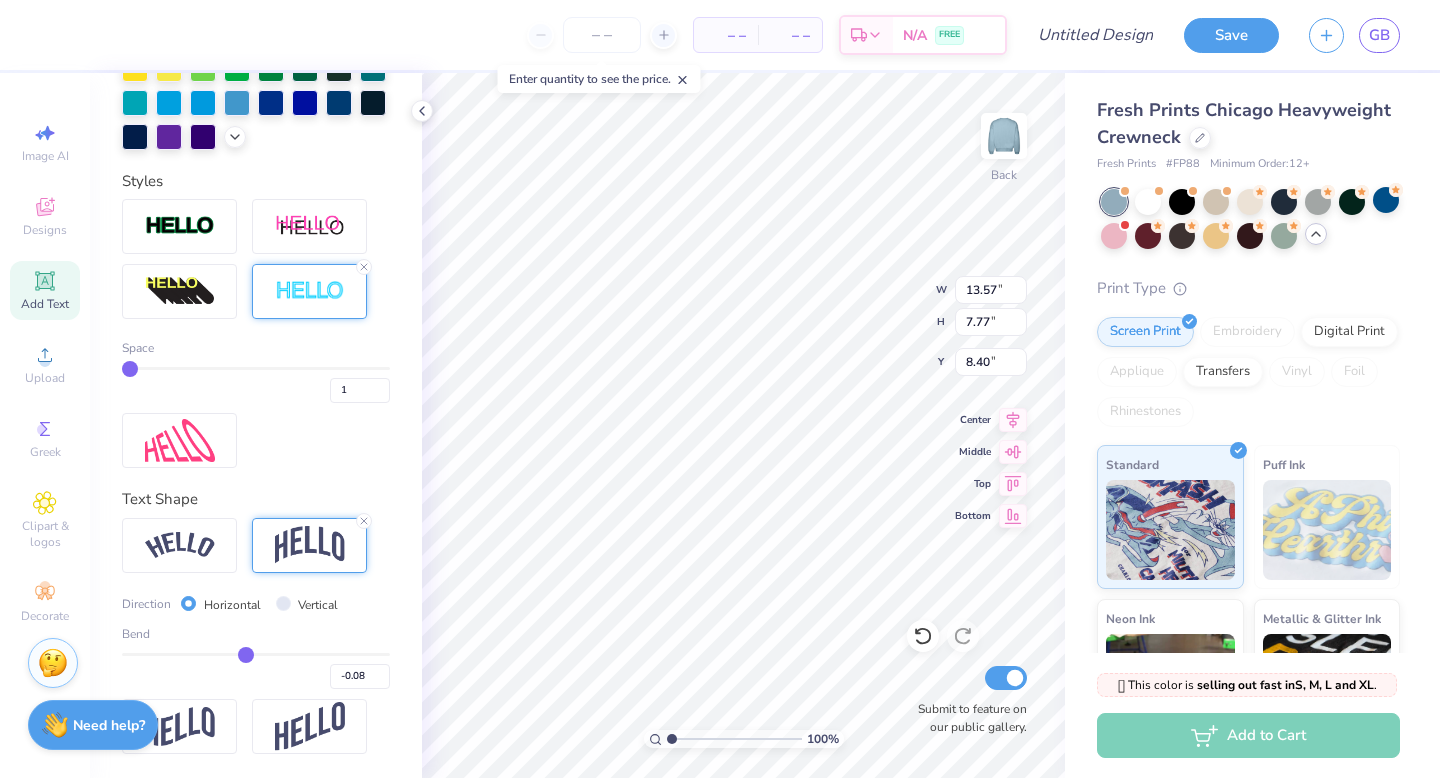 type on "-0.08" 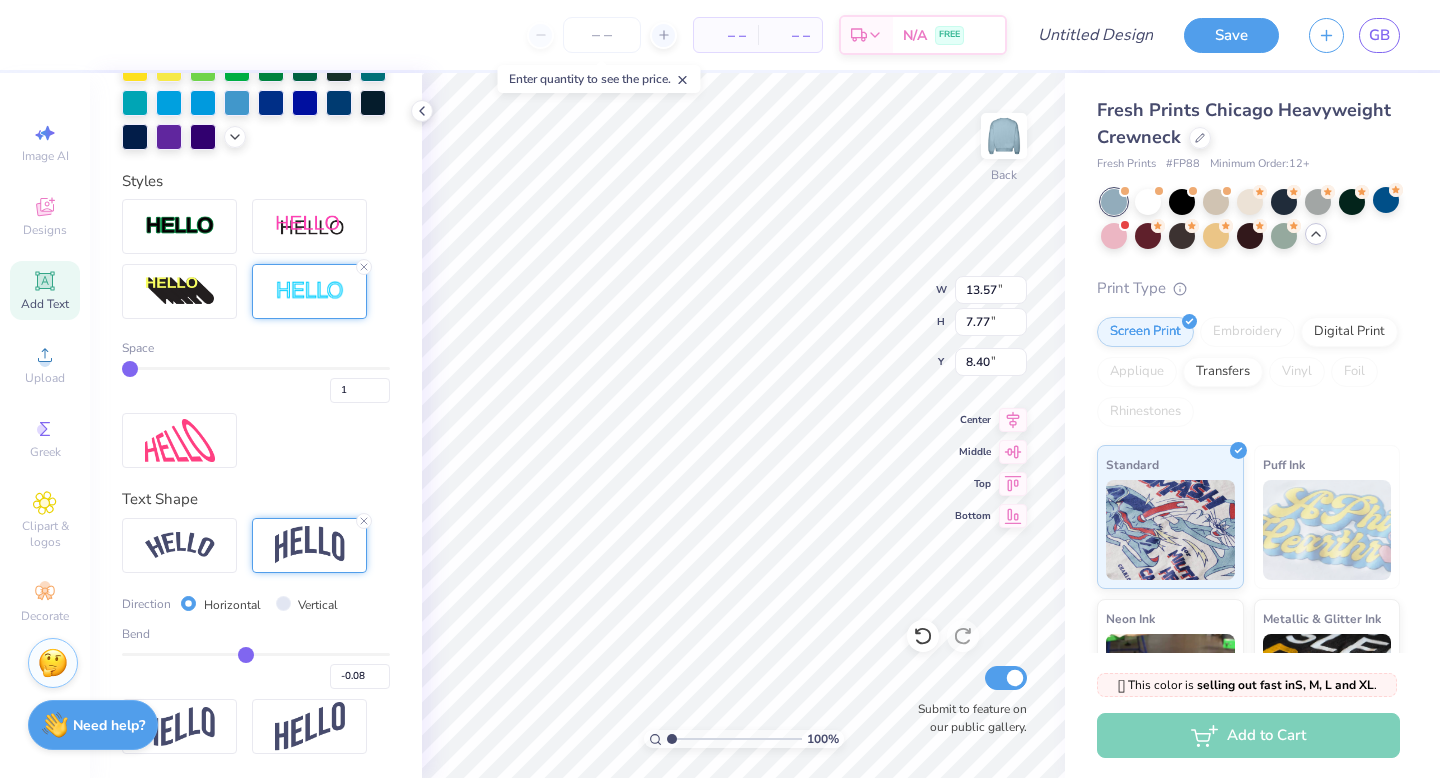 type on "5.38" 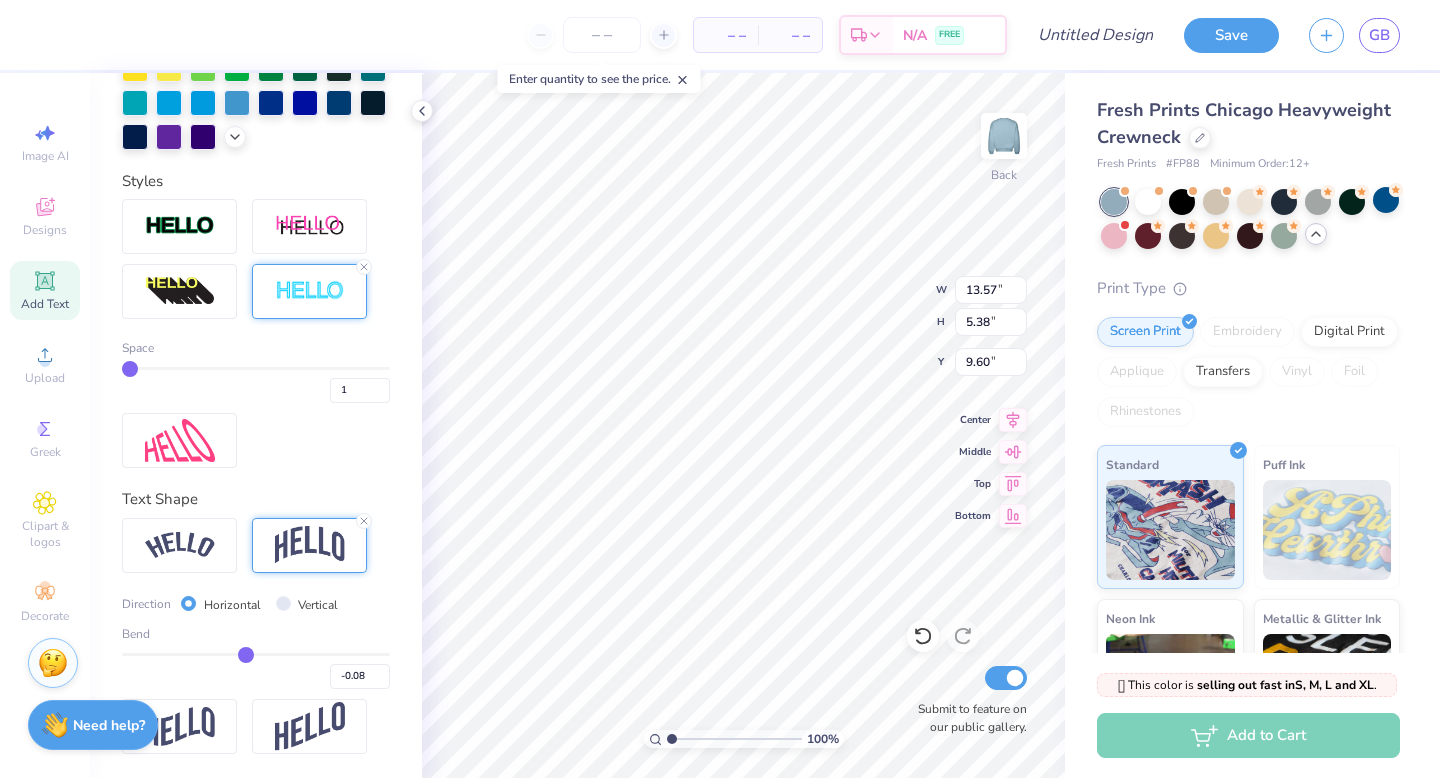 type on "-0.07" 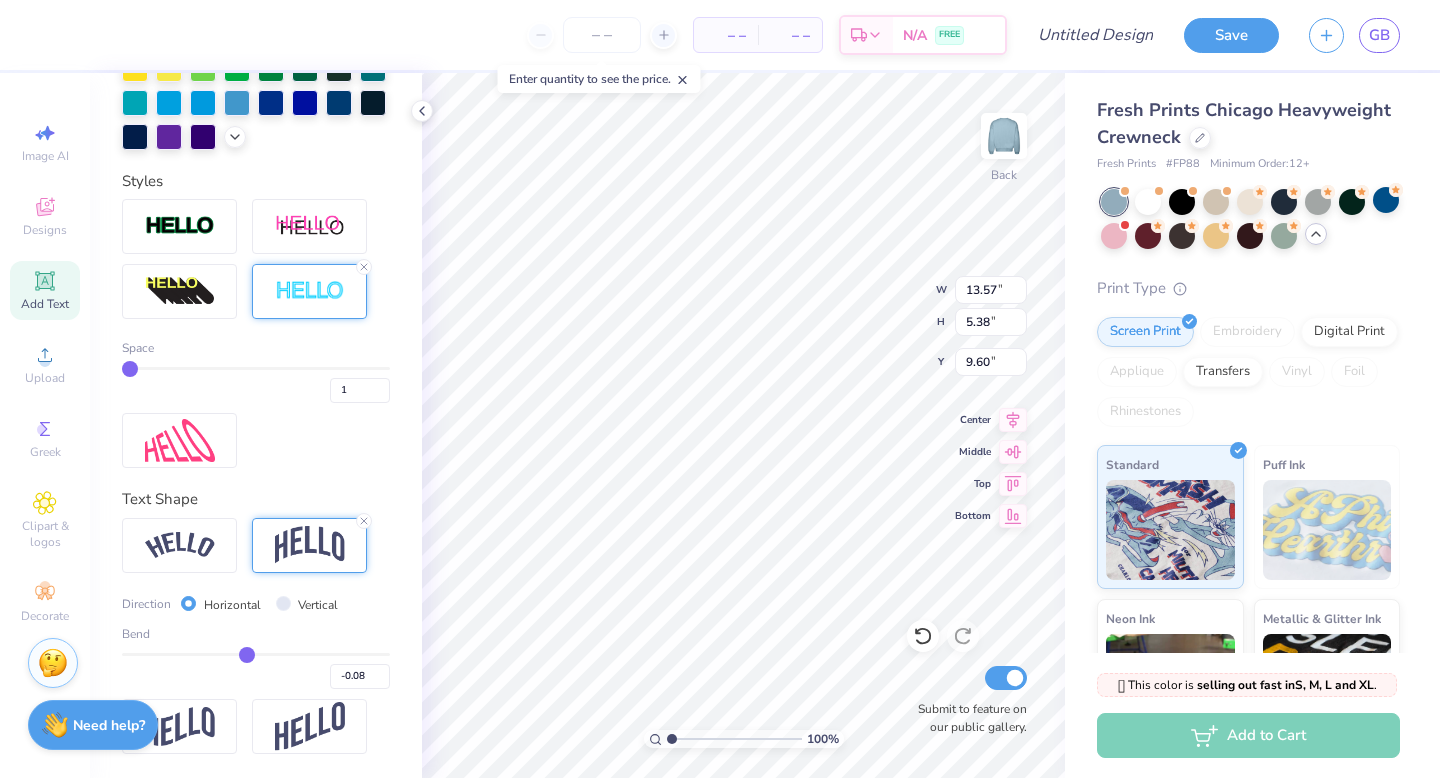 type on "-0.07" 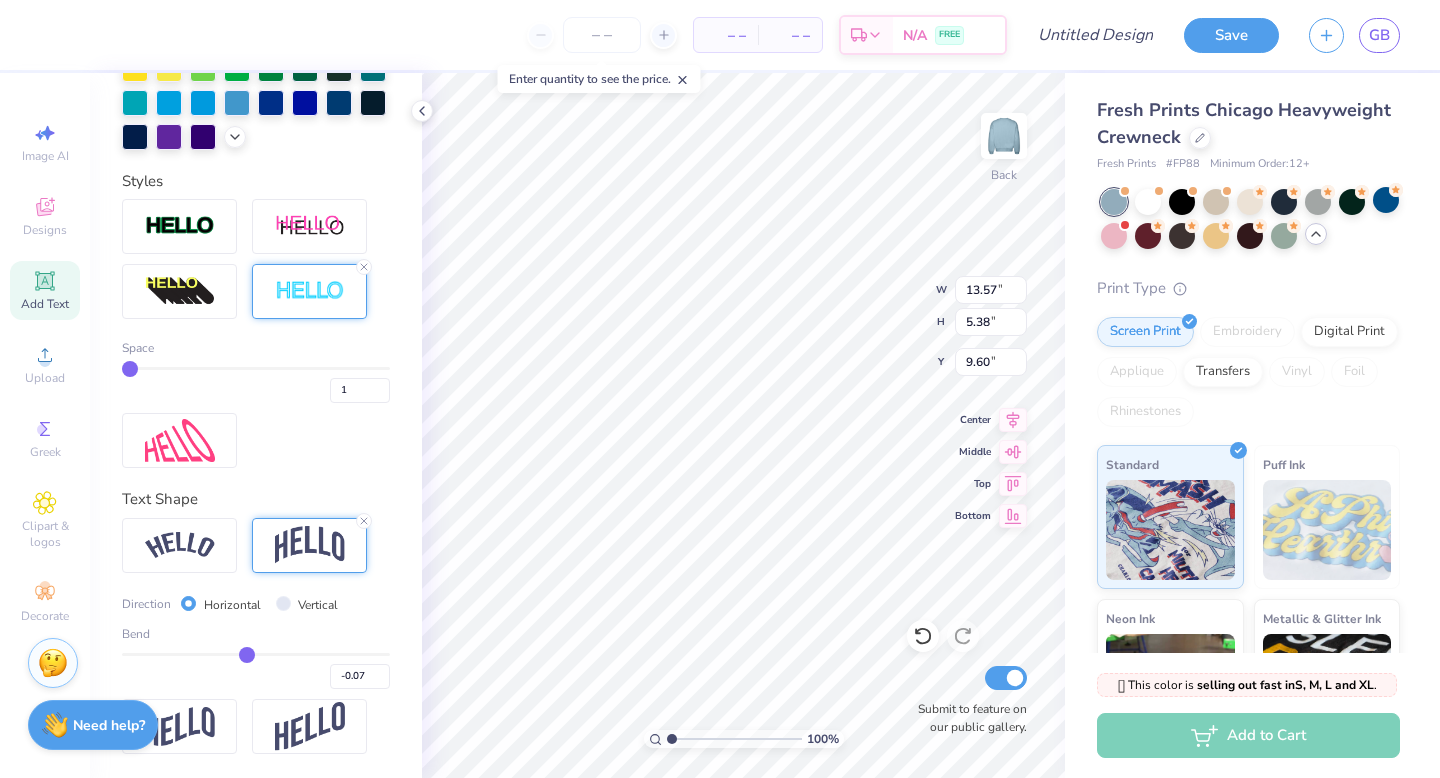type on "-0.06" 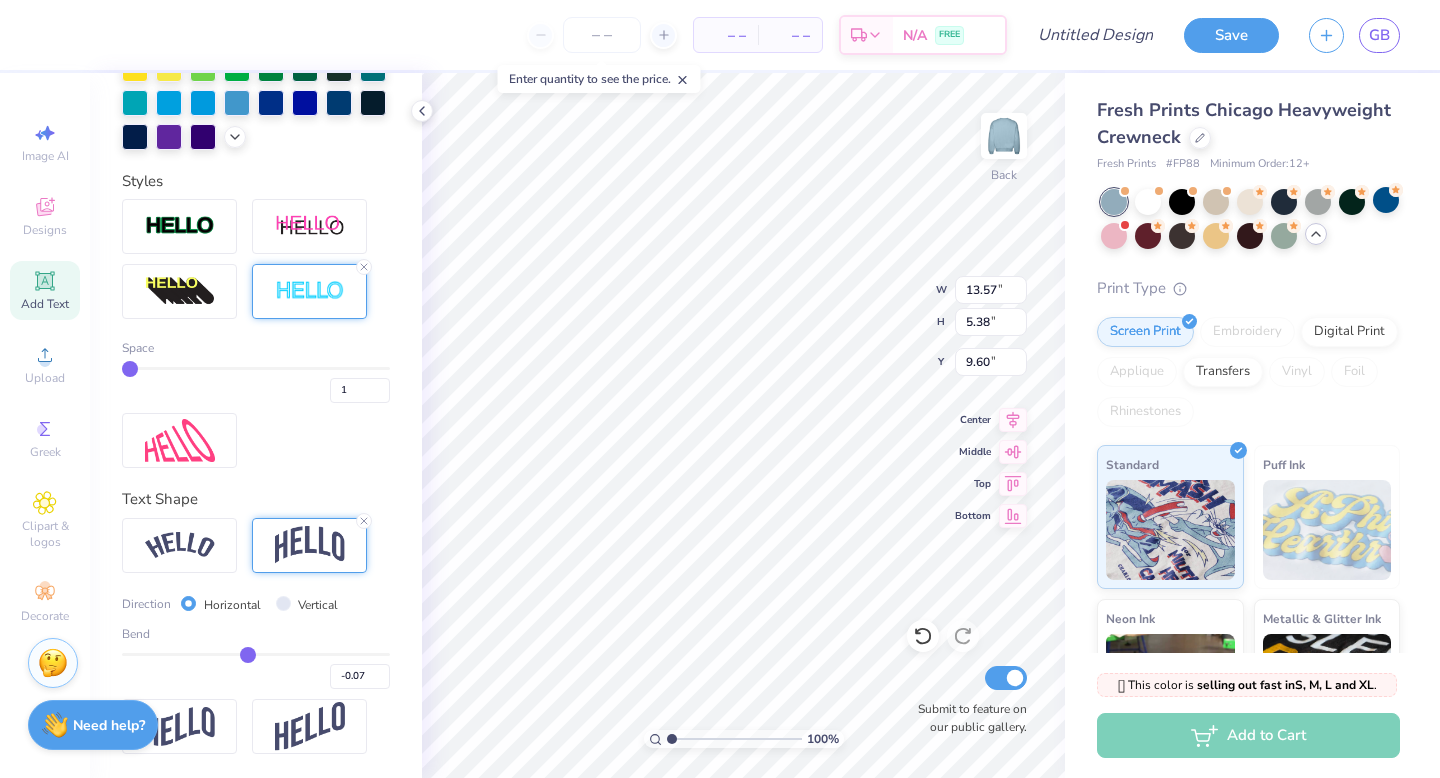 type on "-0.06" 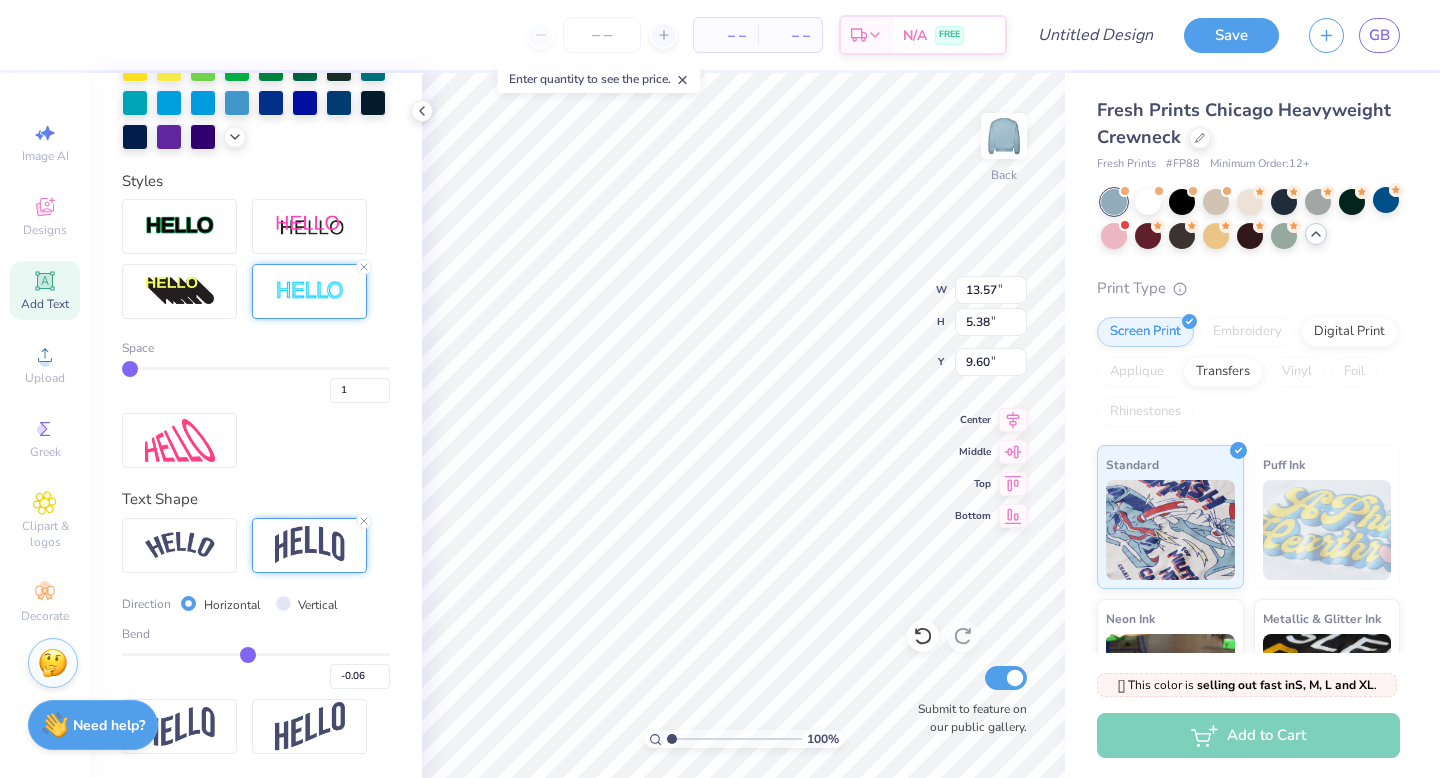 type on "-0.05" 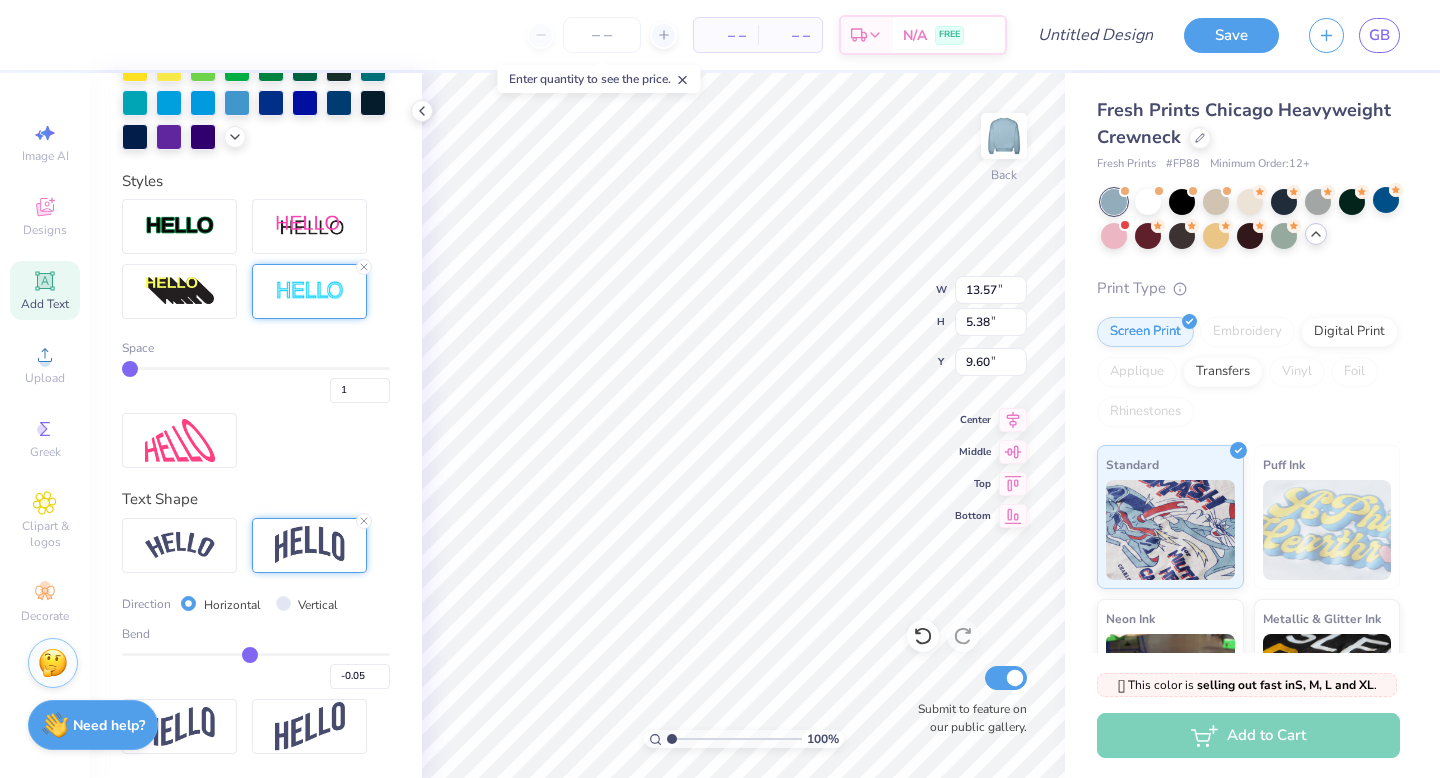 type on "-0.03" 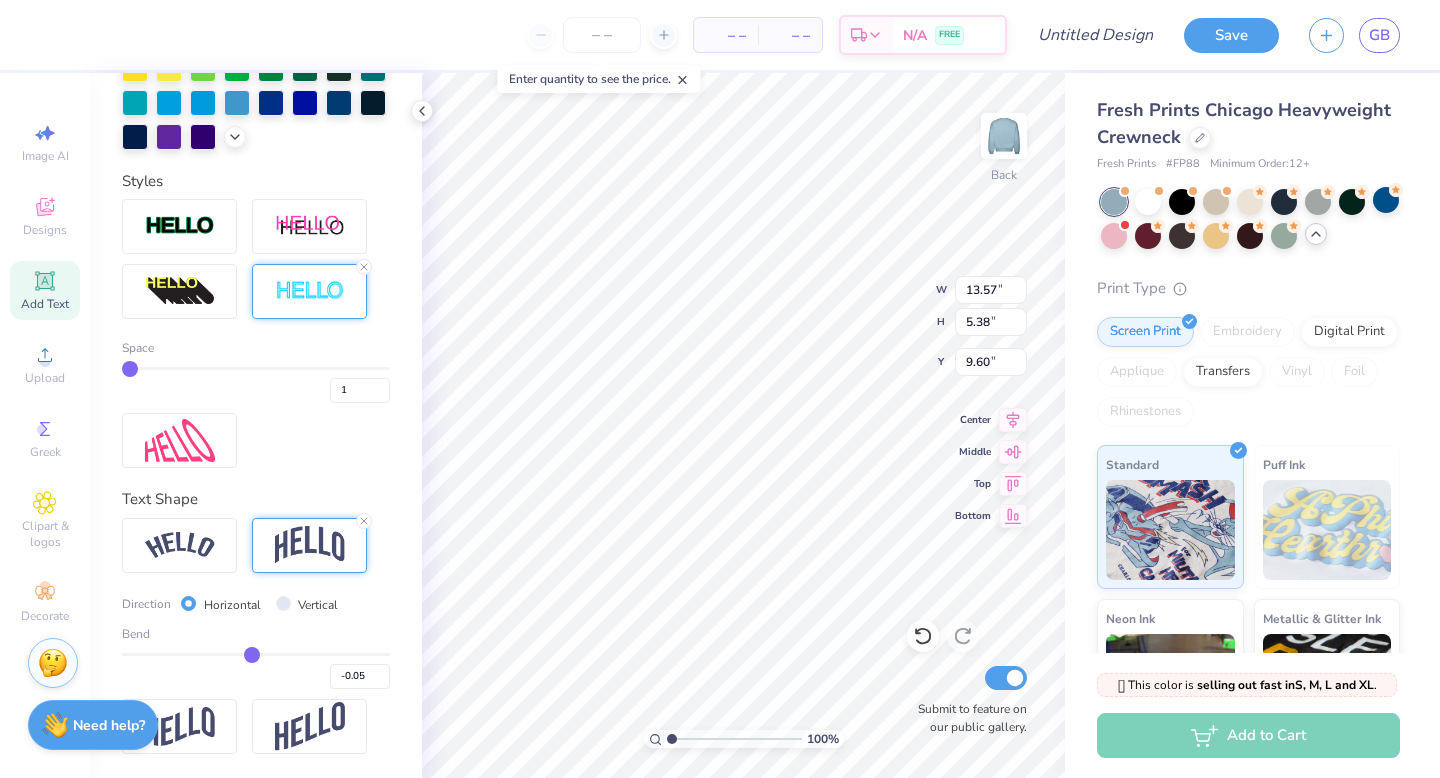 type on "-0.03" 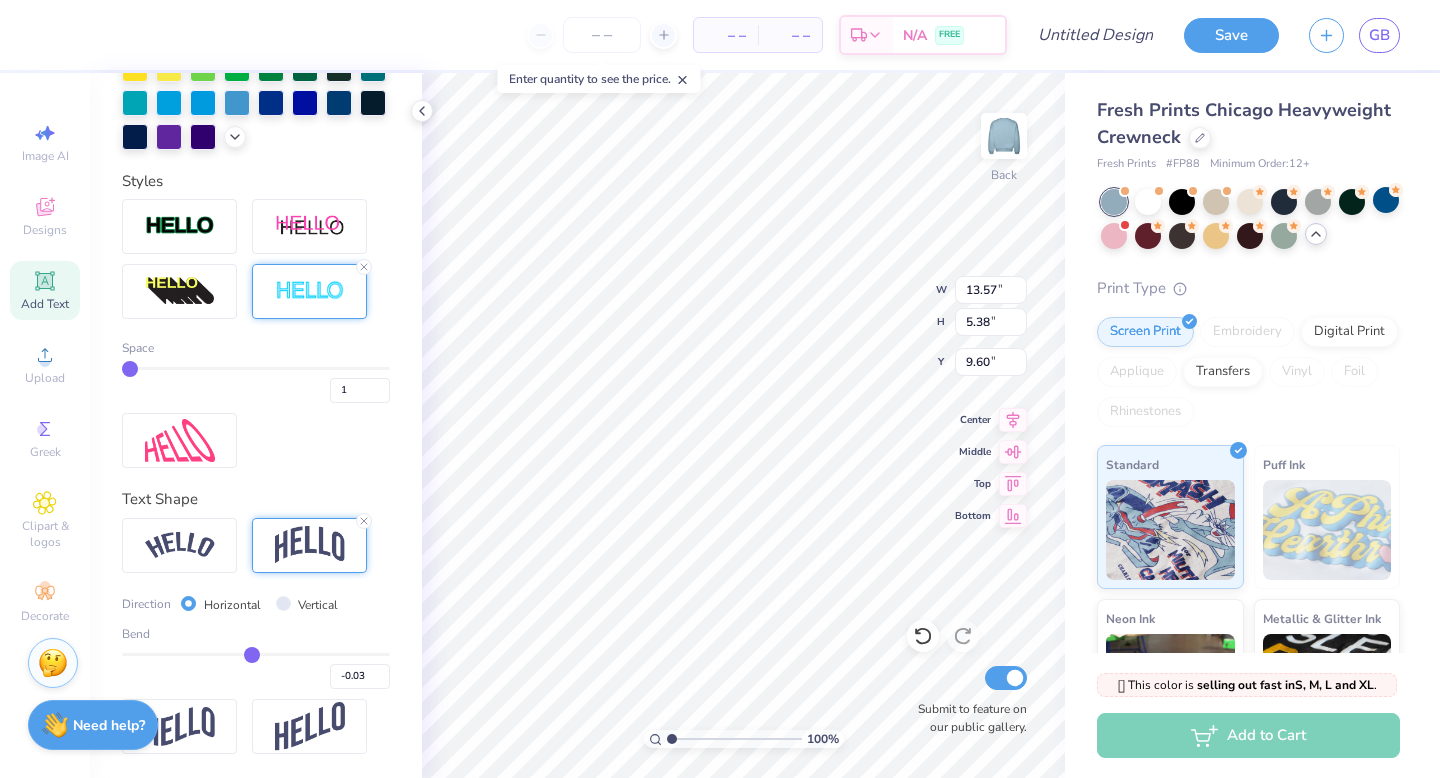 type on "-0.01" 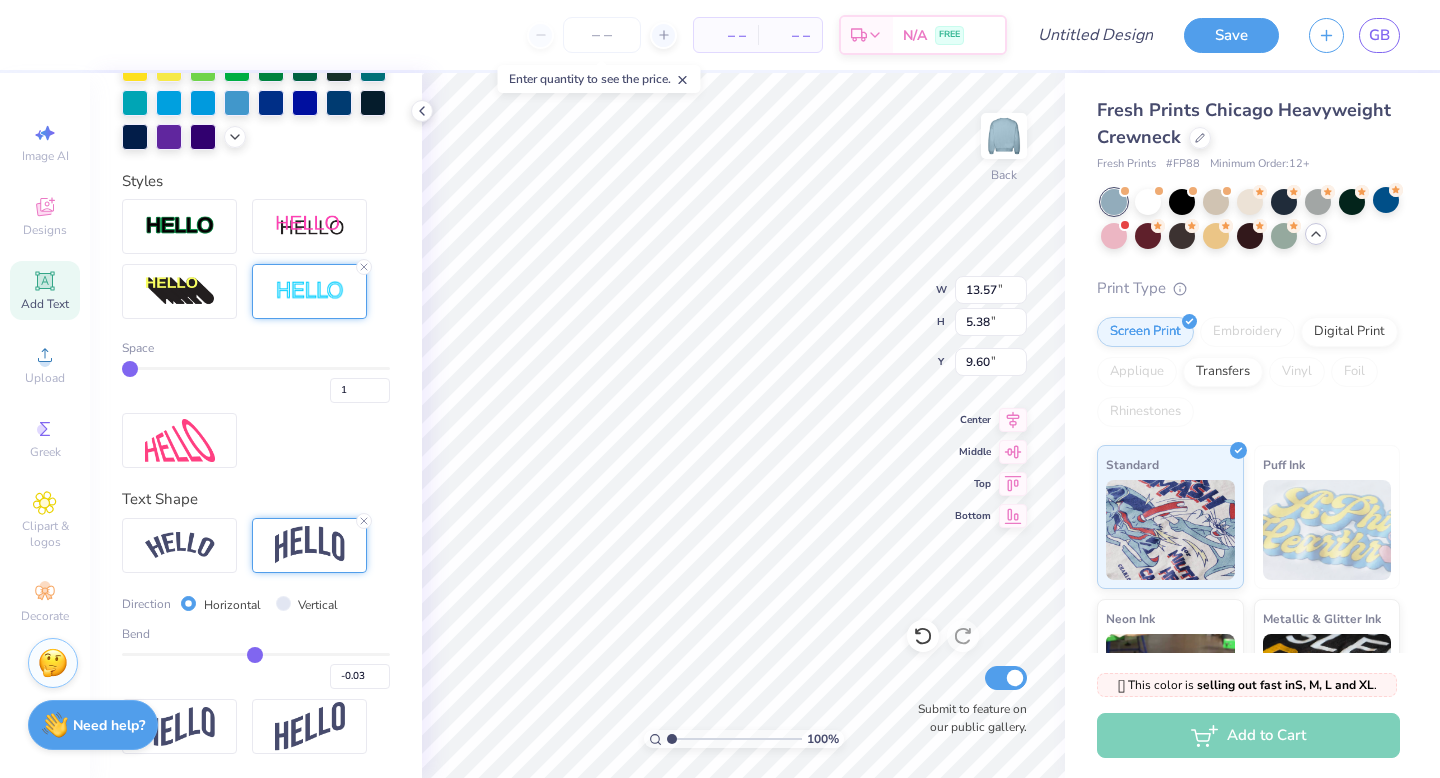 type on "-0.01" 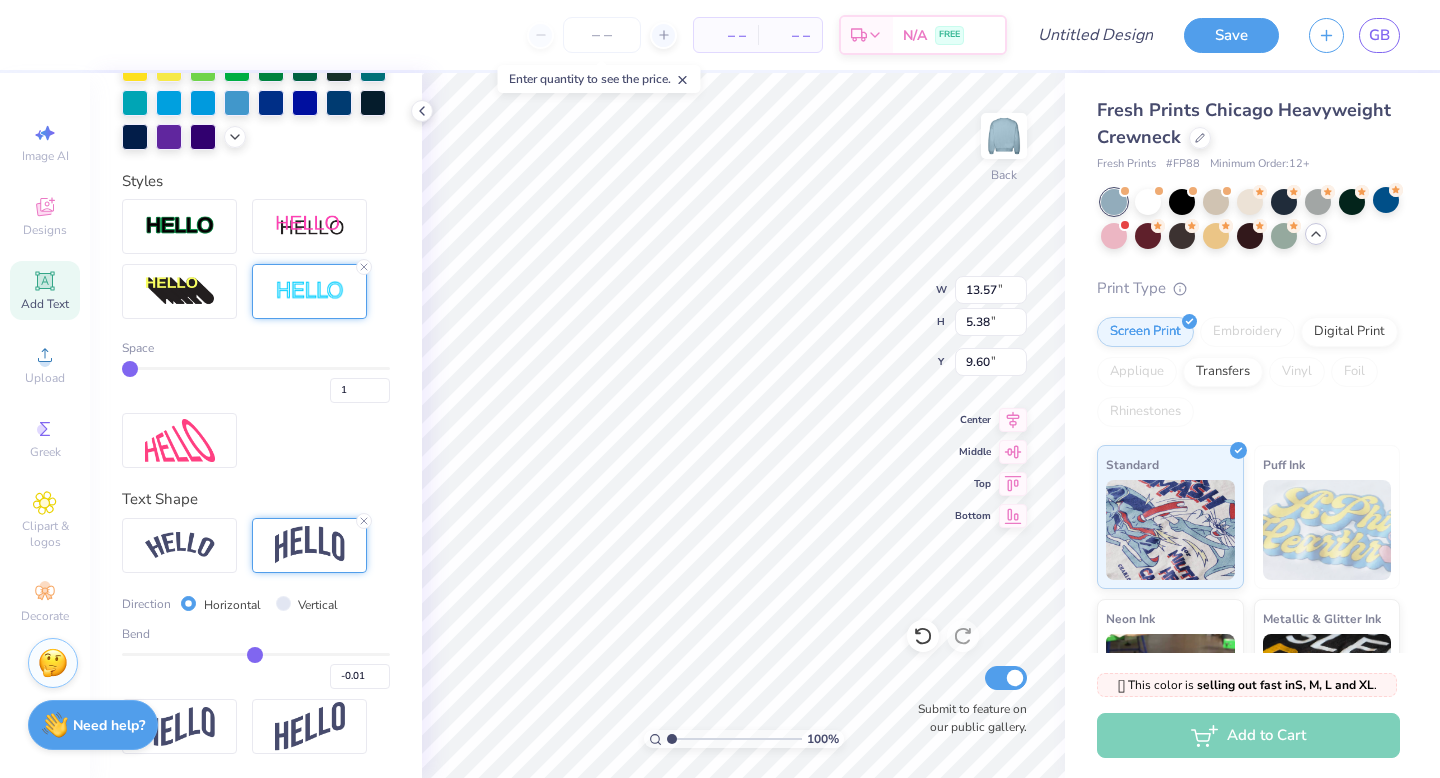type on "0" 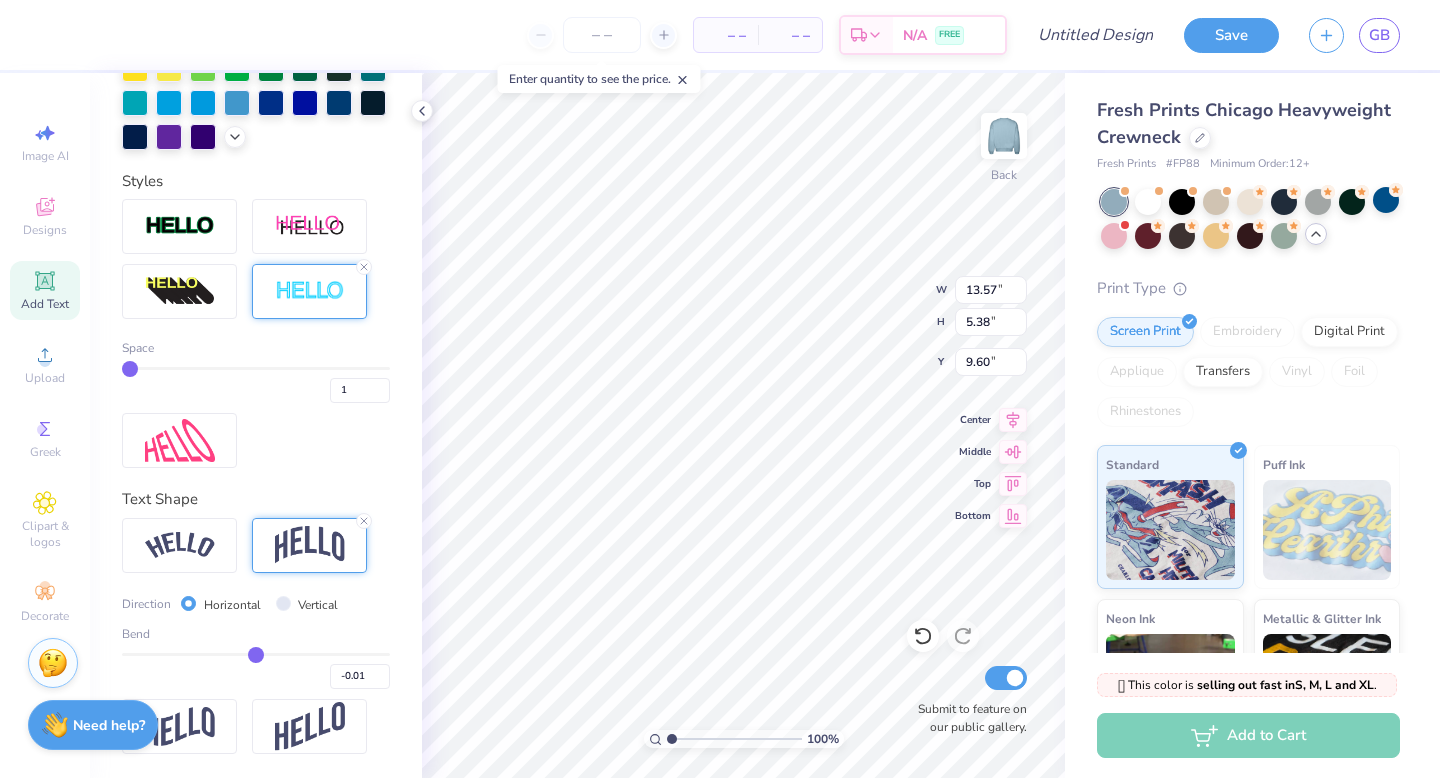 type on "0.00" 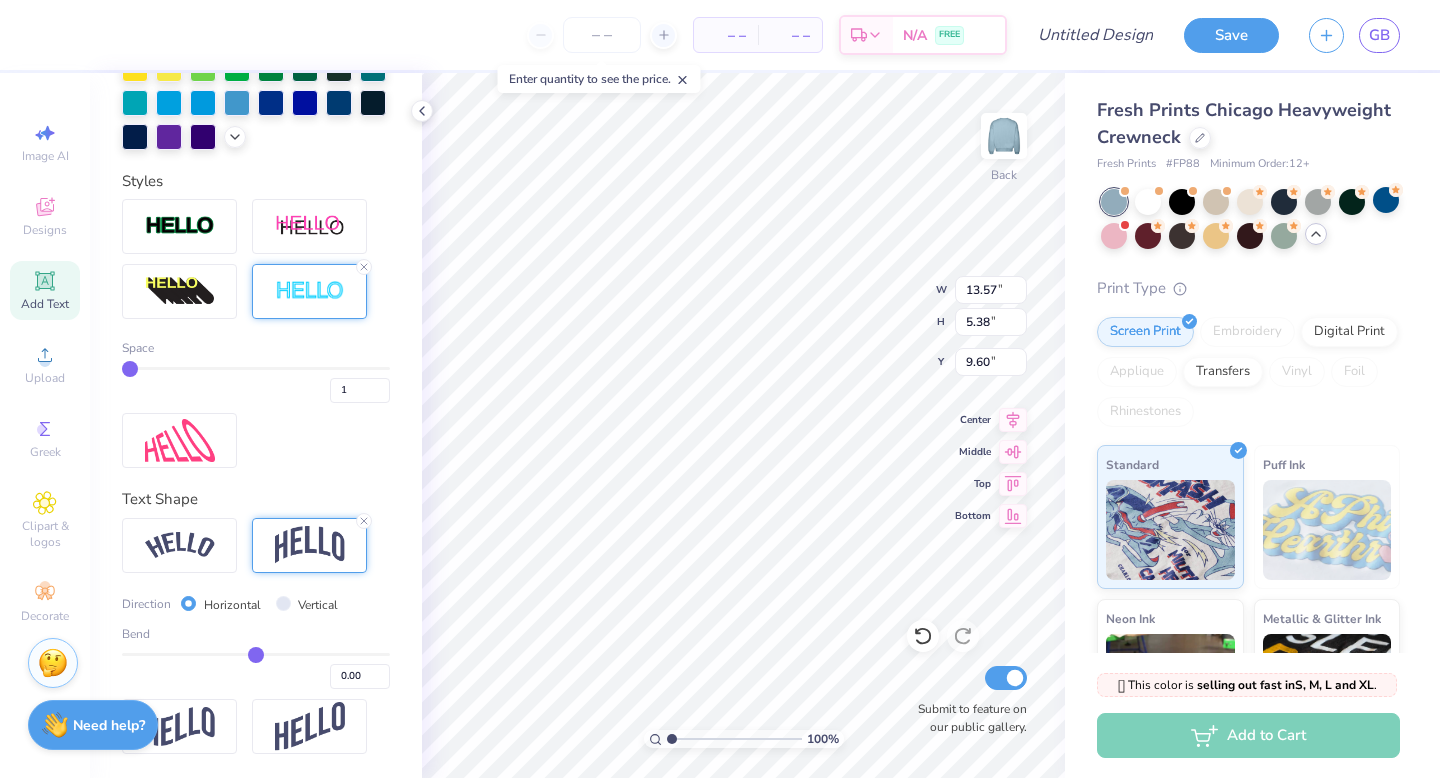 type on "0.01" 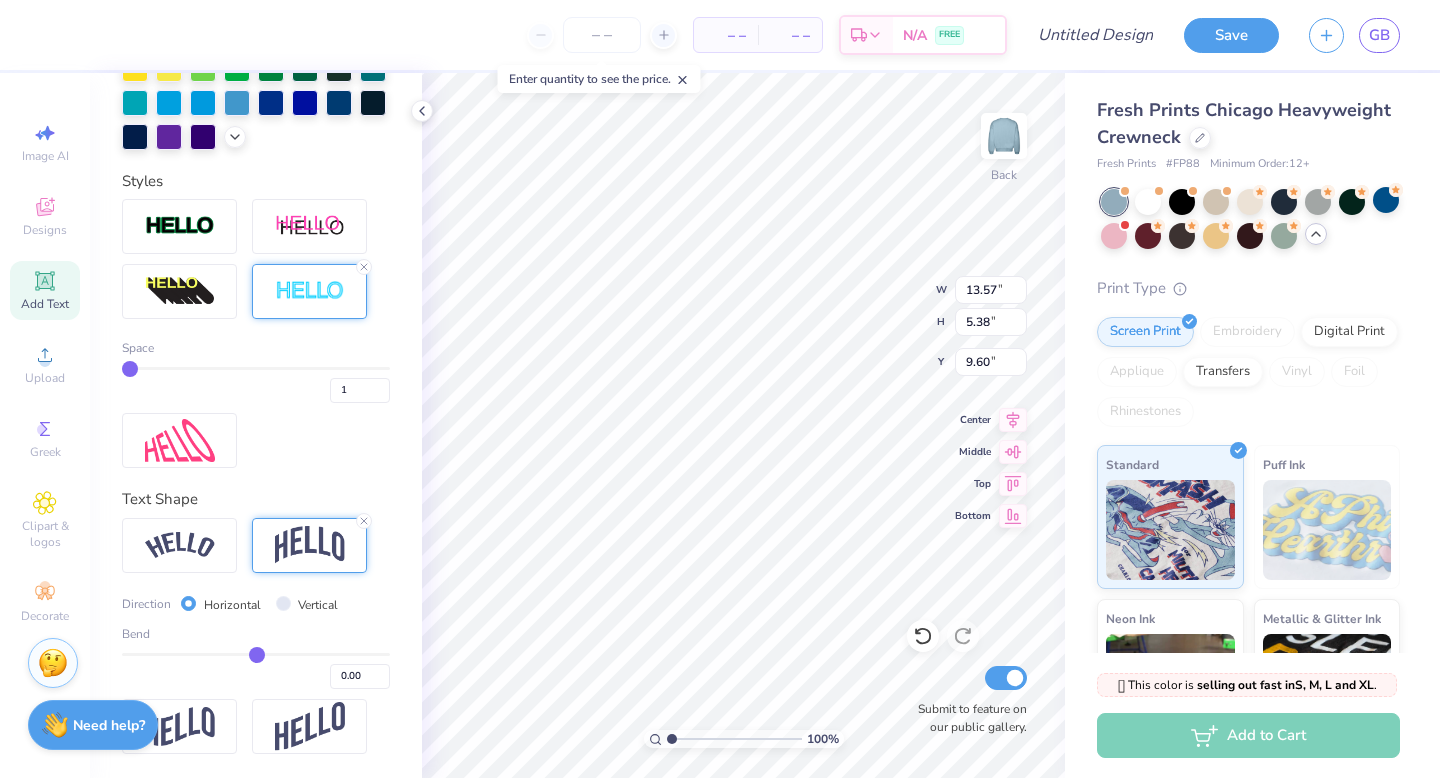 type on "0.01" 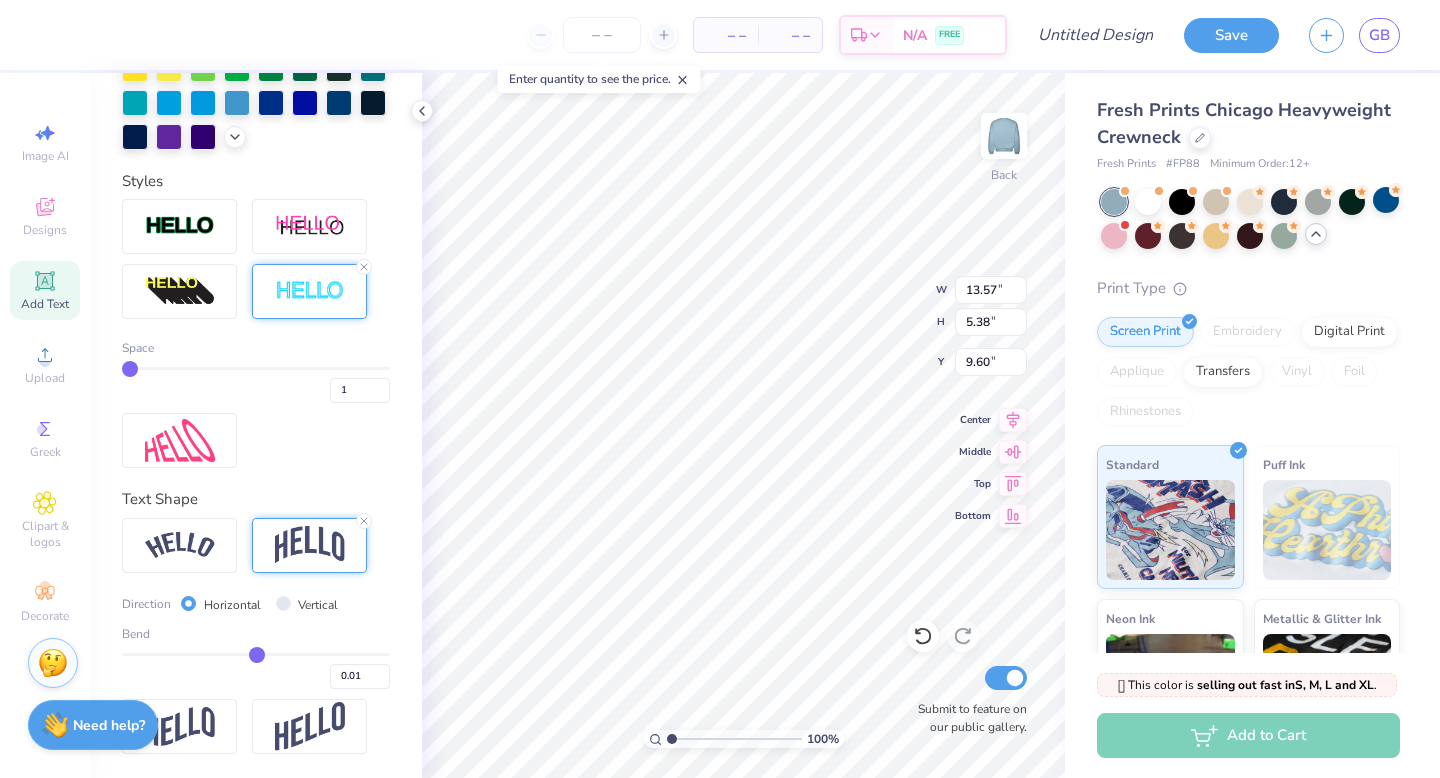 type on "0.02" 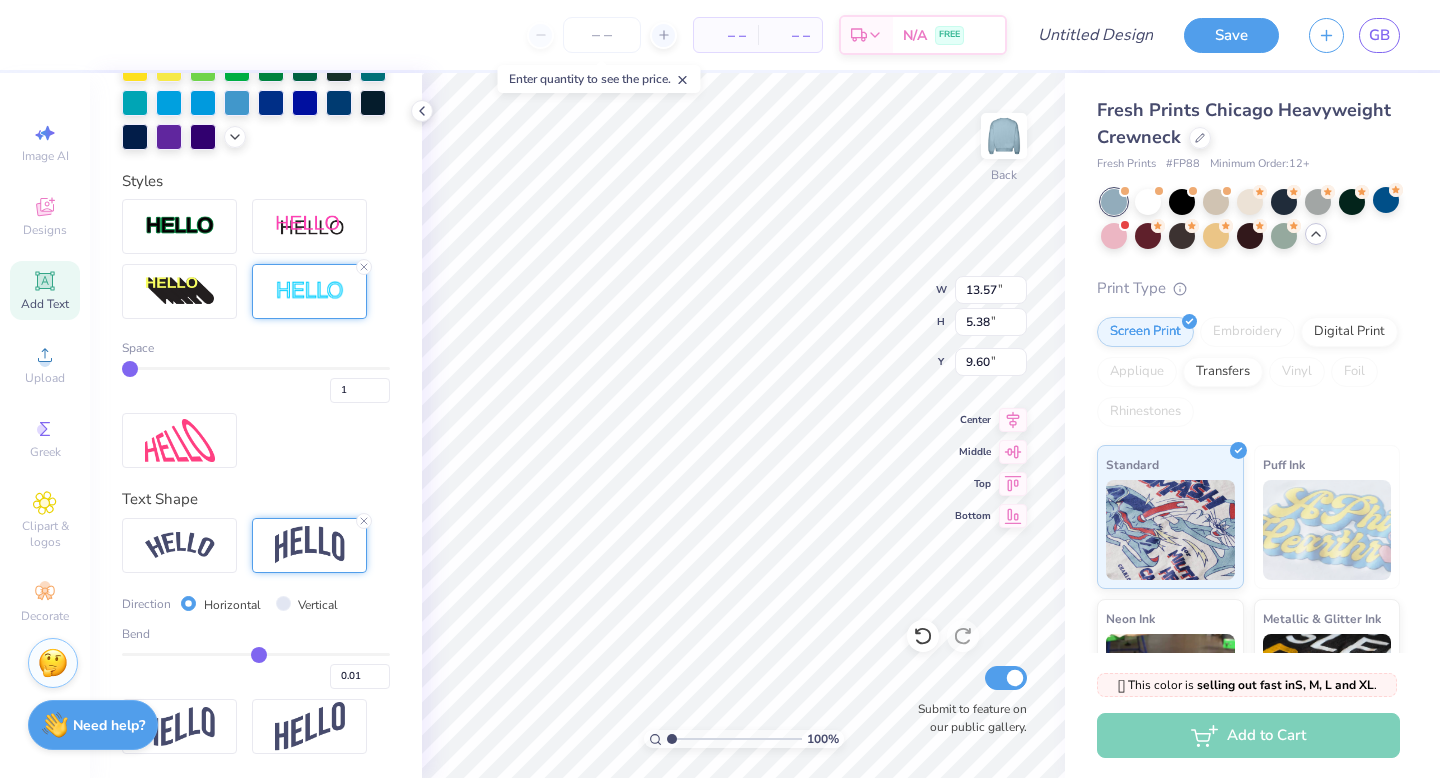 type on "0.02" 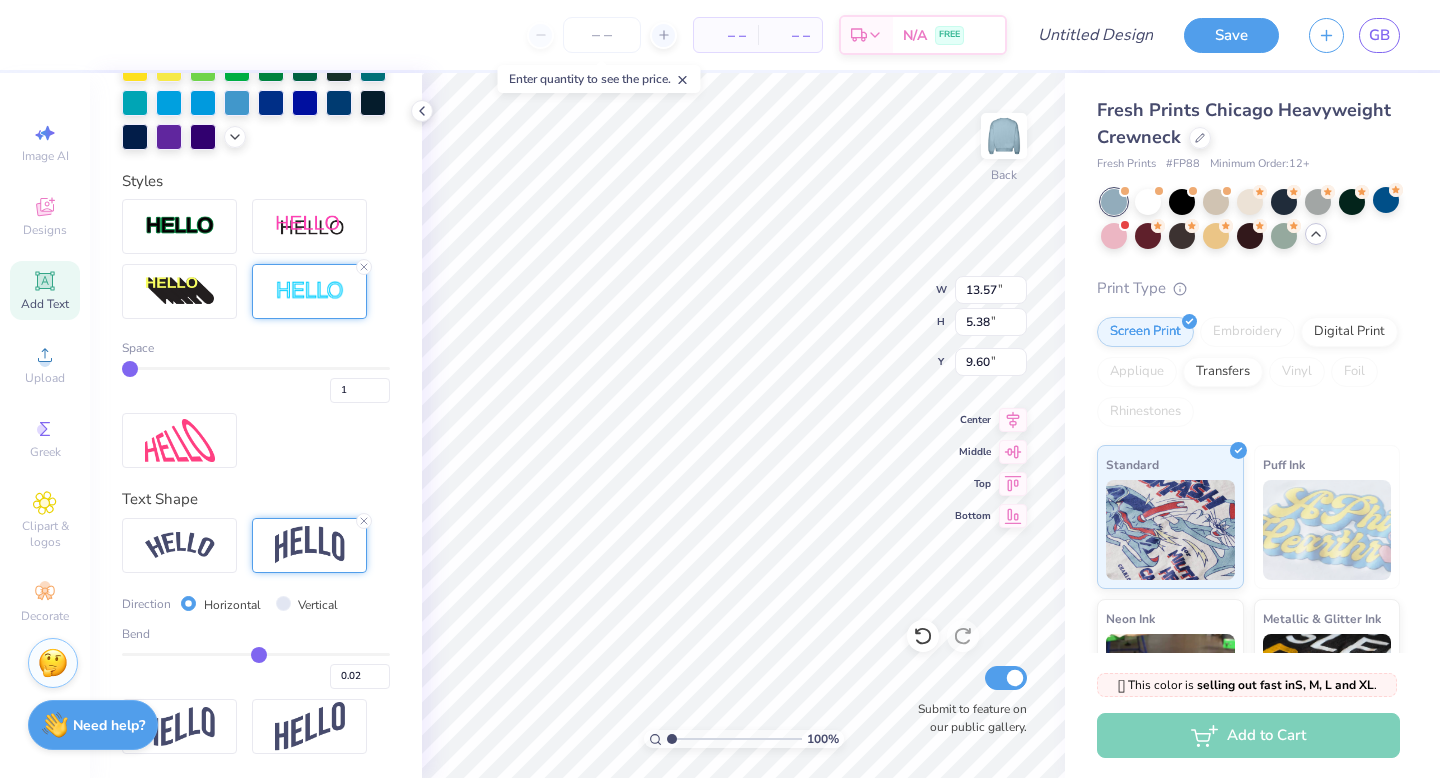 drag, startPoint x: 247, startPoint y: 651, endPoint x: 258, endPoint y: 651, distance: 11 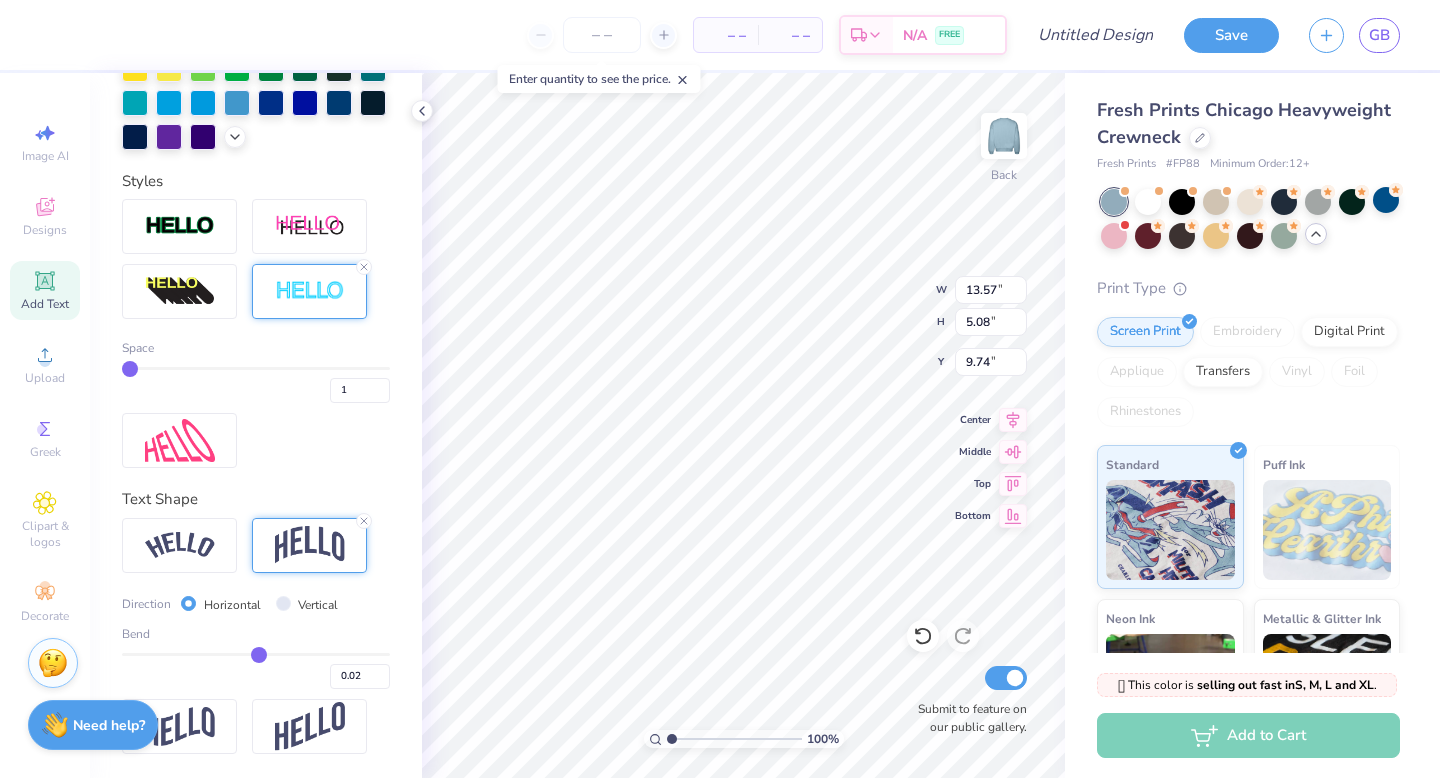 type on "0.03" 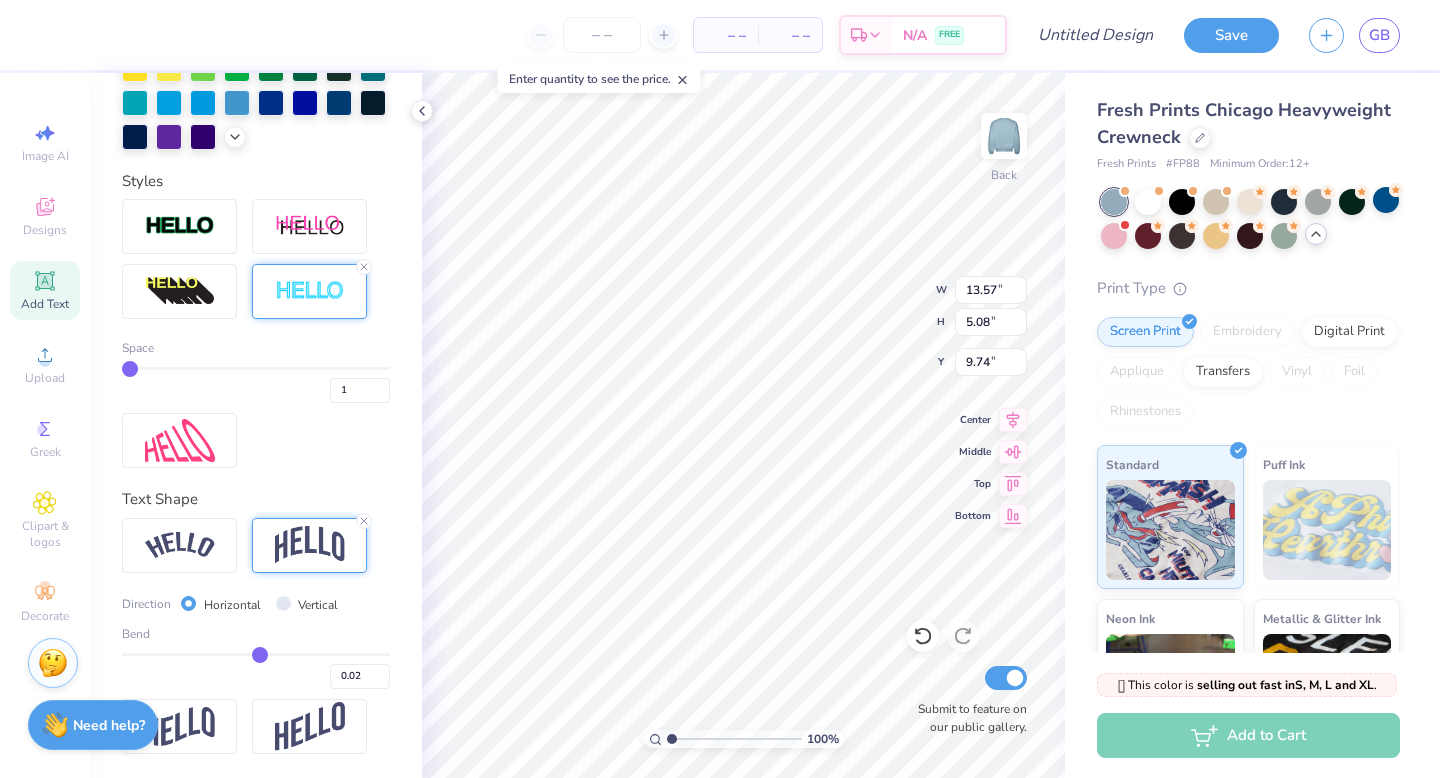 type on "0.03" 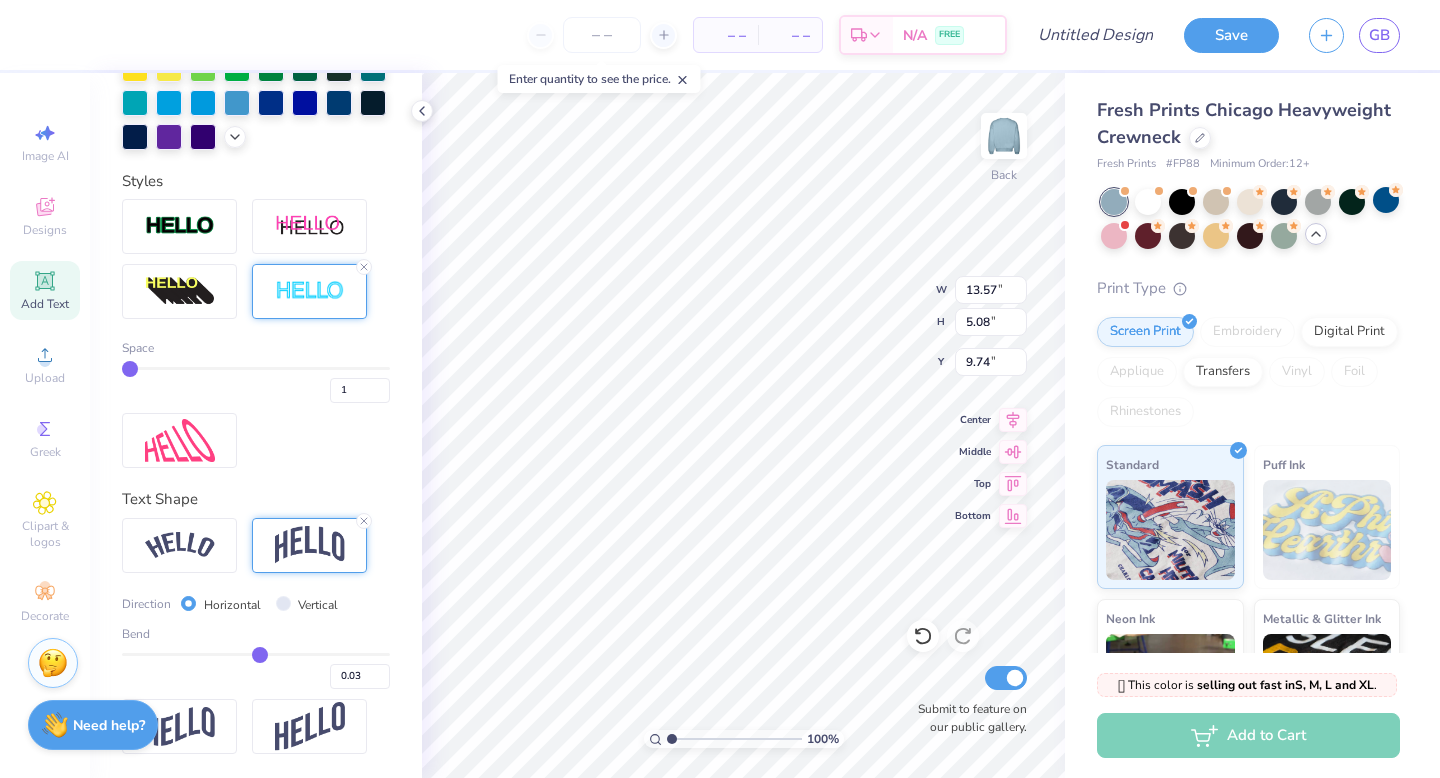 type on "0.04" 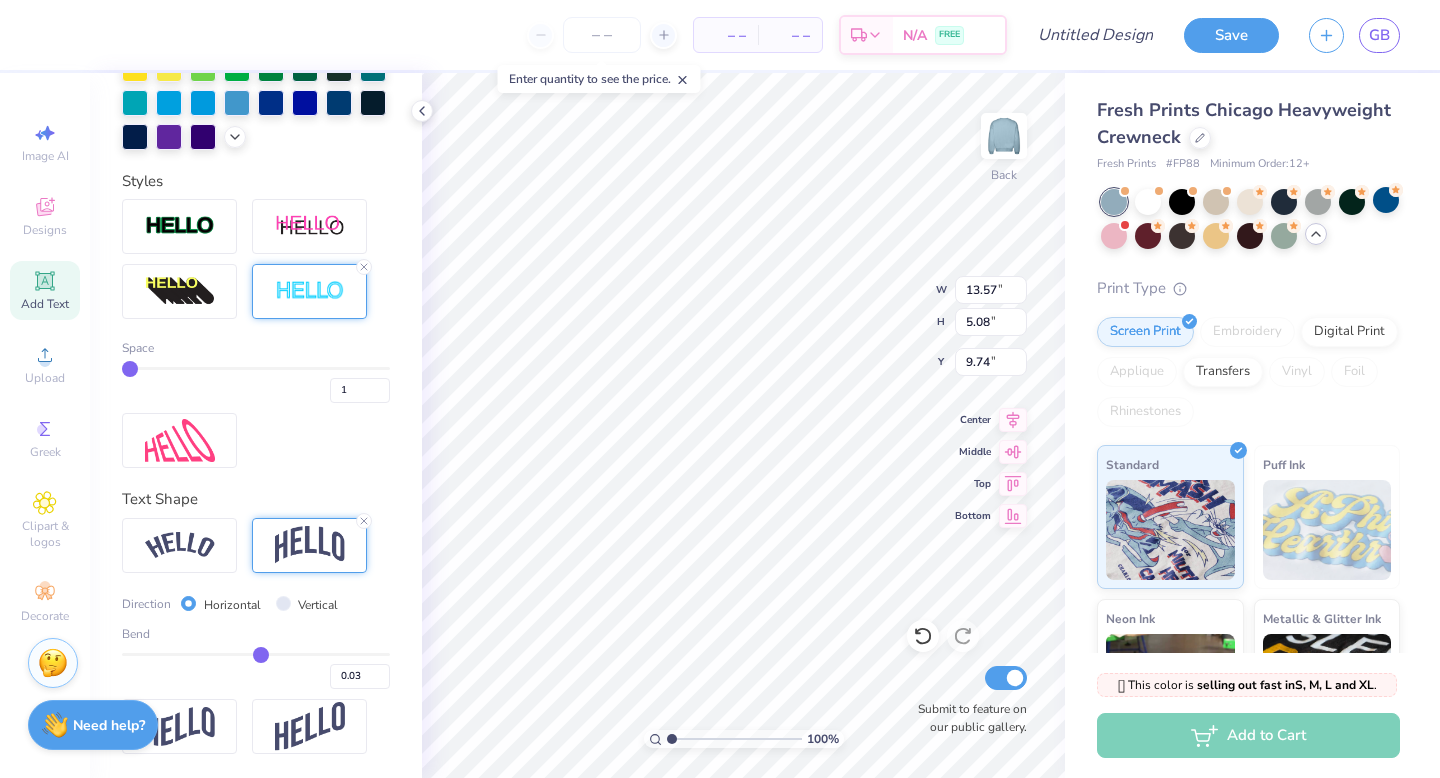 type on "0.04" 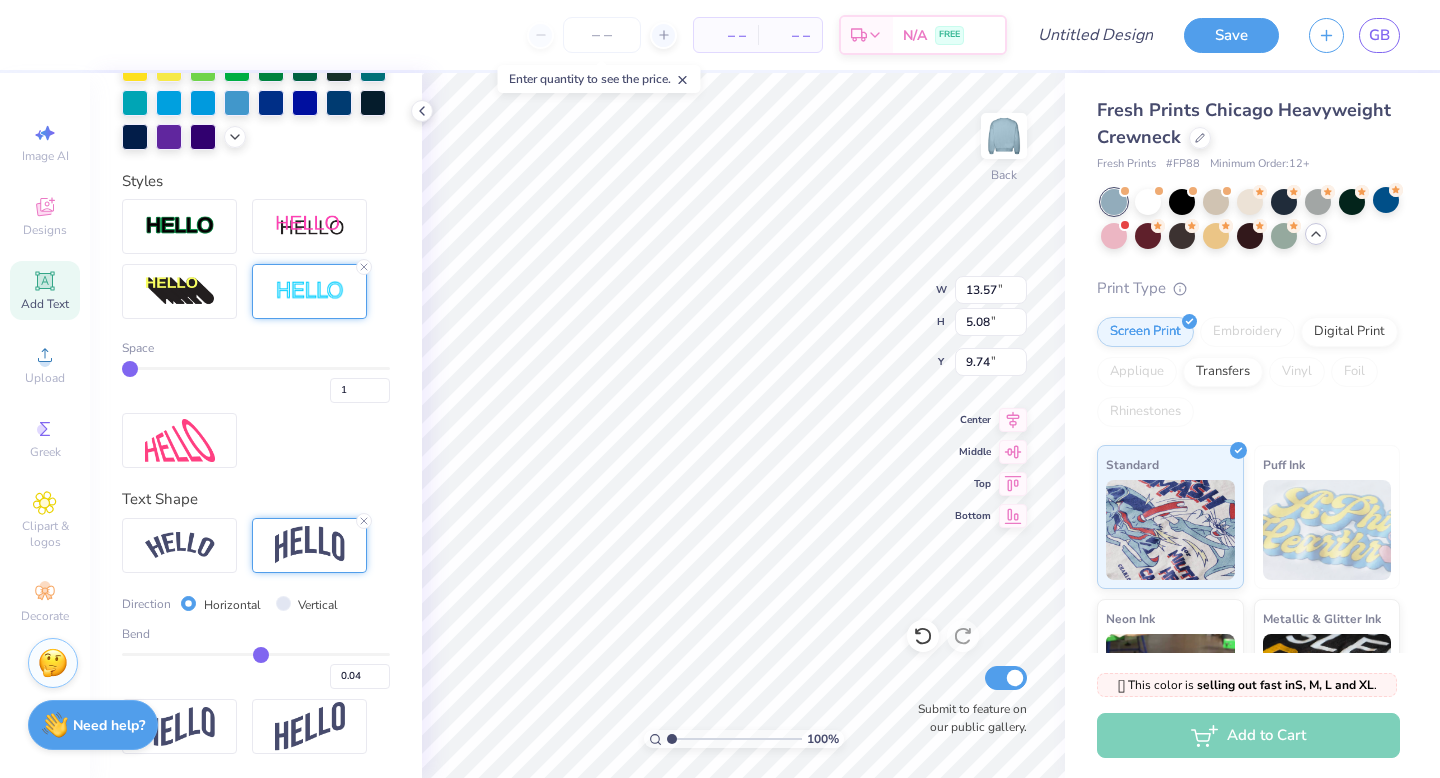 type on "0.06" 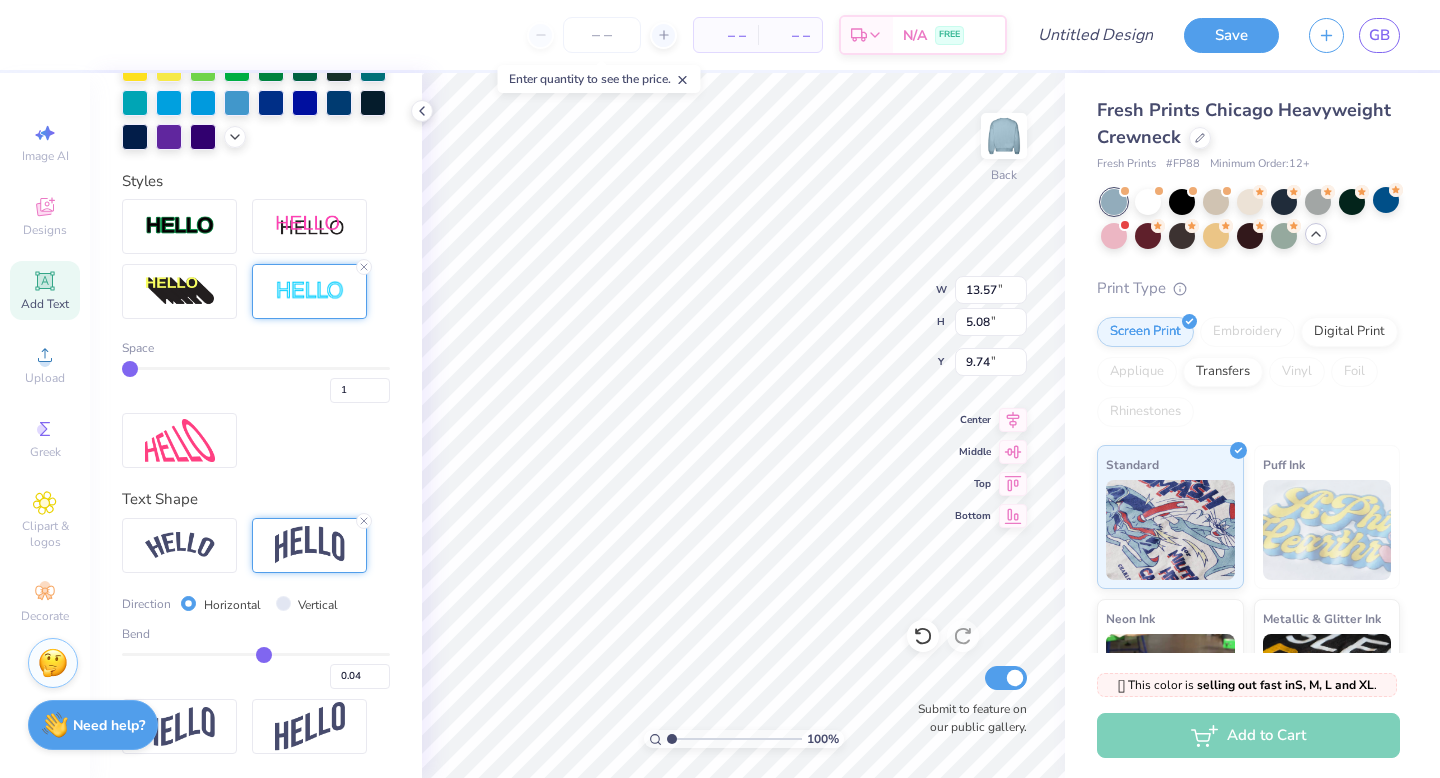 type on "0.06" 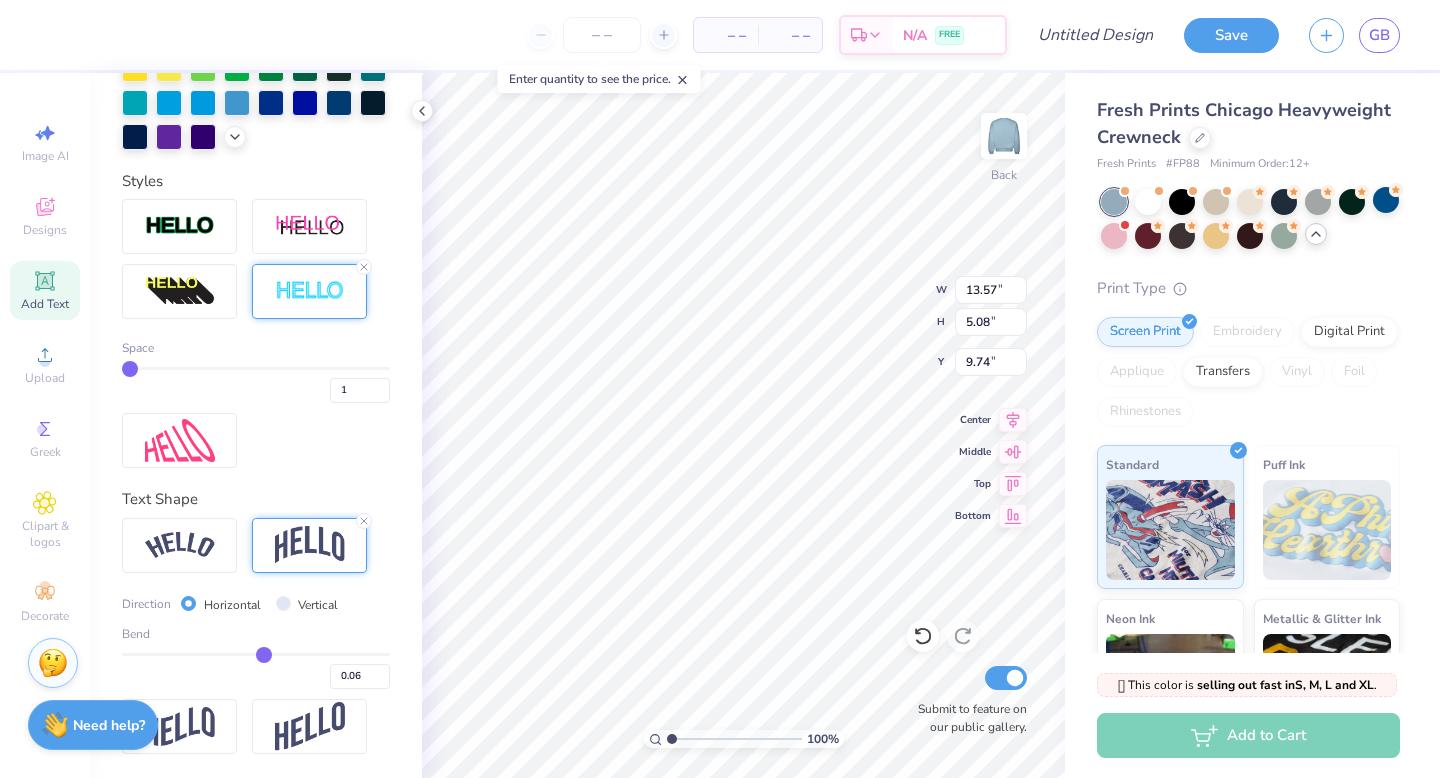 type 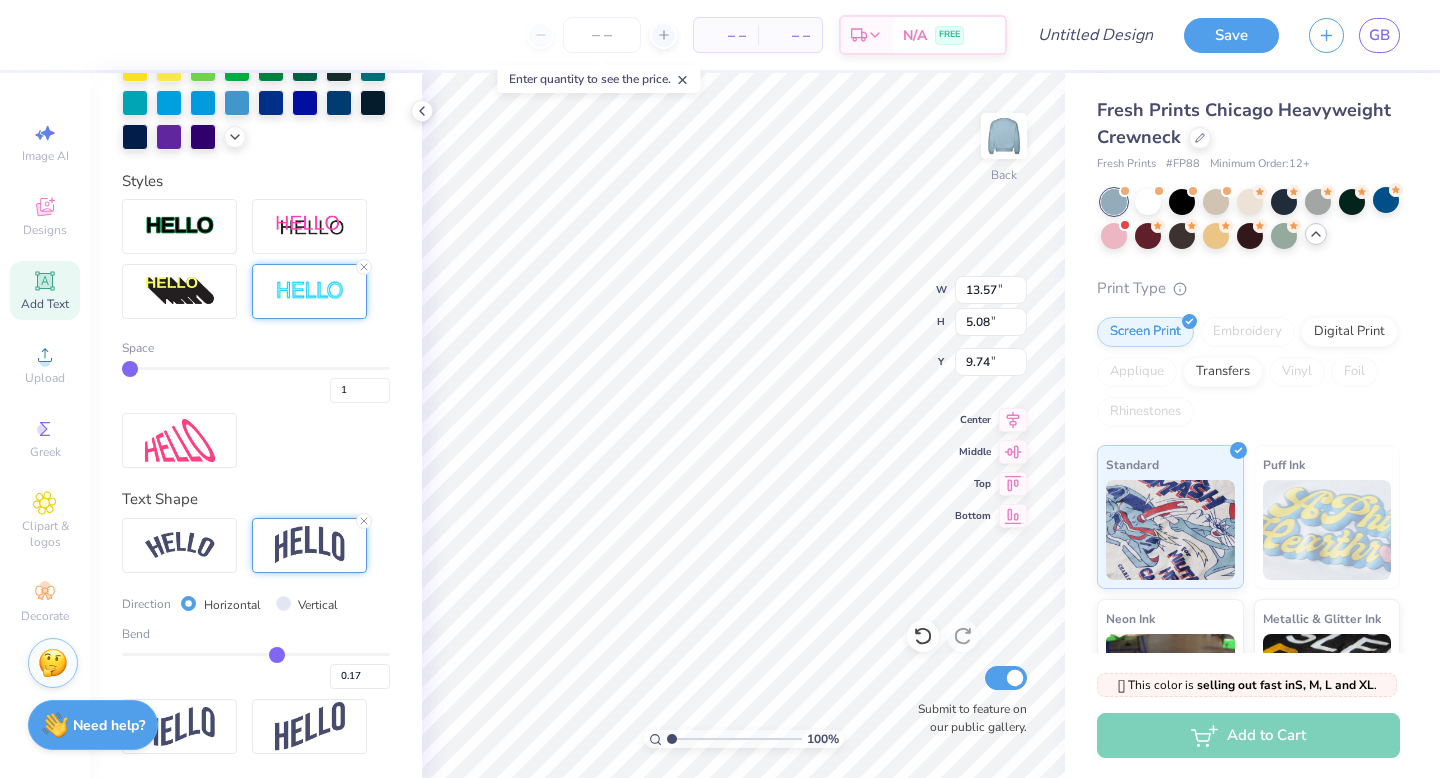 drag, startPoint x: 258, startPoint y: 651, endPoint x: 277, endPoint y: 651, distance: 19 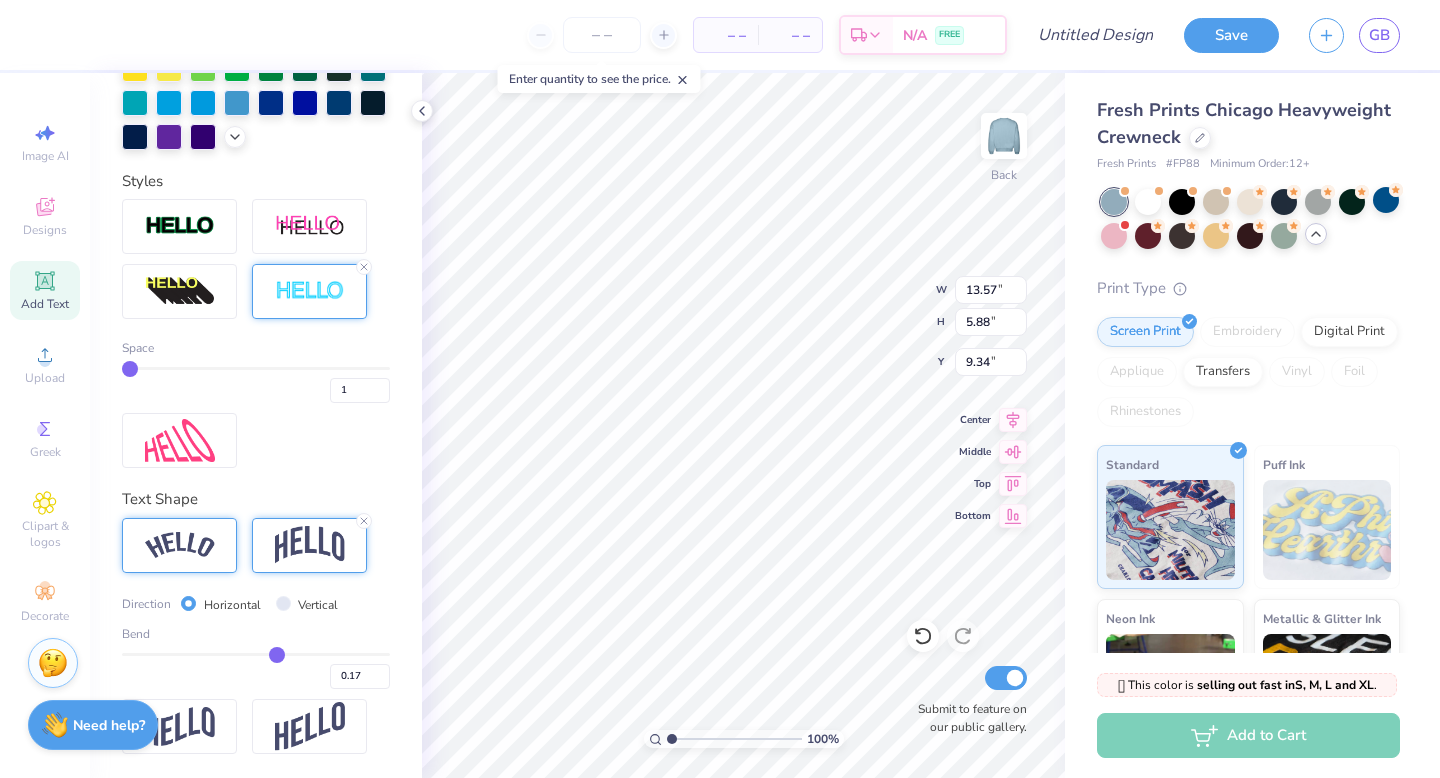 click at bounding box center (180, 545) 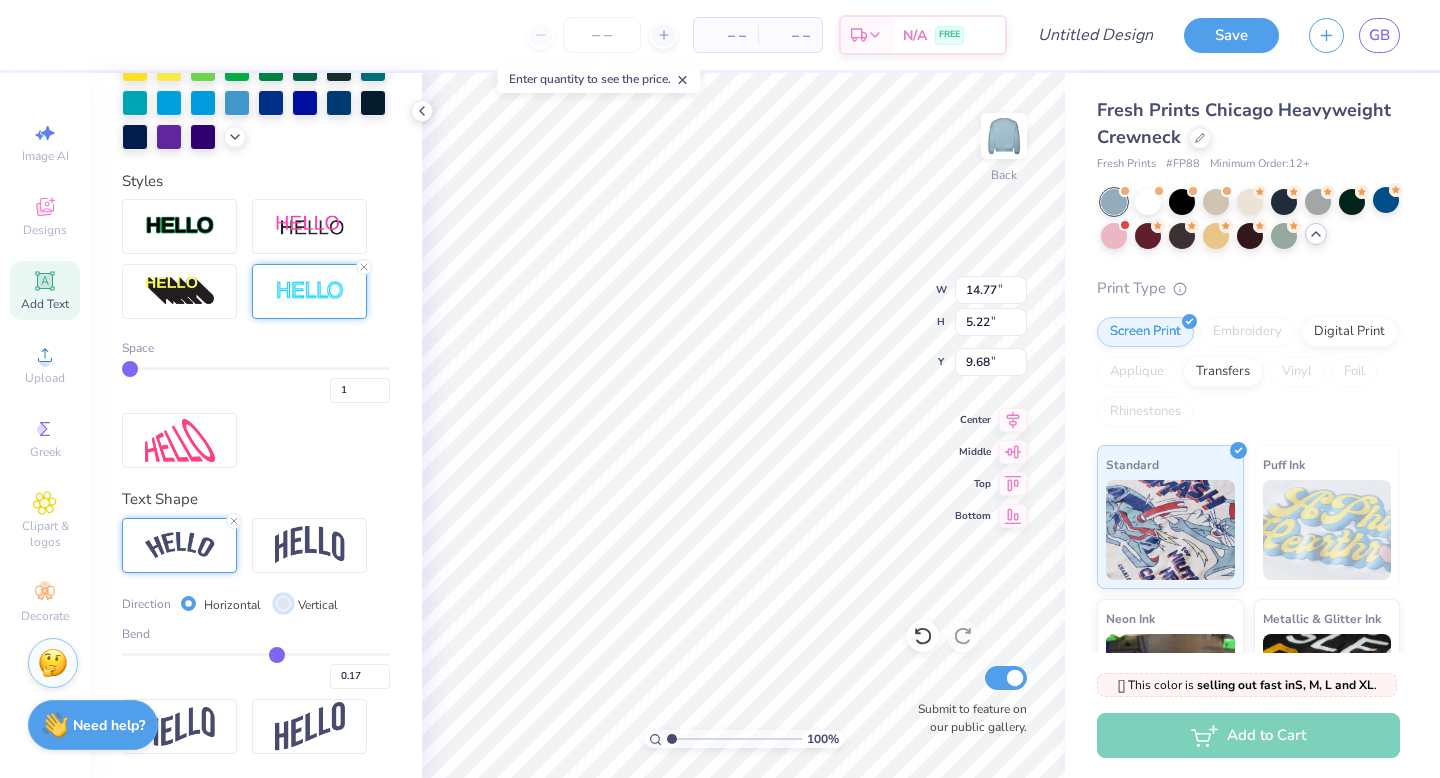 click on "Vertical" at bounding box center (283, 603) 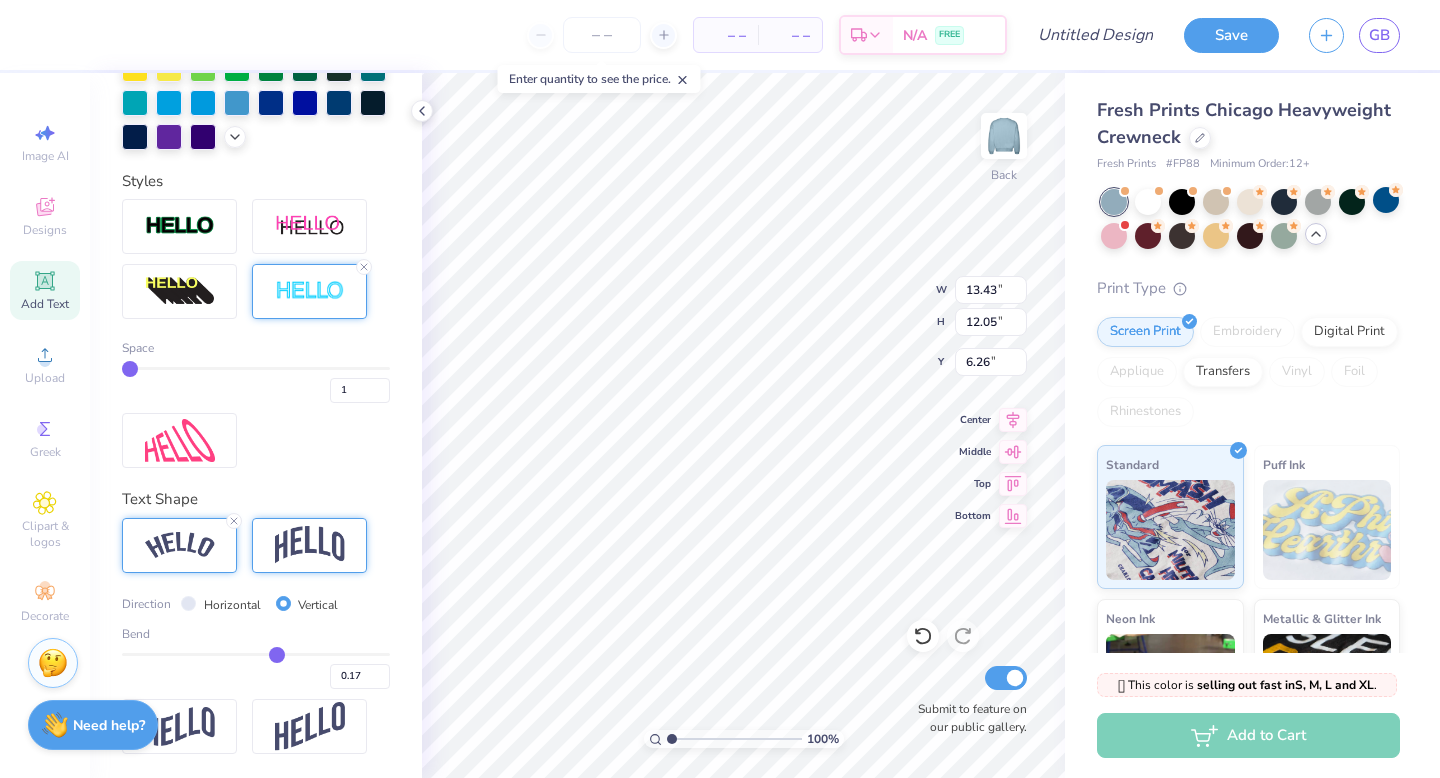 click at bounding box center [310, 545] 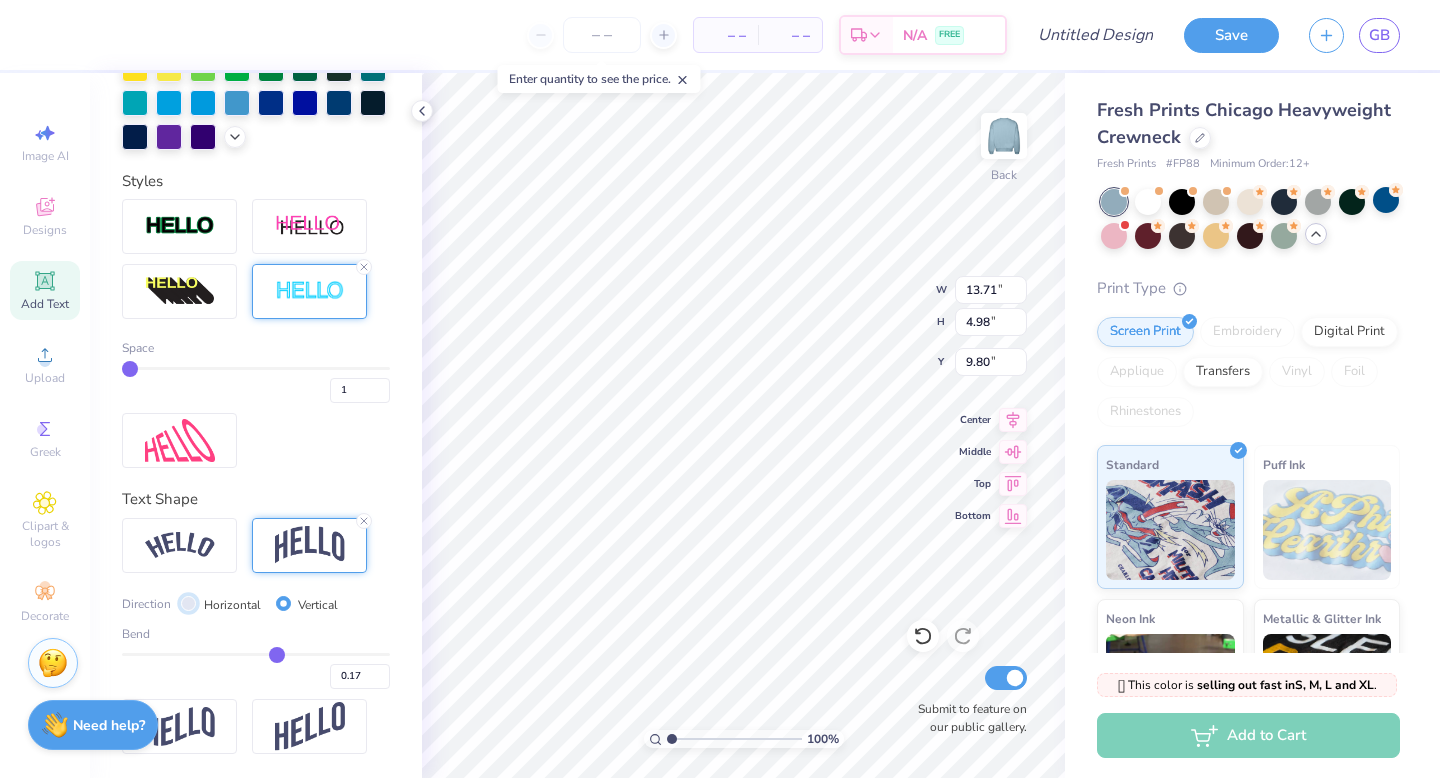 click on "Horizontal" at bounding box center (188, 603) 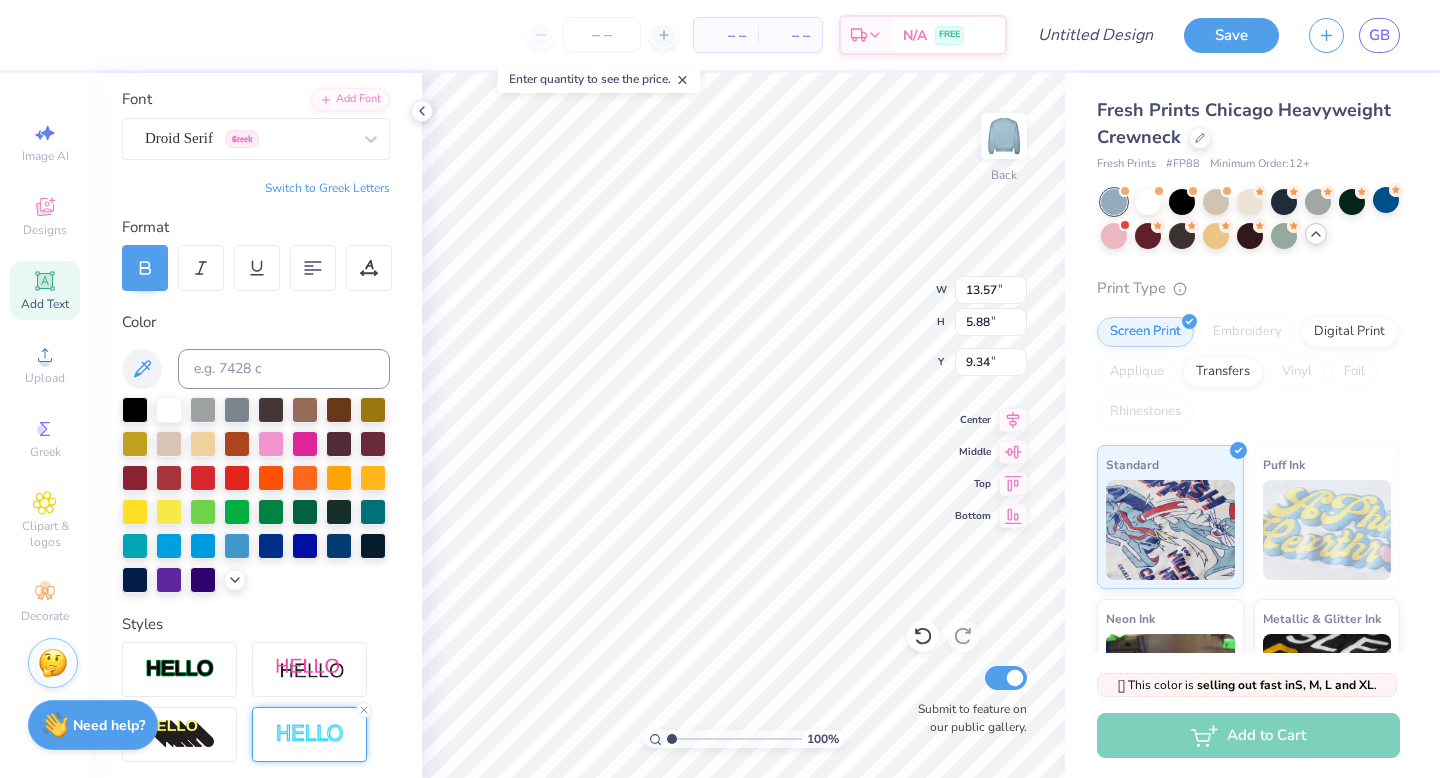 scroll, scrollTop: 138, scrollLeft: 0, axis: vertical 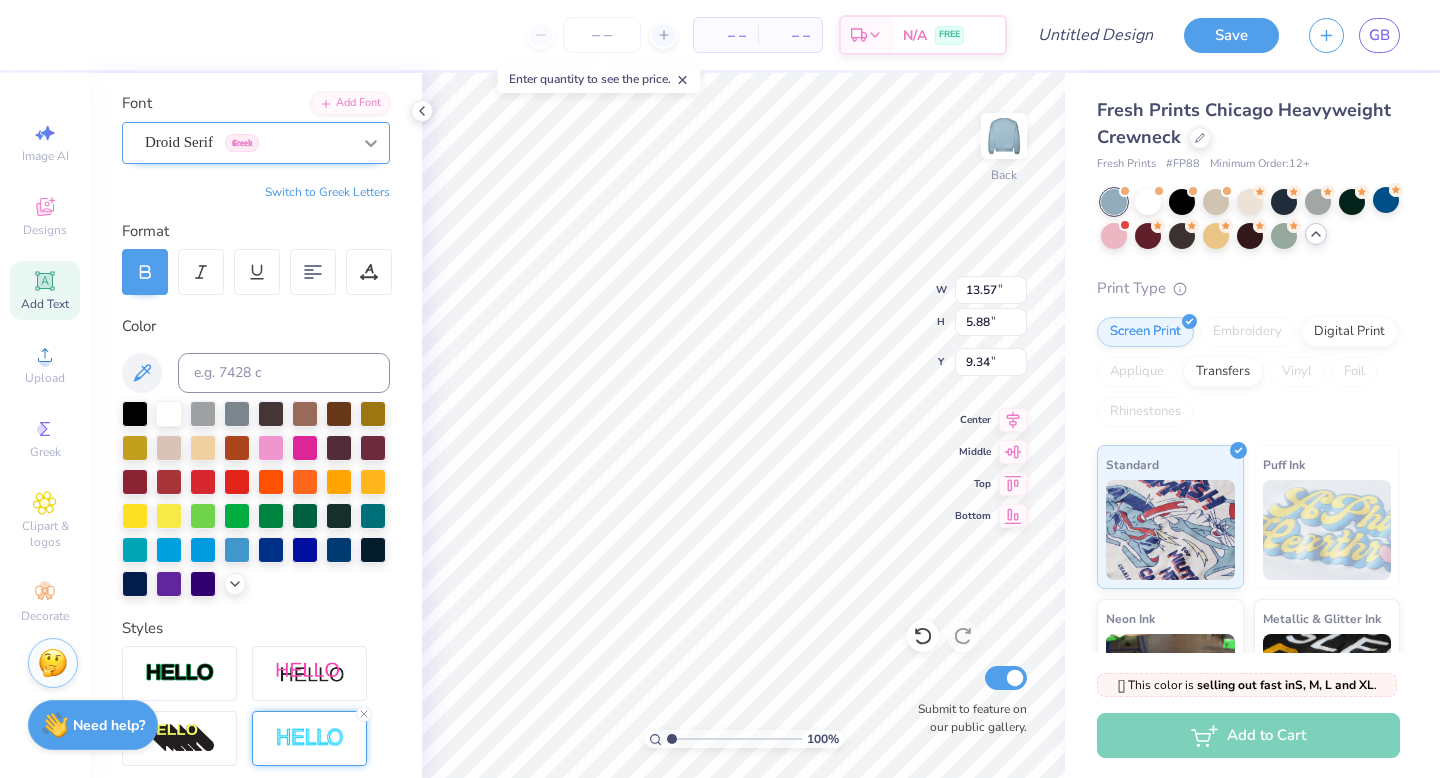 click at bounding box center (371, 143) 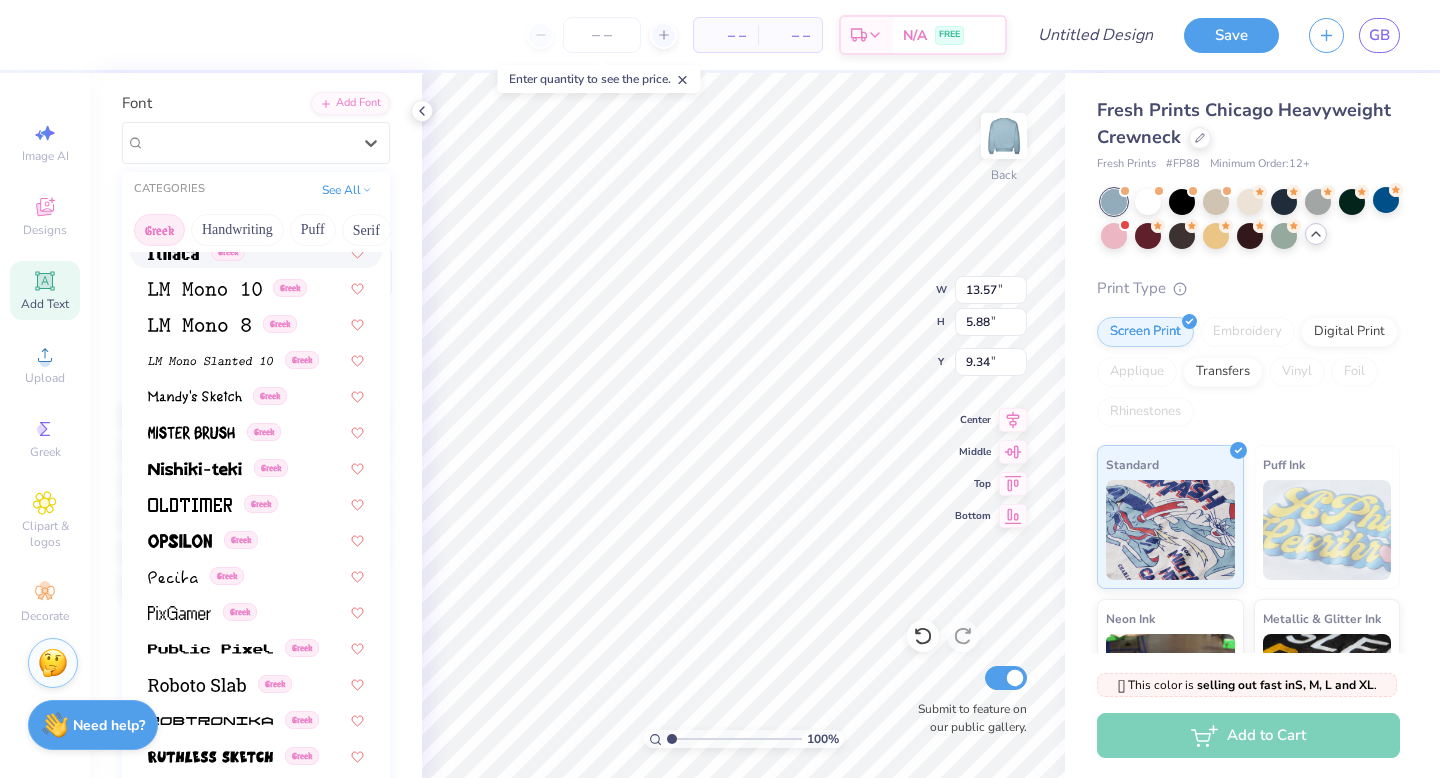 scroll, scrollTop: 865, scrollLeft: 0, axis: vertical 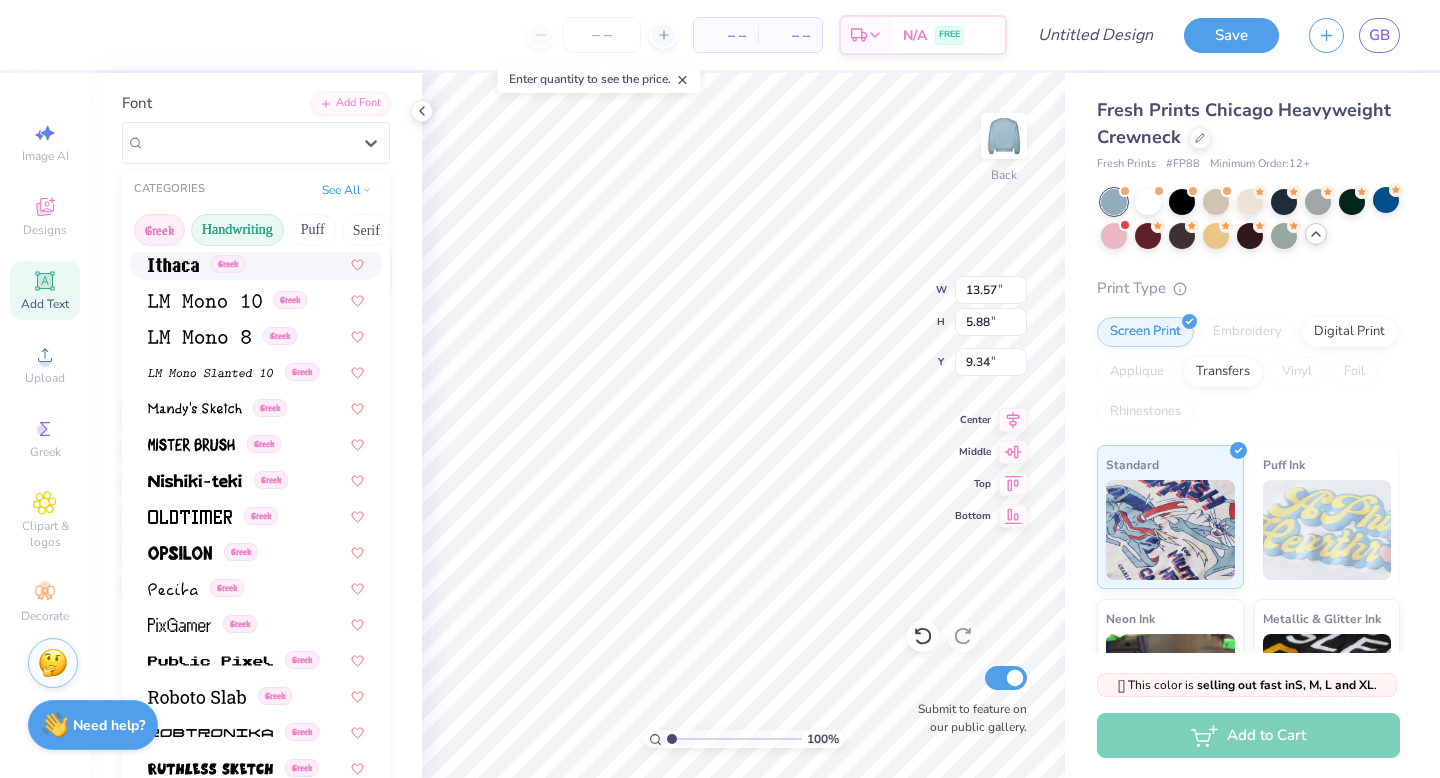 click on "Handwriting" at bounding box center (237, 230) 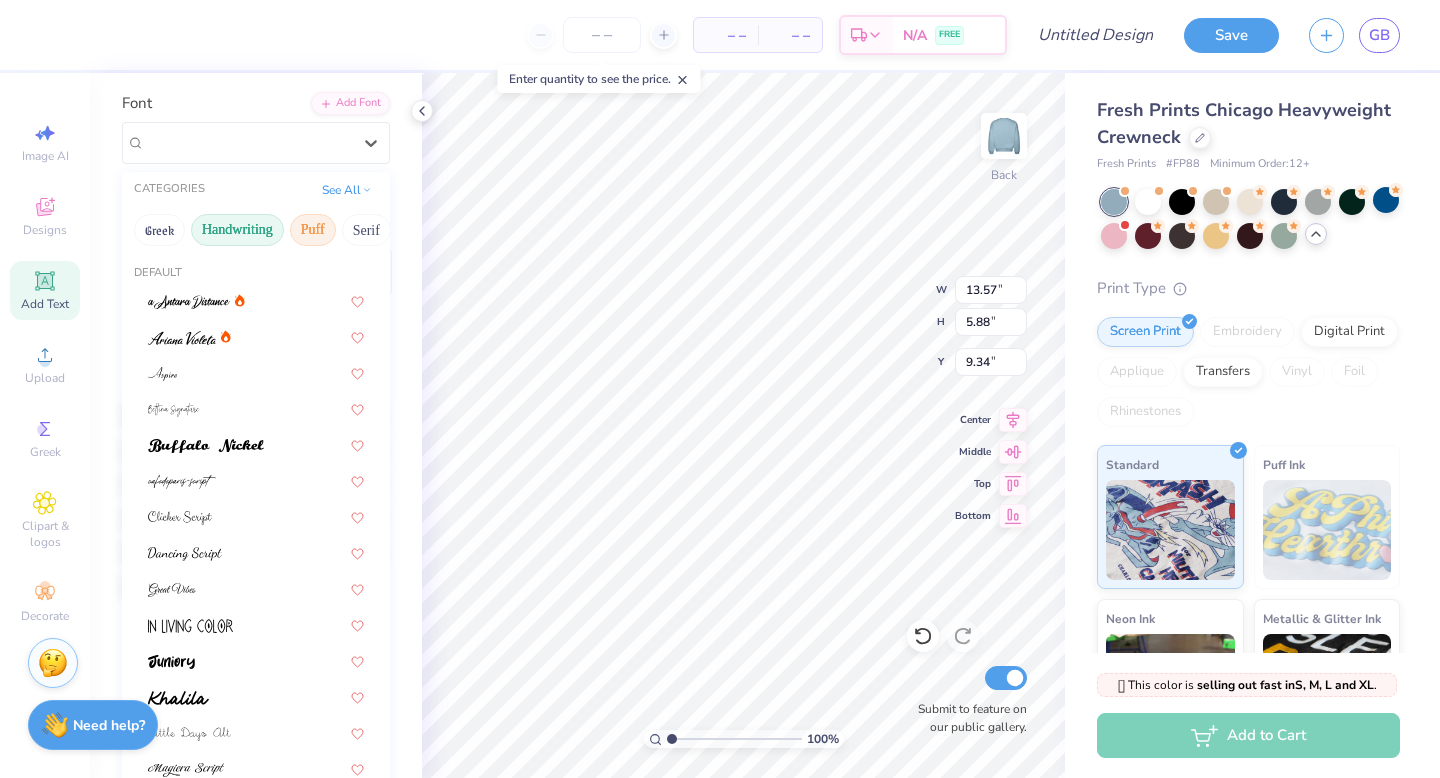 click on "Puff" at bounding box center [313, 230] 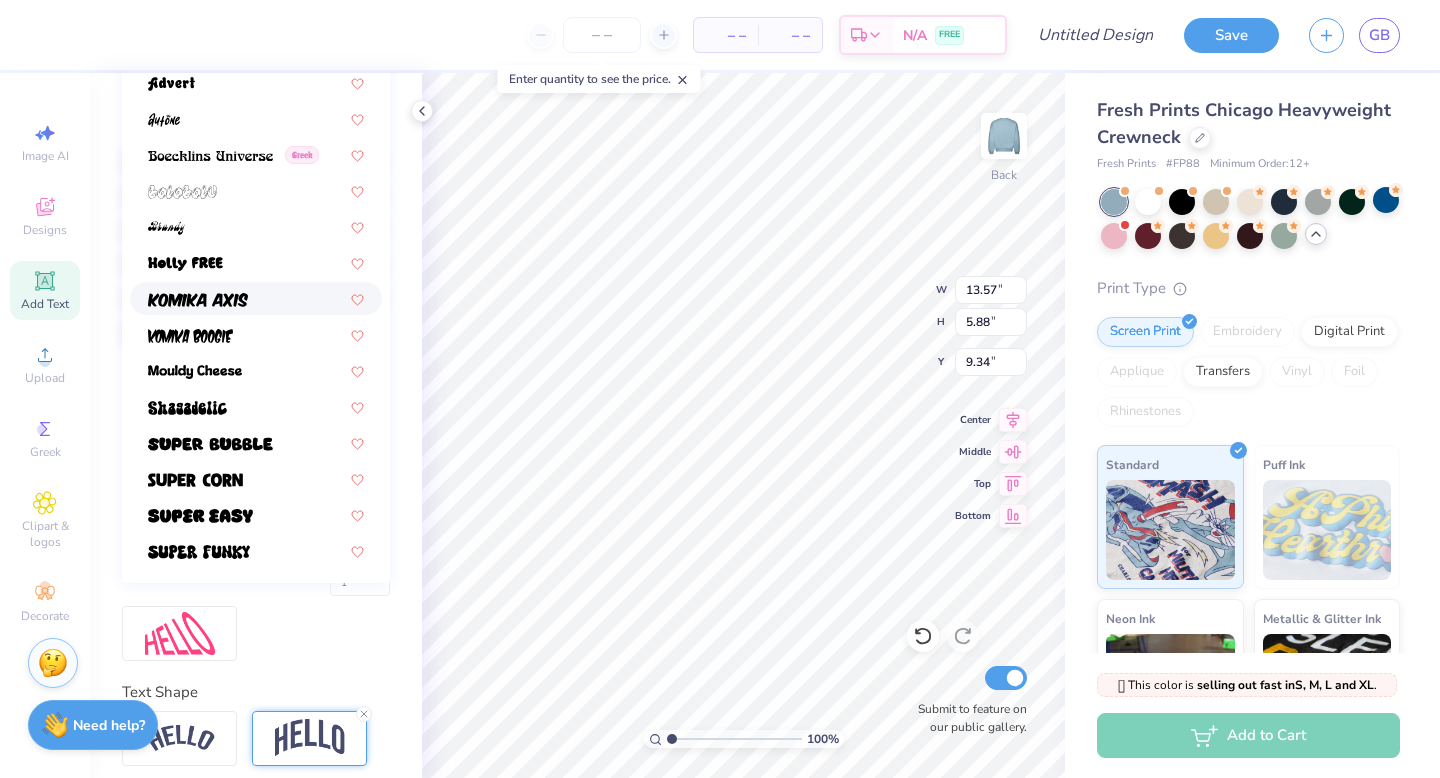 scroll, scrollTop: 400, scrollLeft: 0, axis: vertical 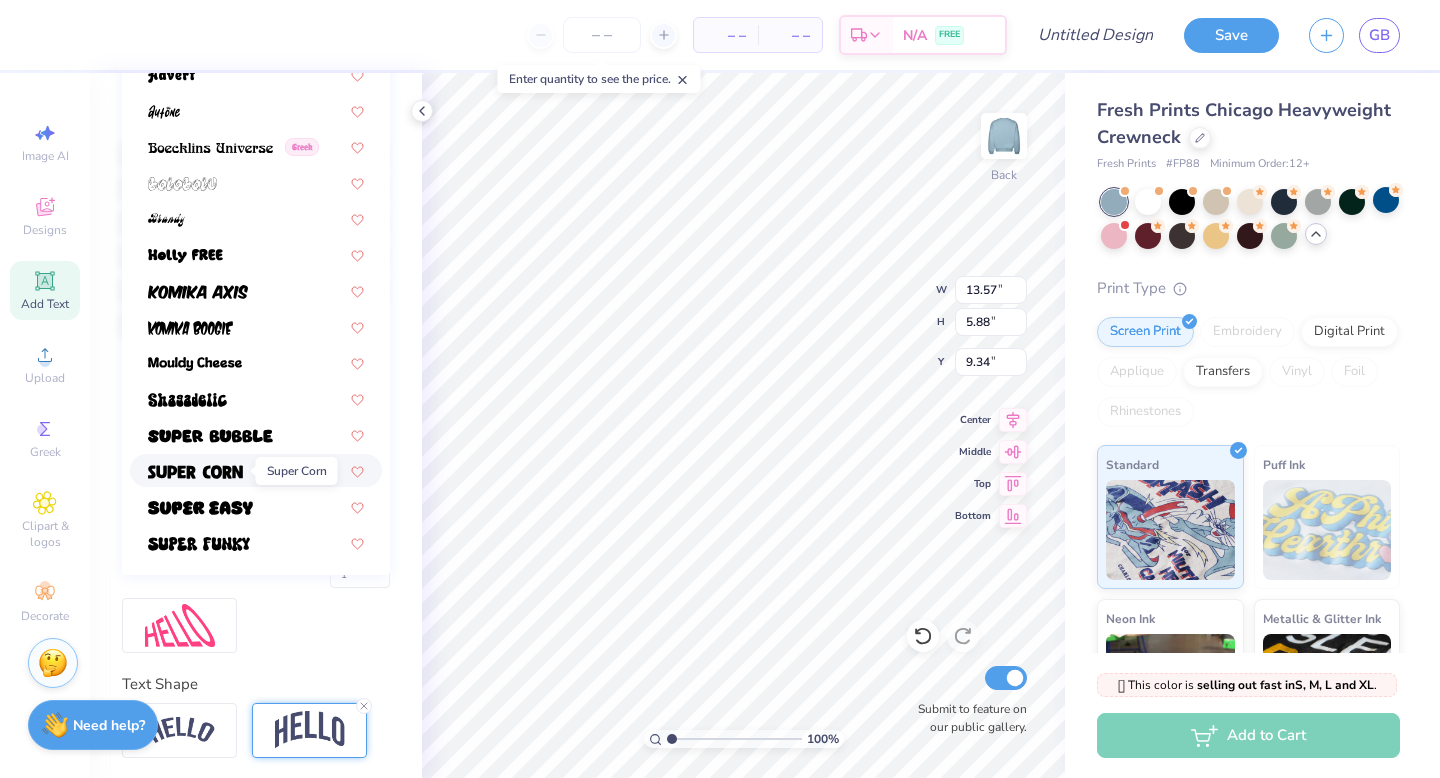 click at bounding box center (195, 472) 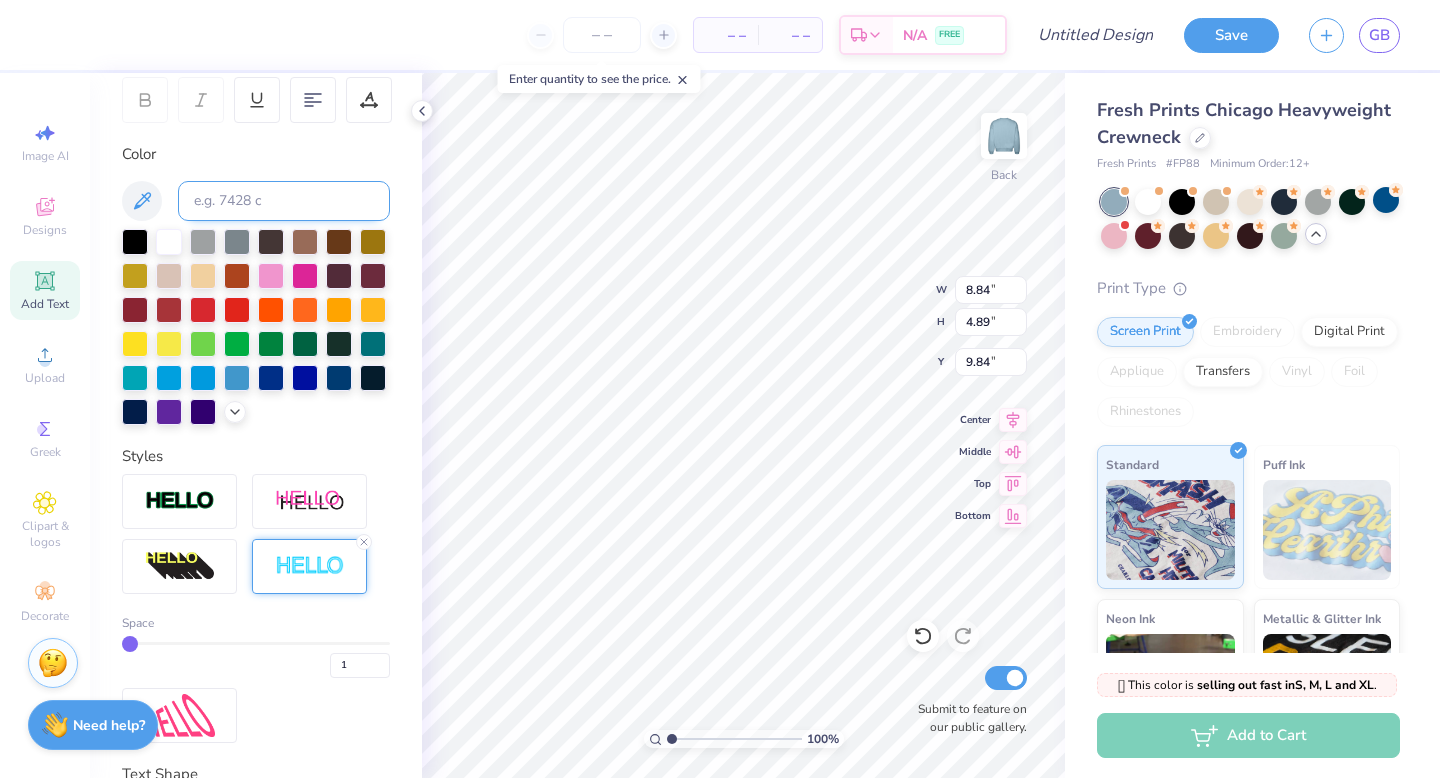 scroll, scrollTop: 35, scrollLeft: 0, axis: vertical 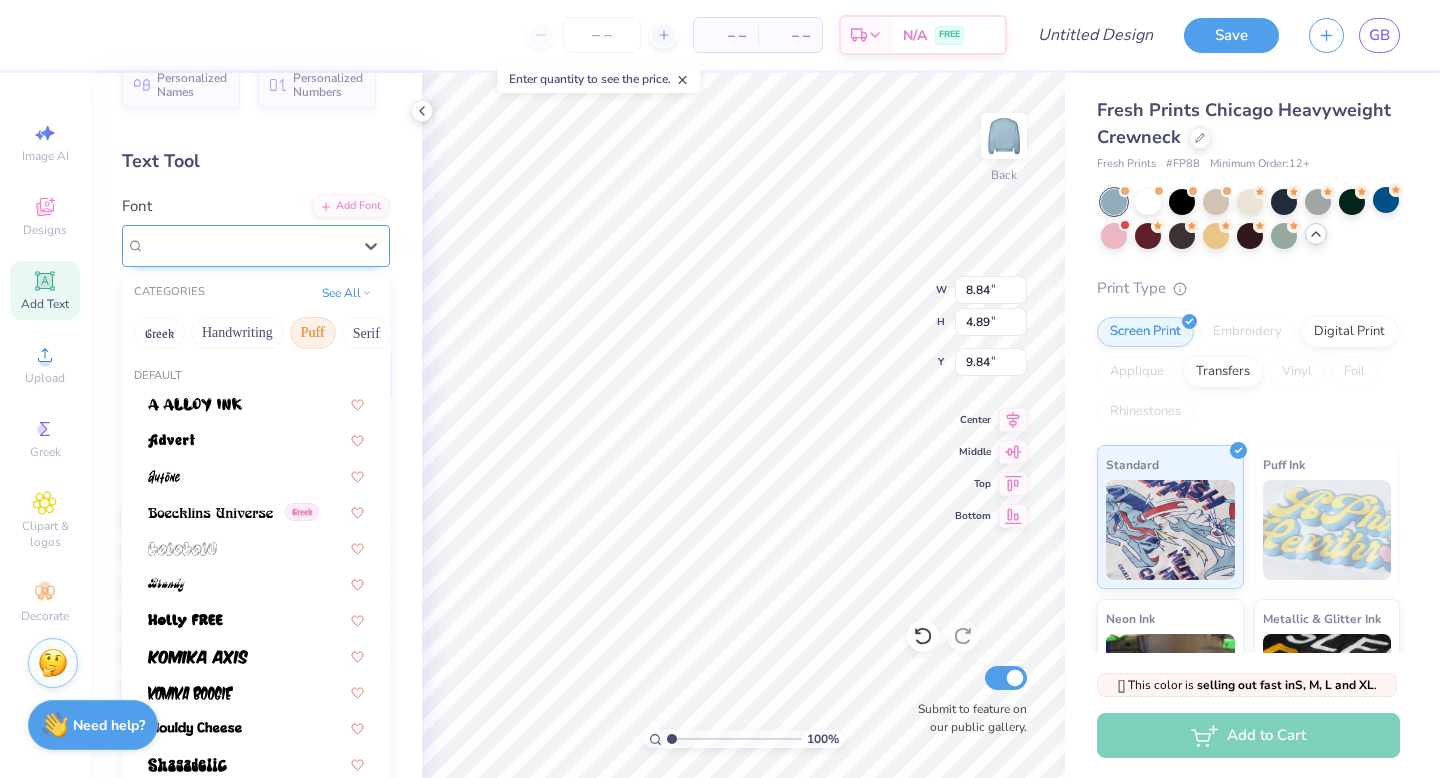 click on "Super Corn" at bounding box center [248, 245] 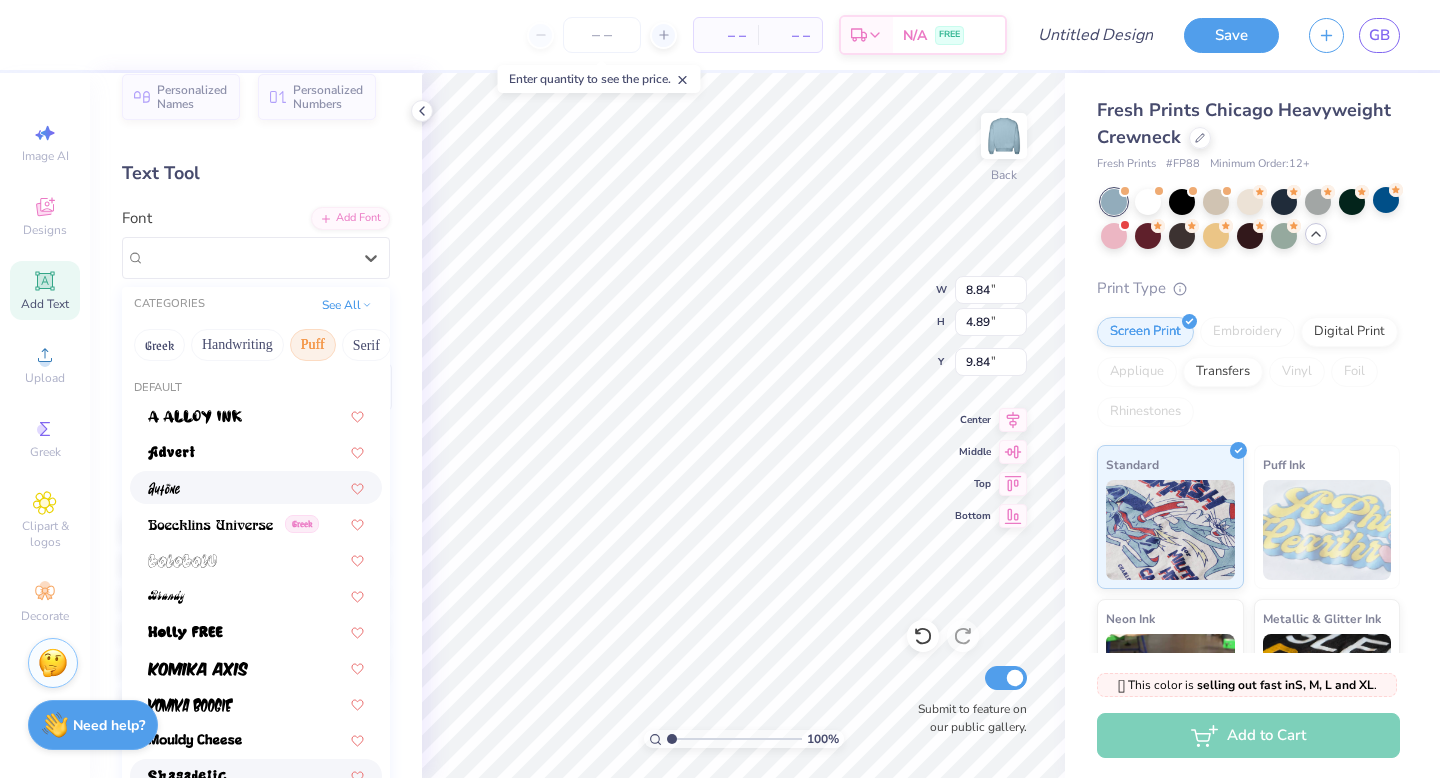 scroll, scrollTop: 0, scrollLeft: 0, axis: both 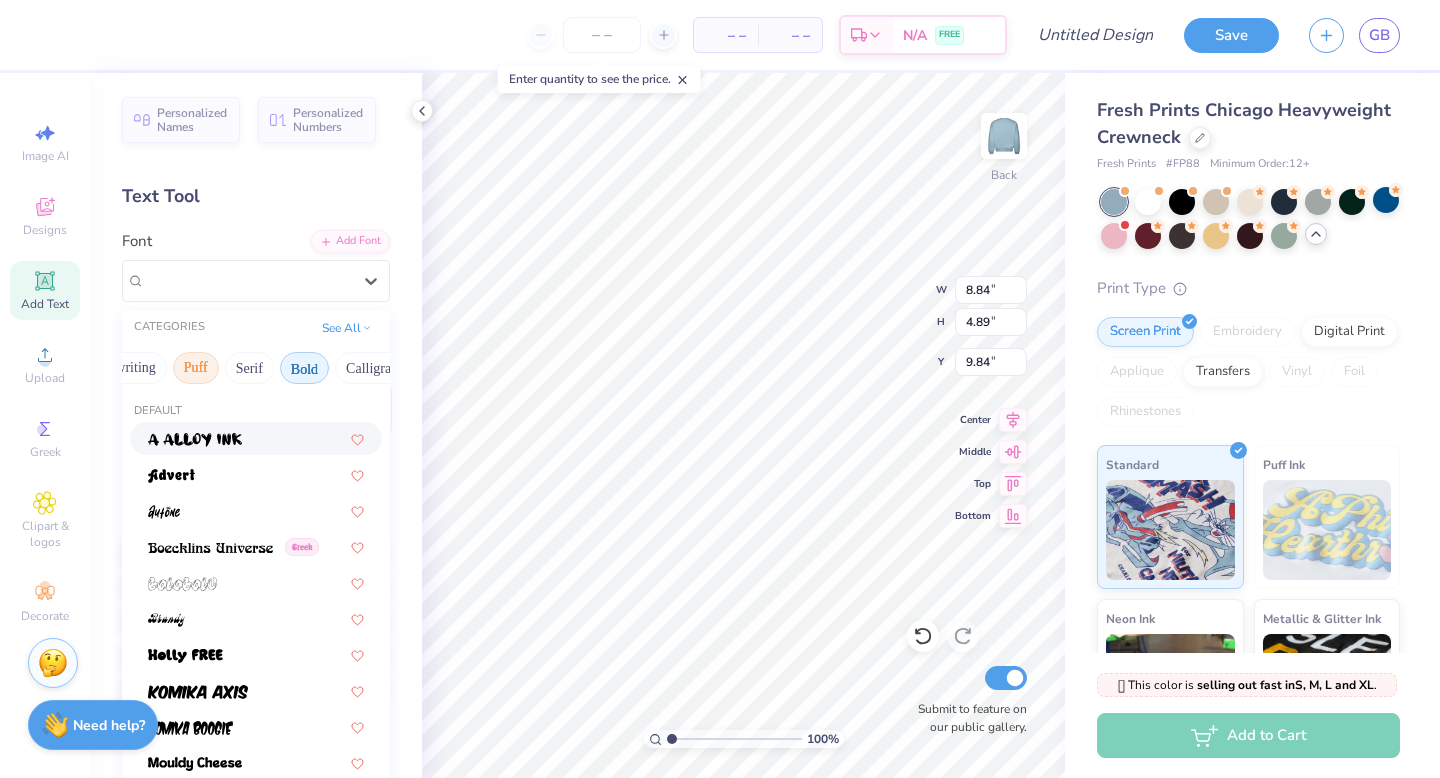 click on "Bold" at bounding box center [304, 368] 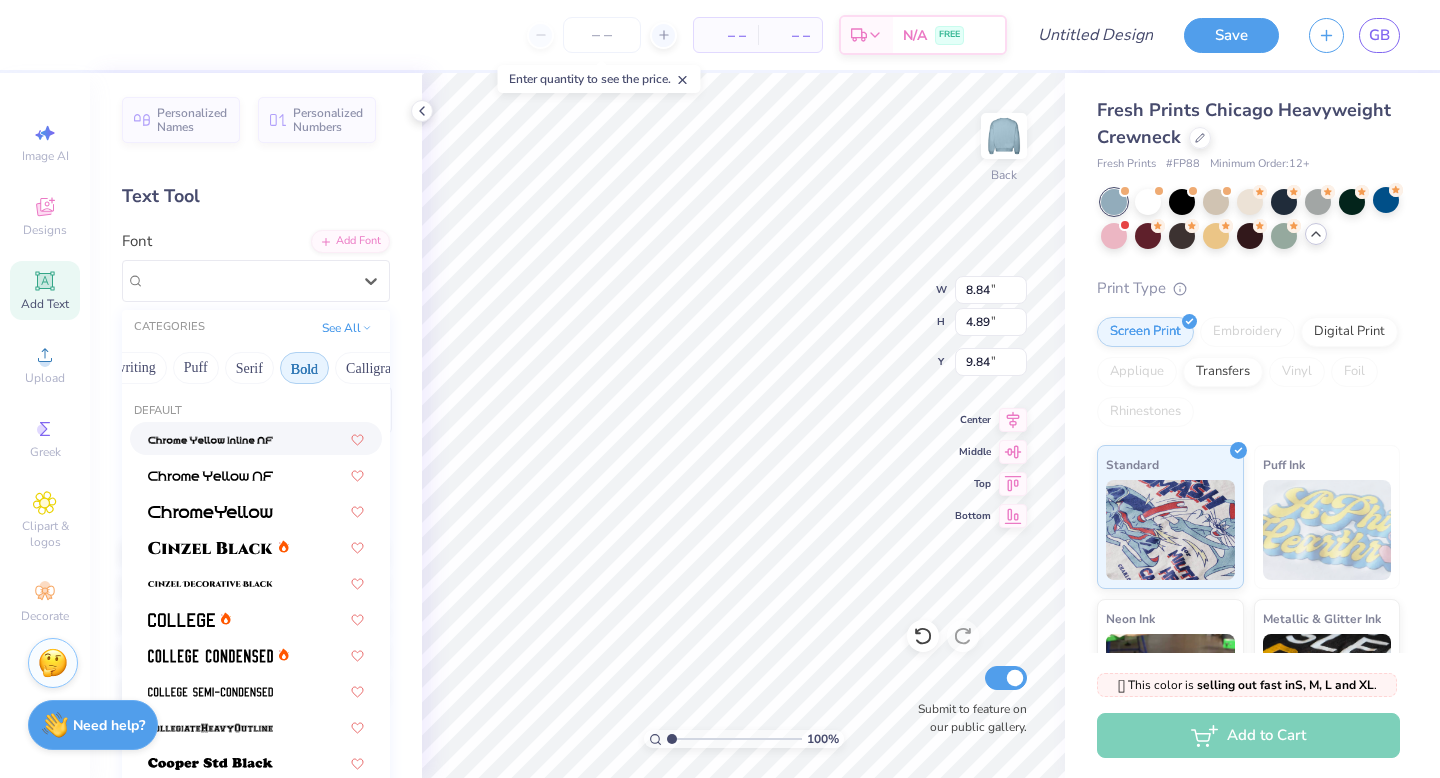 scroll, scrollTop: 180, scrollLeft: 0, axis: vertical 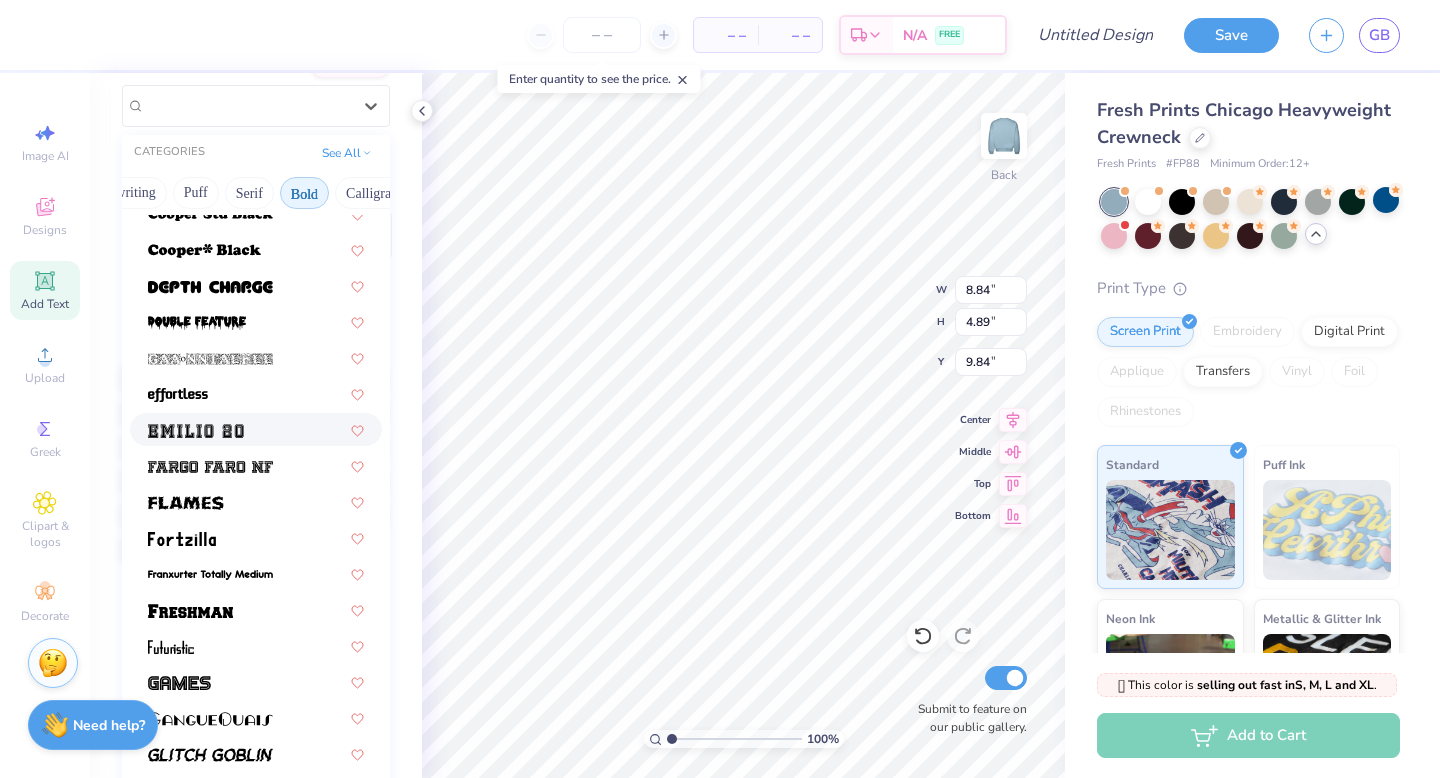 click at bounding box center (256, 429) 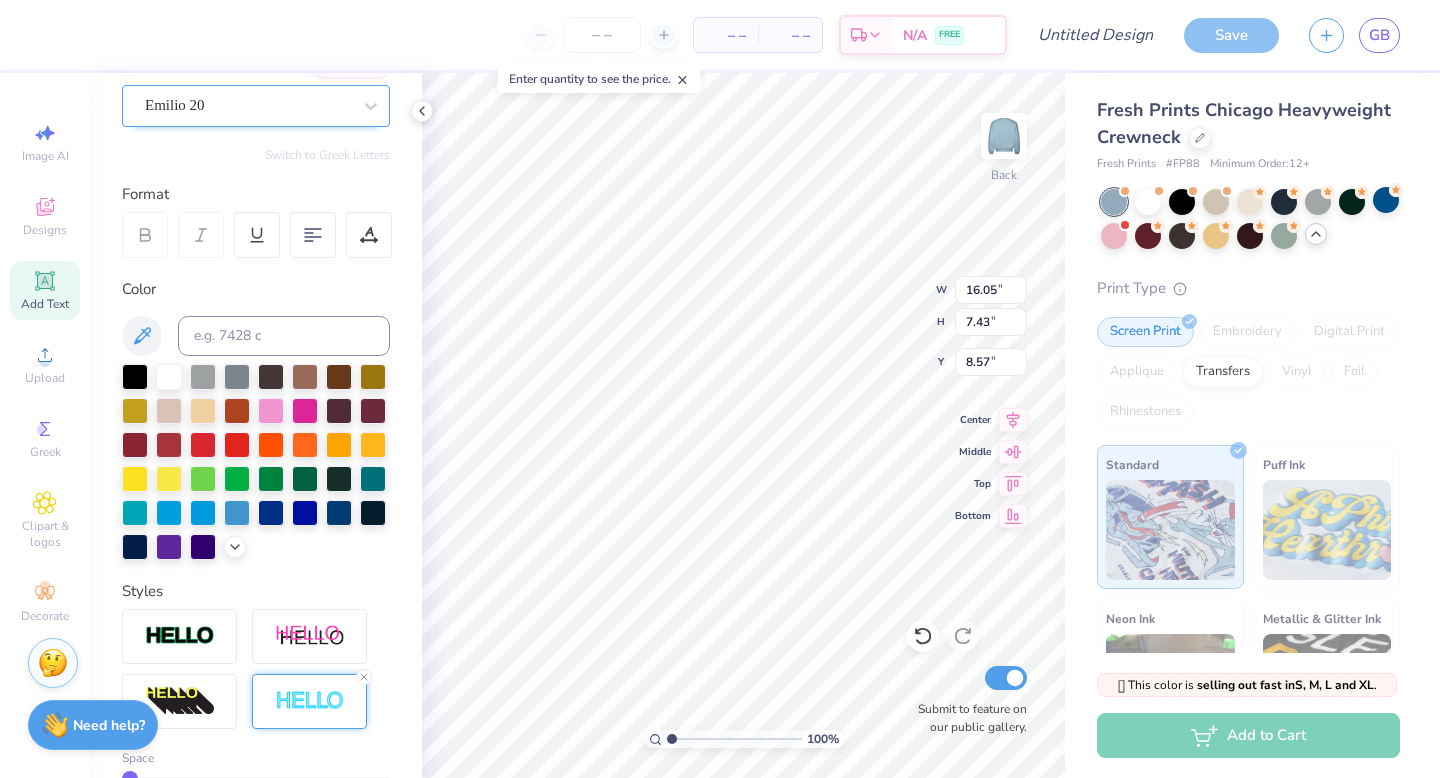 click on "Emilio 20" at bounding box center (248, 105) 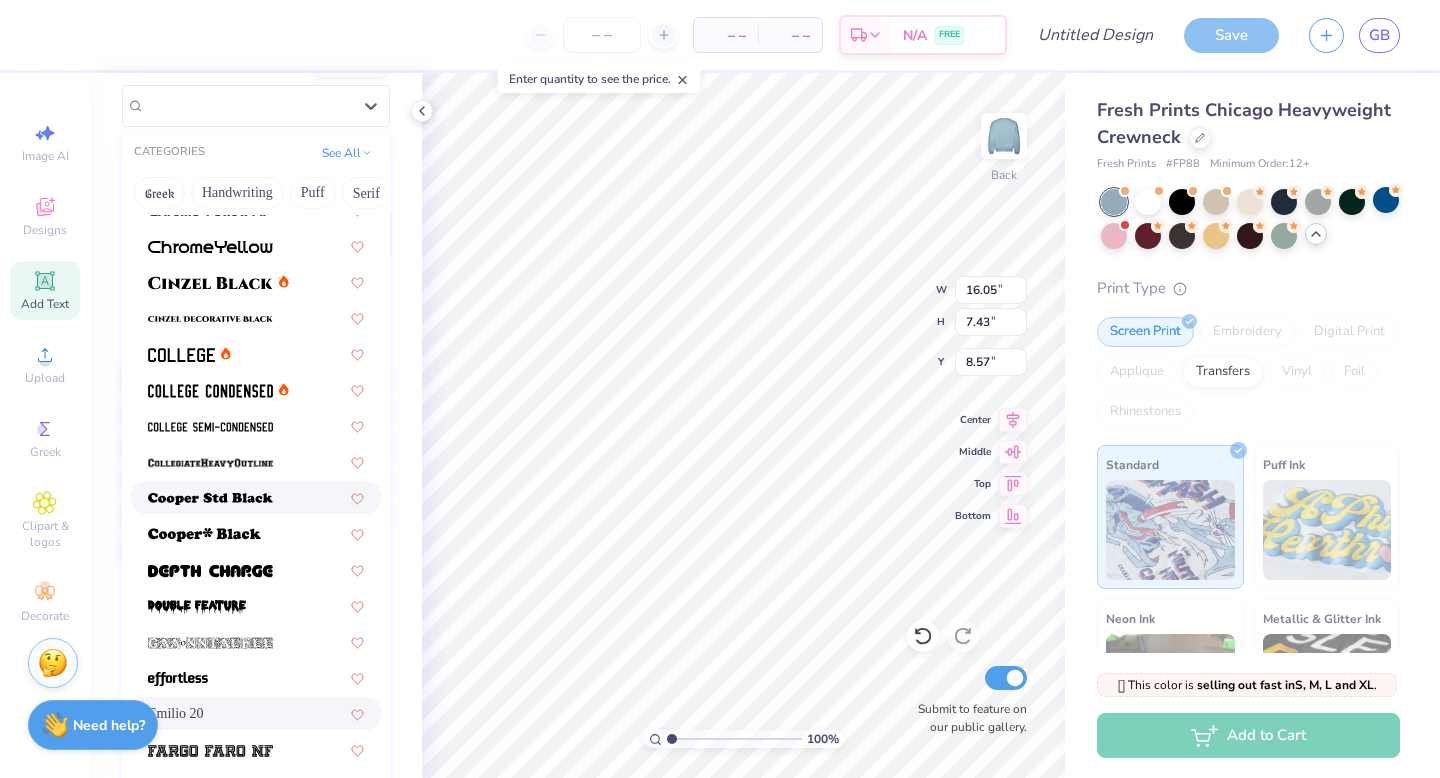 scroll, scrollTop: 89, scrollLeft: 0, axis: vertical 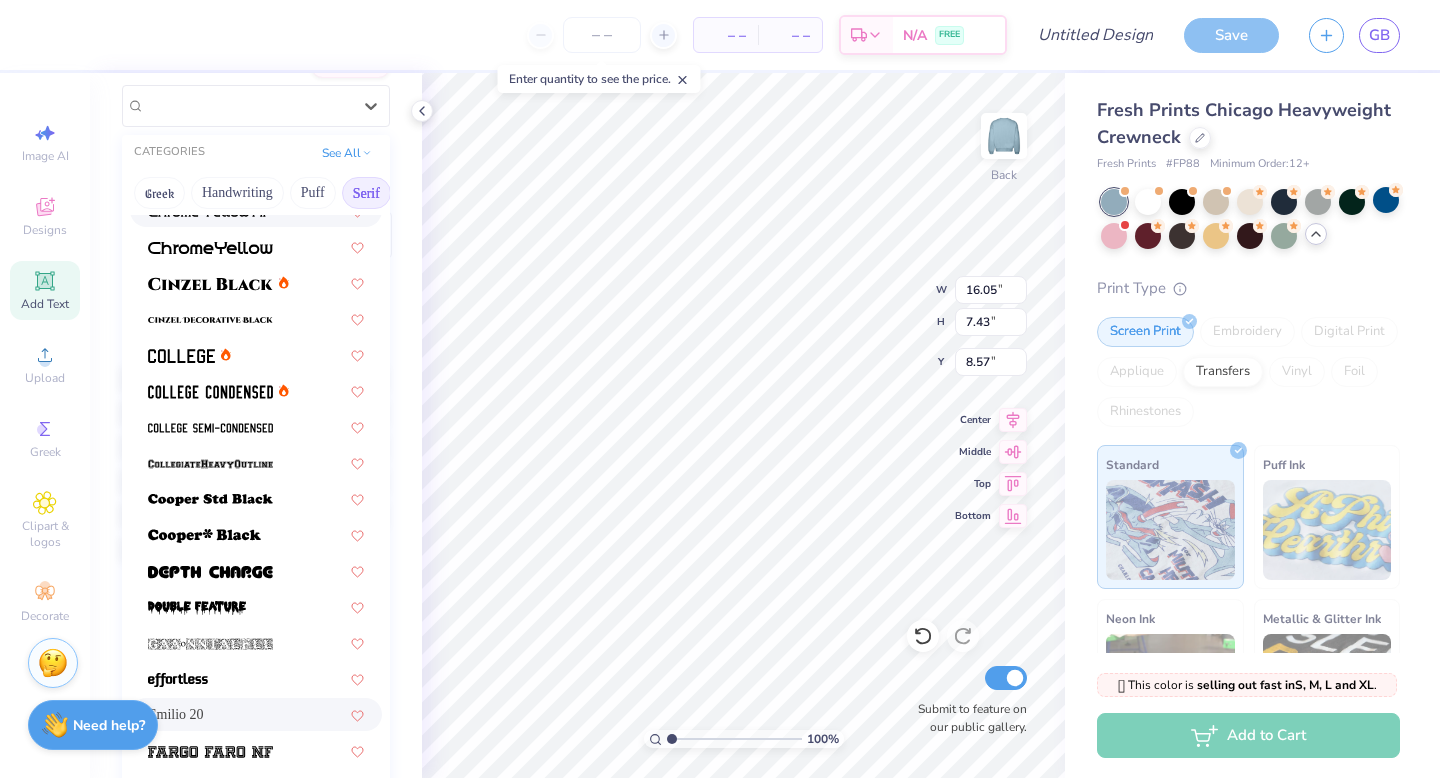 click on "Serif" at bounding box center (366, 193) 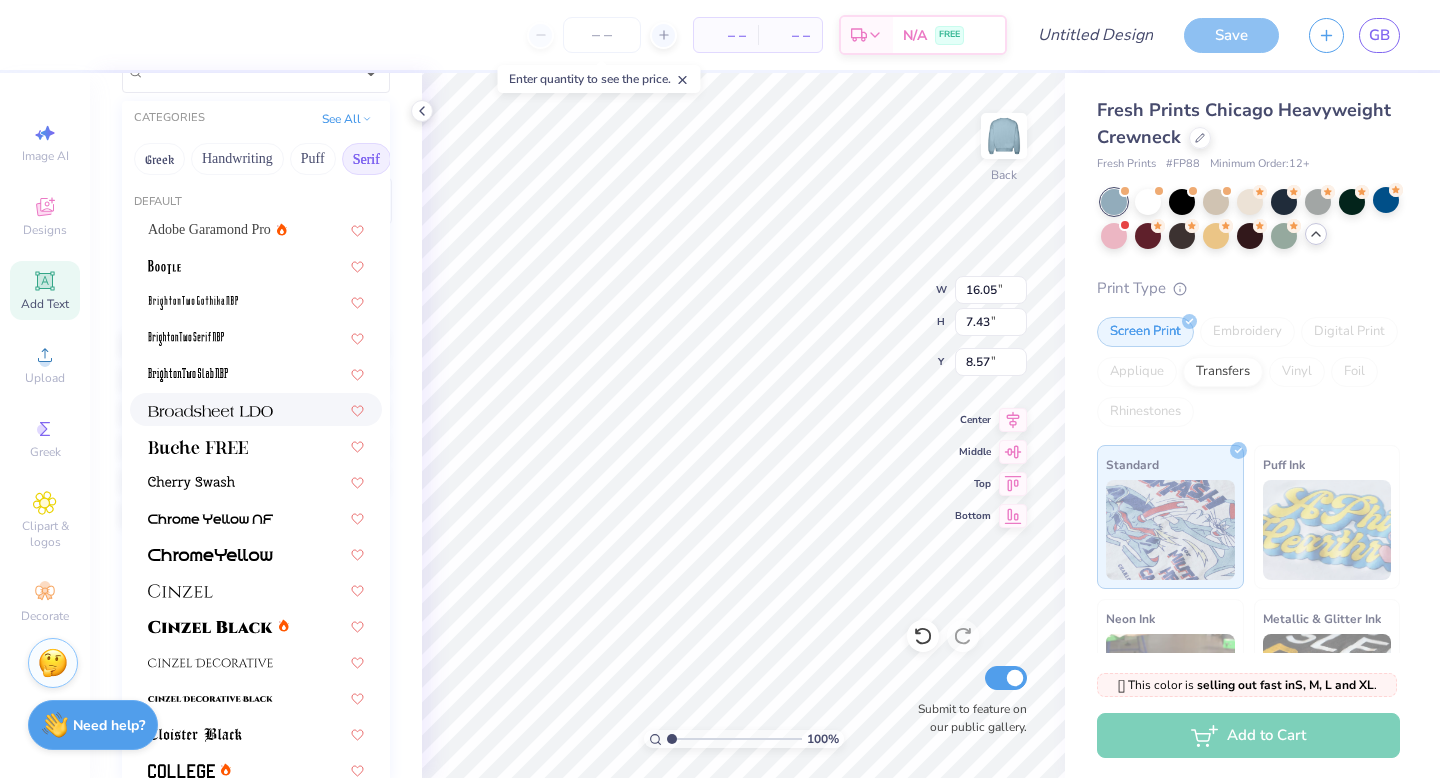 scroll, scrollTop: 209, scrollLeft: 0, axis: vertical 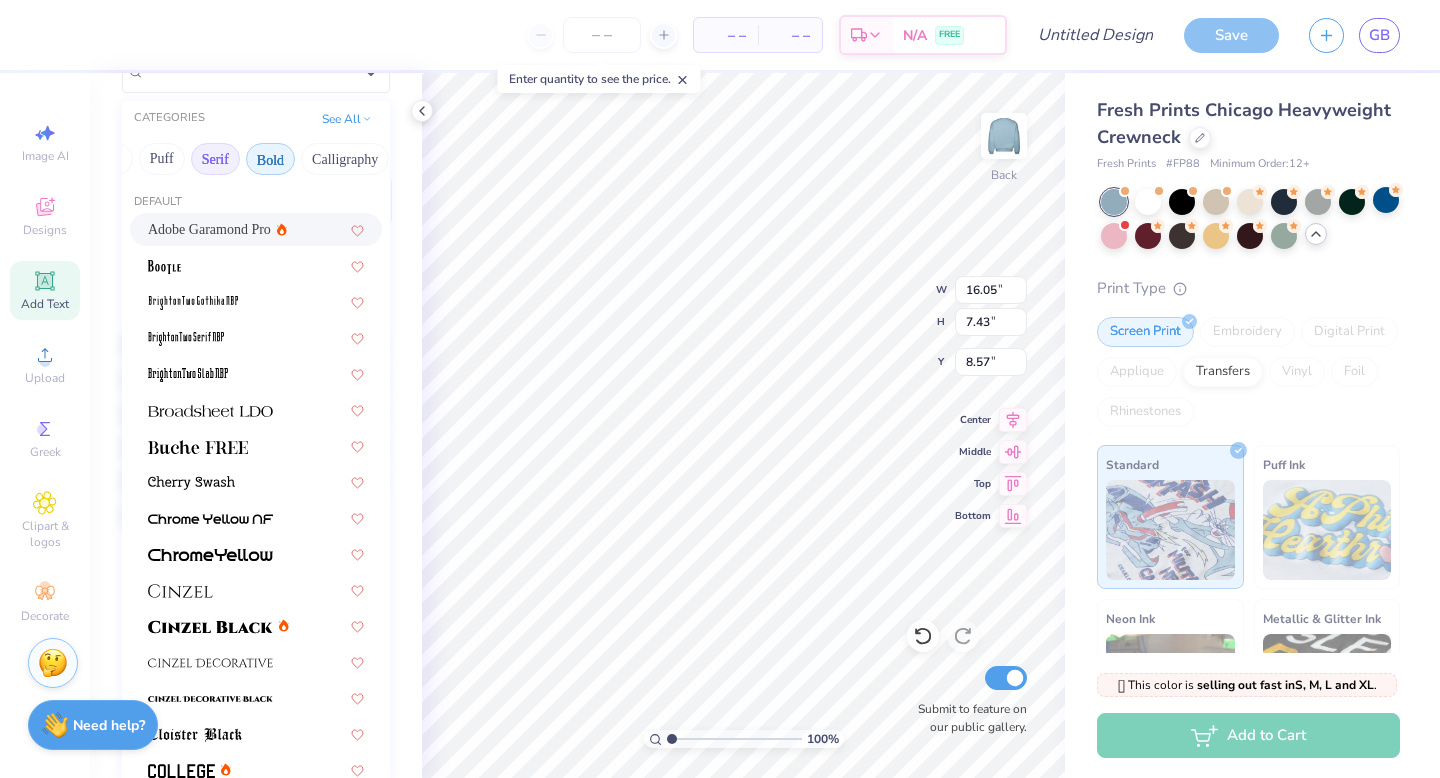 click on "Bold" at bounding box center [270, 159] 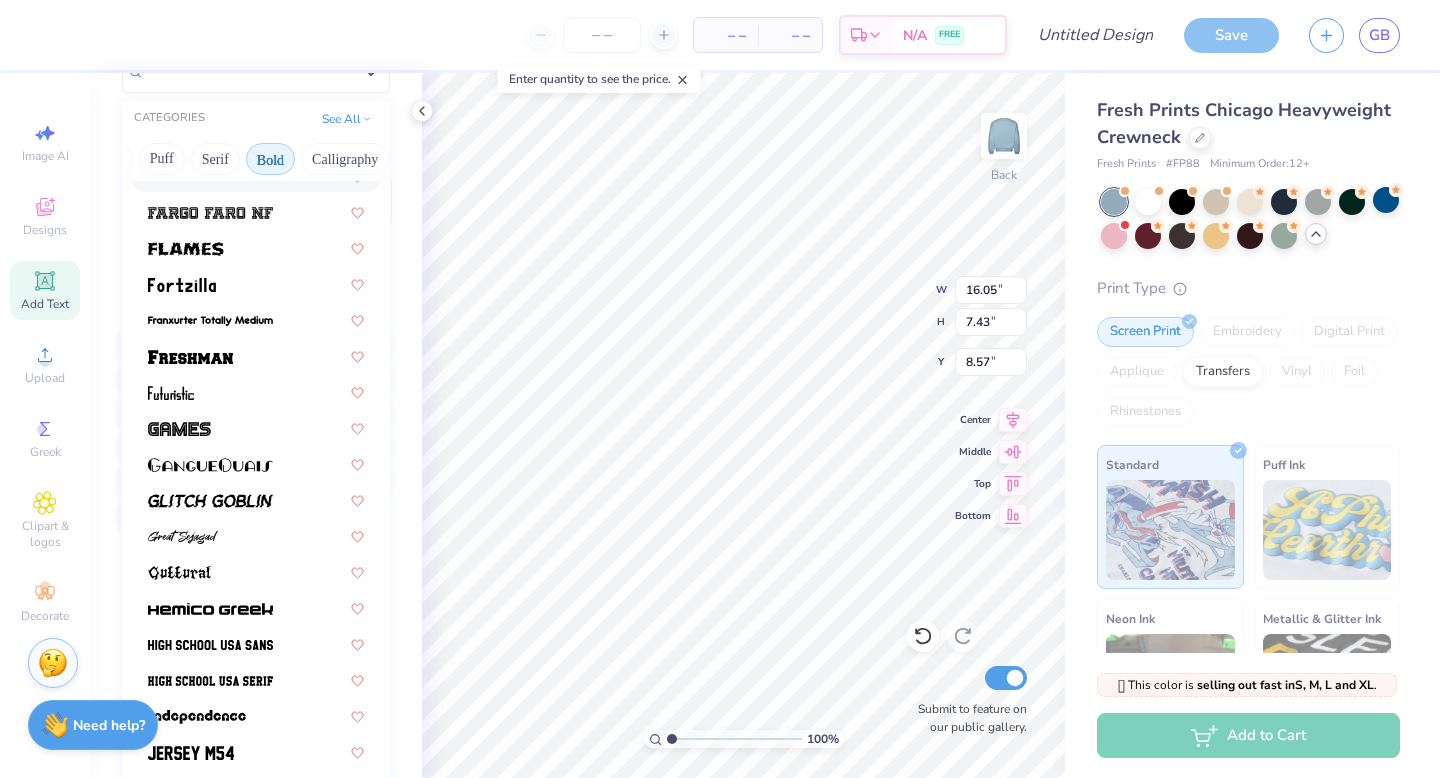 scroll, scrollTop: 595, scrollLeft: 0, axis: vertical 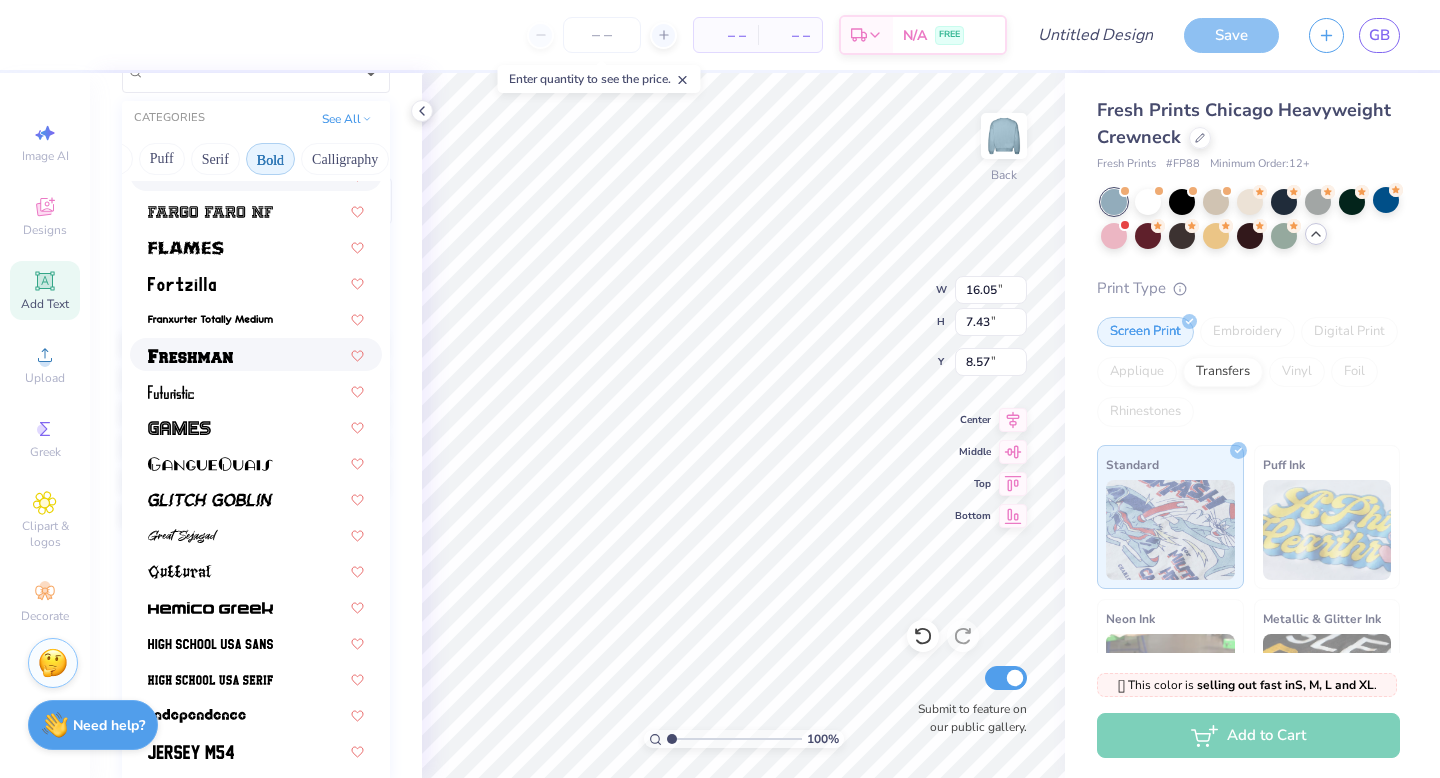 click at bounding box center (256, 354) 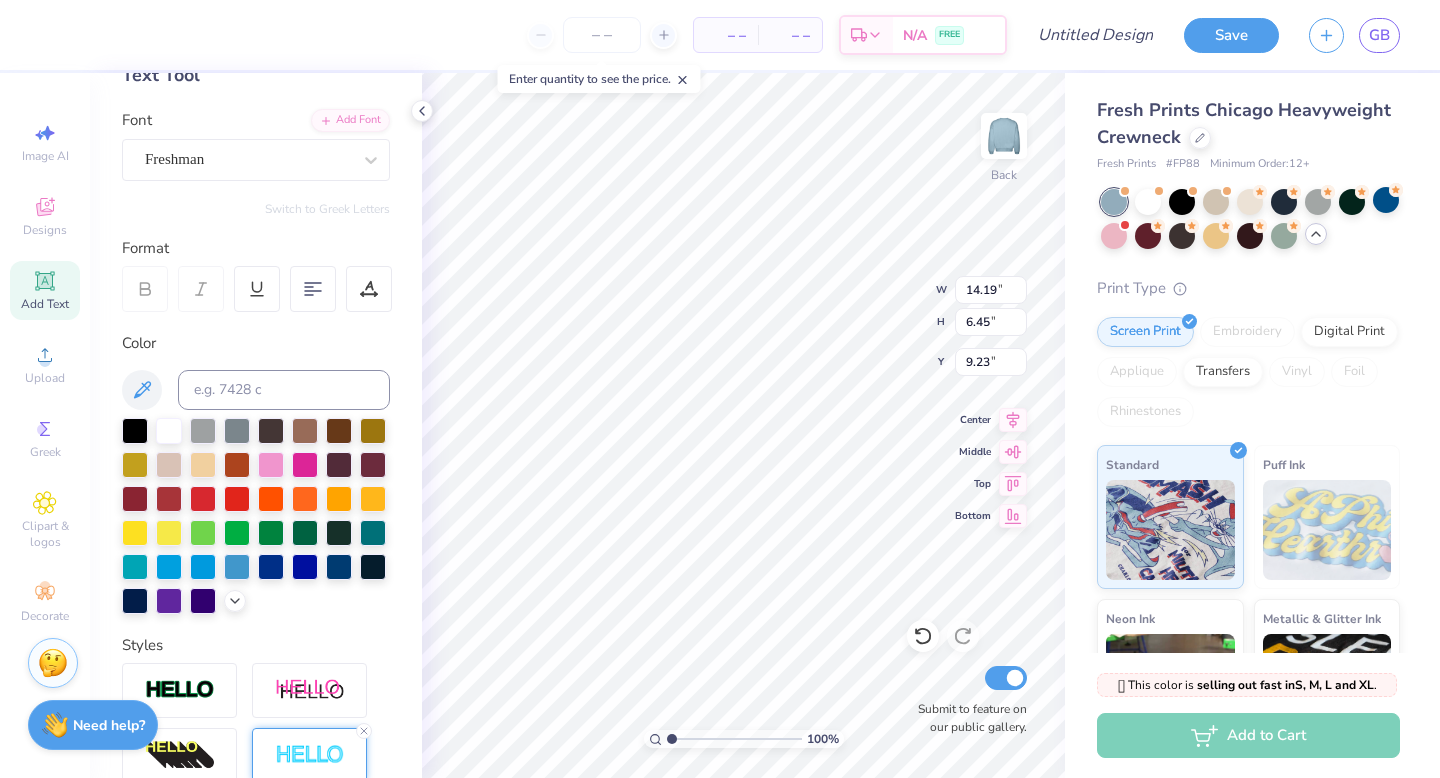 scroll, scrollTop: 121, scrollLeft: 0, axis: vertical 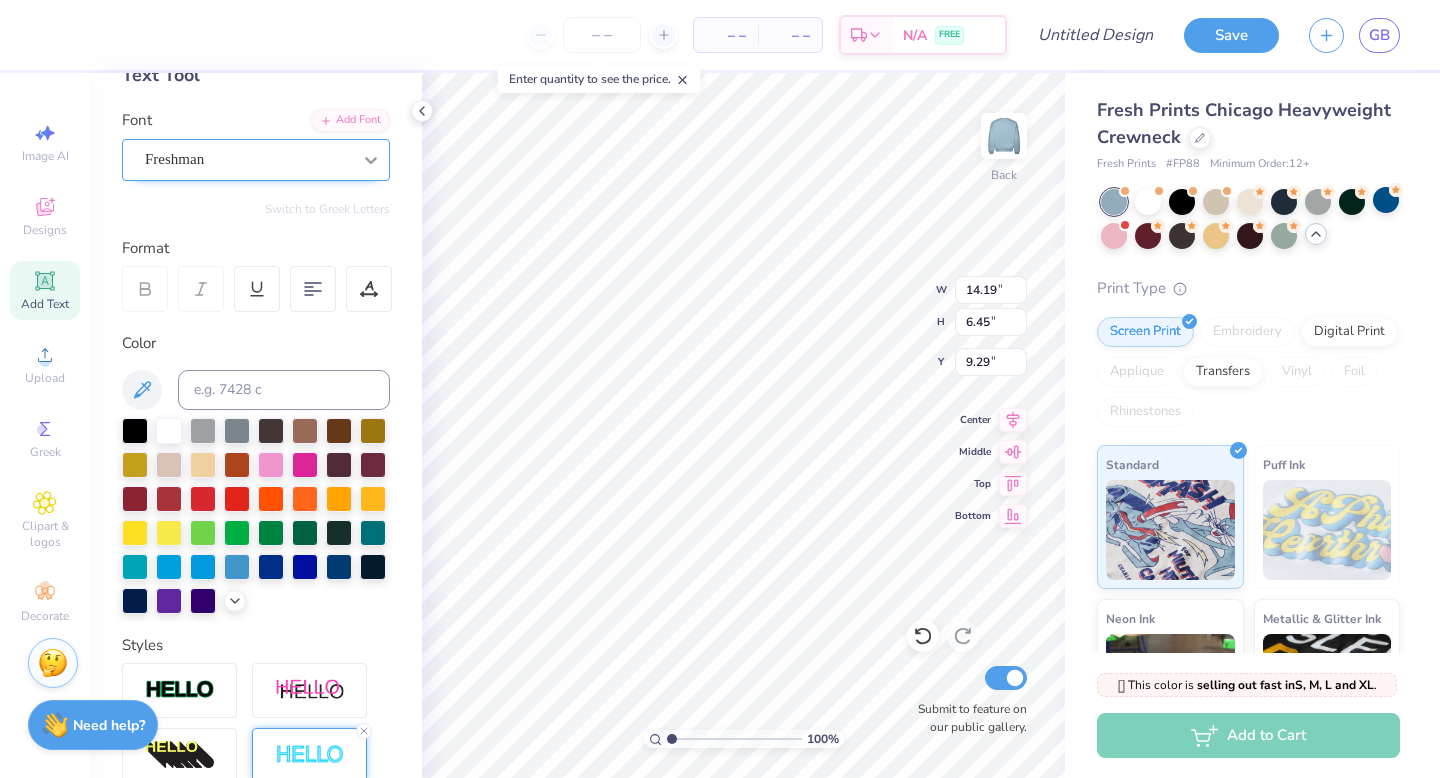 click 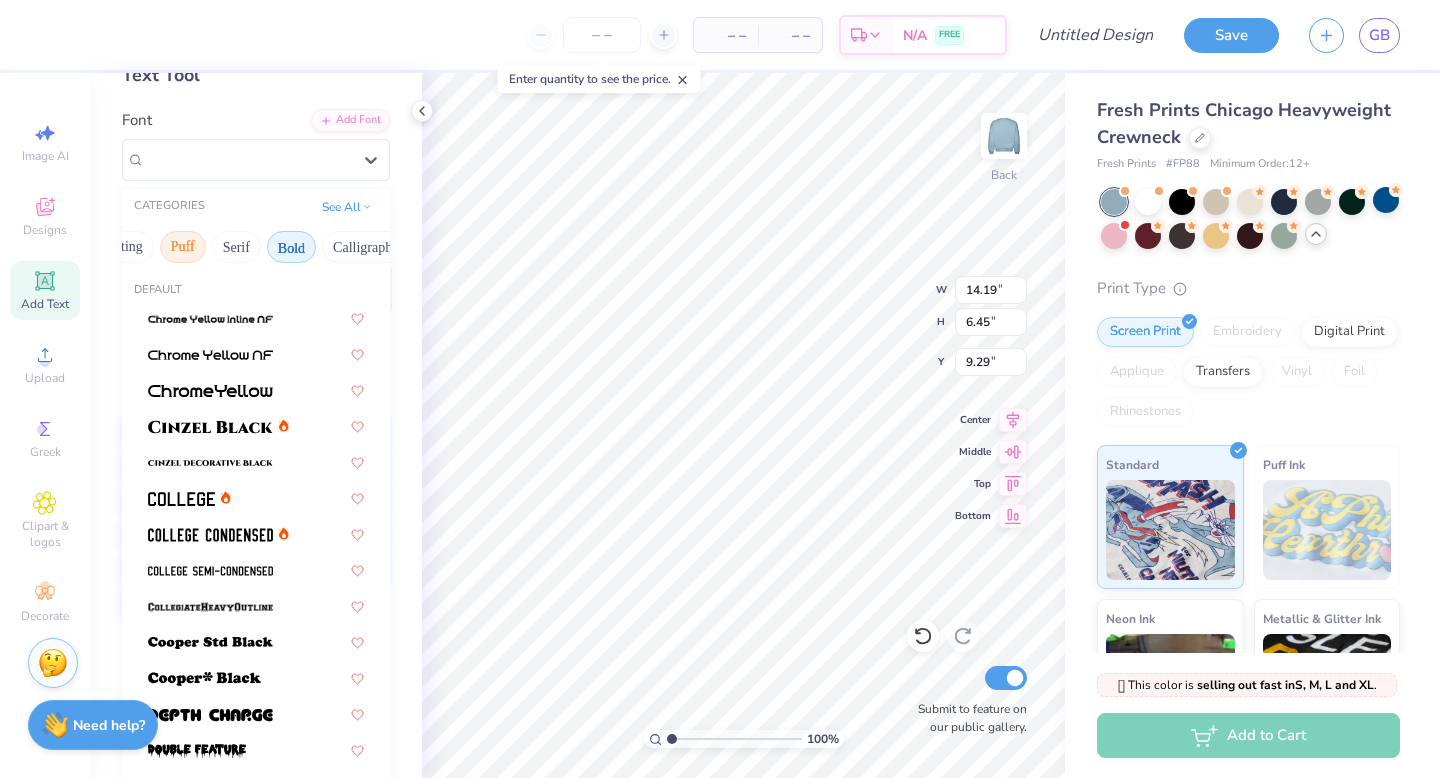 scroll, scrollTop: 0, scrollLeft: 140, axis: horizontal 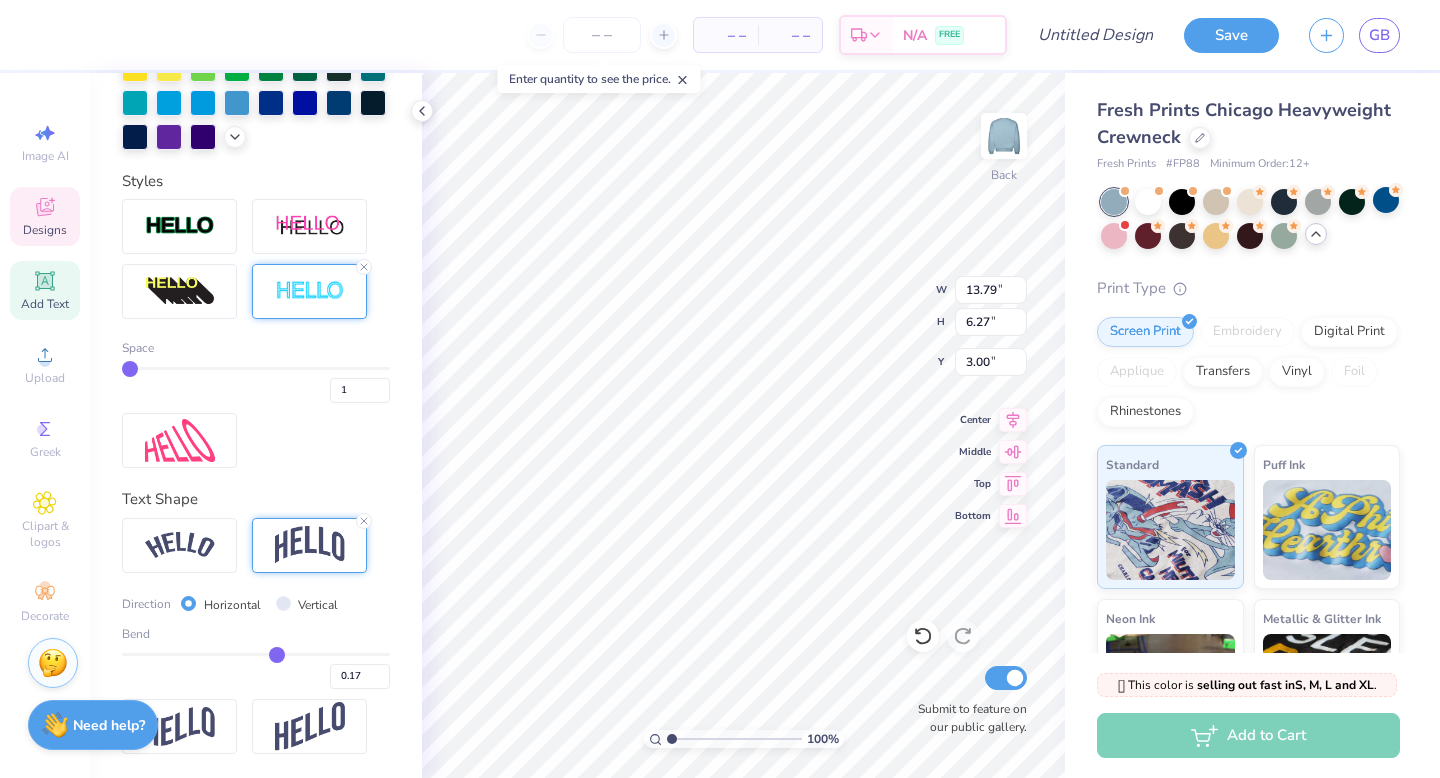 click on "Designs" at bounding box center [45, 230] 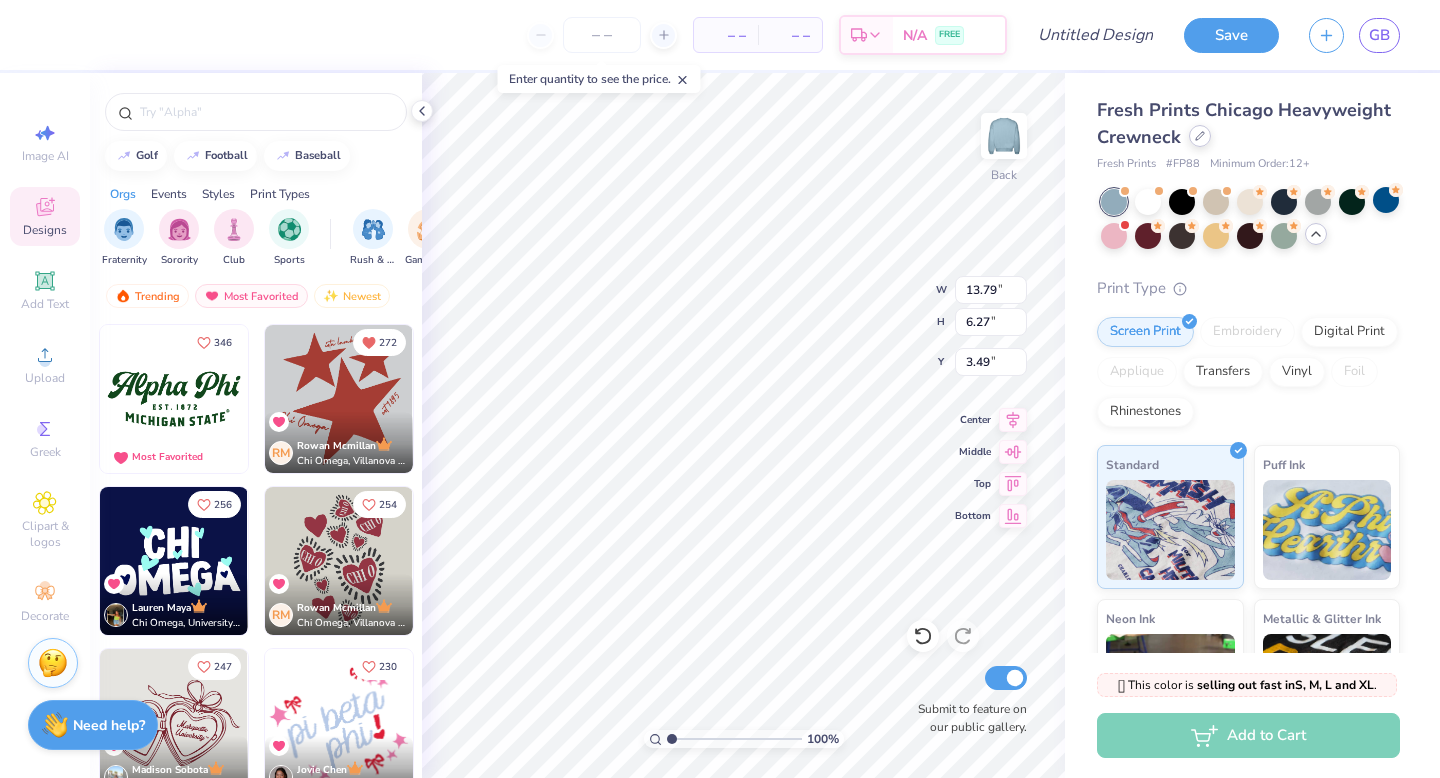 click at bounding box center [1200, 136] 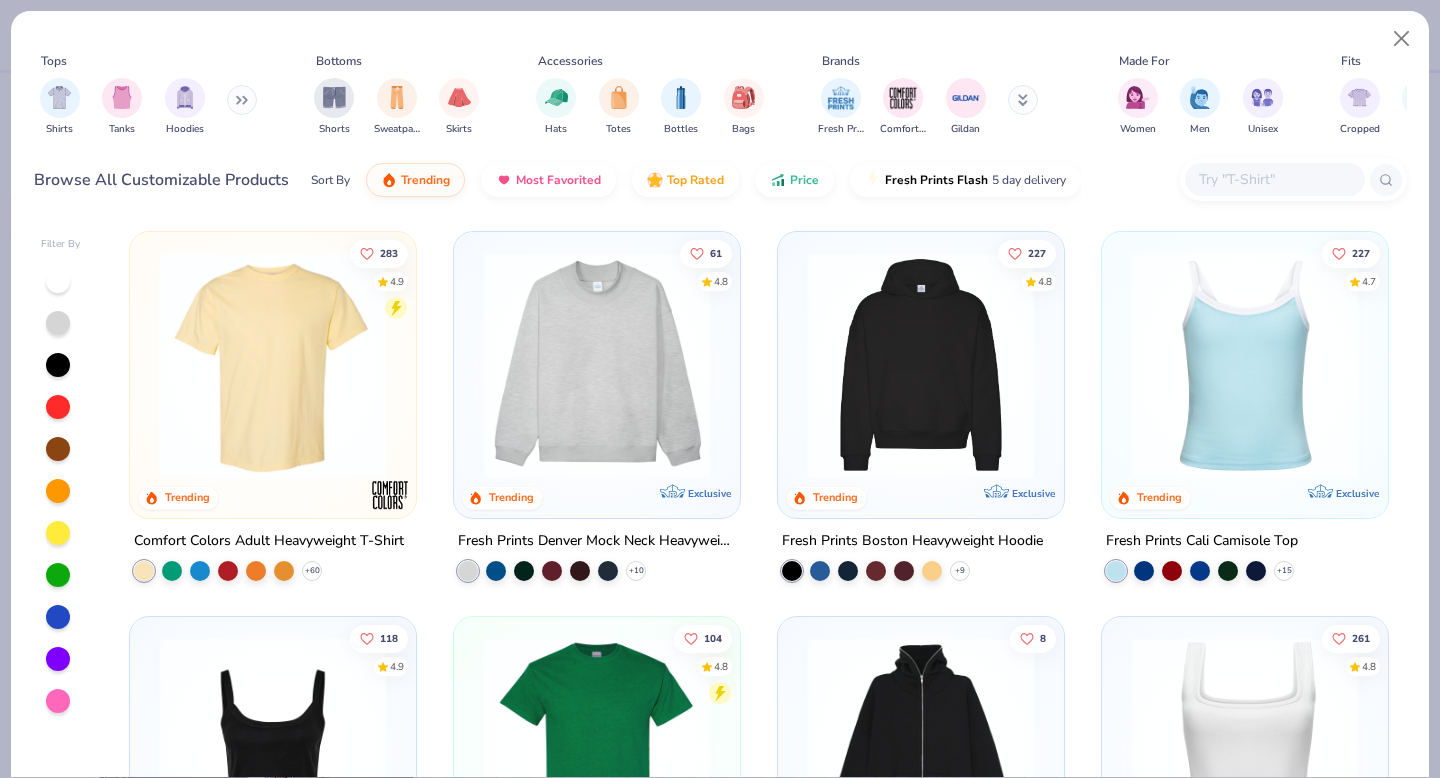 click at bounding box center [1274, 179] 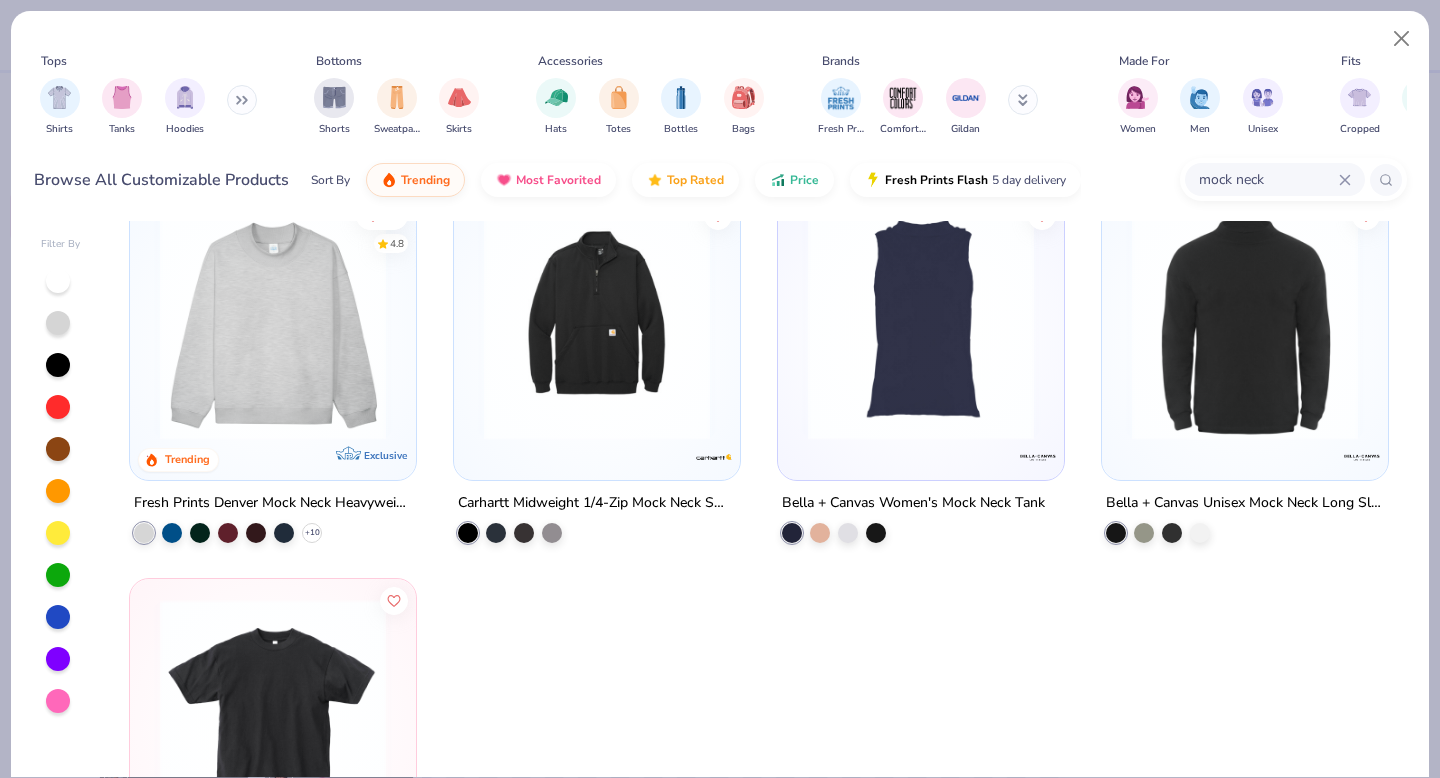 scroll, scrollTop: 39, scrollLeft: 0, axis: vertical 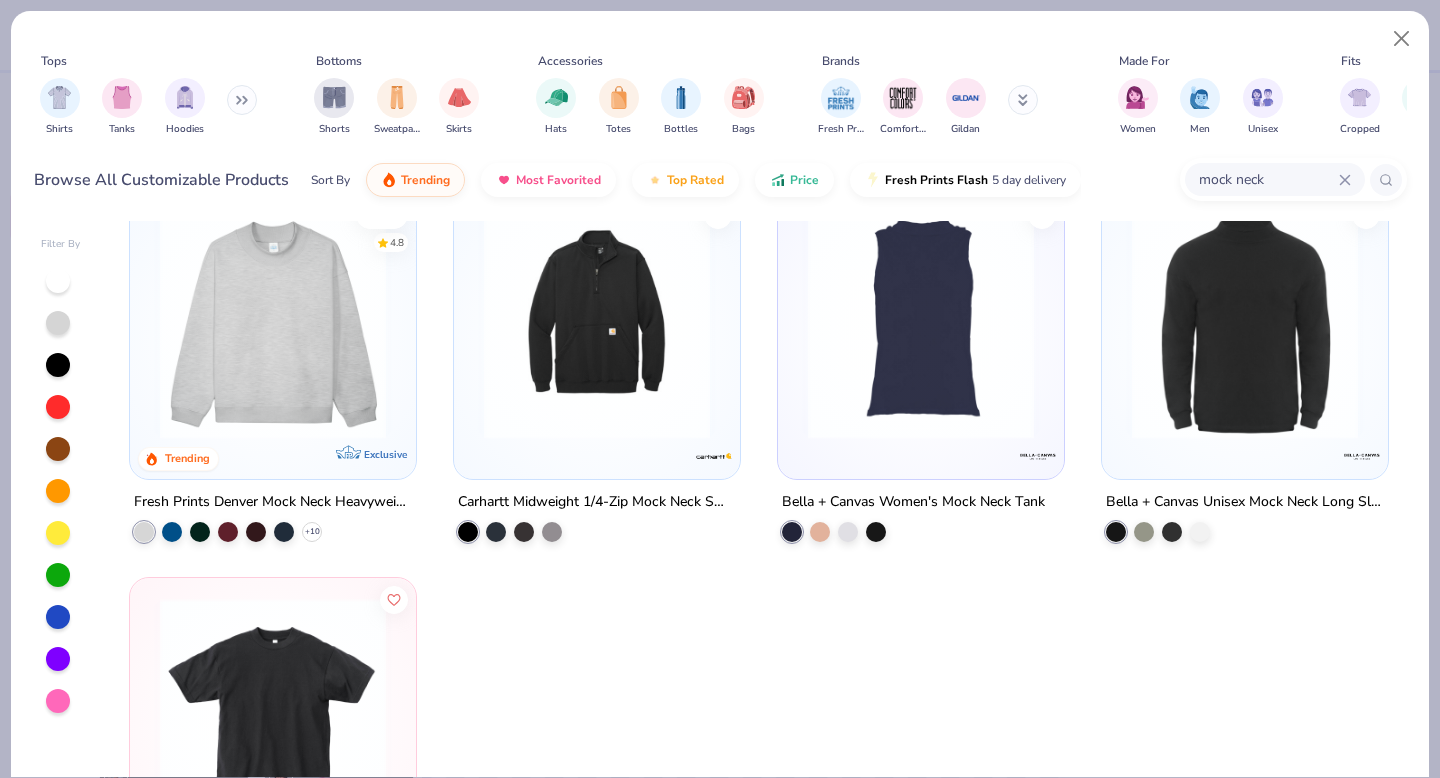 click at bounding box center (273, 326) 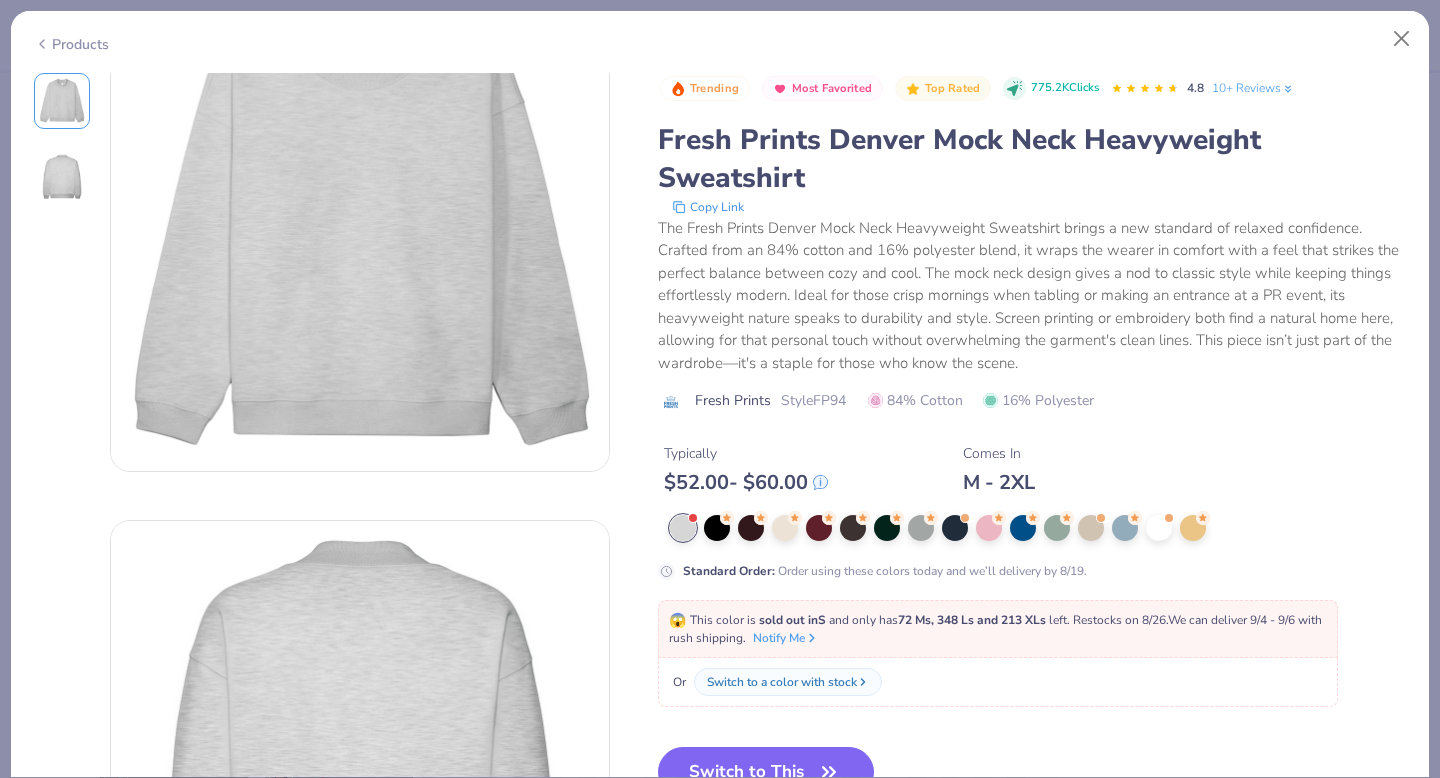 scroll, scrollTop: 98, scrollLeft: 0, axis: vertical 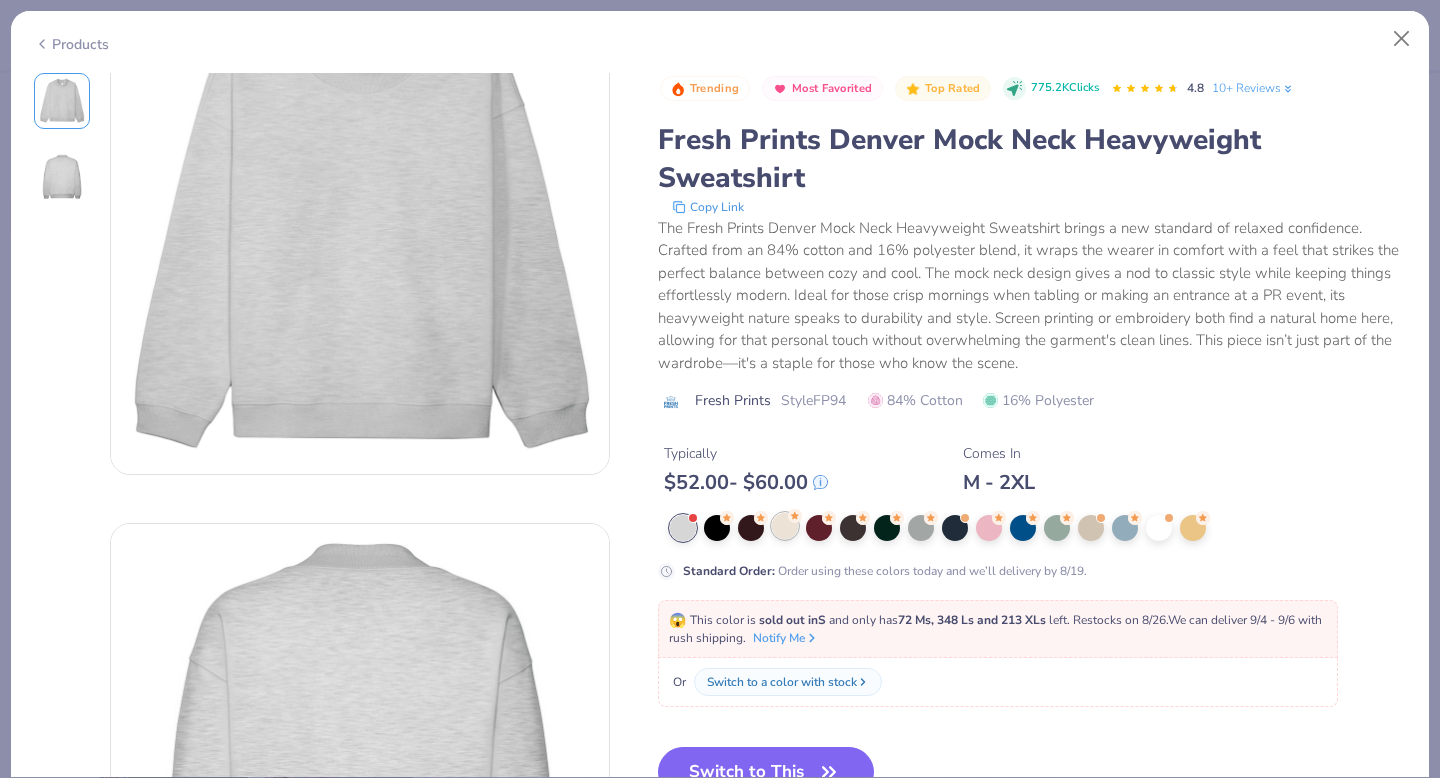 click at bounding box center [785, 526] 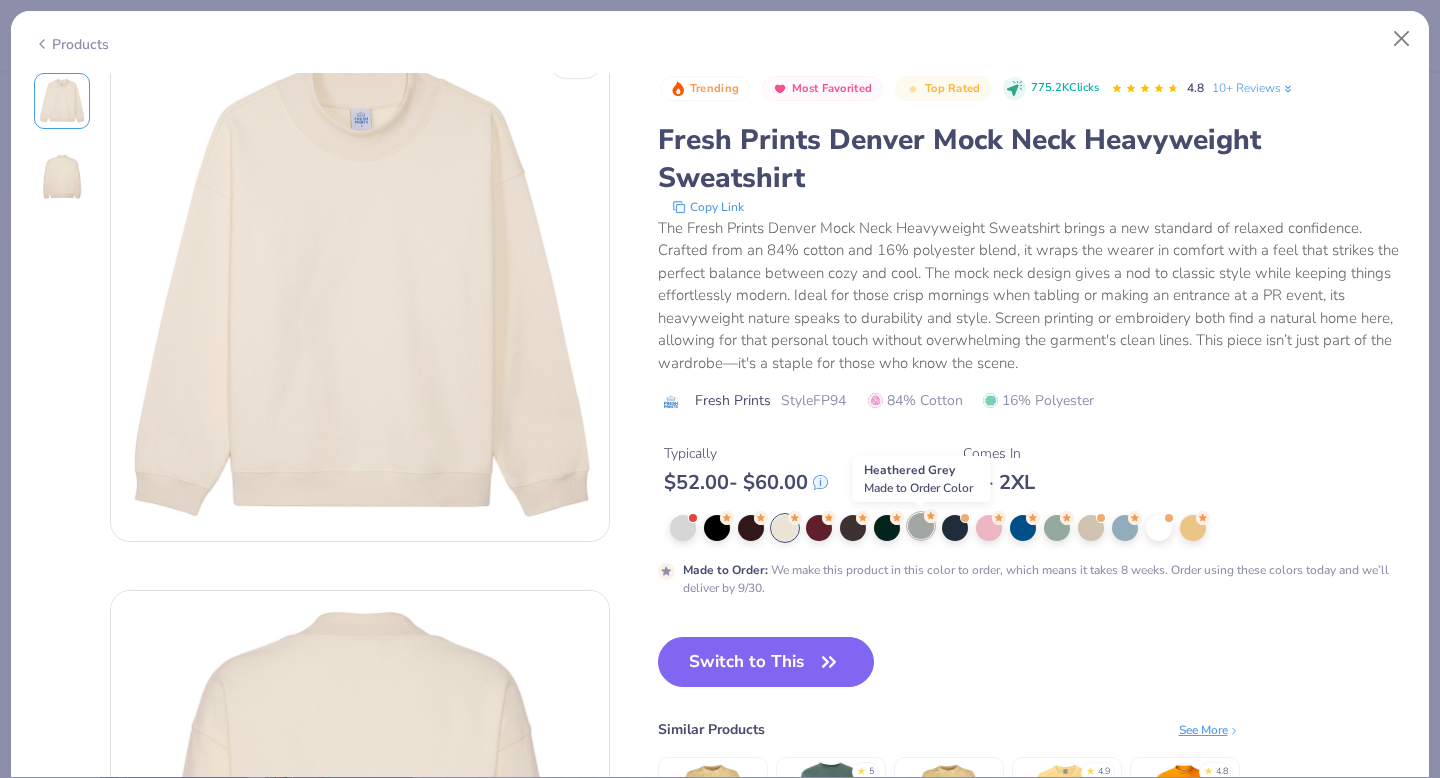 scroll, scrollTop: 0, scrollLeft: 0, axis: both 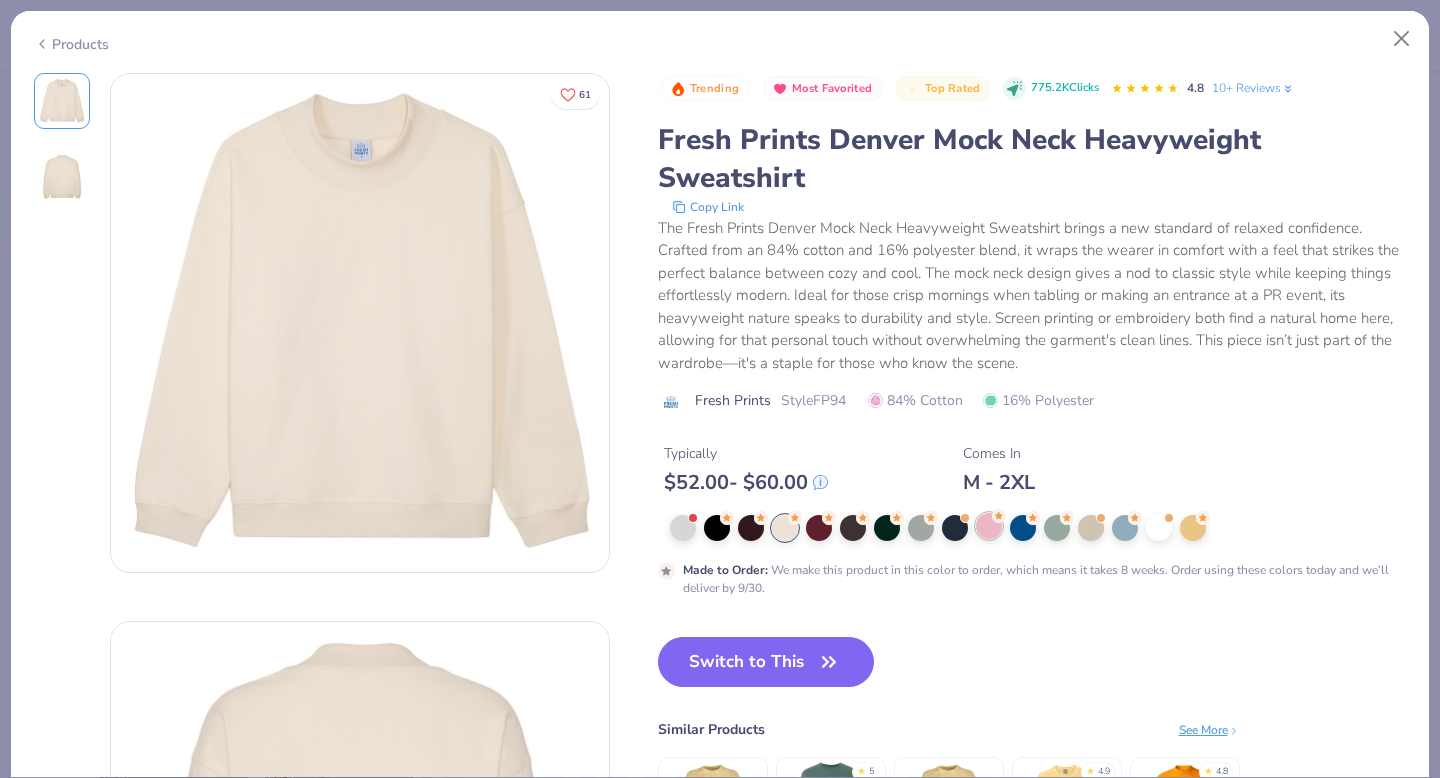 click at bounding box center (989, 526) 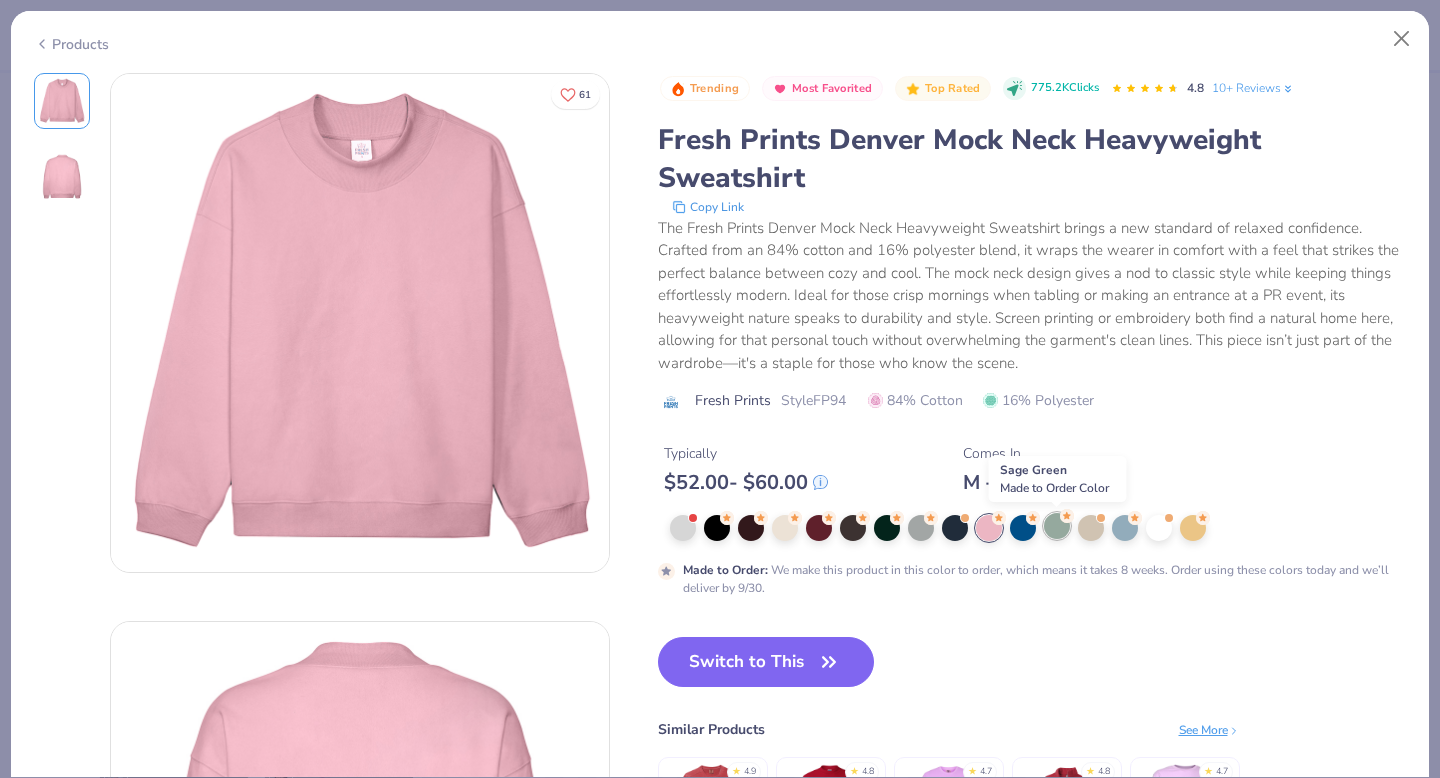 click at bounding box center (1057, 526) 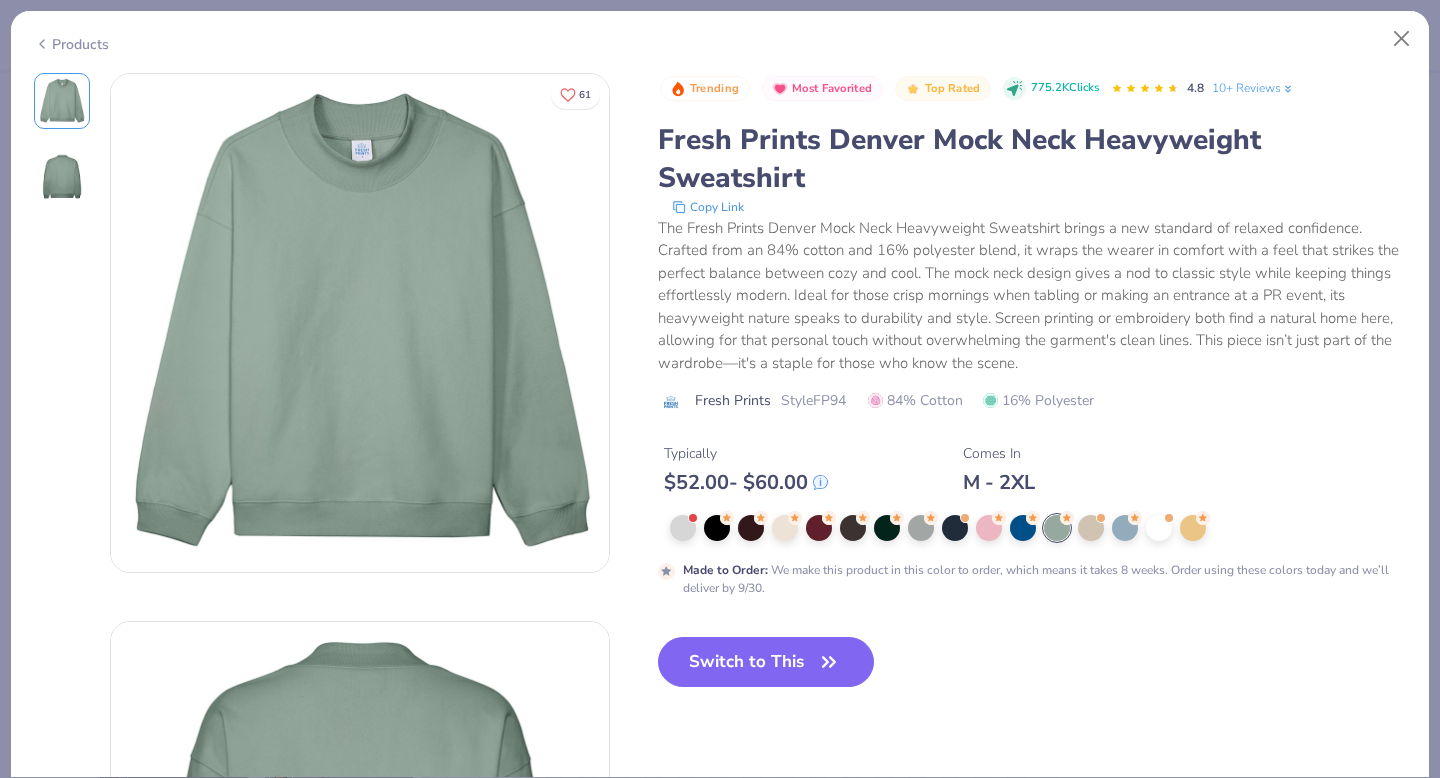 click at bounding box center [1038, 528] 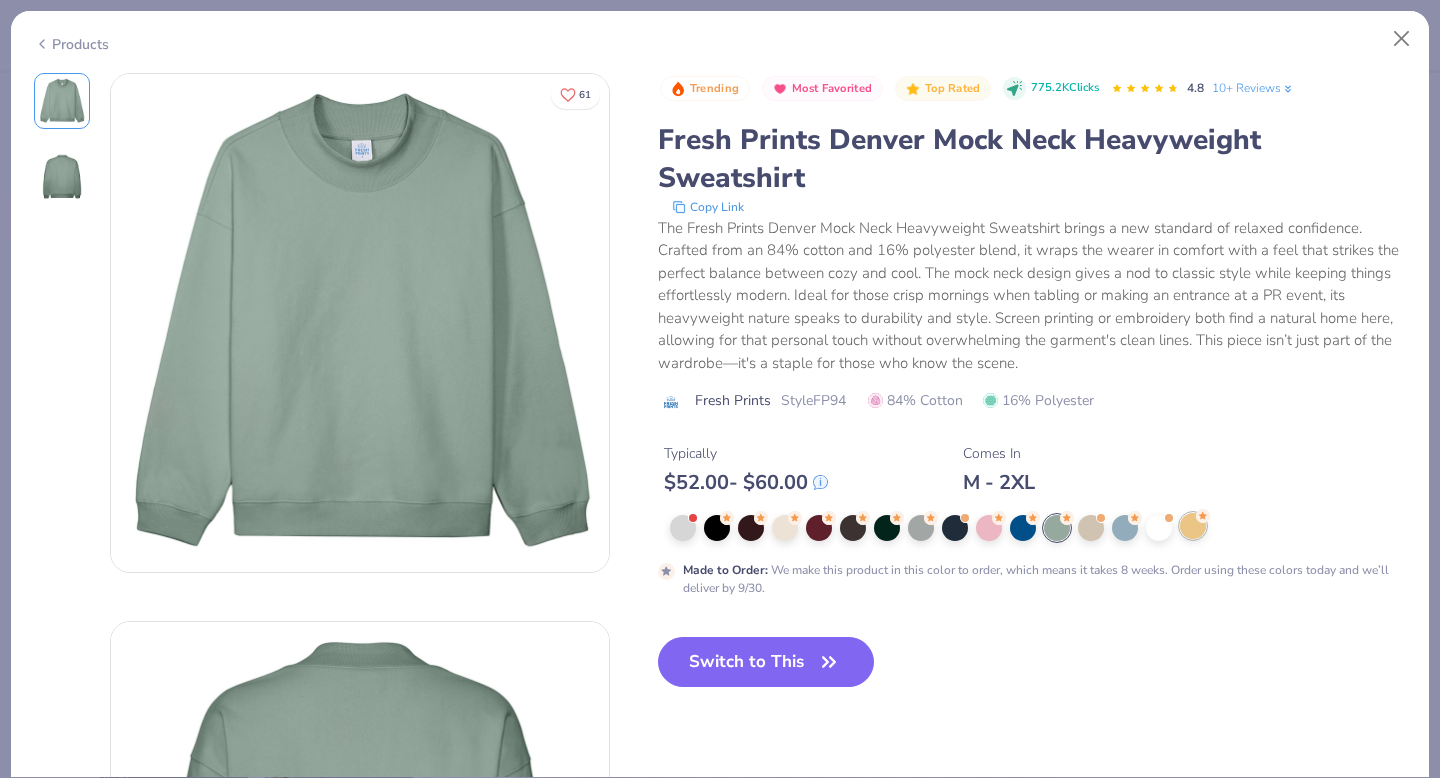 click at bounding box center (1193, 526) 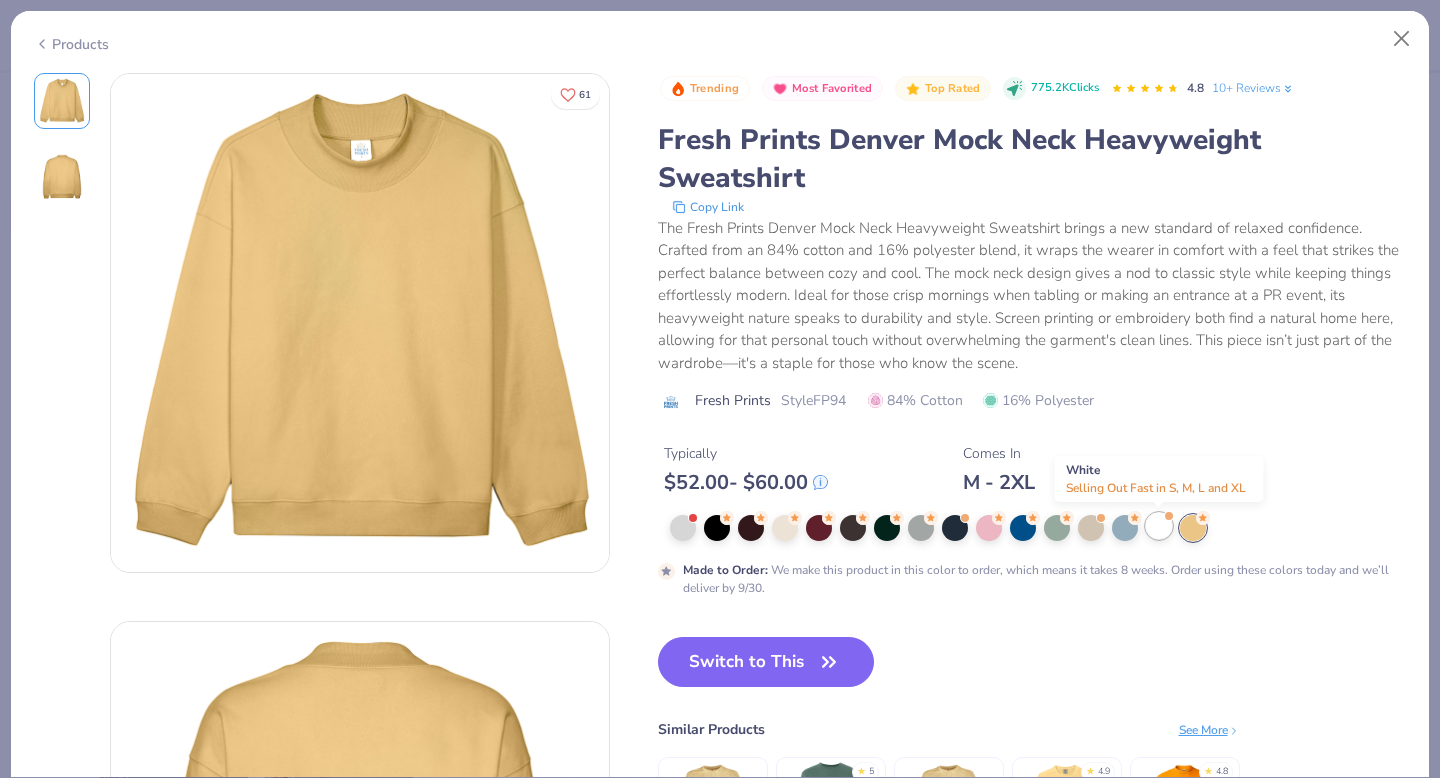 click at bounding box center [1159, 526] 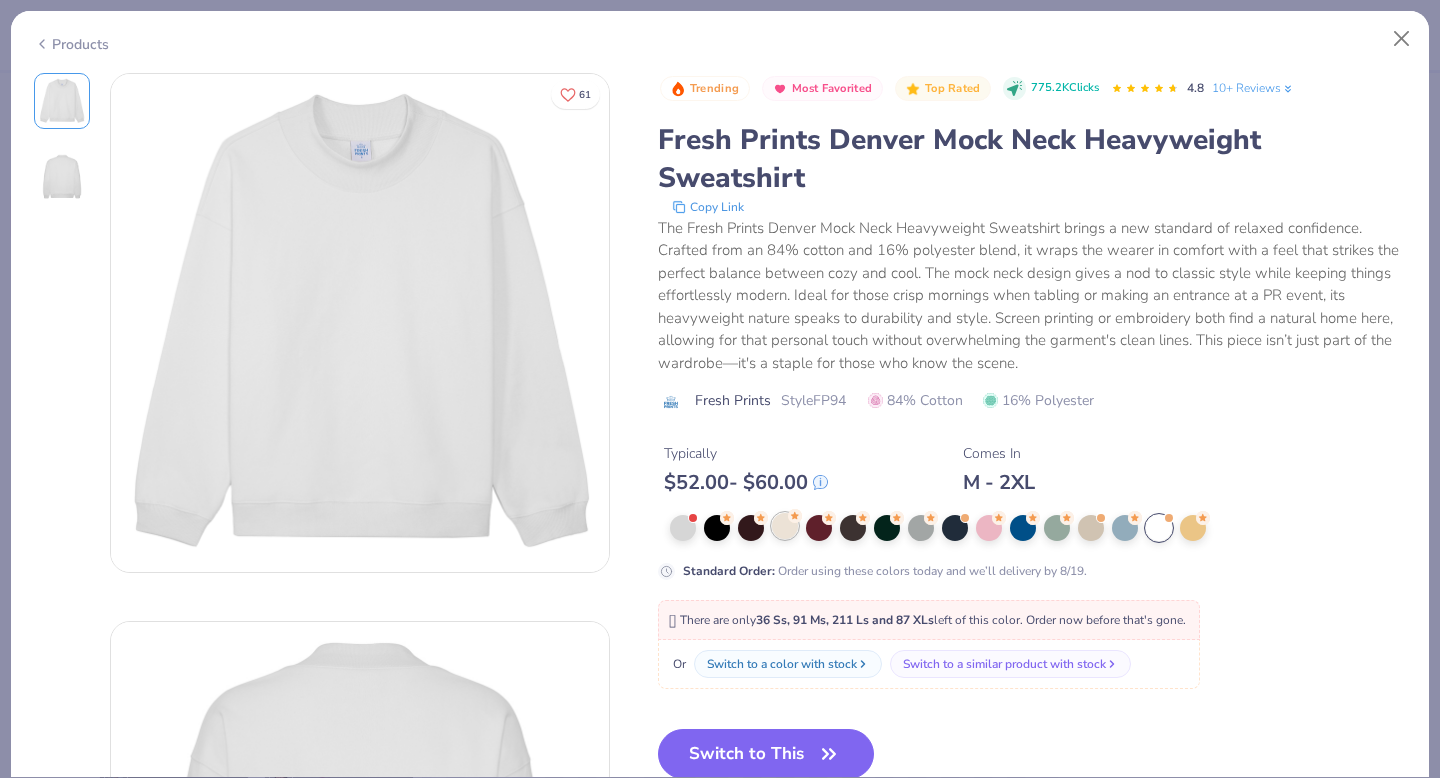 click at bounding box center (785, 526) 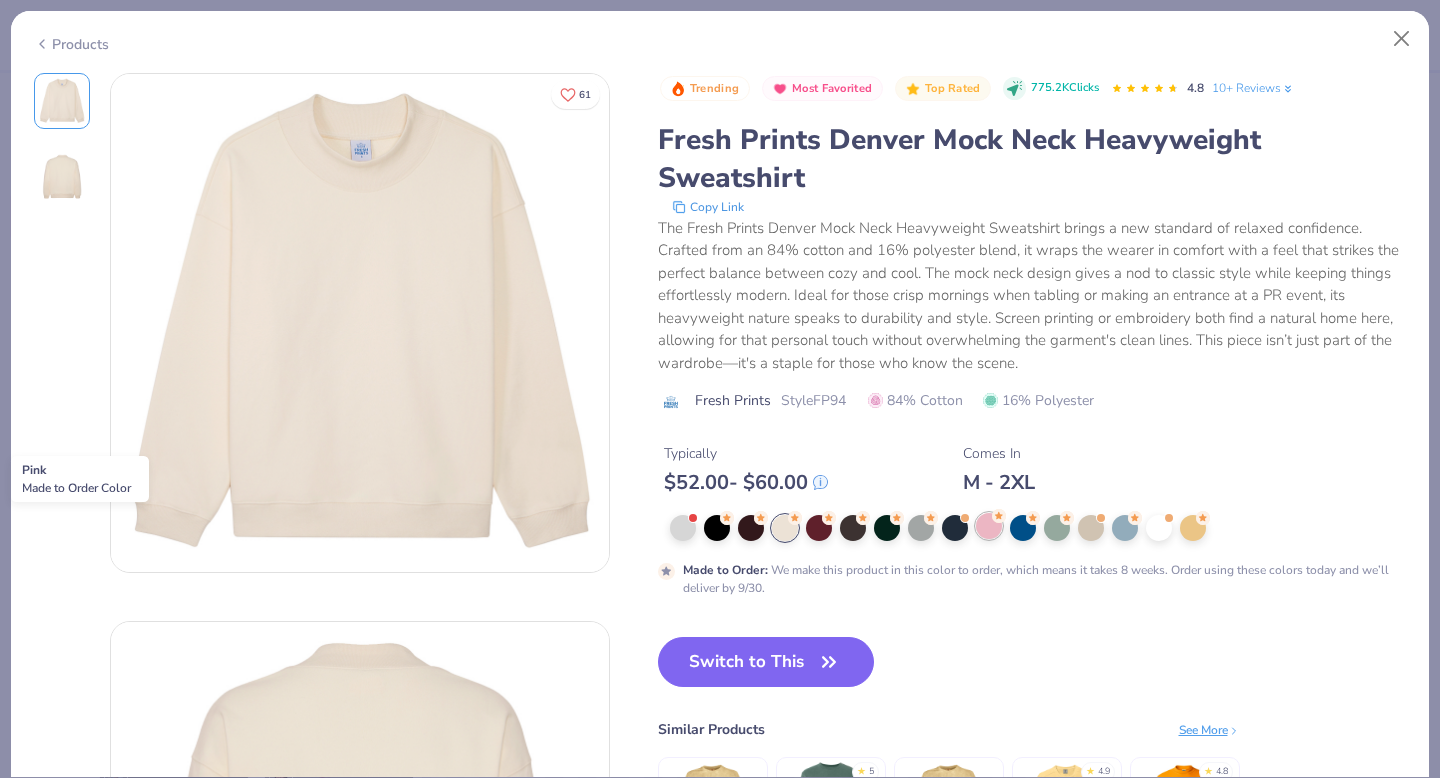 click at bounding box center [989, 526] 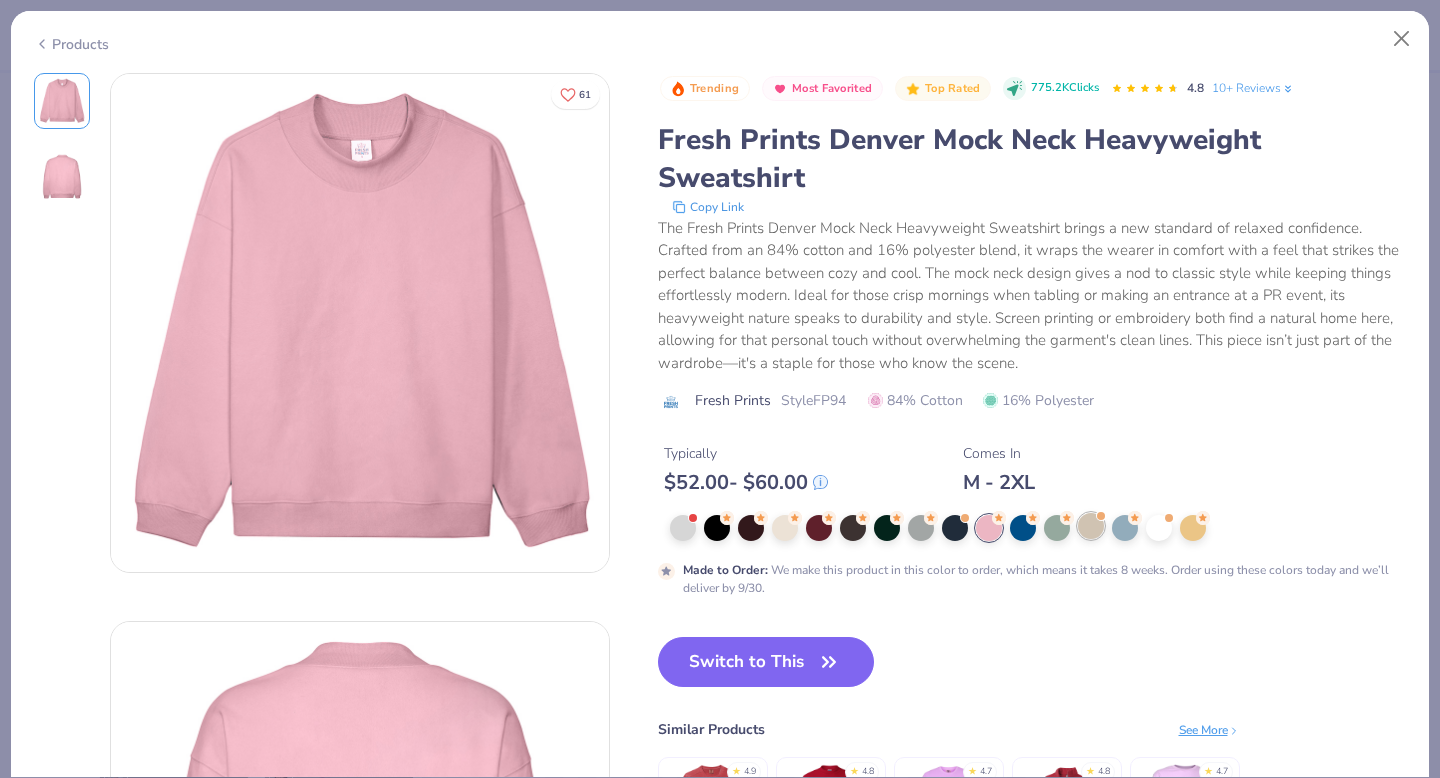 click at bounding box center (1091, 526) 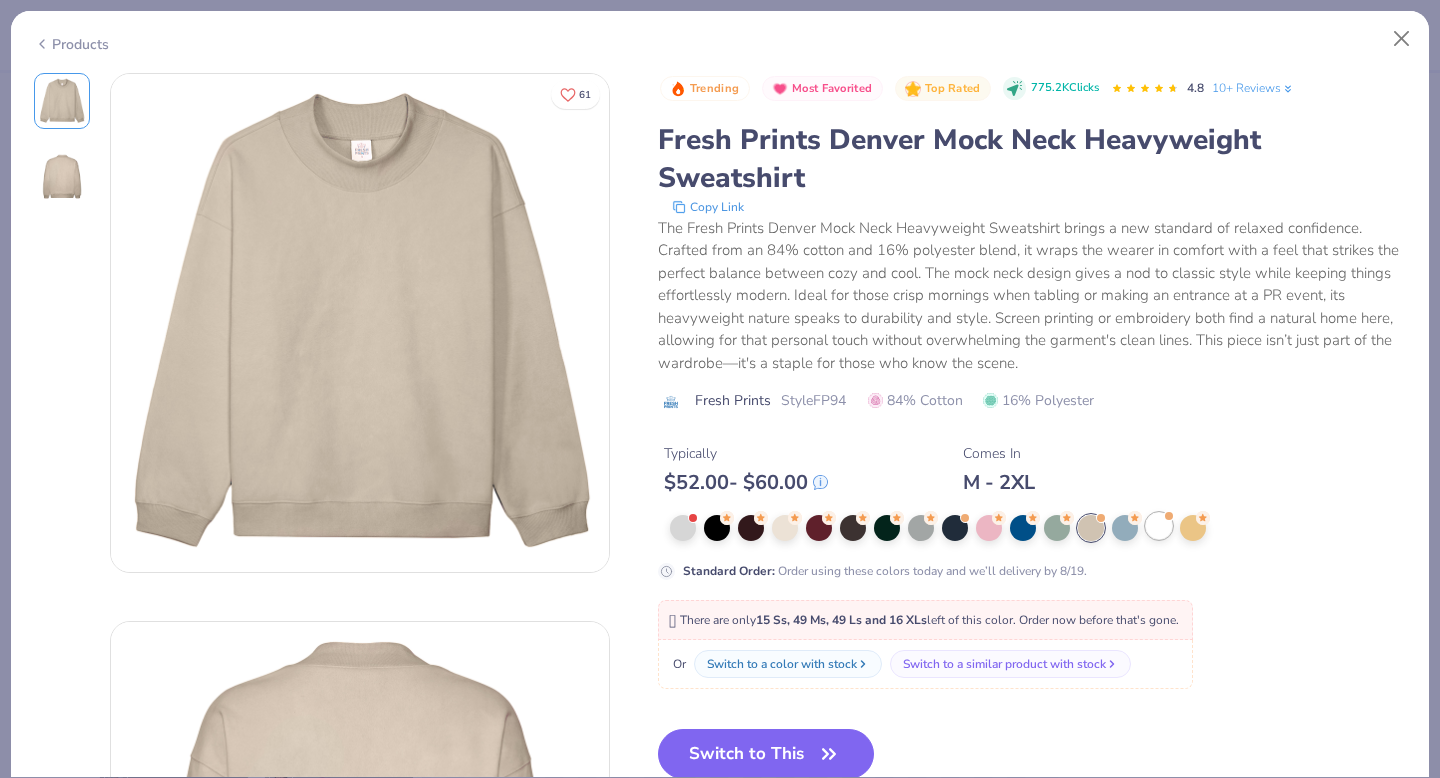 click at bounding box center [1159, 526] 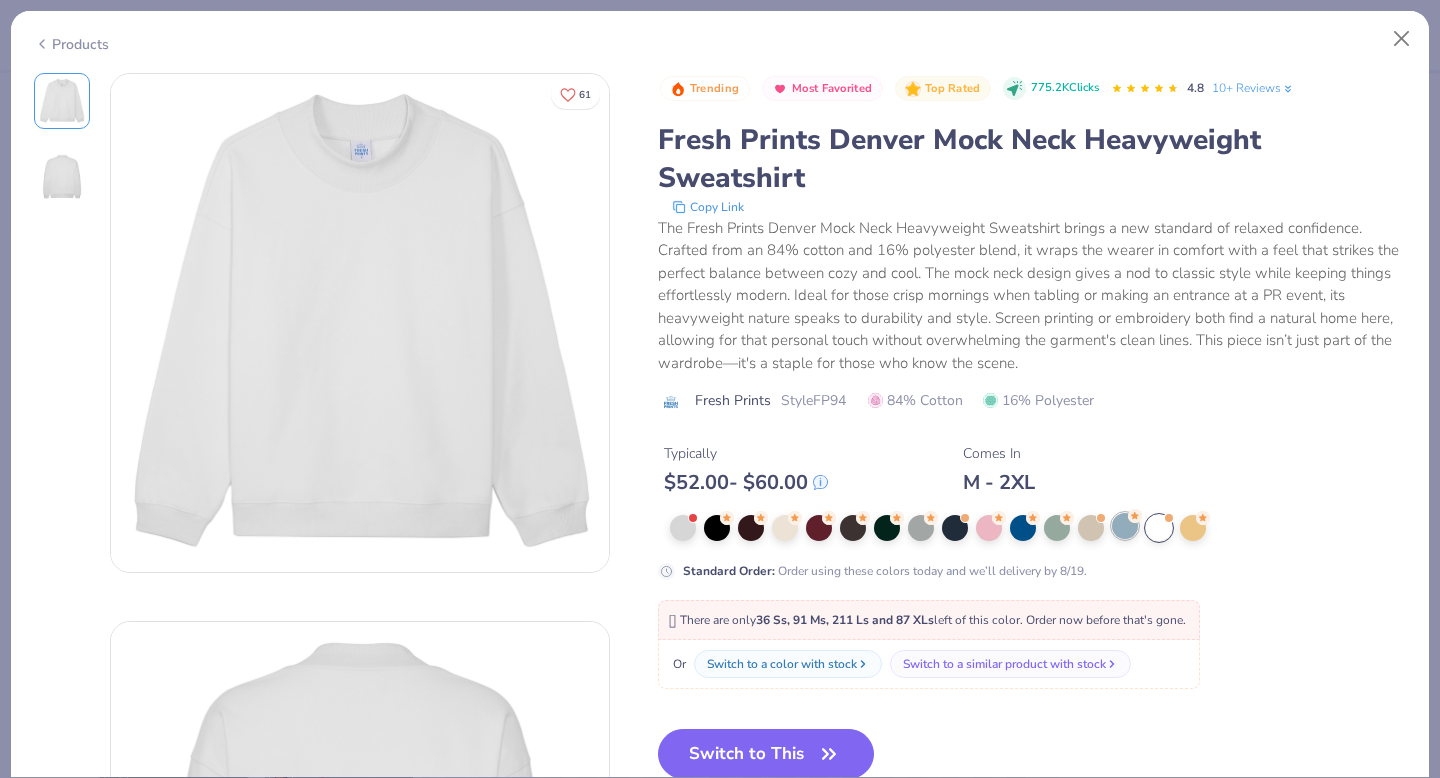 click at bounding box center [1125, 526] 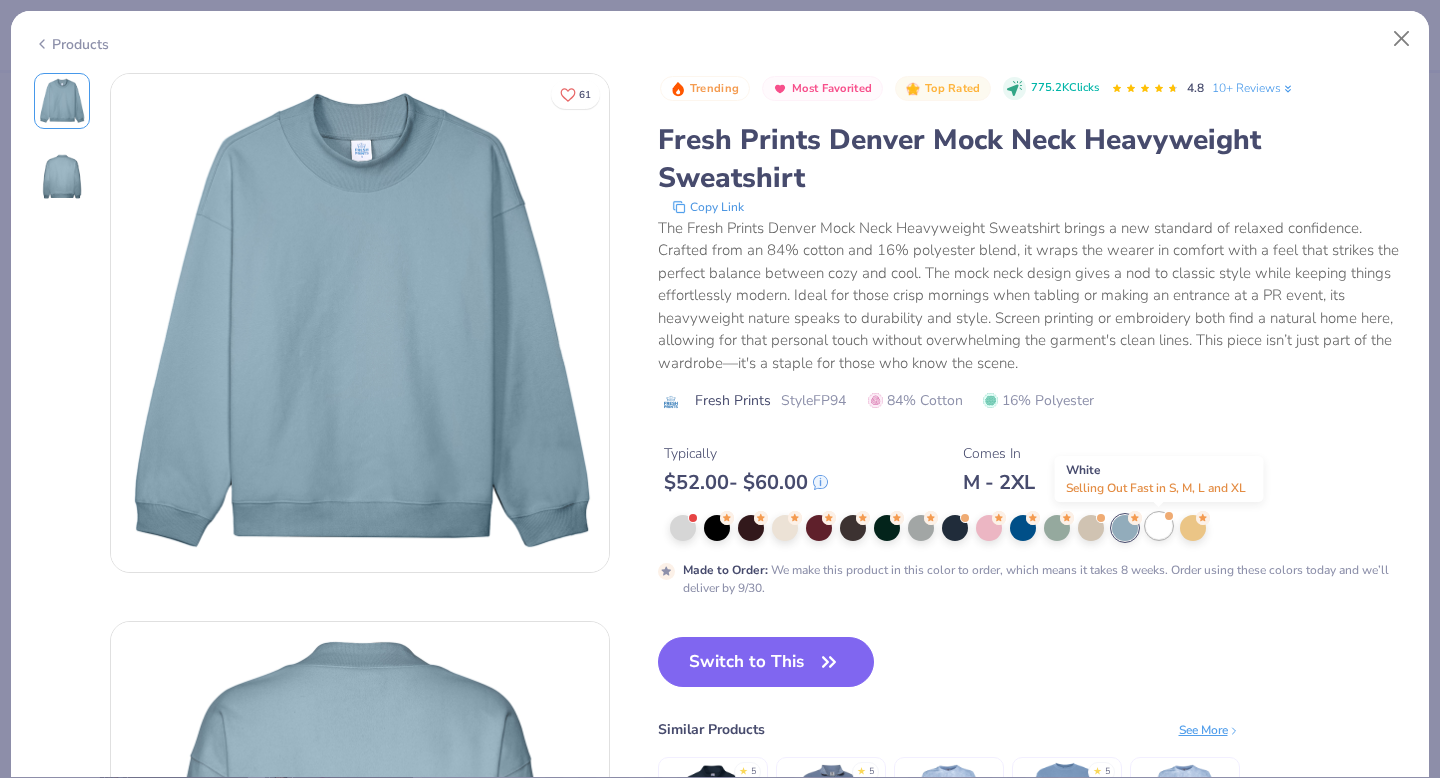 click at bounding box center [1159, 526] 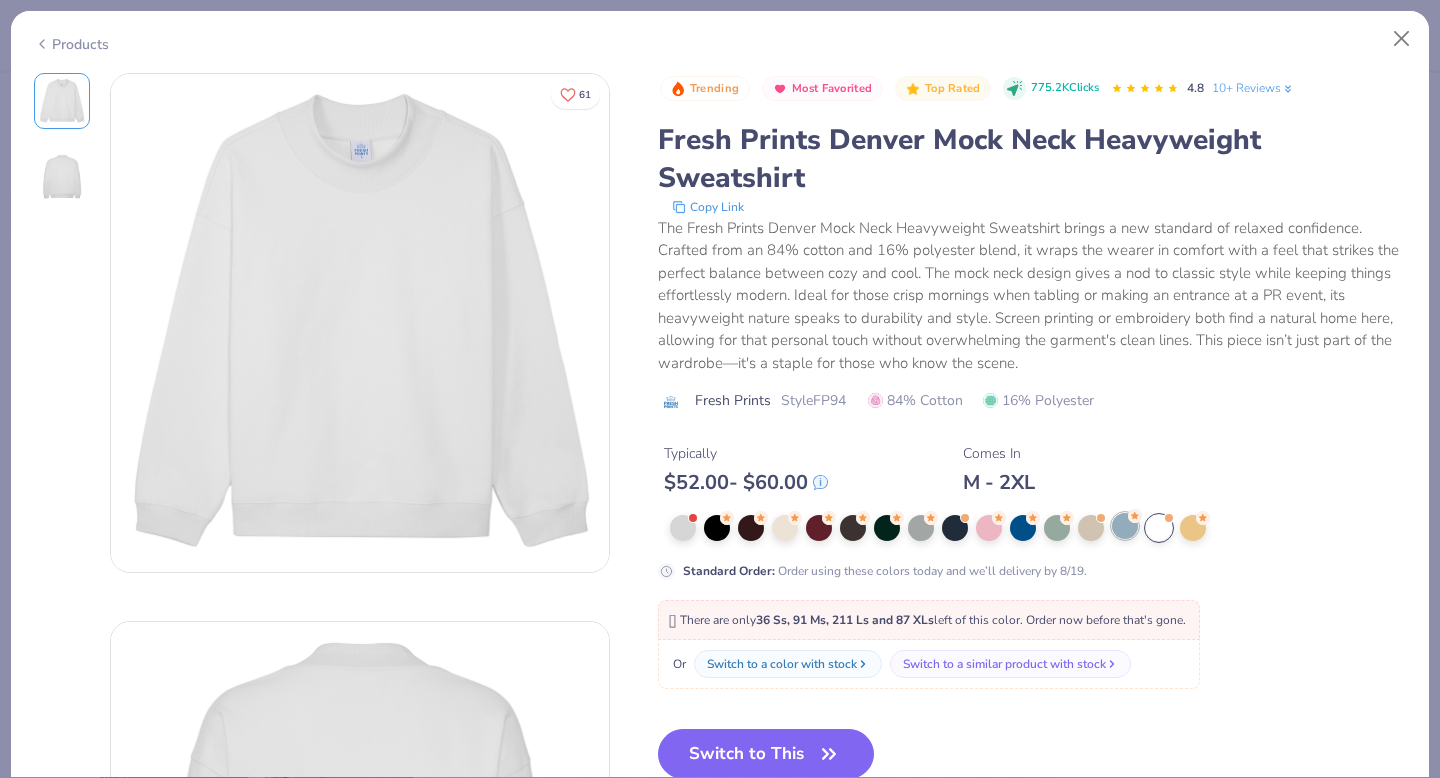 click at bounding box center [1125, 526] 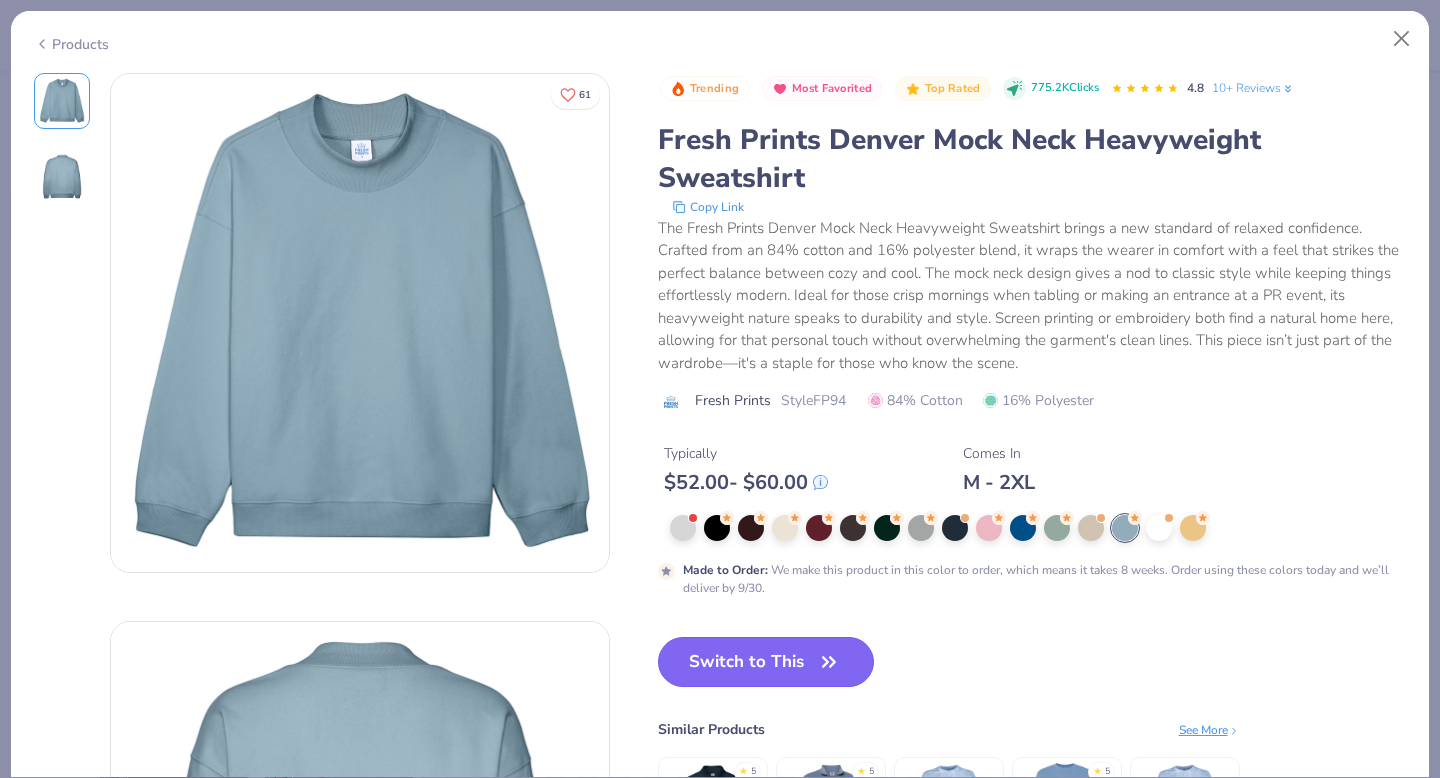 click on "Switch to This" at bounding box center (766, 662) 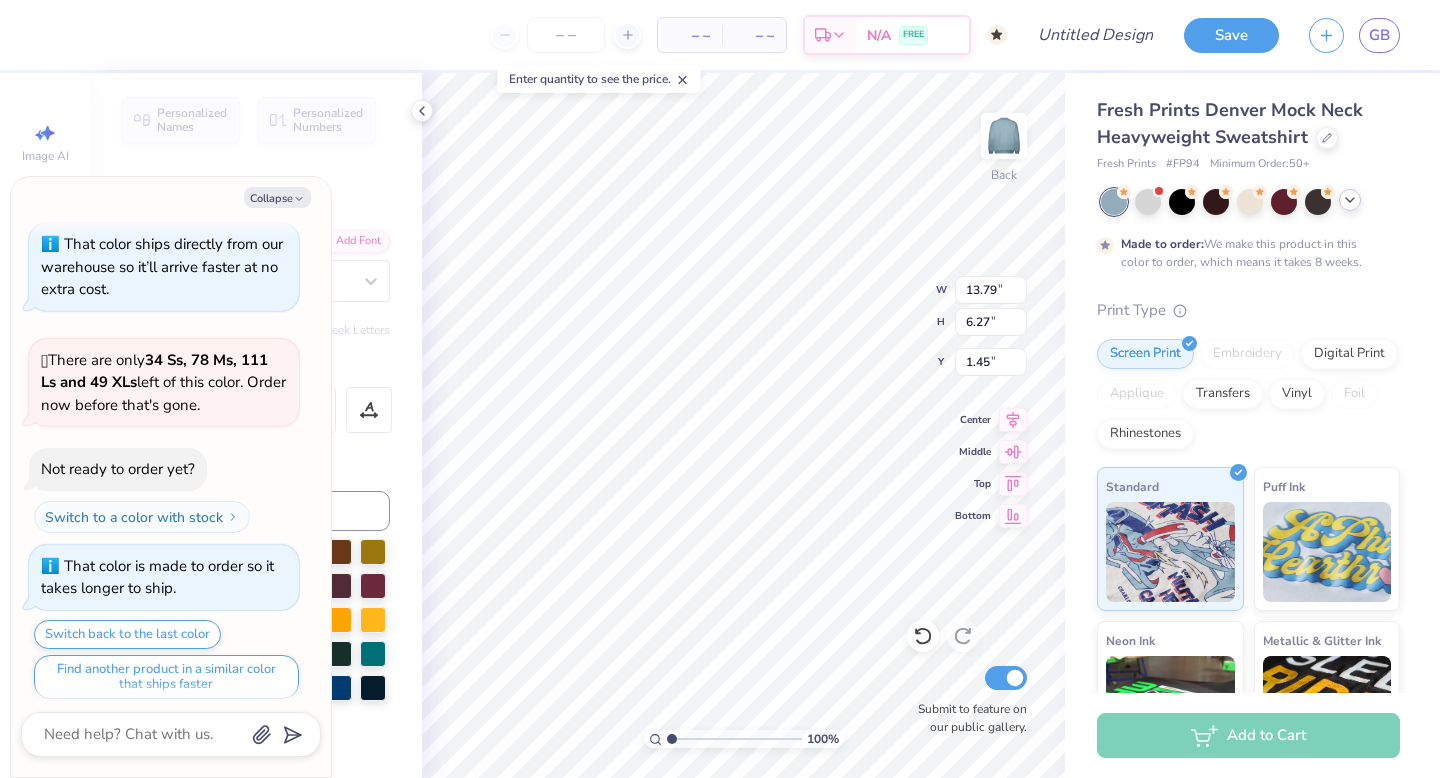 scroll, scrollTop: 953, scrollLeft: 0, axis: vertical 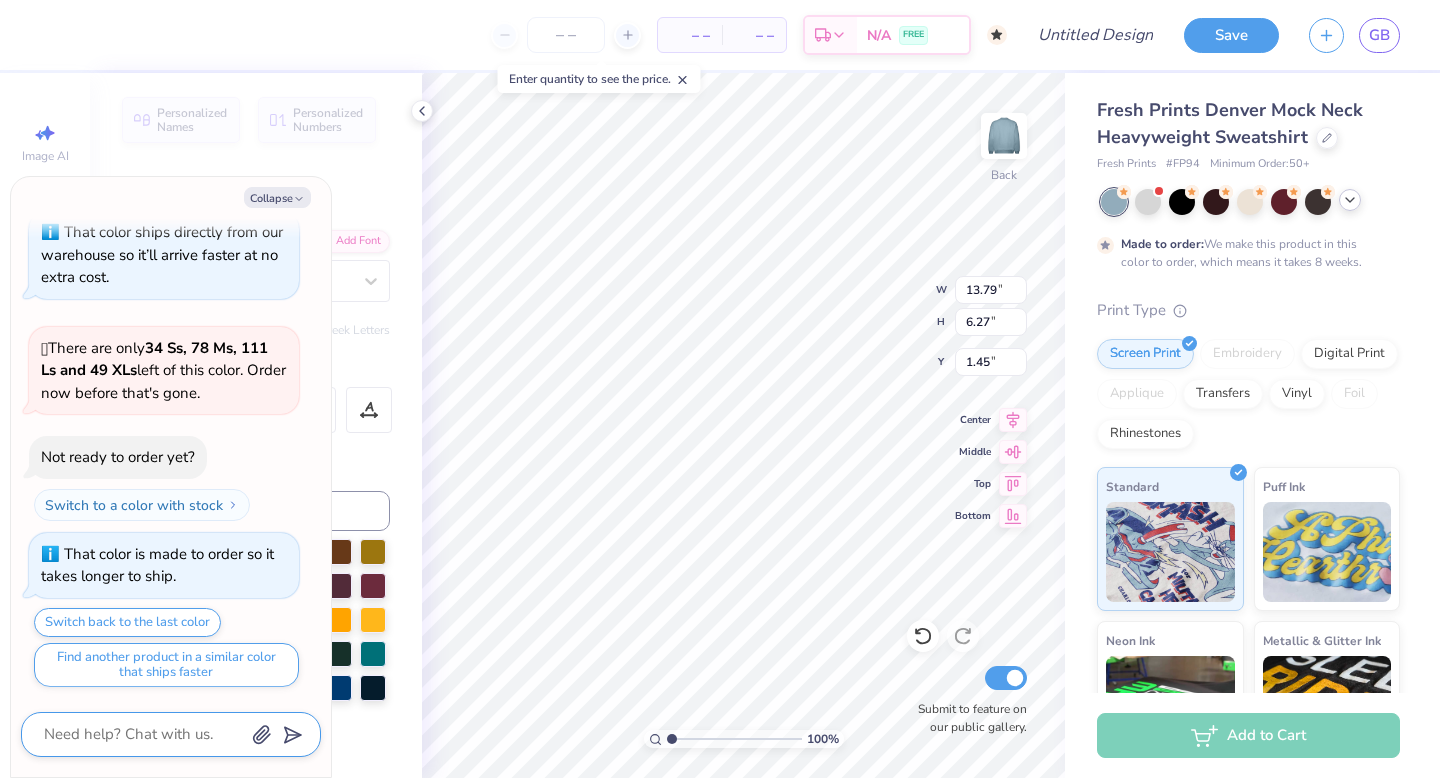 click at bounding box center (143, 734) 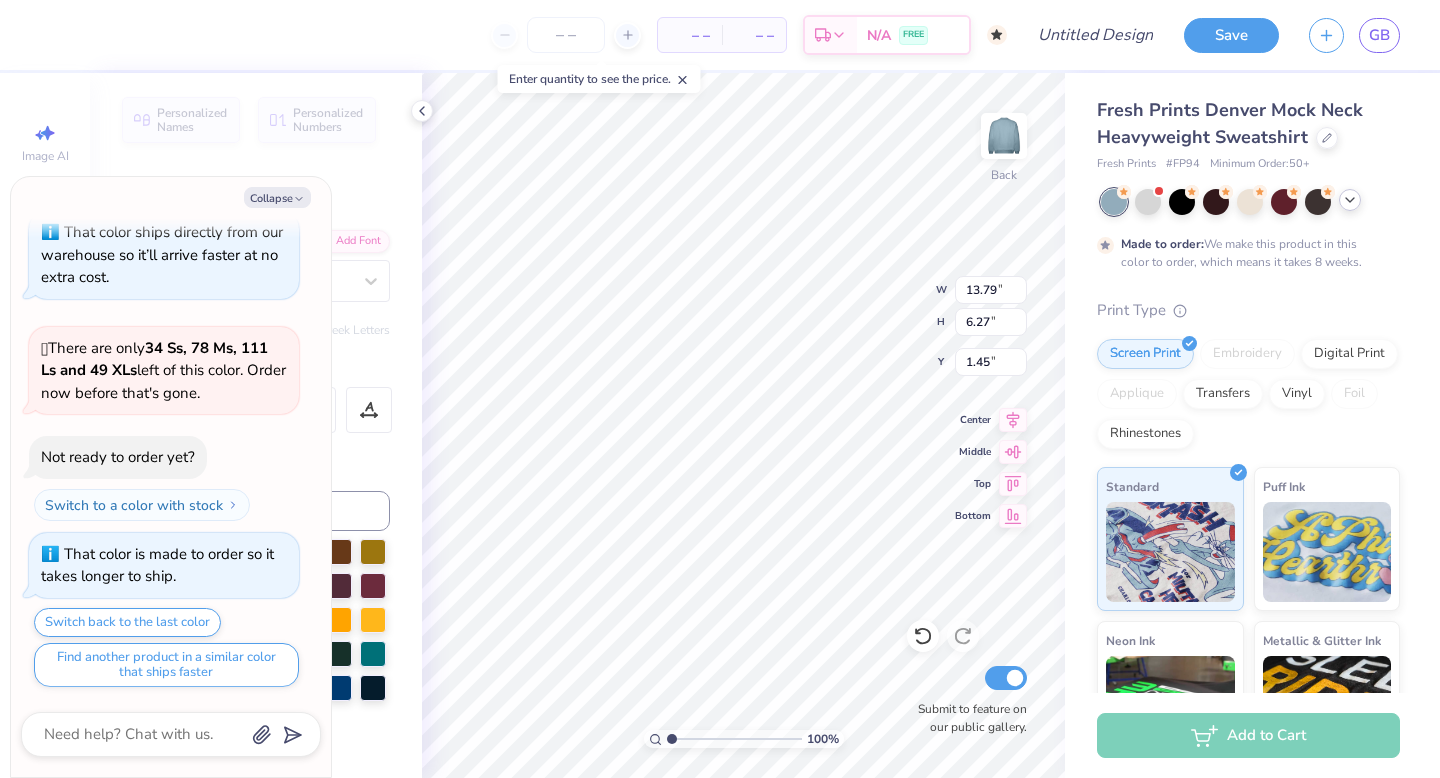 click on "Personalized Names Personalized Numbers Text Tool  Add Font Font Freshman Switch to Greek Letters Format Color Styles Text Shape" at bounding box center (256, 425) 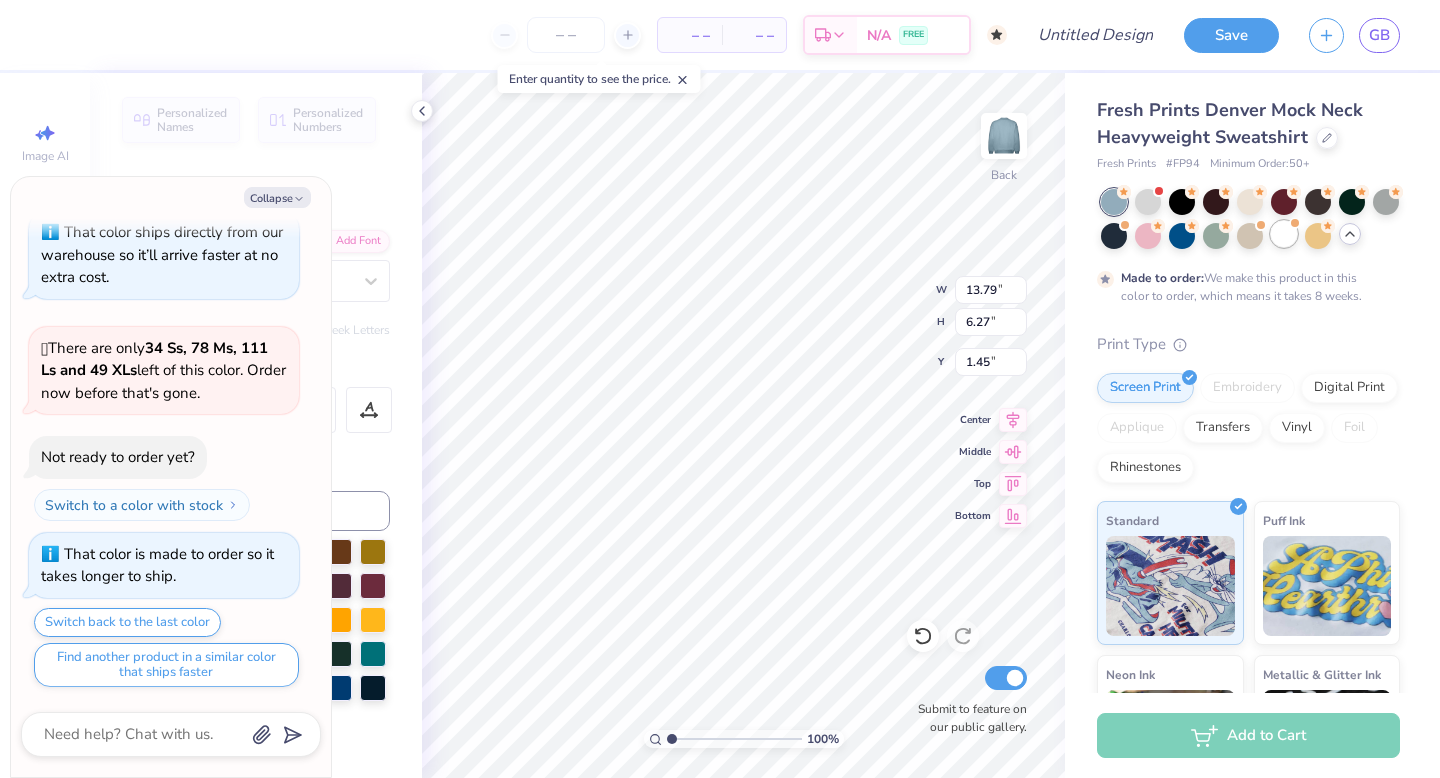 click at bounding box center (1284, 234) 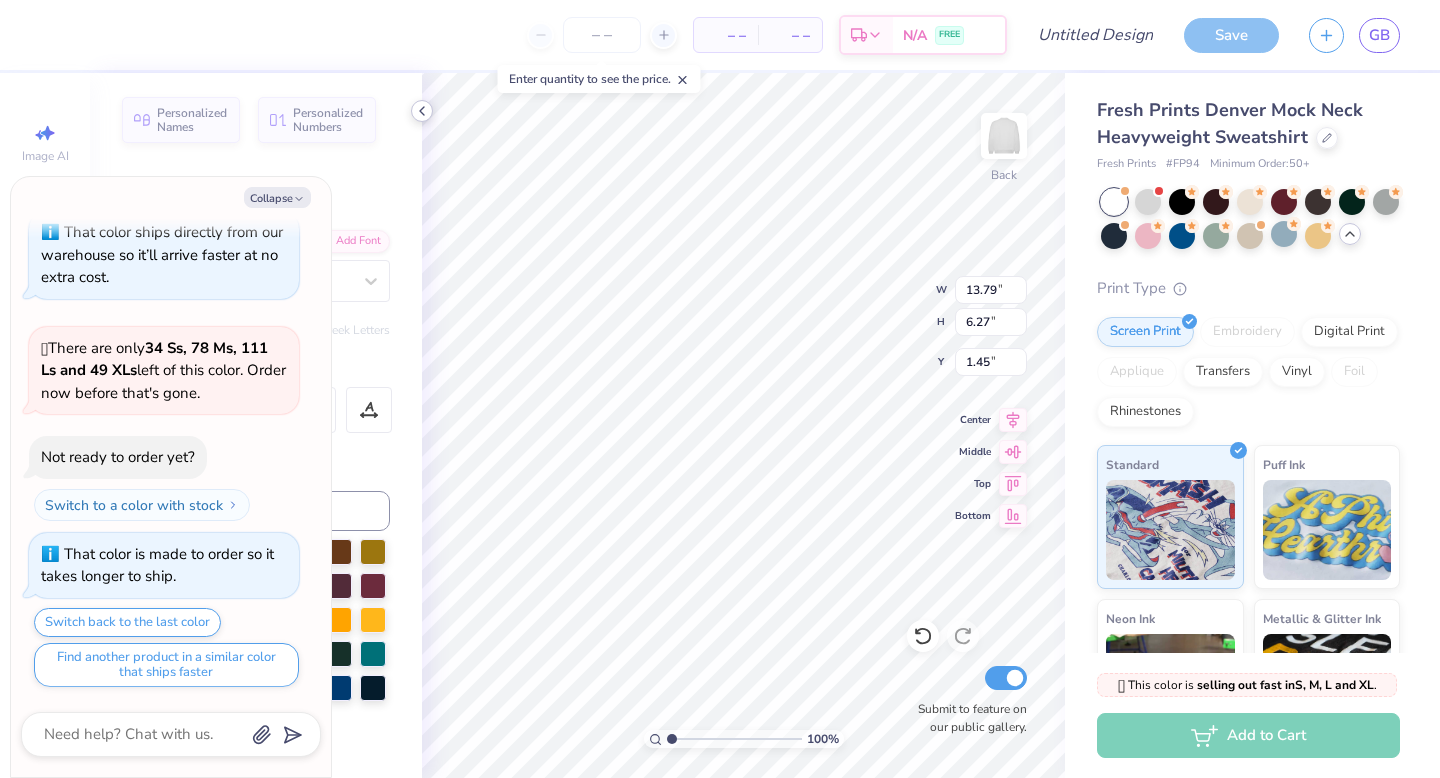scroll, scrollTop: 1313, scrollLeft: 0, axis: vertical 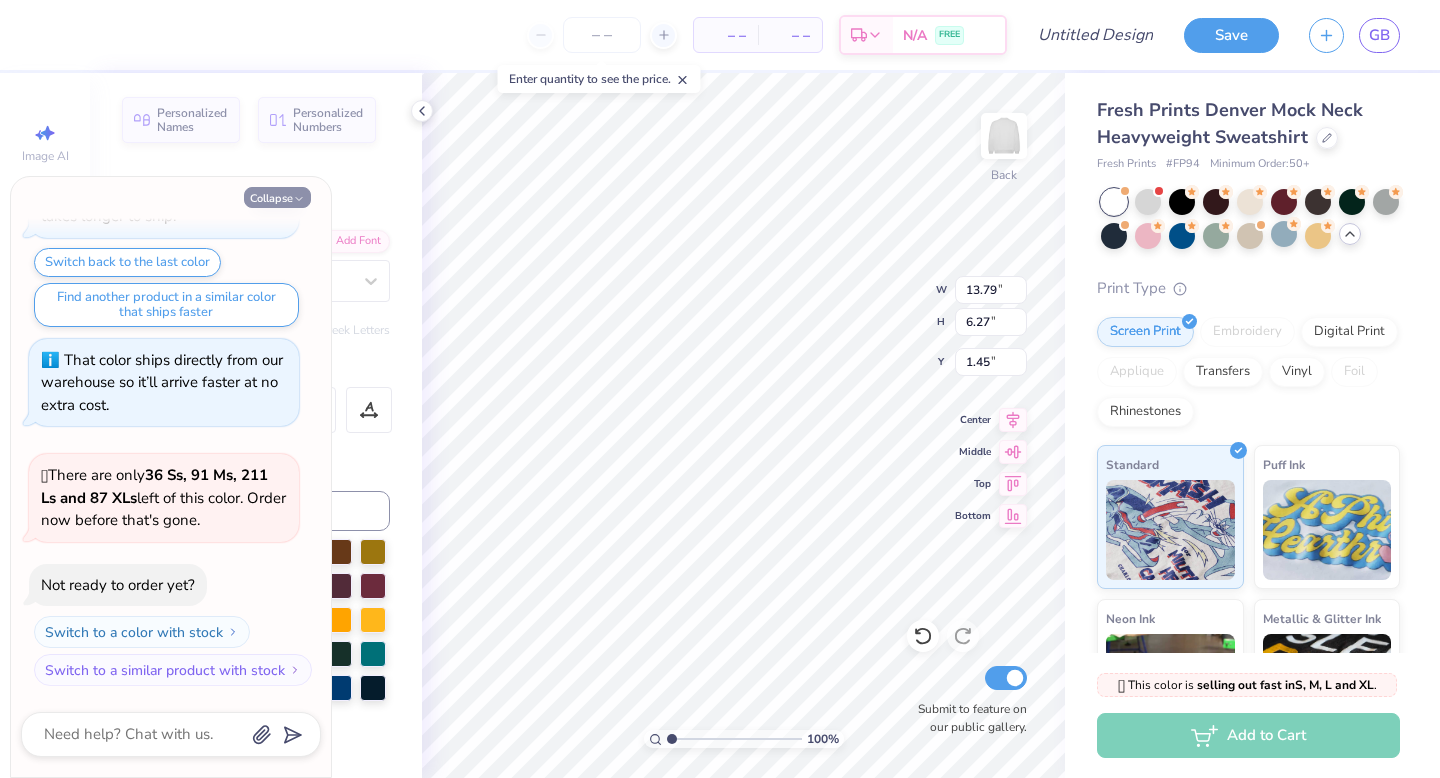 drag, startPoint x: 276, startPoint y: 197, endPoint x: 301, endPoint y: 199, distance: 25.079872 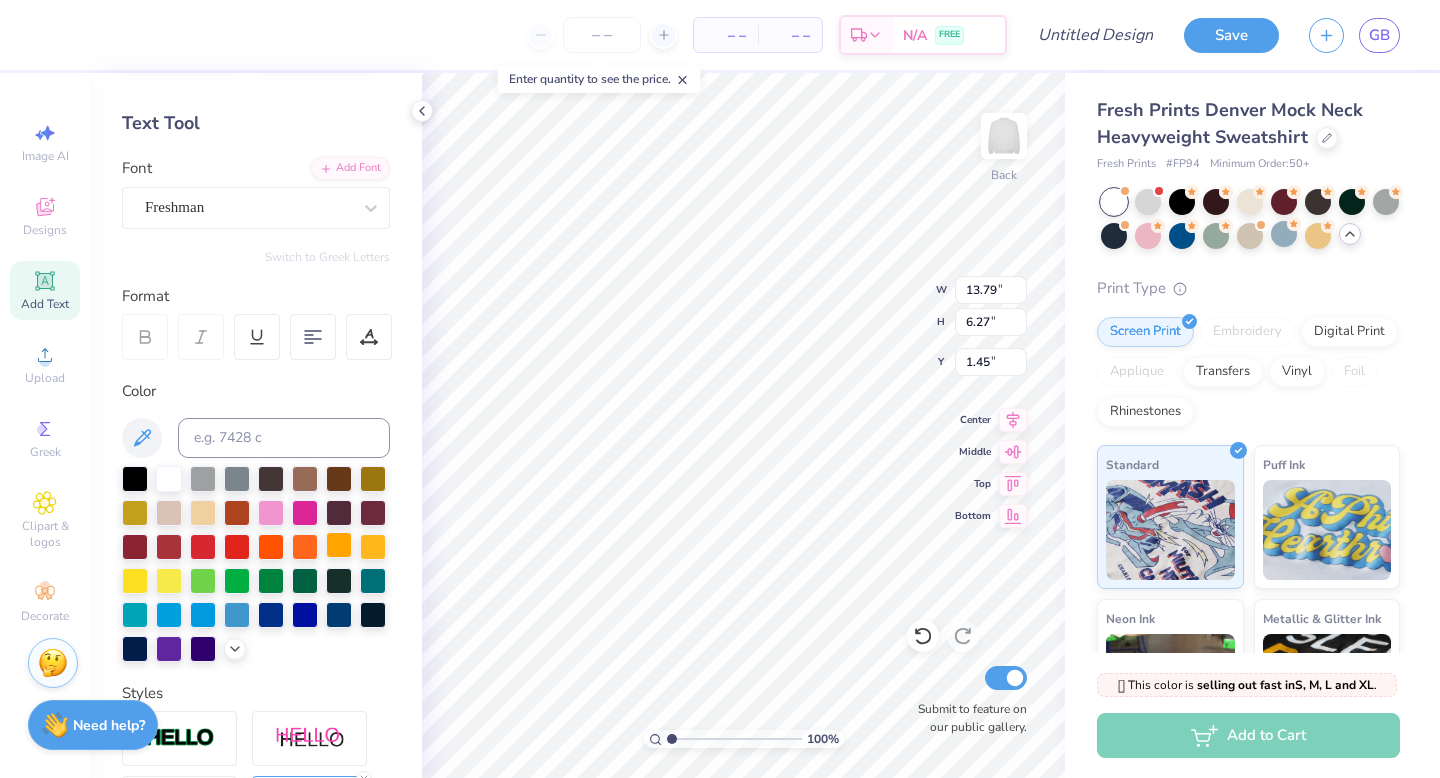 scroll, scrollTop: 70, scrollLeft: 0, axis: vertical 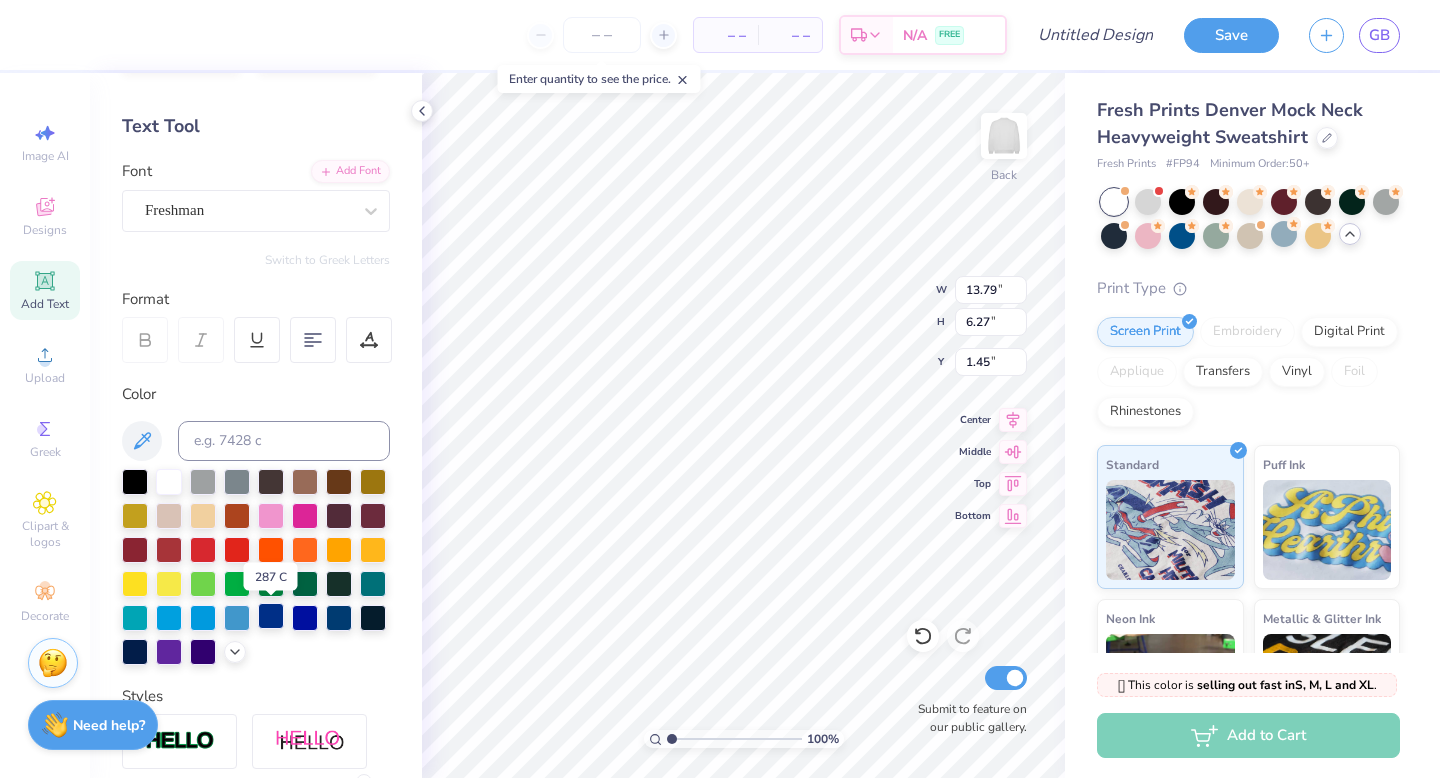 click at bounding box center (271, 616) 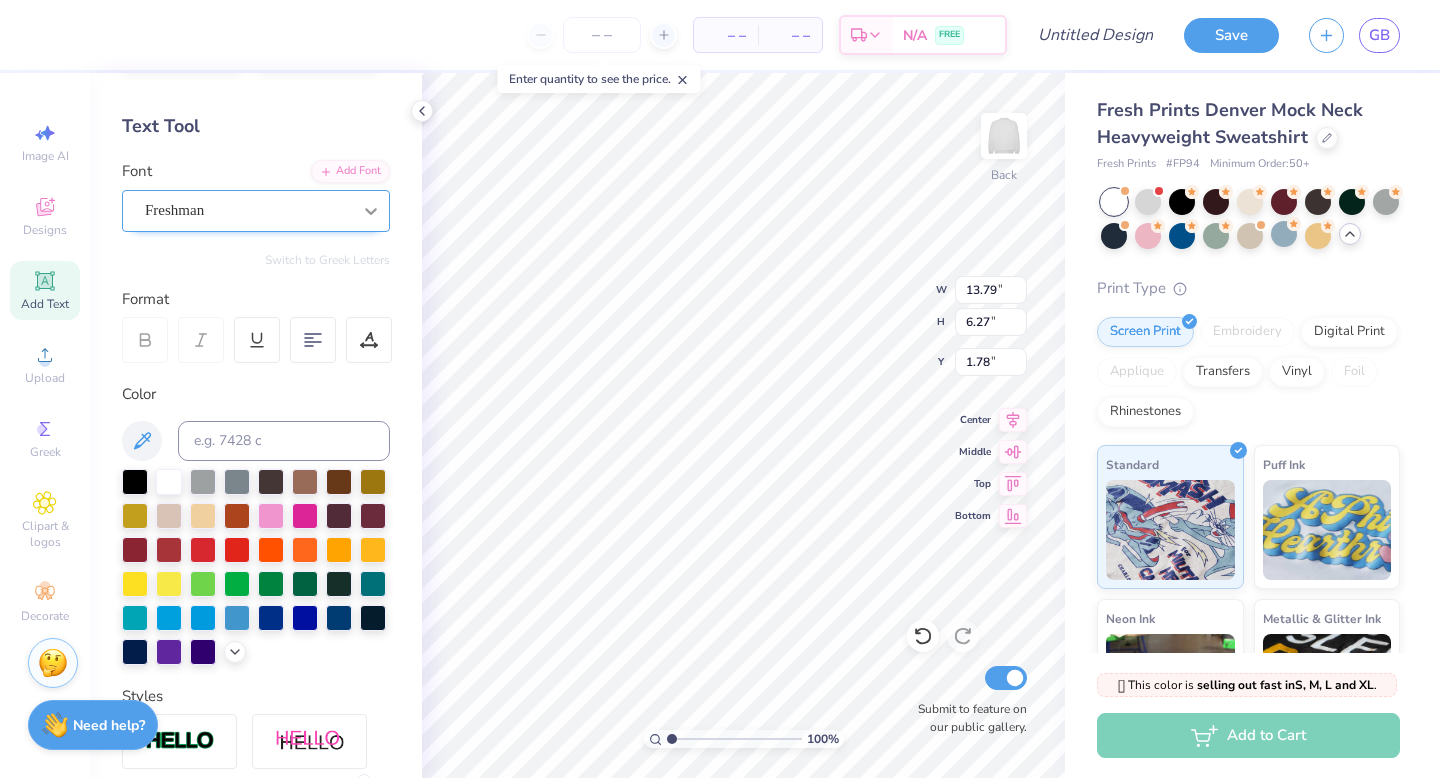 click 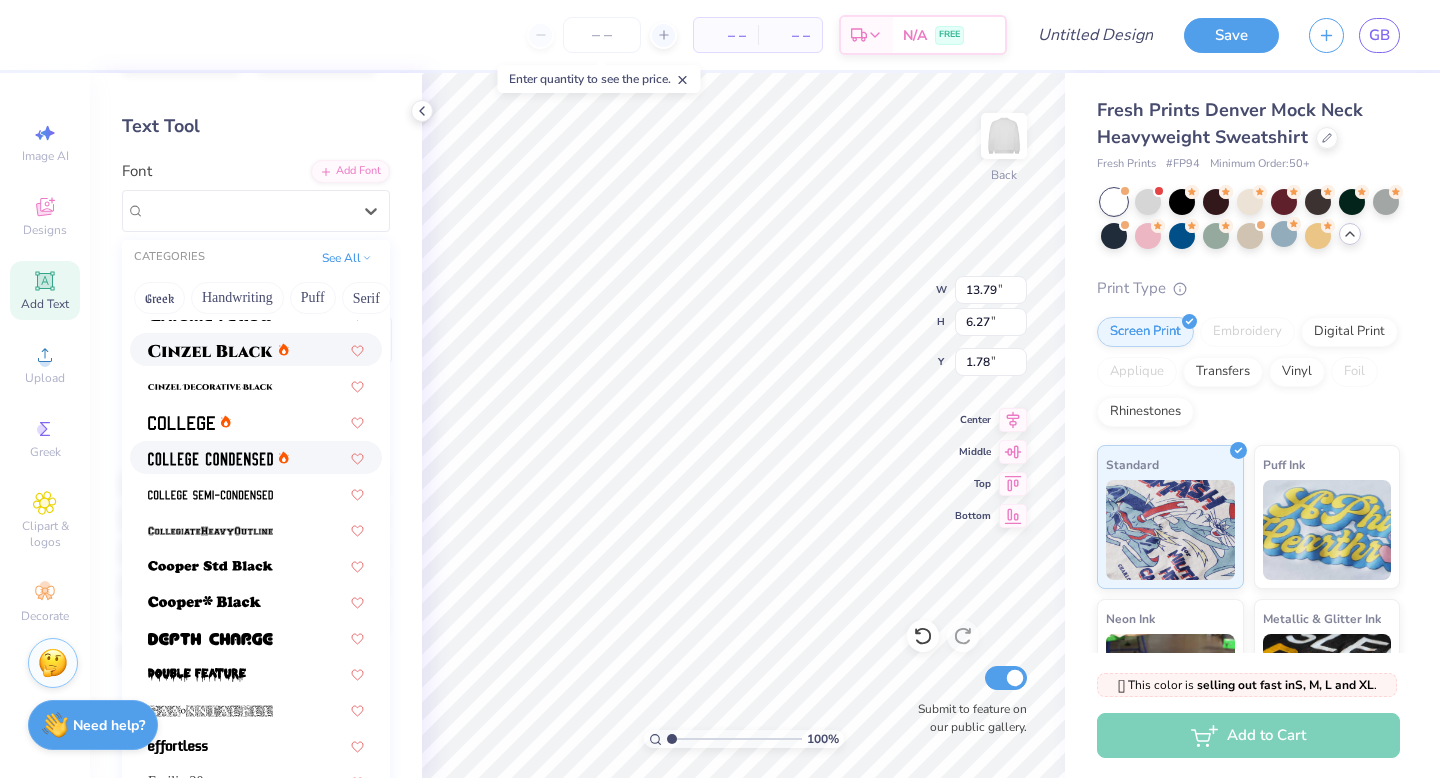 scroll, scrollTop: 132, scrollLeft: 0, axis: vertical 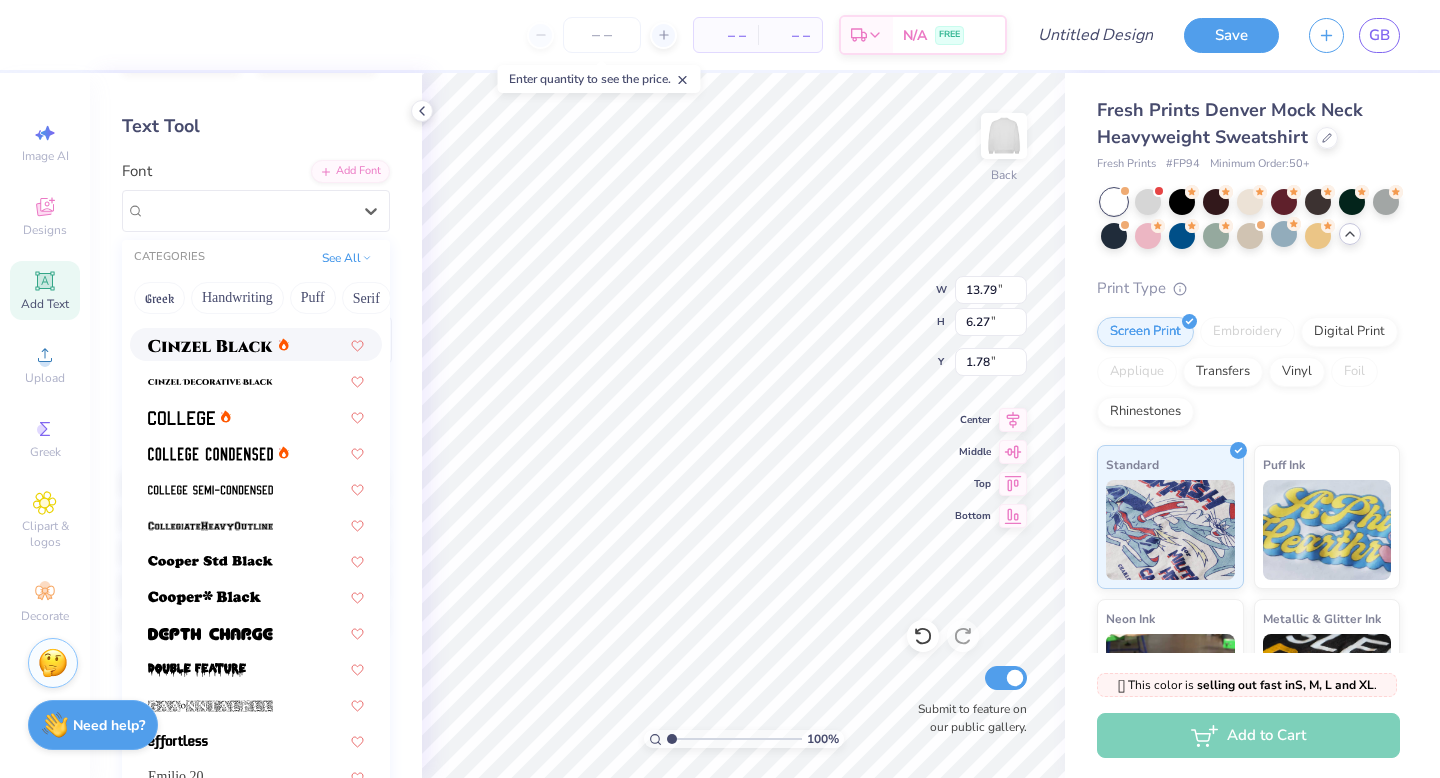 click on "Personalized Names Personalized Numbers Text Tool  Add Font Font option Cinzel Black (Black) focused, 4 of 76. 76 results available. Use Up and Down to choose options, press Enter to select the currently focused option, press Escape to exit the menu, press Tab to select the option and exit the menu. Freshman CATEGORIES See All Greek Handwriting Puff Serif Bold Calligraphy Retro Sans Serif Minimal Fantasy Techno Others Default Emilio 20 Freshman Super Corn Super Dream Varsity Team Switch to Greek Letters Format Color Styles Text Shape" at bounding box center (256, 425) 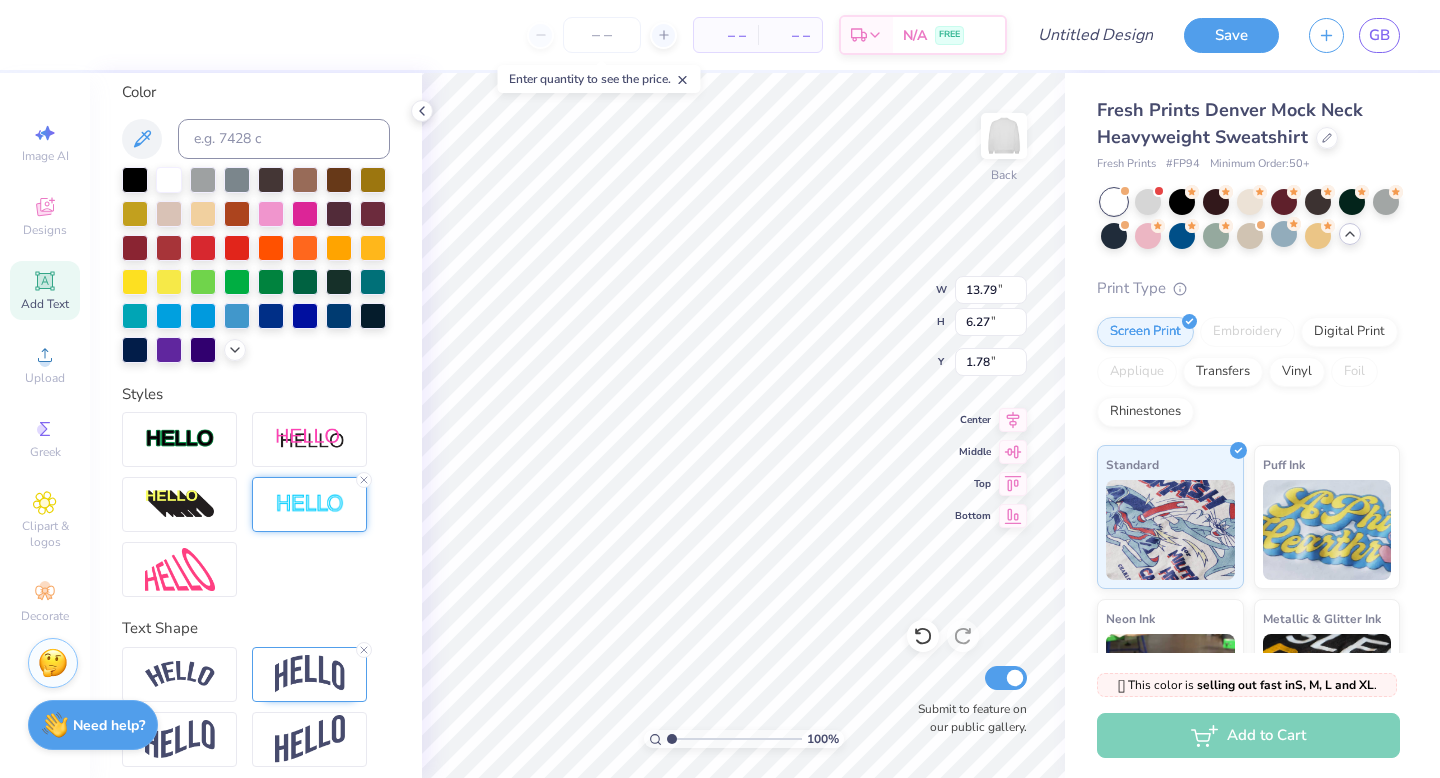 scroll, scrollTop: 384, scrollLeft: 0, axis: vertical 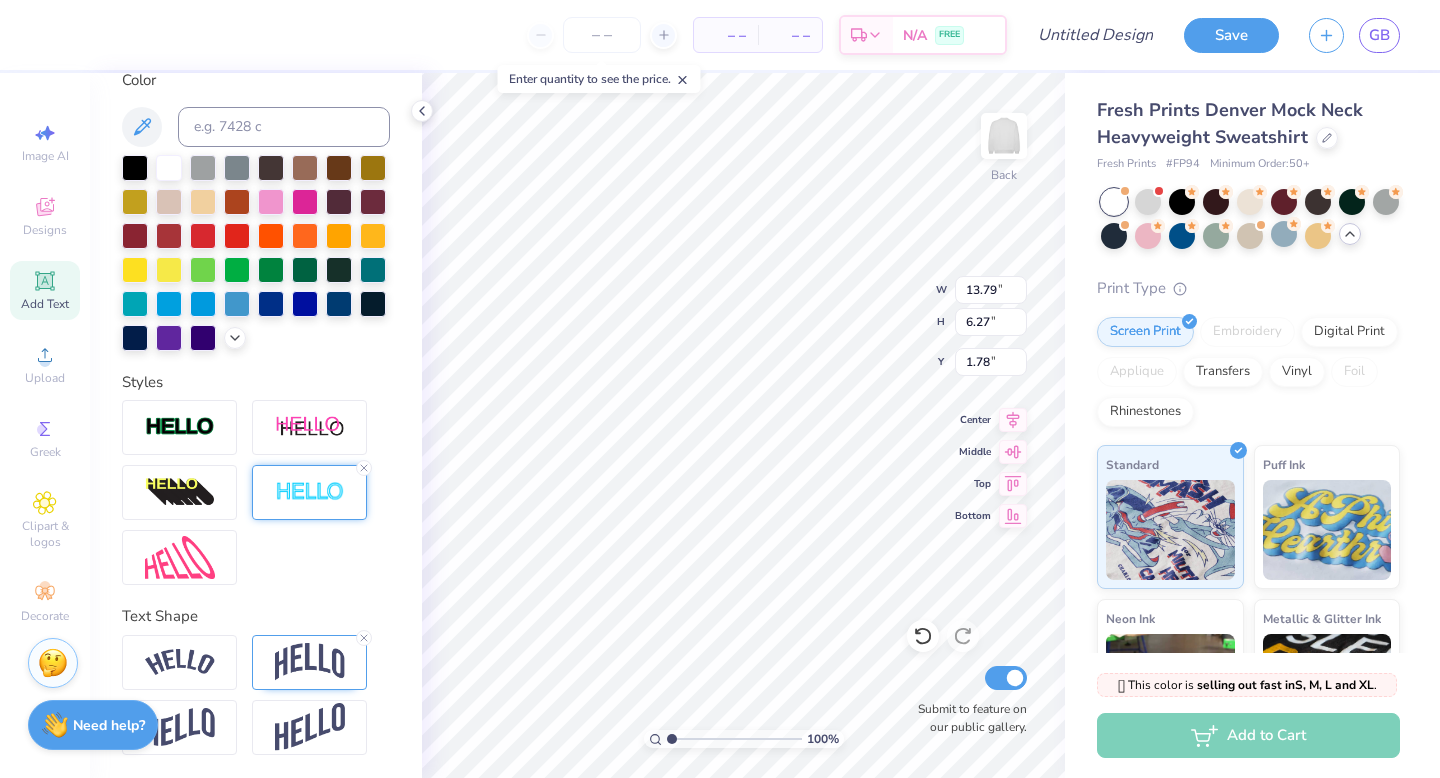 click at bounding box center [310, 492] 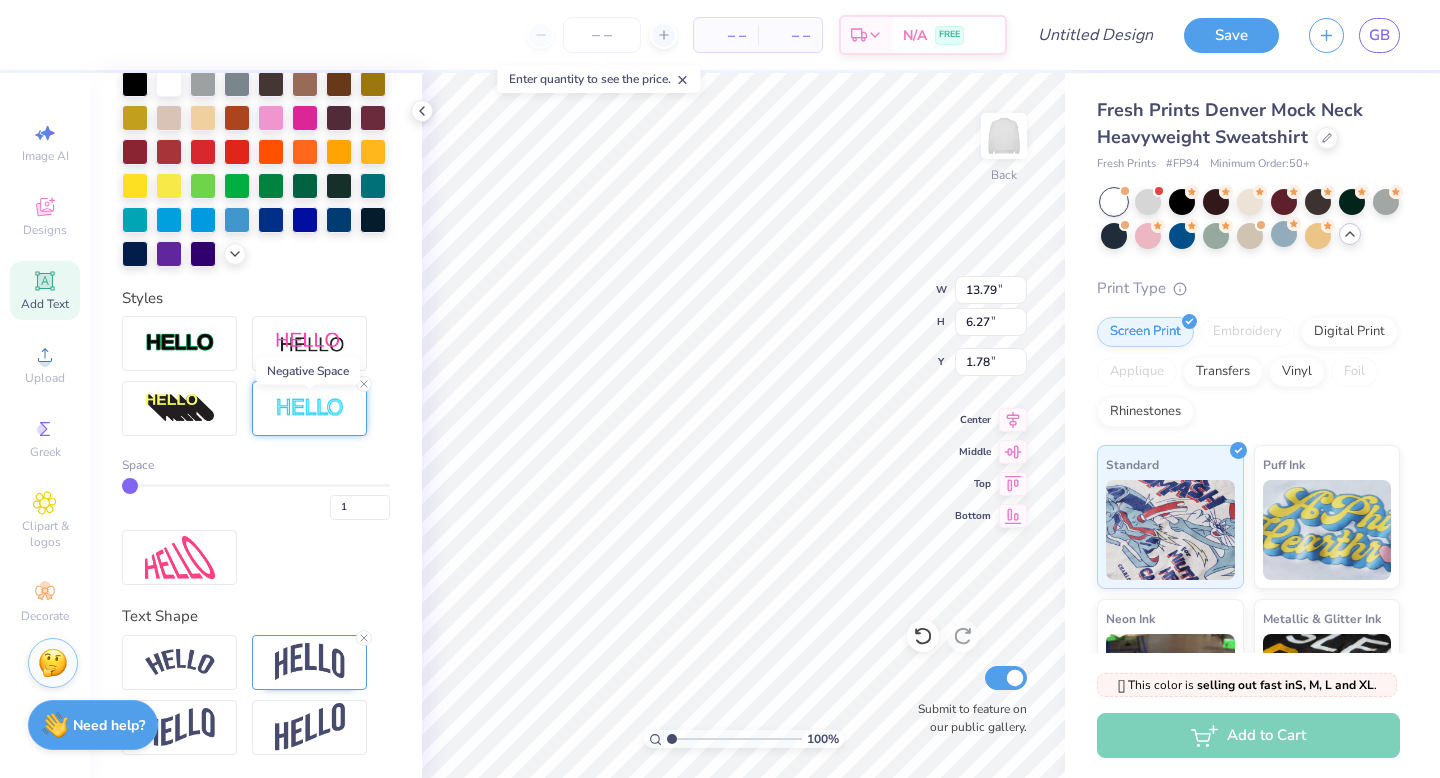 scroll, scrollTop: 466, scrollLeft: 0, axis: vertical 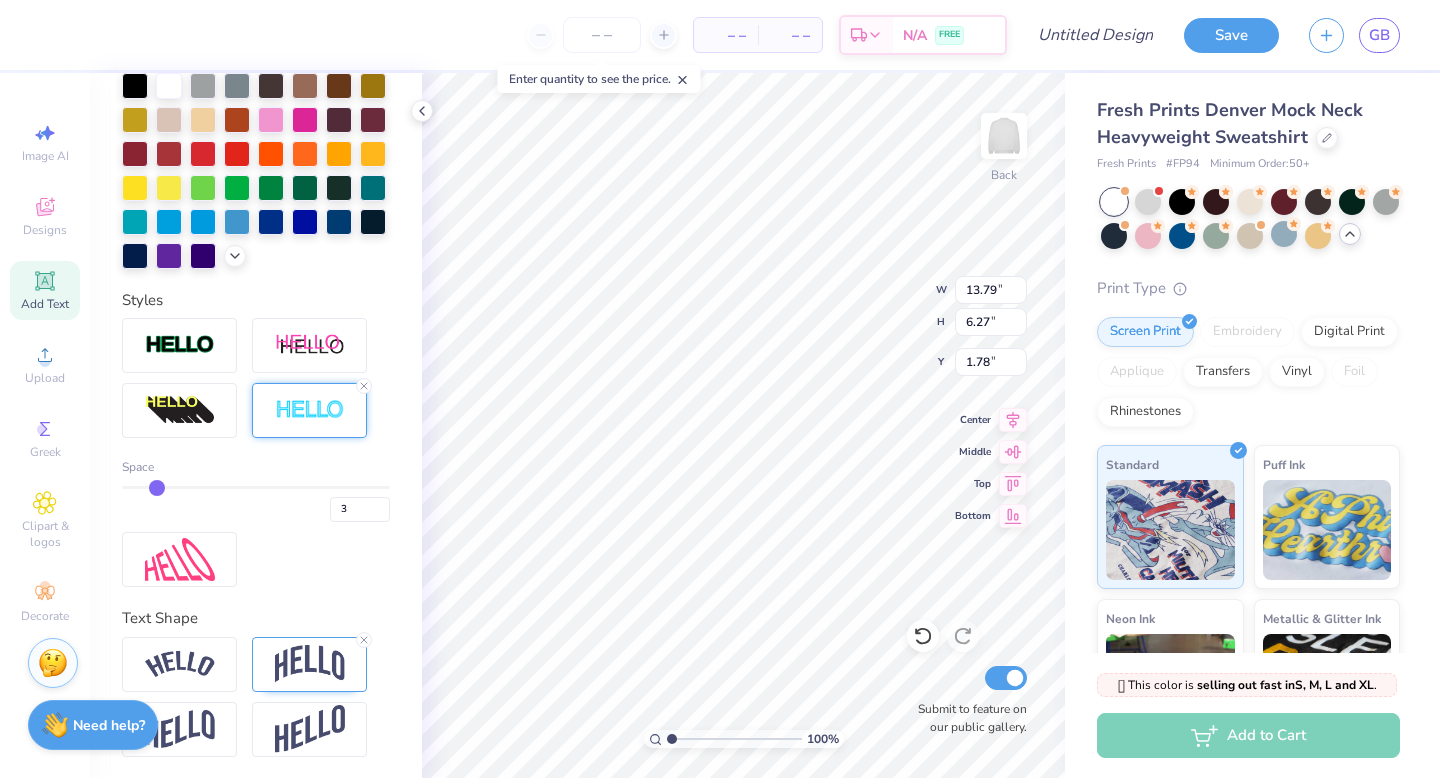 drag, startPoint x: 130, startPoint y: 492, endPoint x: 161, endPoint y: 491, distance: 31.016125 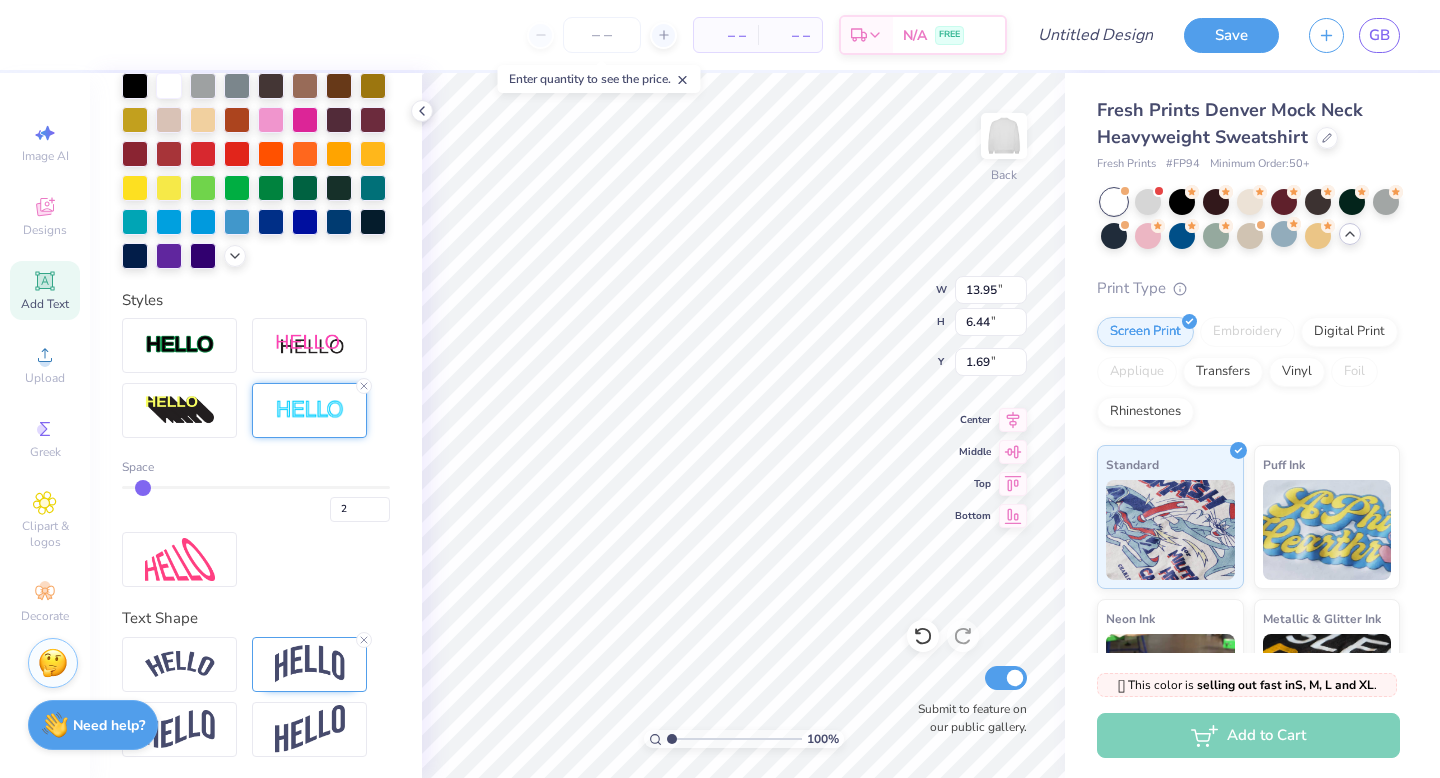 click at bounding box center [256, 487] 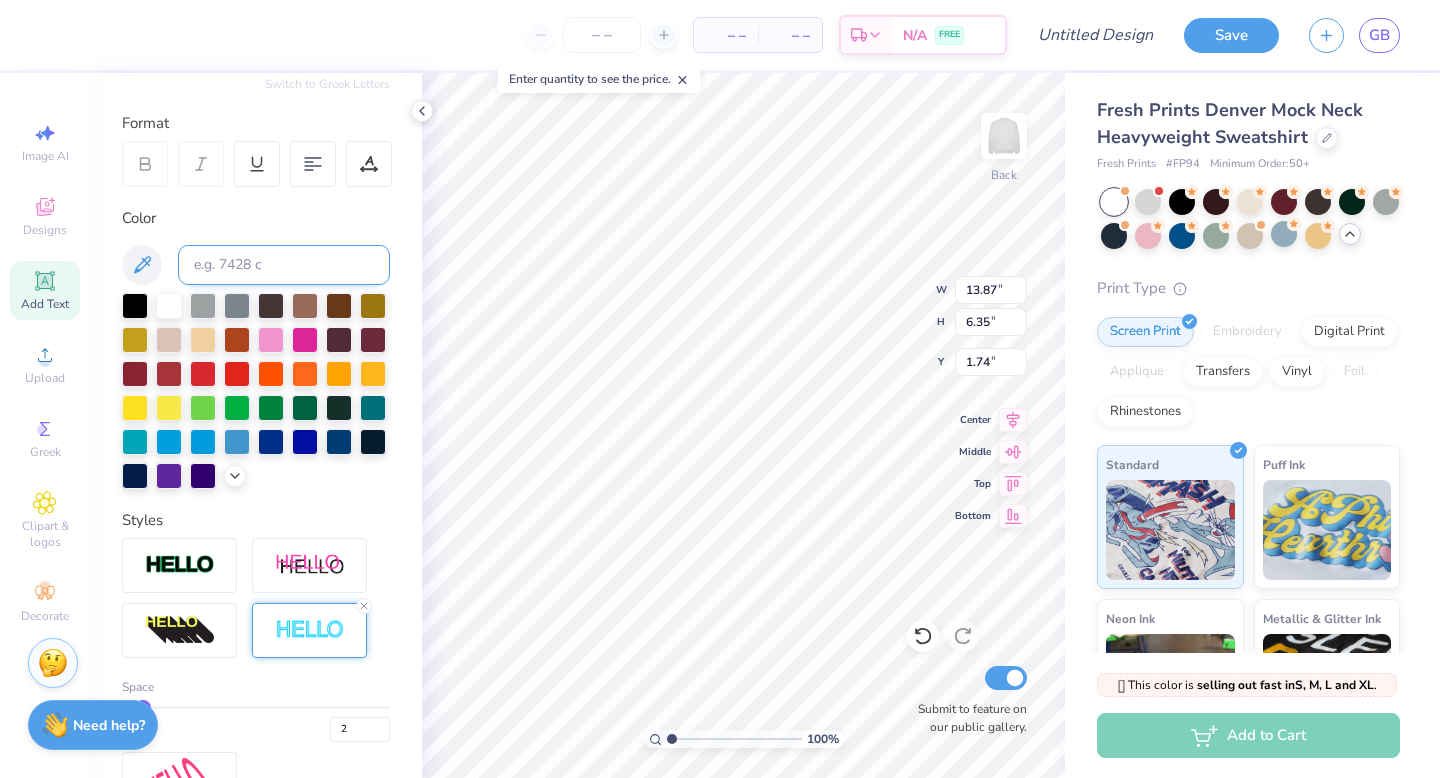 scroll, scrollTop: 468, scrollLeft: 0, axis: vertical 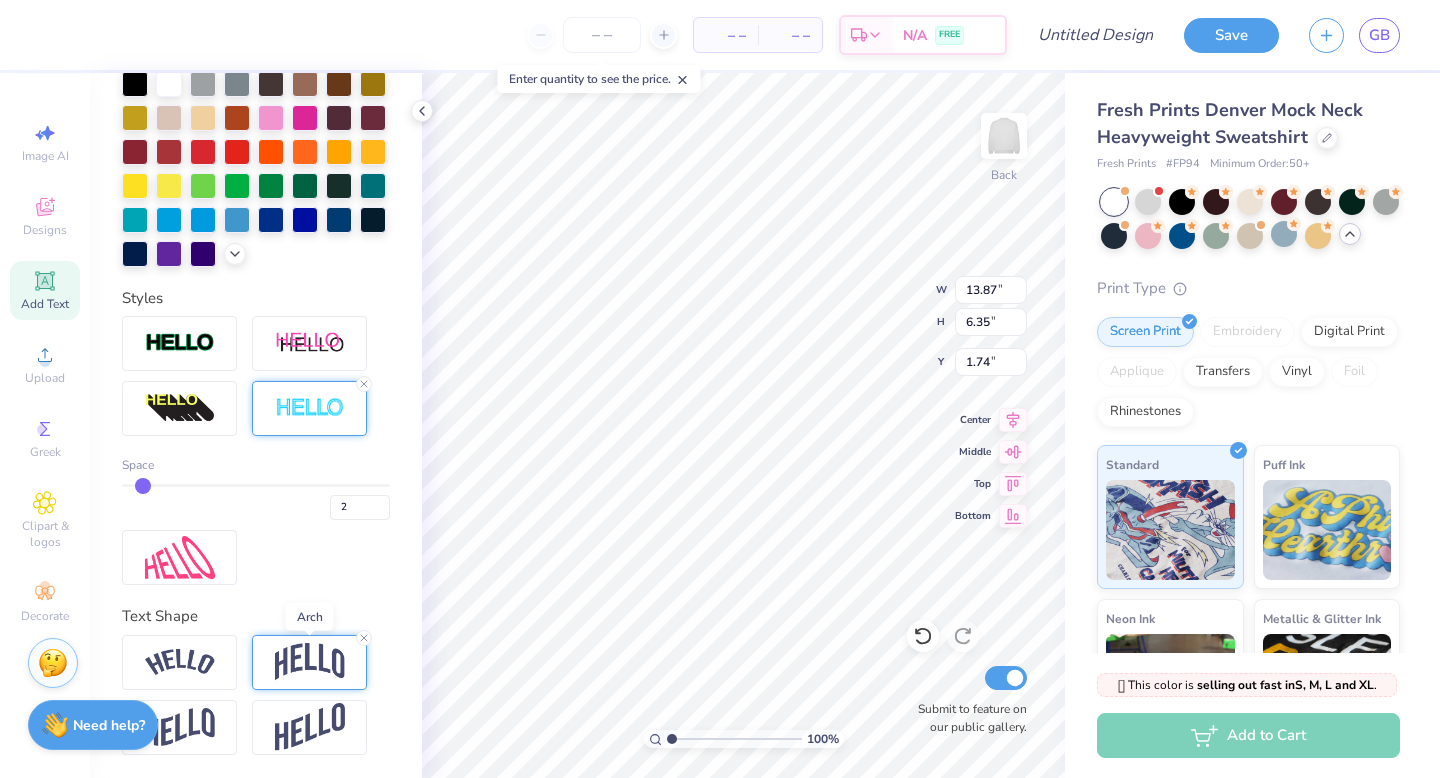 click at bounding box center (310, 662) 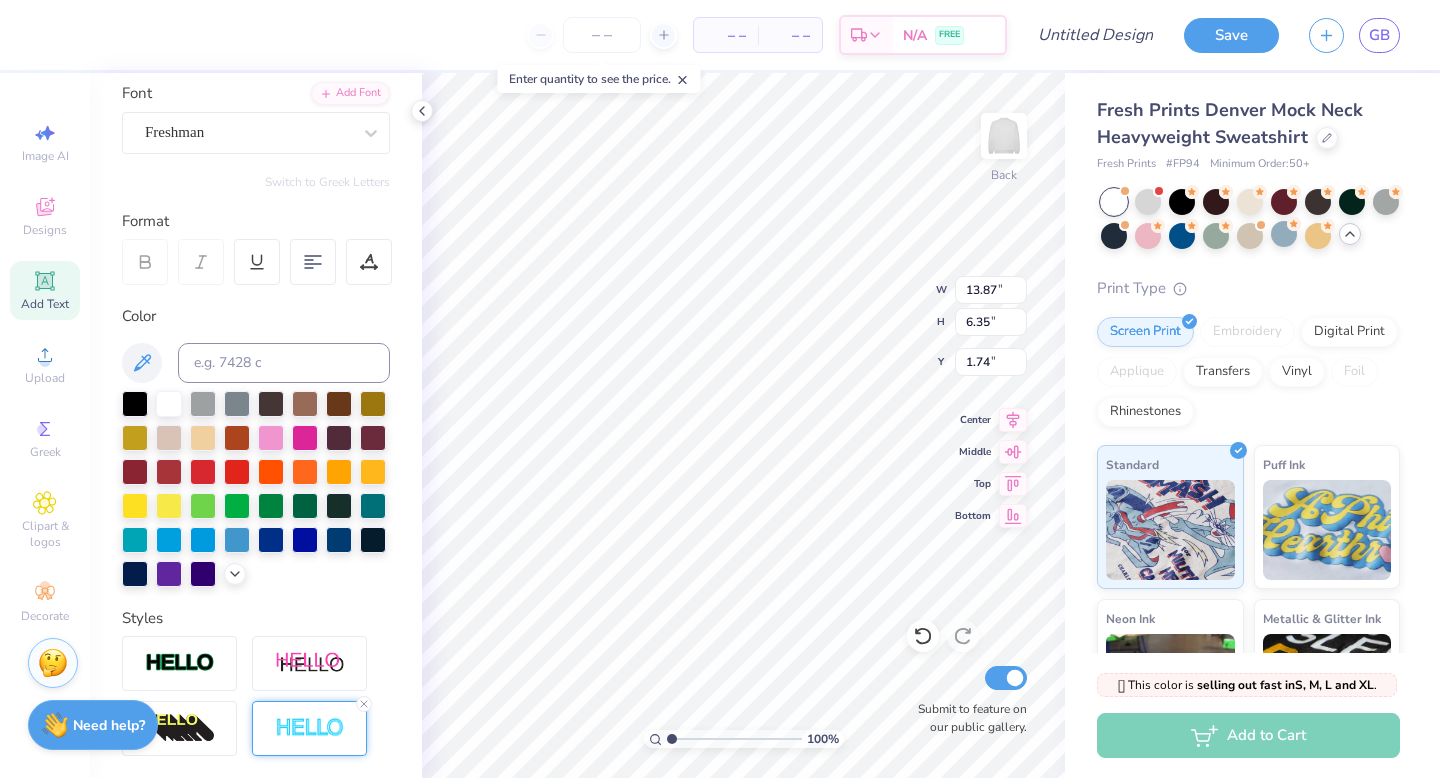 scroll, scrollTop: 102, scrollLeft: 0, axis: vertical 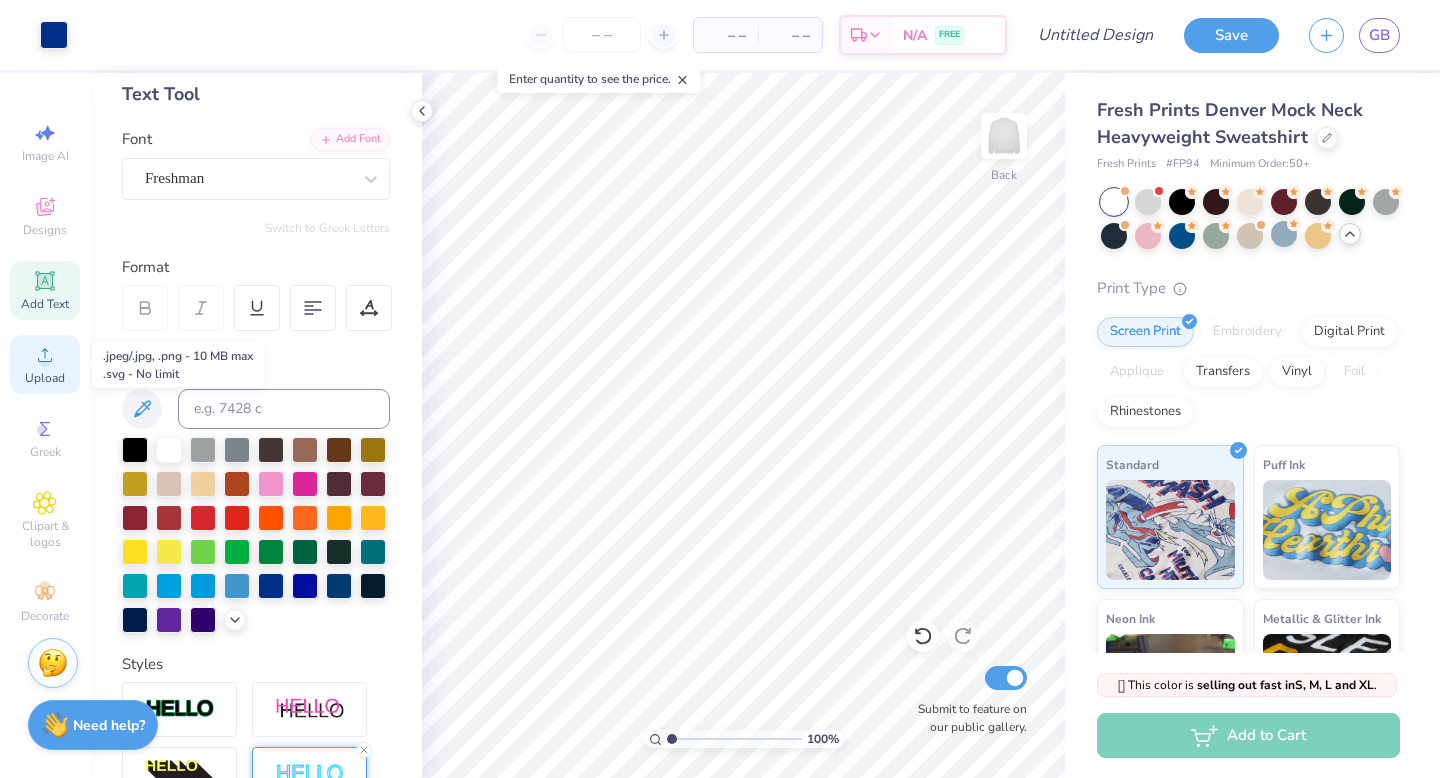 click on "Upload" at bounding box center [45, 378] 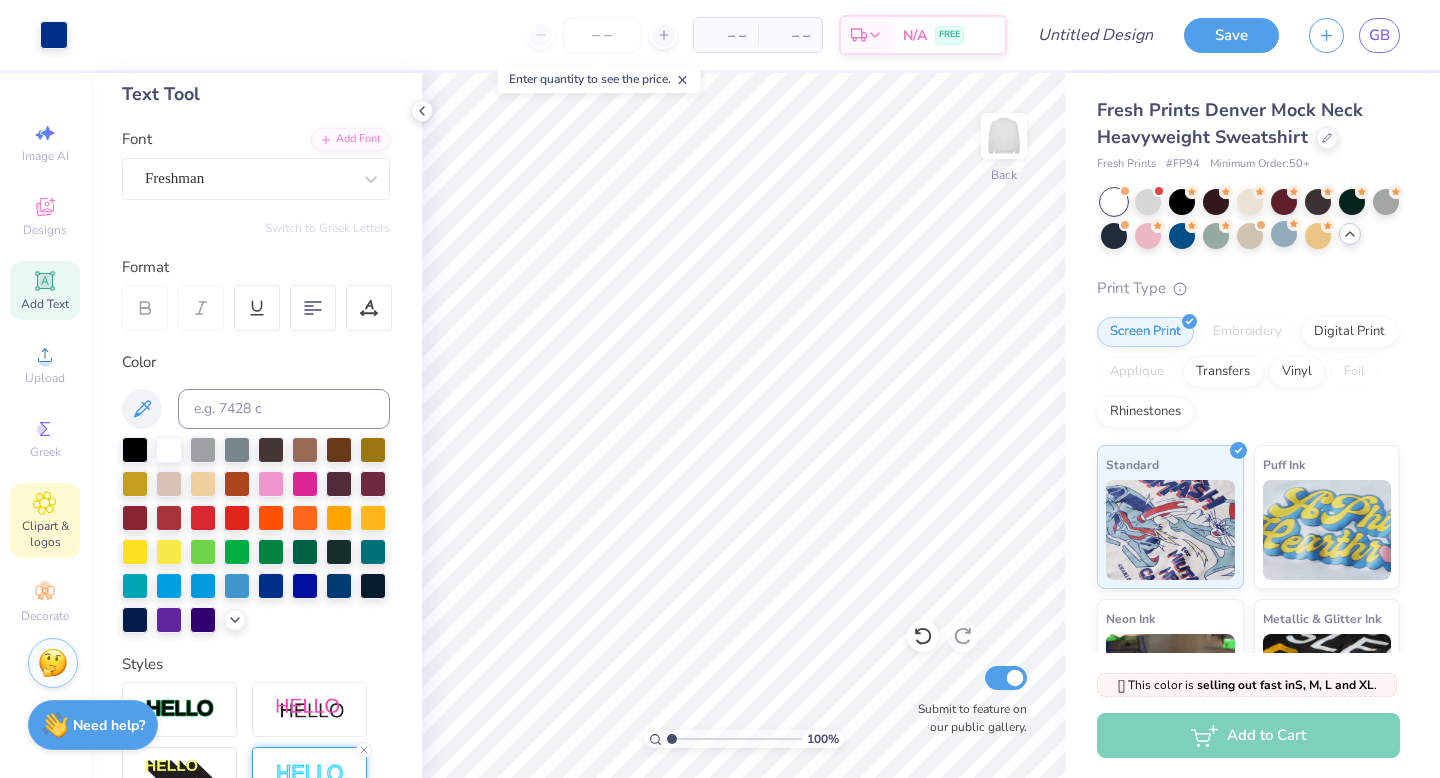 click on "Clipart & logos" at bounding box center [45, 520] 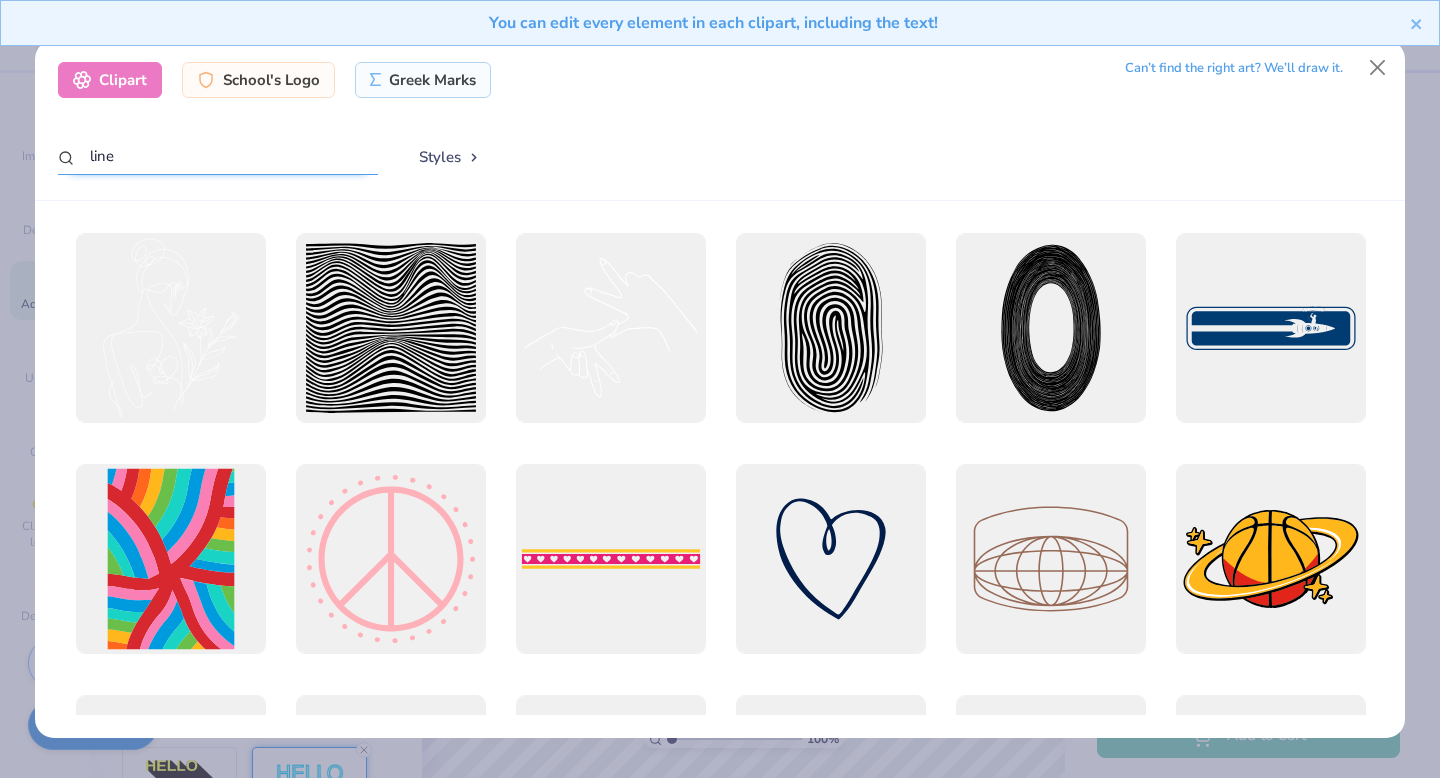click on "line" at bounding box center (218, 156) 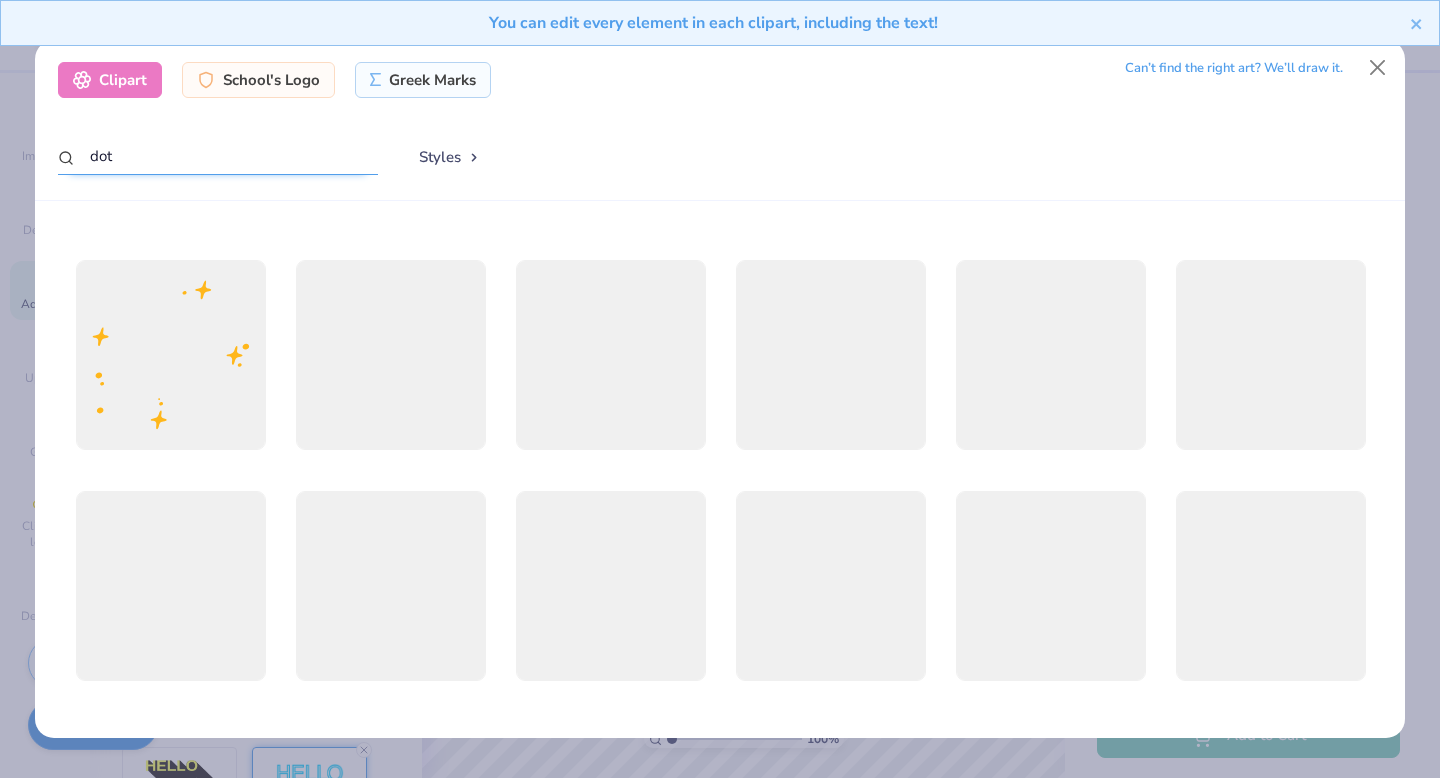 scroll, scrollTop: 441, scrollLeft: 0, axis: vertical 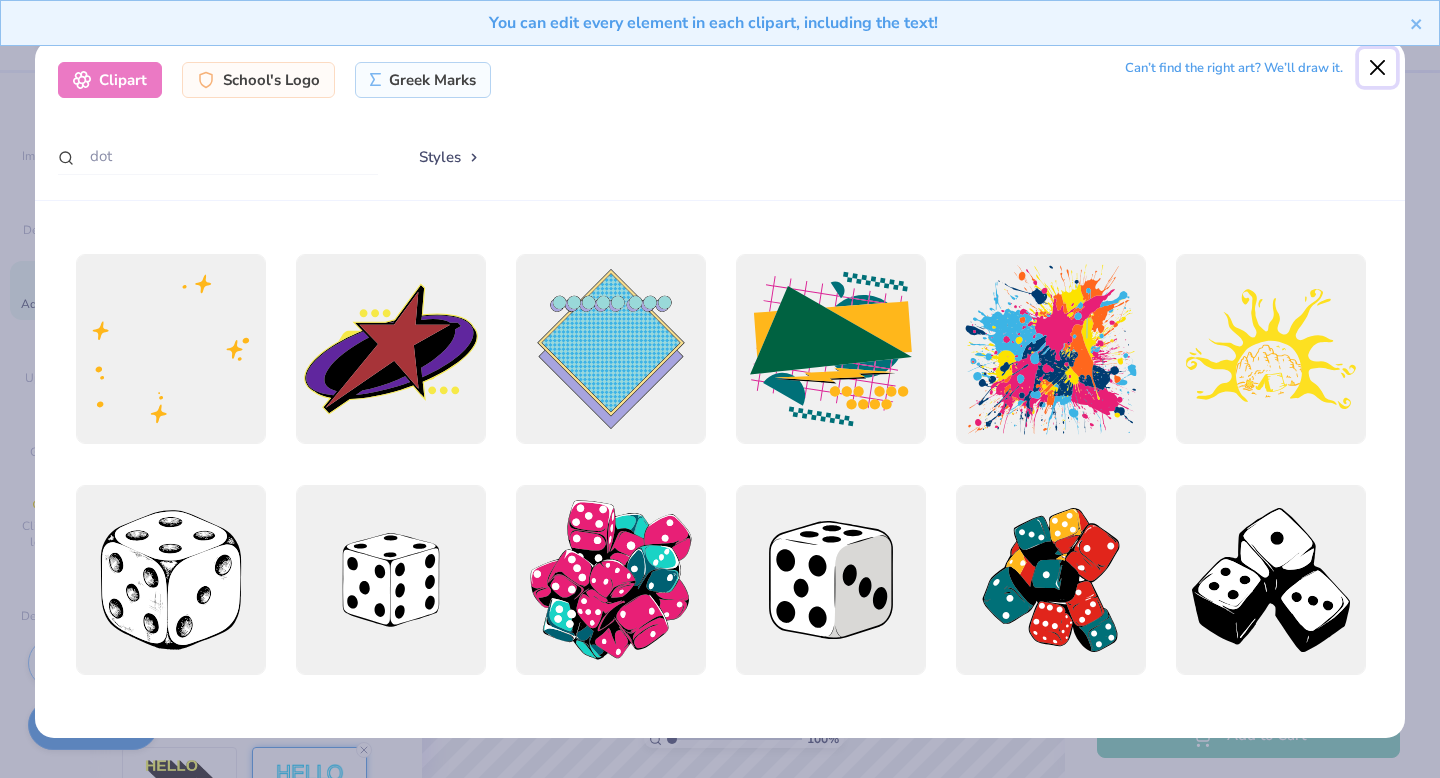 click at bounding box center (1378, 68) 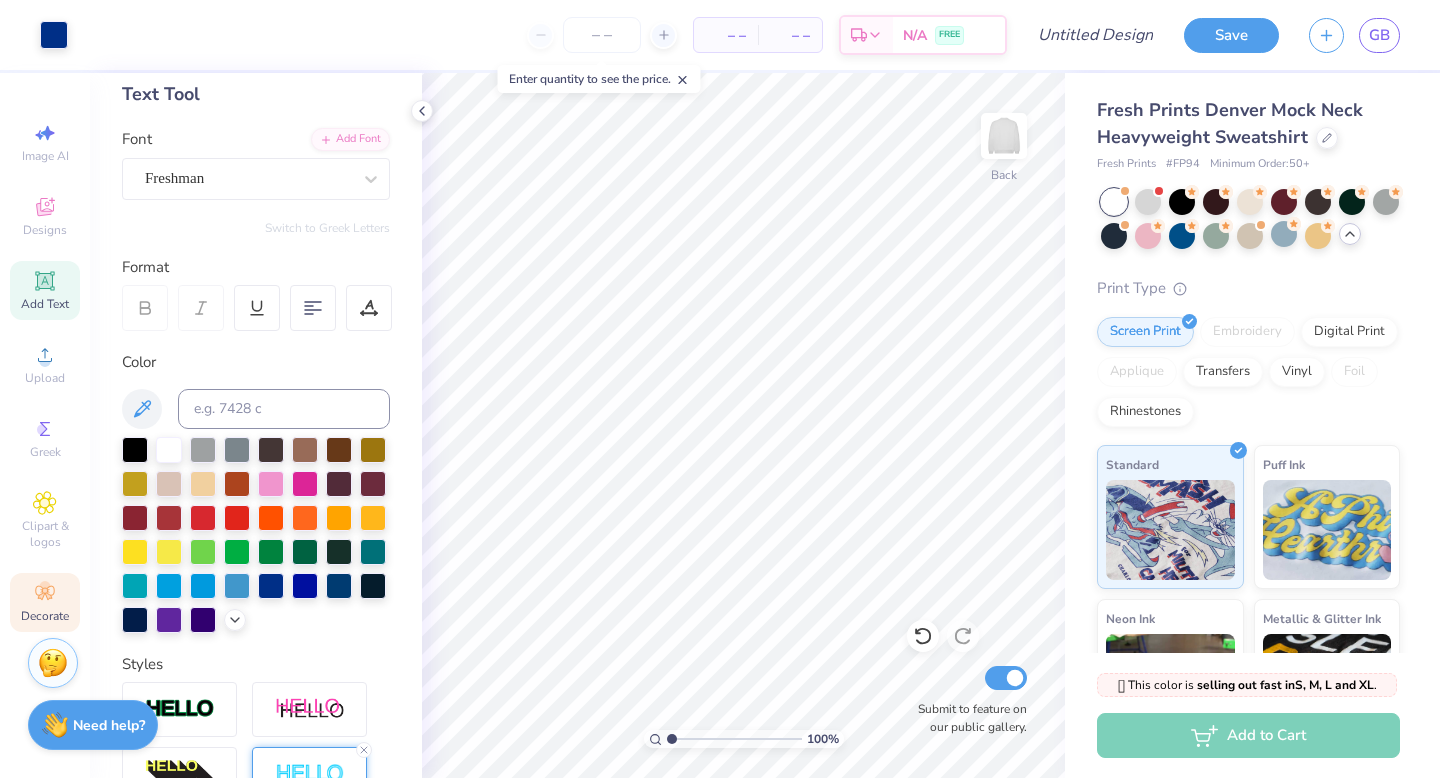 click 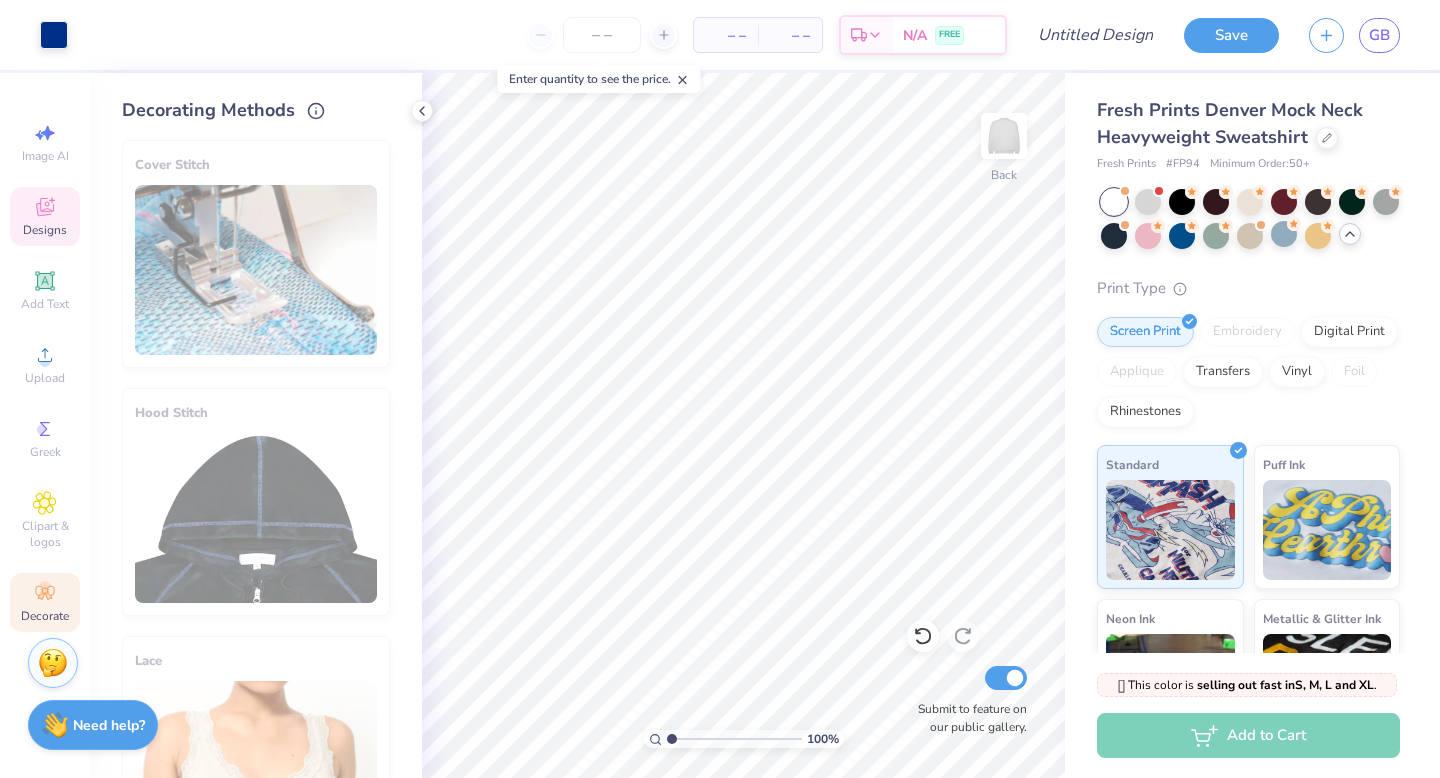 click 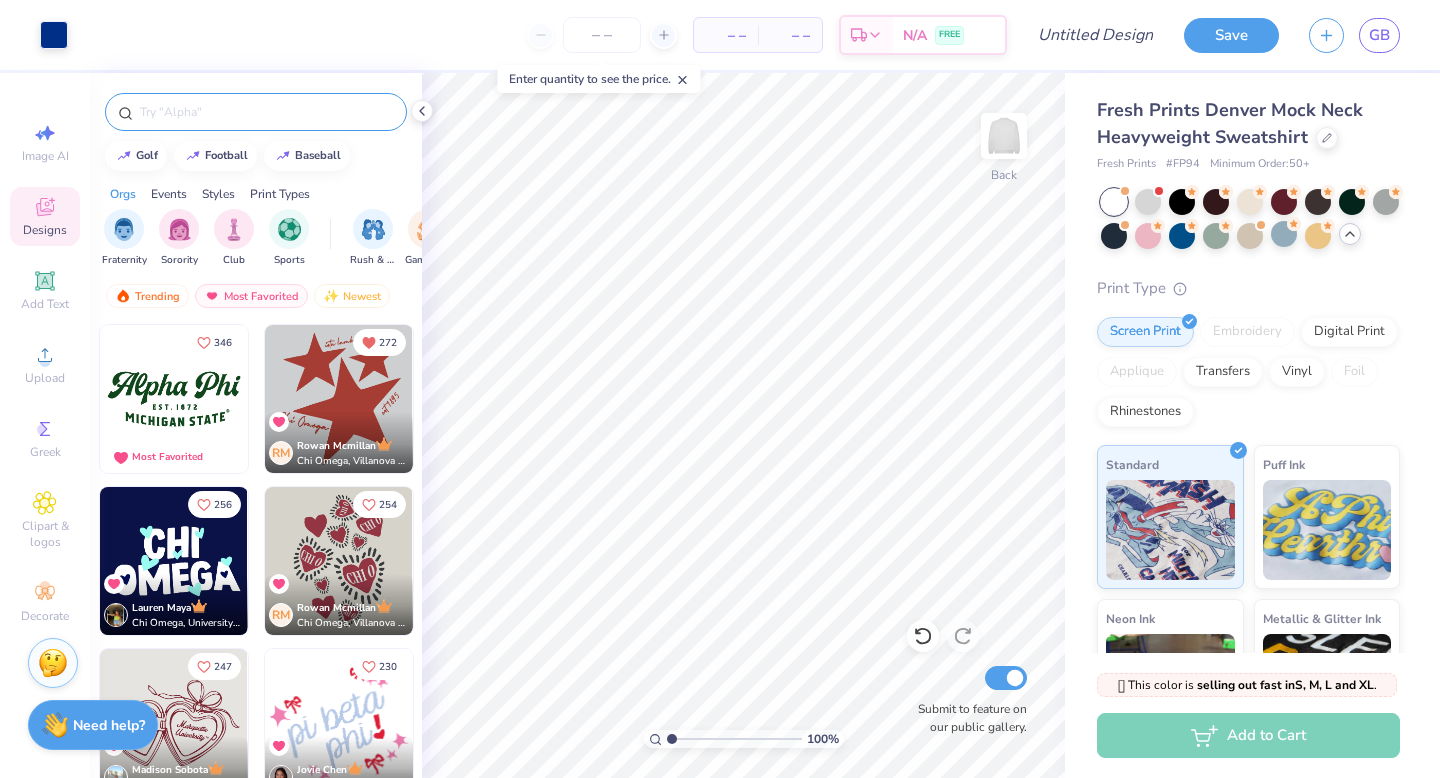 click at bounding box center [266, 112] 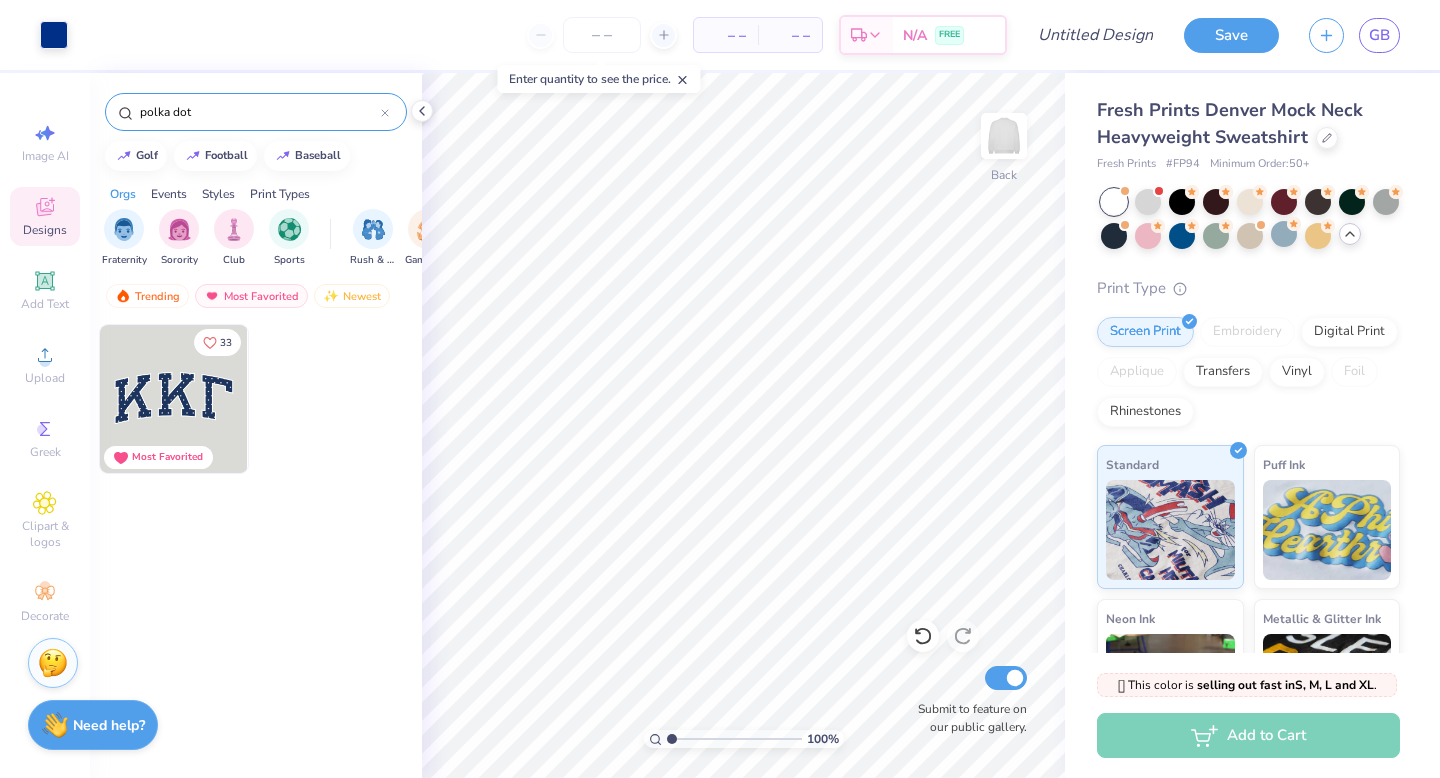 click on "polka dot" at bounding box center (256, 112) 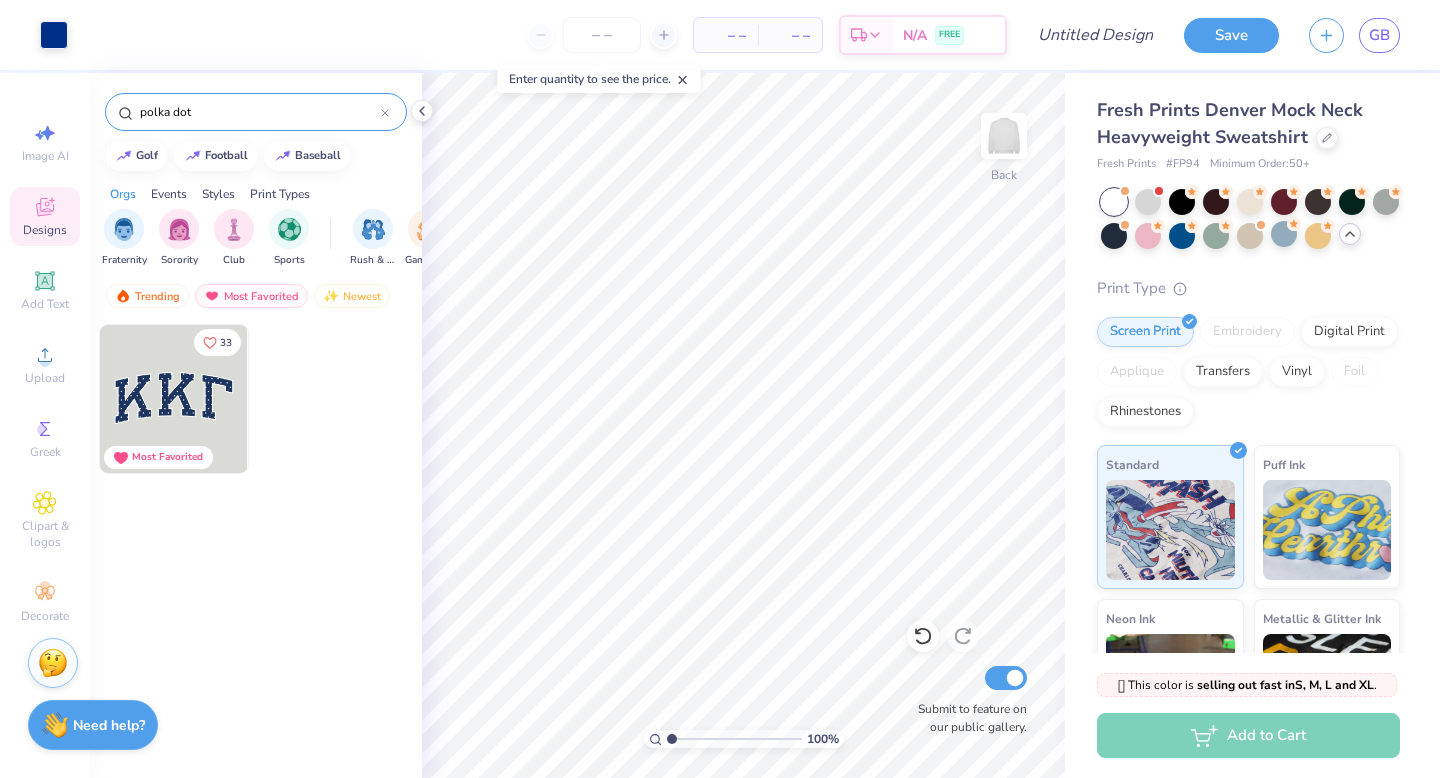 click on "polka dot" at bounding box center (256, 112) 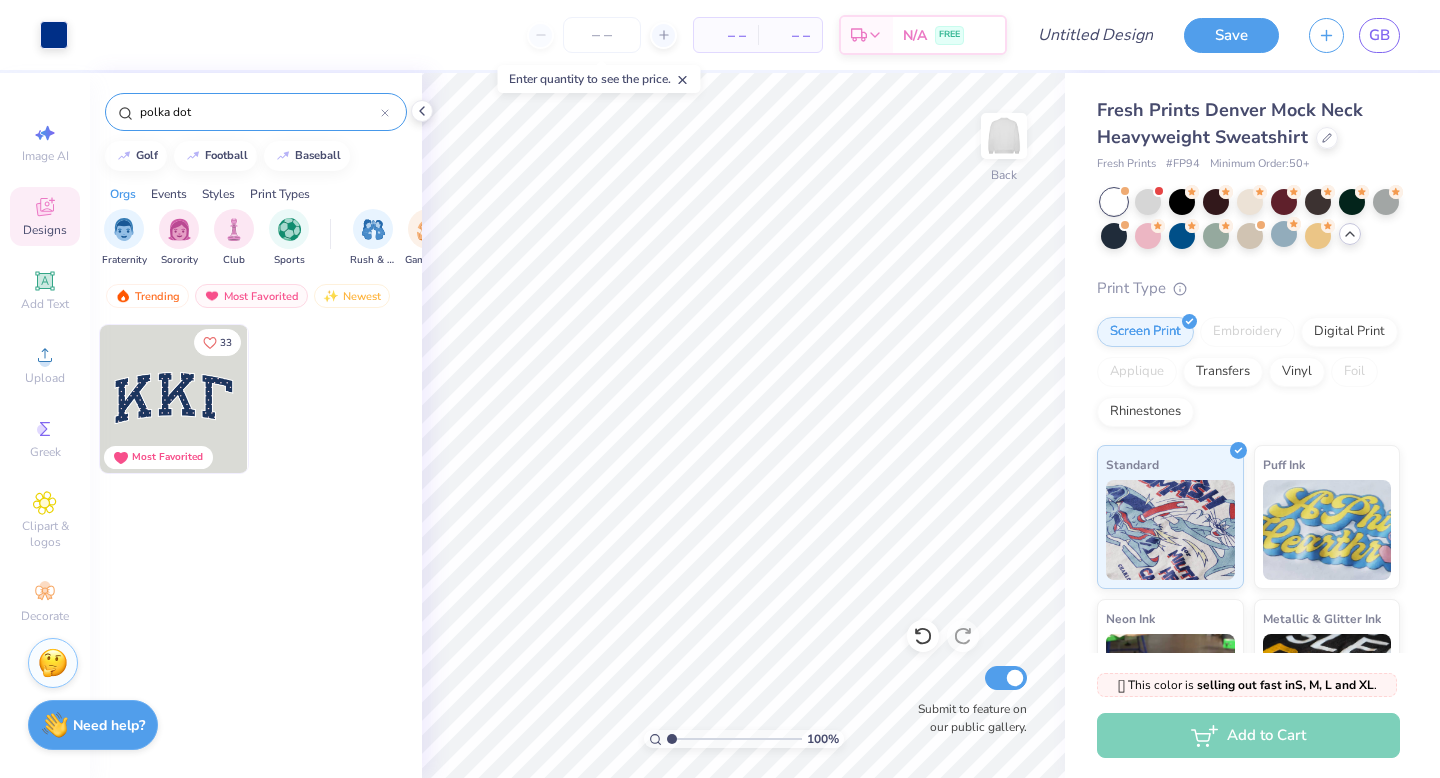 click 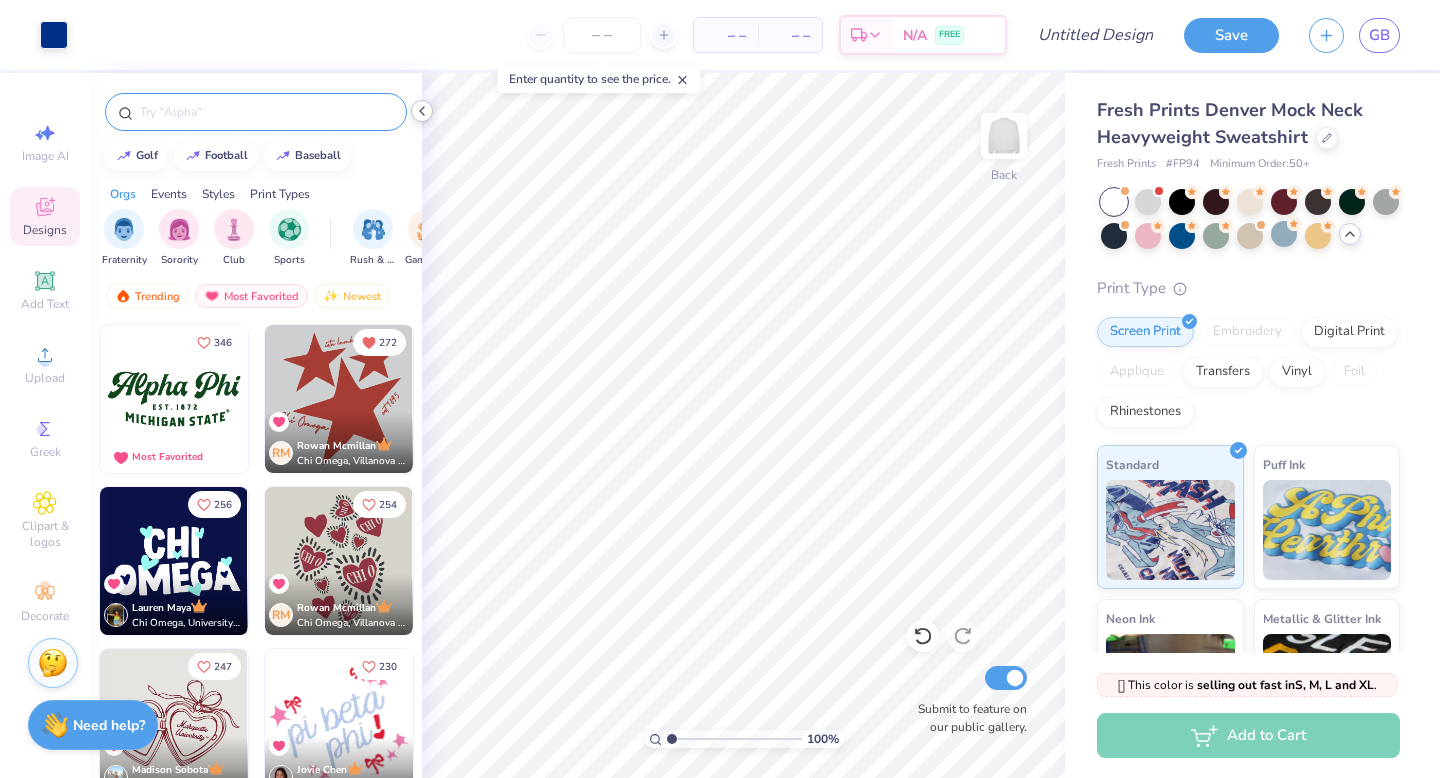 click 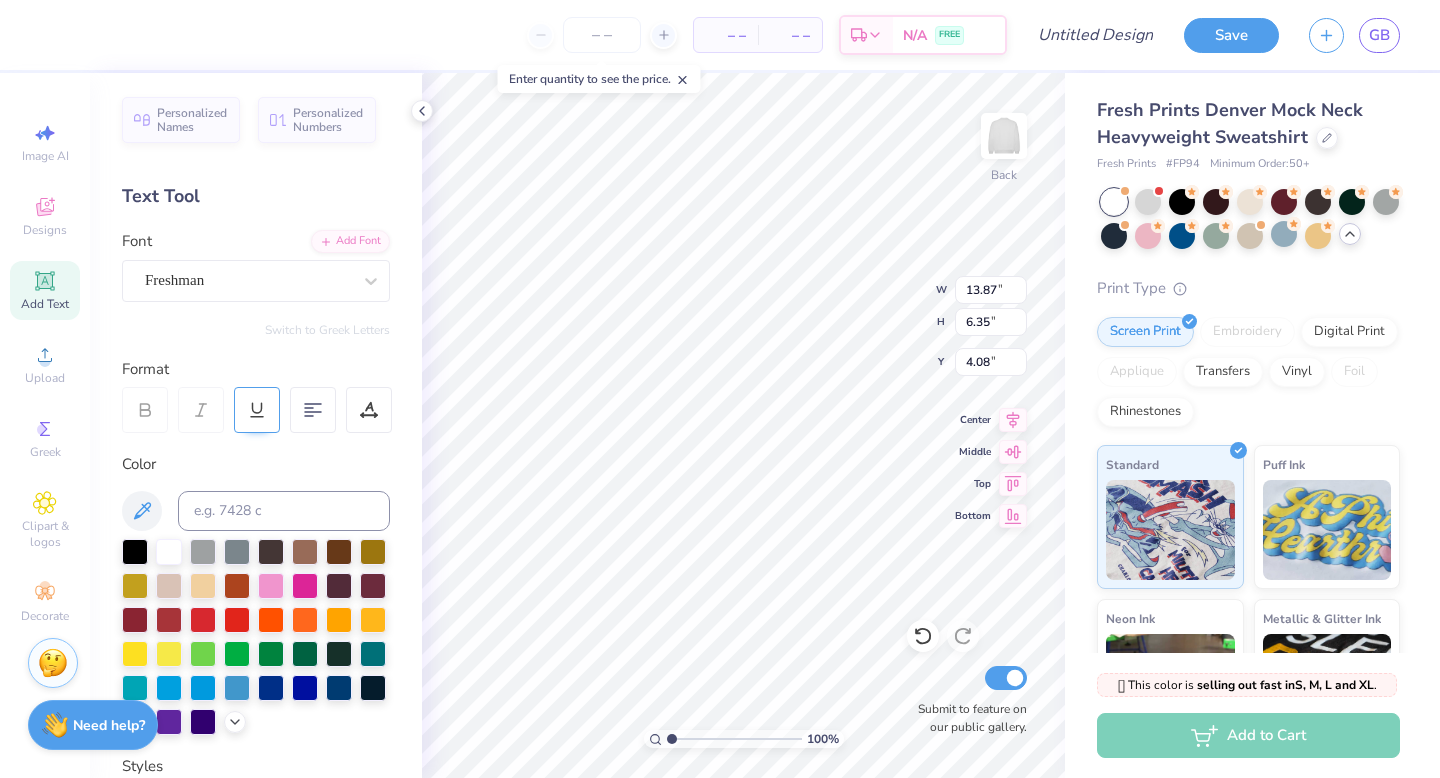 scroll, scrollTop: 384, scrollLeft: 0, axis: vertical 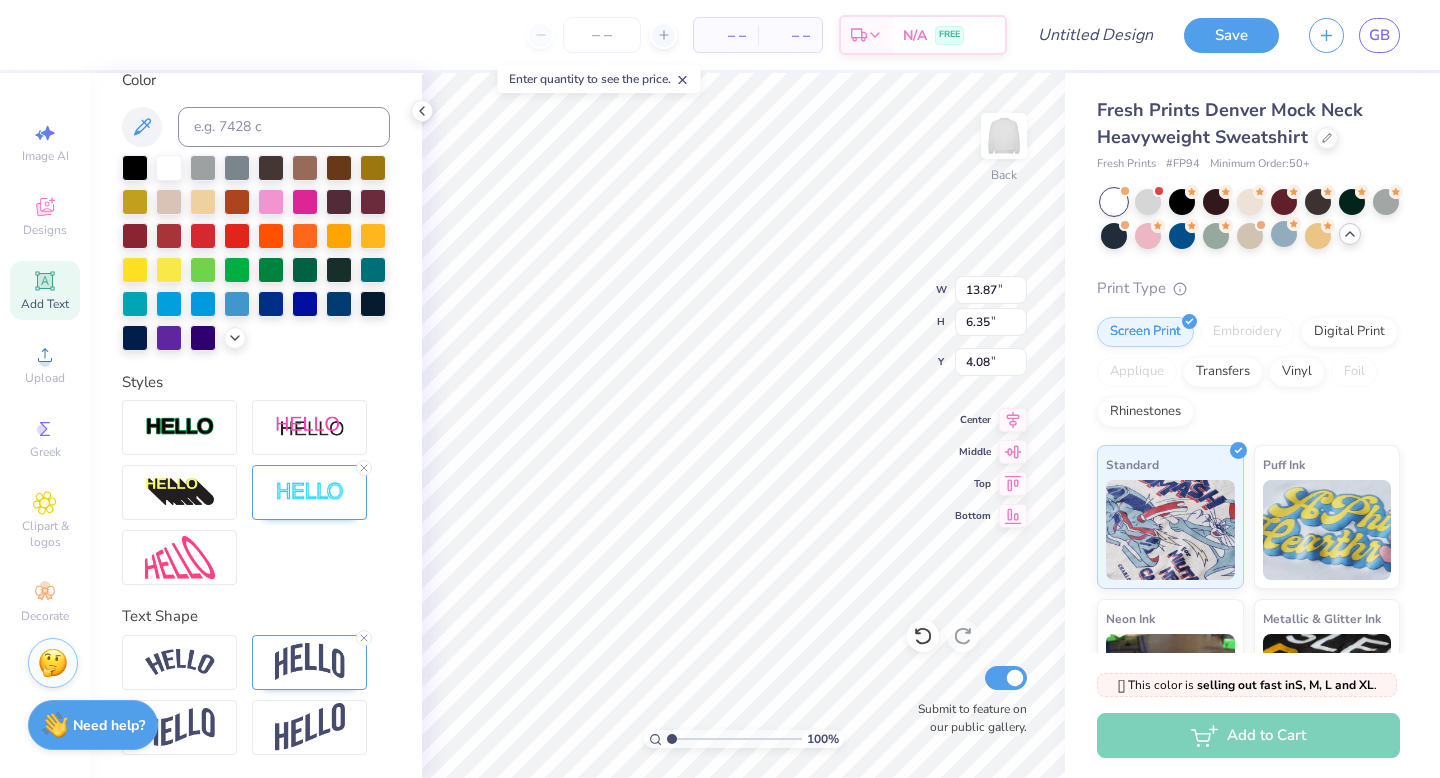 drag, startPoint x: 363, startPoint y: 468, endPoint x: 302, endPoint y: 322, distance: 158.23085 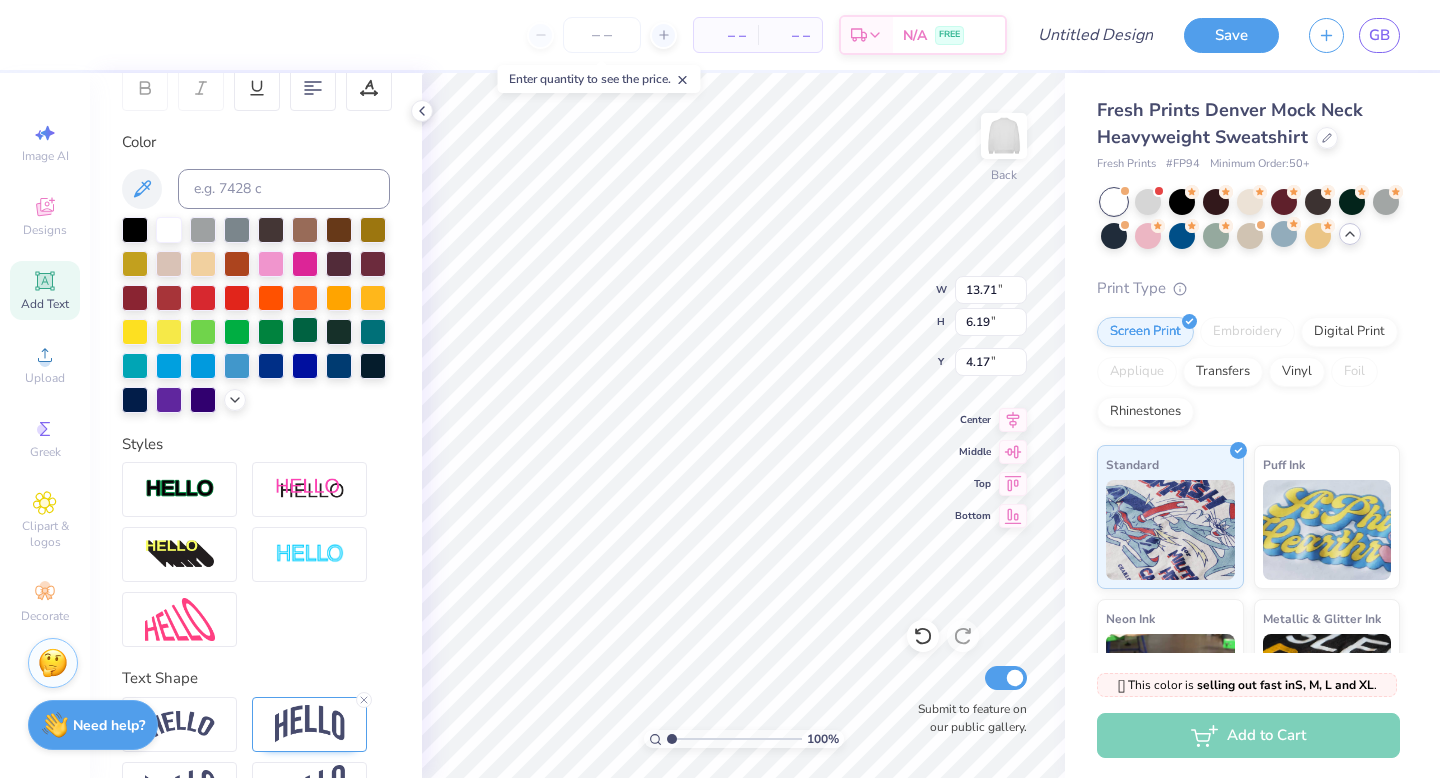 scroll, scrollTop: 320, scrollLeft: 0, axis: vertical 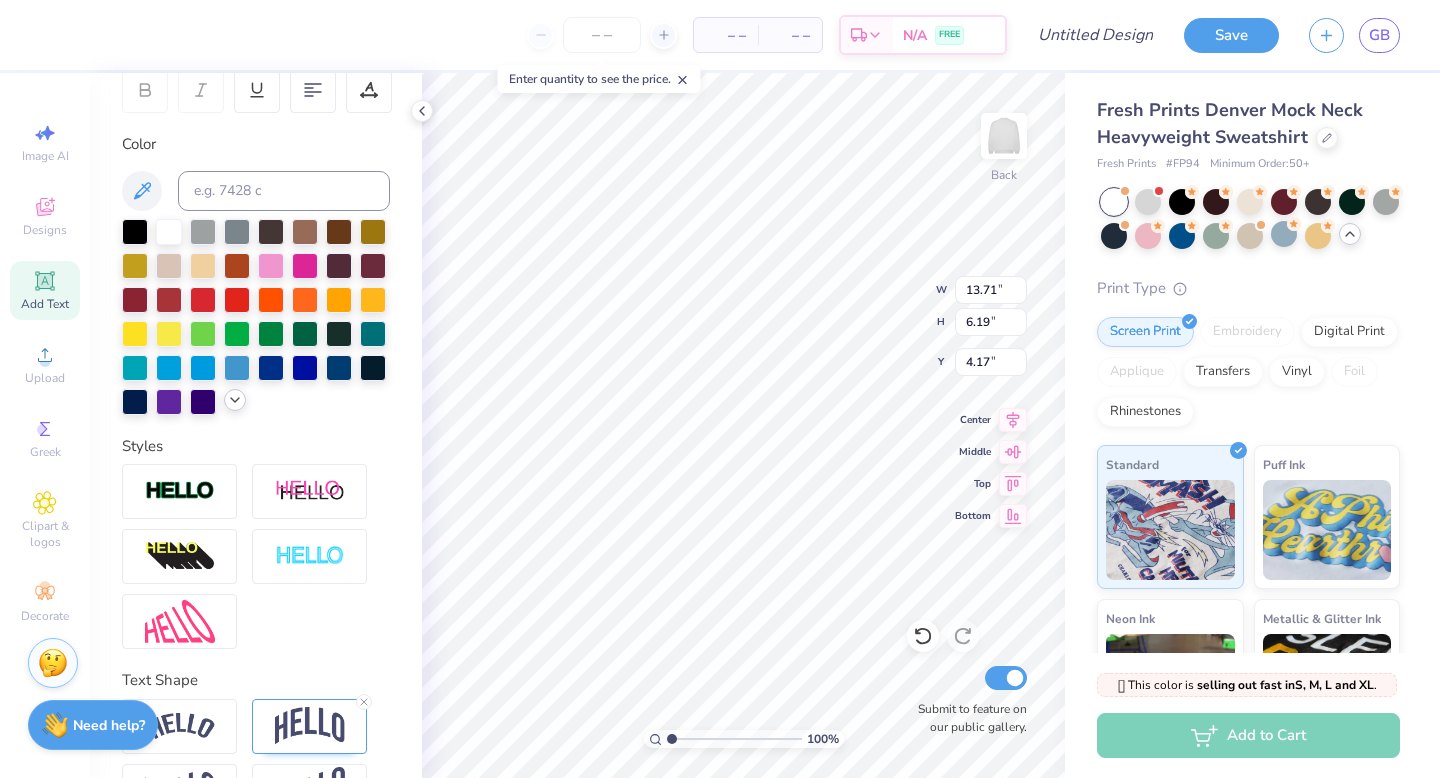 click 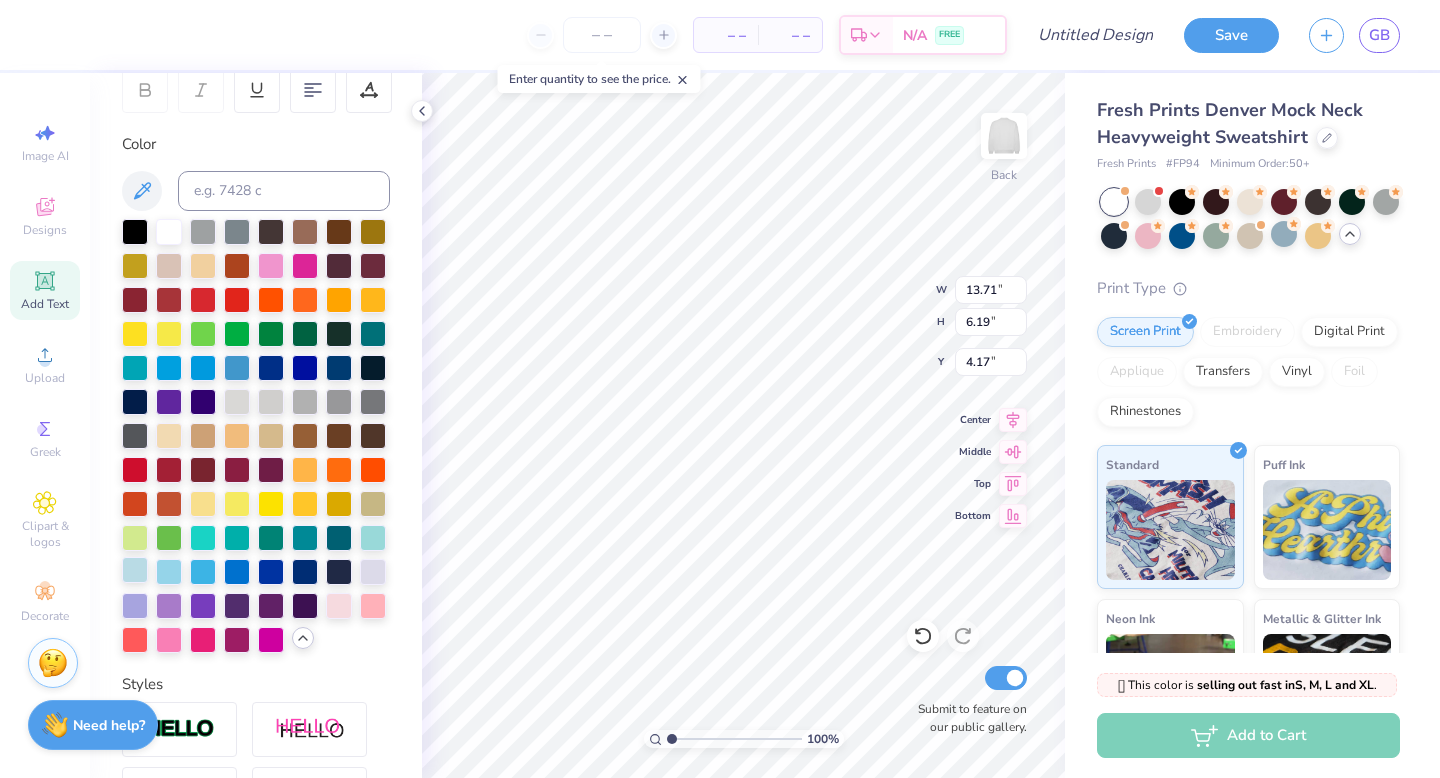 click at bounding box center [135, 570] 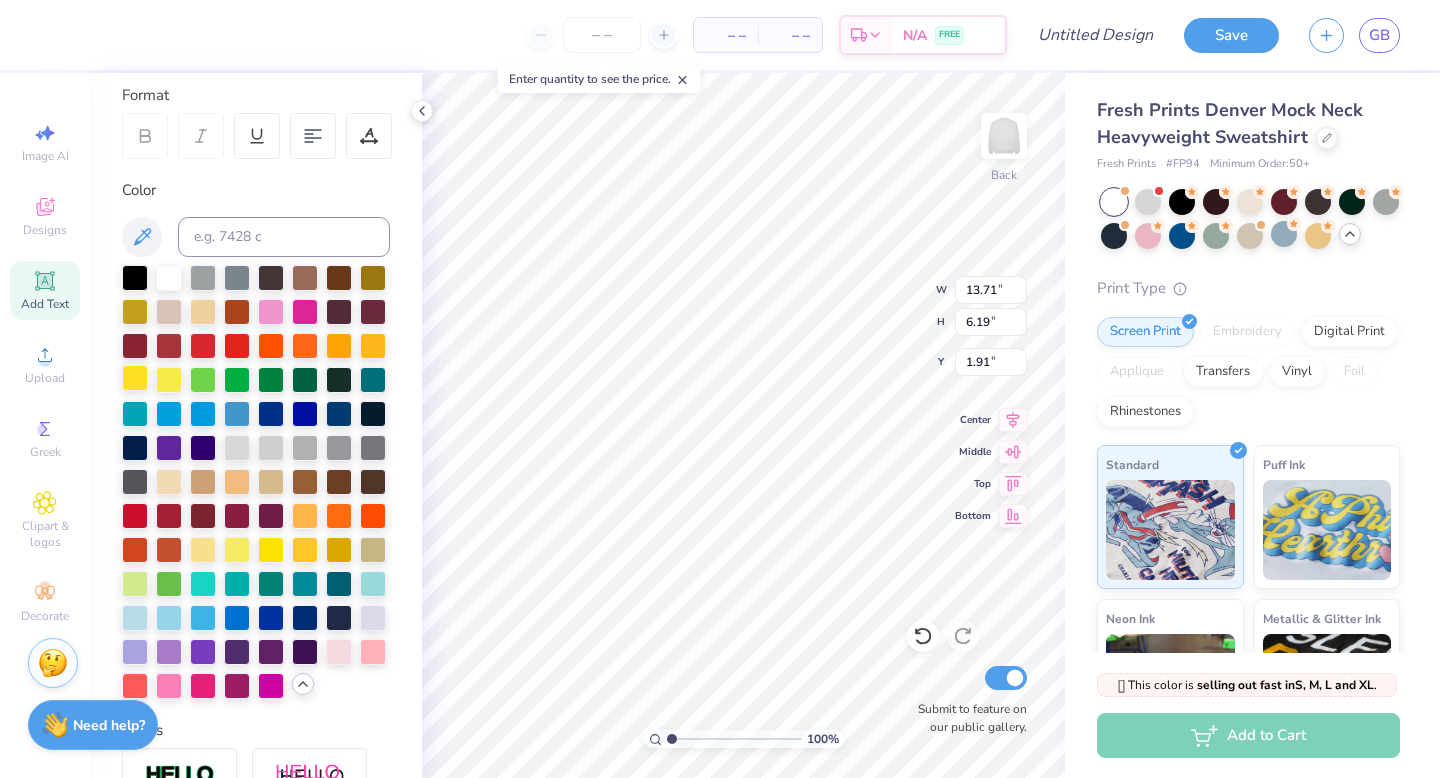 scroll, scrollTop: 282, scrollLeft: 0, axis: vertical 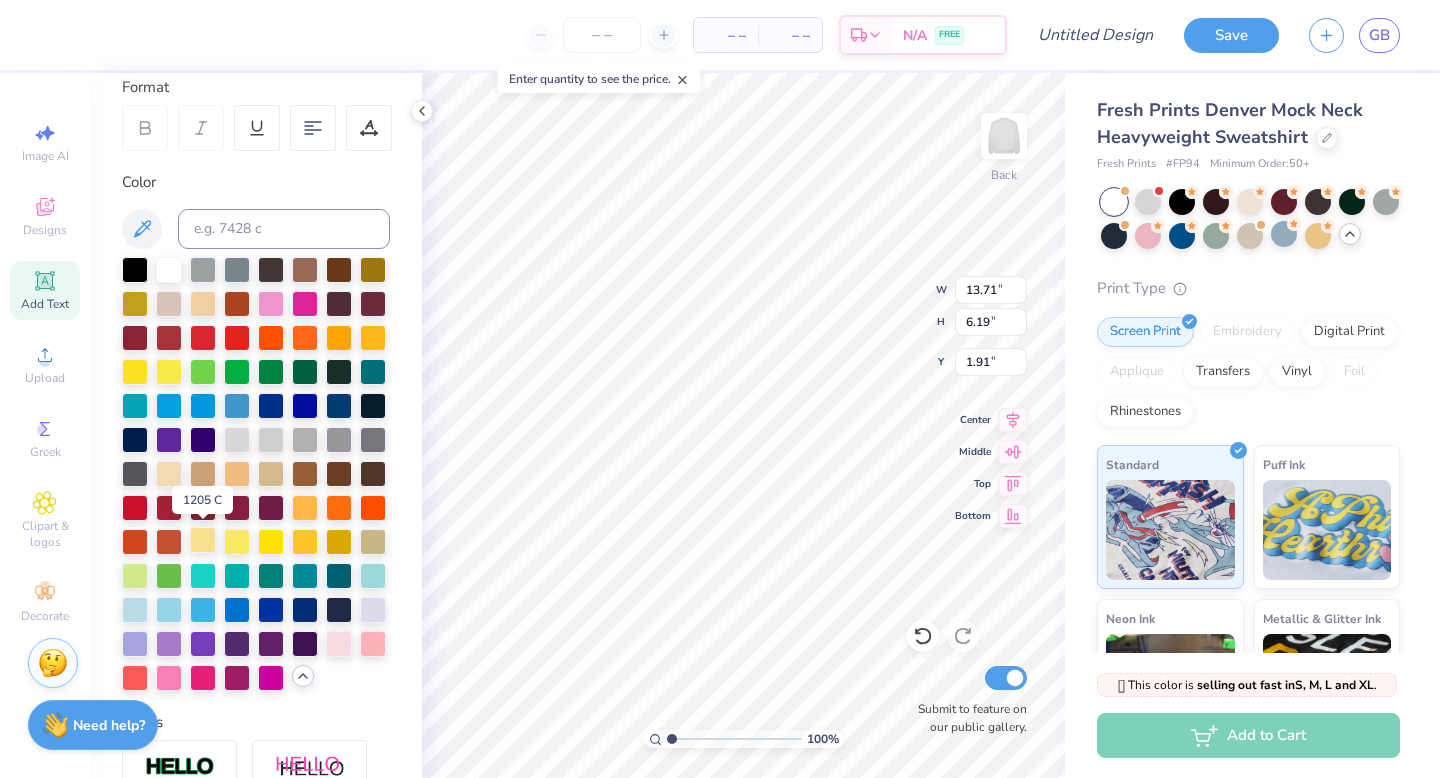 click at bounding box center [203, 540] 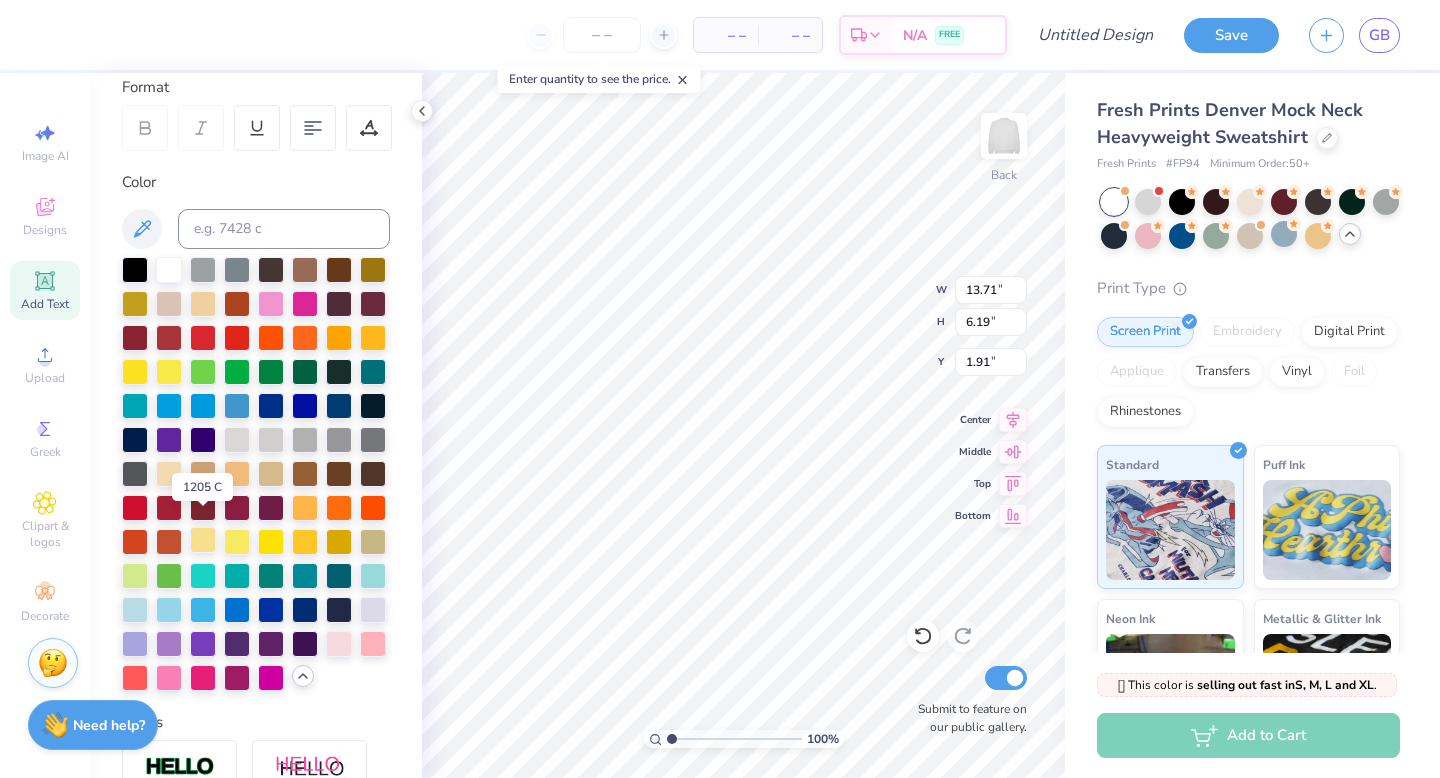 scroll, scrollTop: 361, scrollLeft: 0, axis: vertical 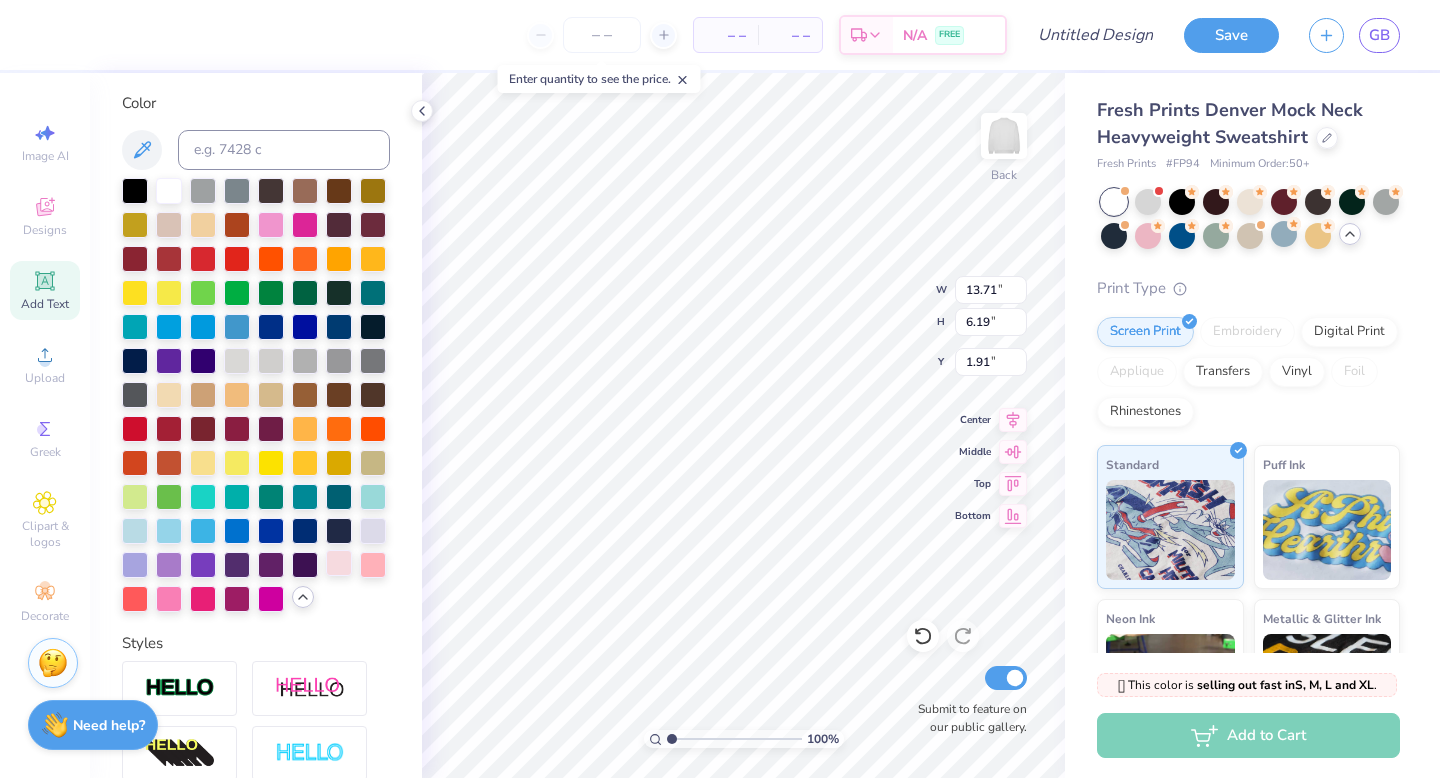 click at bounding box center [339, 563] 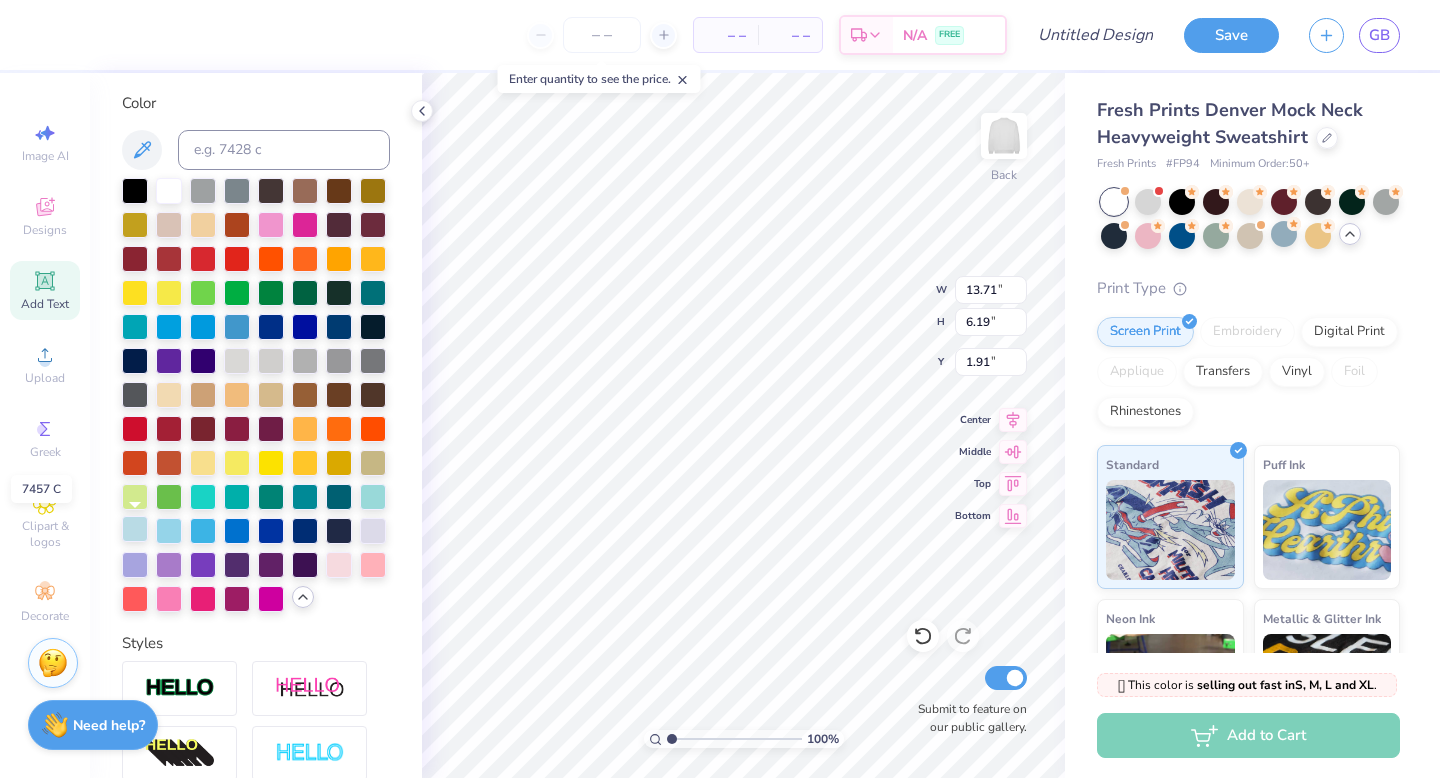 click at bounding box center (135, 529) 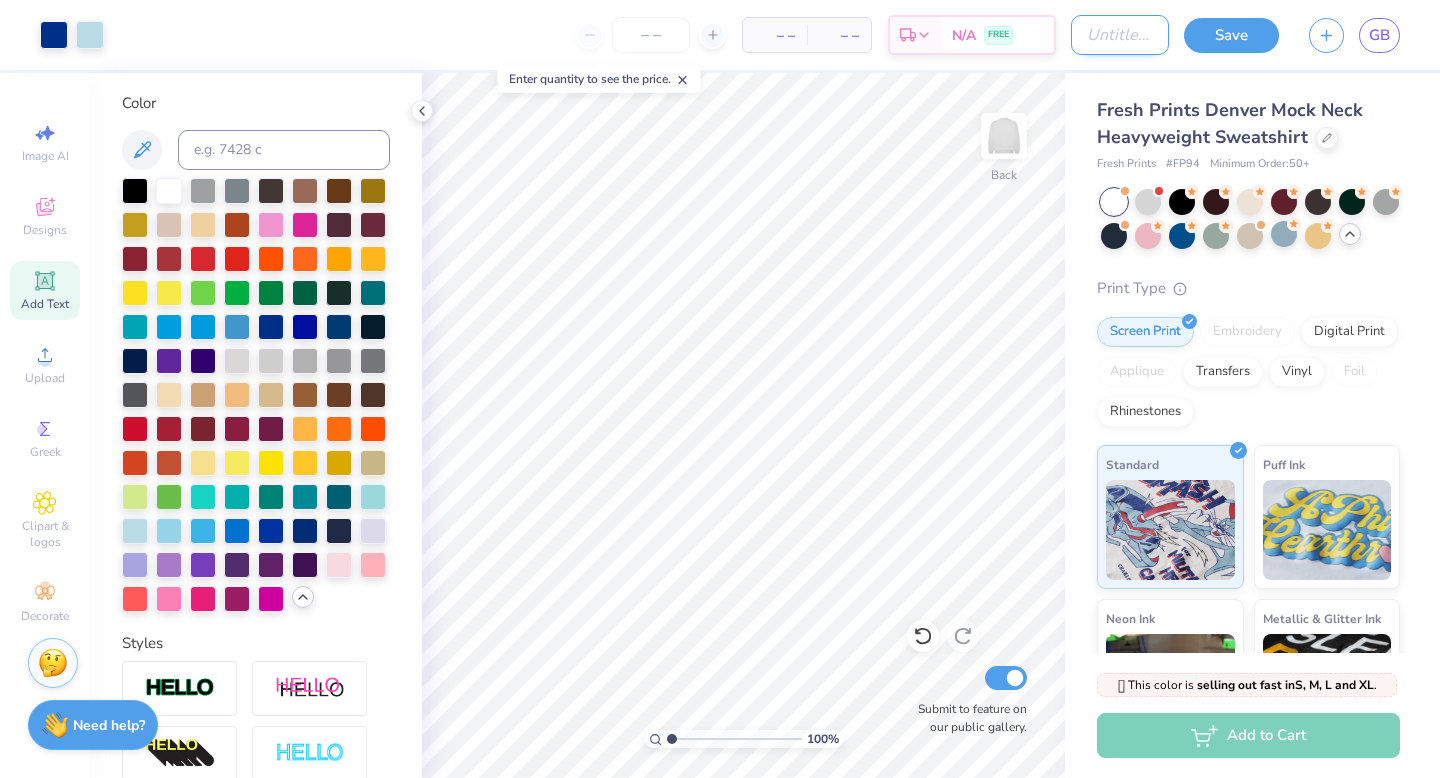 click on "Design Title" at bounding box center (1120, 35) 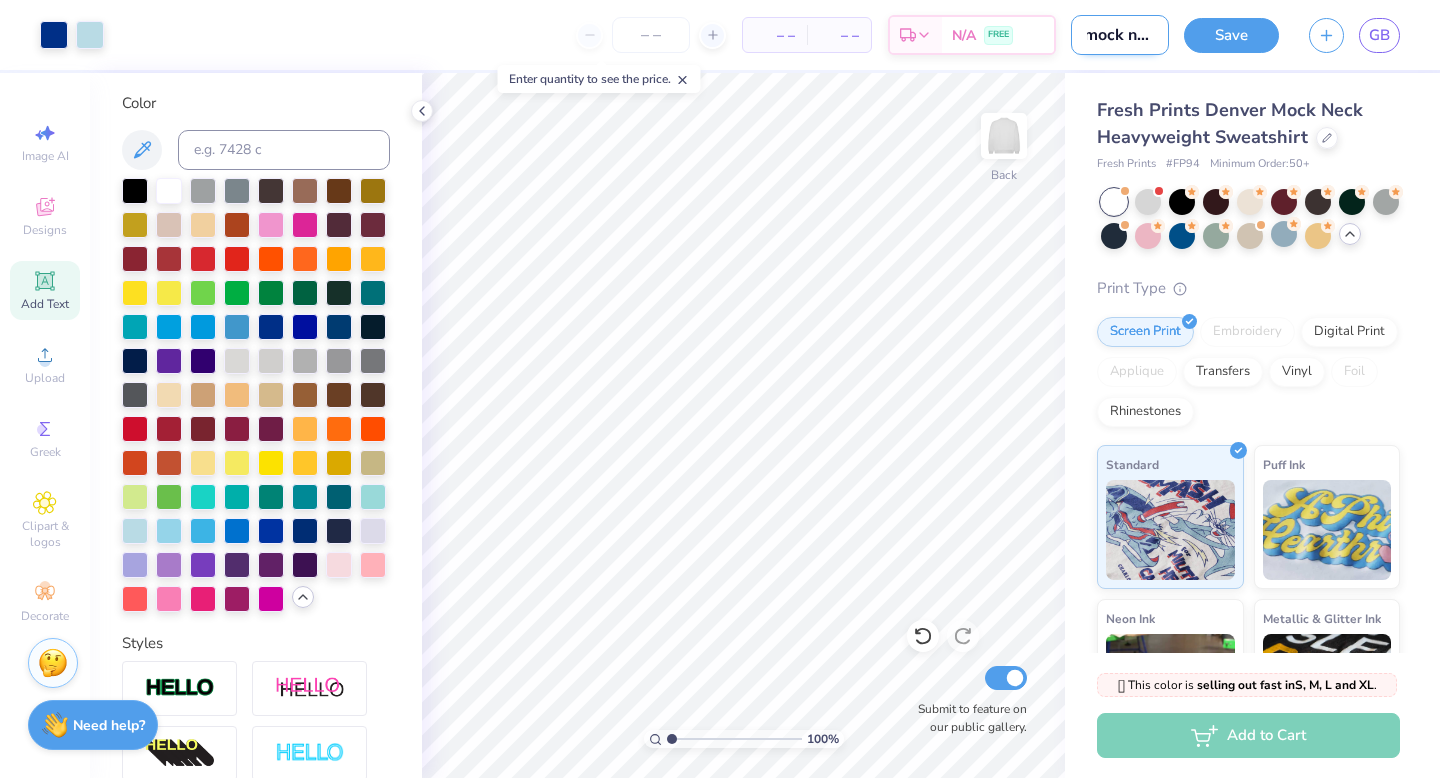 scroll, scrollTop: 0, scrollLeft: 11, axis: horizontal 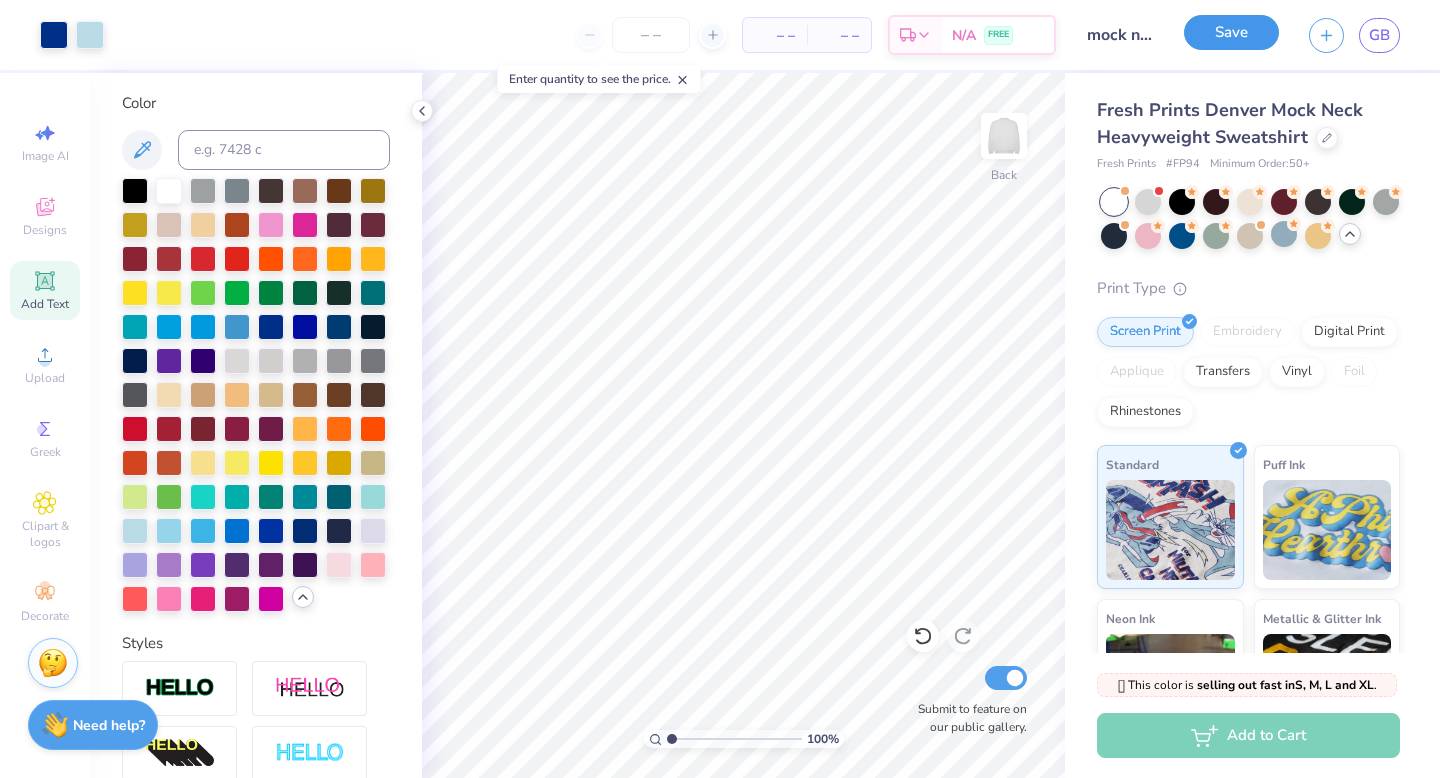 click on "Save" at bounding box center [1231, 32] 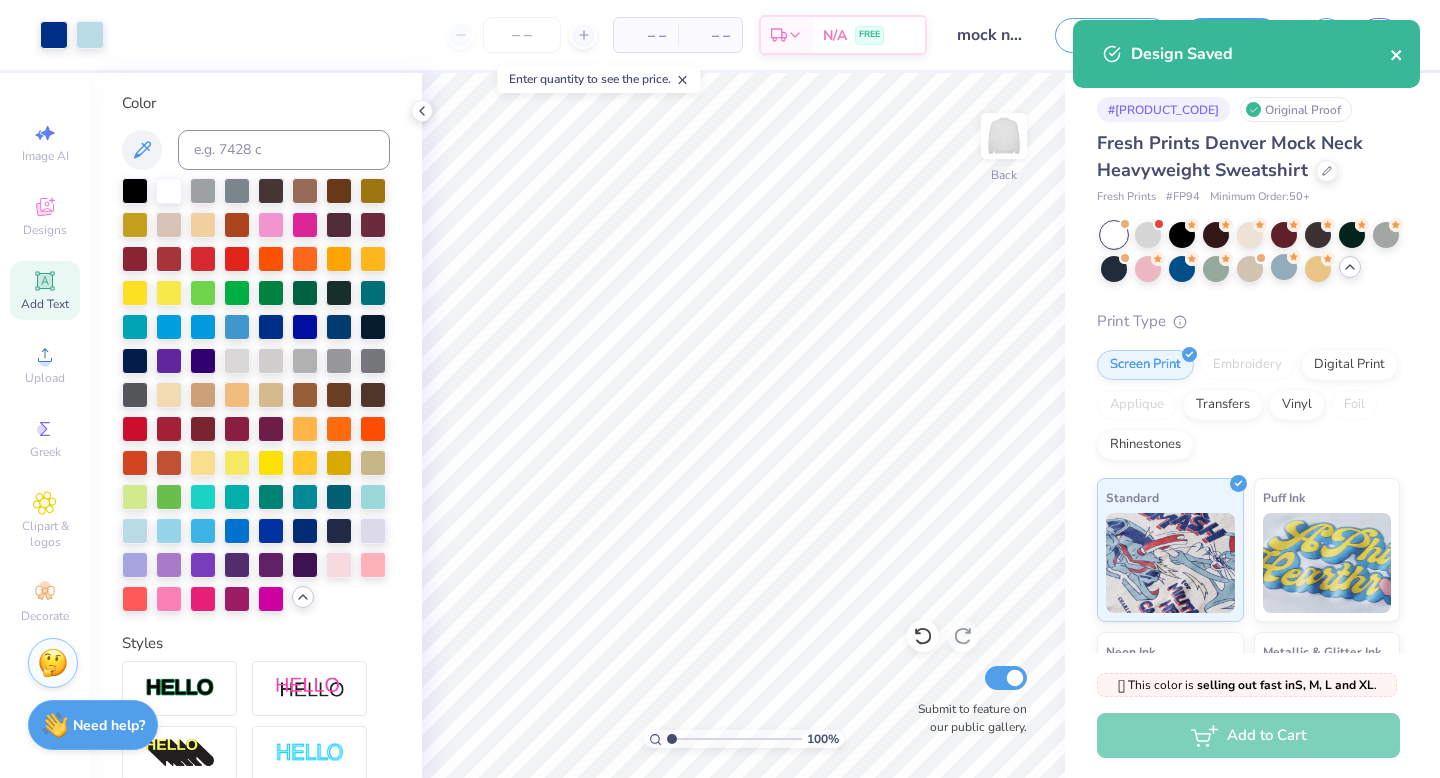 click 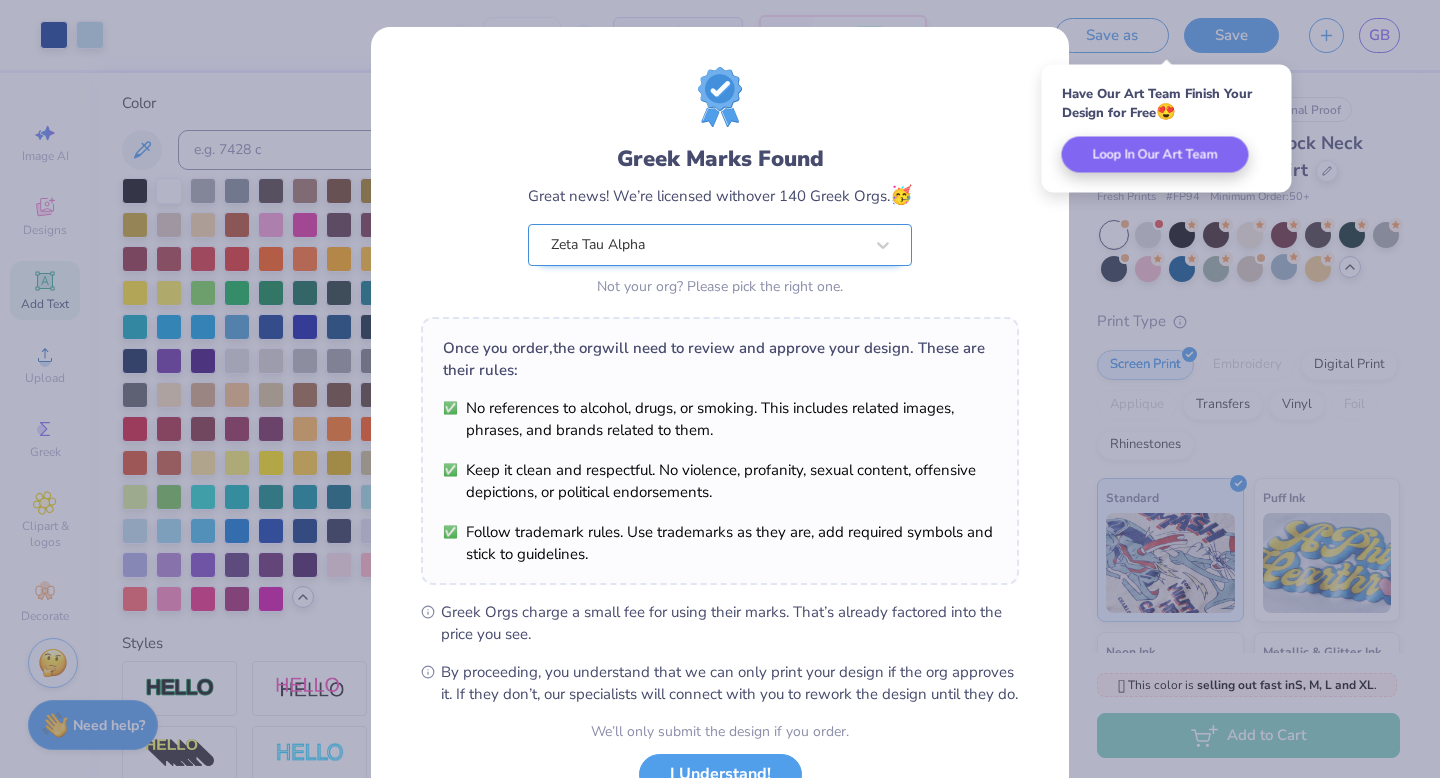scroll, scrollTop: 158, scrollLeft: 0, axis: vertical 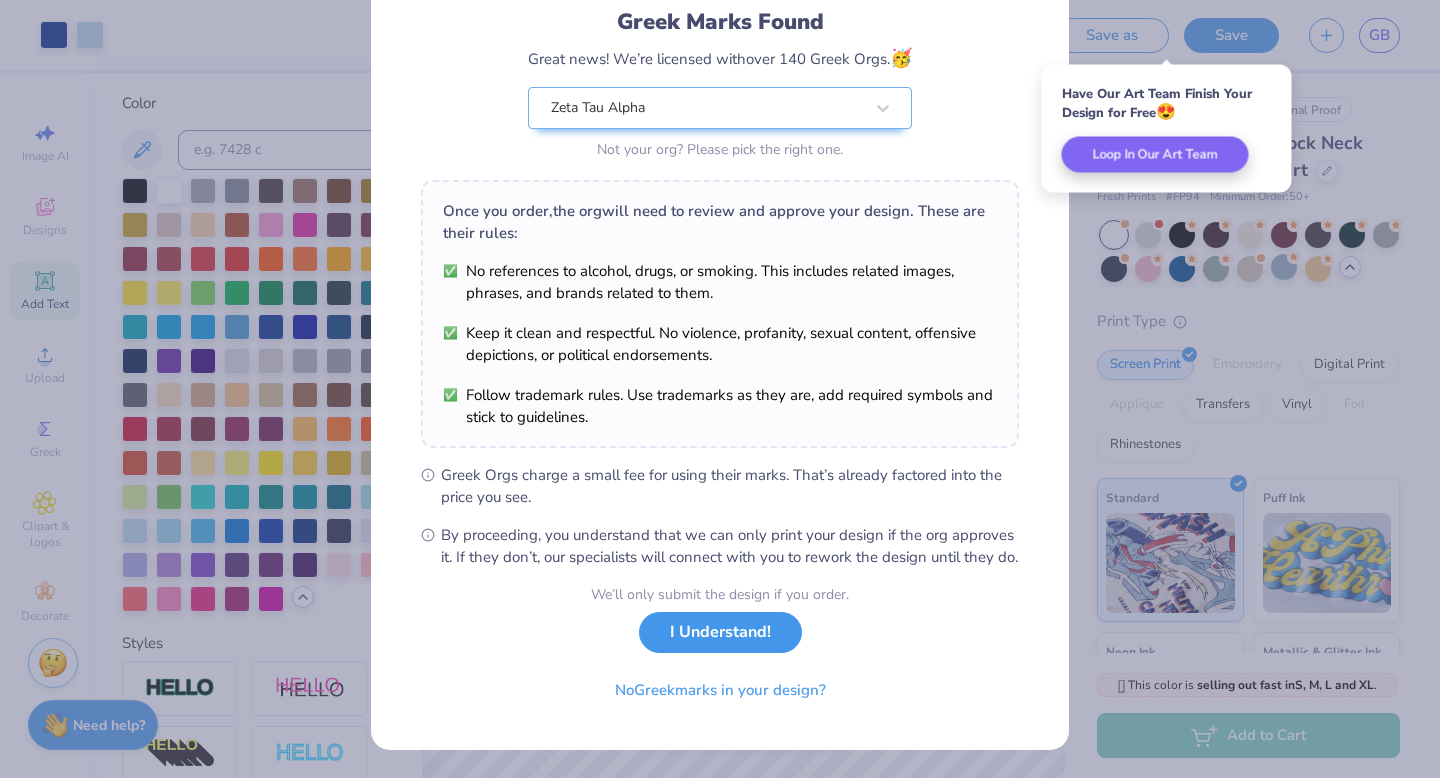 click on "I Understand!" at bounding box center [720, 632] 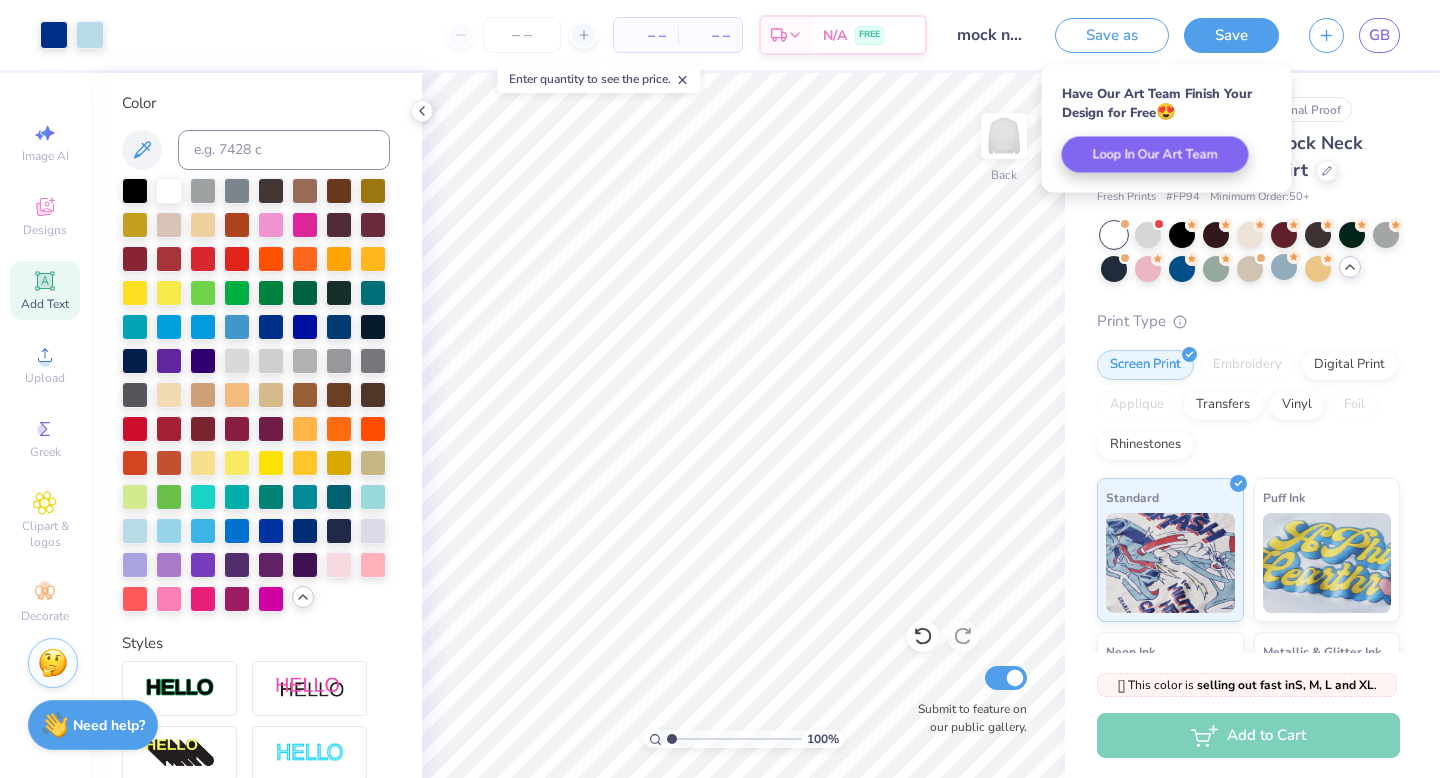 scroll, scrollTop: 0, scrollLeft: 0, axis: both 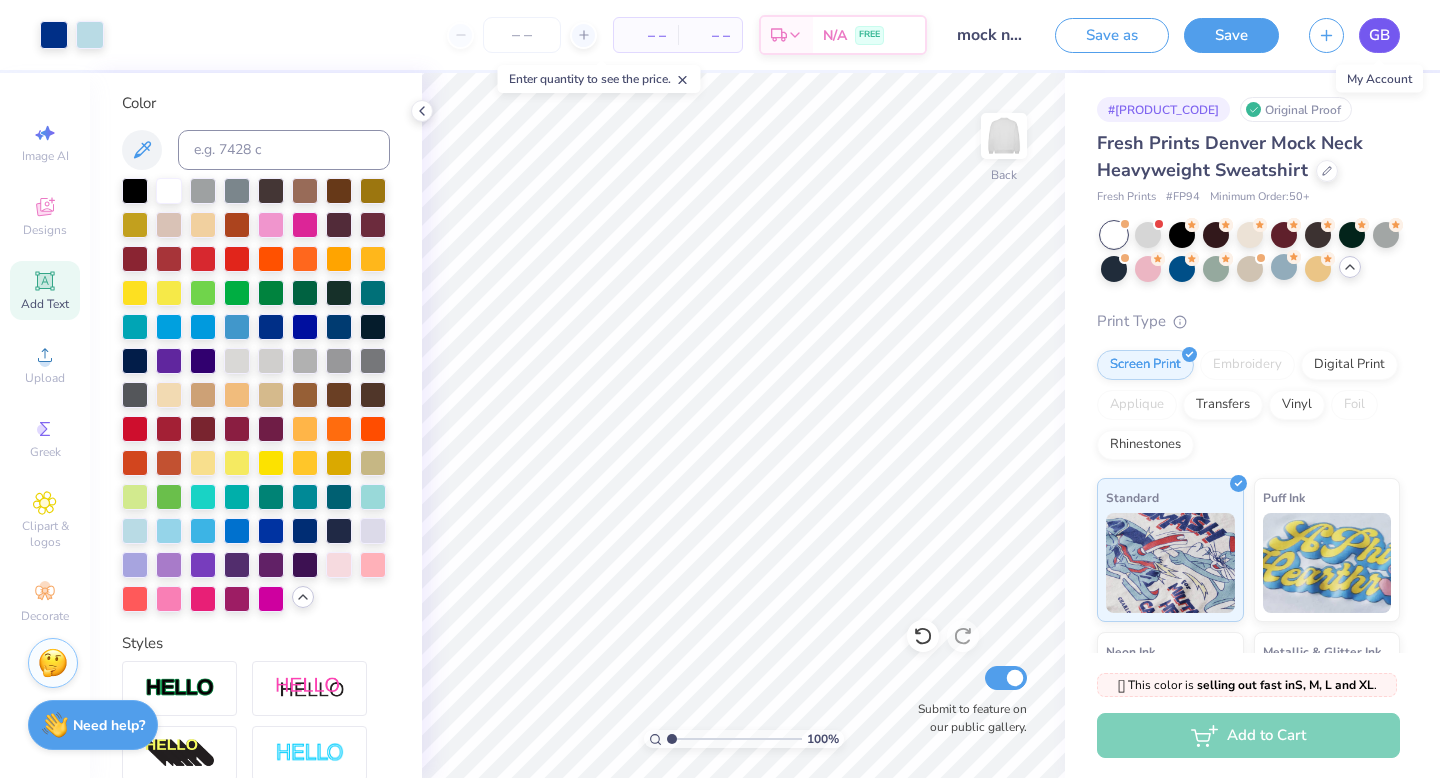 click on "GB" at bounding box center (1379, 35) 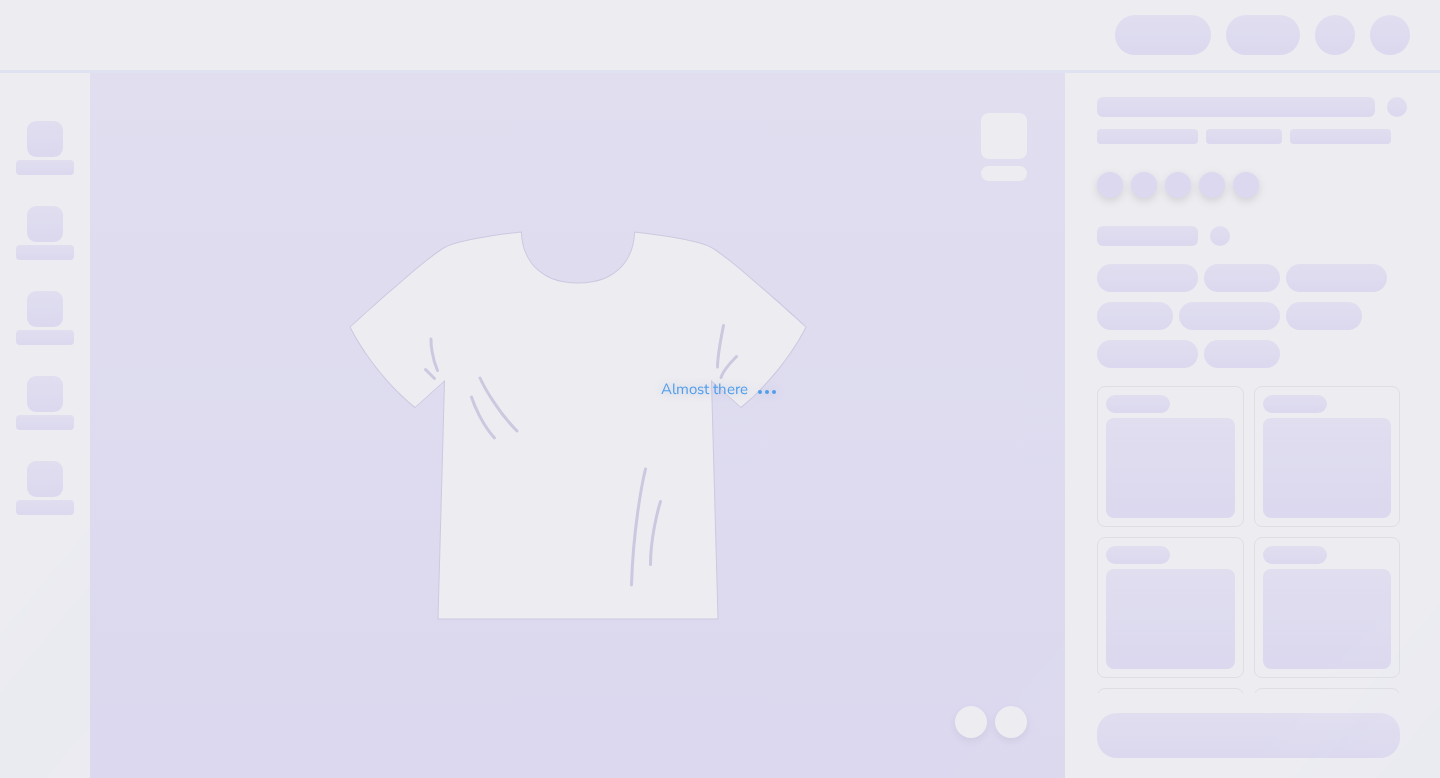 scroll, scrollTop: 0, scrollLeft: 0, axis: both 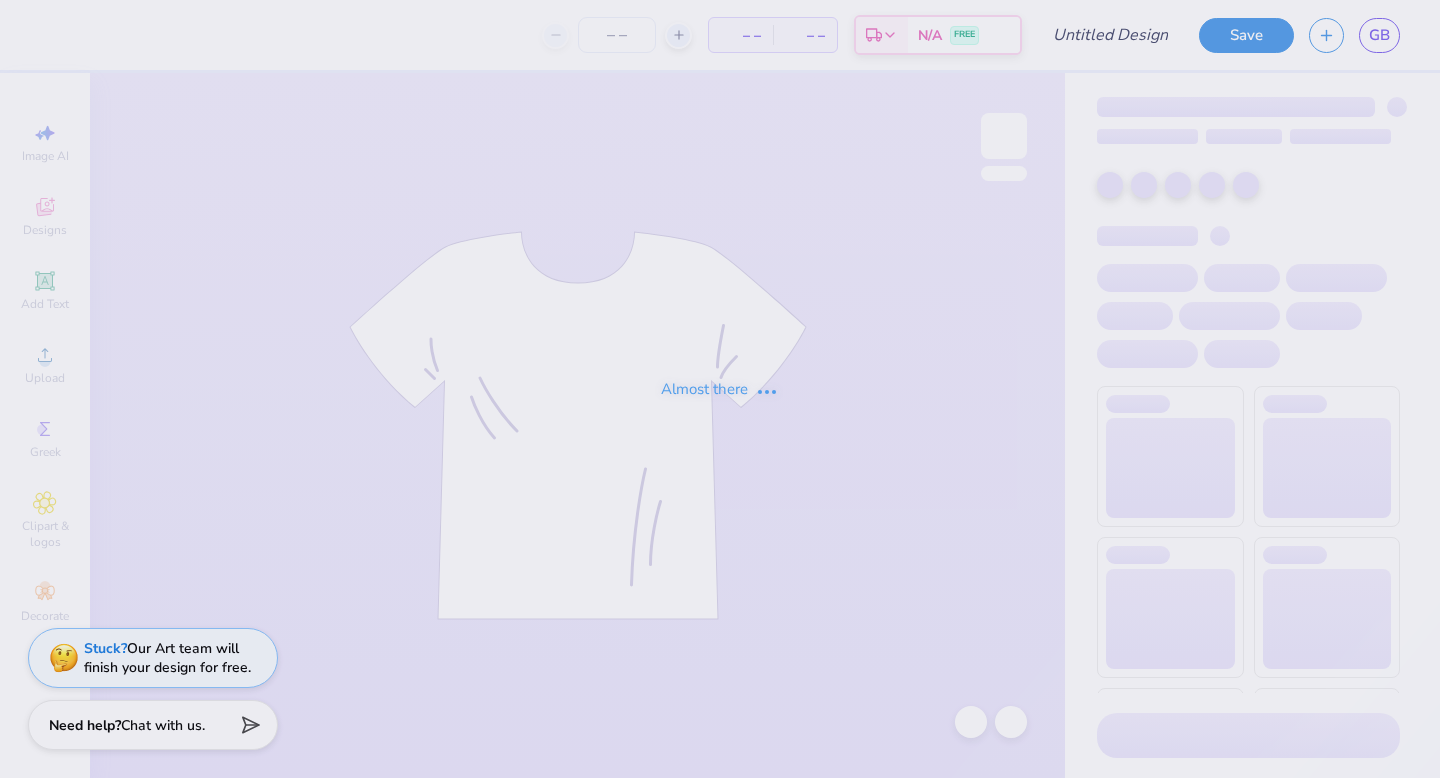 type on "zta crewneck" 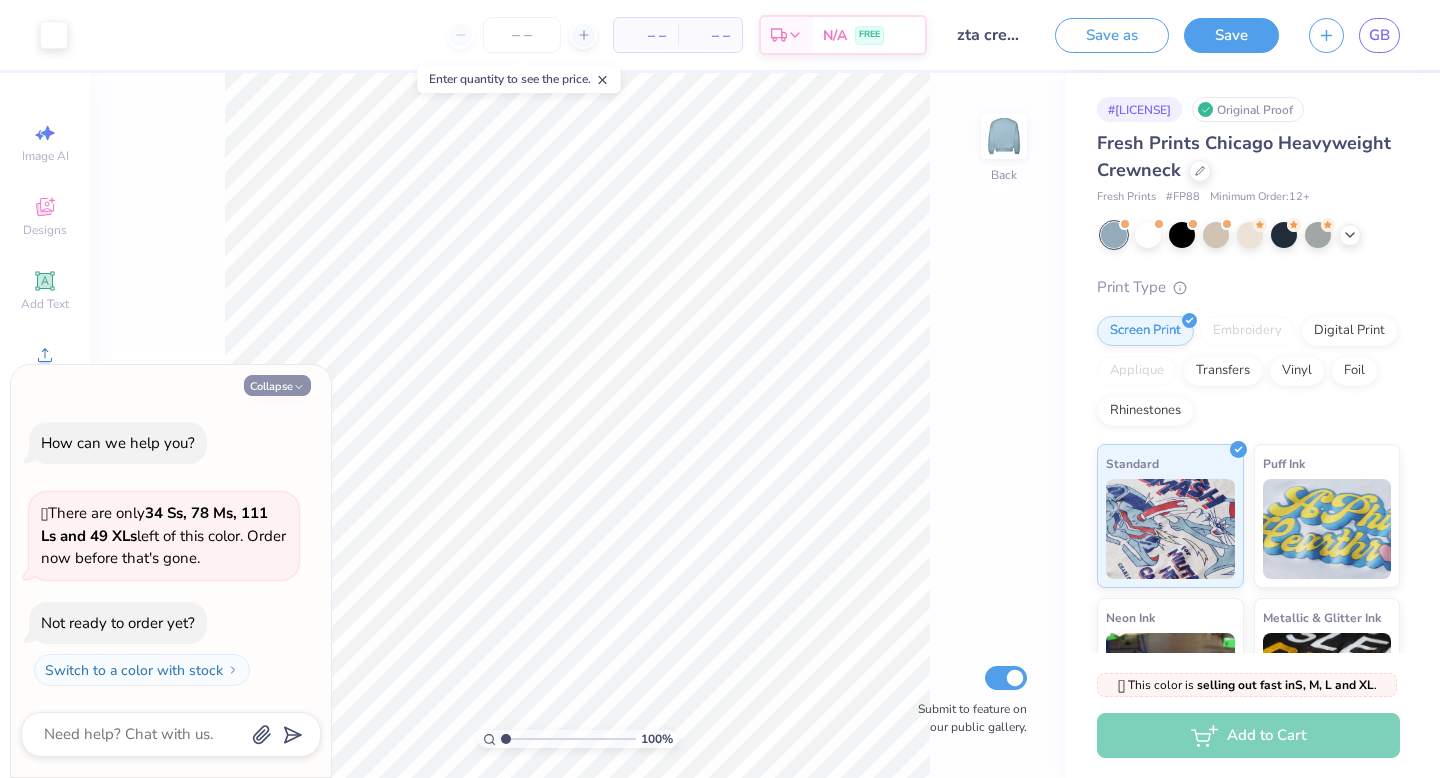 click 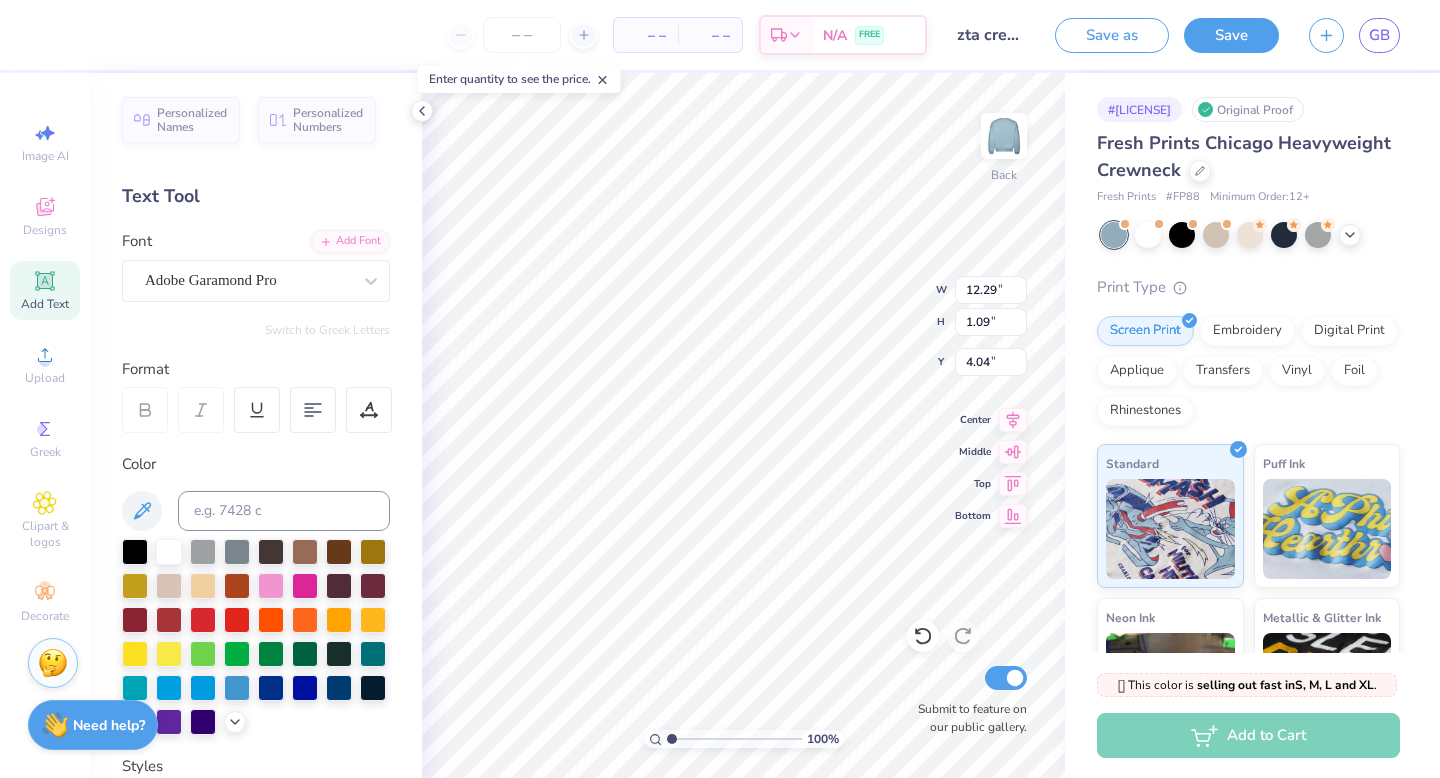 type on "9.58" 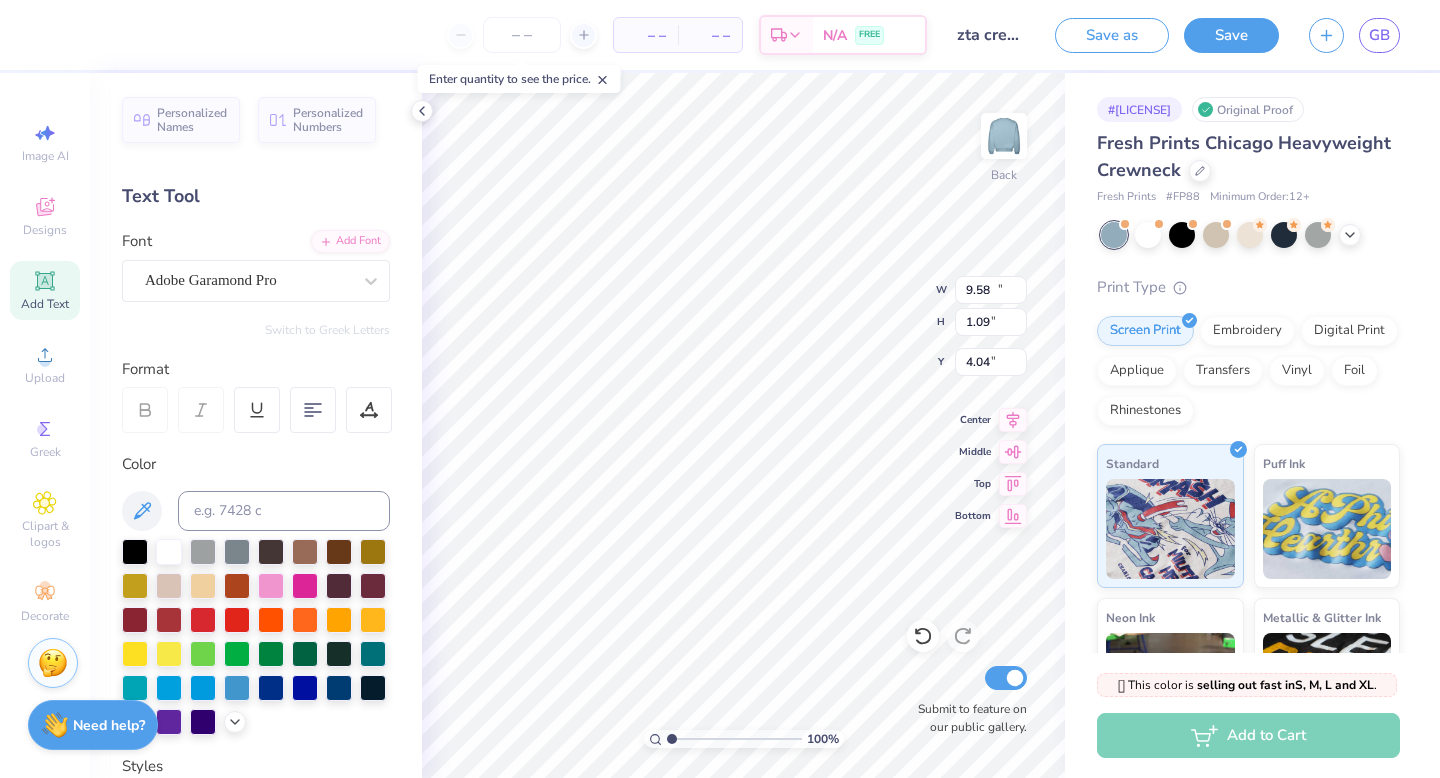 type on "0.85" 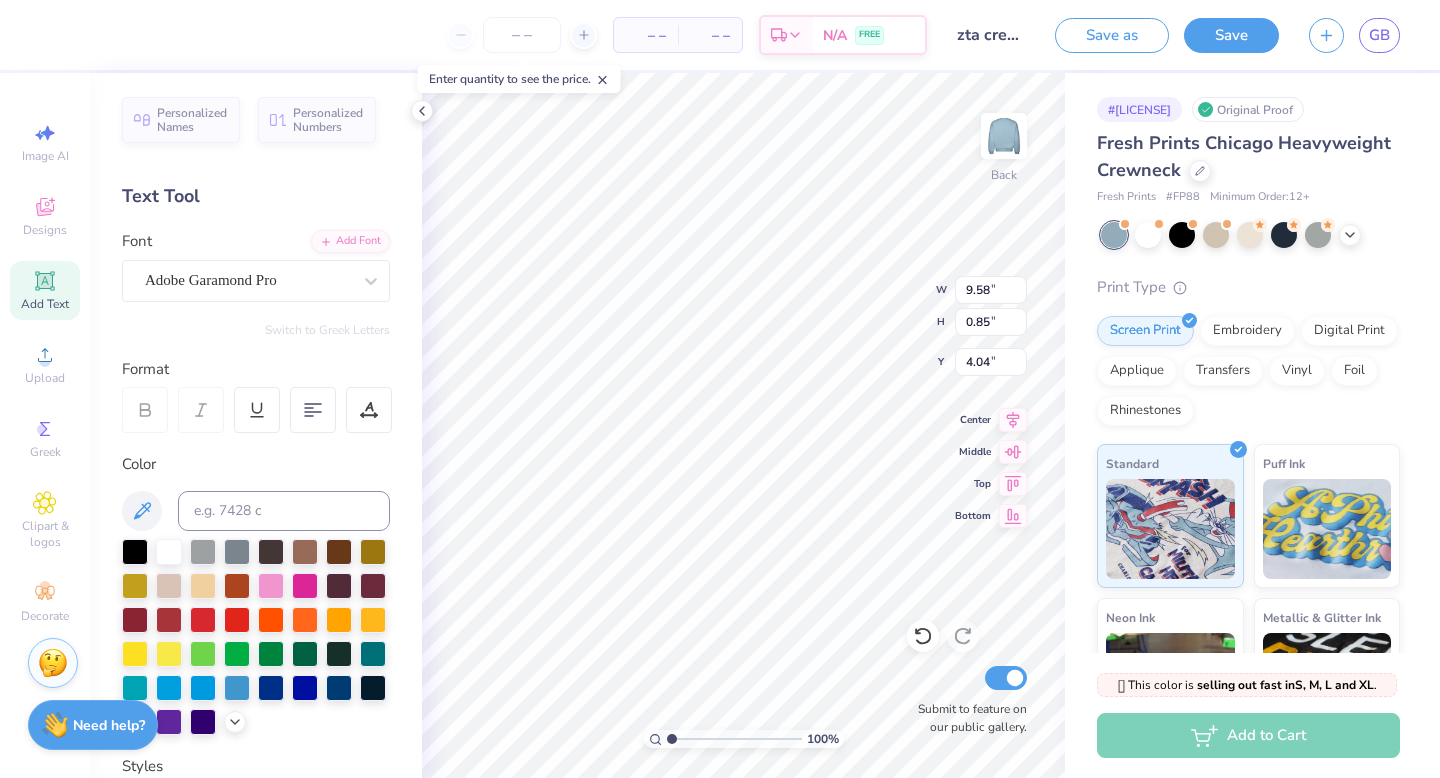 type on "4.54" 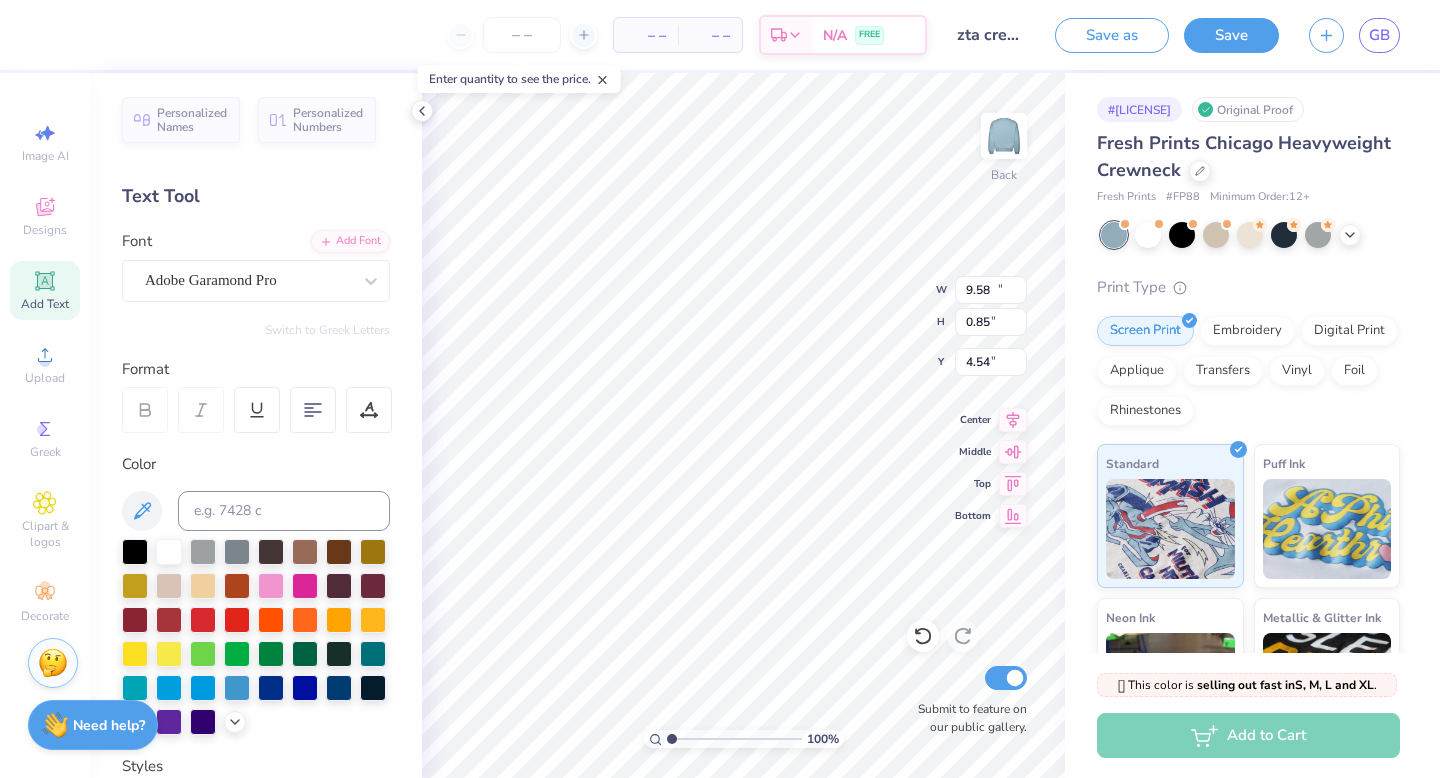 type on "11.57" 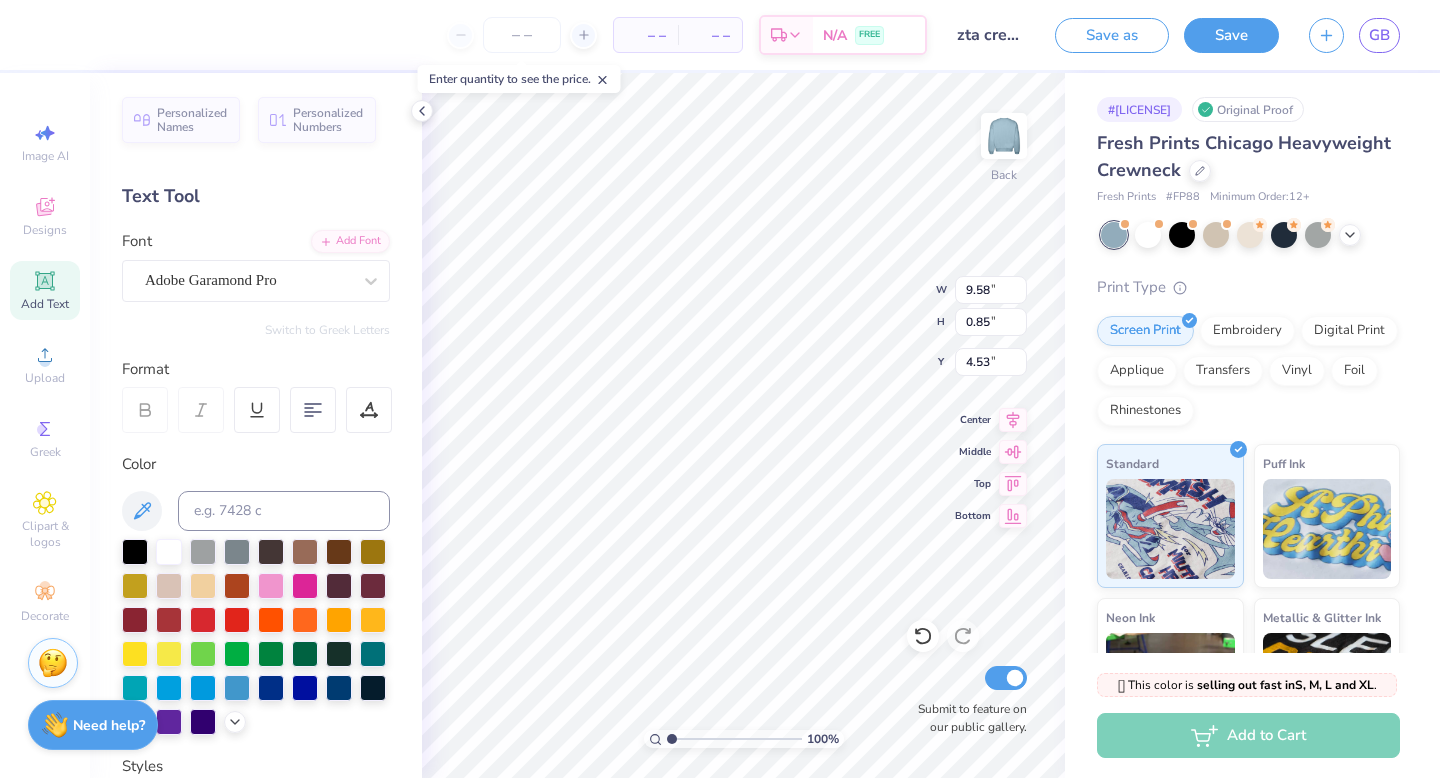 type on "6.39" 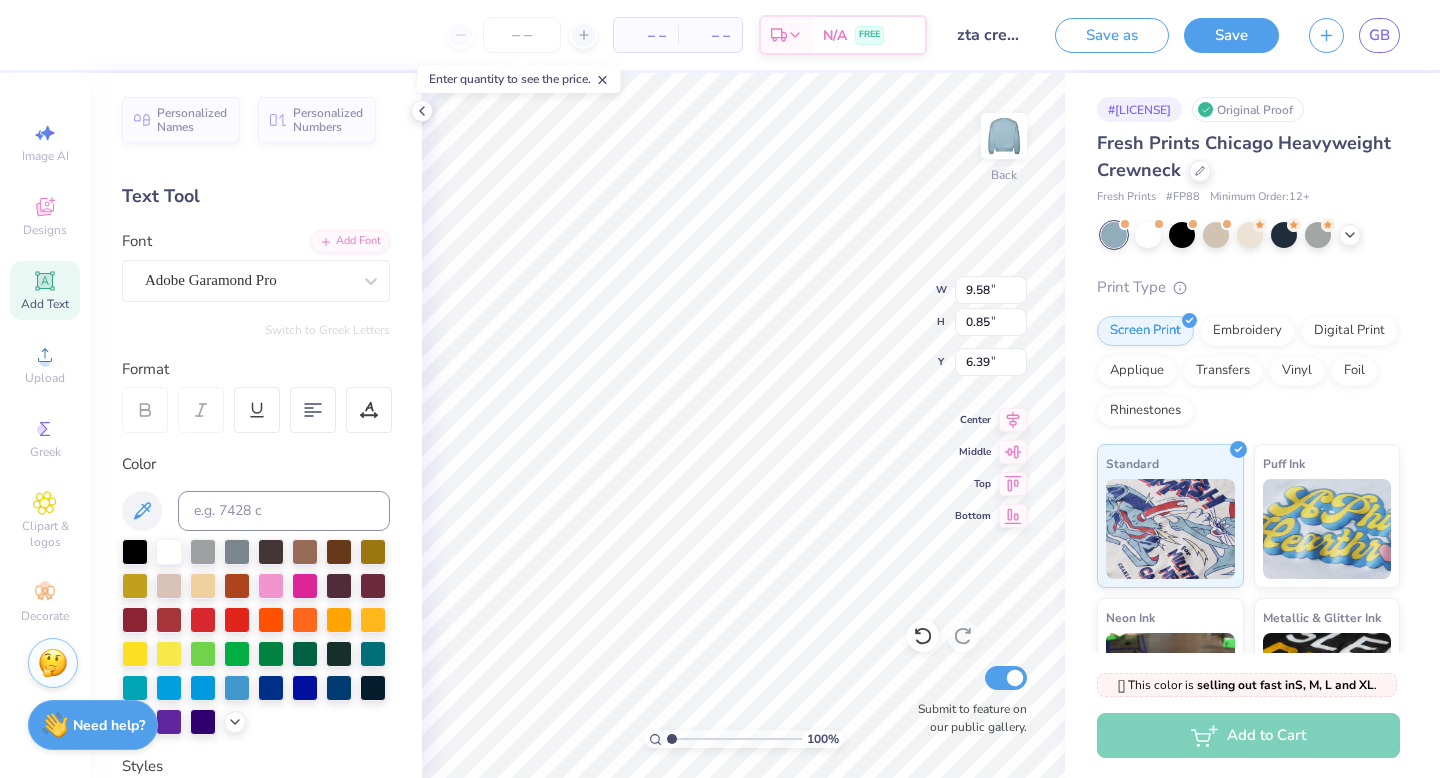 scroll, scrollTop: 0, scrollLeft: 5, axis: horizontal 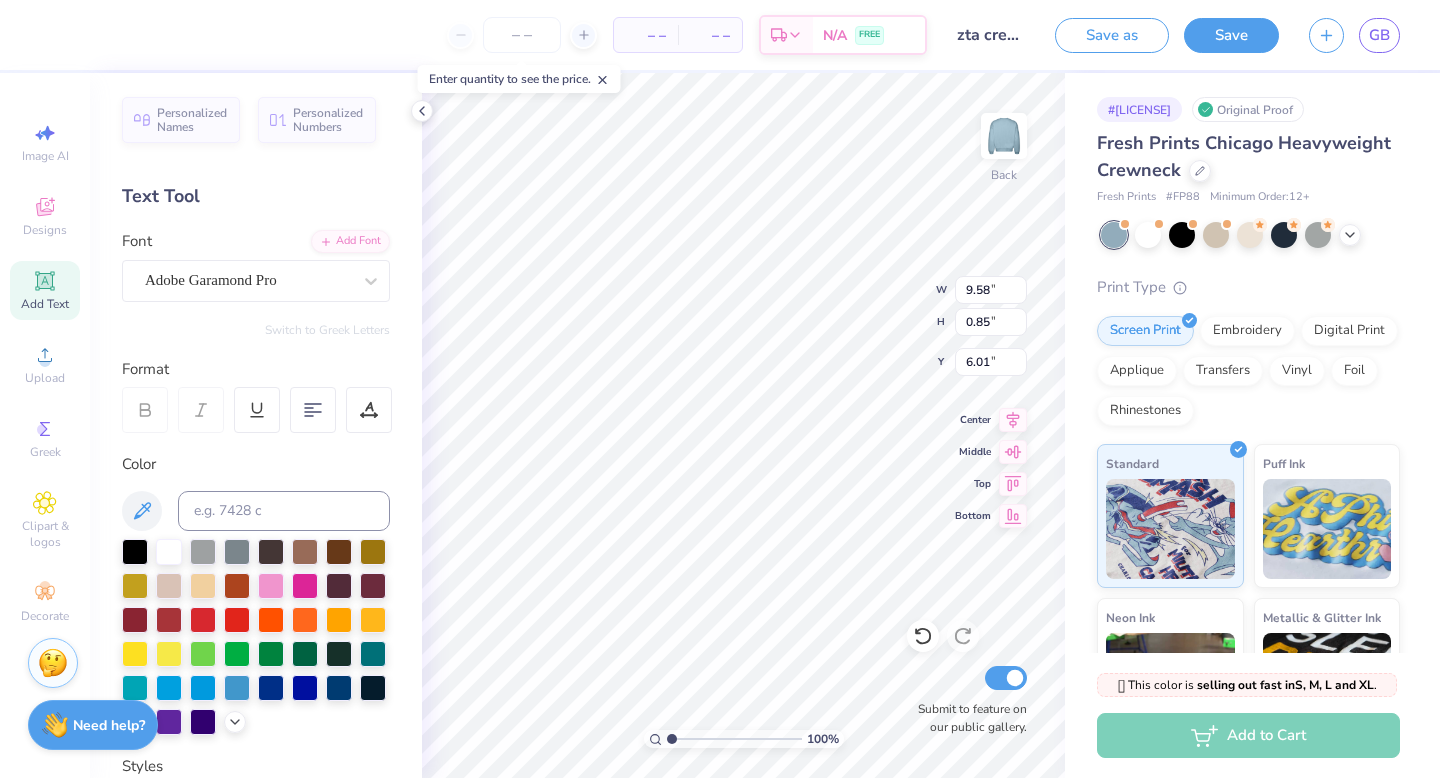 type on "6.01" 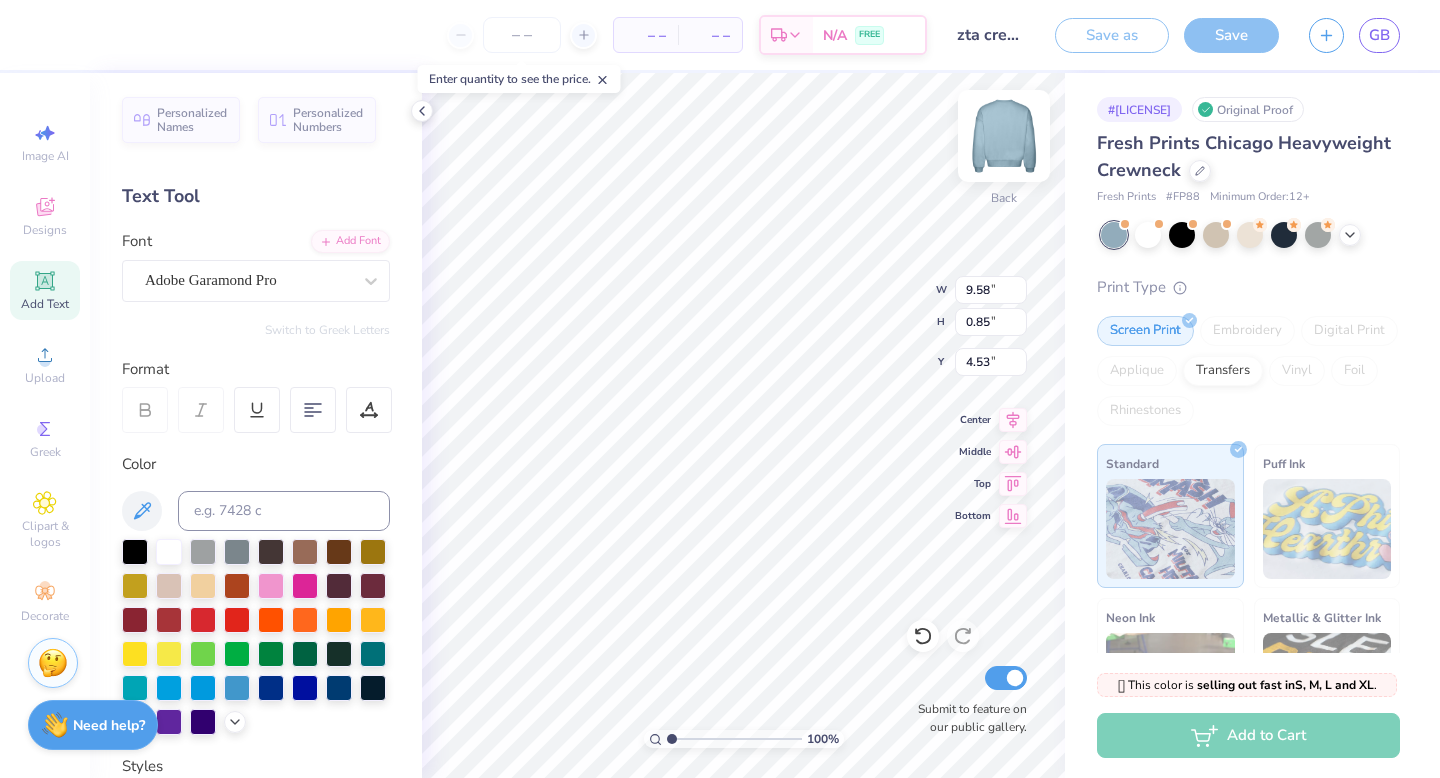 type on "9.58" 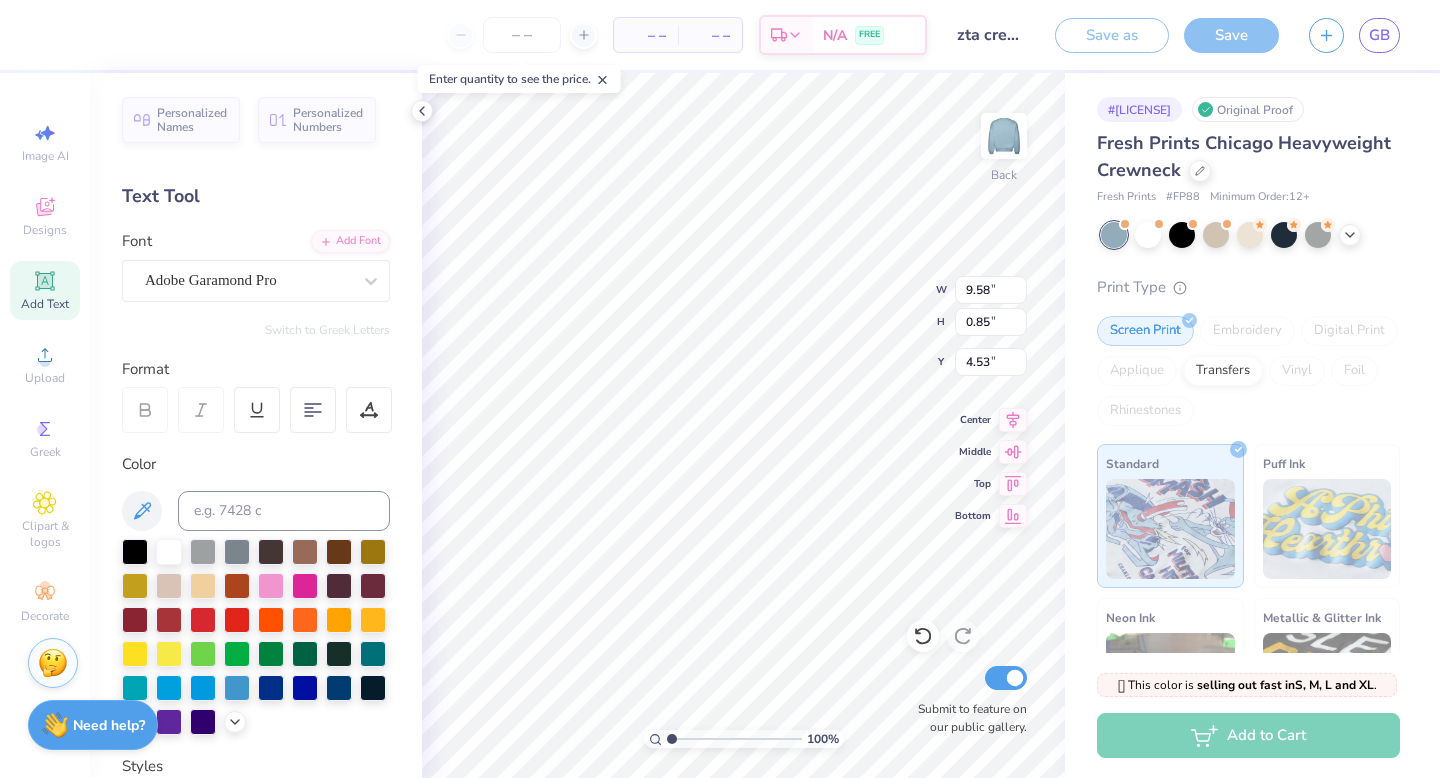 type on "15.47" 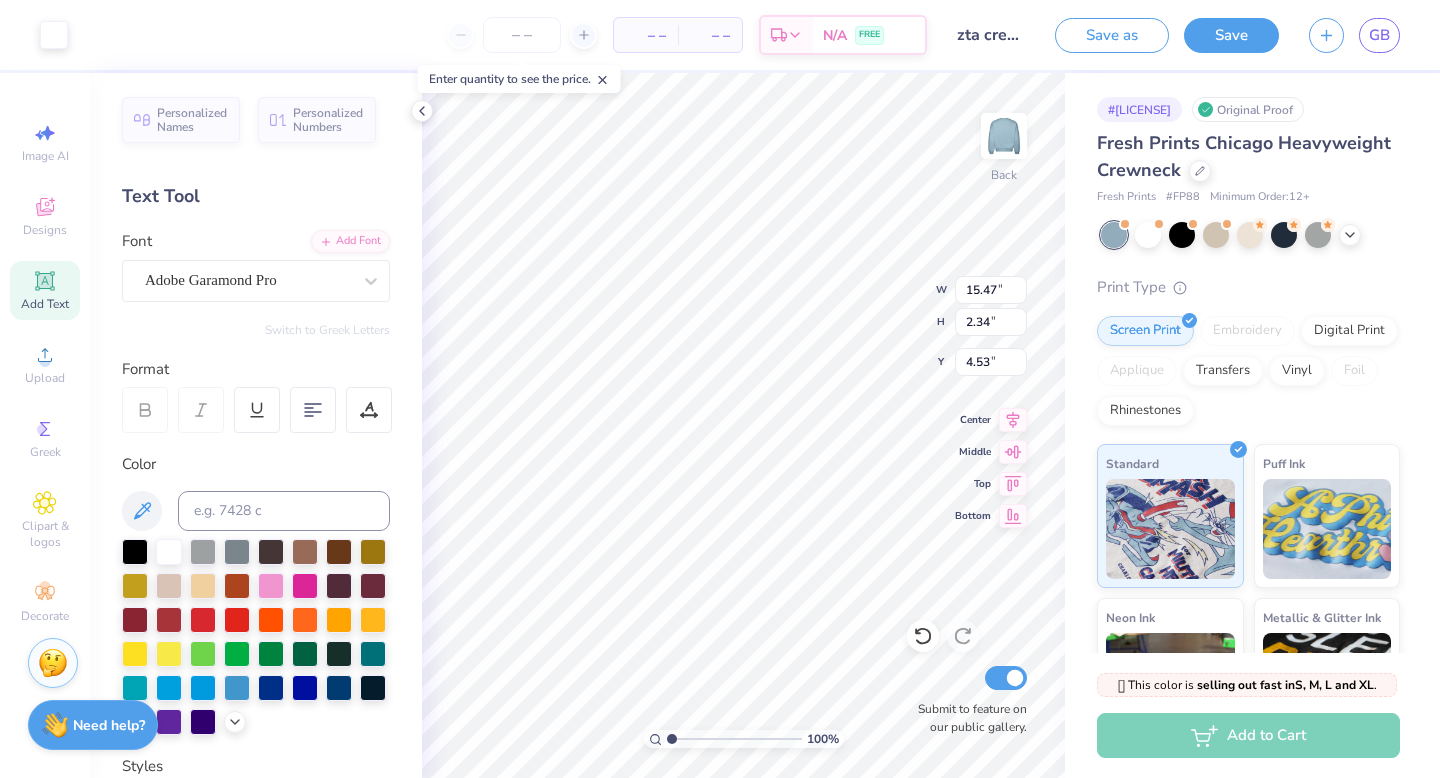 type on "14.90" 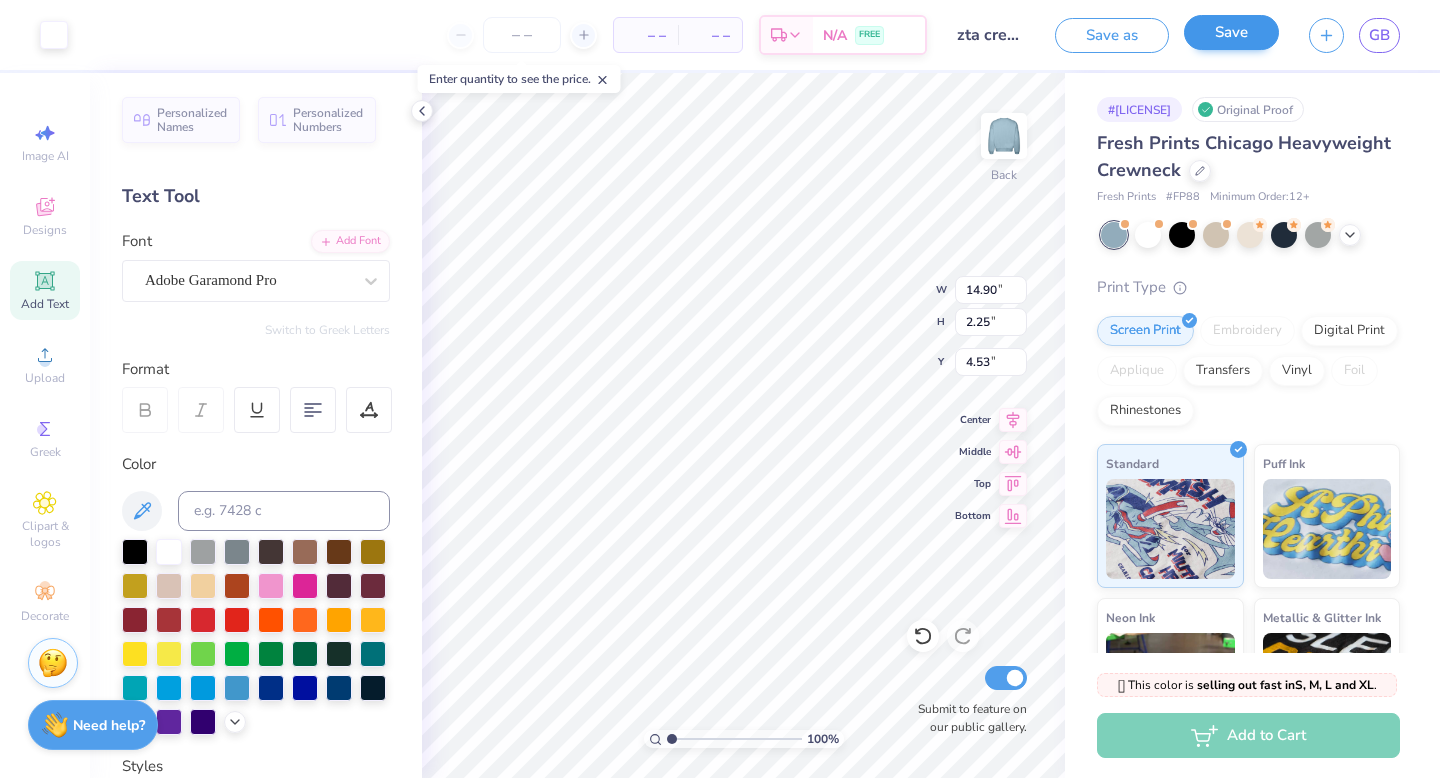 type on "4.52" 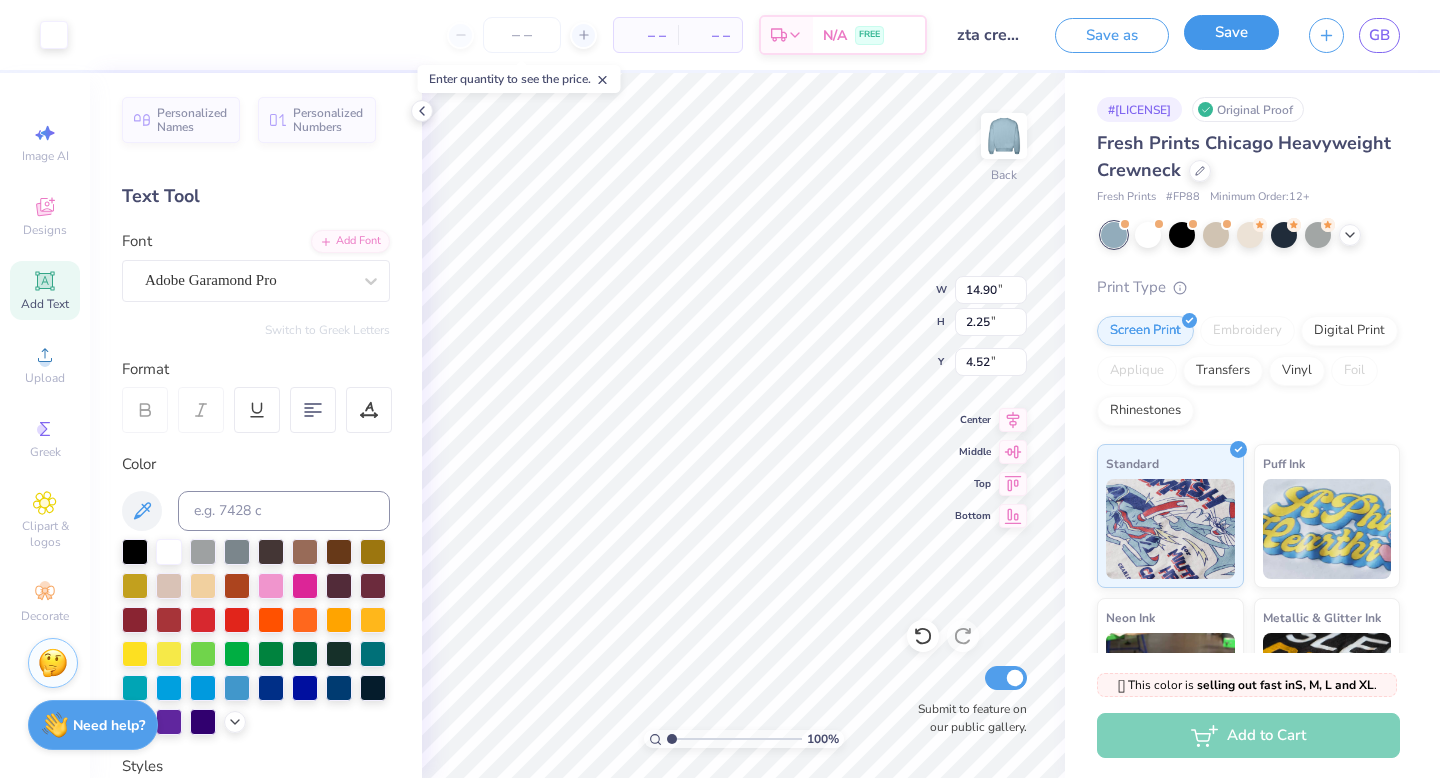 click on "Save" at bounding box center [1231, 32] 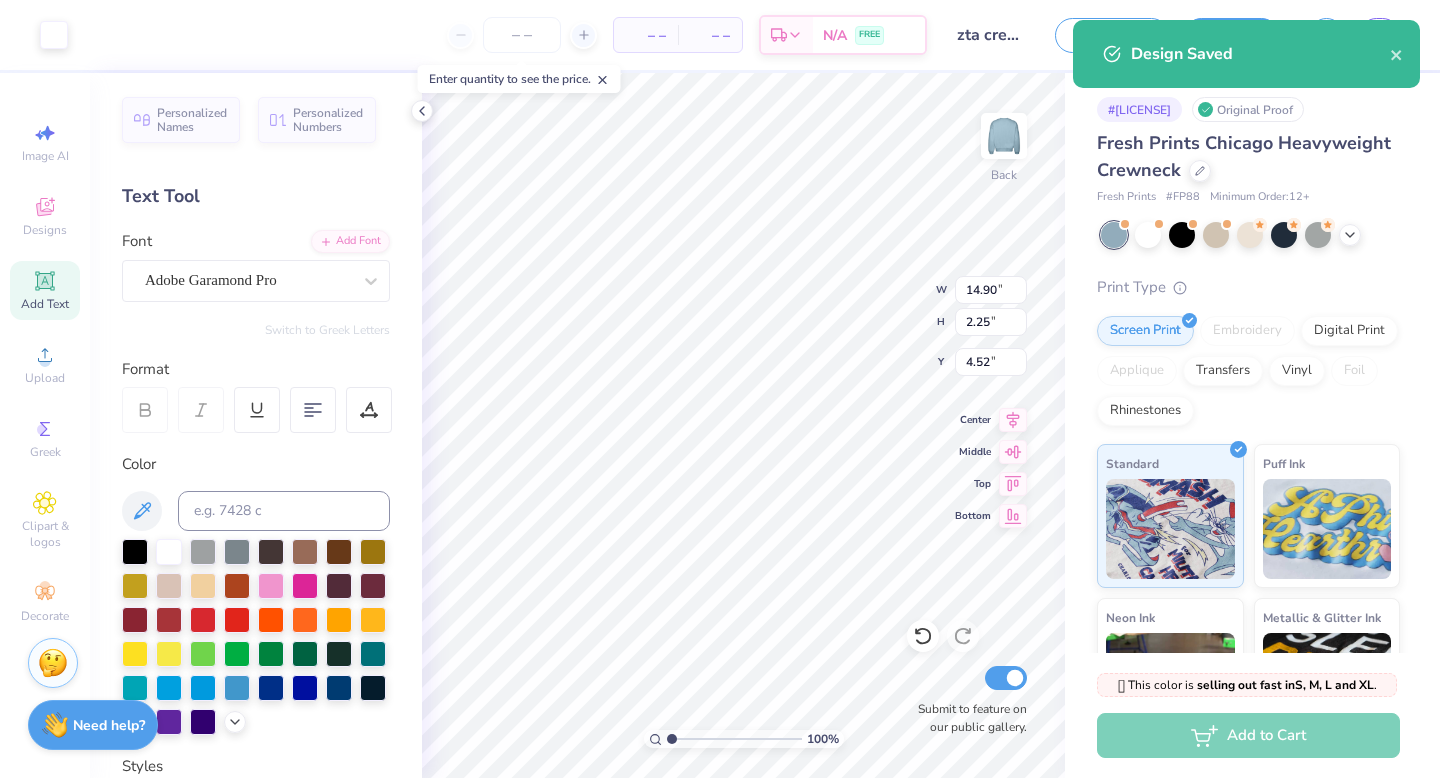 click on "Fresh Prints Chicago Heavyweight Crewneck" at bounding box center (1244, 156) 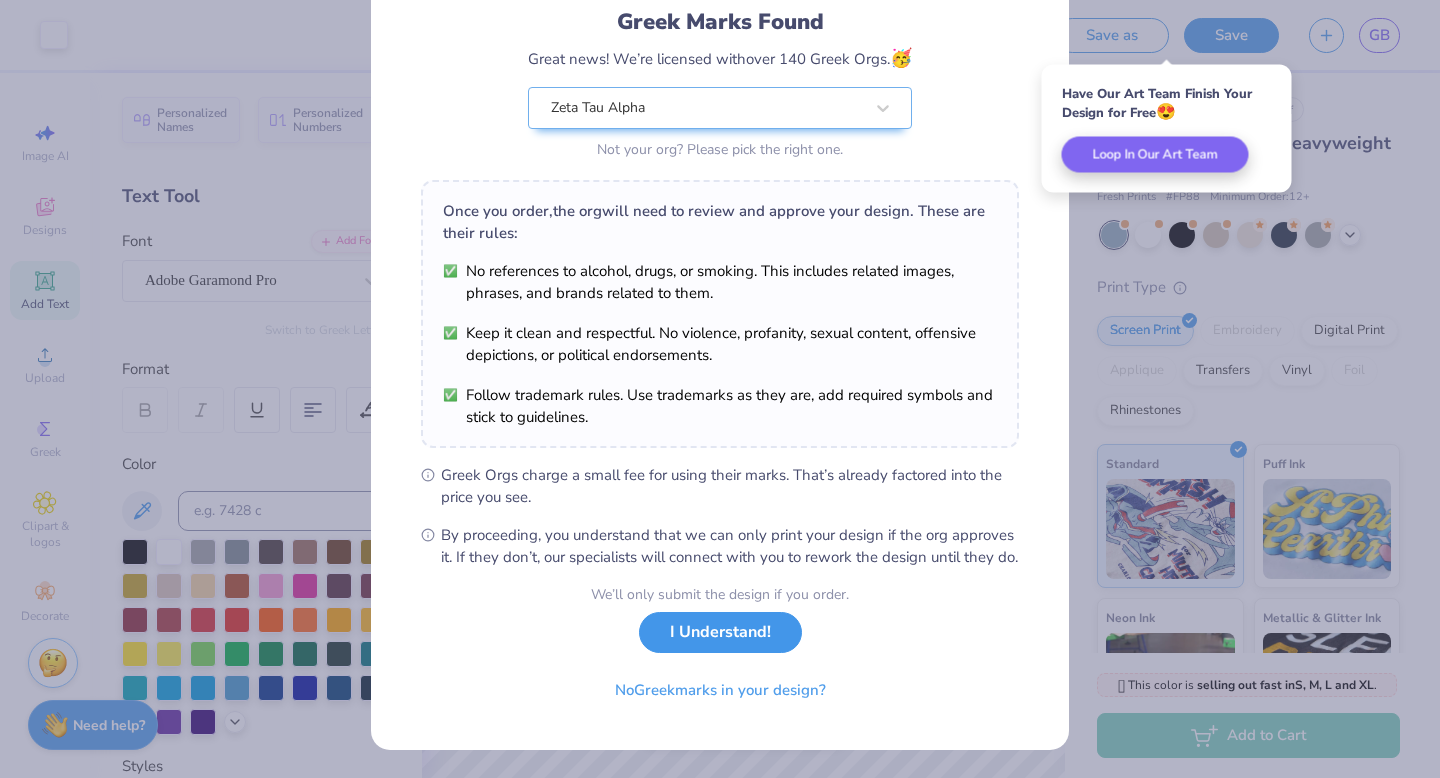 click on "I Understand!" at bounding box center (720, 632) 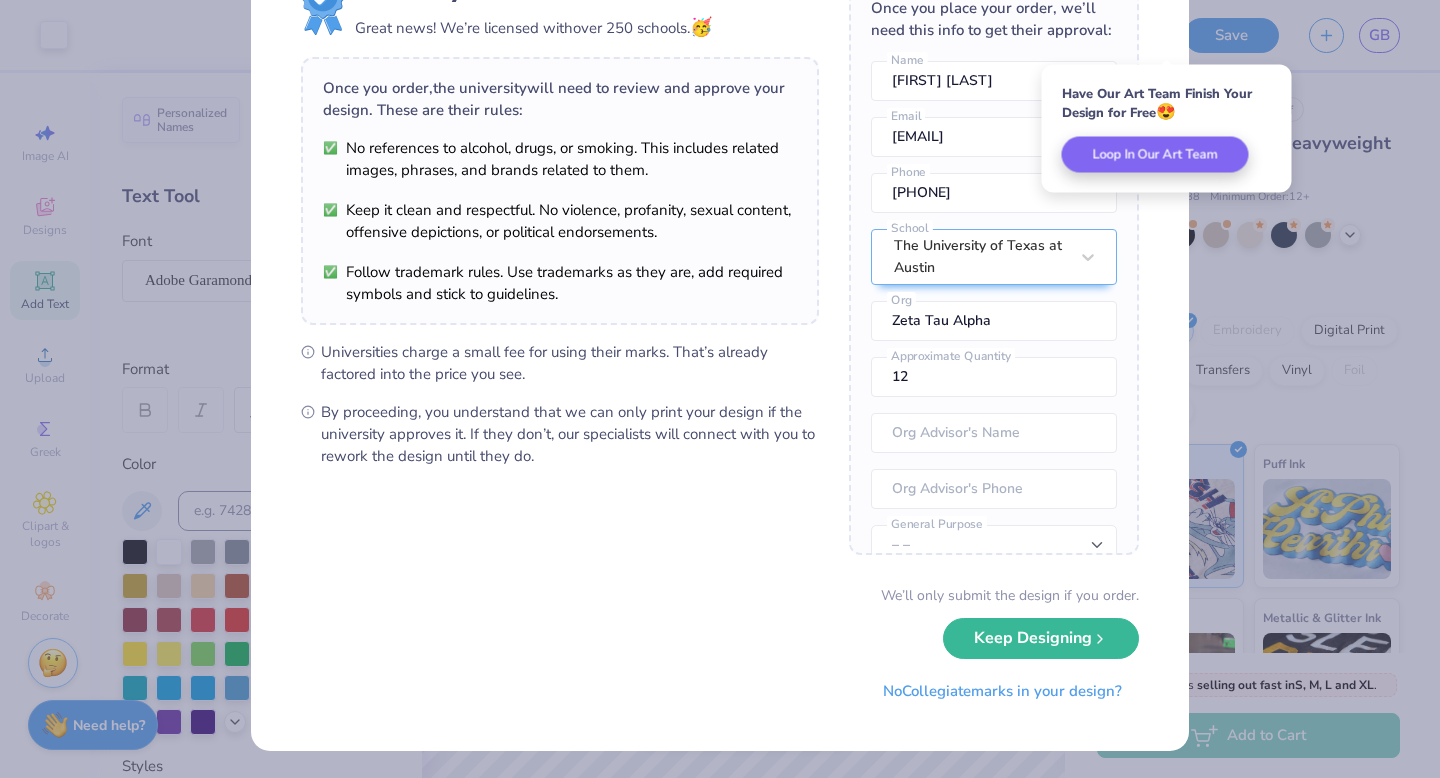 scroll, scrollTop: 0, scrollLeft: 0, axis: both 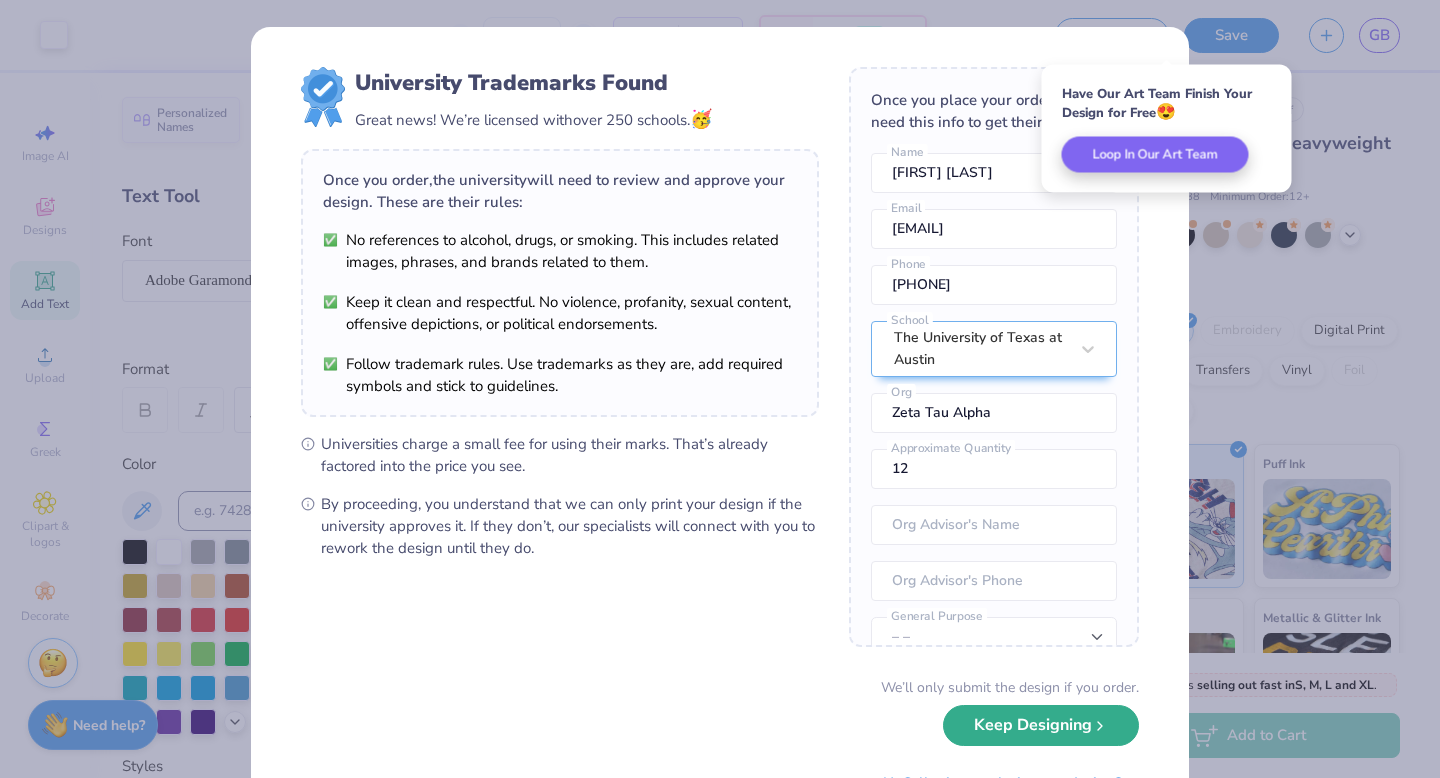 click on "Keep Designing" at bounding box center (1041, 725) 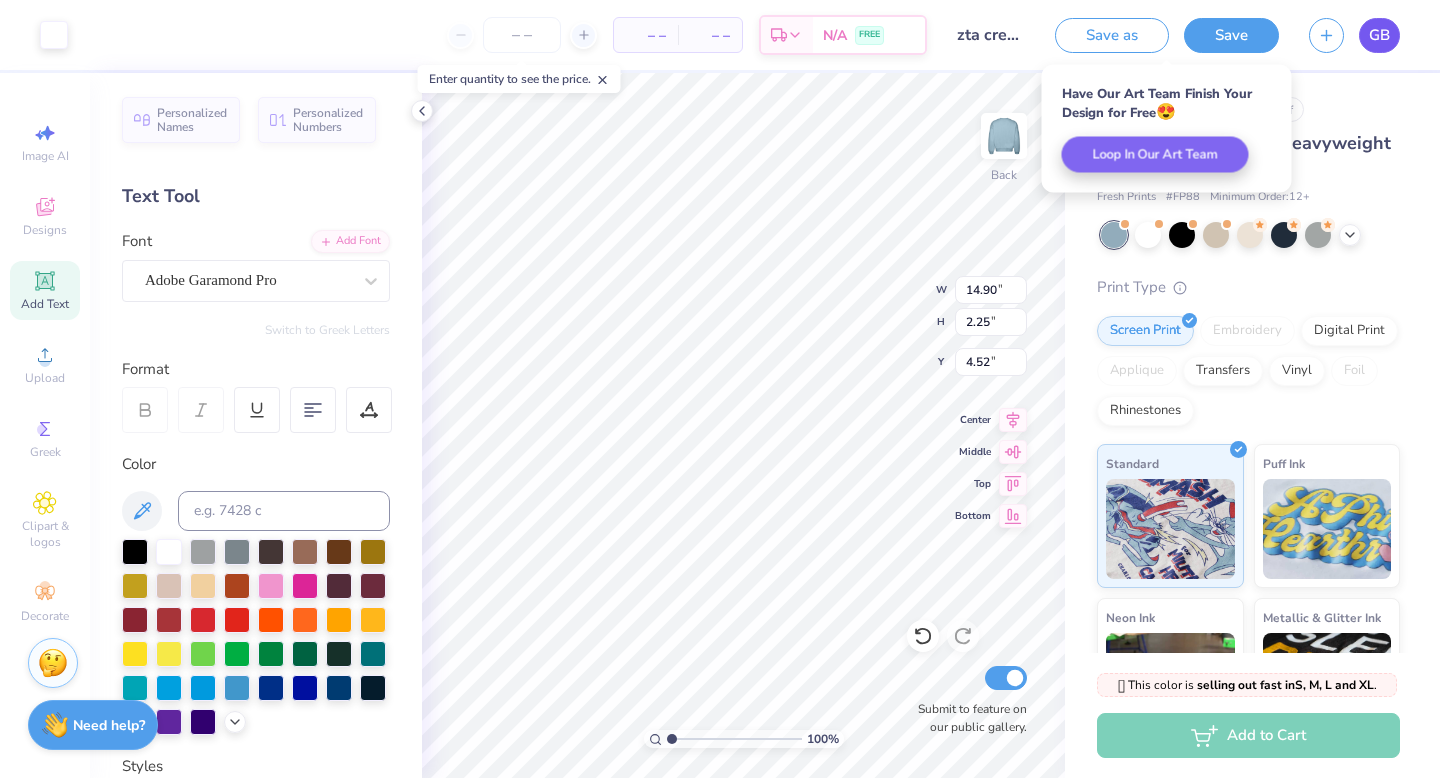 click on "GB" at bounding box center [1379, 35] 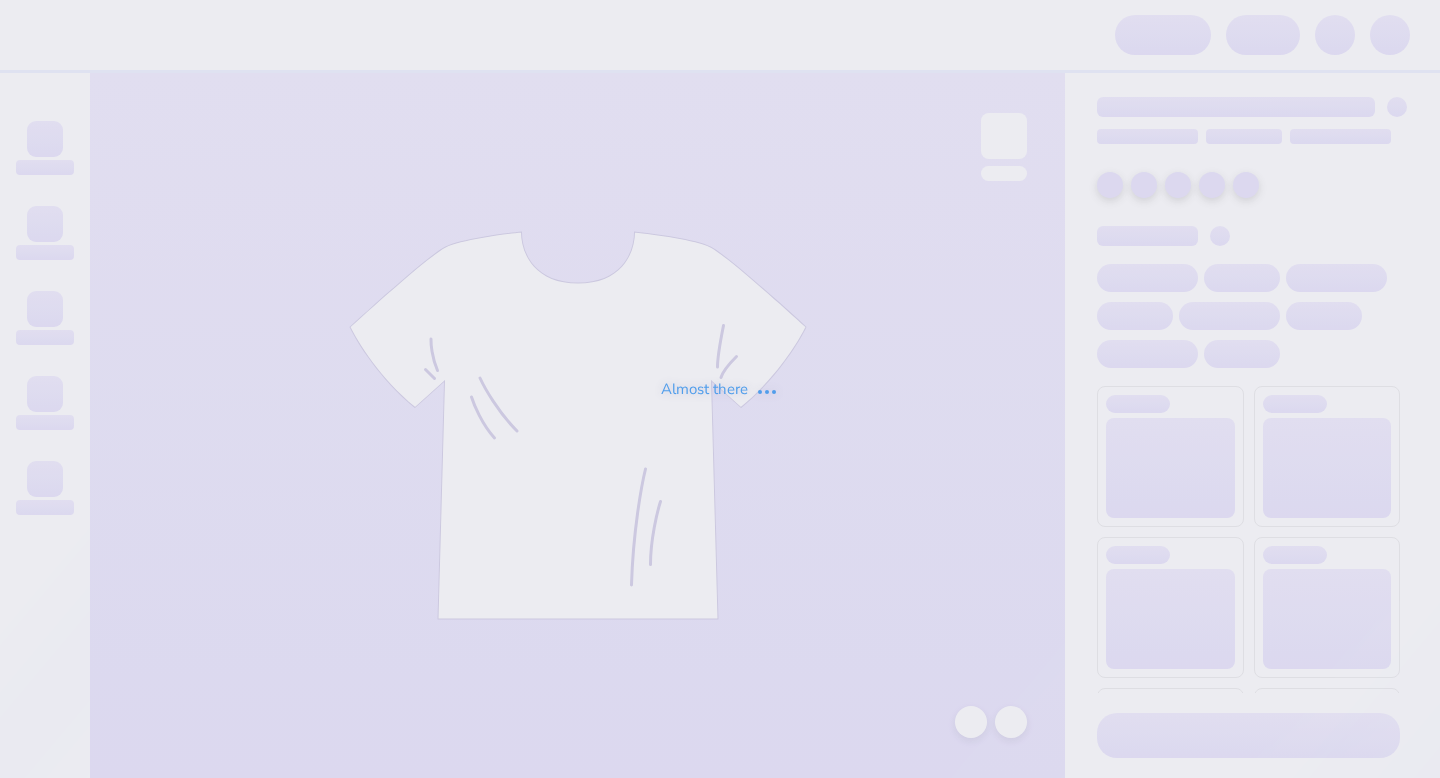 scroll, scrollTop: 0, scrollLeft: 0, axis: both 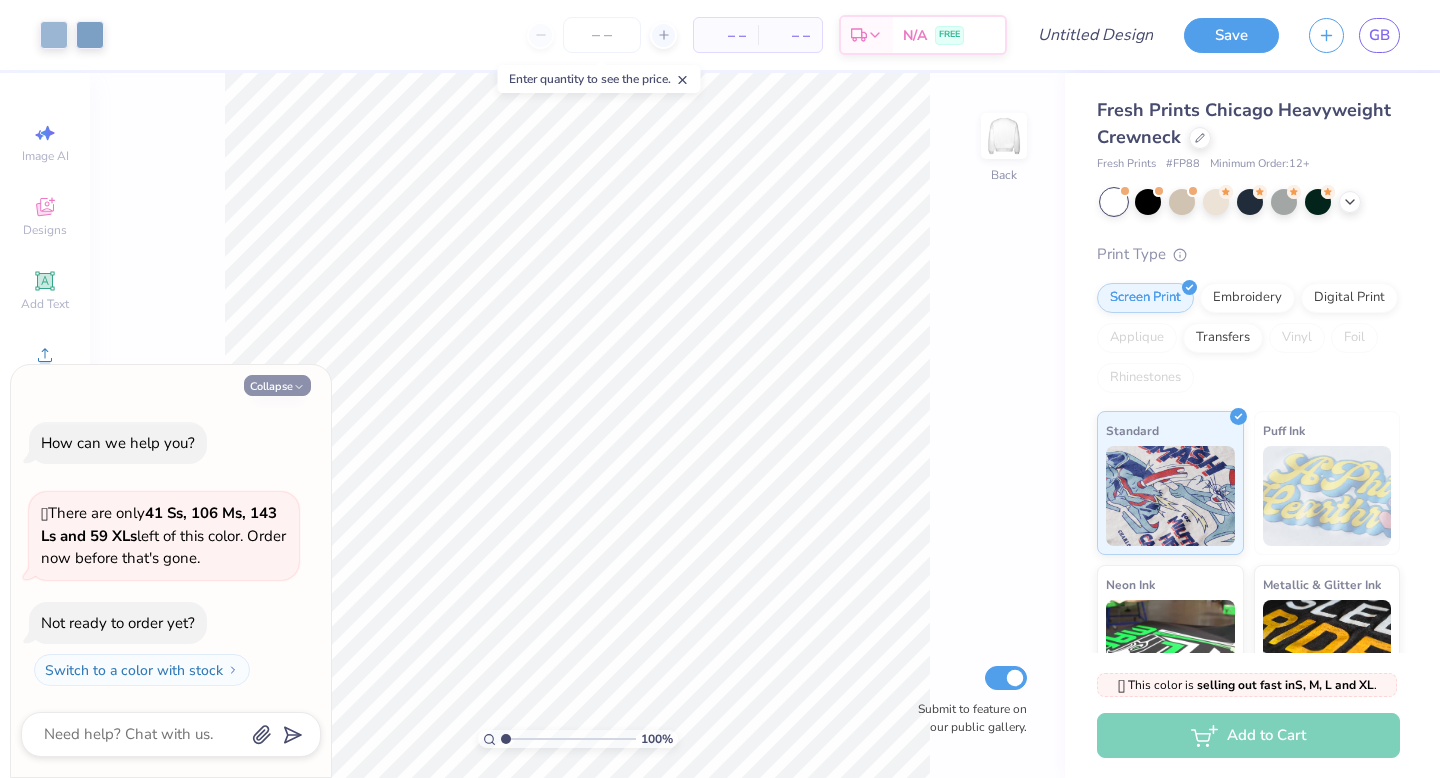 click on "Collapse" at bounding box center [277, 385] 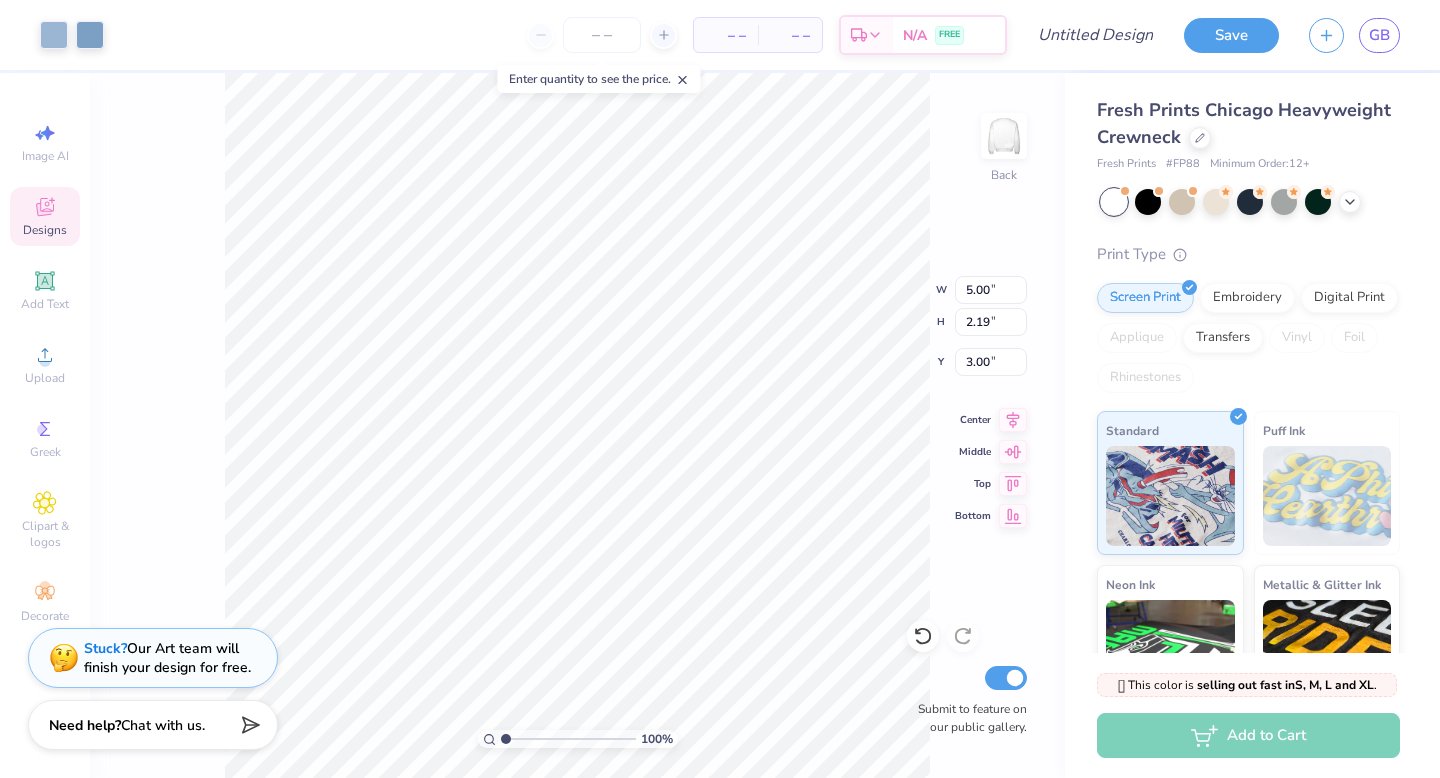 type on "9.22" 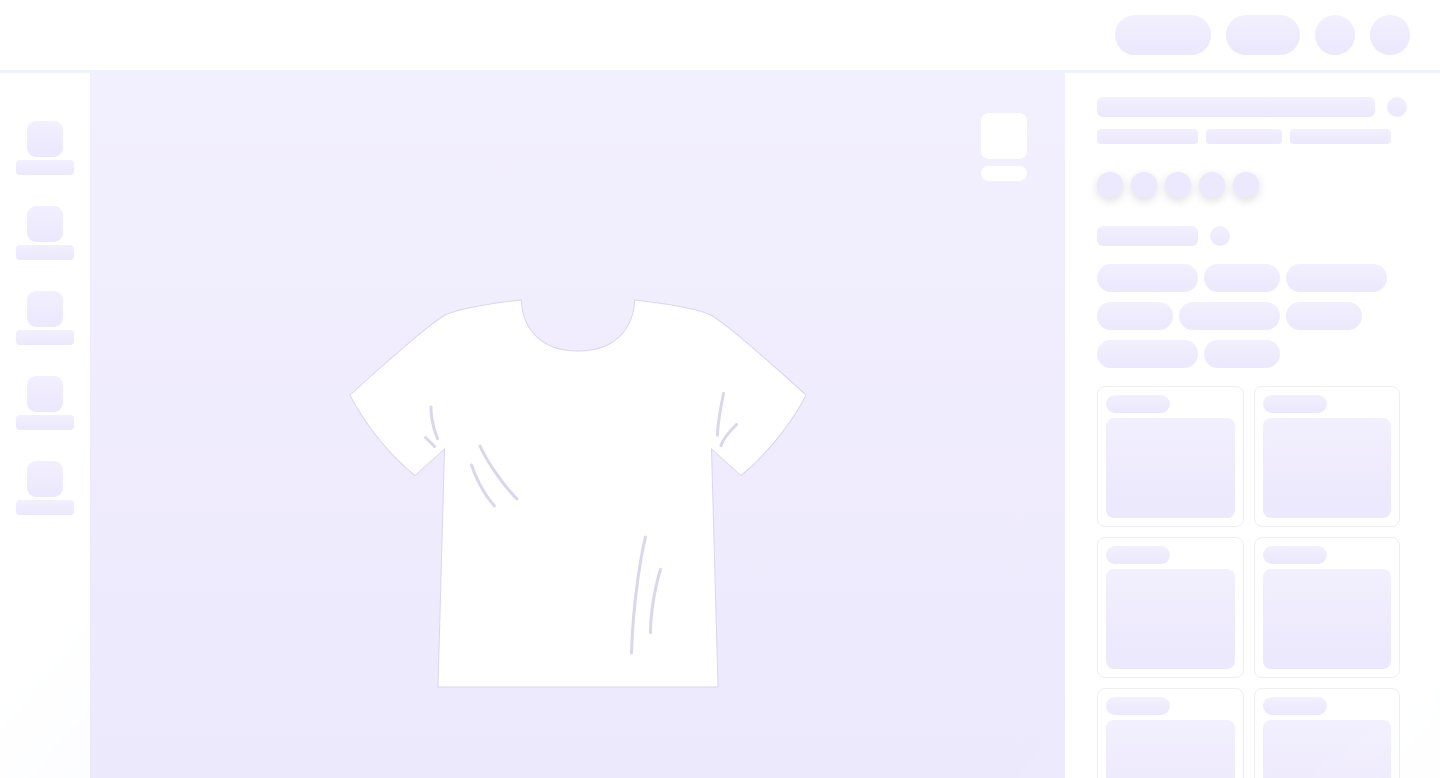 scroll, scrollTop: 0, scrollLeft: 0, axis: both 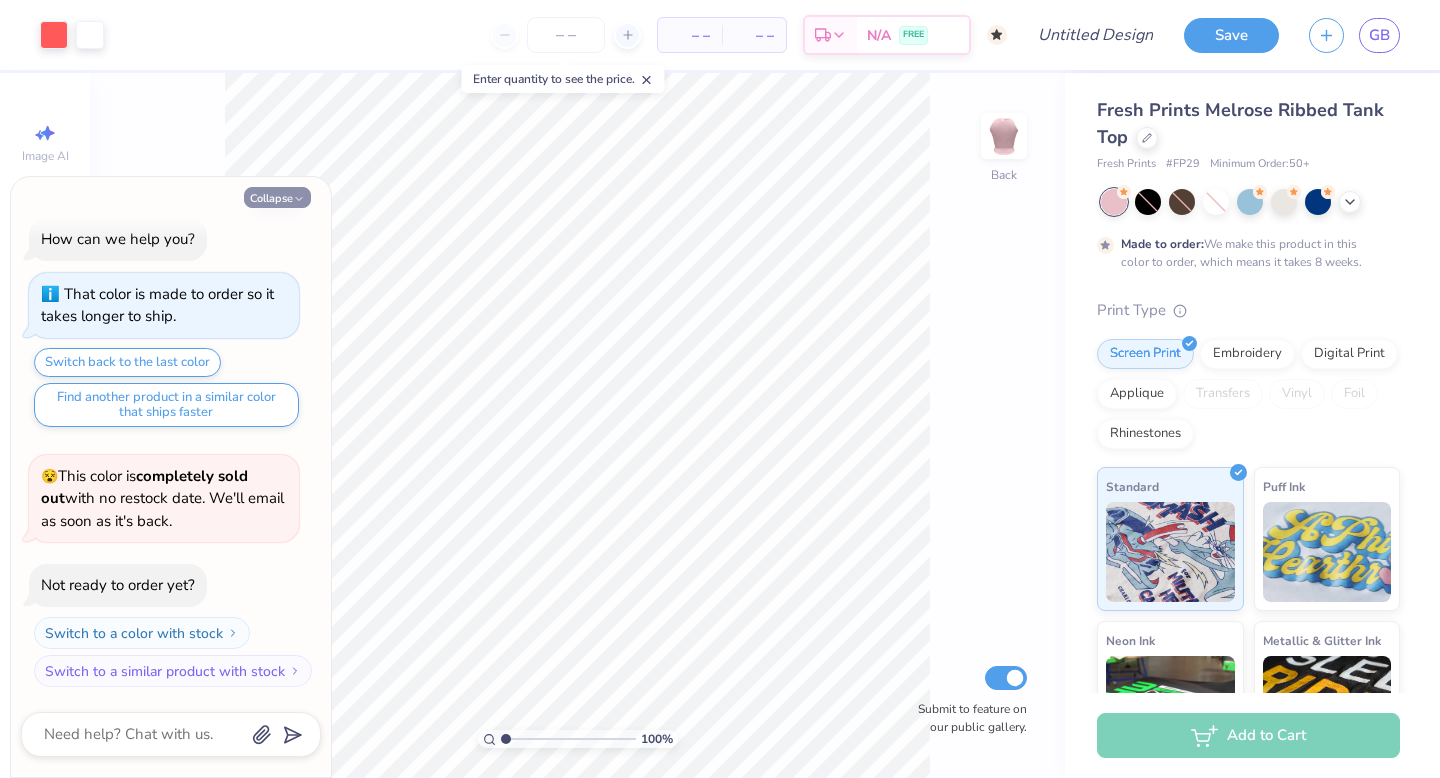 click on "Collapse" at bounding box center (277, 197) 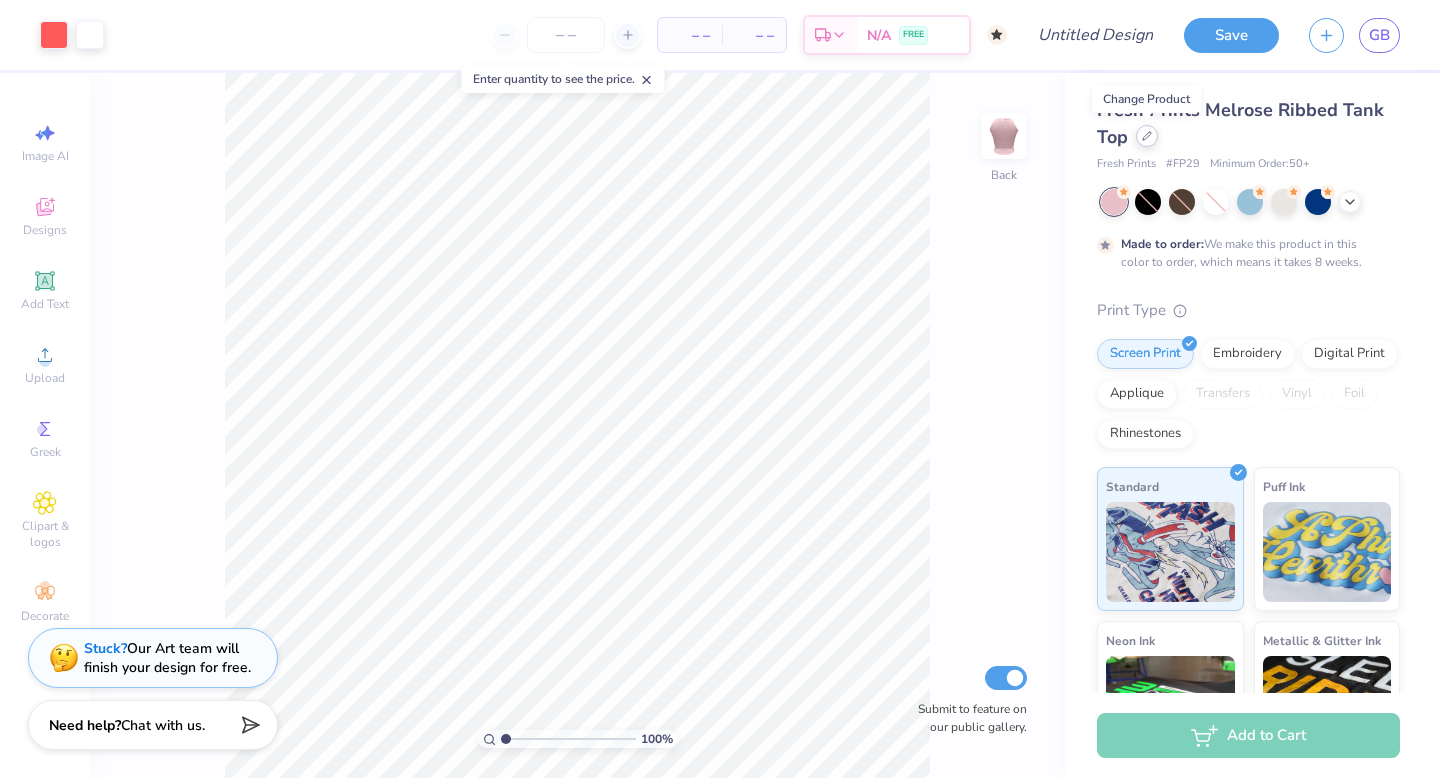 click 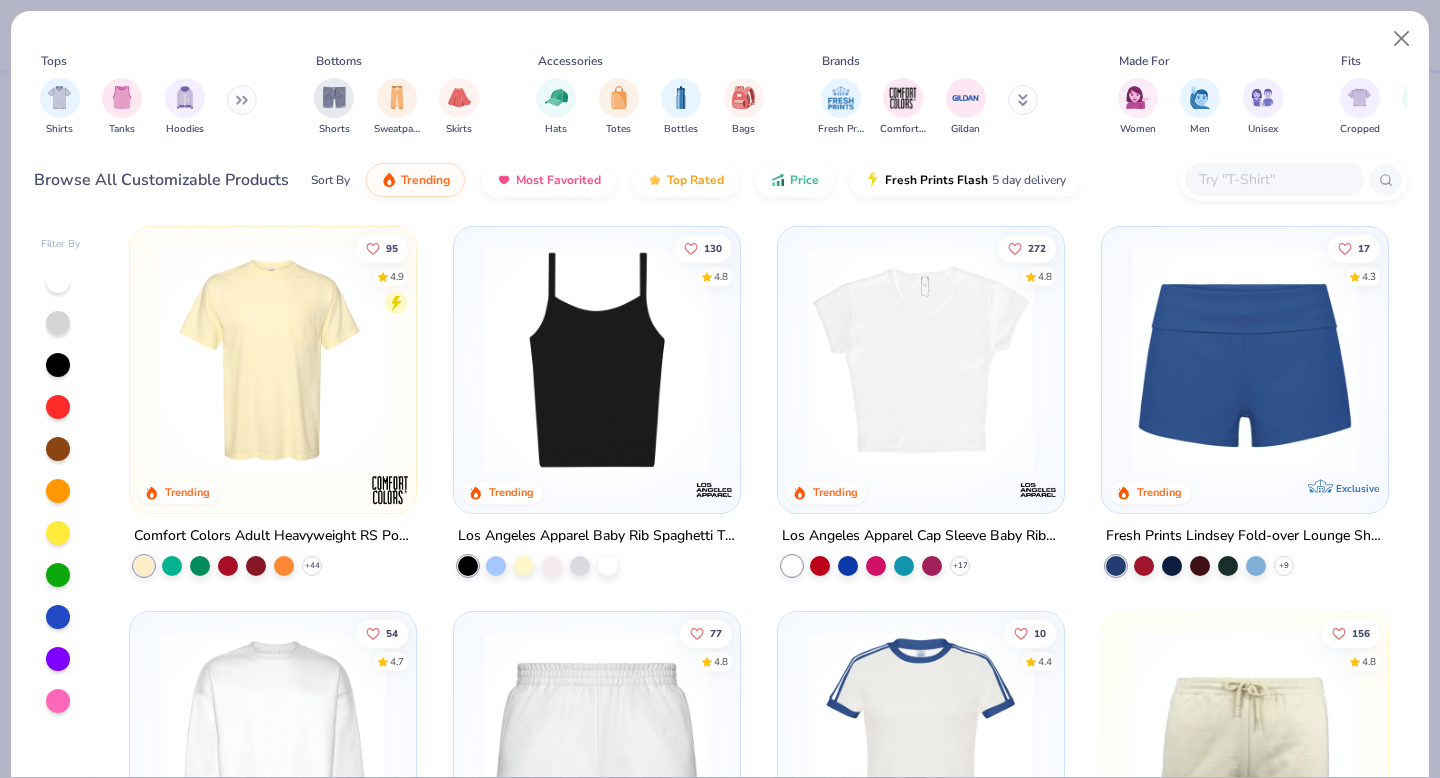 scroll, scrollTop: 1171, scrollLeft: 0, axis: vertical 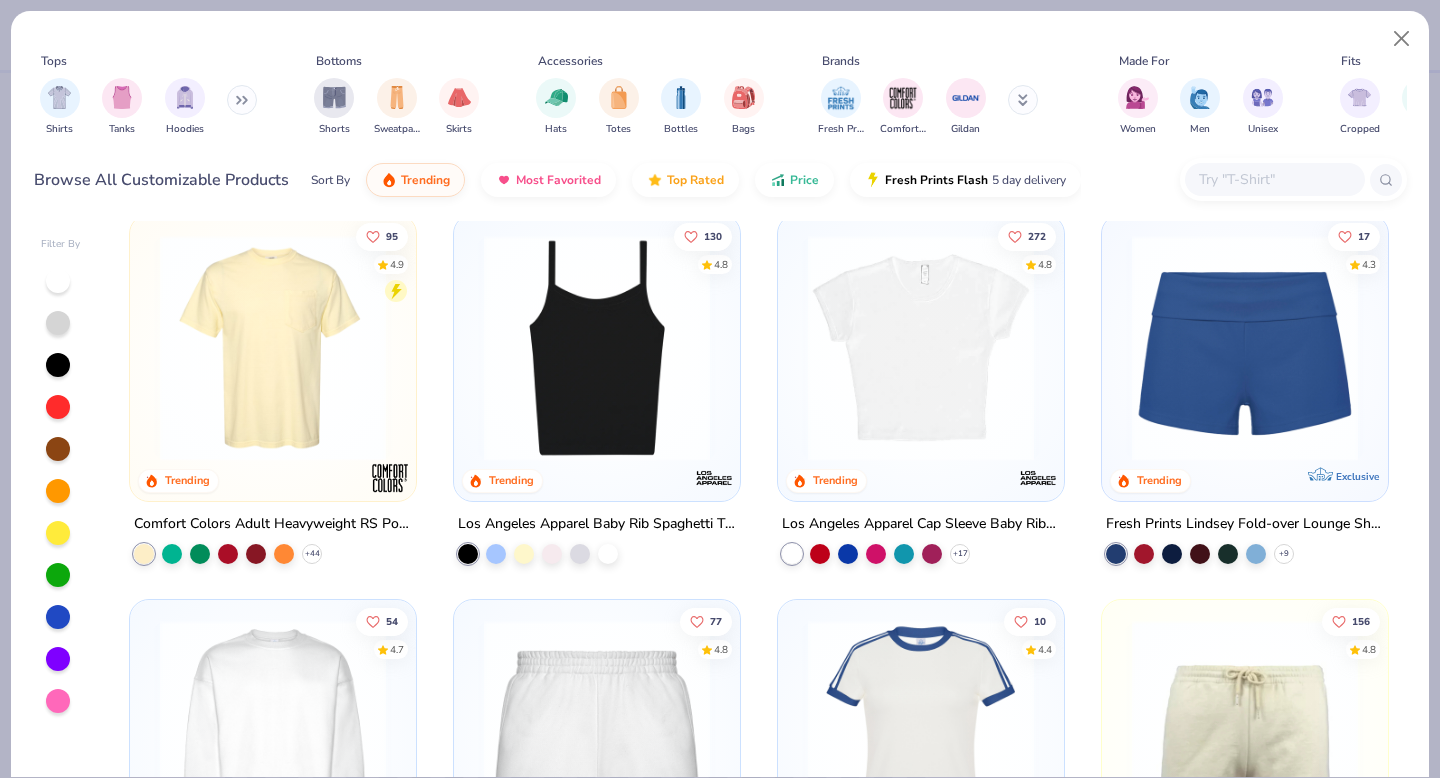 click at bounding box center [273, 348] 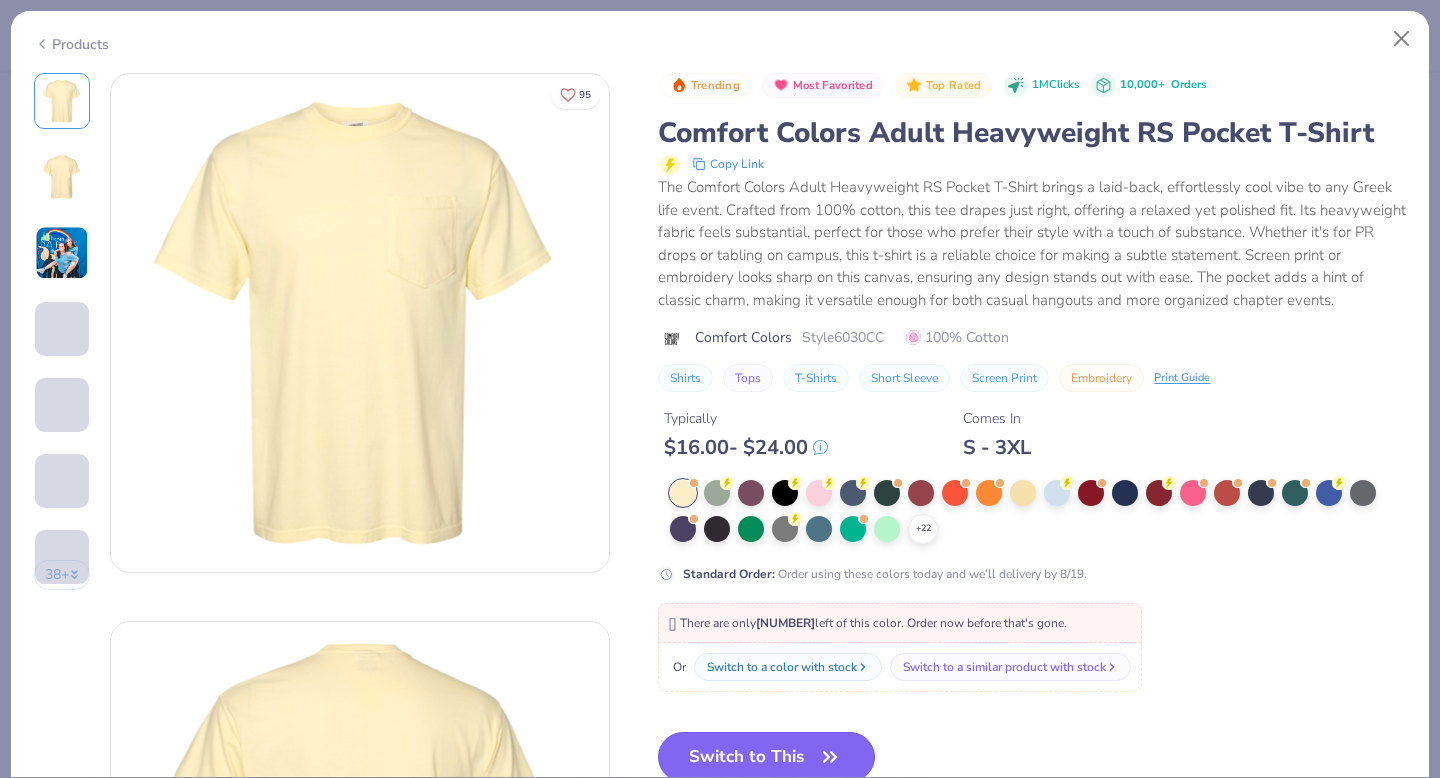 click on "Trending Most Favorited Top Rated 1M  Clicks 10,000+    Orders Comfort Colors Adult Heavyweight RS Pocket T-Shirt Copy Link The Comfort Colors Adult Heavyweight RS Pocket T-Shirt brings a laid-back, effortlessly cool vibe to any Greek life event. Crafted from 100% cotton, this tee drapes just right, offering a relaxed yet polished fit. Its heavyweight fabric feels substantial, perfect for those who prefer their style with a touch of substance. Whether it's for PR drops or tabling on campus, this t-shirt is a reliable choice for making a subtle statement. Screen print or embroidery looks sharp on this canvas, ensuring any design stands out with ease. The pocket adds a hint of classic charm, making it versatile enough for both casual hangouts and more organized chapter events. Comfort Colors Style  6030CC   100% Cotton Shirts Tops T-Shirts Short Sleeve Screen Print Embroidery Print Guide Typically   $ 16.00  - $ 24.00   Comes In S - 3XL     + 22 Standard Order :   🫣 There are only  758 Ss   Or See More 5" at bounding box center (1032, 538) 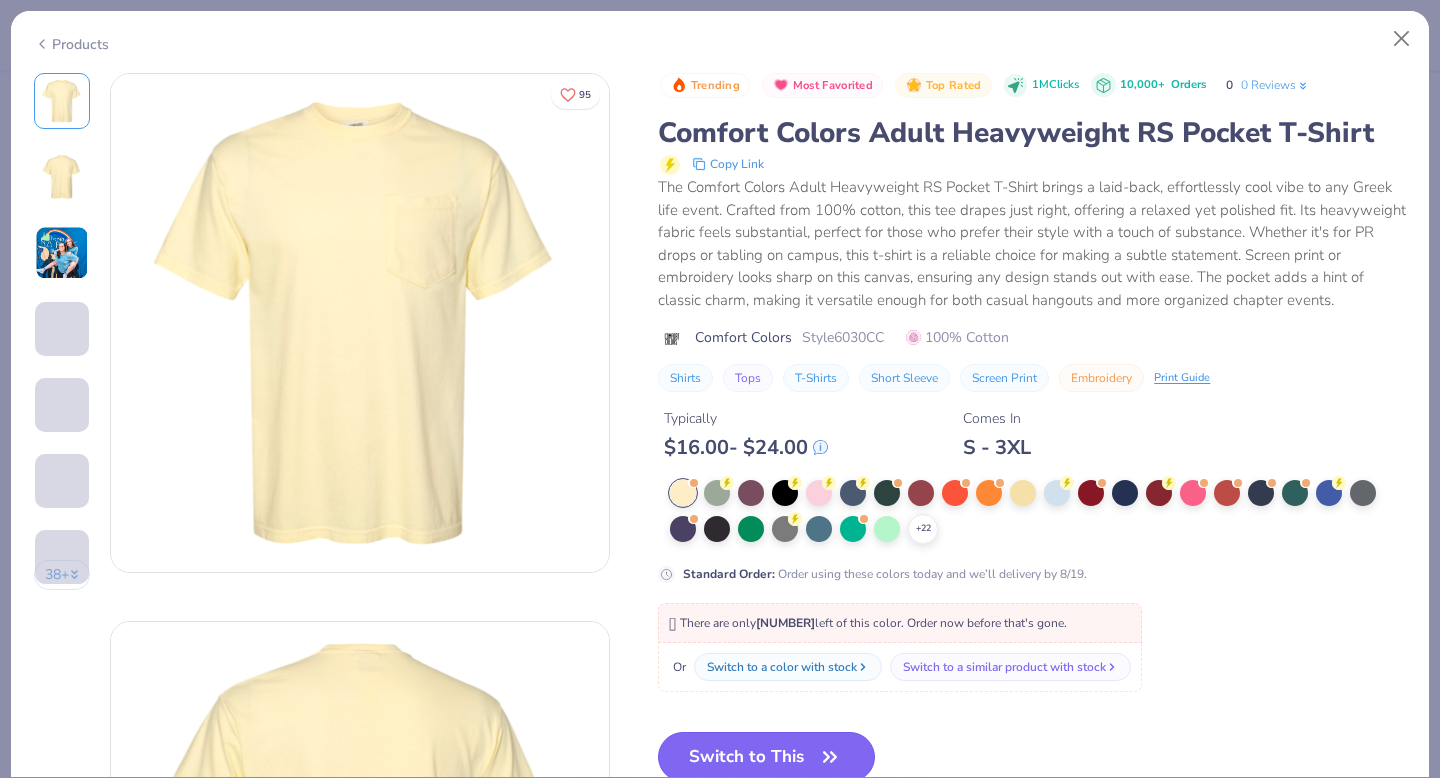 click on "Switch to This" at bounding box center (766, 757) 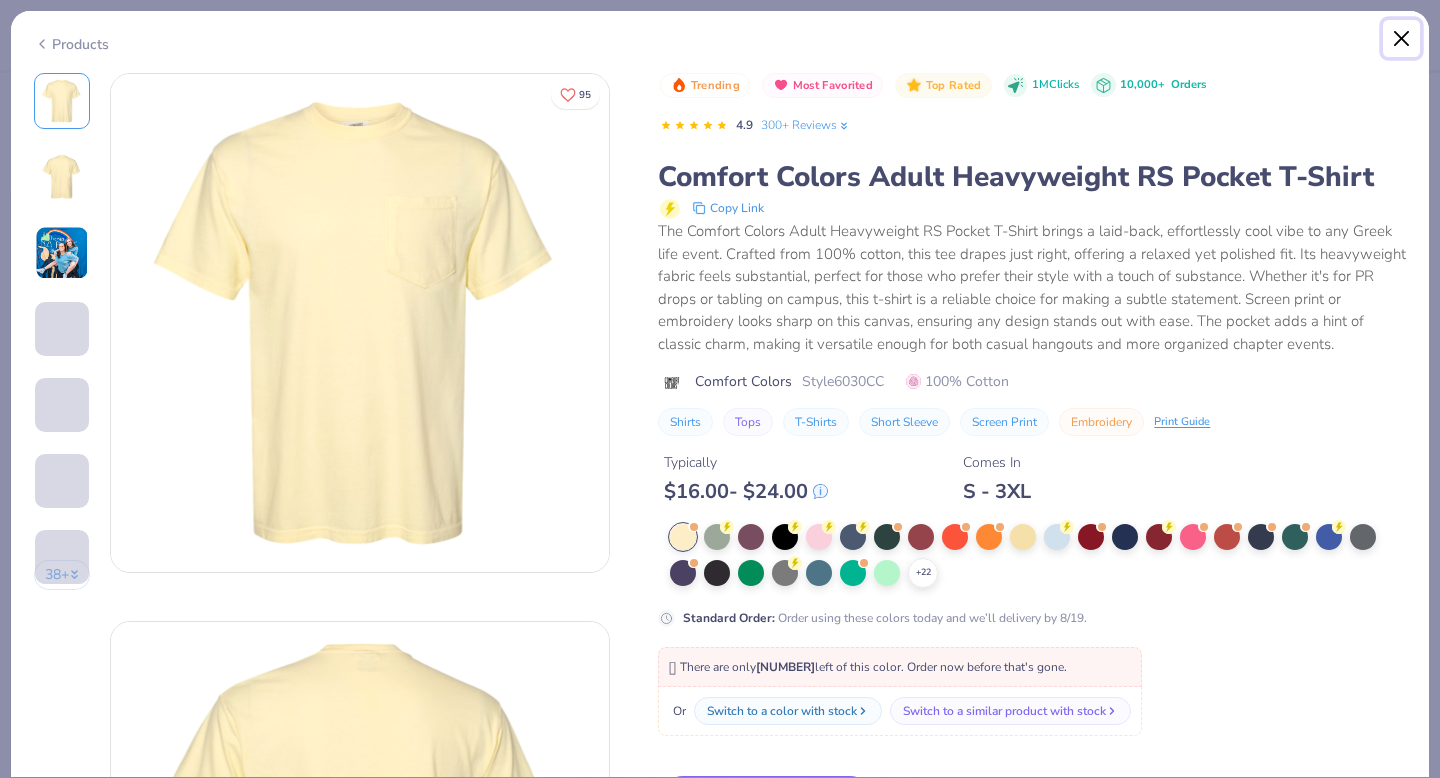 click at bounding box center (1402, 39) 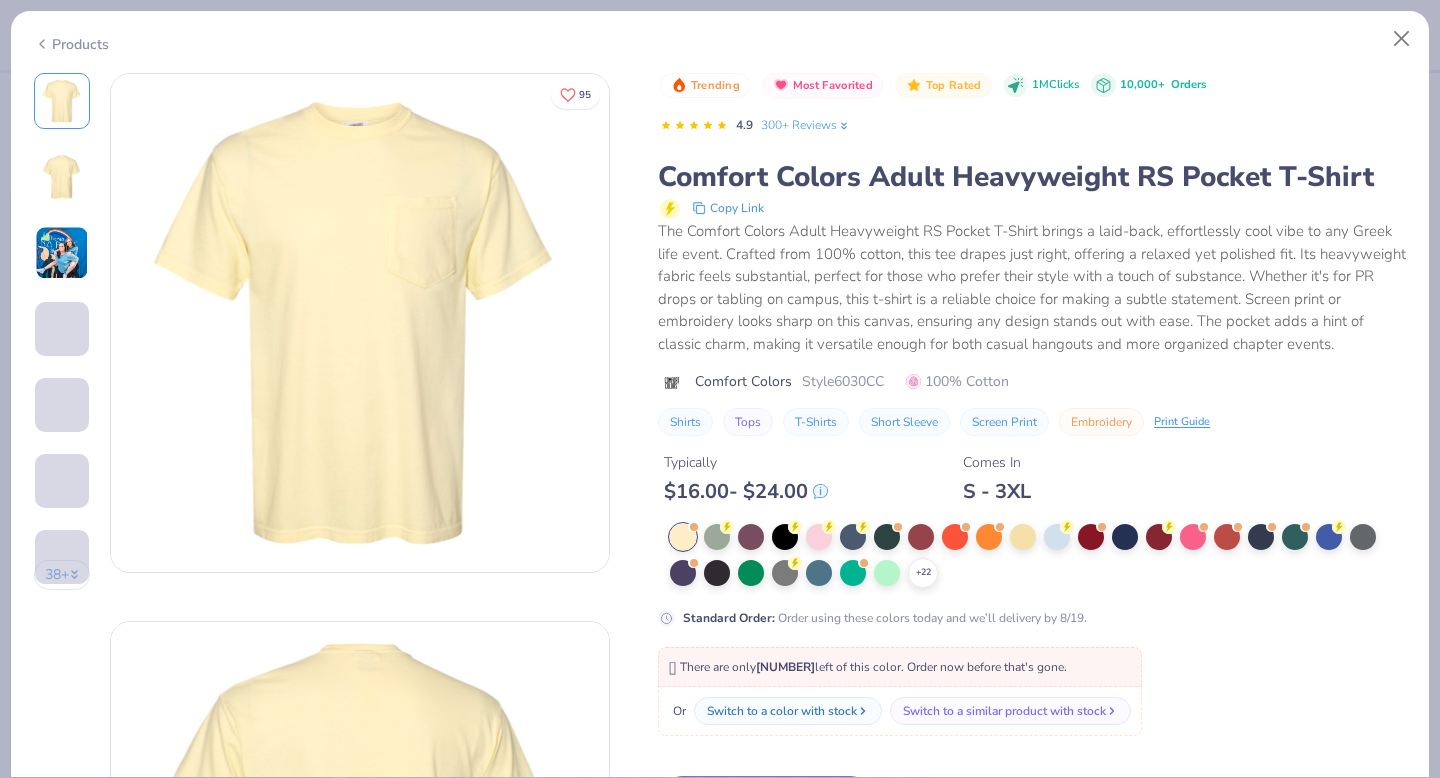 scroll, scrollTop: 128, scrollLeft: 0, axis: vertical 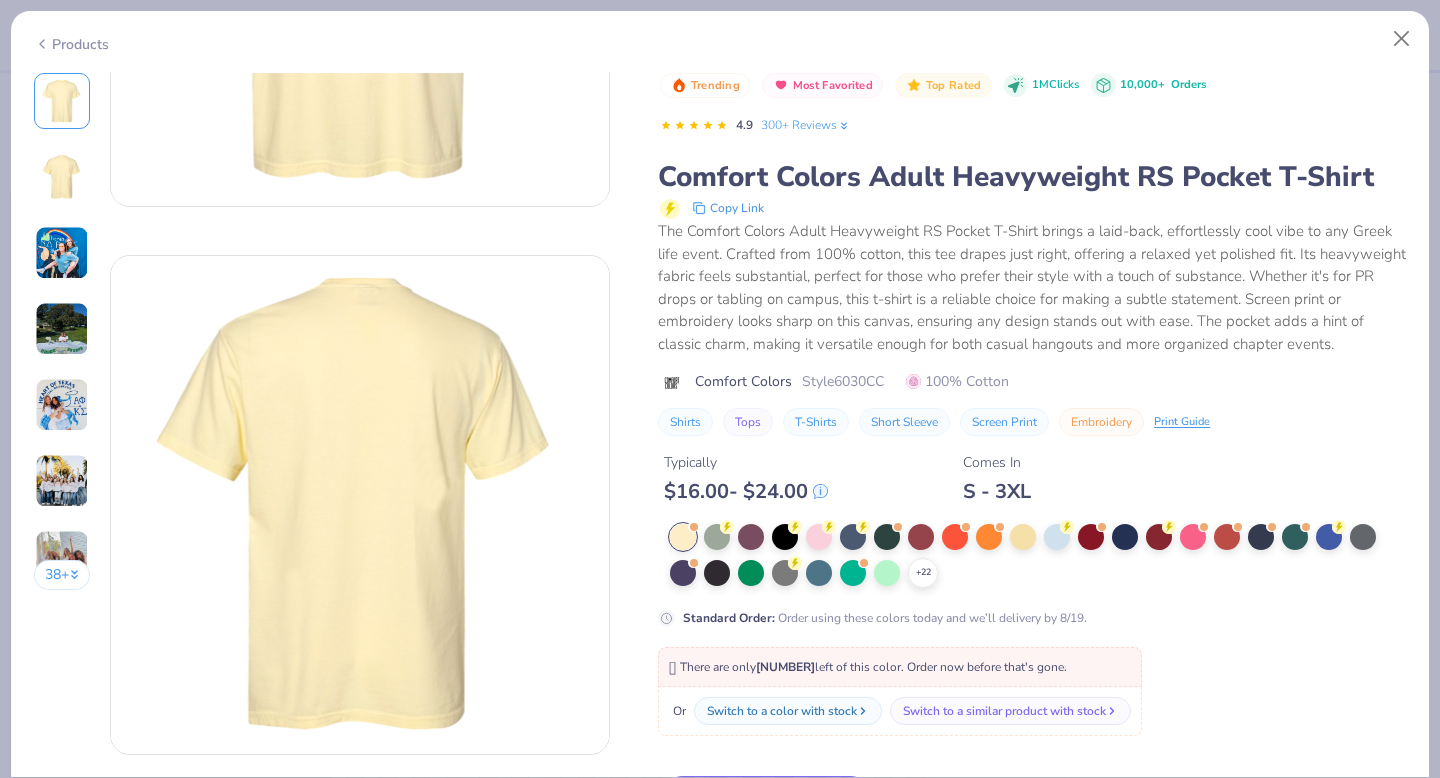 click at bounding box center [62, 481] 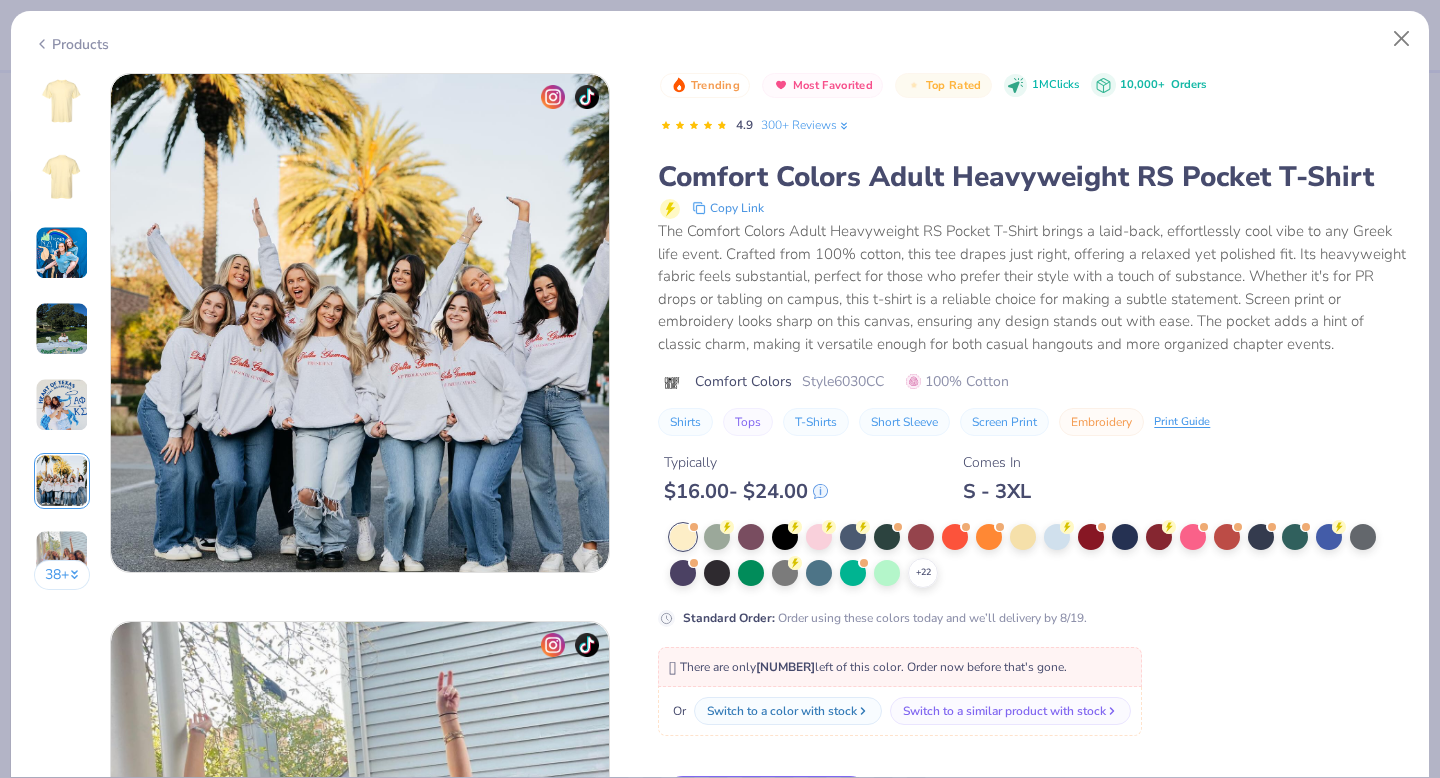 click at bounding box center (62, 405) 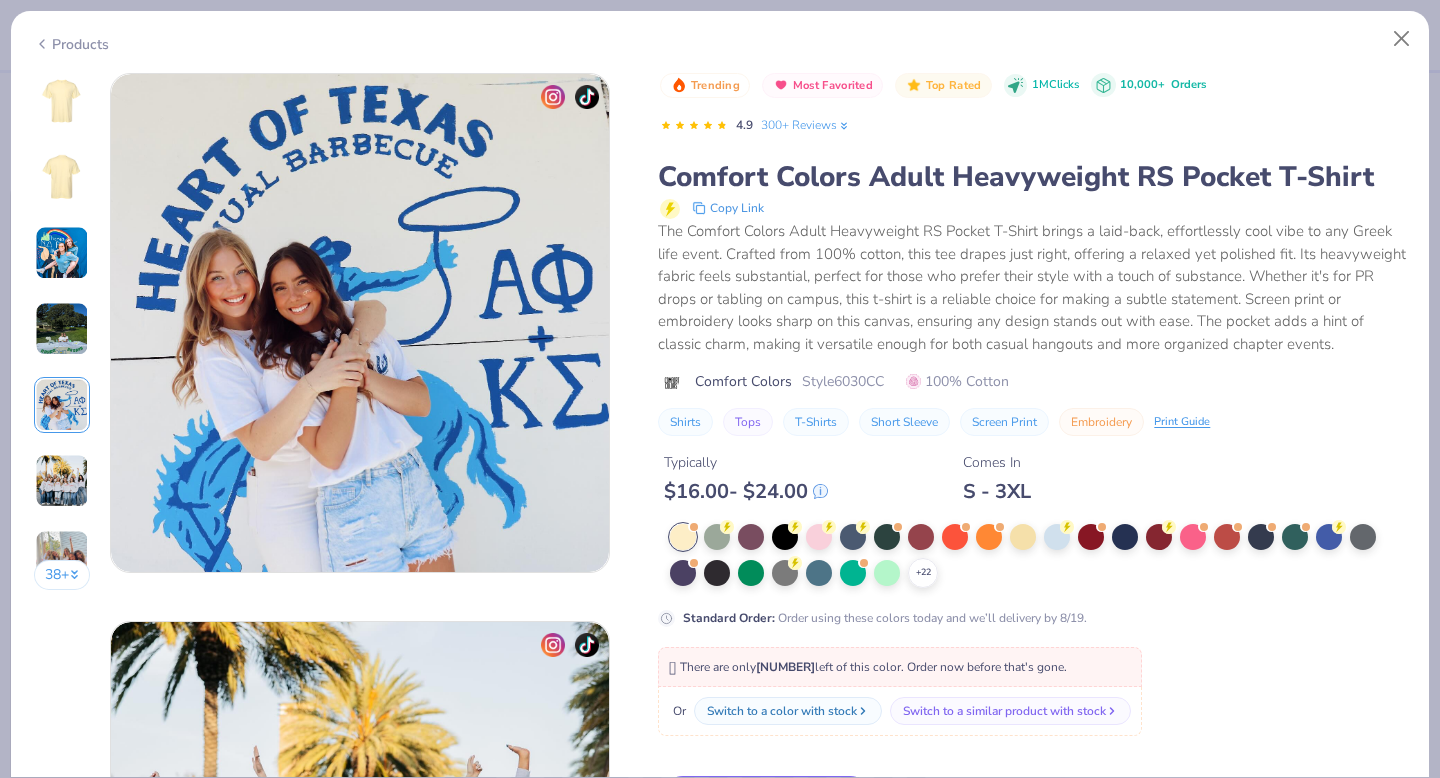 click at bounding box center (62, 557) 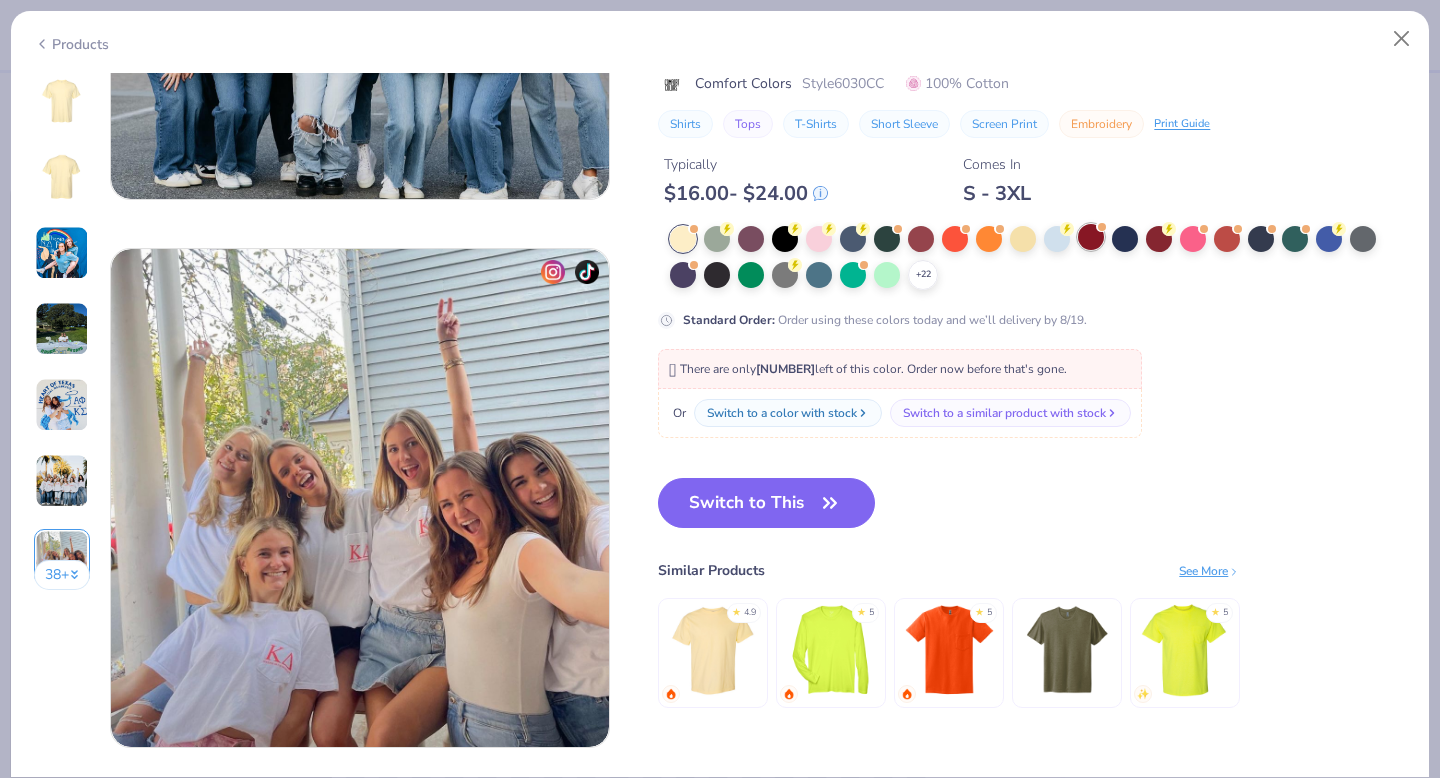 scroll, scrollTop: 3076, scrollLeft: 0, axis: vertical 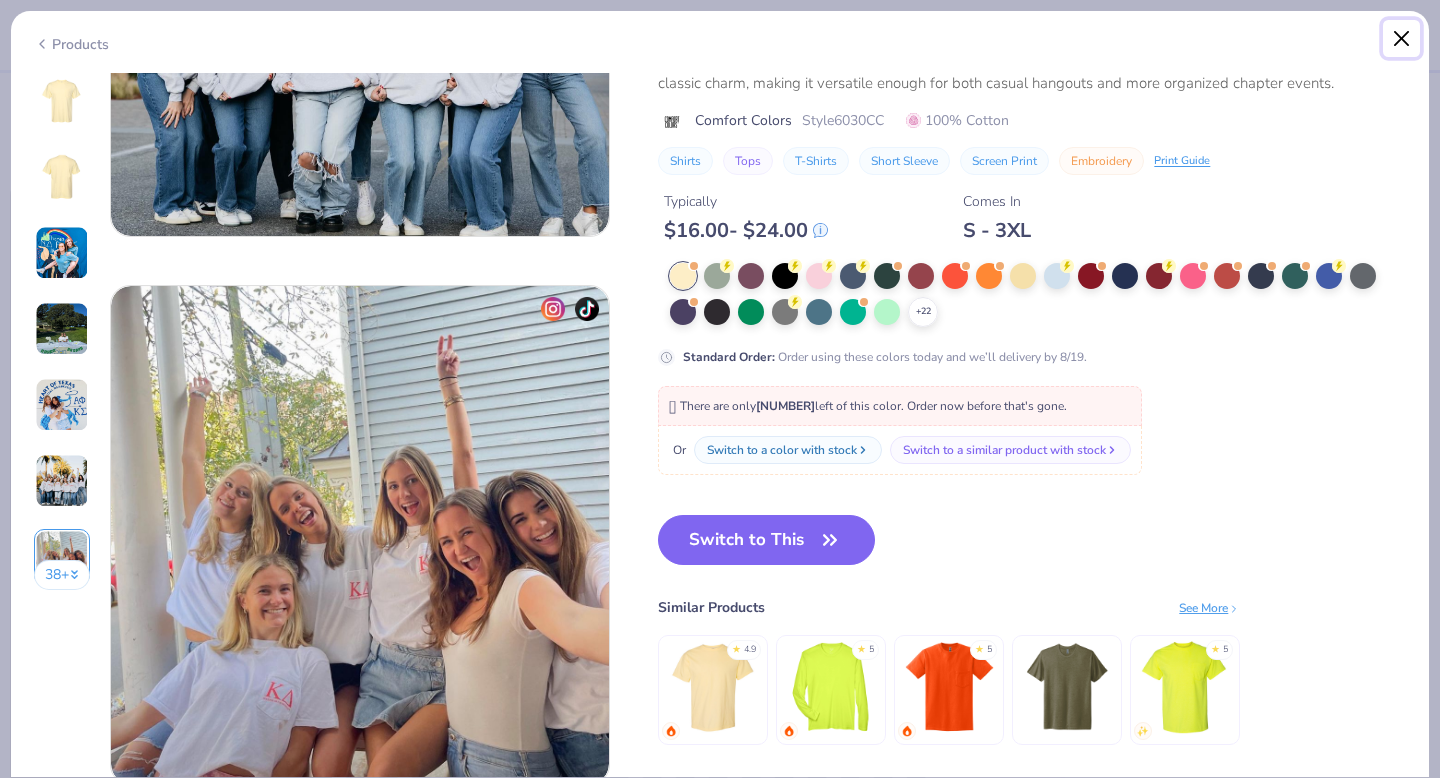 click at bounding box center [1402, 39] 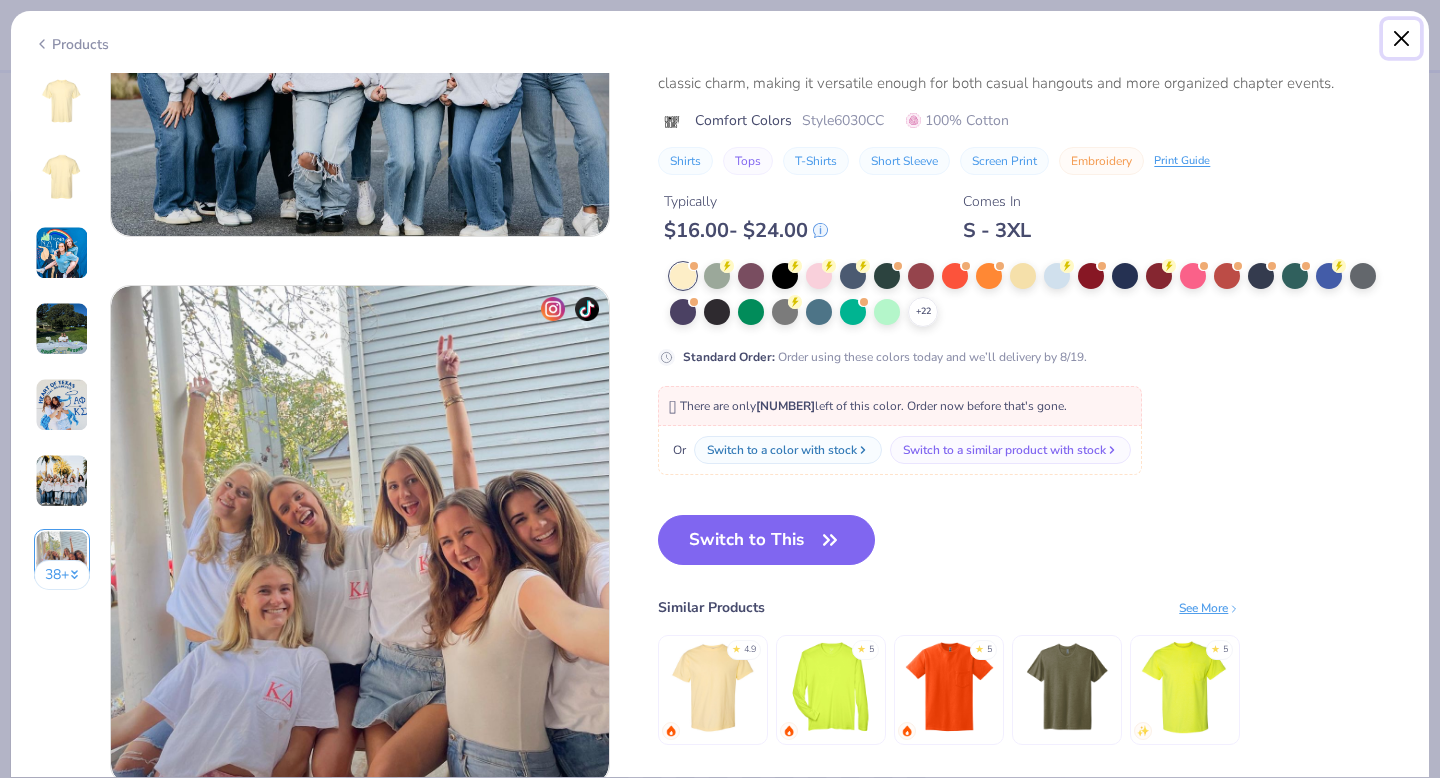 click at bounding box center [1402, 39] 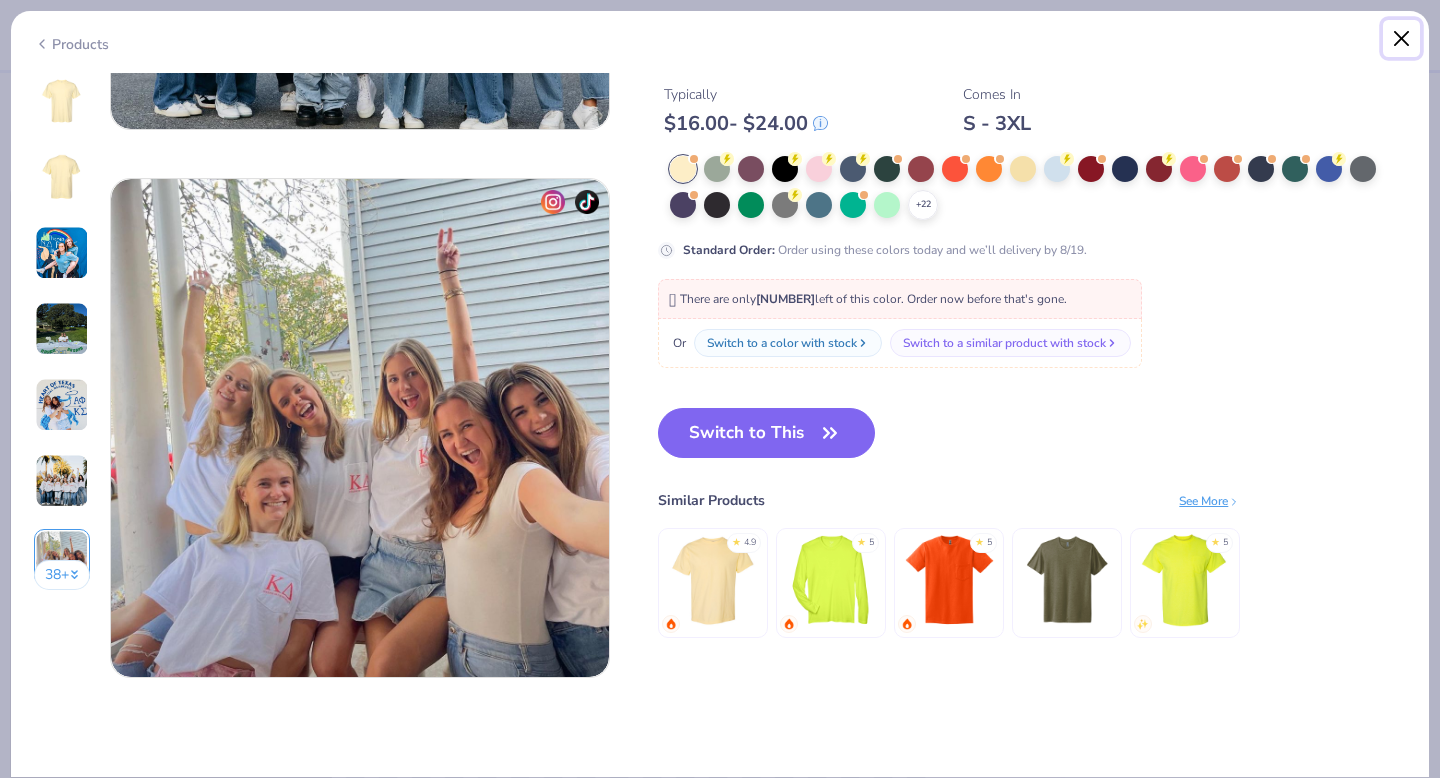 scroll, scrollTop: 3180, scrollLeft: 0, axis: vertical 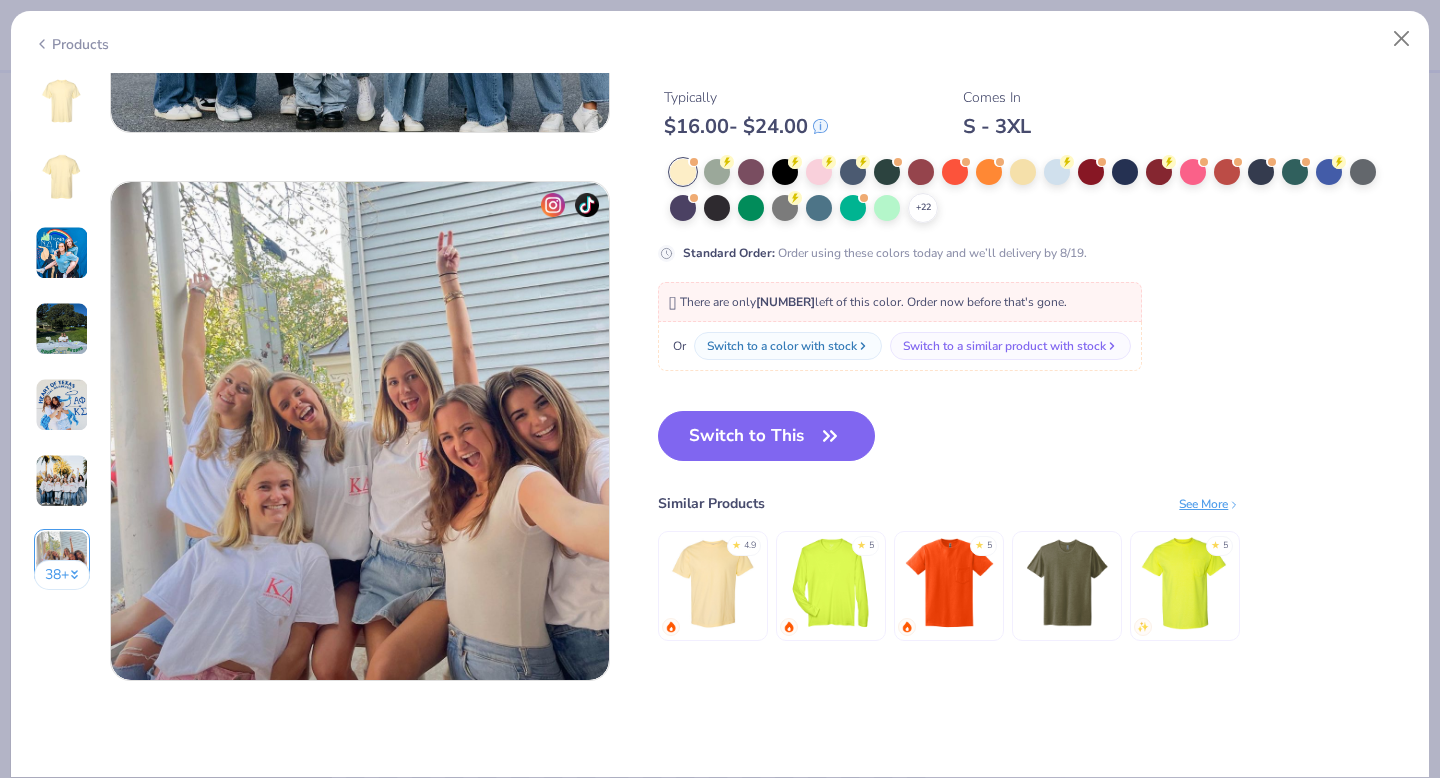 click on "🫣 There are only  758 Ss  left of this color. Order now before that's gone.   Or Switch to a color with stock Switch to a similar product with stock" at bounding box center [1032, 326] 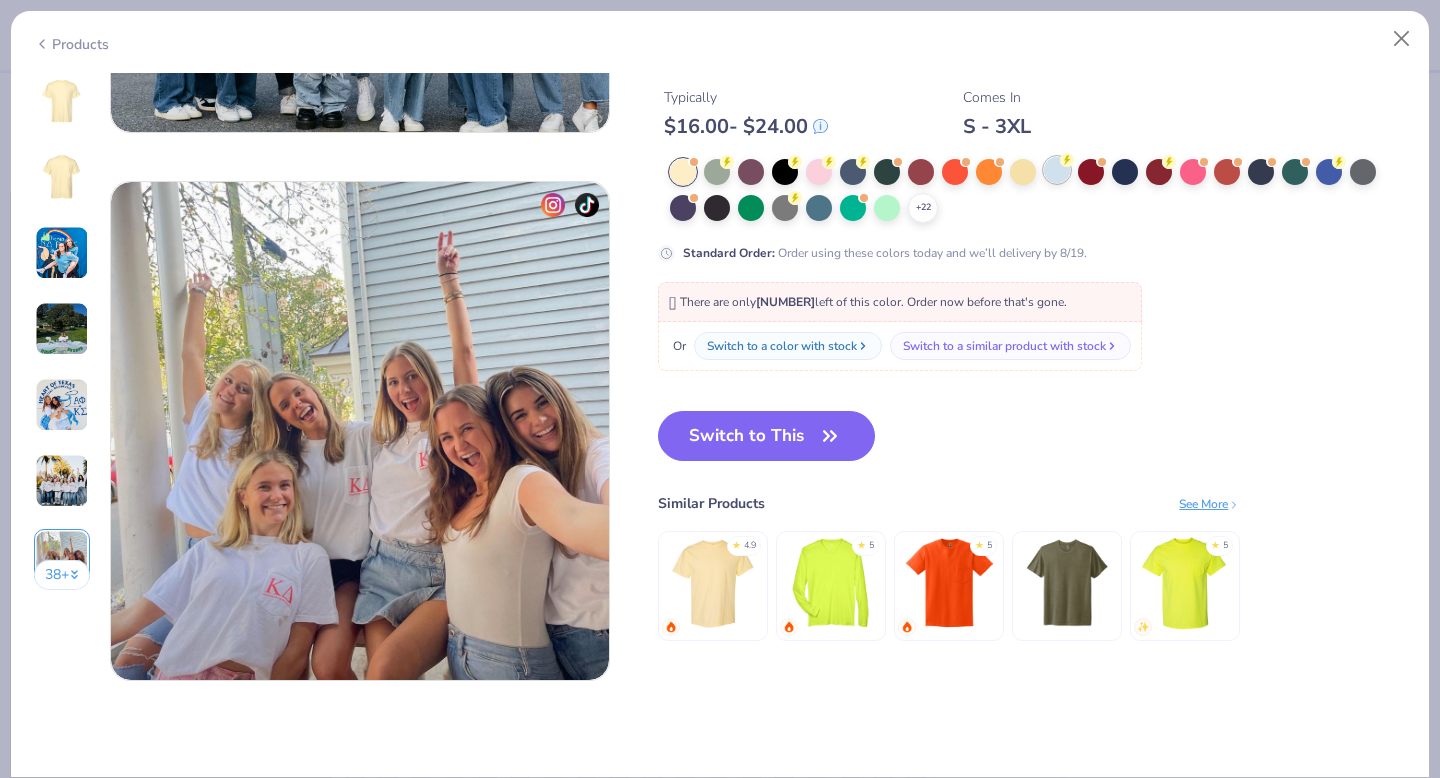 click at bounding box center (1057, 170) 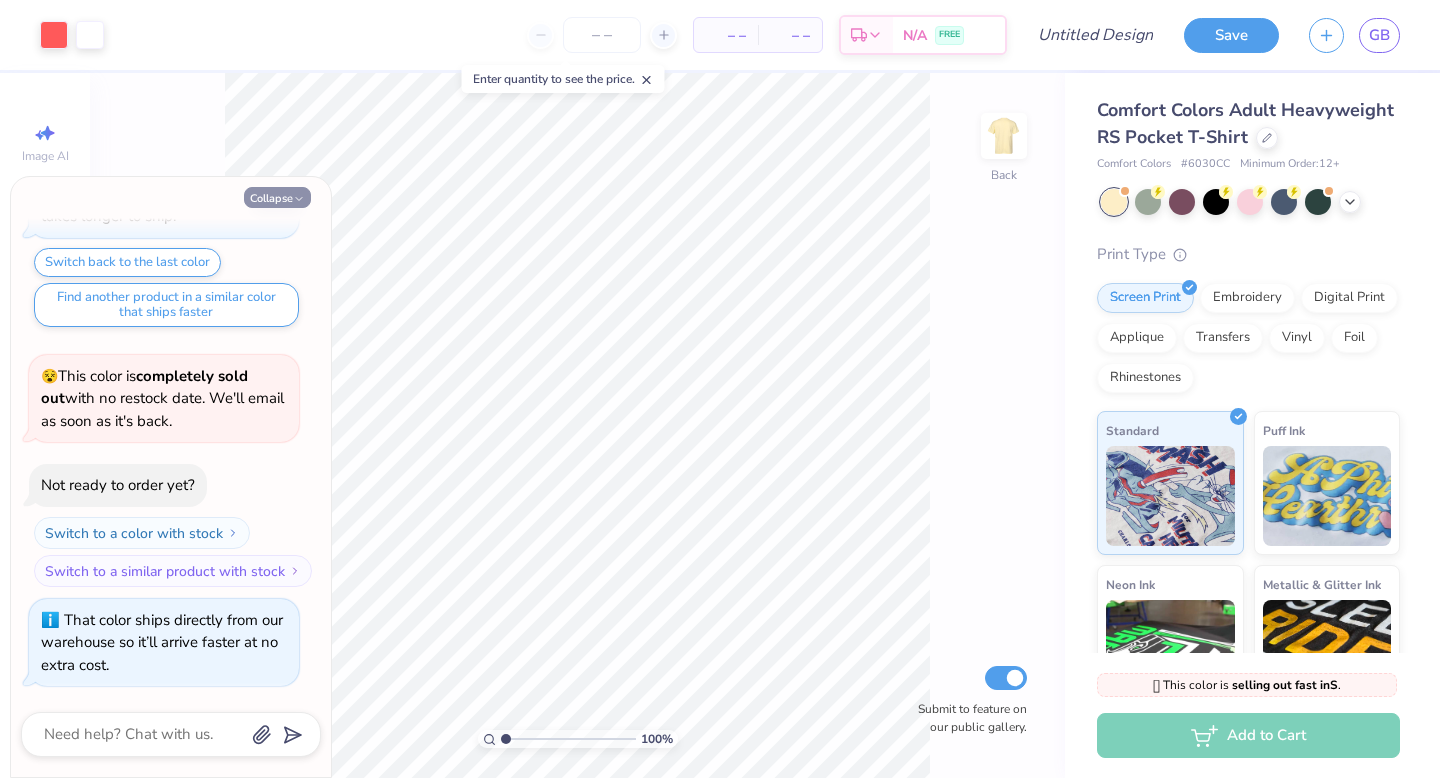 click on "Collapse" at bounding box center (277, 197) 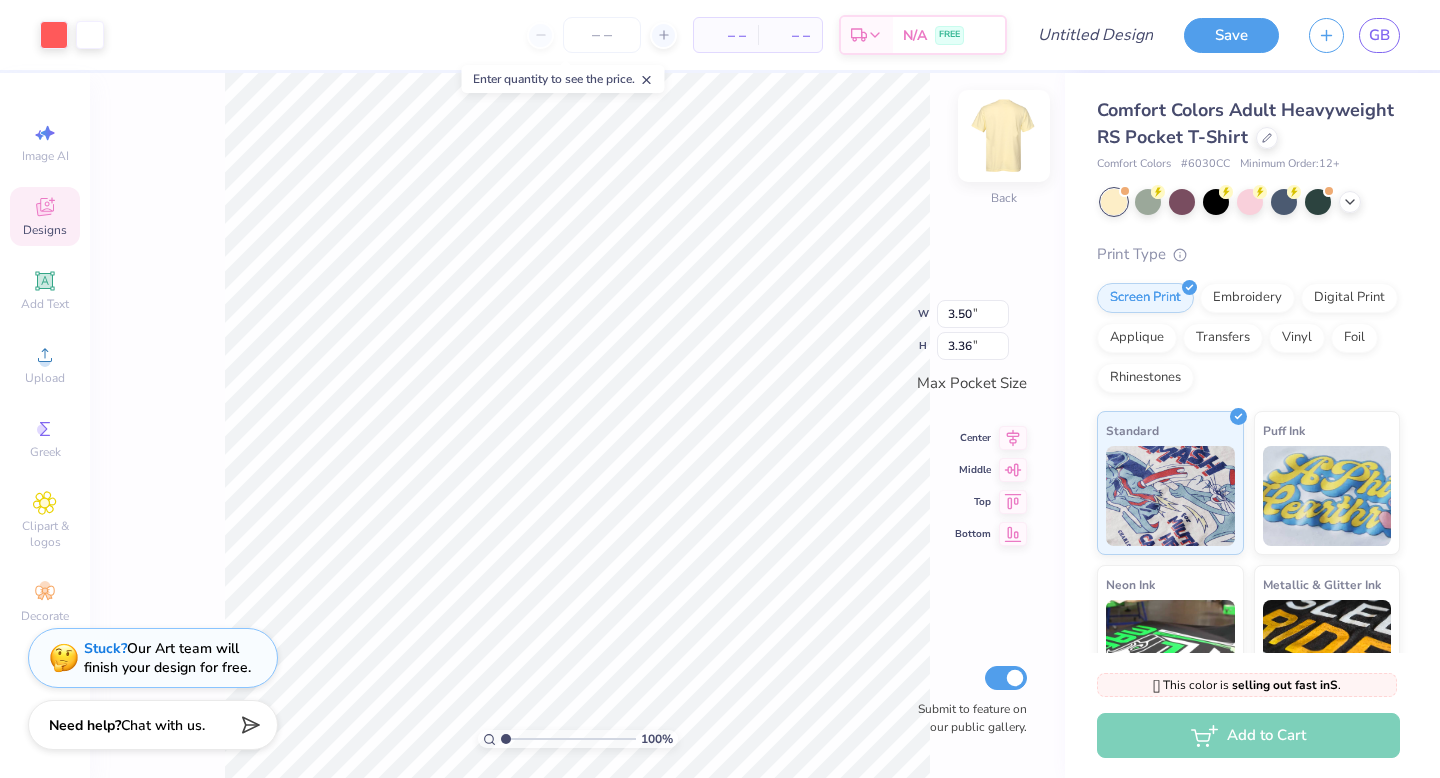 click at bounding box center (1004, 136) 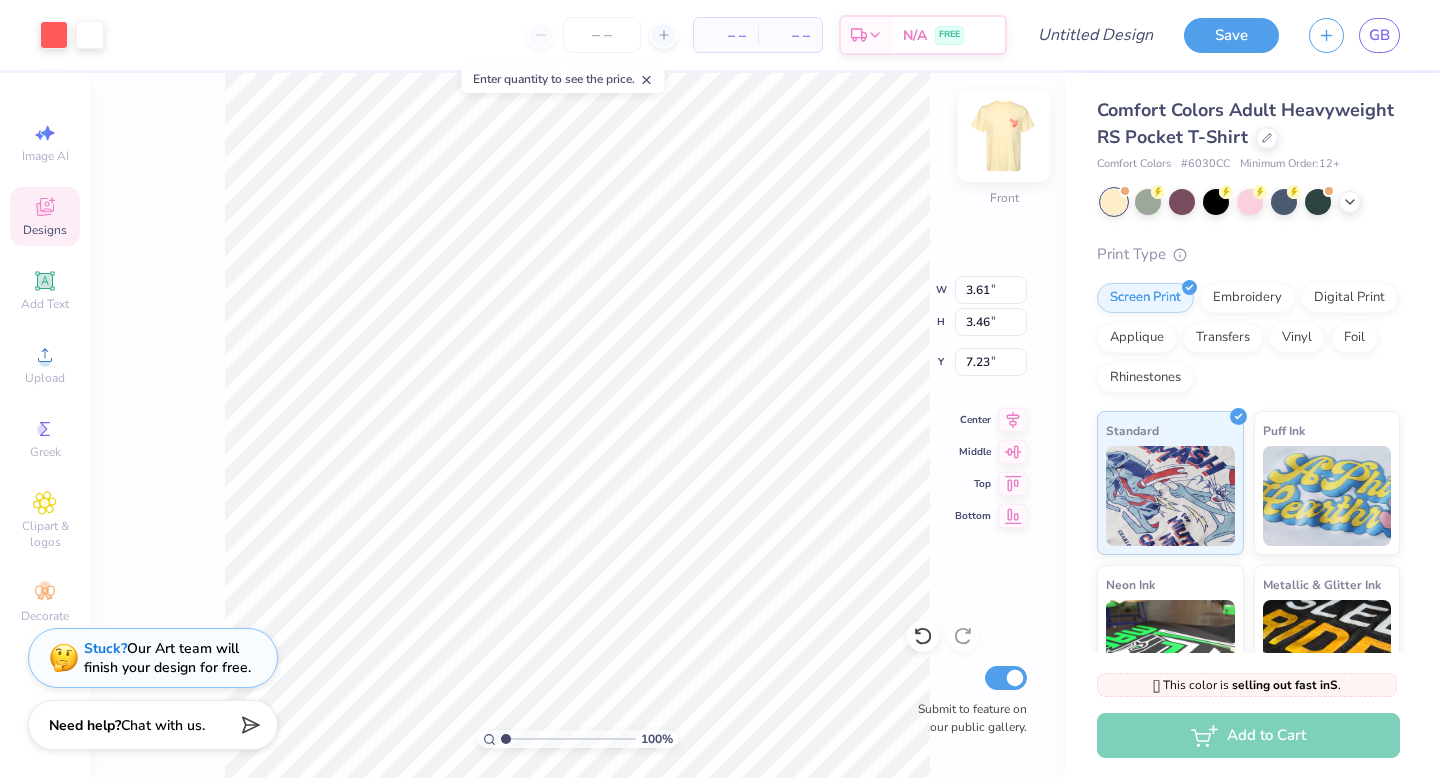 type on "12.16" 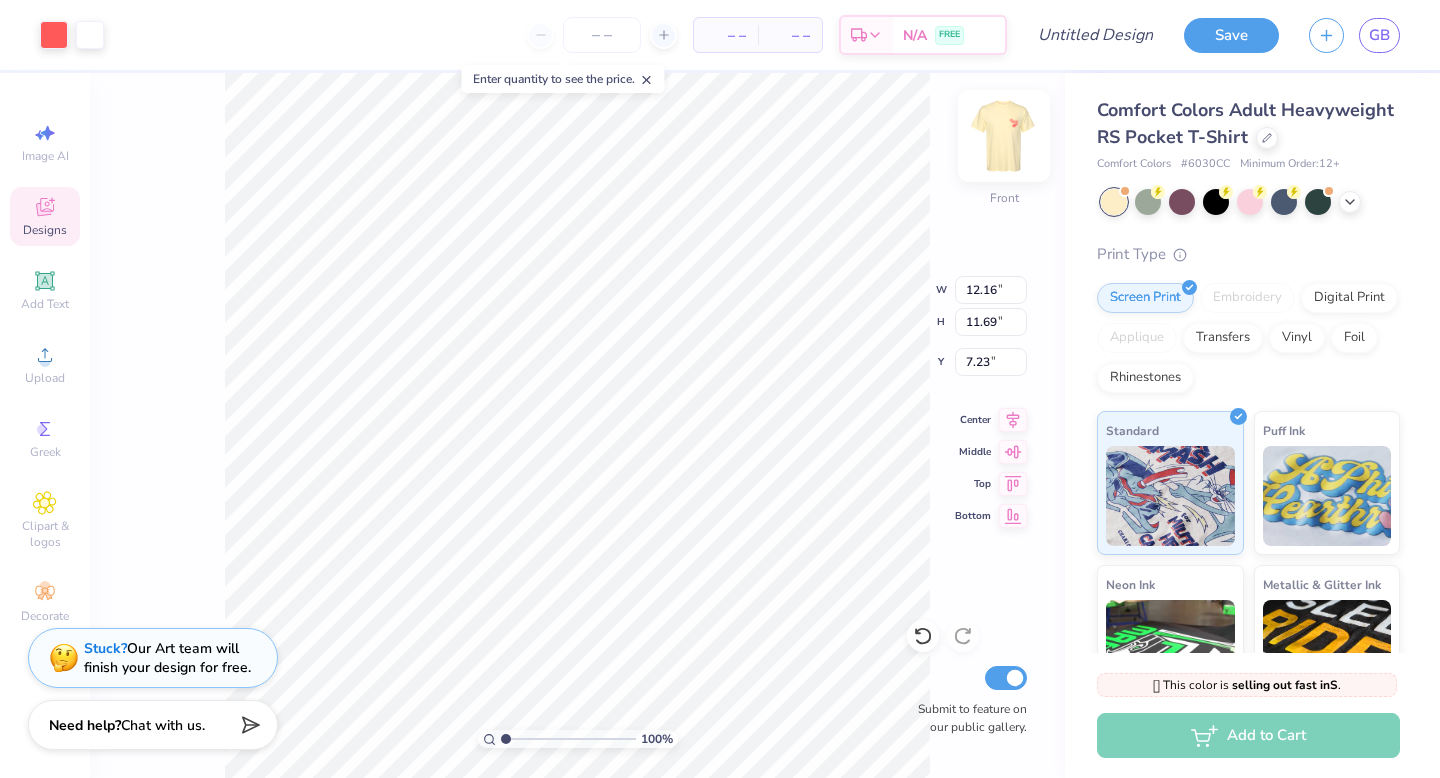 type on "4.75" 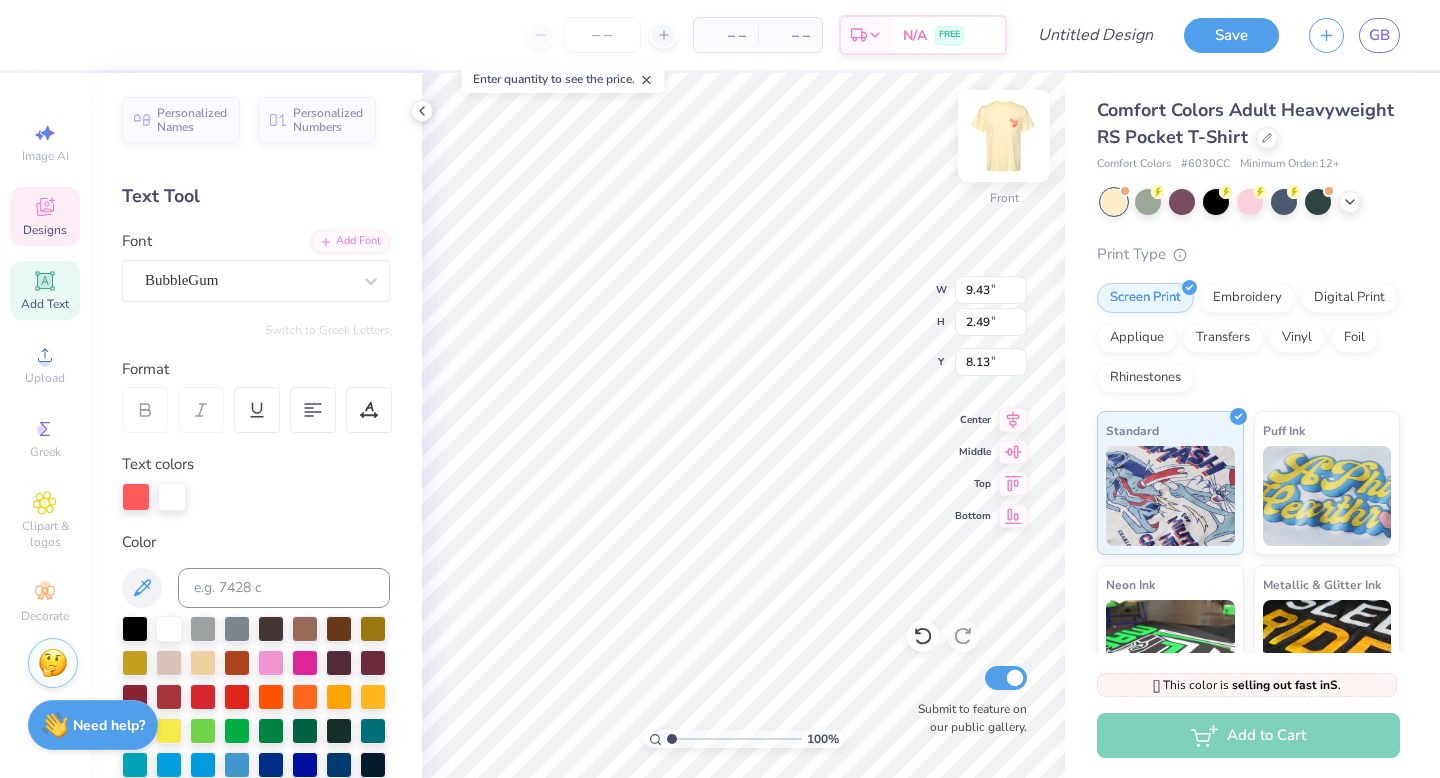 type on "ZETA" 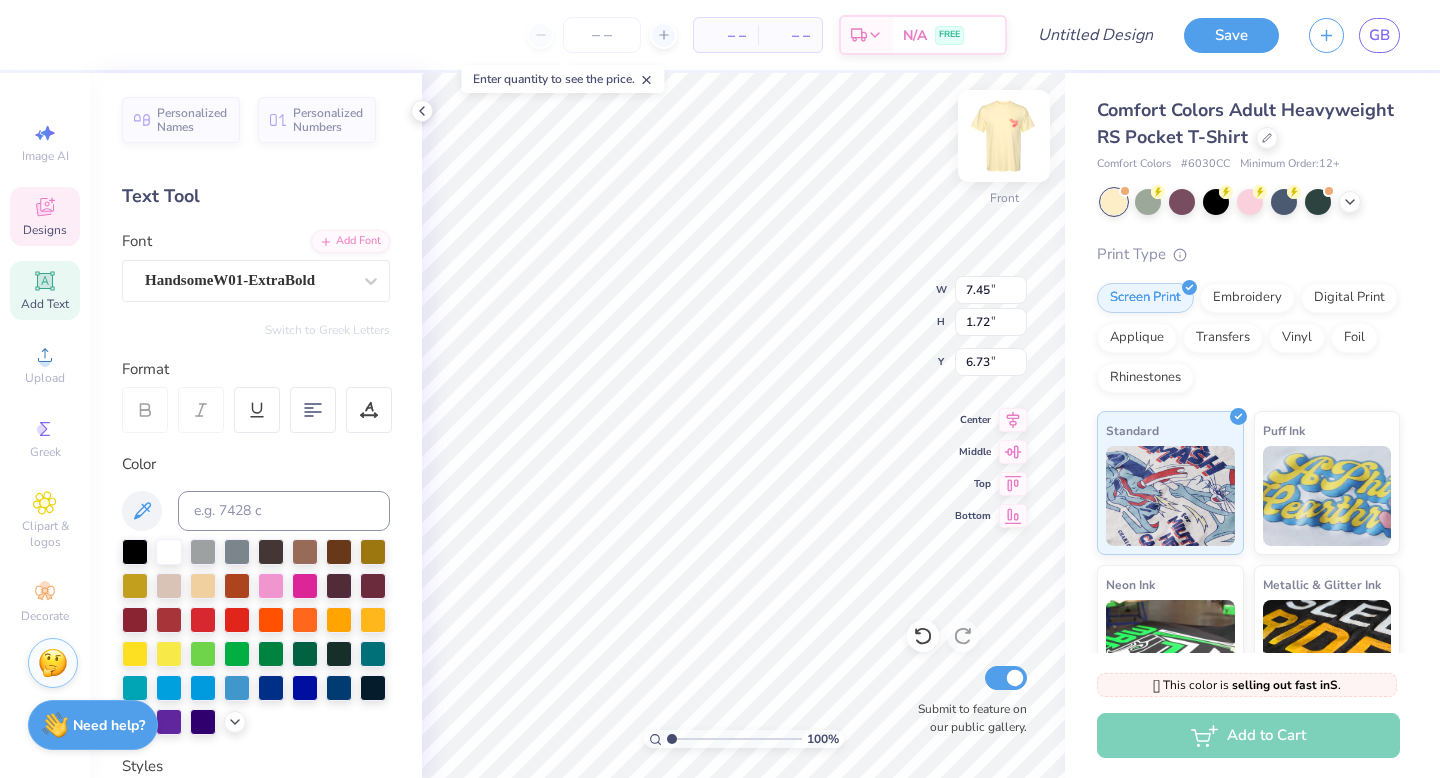 type on "7.45" 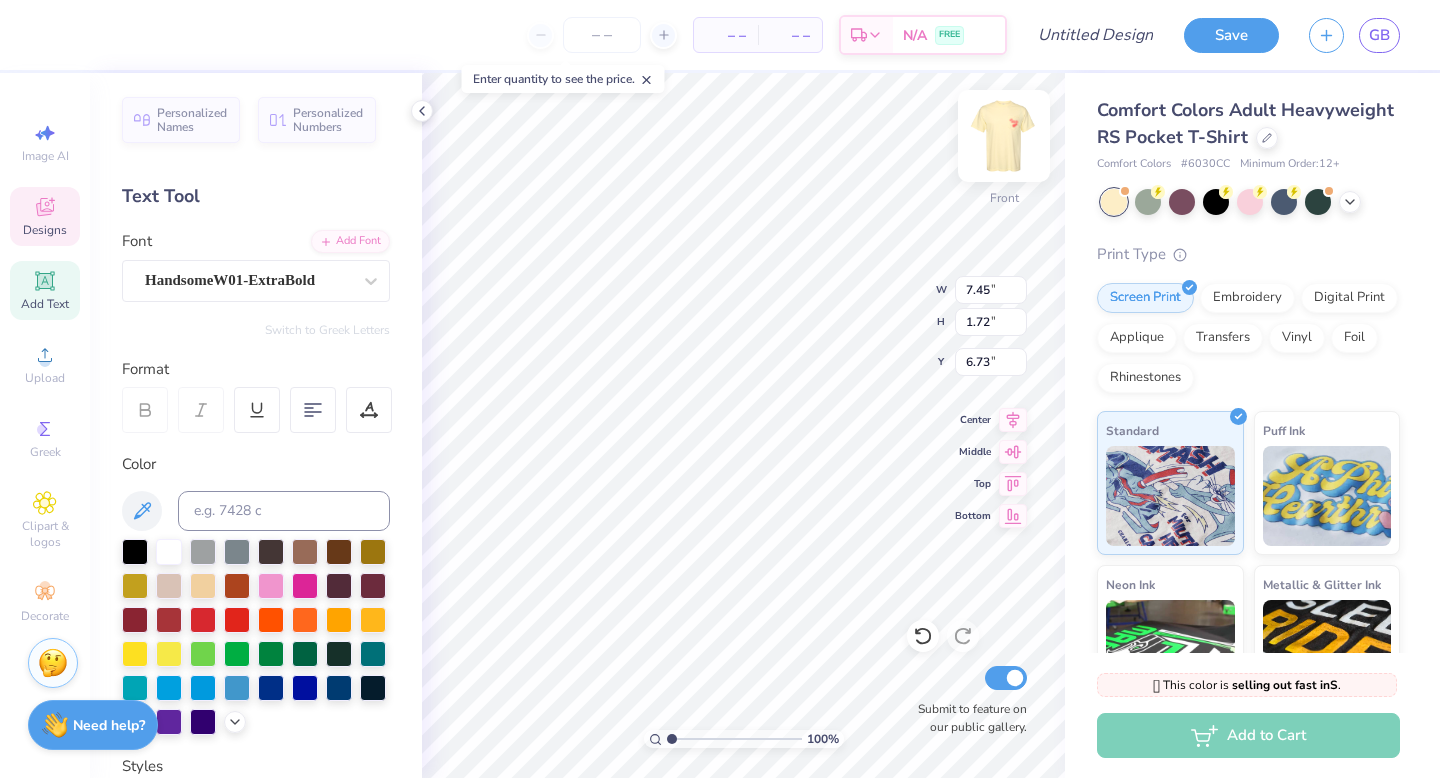 scroll, scrollTop: 0, scrollLeft: 0, axis: both 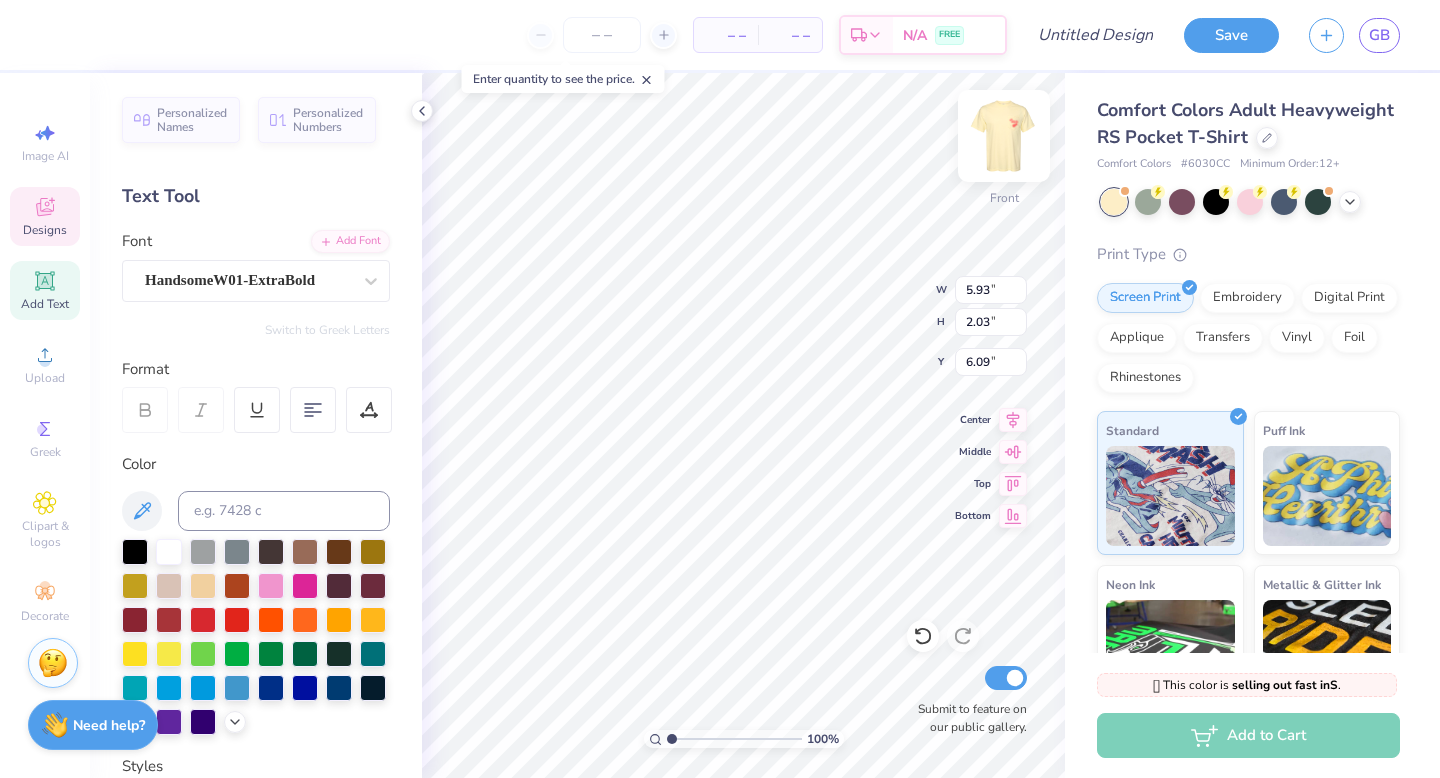 type on "5.93" 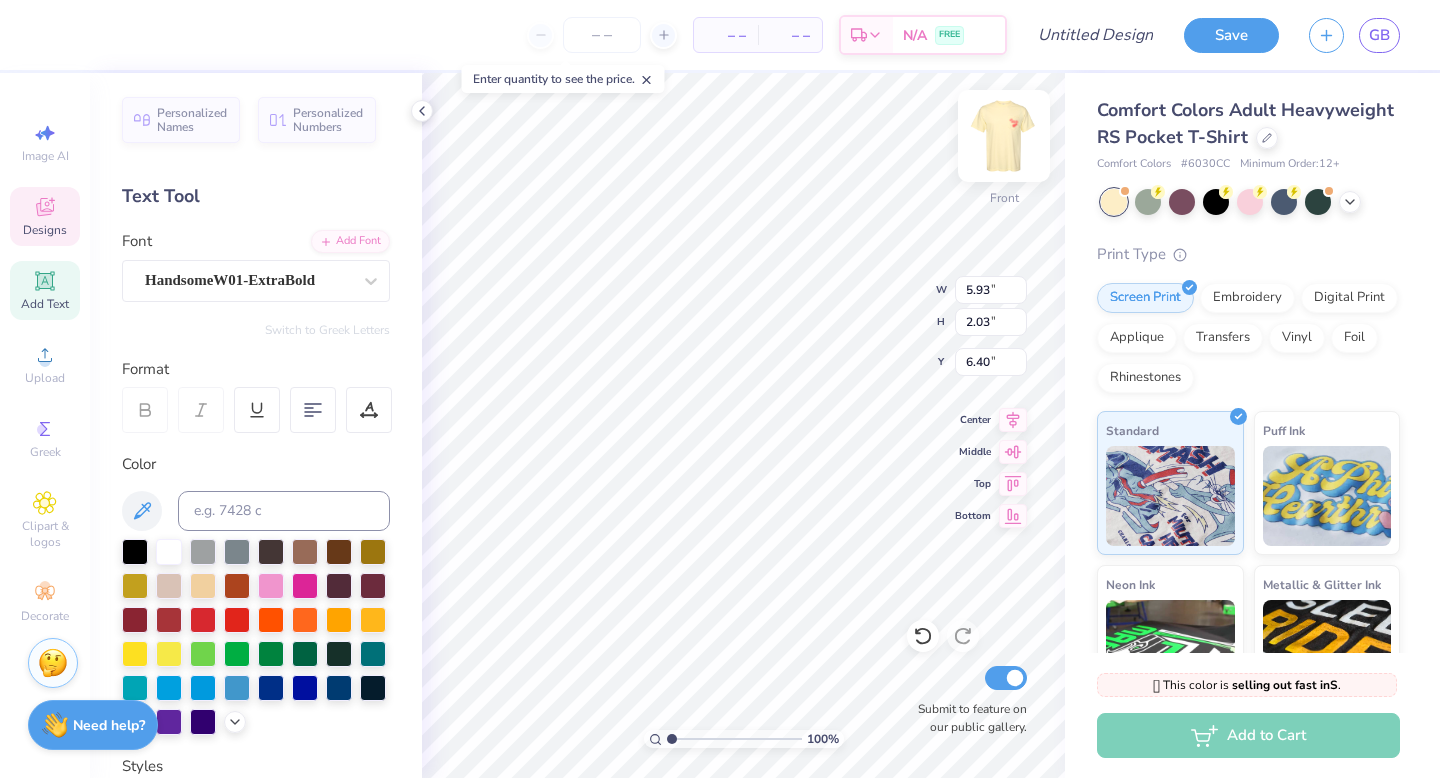 type on "4.79" 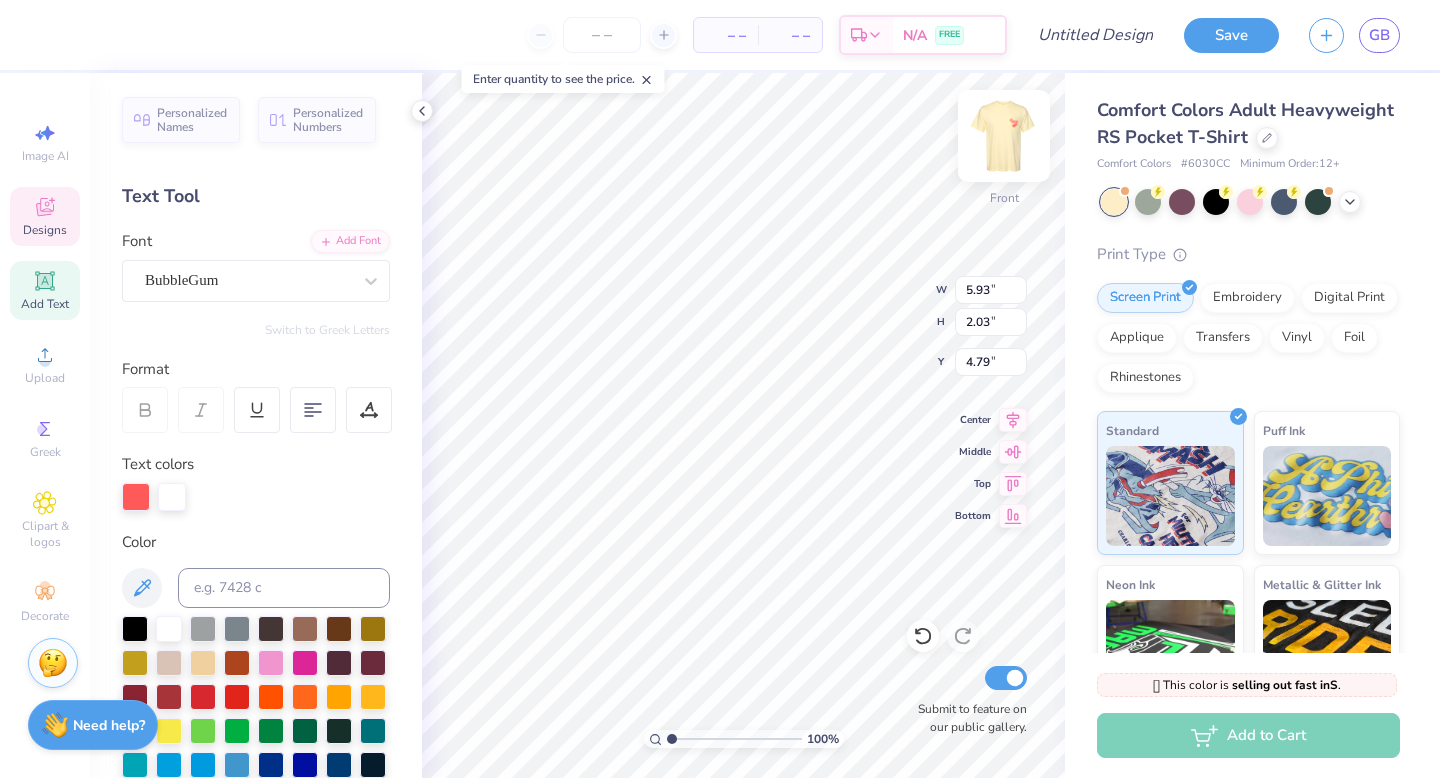 type on "7.01" 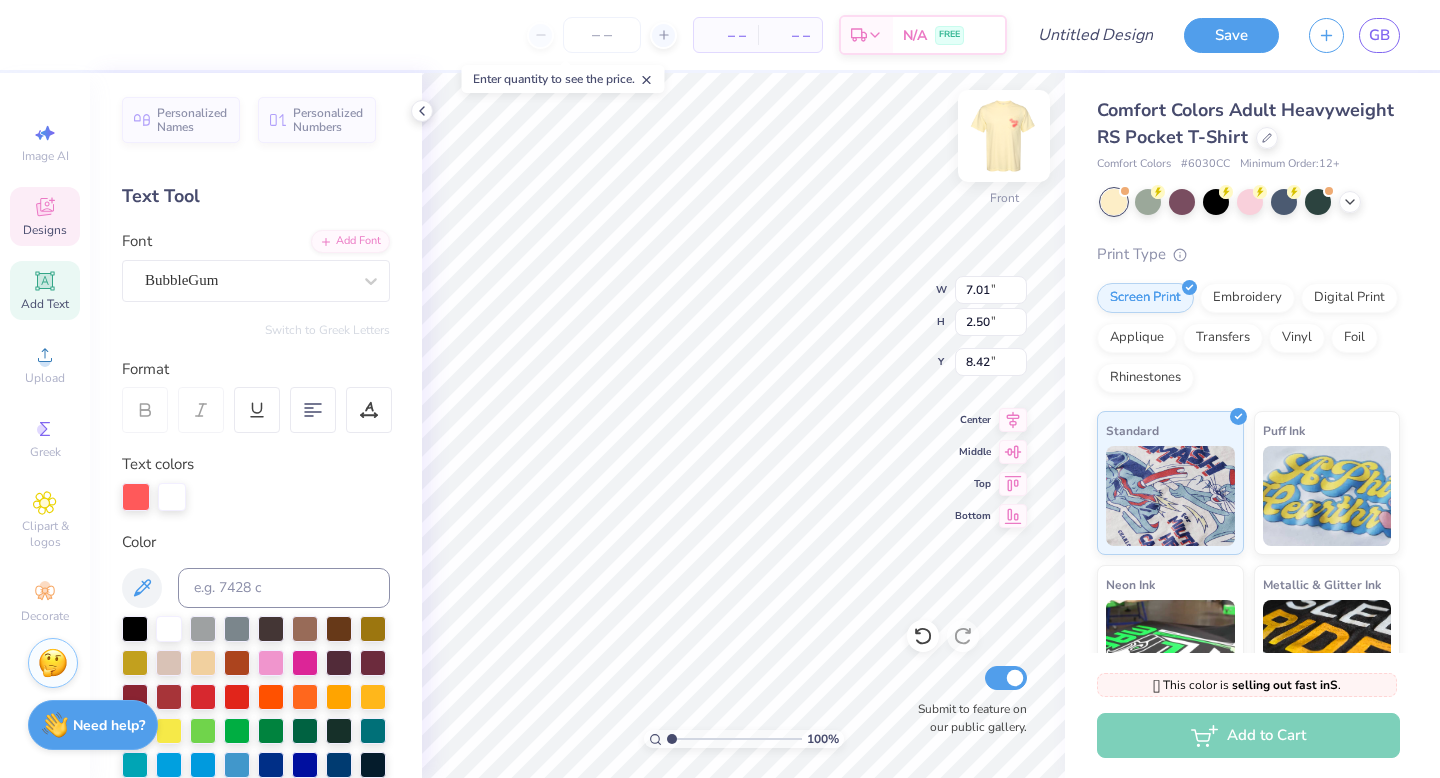 type on "7.62" 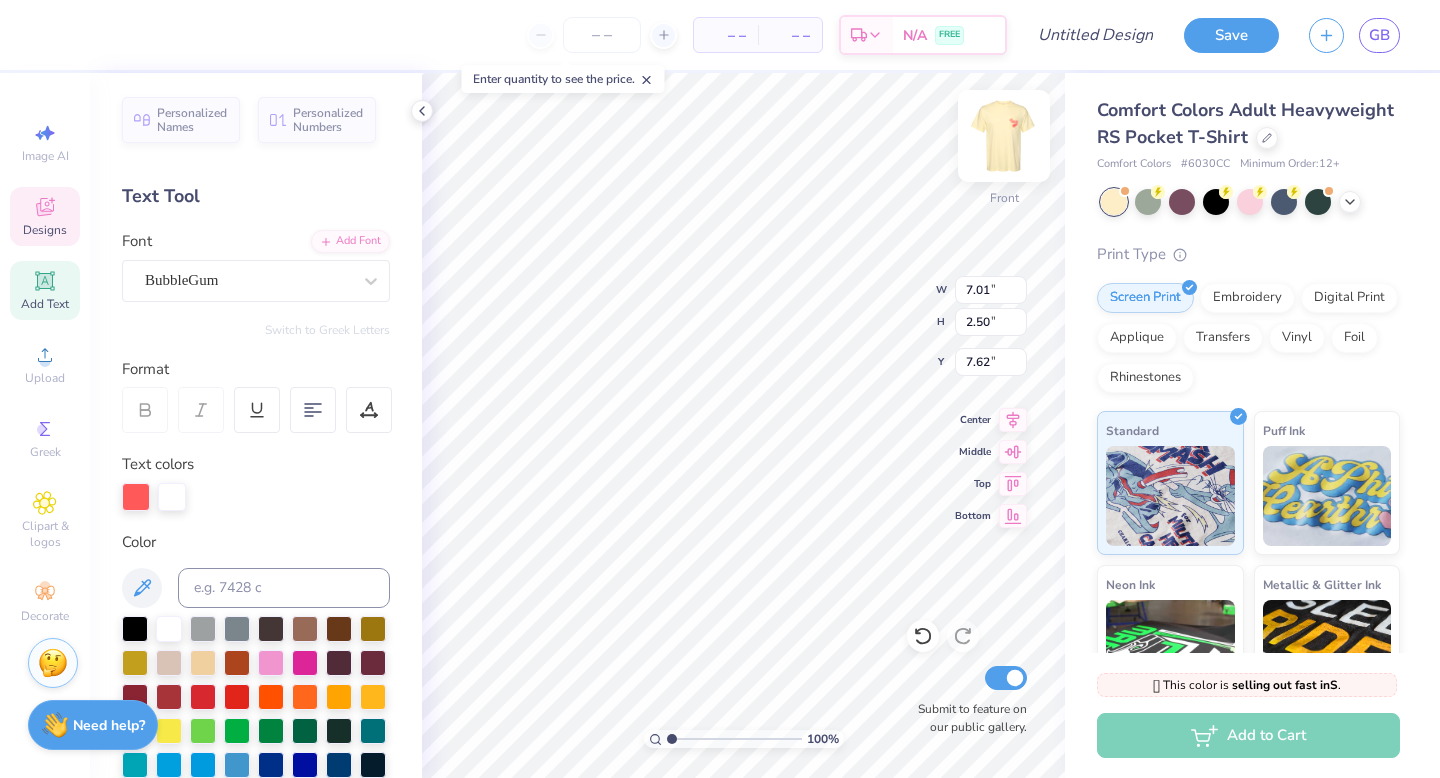 type on "7.70" 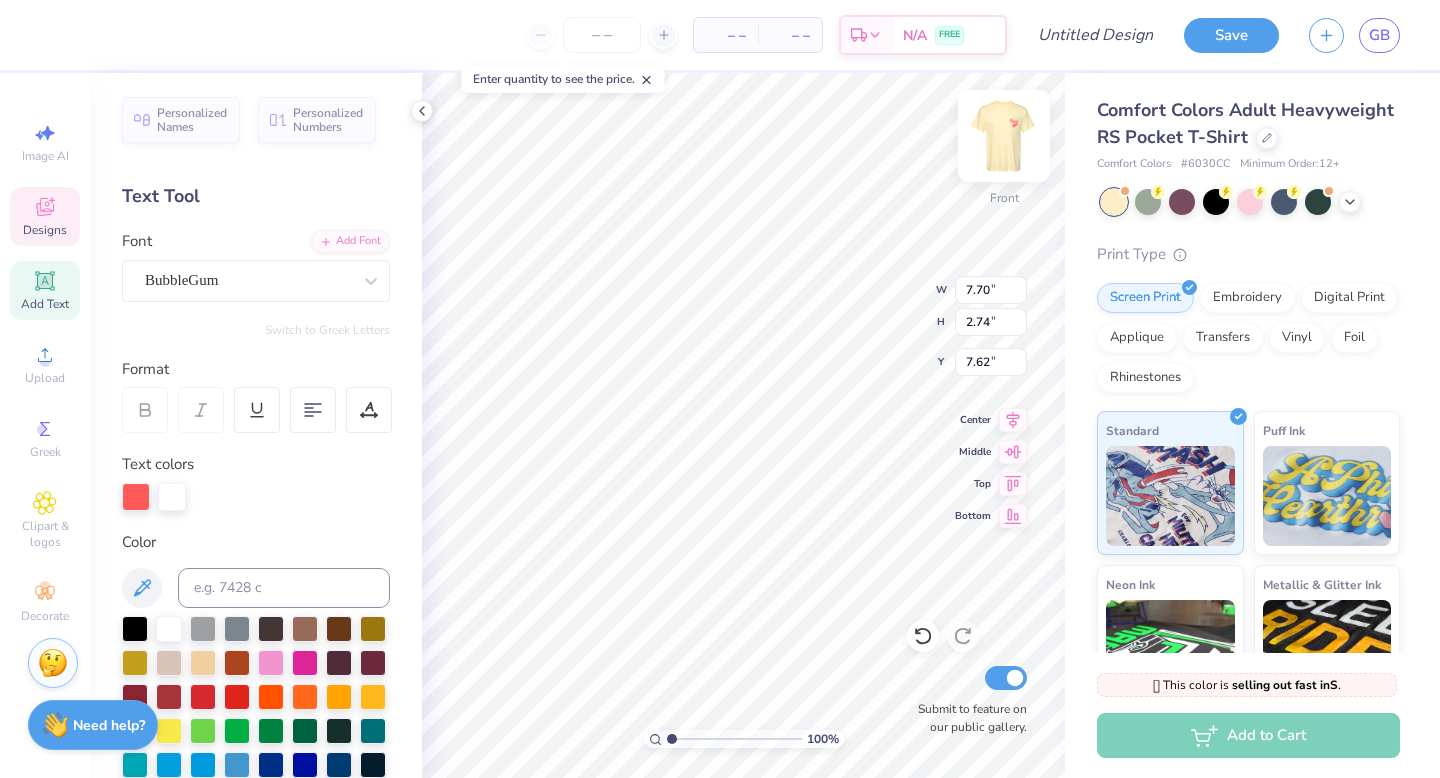 type on "7.36" 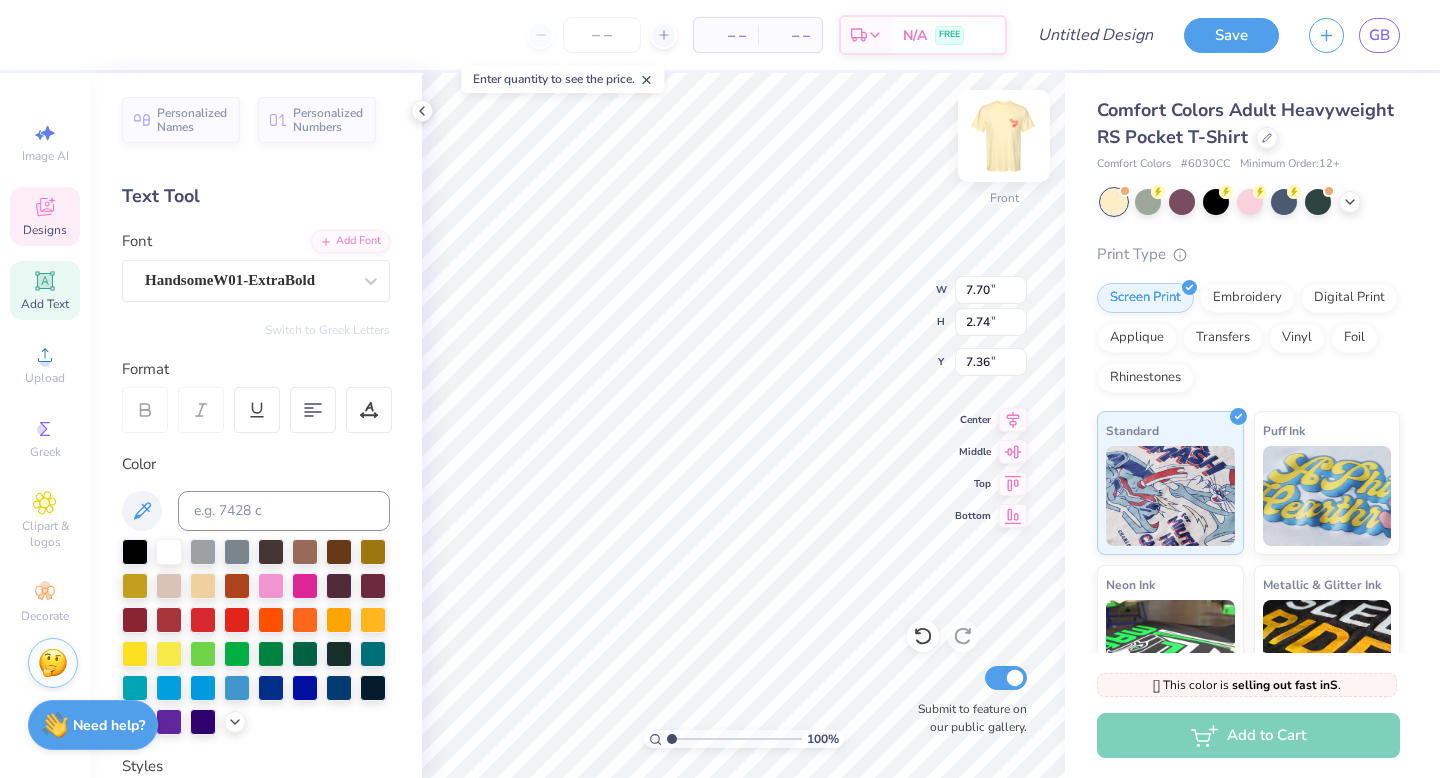 type on "5.93" 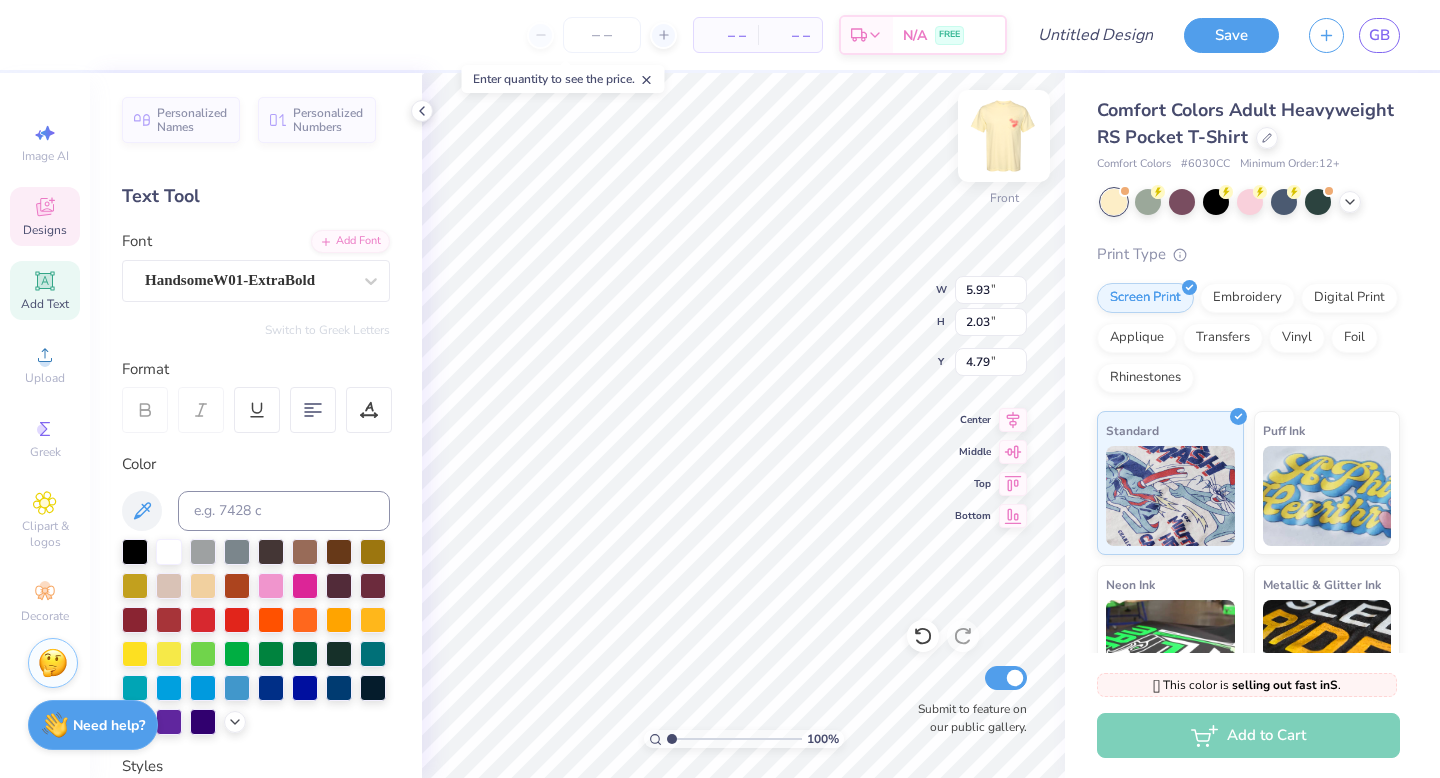 type on "4.95" 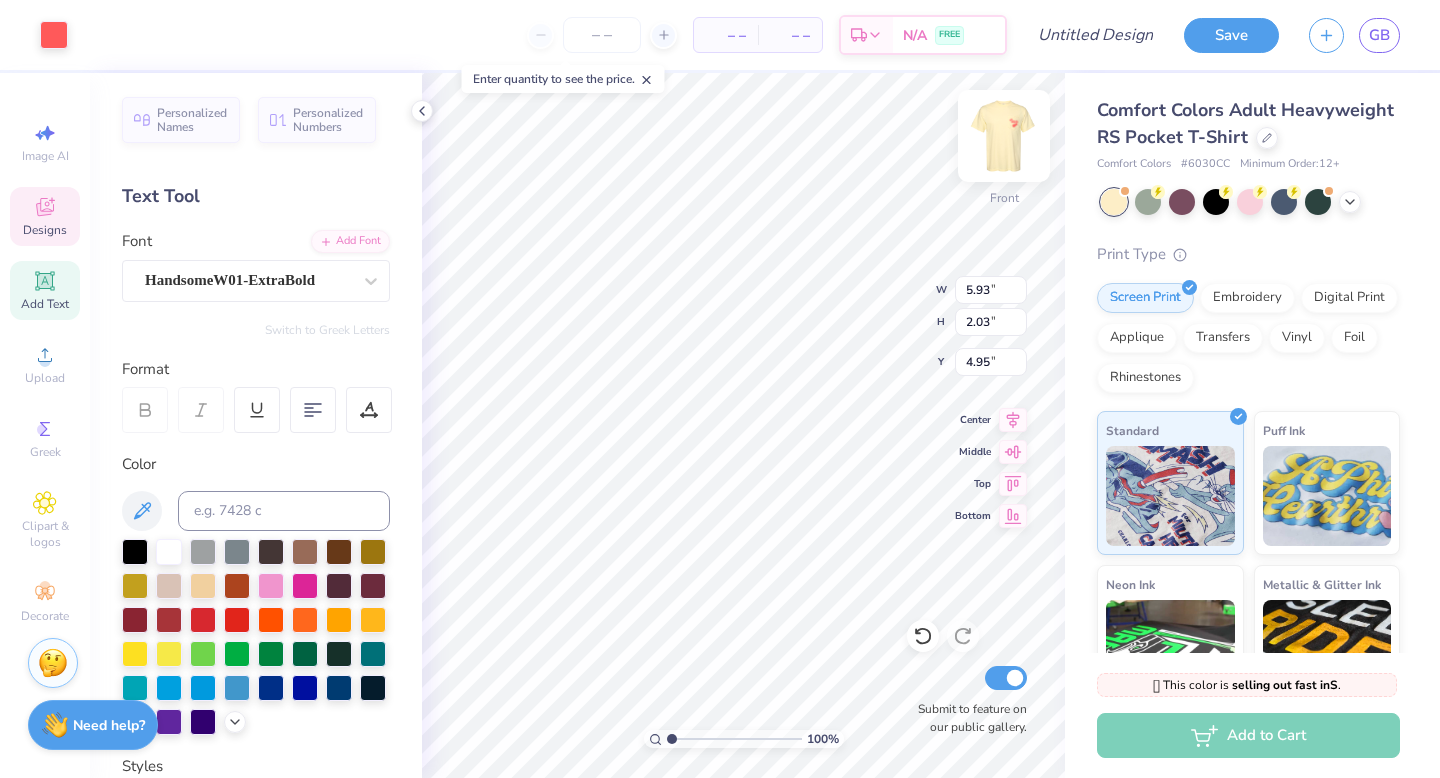 type on "4.39" 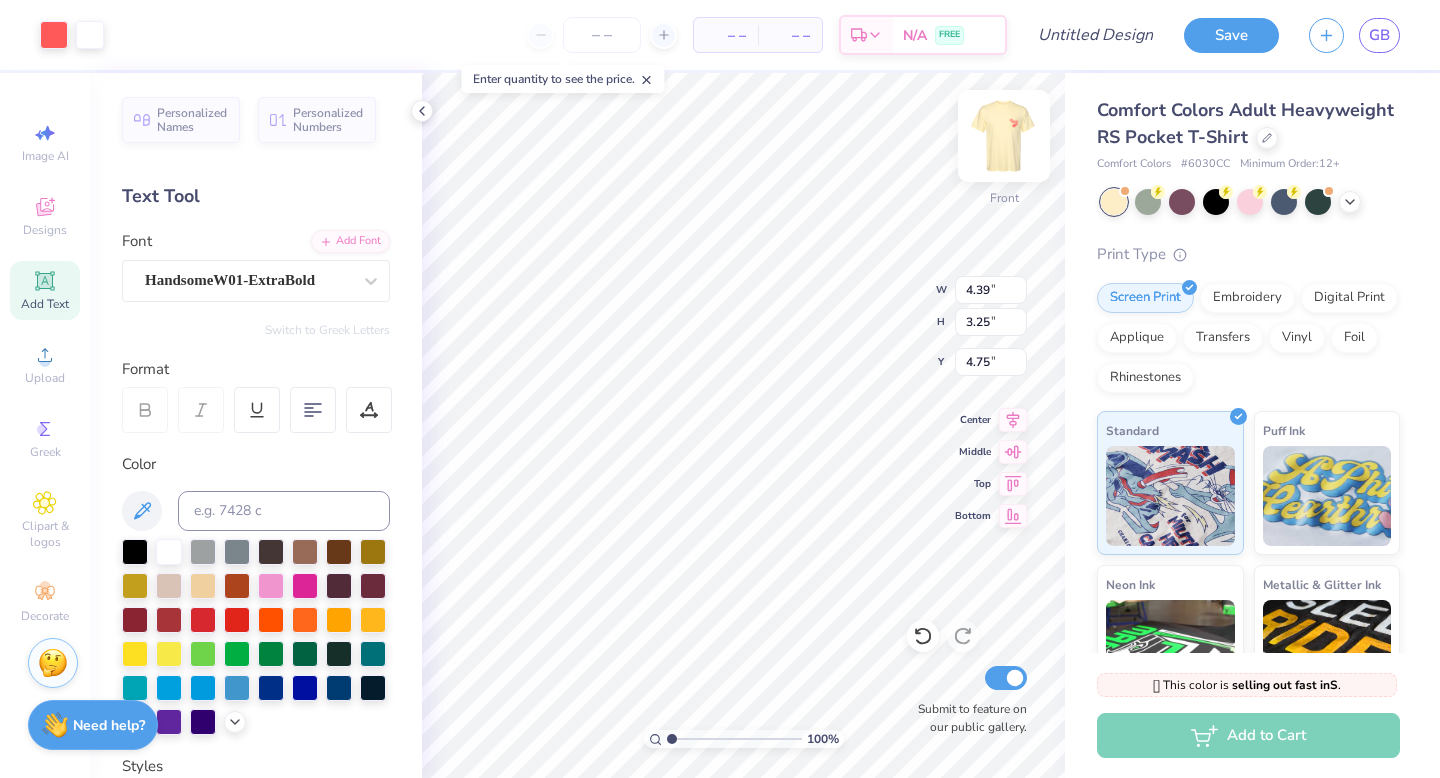 type on "2.22" 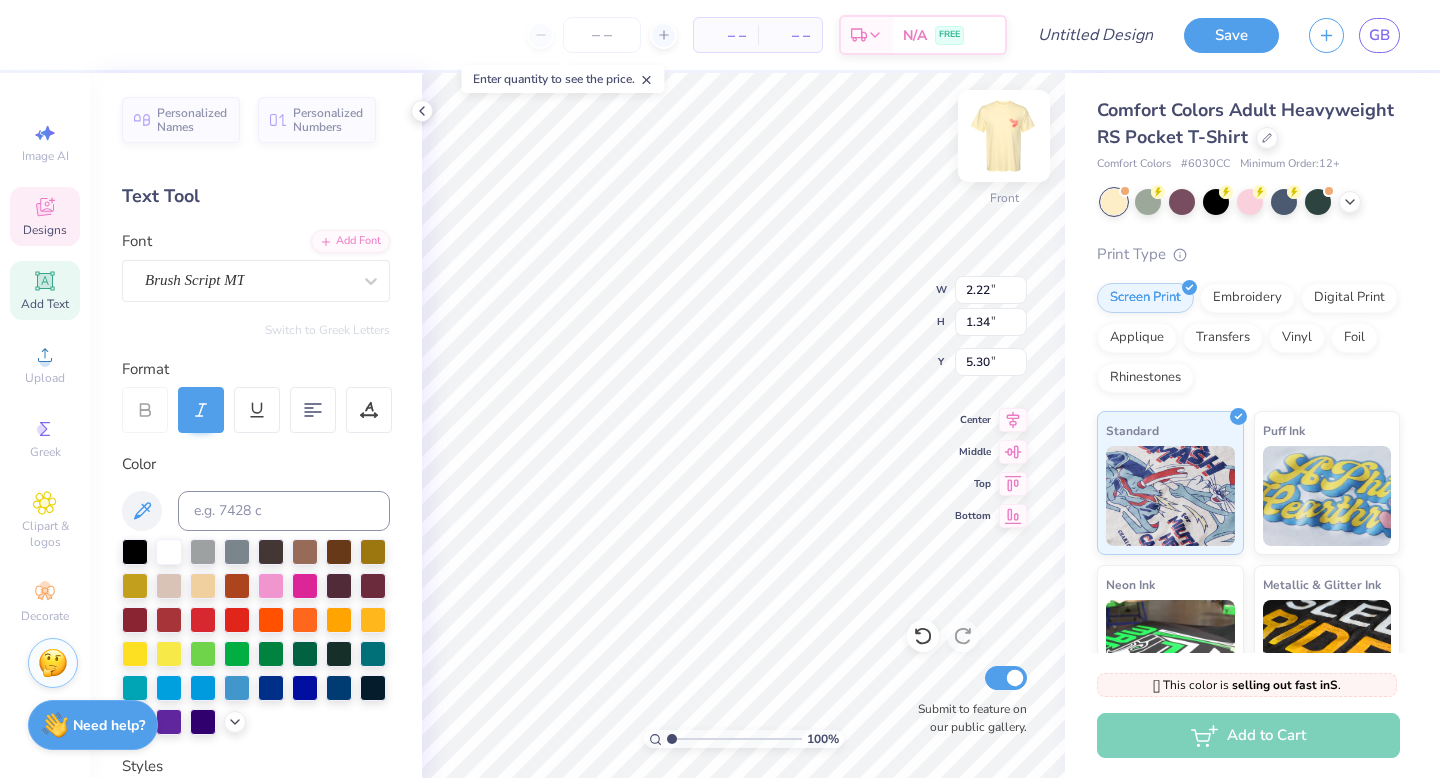 type on "2.56" 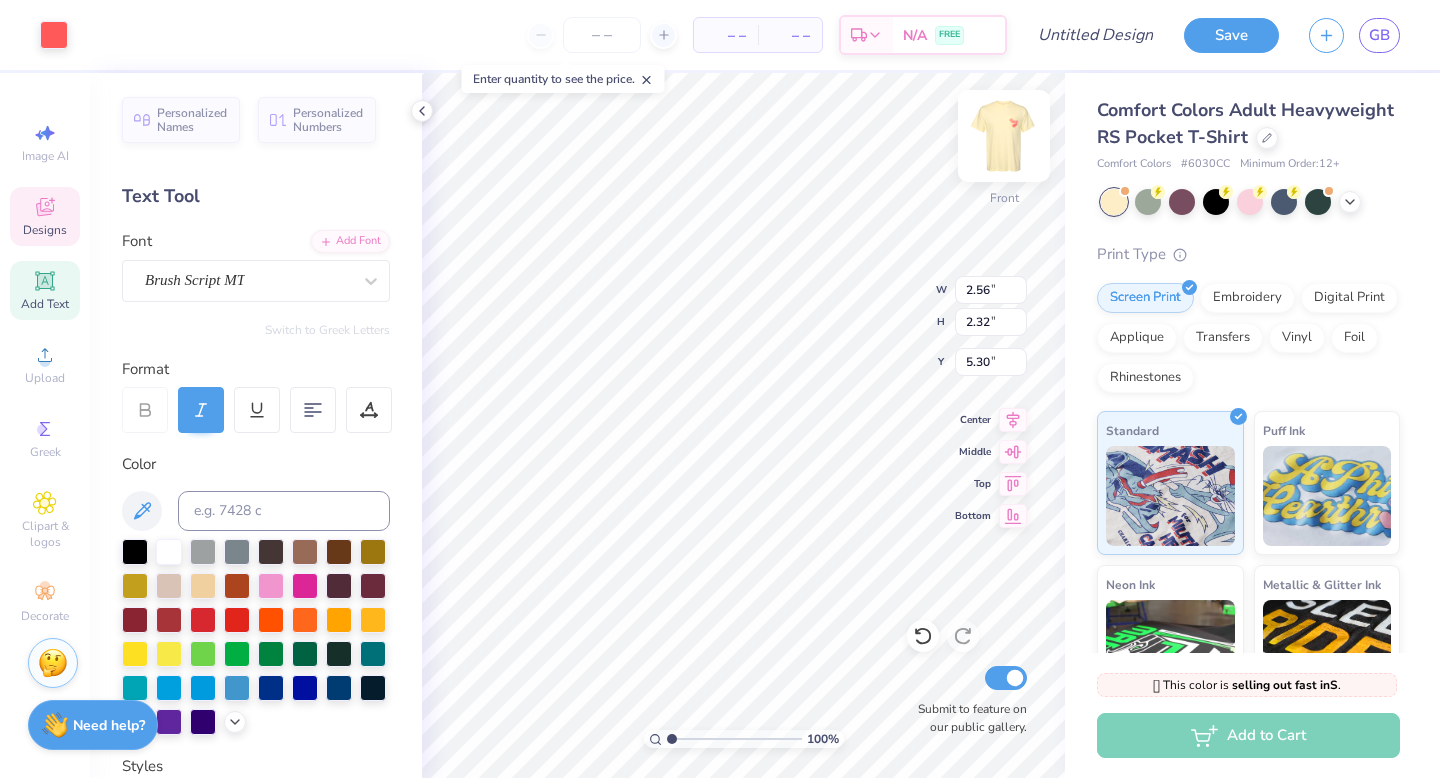 type on "4.39" 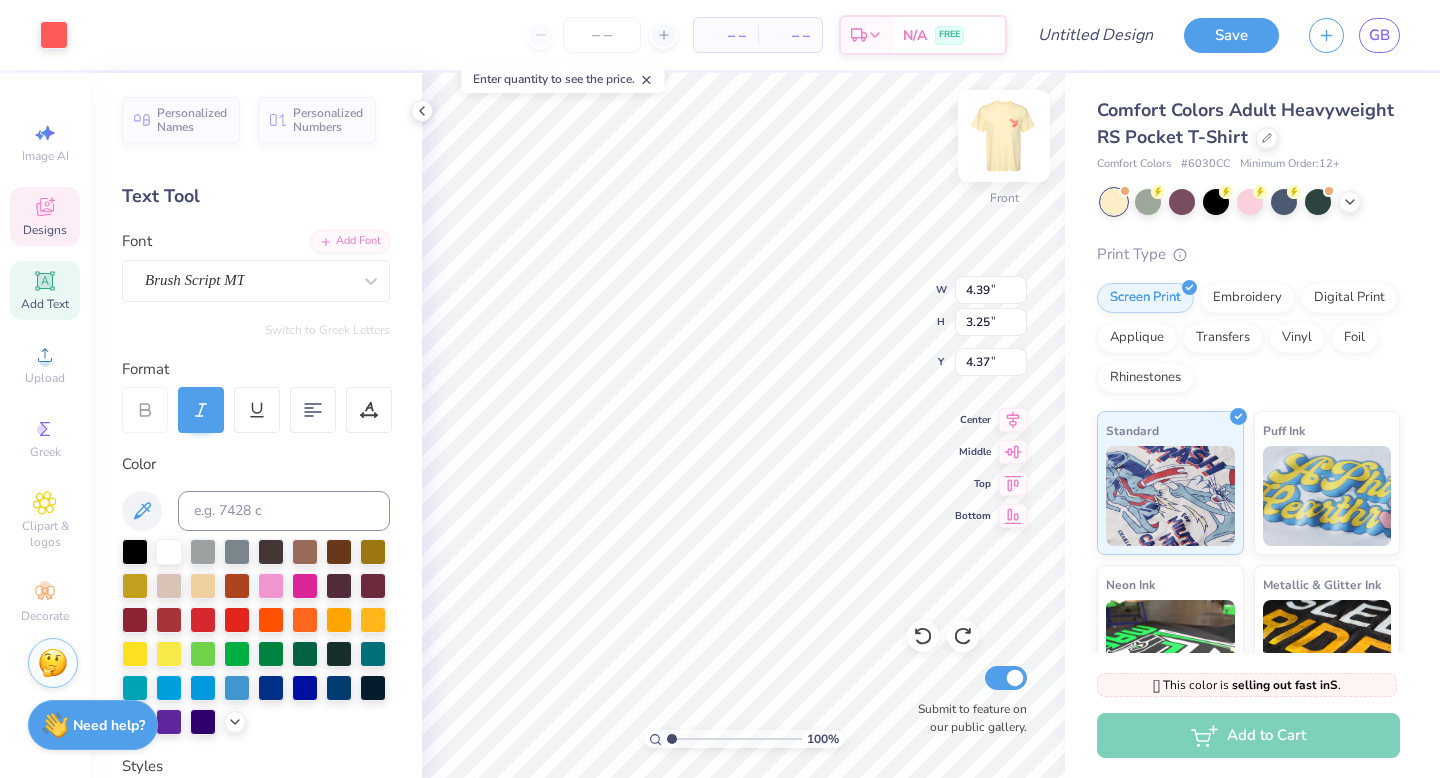 type on "4.75" 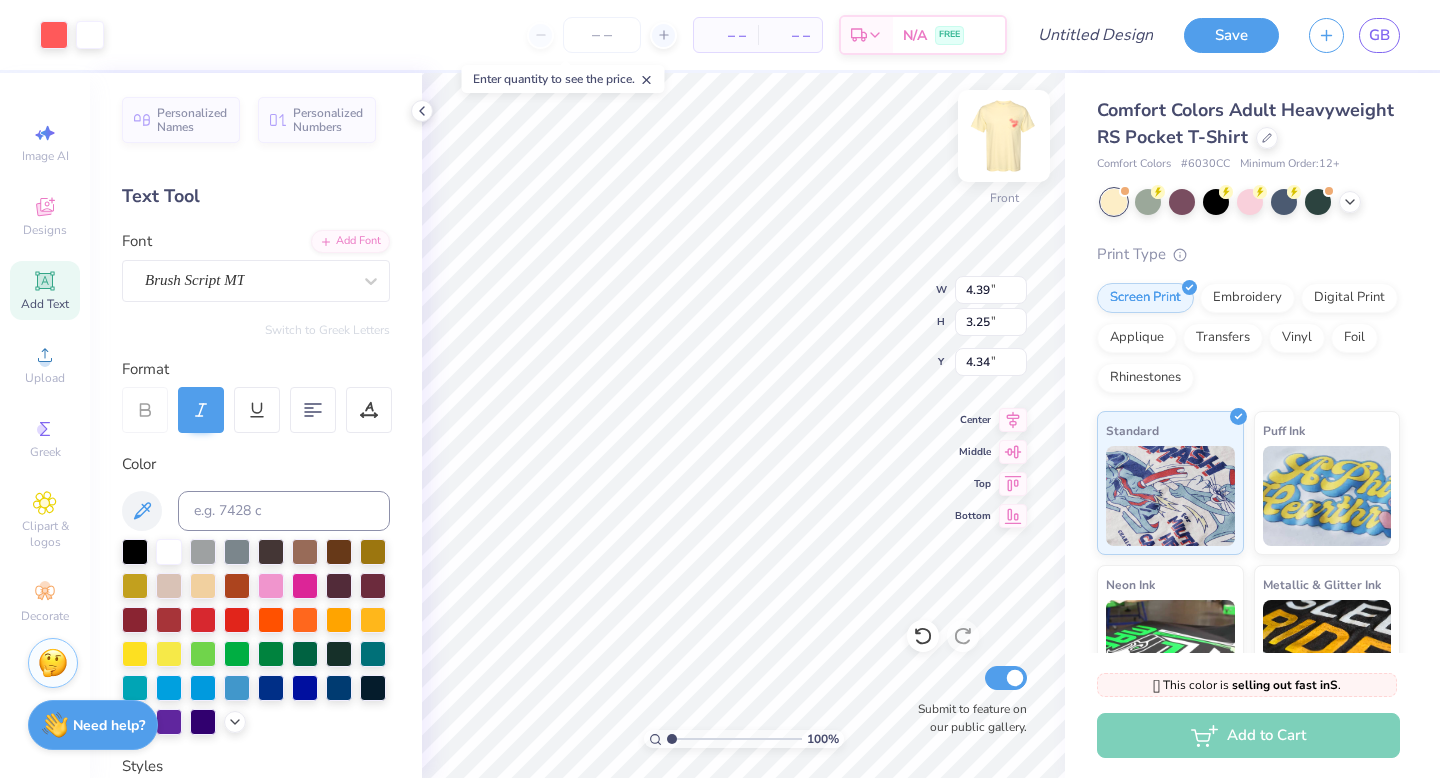 type on "4.34" 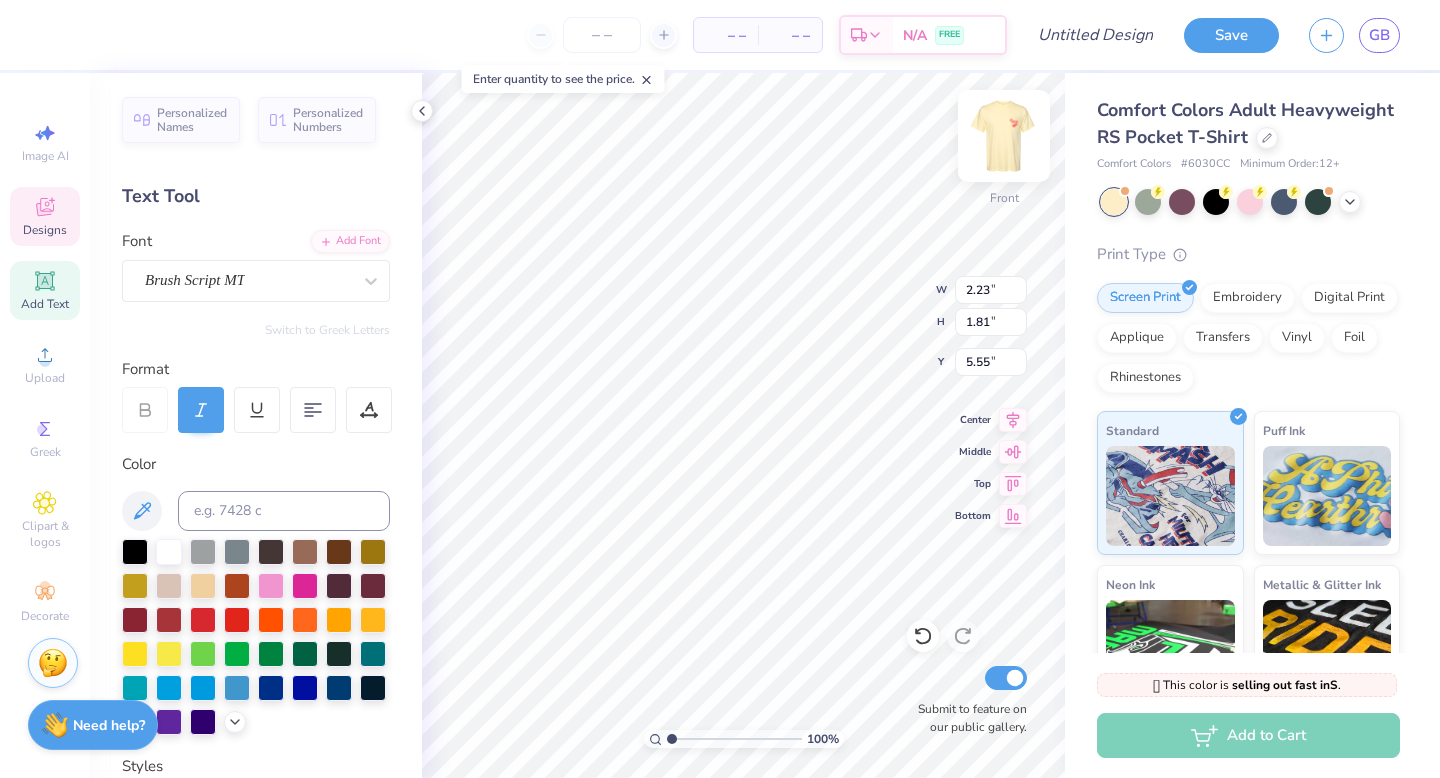 type on "2025" 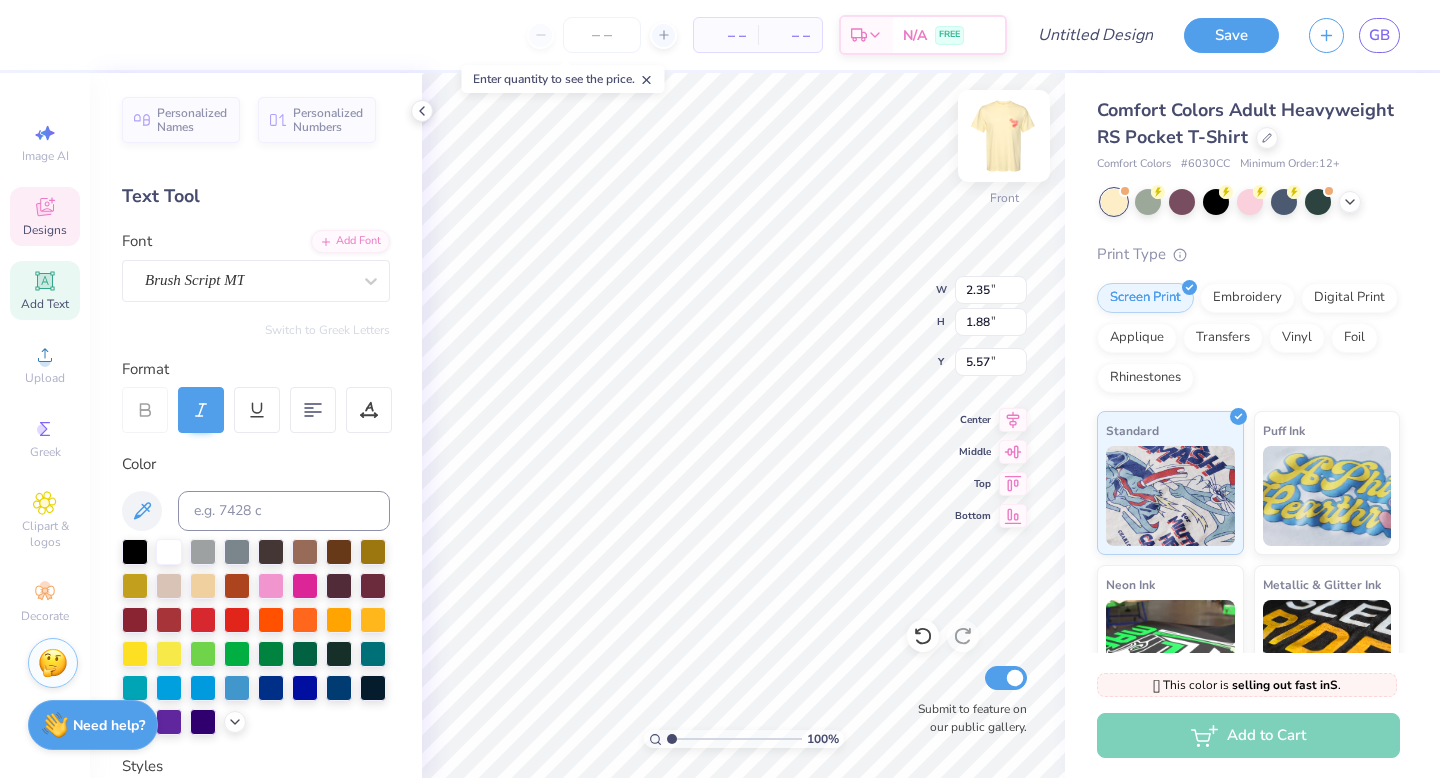 type on "5.29" 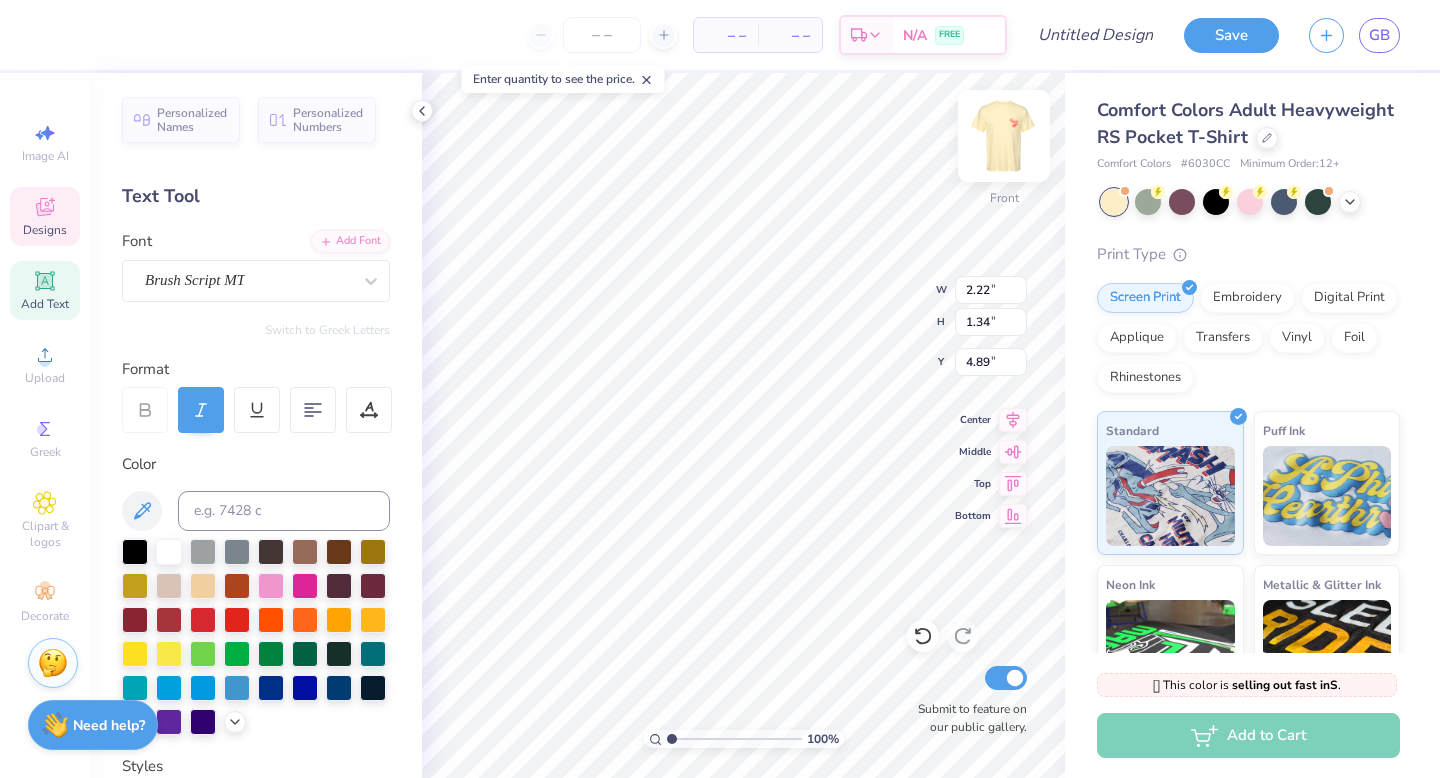 scroll, scrollTop: 0, scrollLeft: 4, axis: horizontal 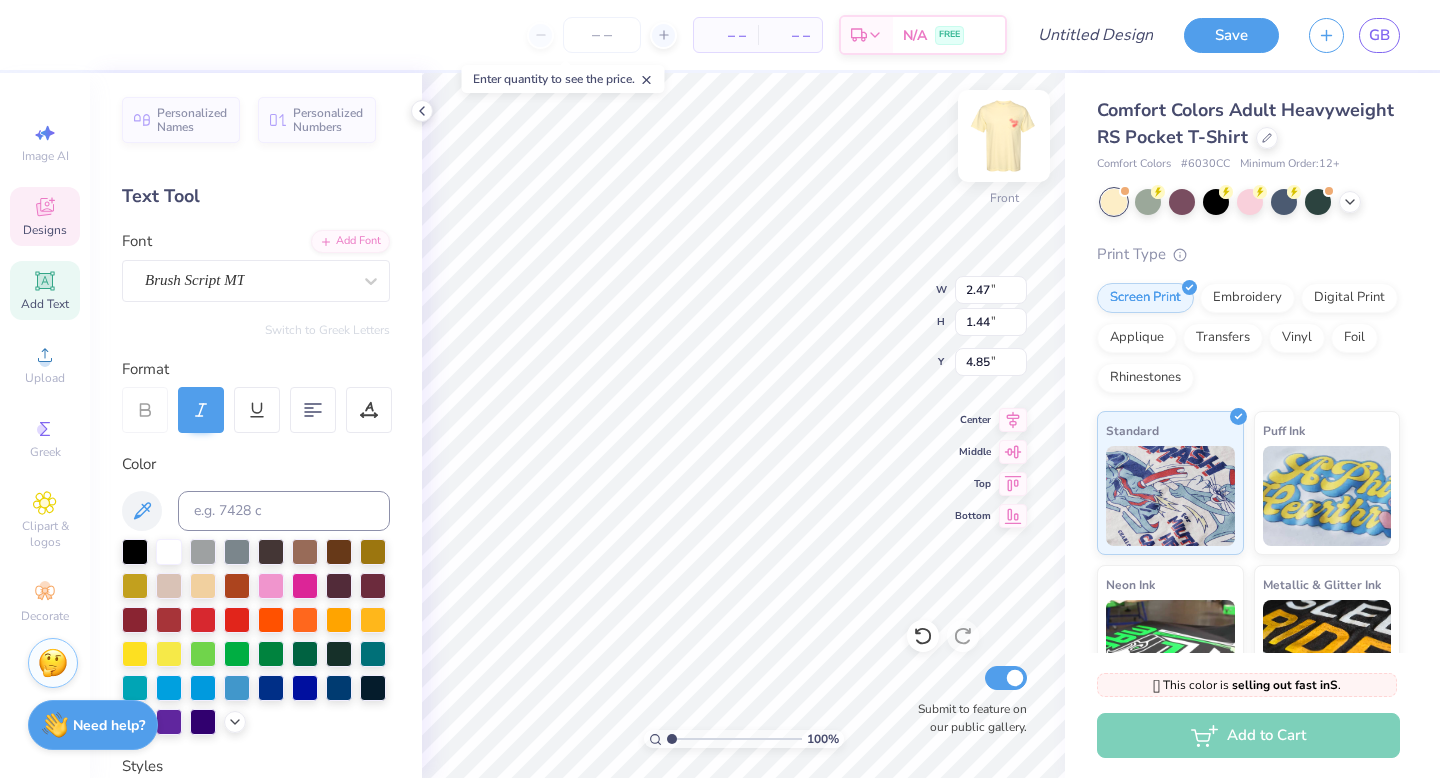 type on "4.79" 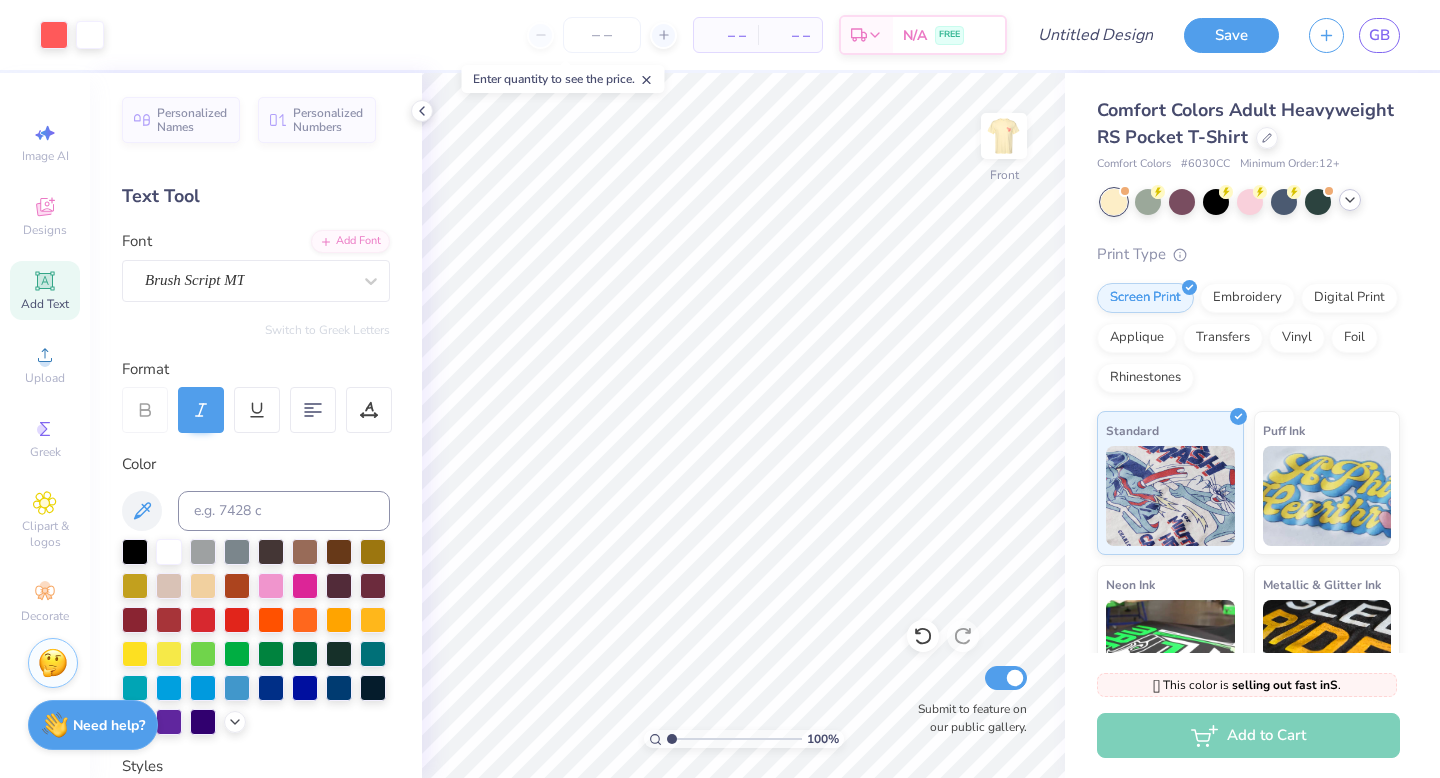 click 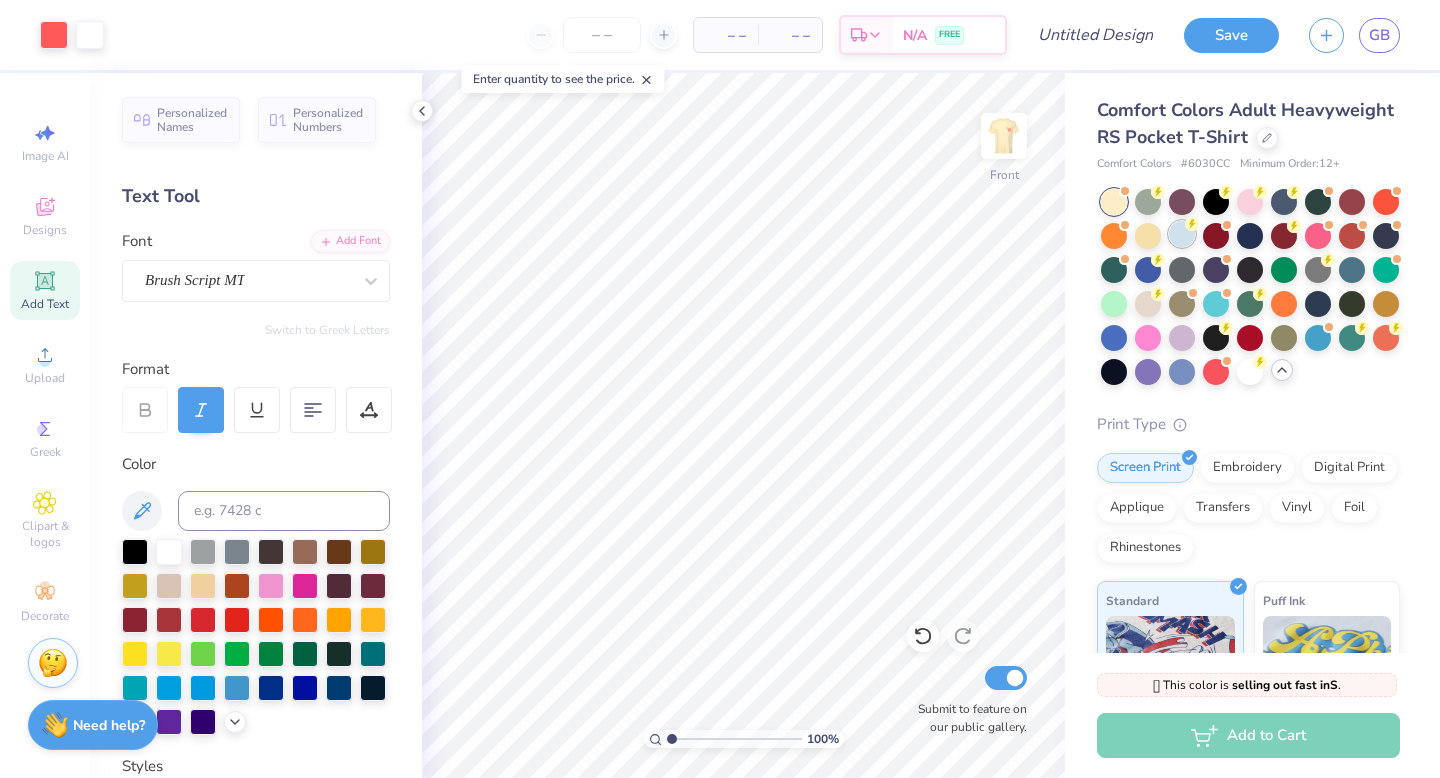 click at bounding box center [1182, 234] 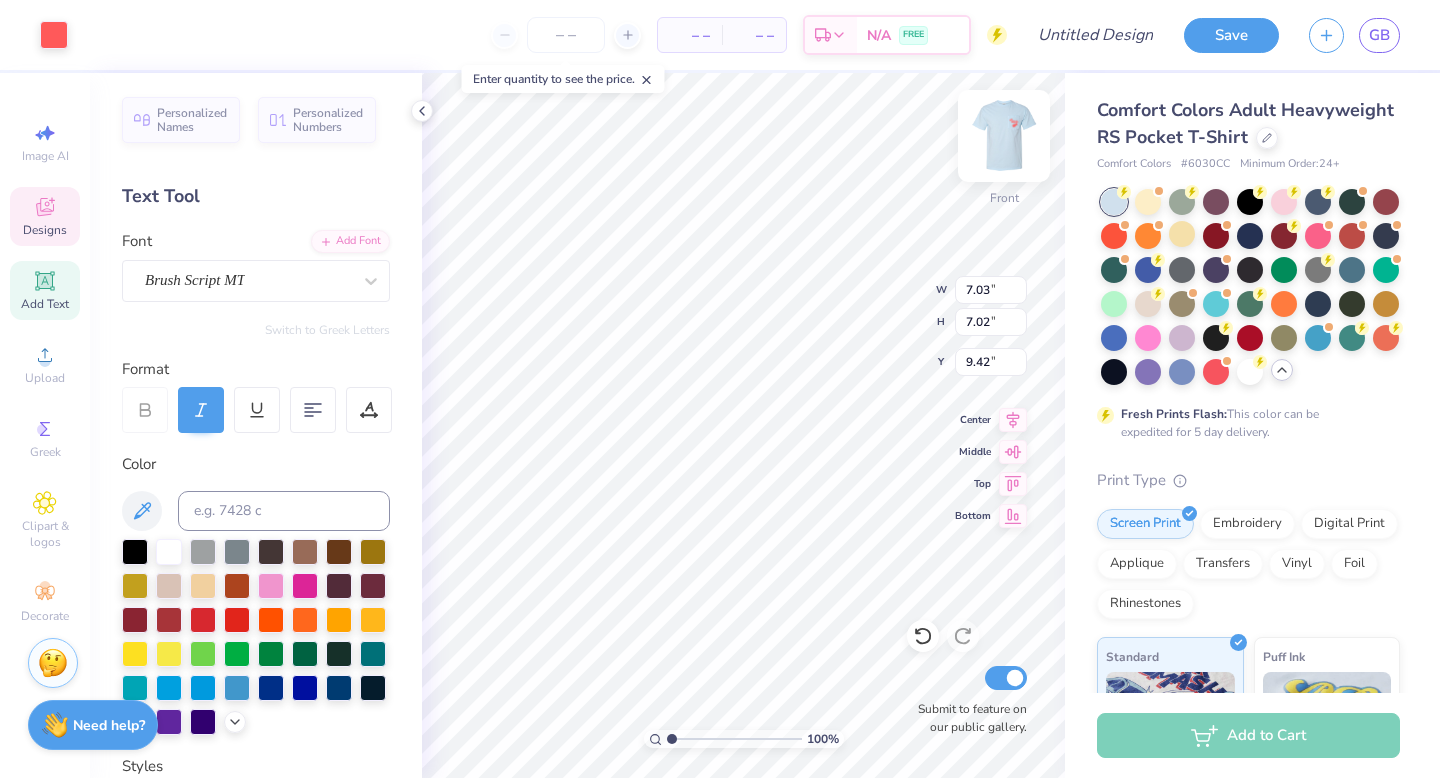 click at bounding box center (1004, 136) 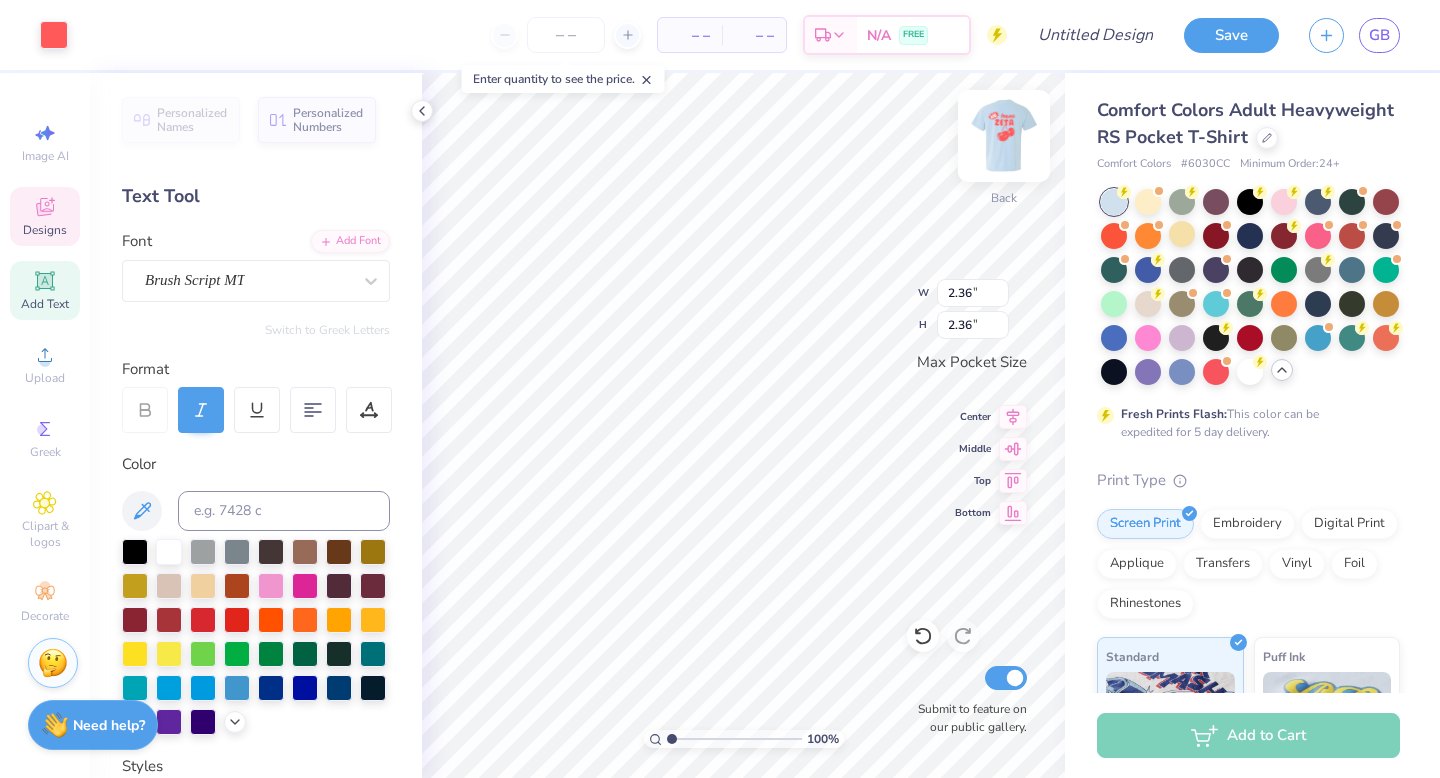 type on "2.36" 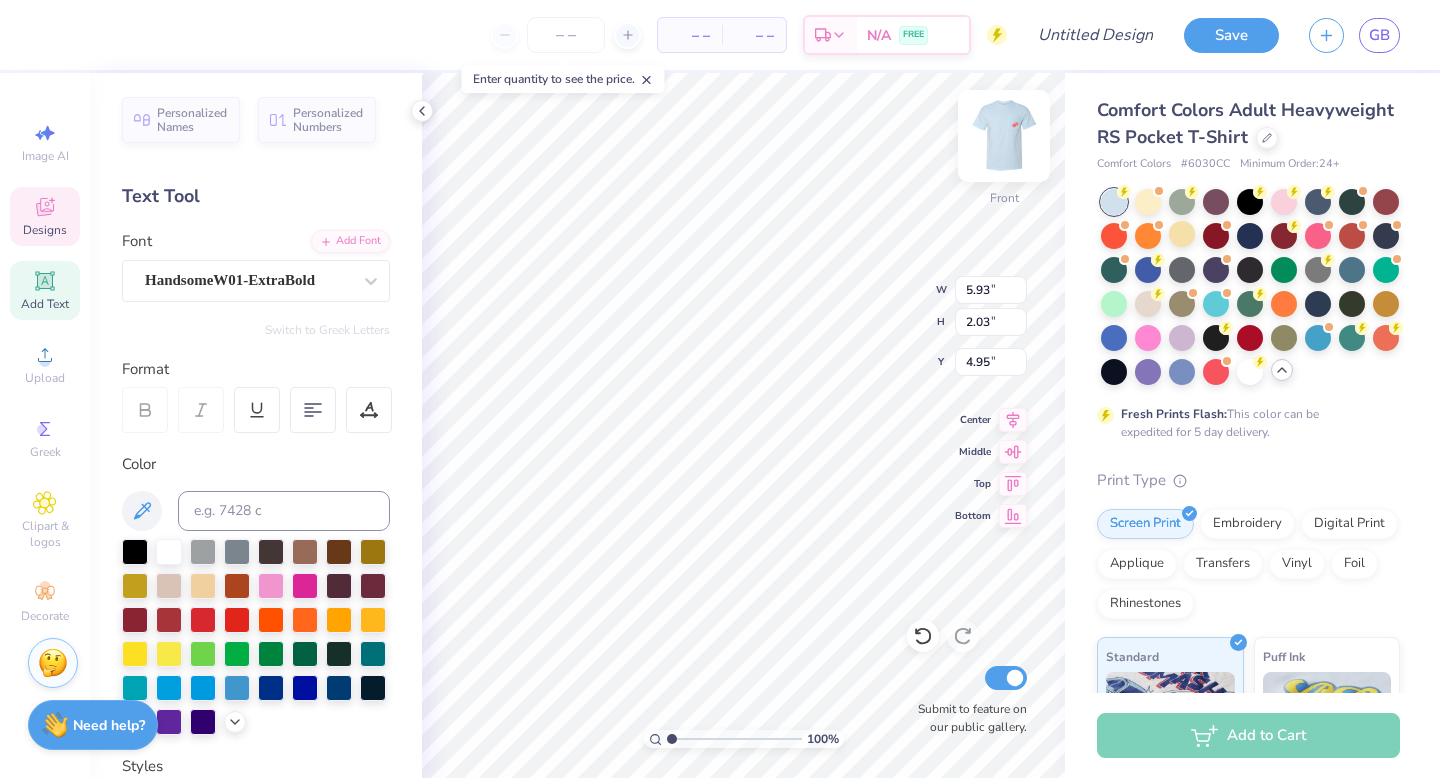 type on "8.43" 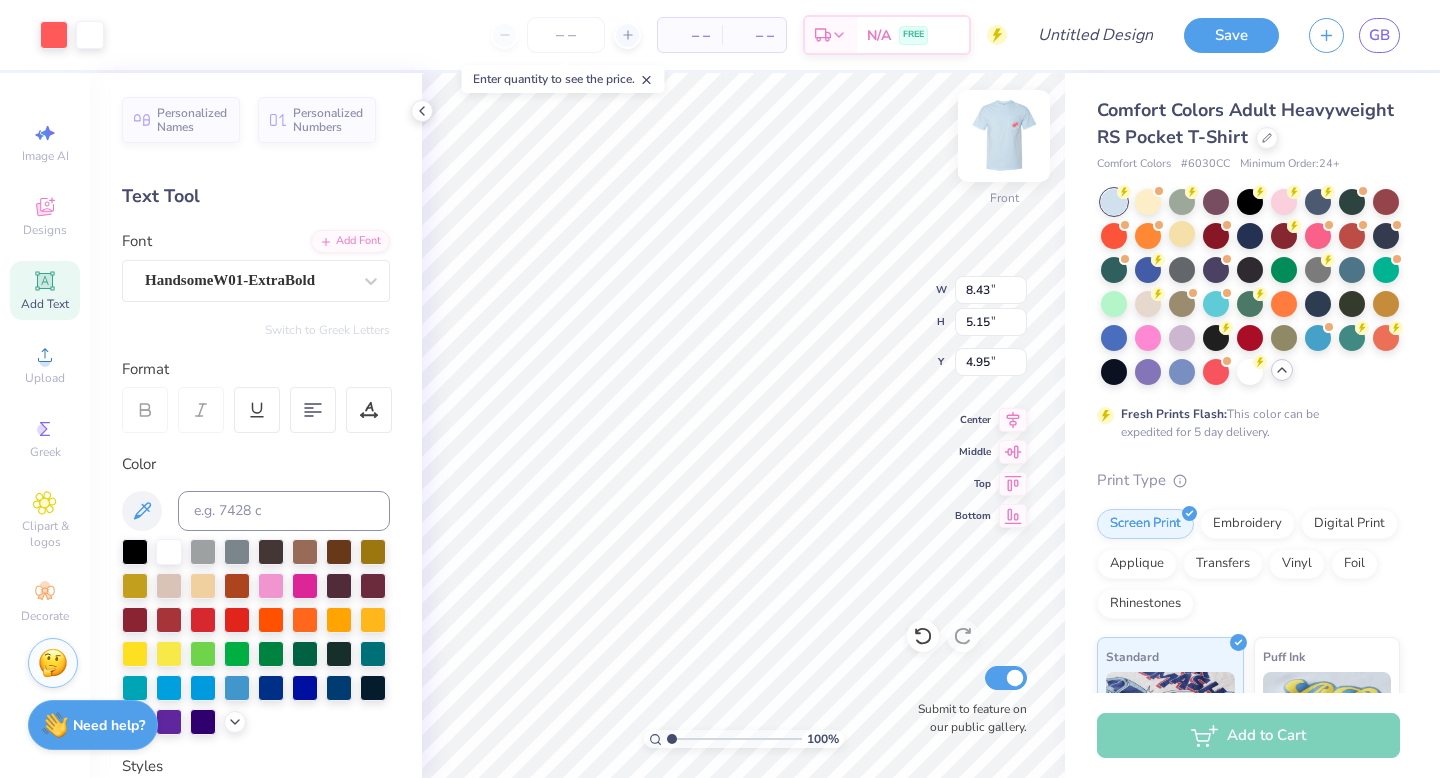 click at bounding box center (1004, 136) 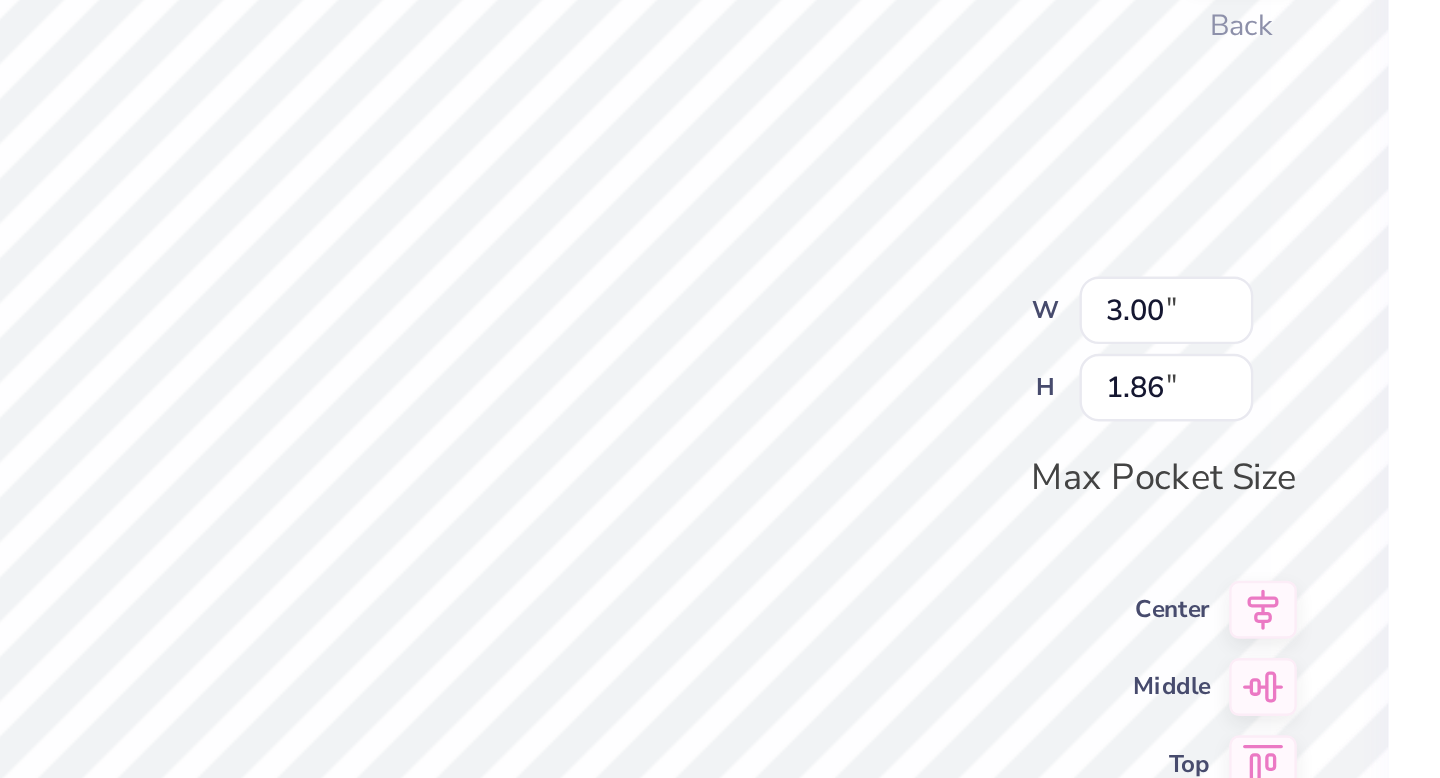 type on "3.00" 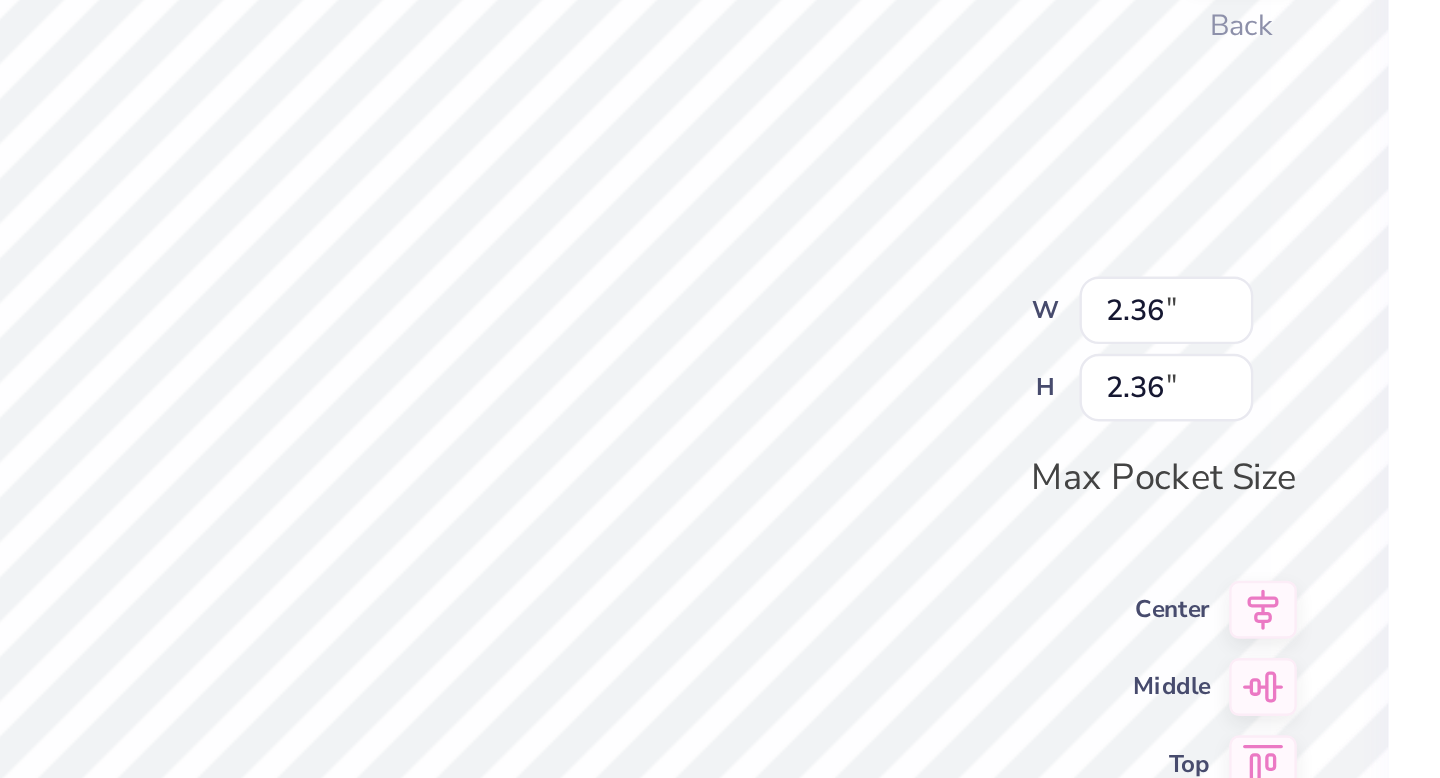 type on "1.69" 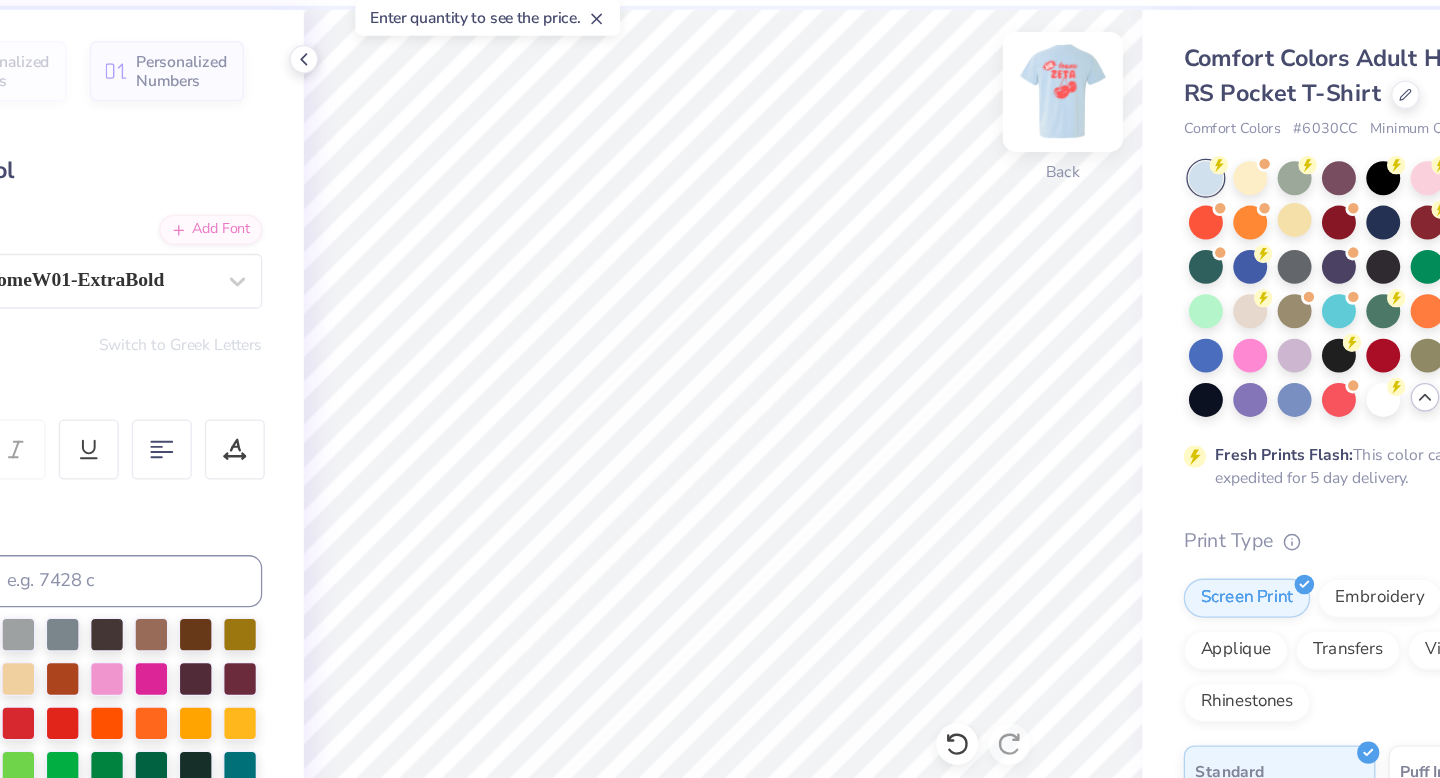 click at bounding box center (1004, 136) 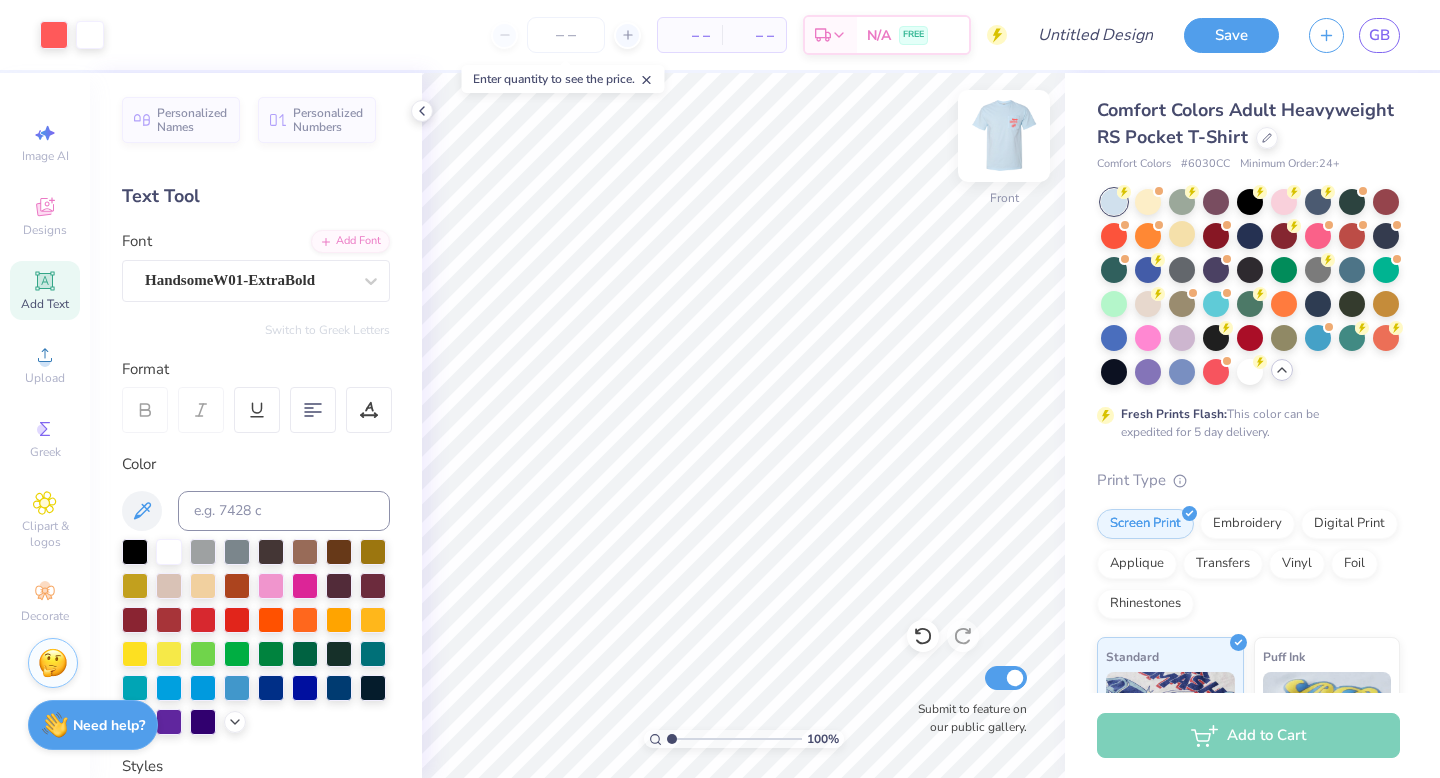 click at bounding box center [1004, 136] 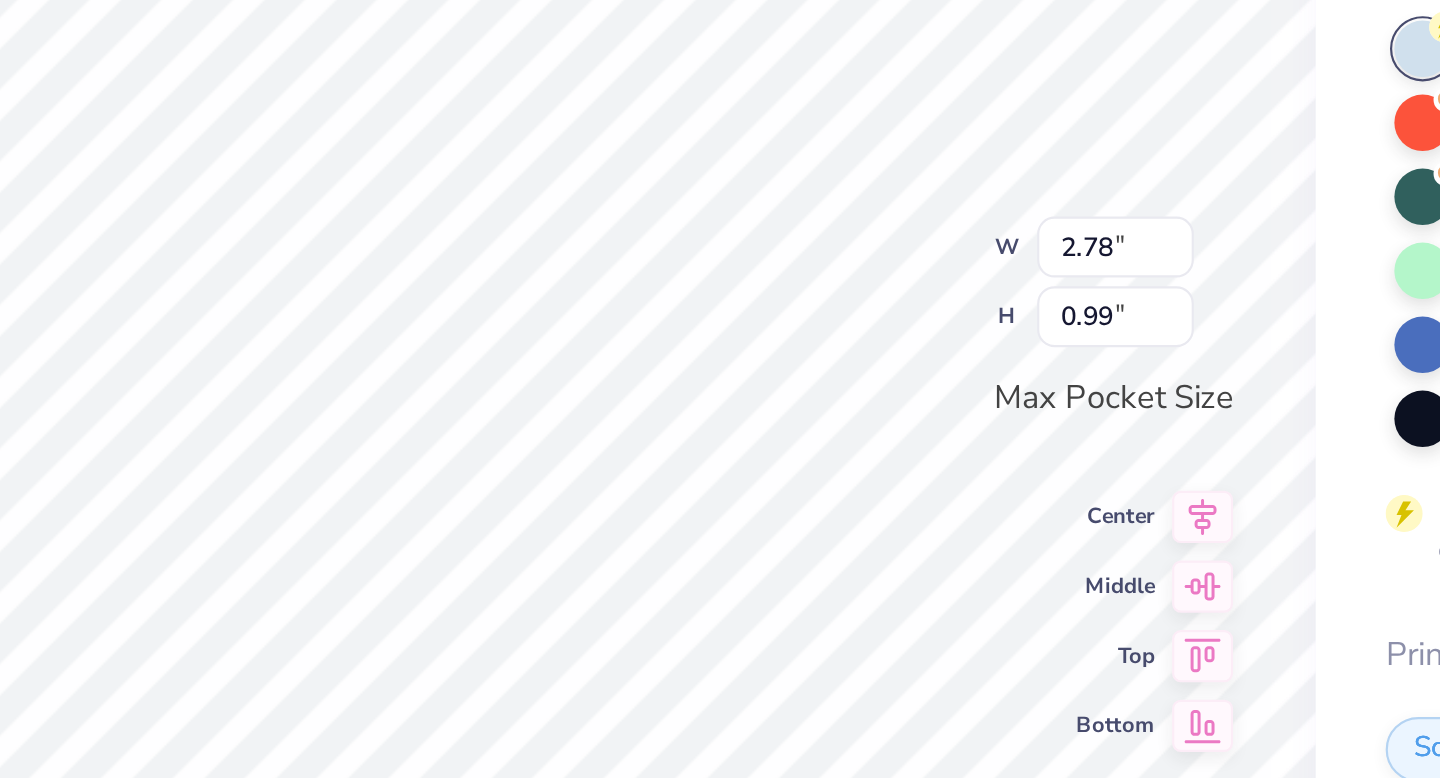 type on "2.14" 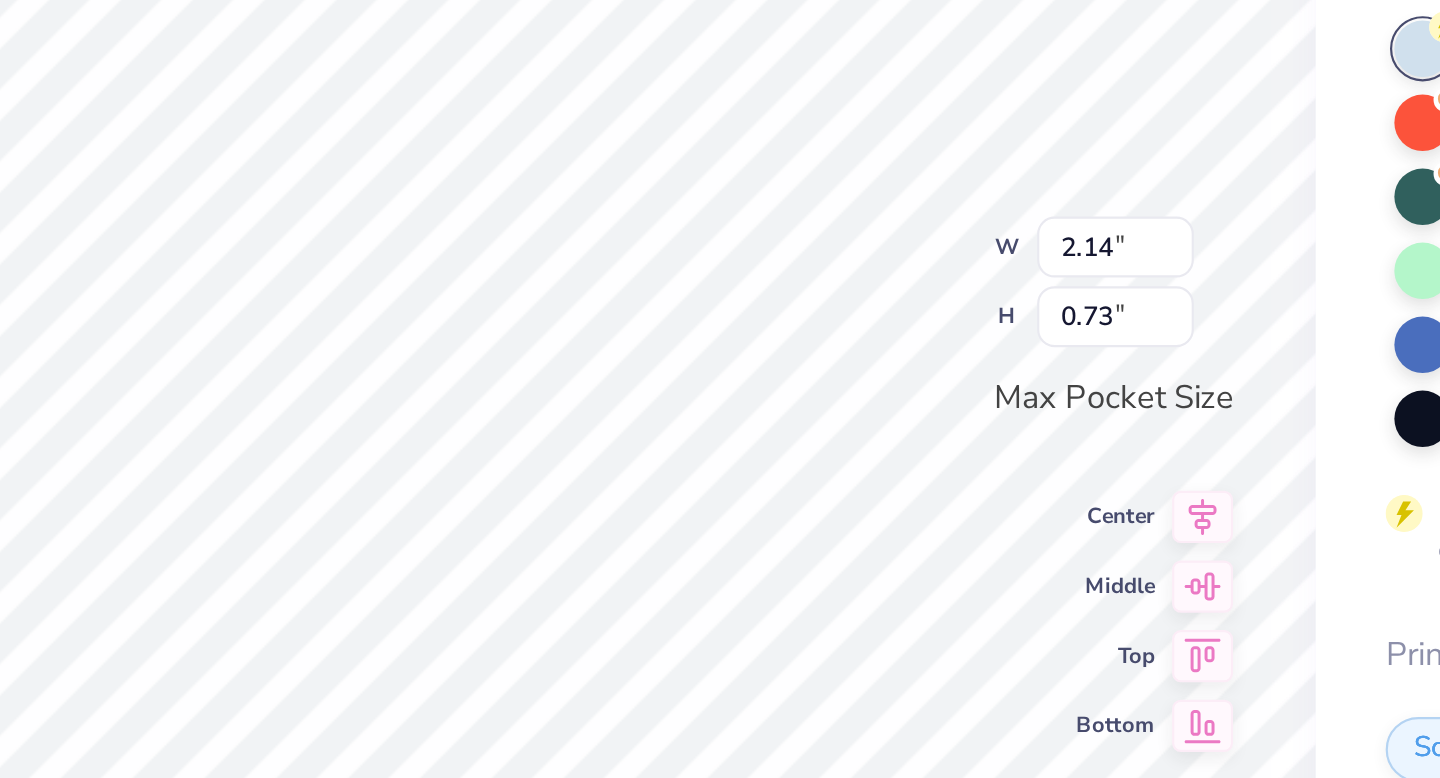 type on "2.78" 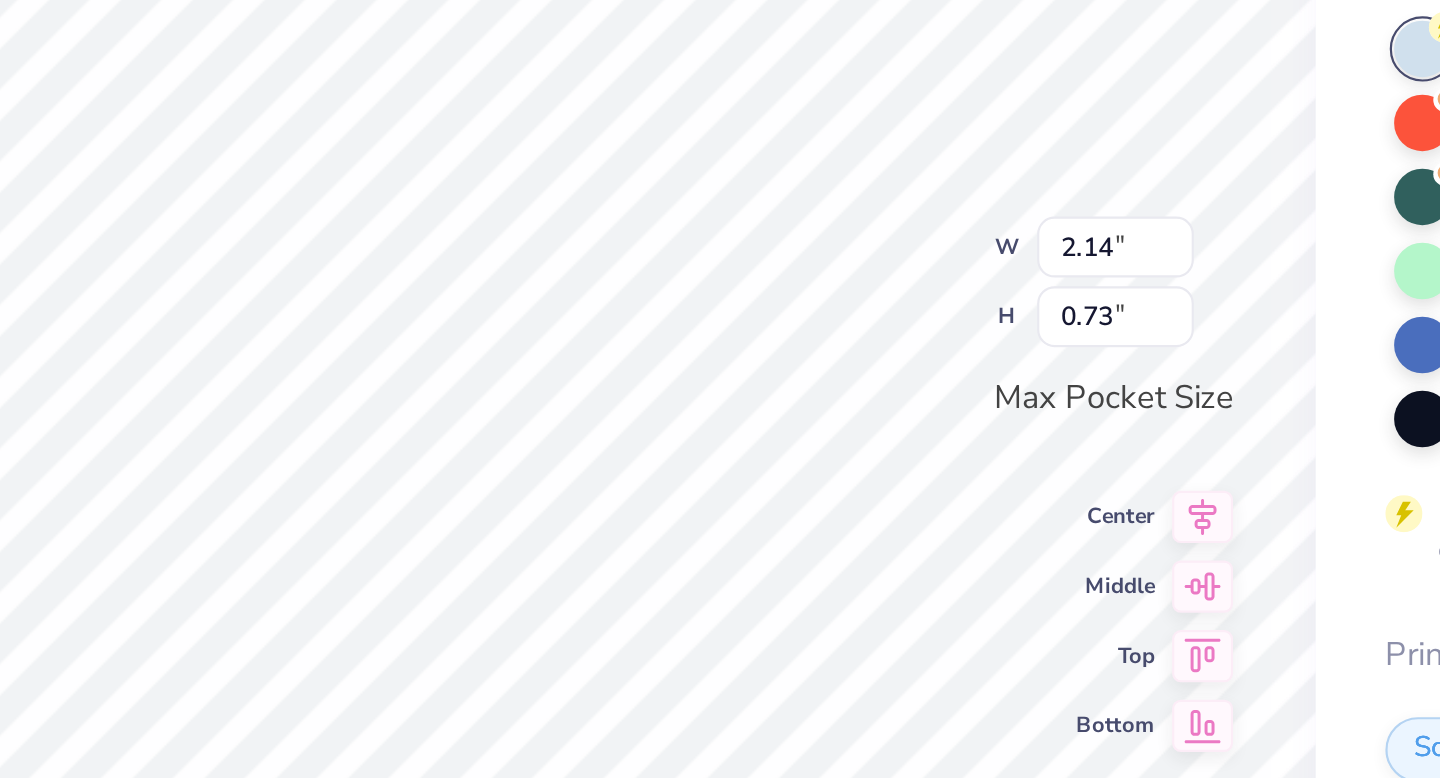 type on "b" 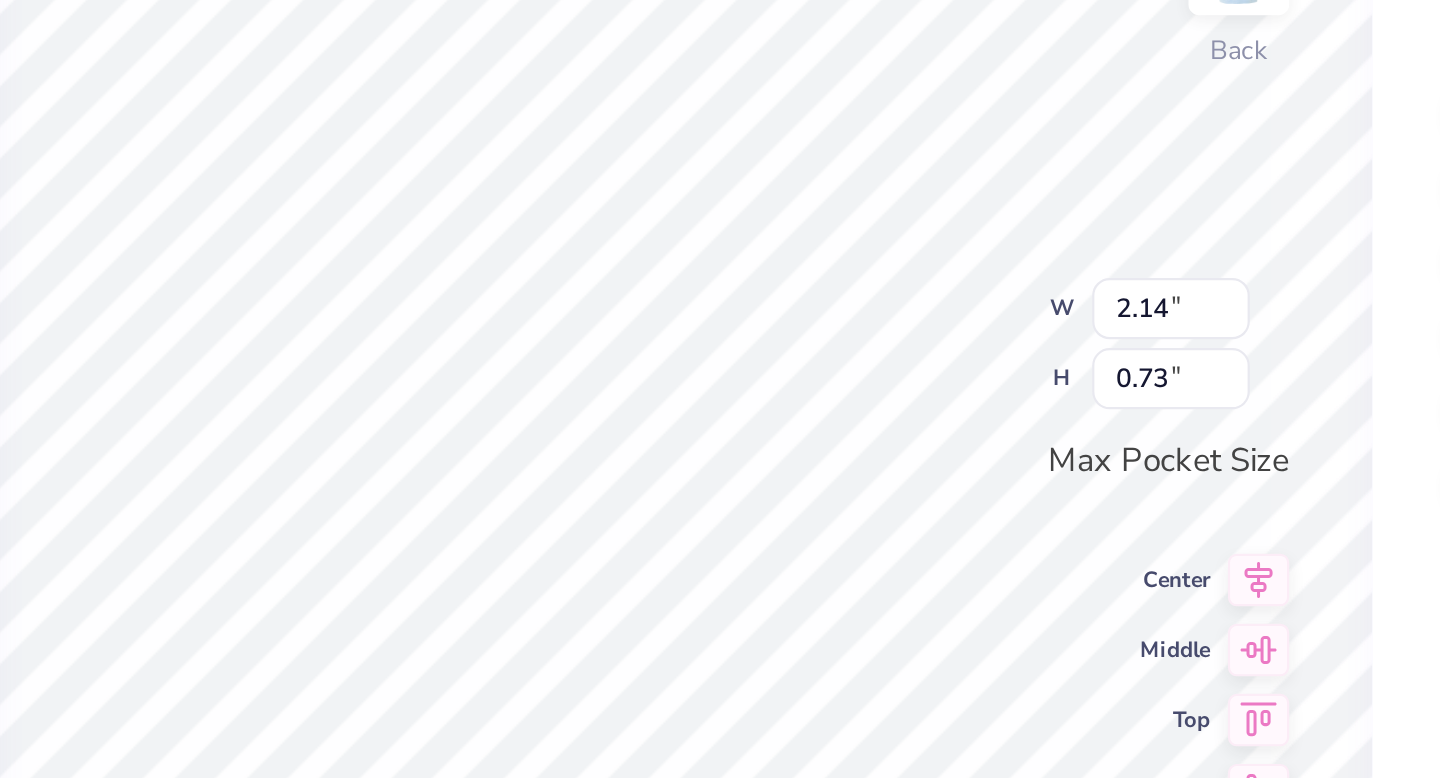 type on "1.72" 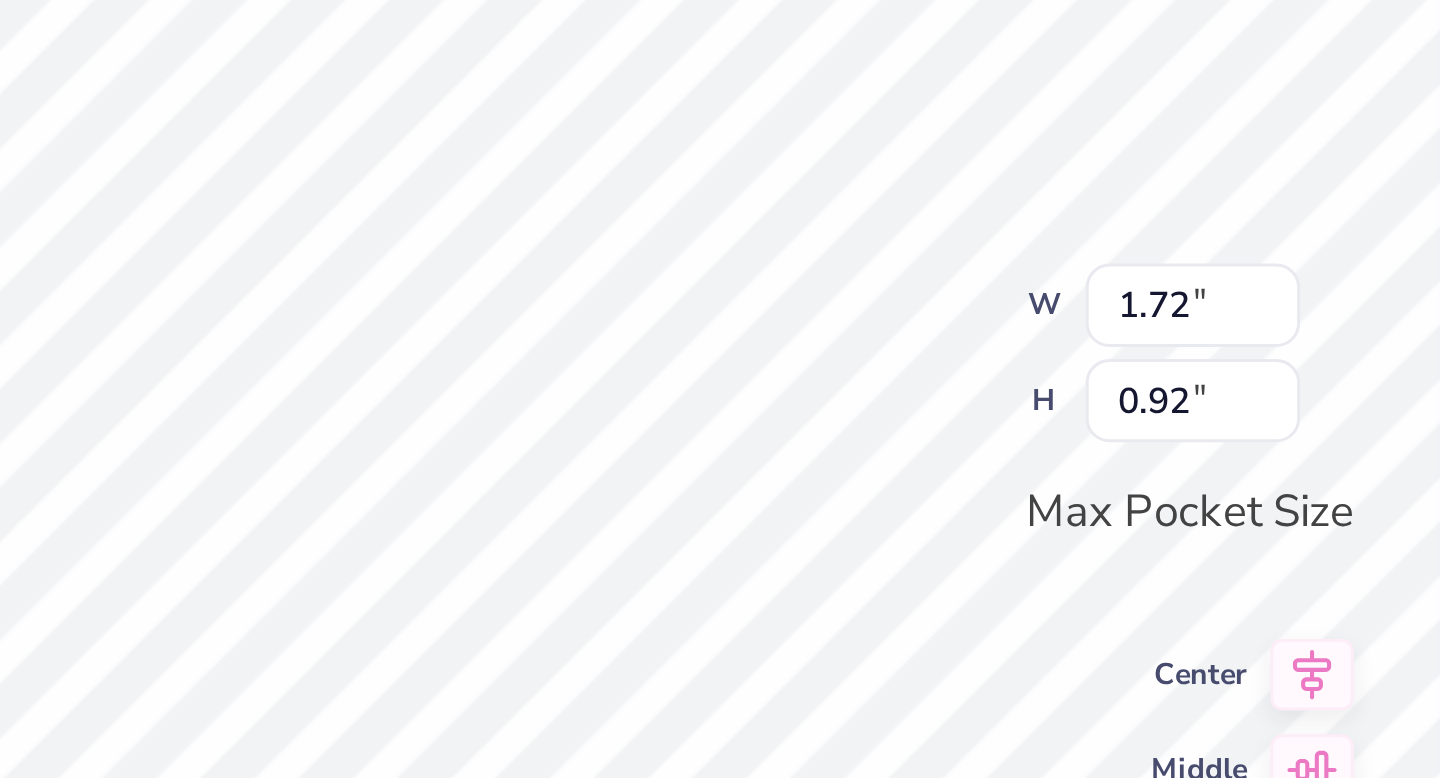 type on "1.72" 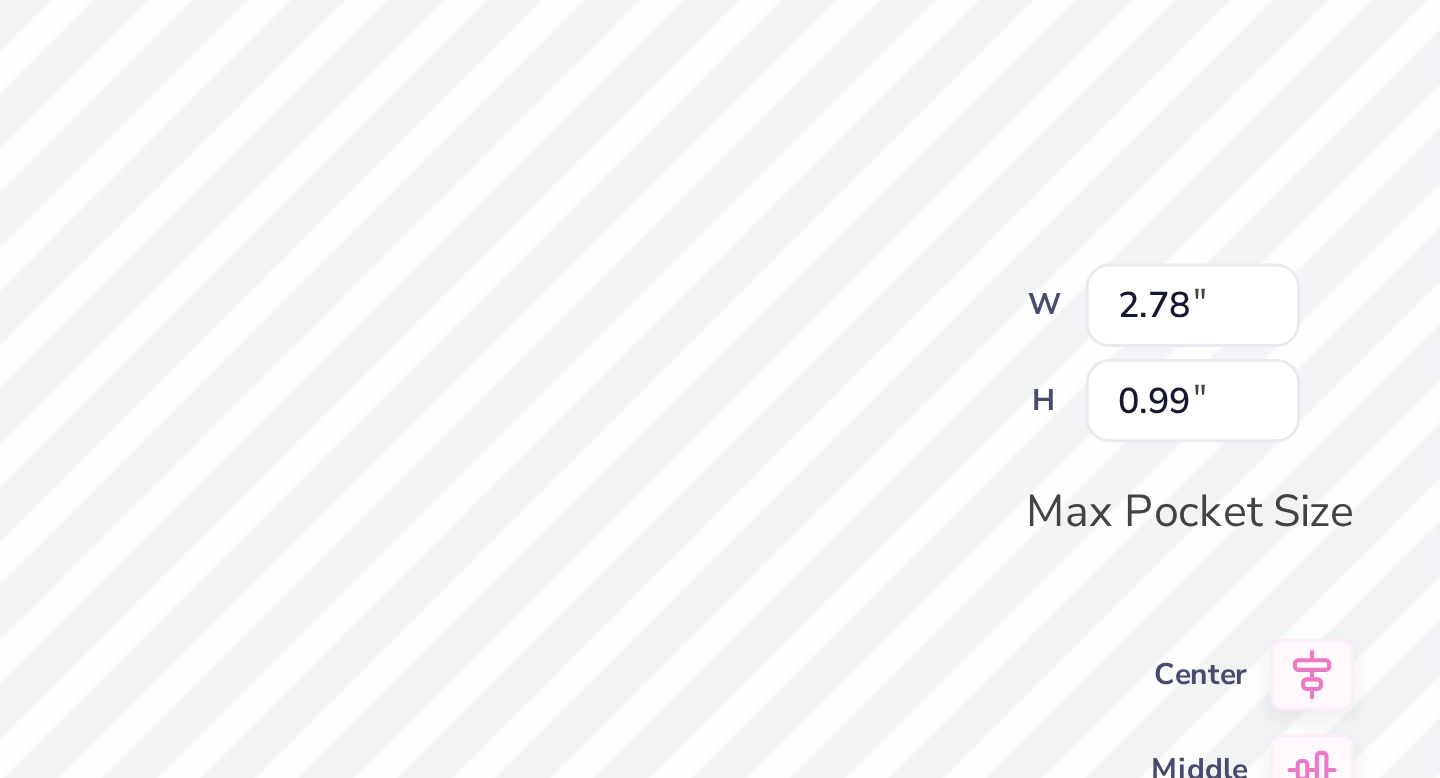 type on "2.14" 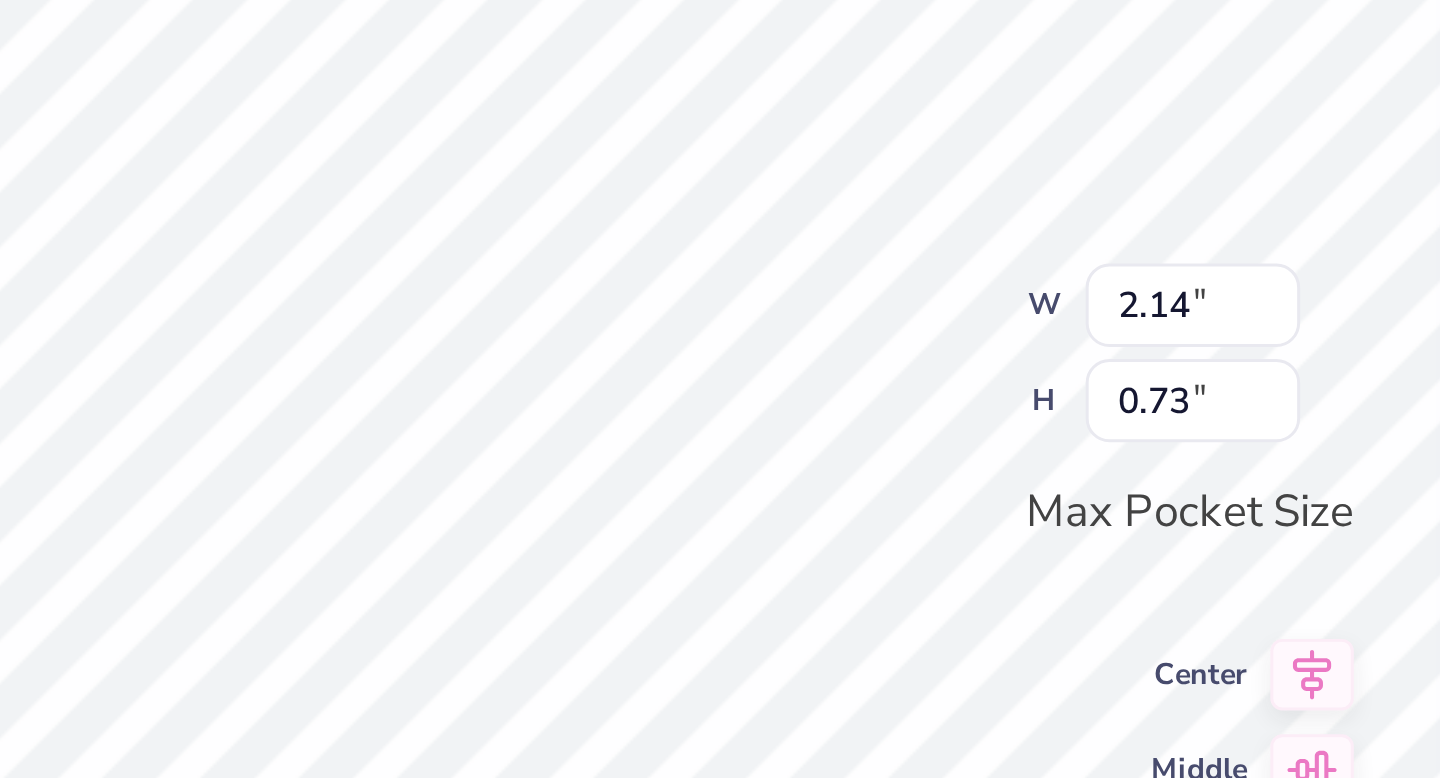 type on "2.78" 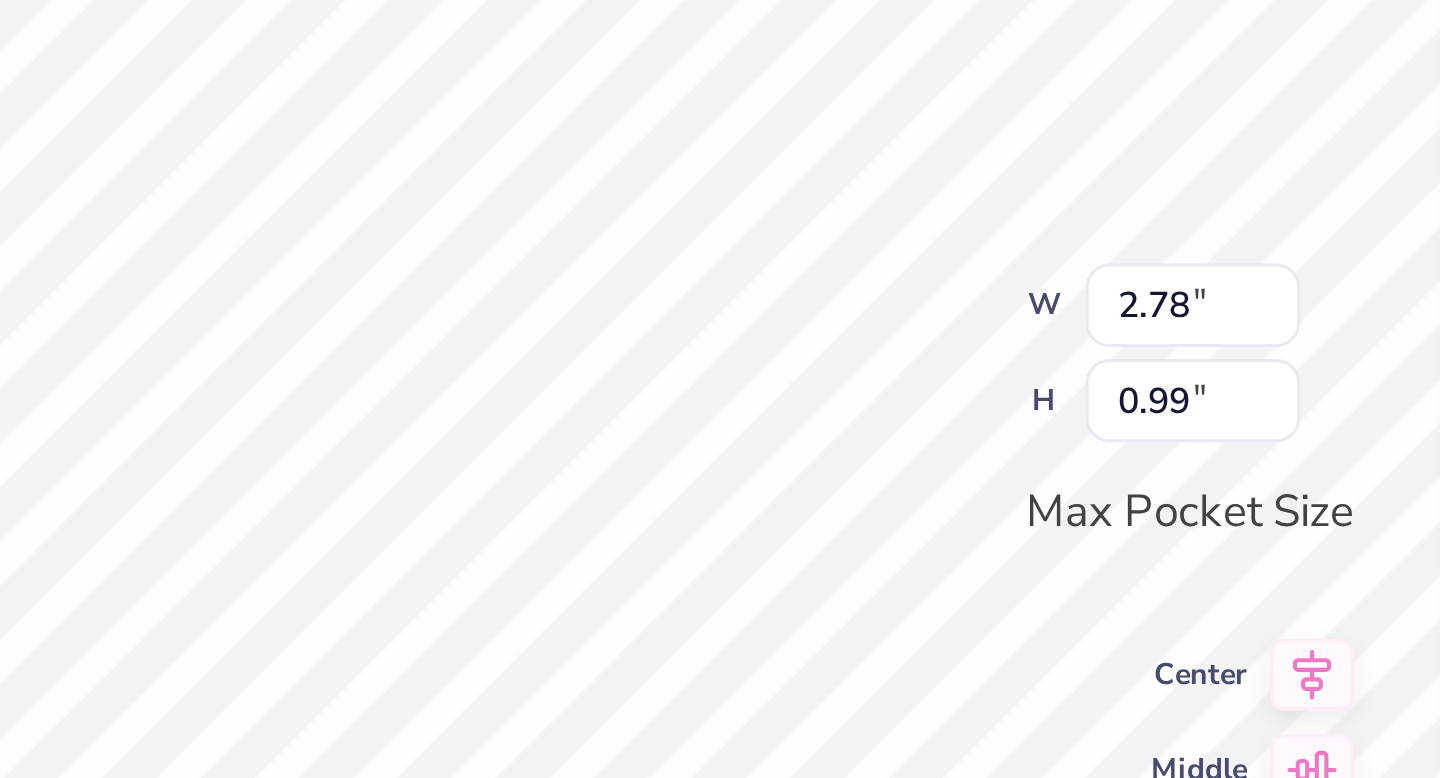 type on "1.72" 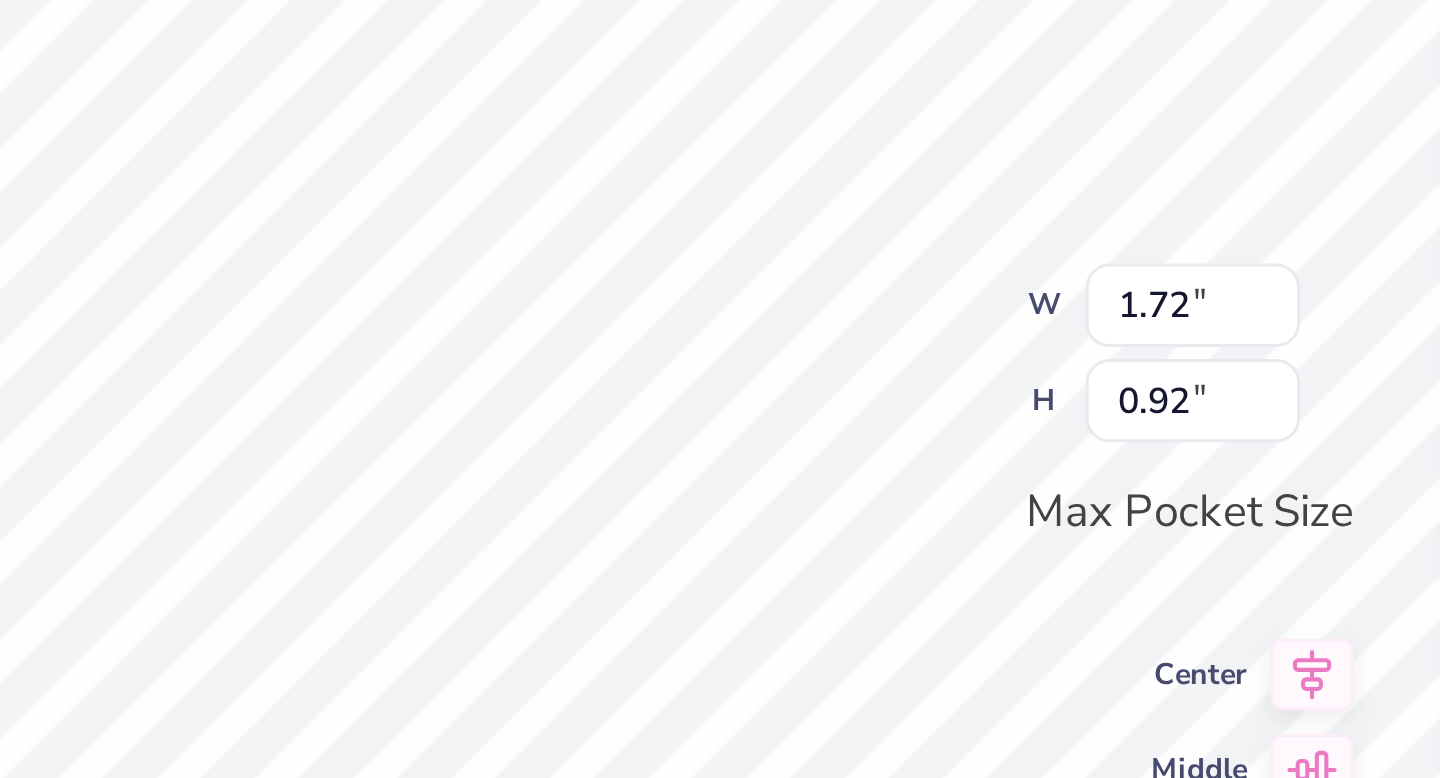 type on "2.49" 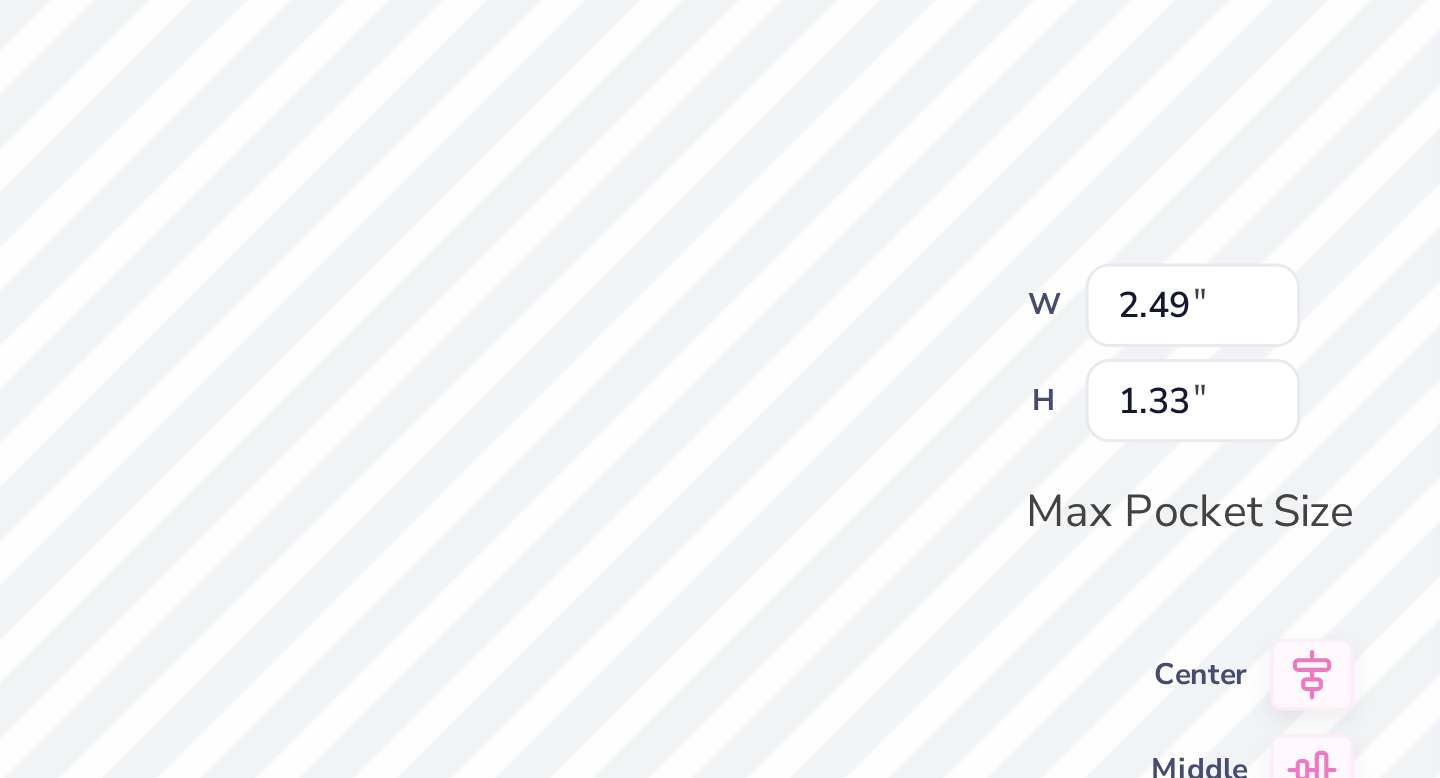 type on "2.14" 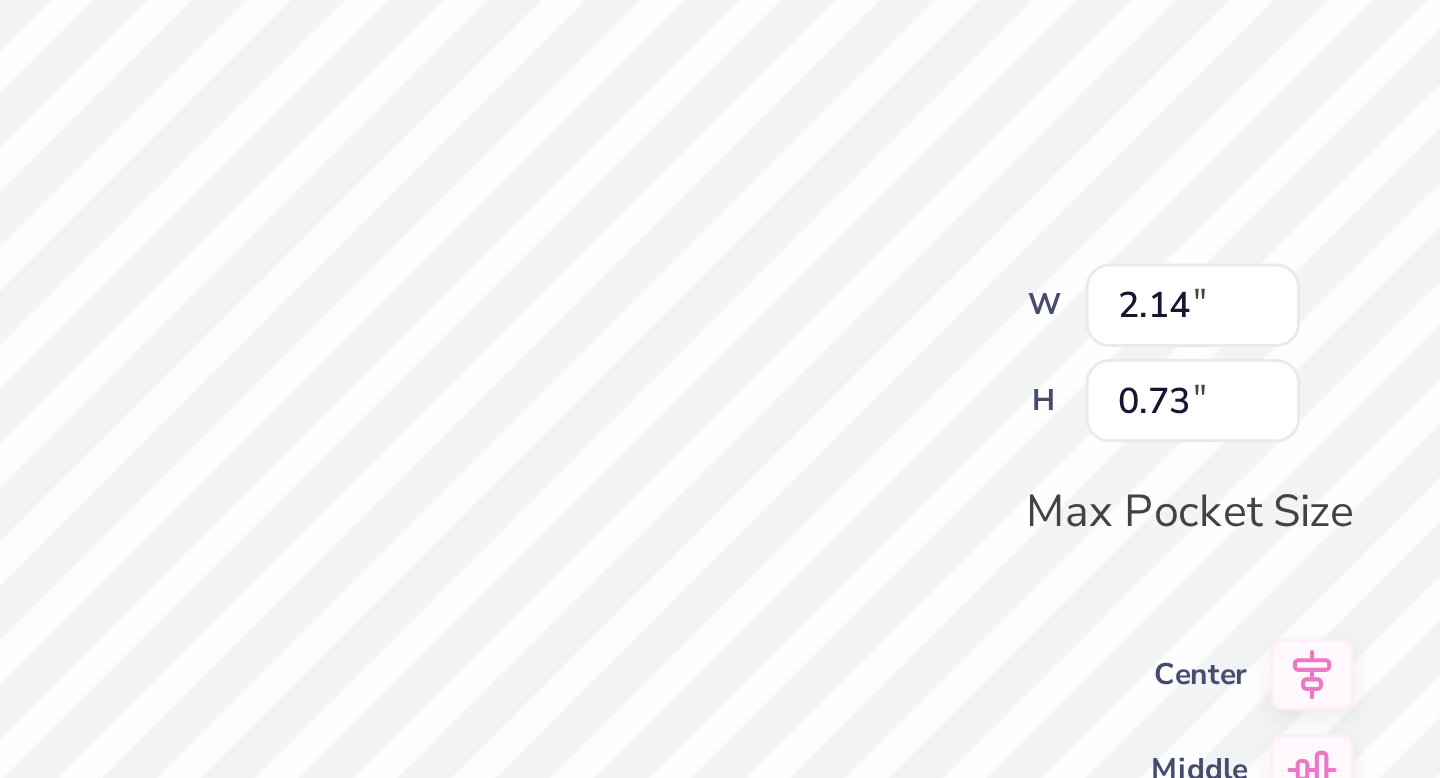 type on "2.49" 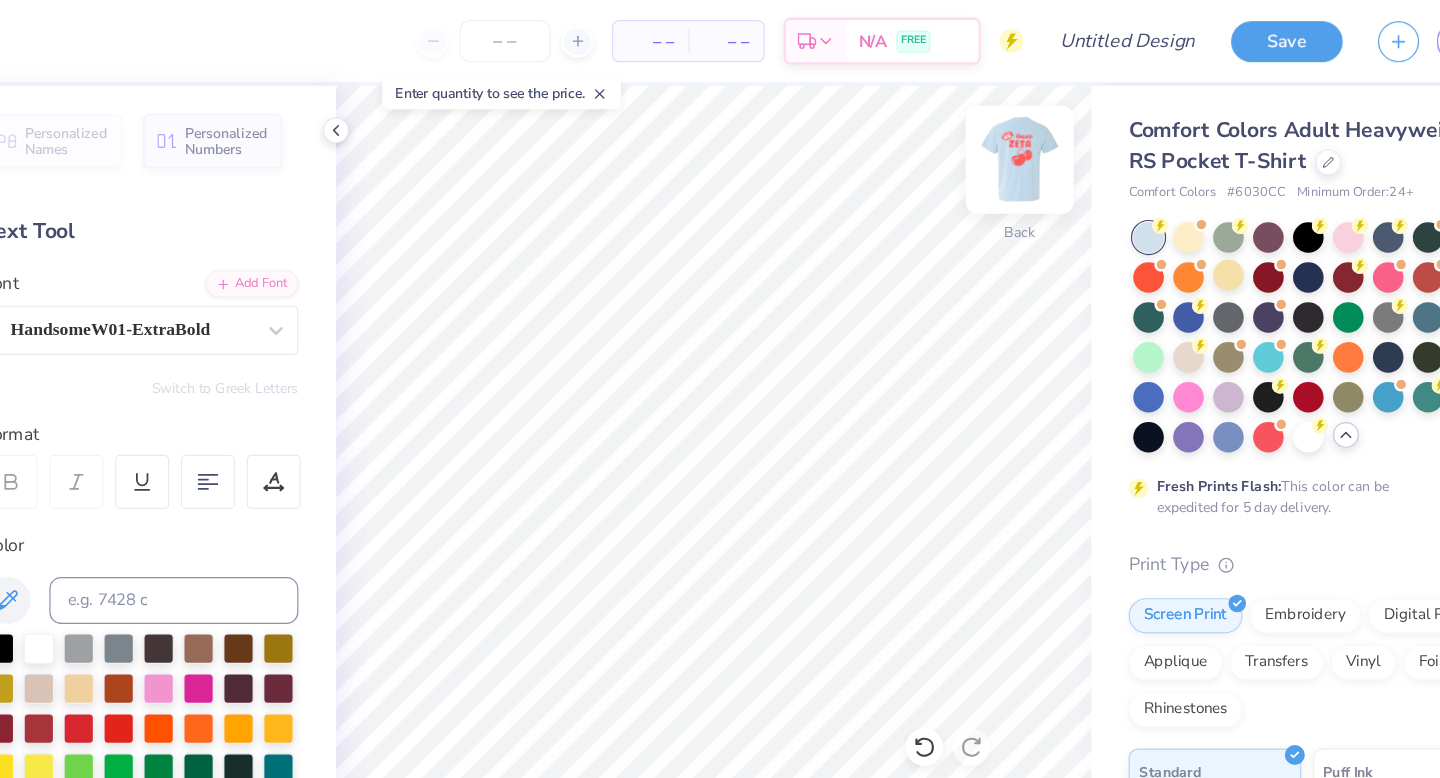 click at bounding box center [1004, 136] 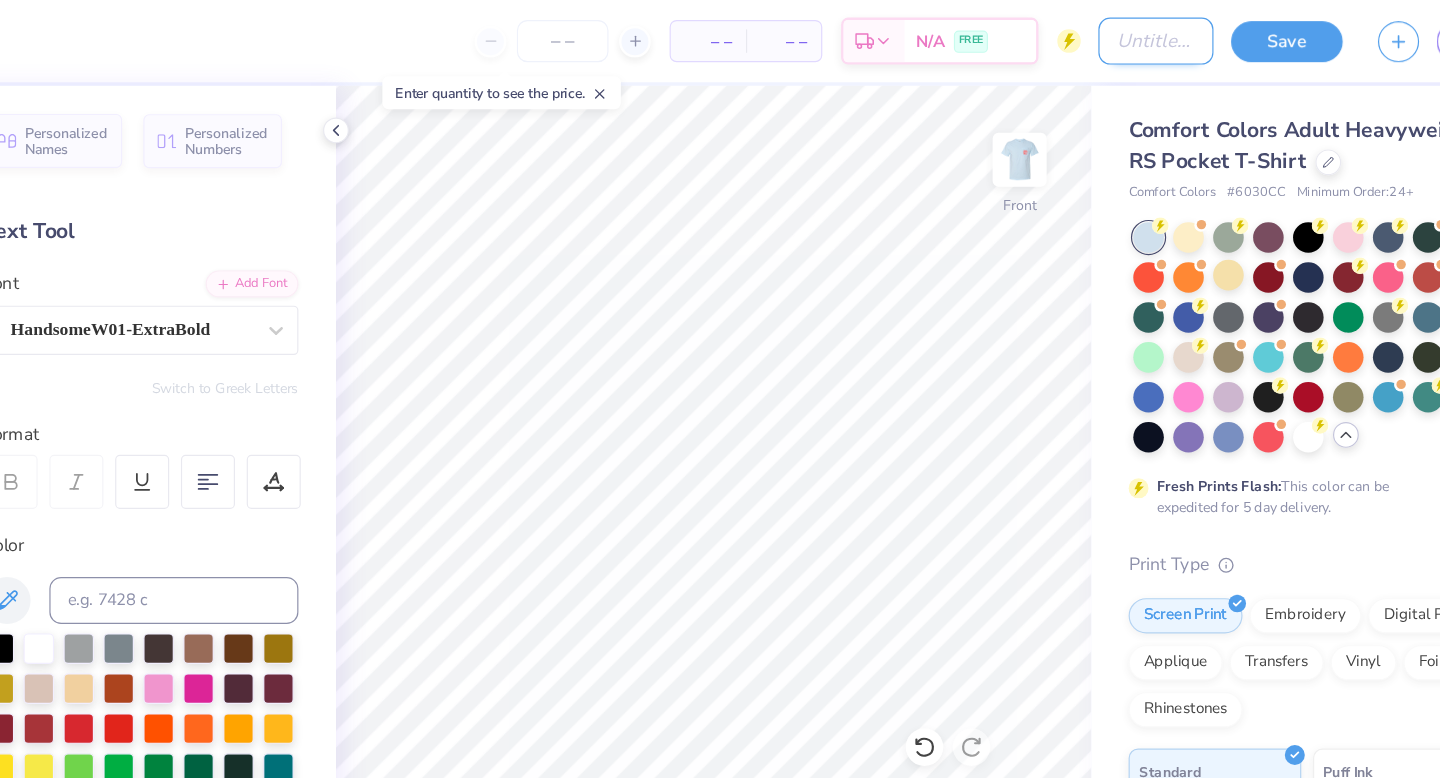 click on "Design Title" at bounding box center [1120, 35] 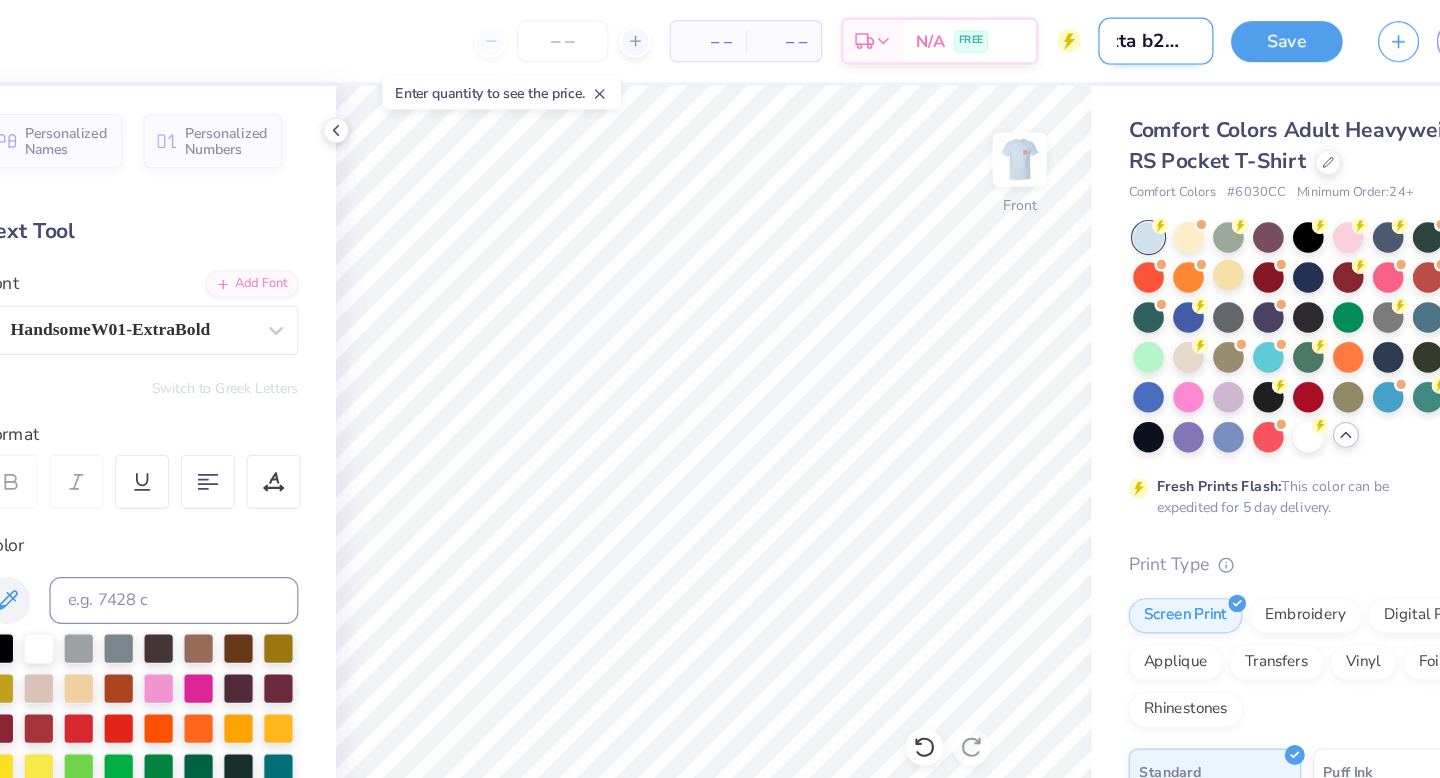 scroll, scrollTop: 0, scrollLeft: 15, axis: horizontal 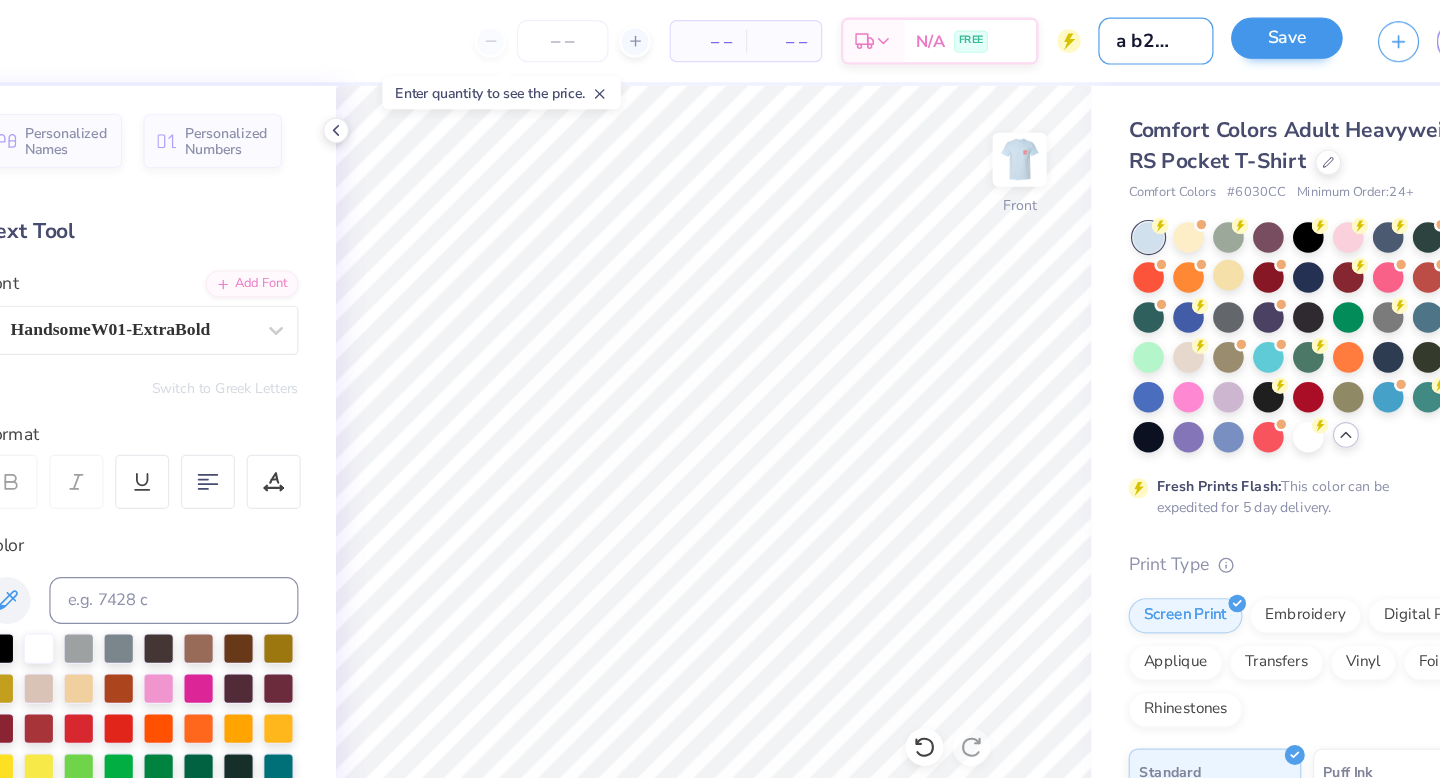 type on "zta b2s tee" 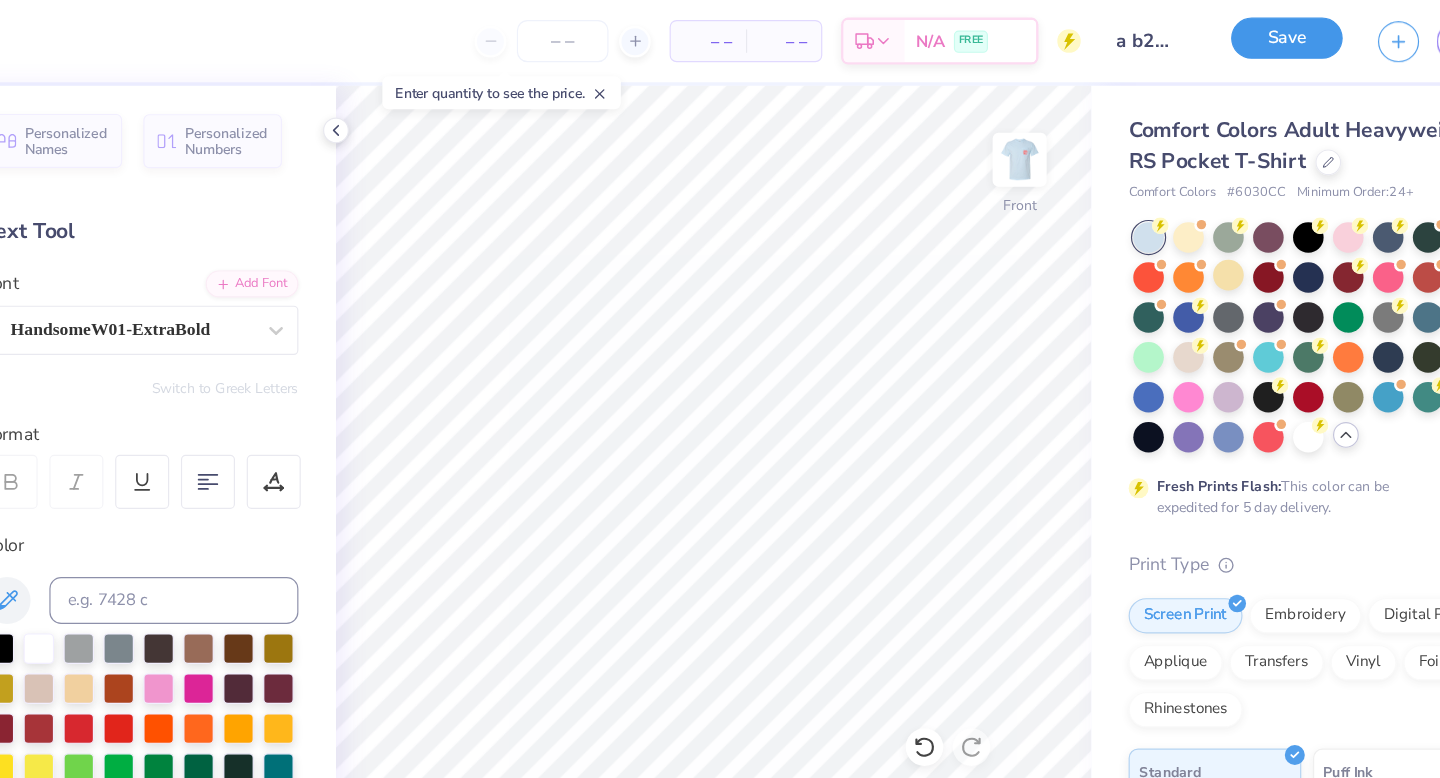 click on "Save" at bounding box center [1231, 32] 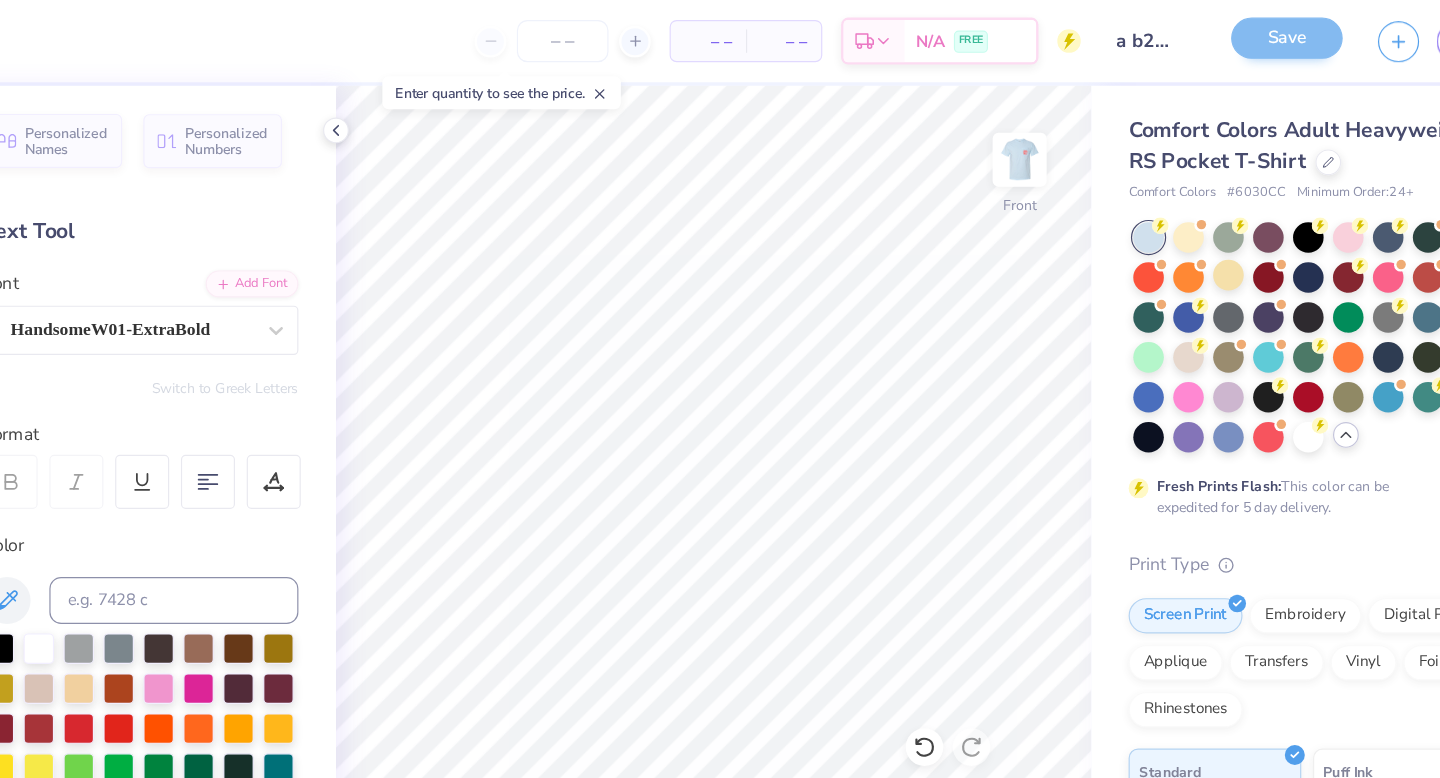 scroll, scrollTop: 0, scrollLeft: 0, axis: both 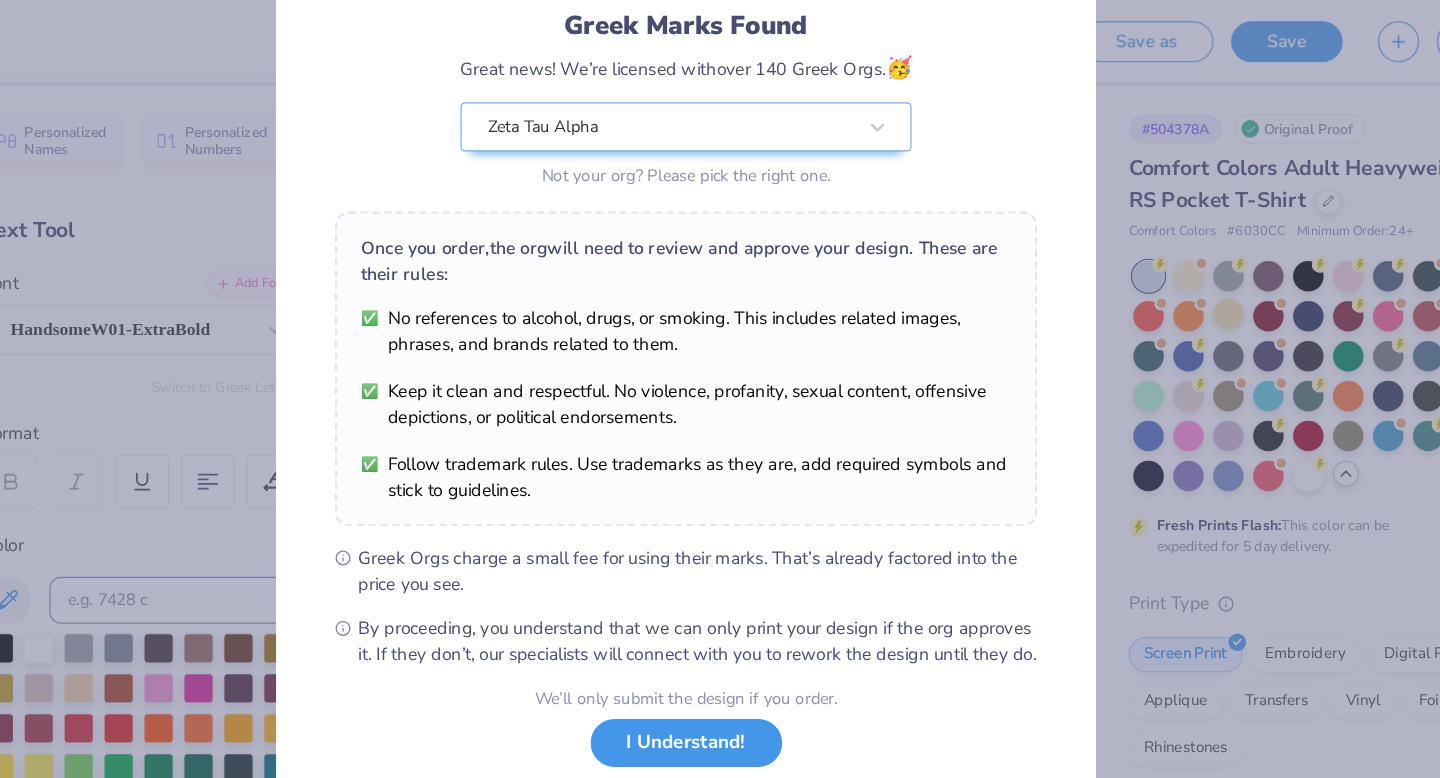 click on "I Understand!" at bounding box center (720, 632) 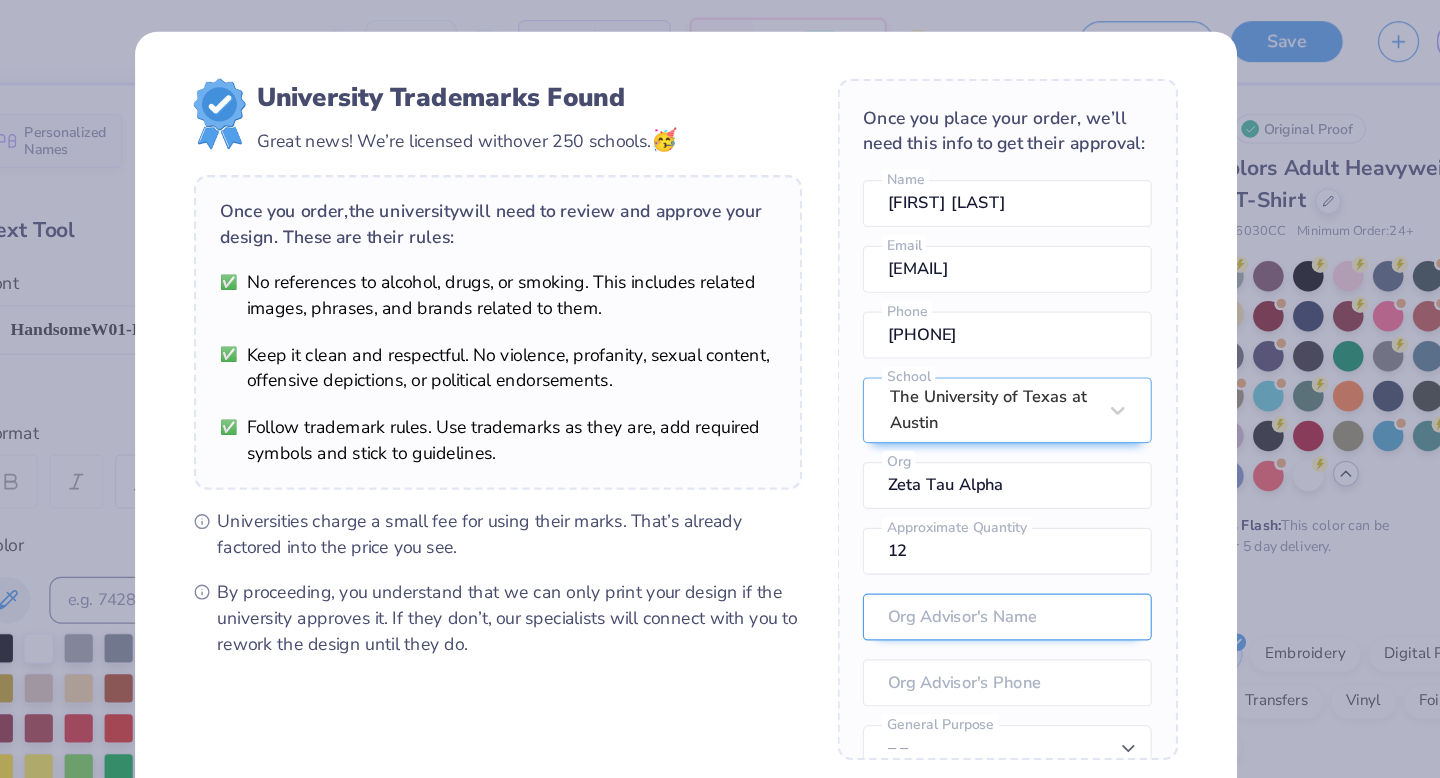 scroll, scrollTop: 92, scrollLeft: 0, axis: vertical 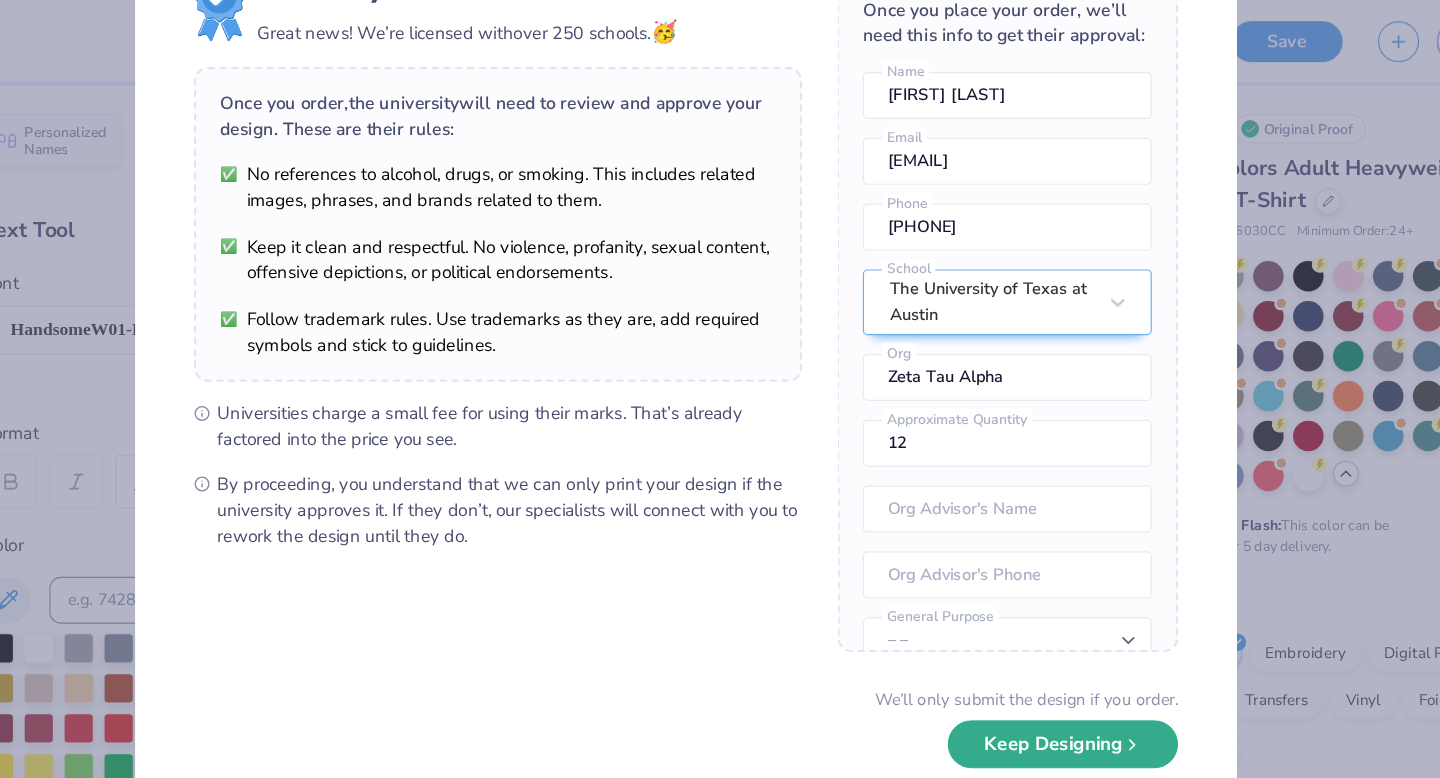 click on "Keep Designing" at bounding box center [1041, 633] 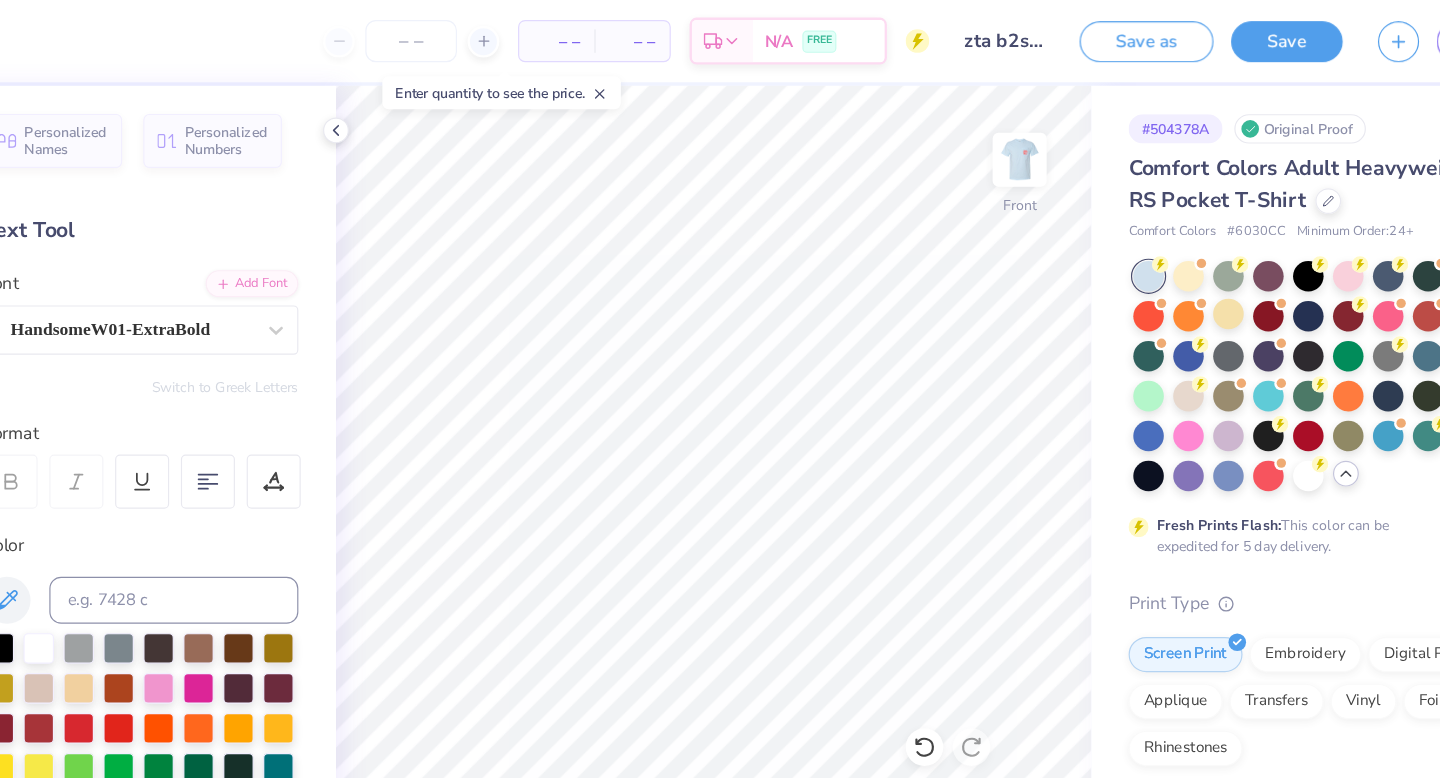 scroll, scrollTop: 0, scrollLeft: 0, axis: both 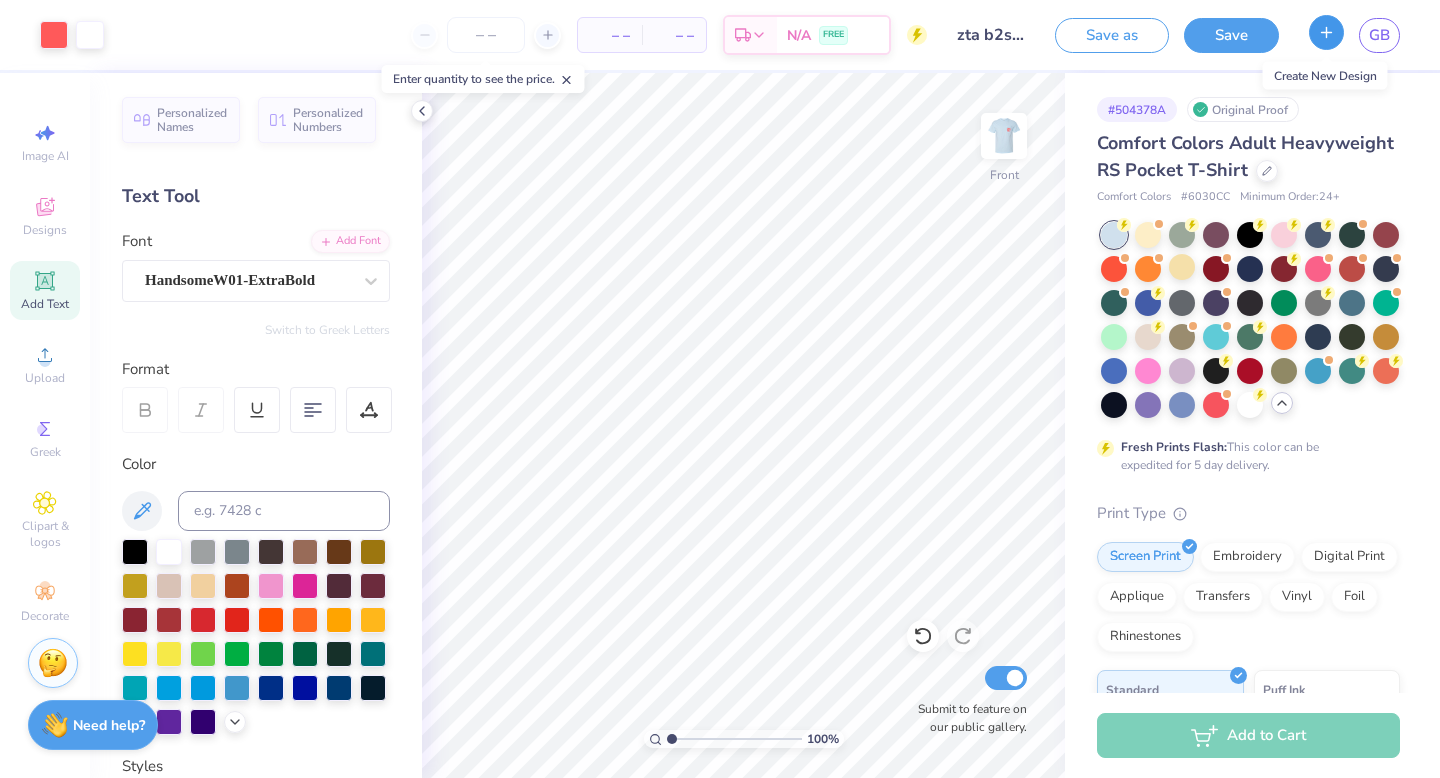 click 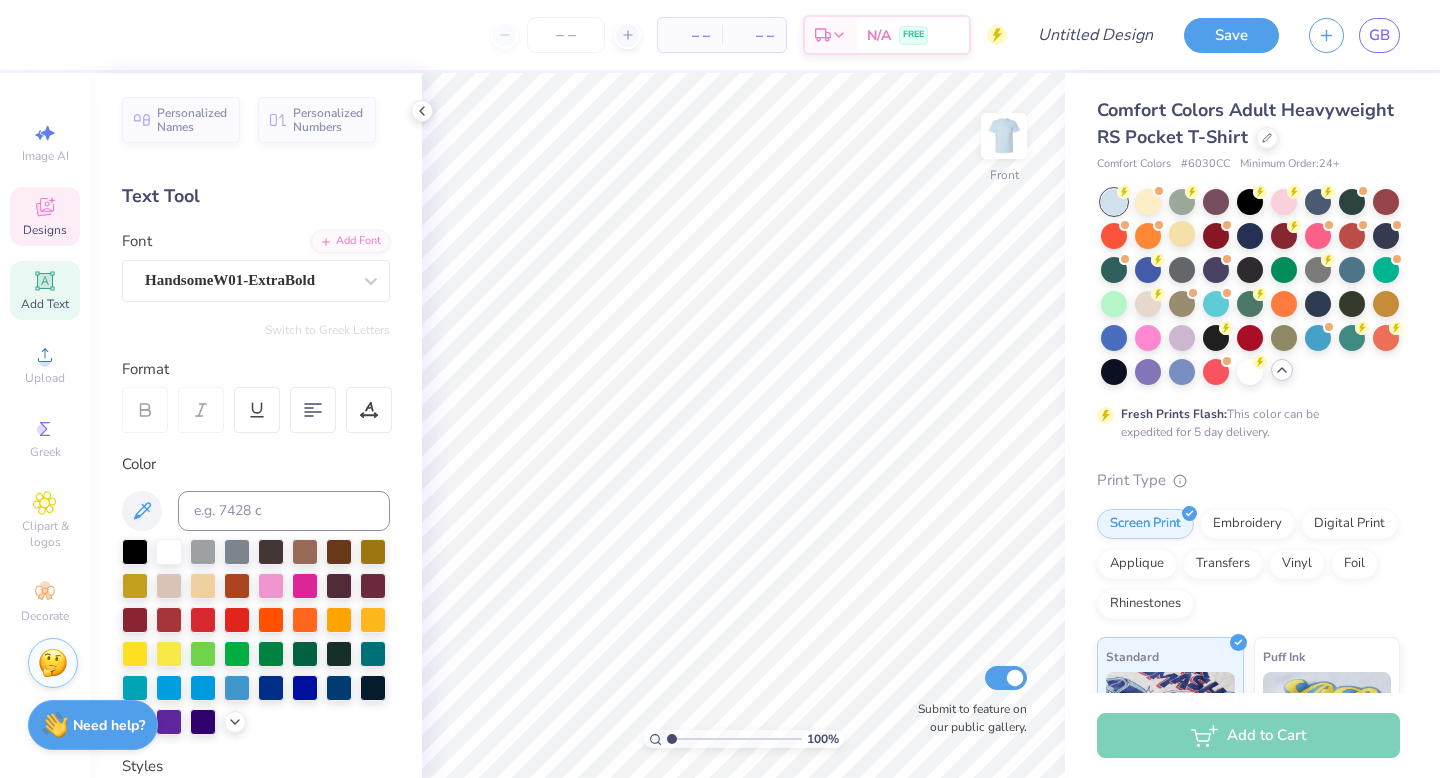 click on "Designs" at bounding box center [45, 230] 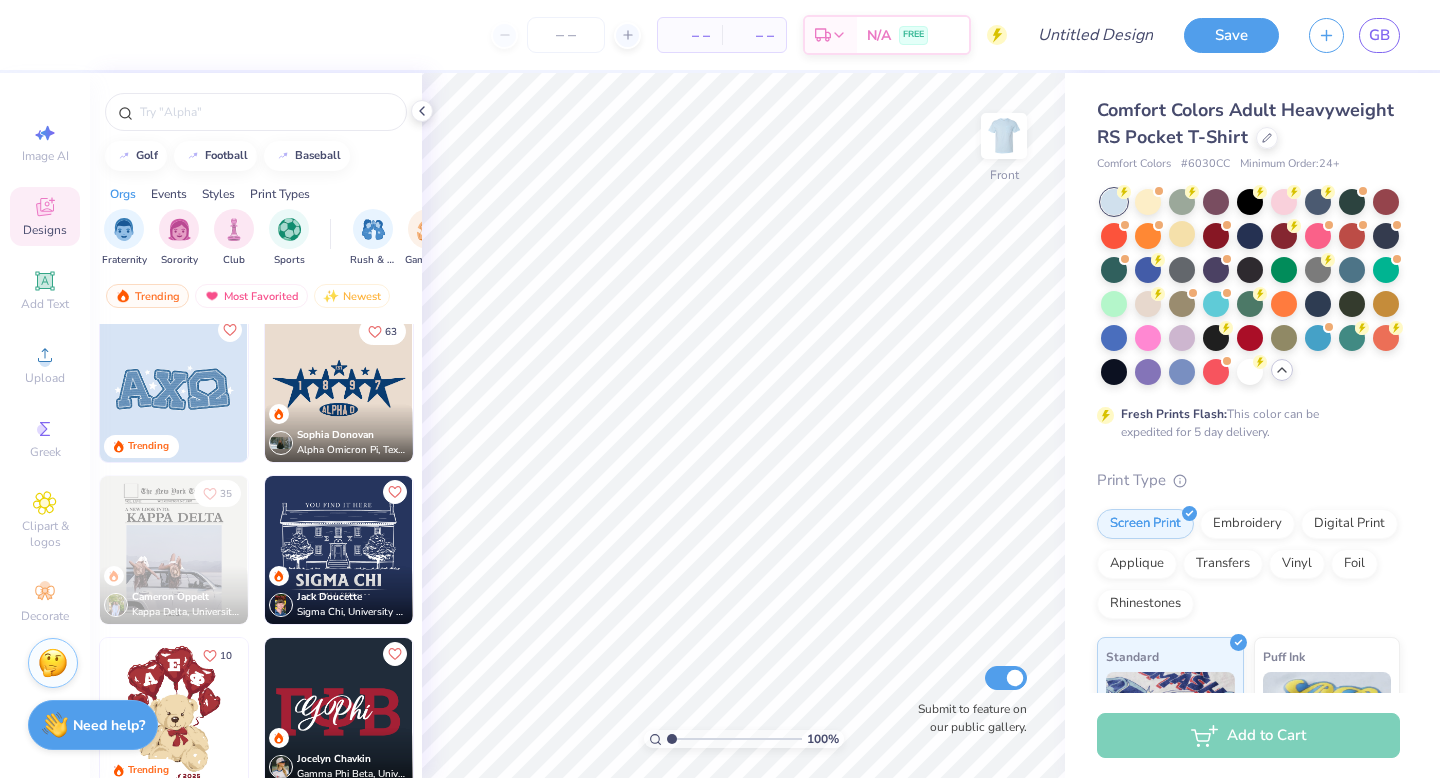 scroll, scrollTop: 823, scrollLeft: 0, axis: vertical 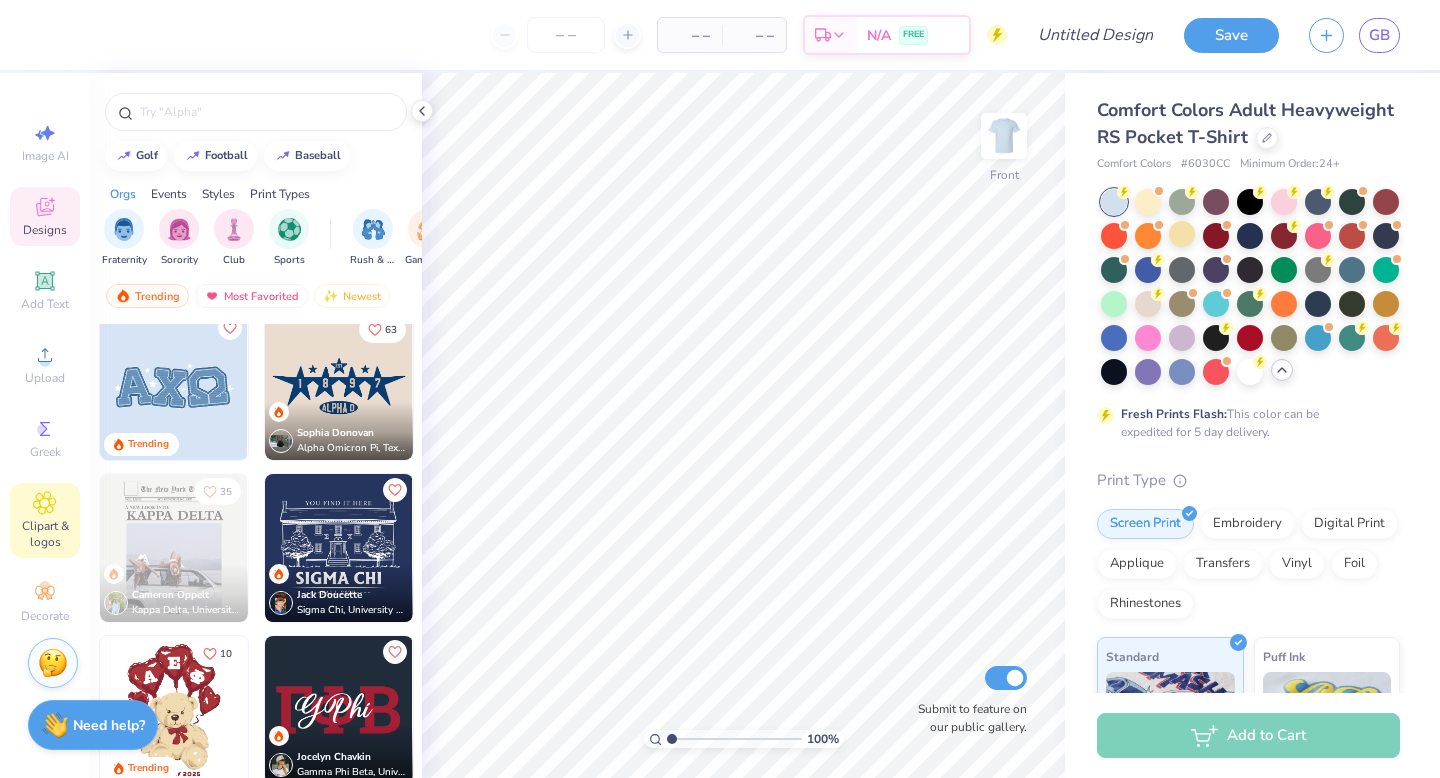 click 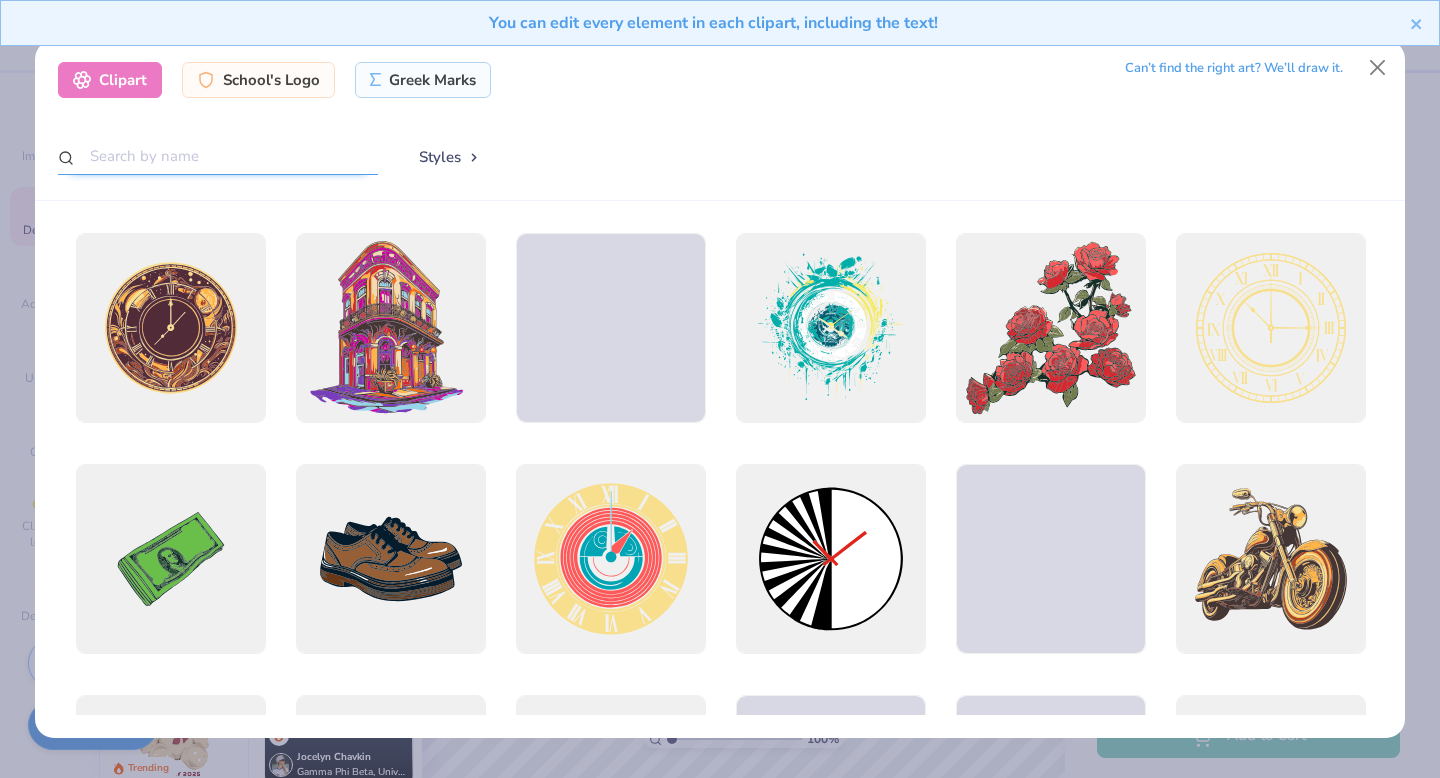 click at bounding box center [218, 156] 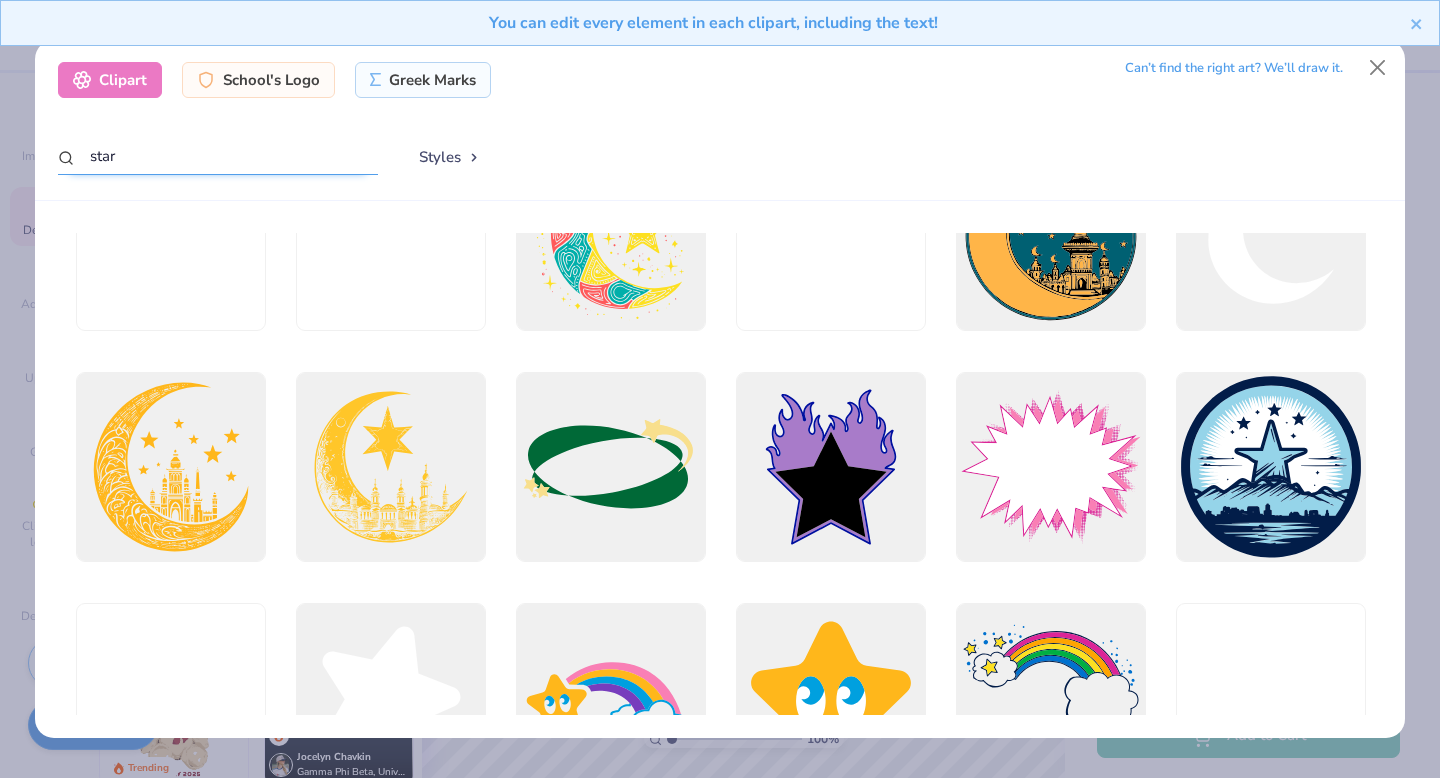 scroll, scrollTop: 322, scrollLeft: 0, axis: vertical 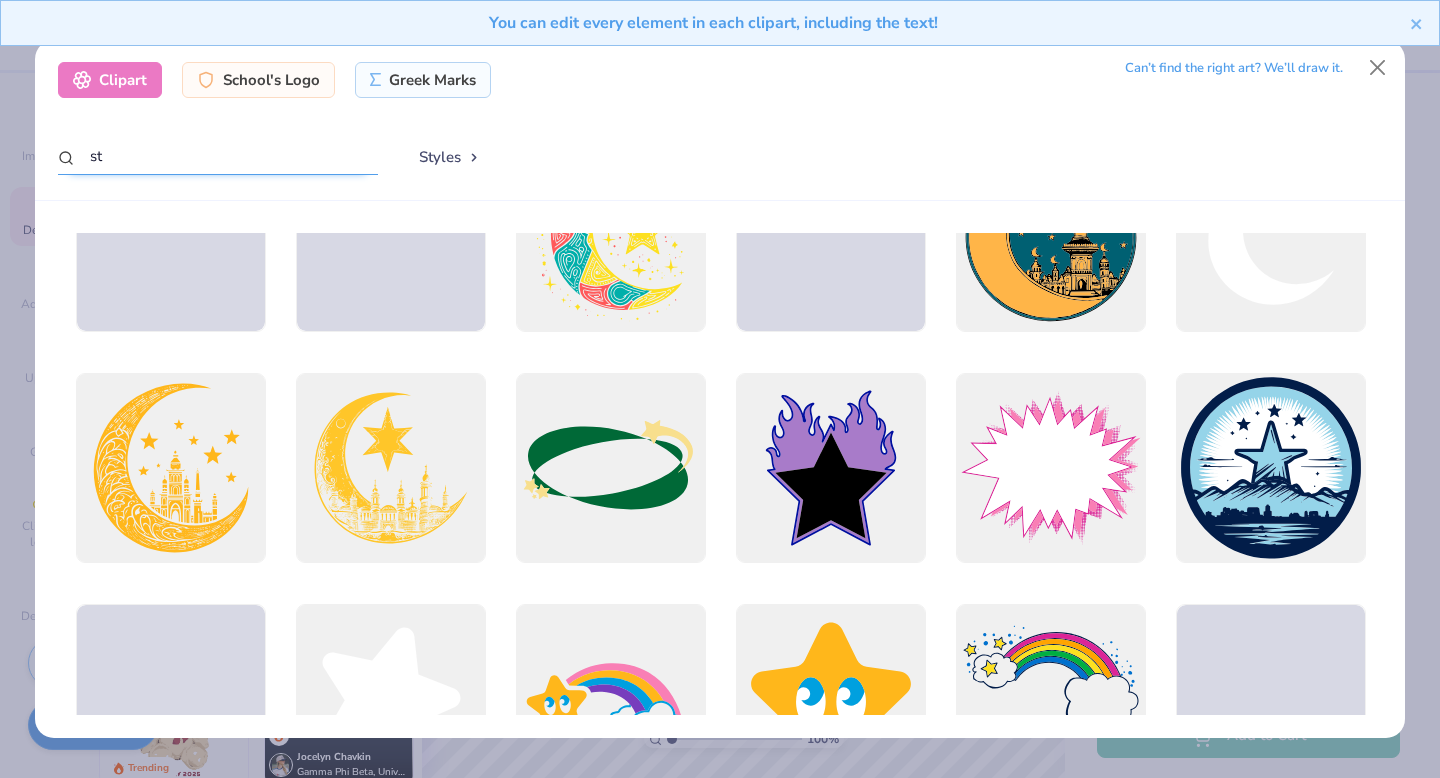 type on "s" 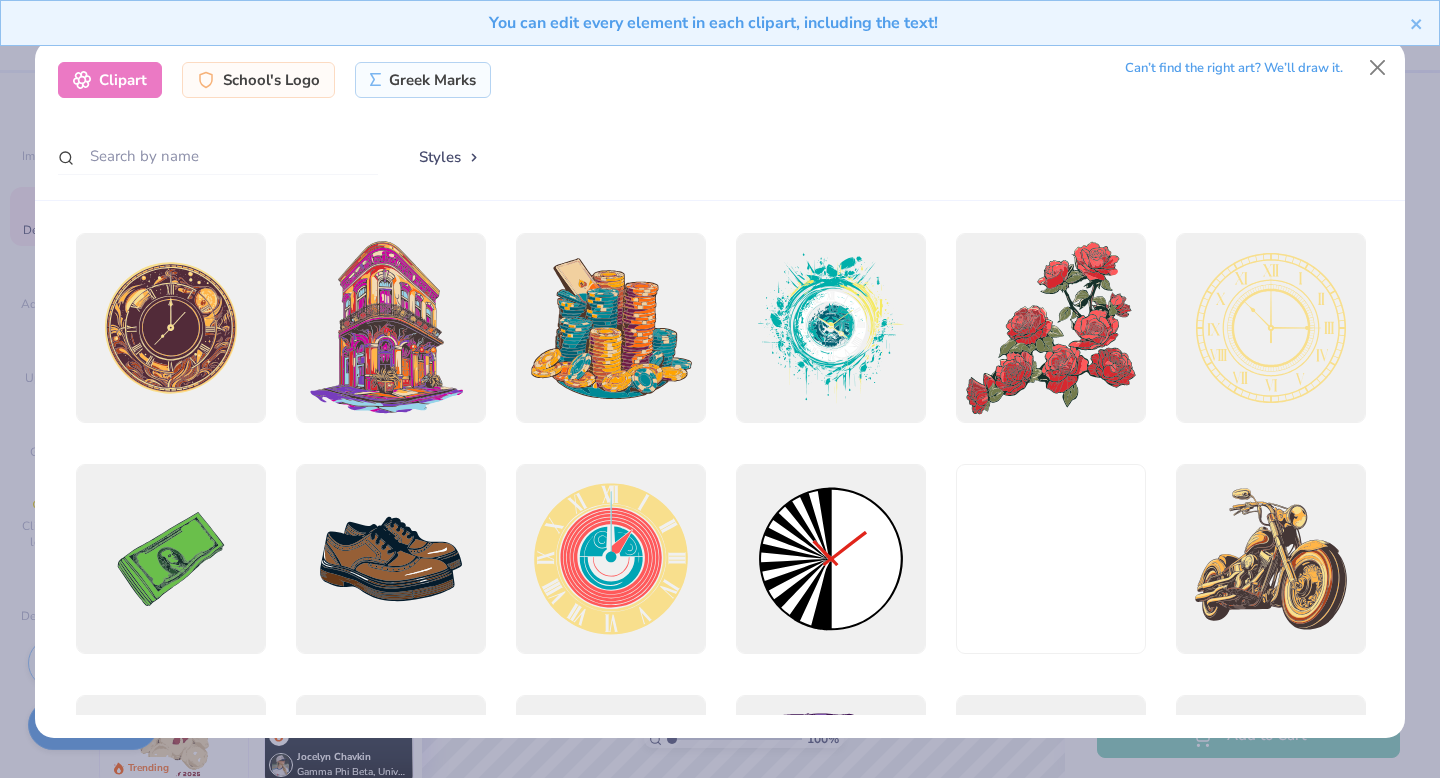 click on "Styles" at bounding box center (450, 157) 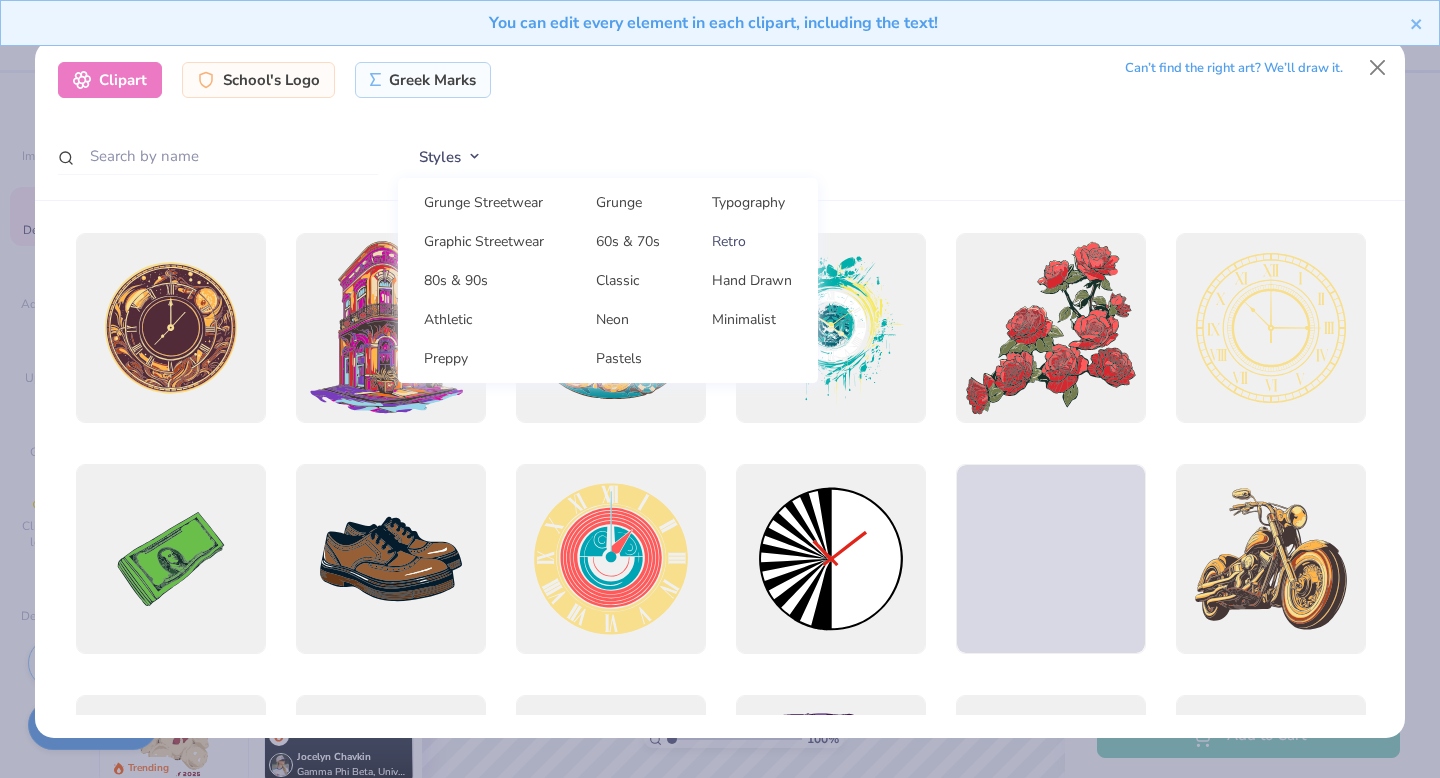 click on "Retro" at bounding box center [752, 241] 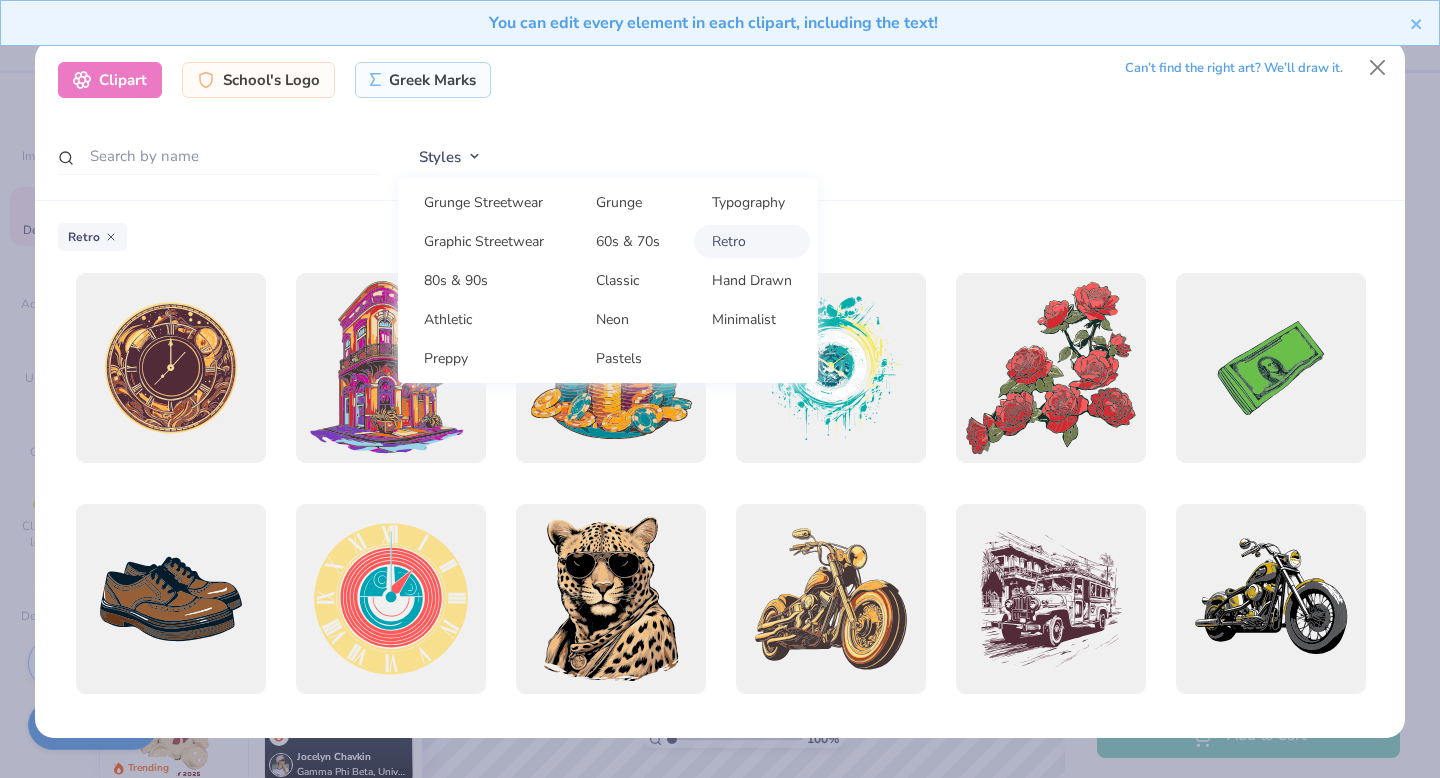 click on "Styles Grunge Streetwear Grunge Typography Graphic Streetwear 60s & 70s Retro 80s & 90s Classic Hand Drawn Athletic Neon Minimalist Preppy Pastels" at bounding box center (890, 157) 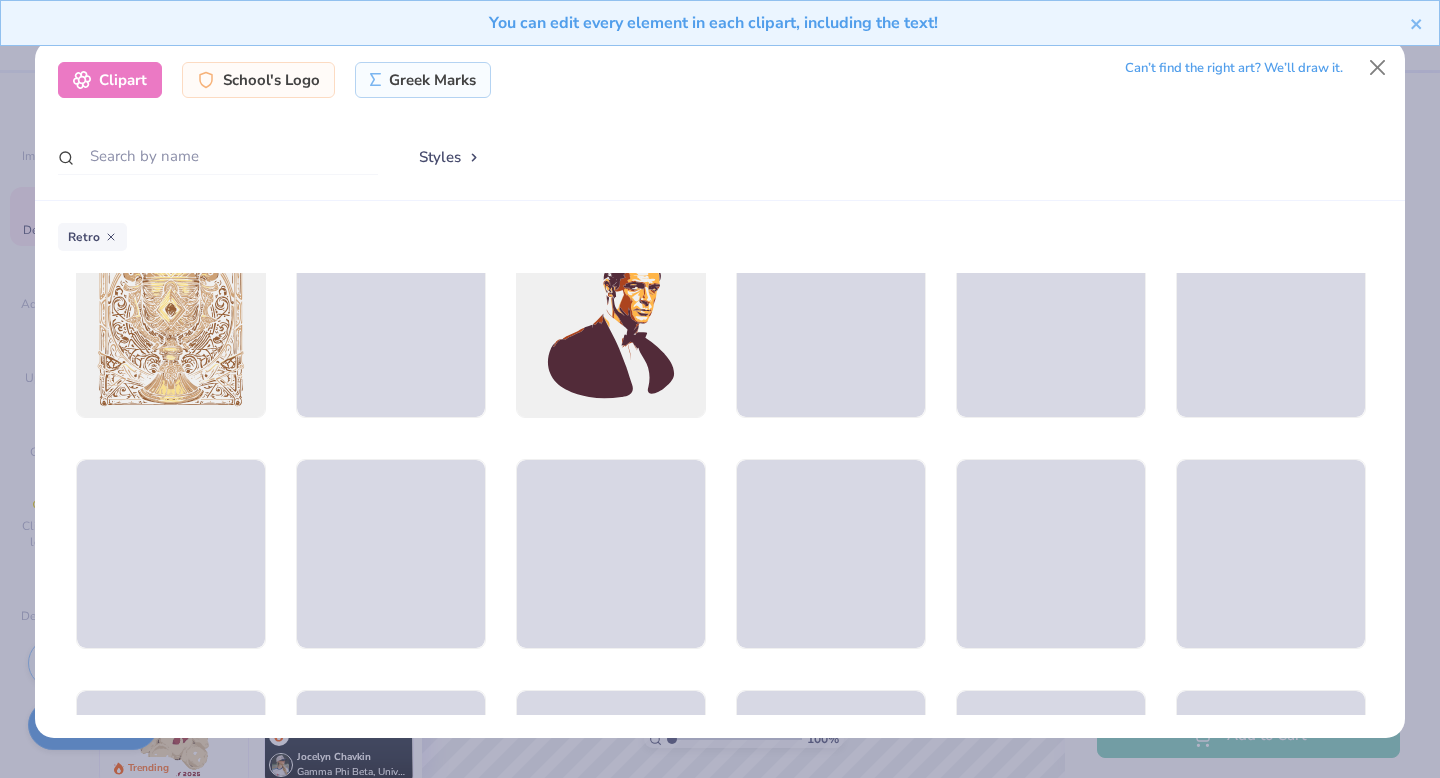 scroll, scrollTop: 1420, scrollLeft: 0, axis: vertical 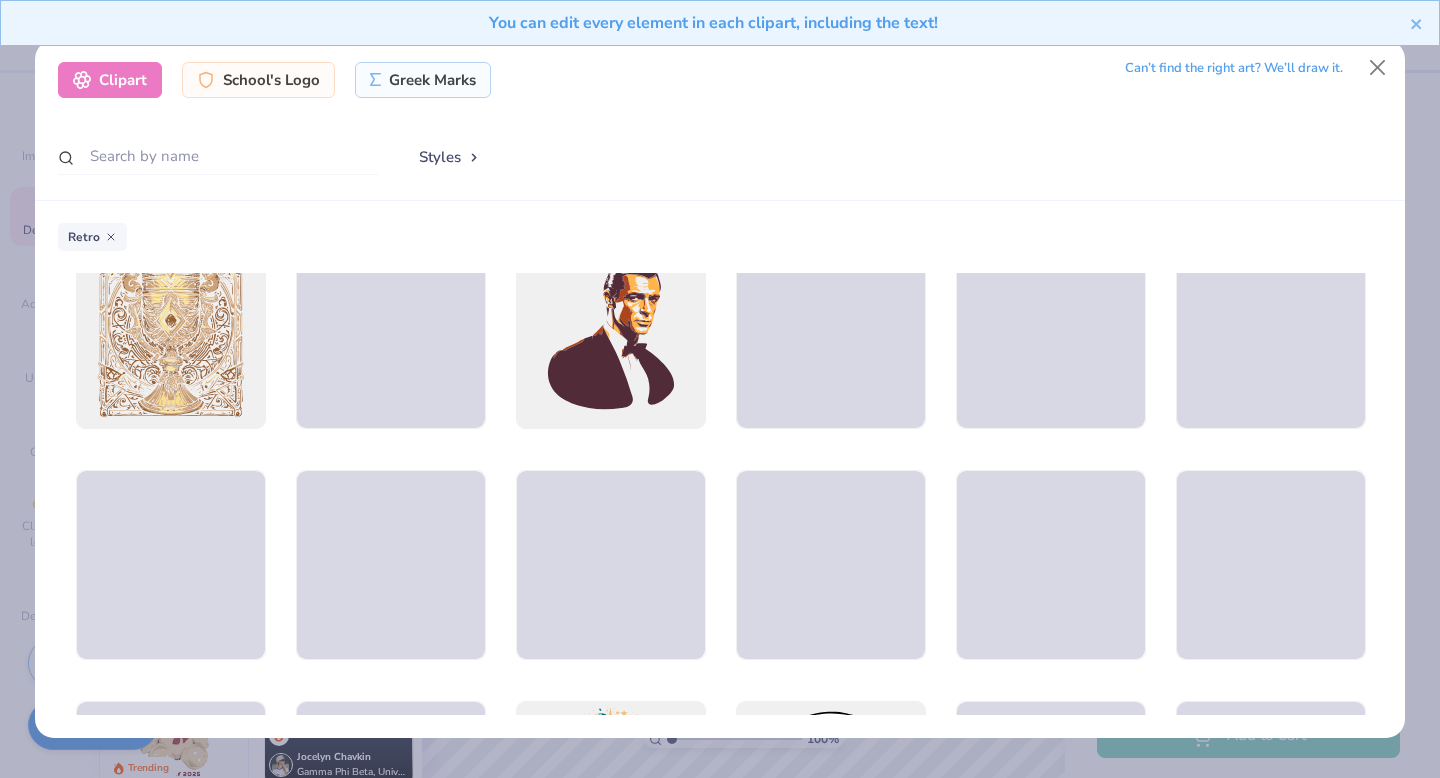 click on "Styles" at bounding box center (450, 157) 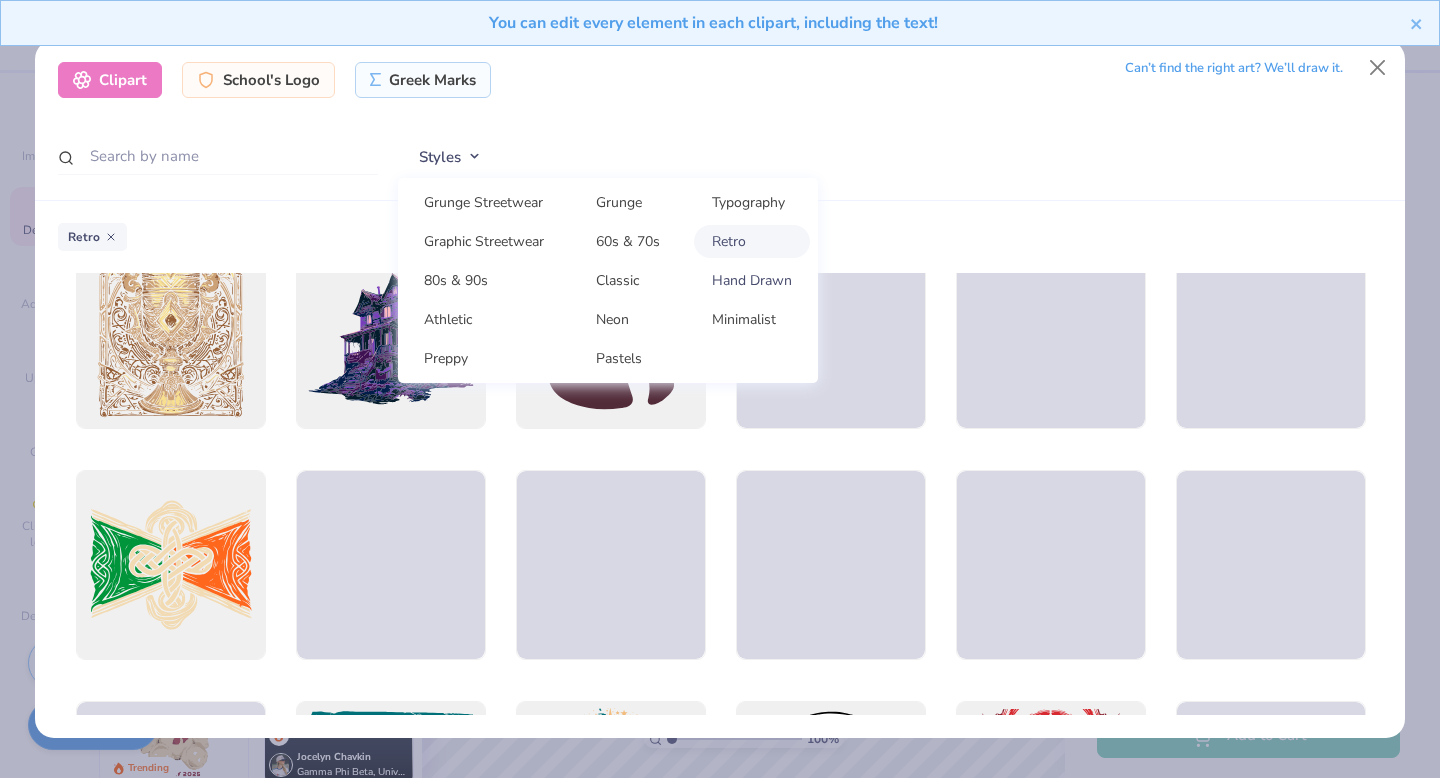 click on "Hand Drawn" at bounding box center (752, 280) 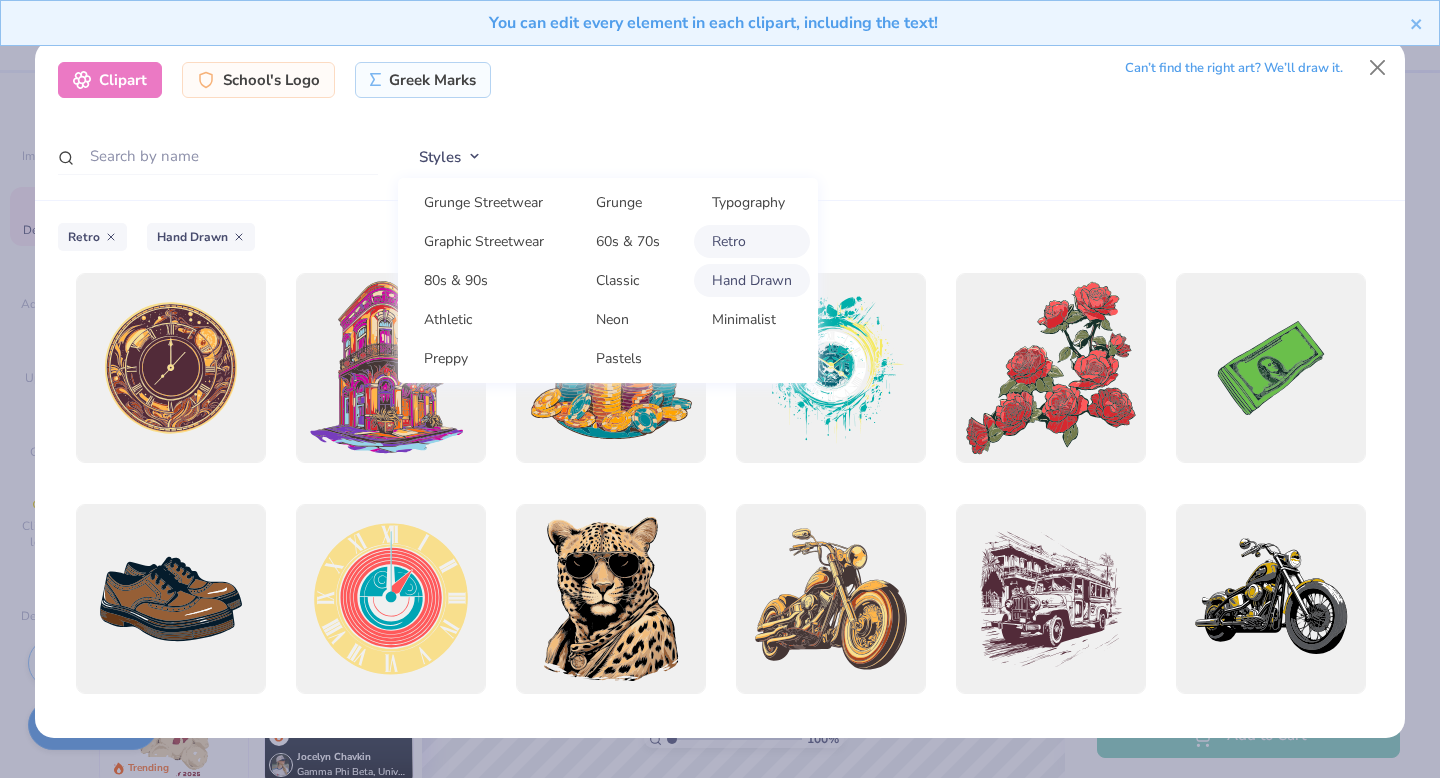 click on "Retro" at bounding box center [752, 241] 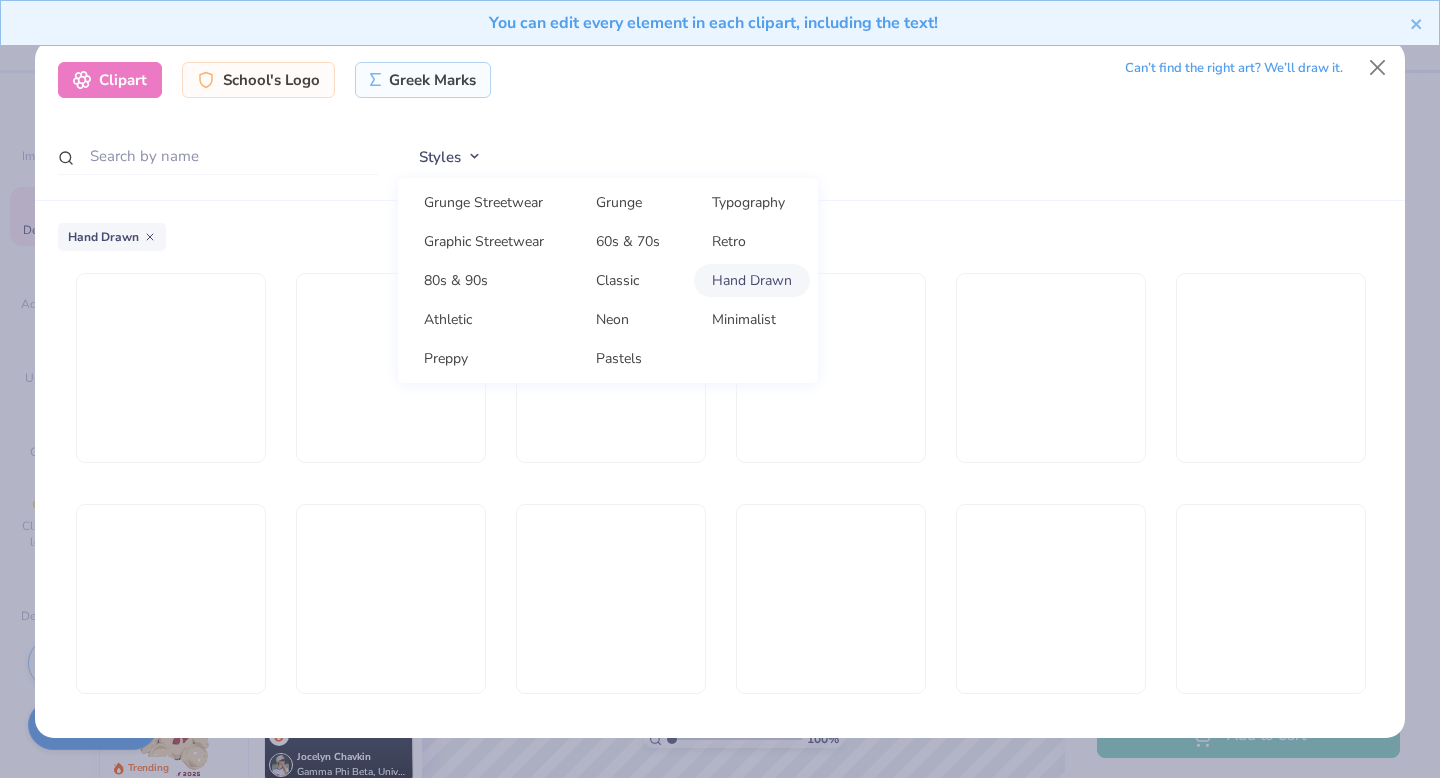 click on "Clipart School's Logo Greek Marks Can’t find the right art? We’ll draw it. Styles Grunge Streetwear Grunge Typography Graphic Streetwear 60s & 70s Retro 80s & 90s Classic Hand Drawn Athletic Neon Minimalist Preppy Pastels" at bounding box center [720, 120] 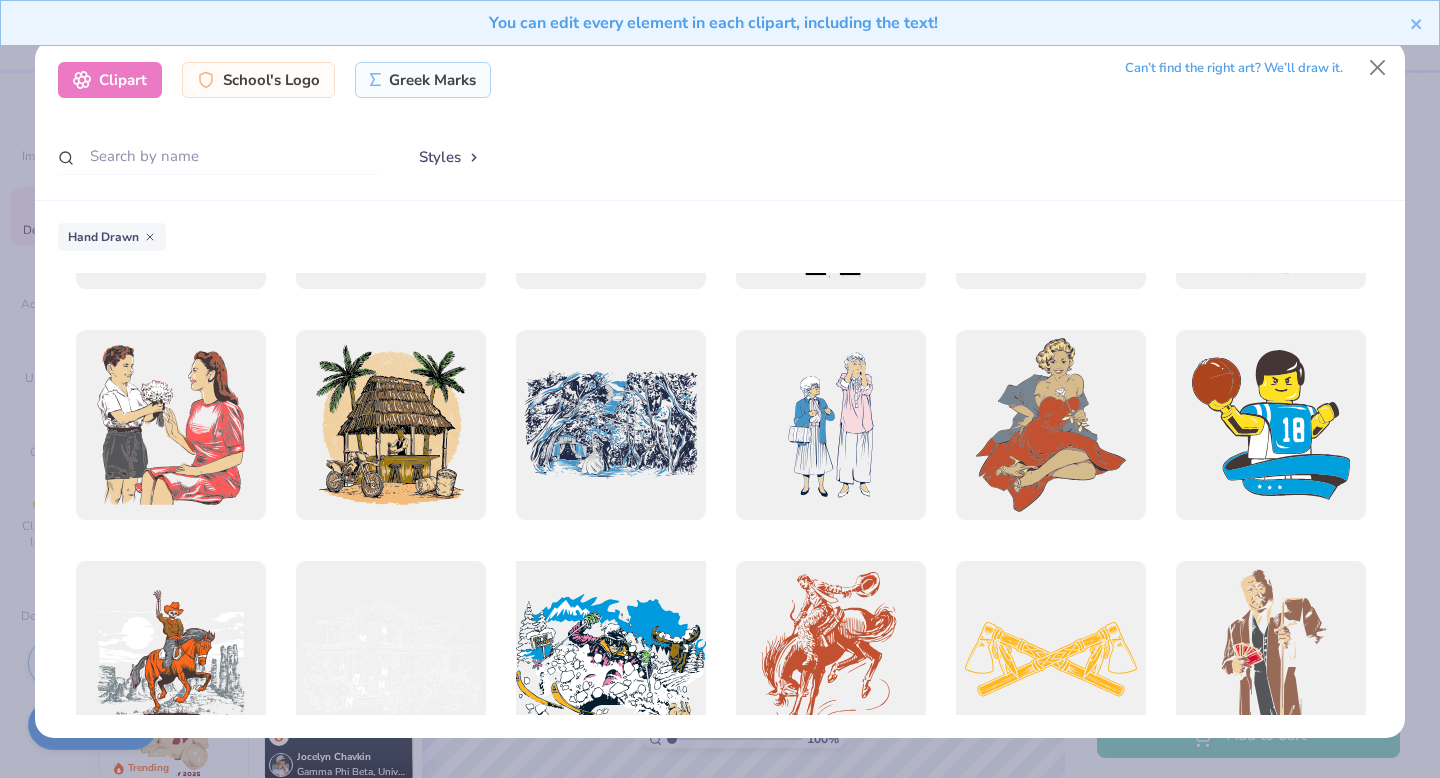 scroll, scrollTop: 1807, scrollLeft: 0, axis: vertical 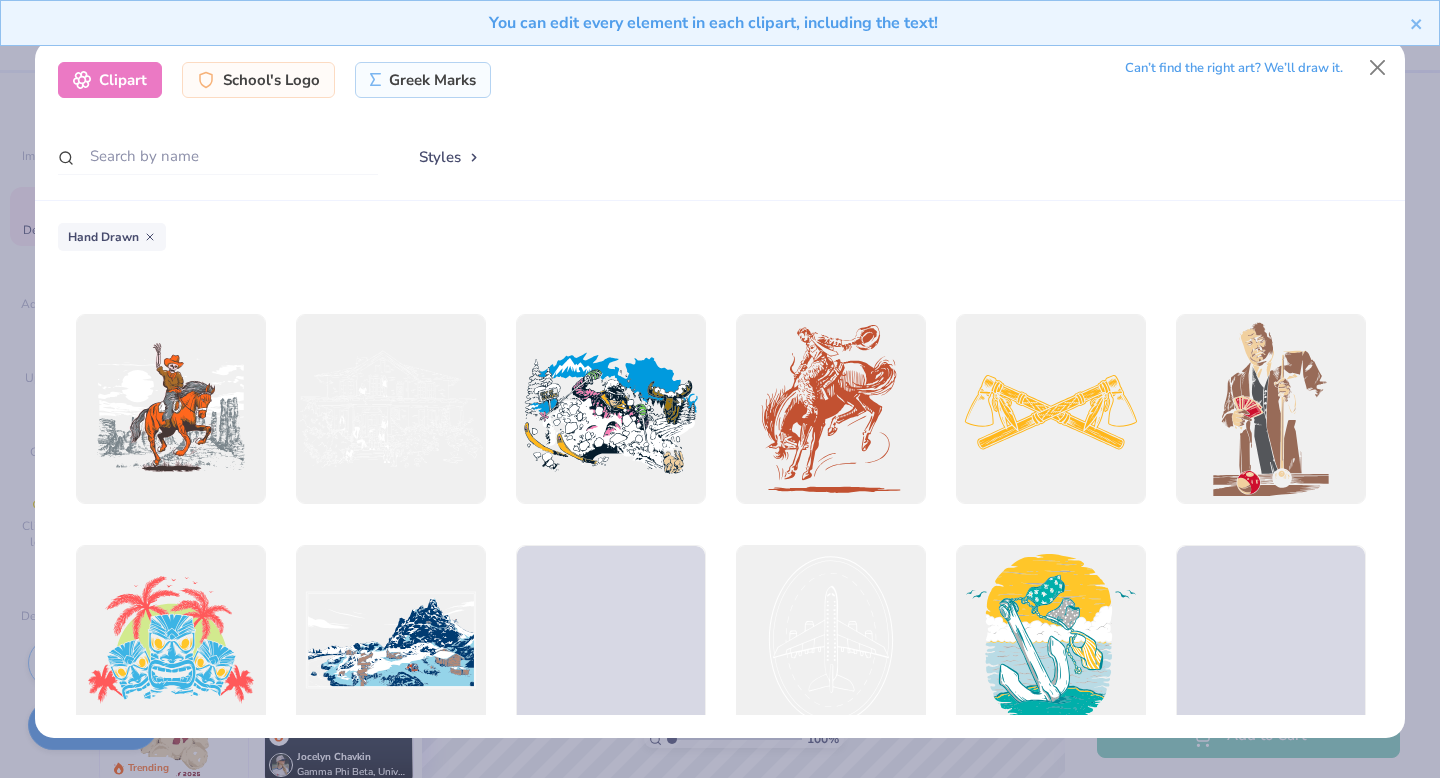click on "Styles" at bounding box center [450, 157] 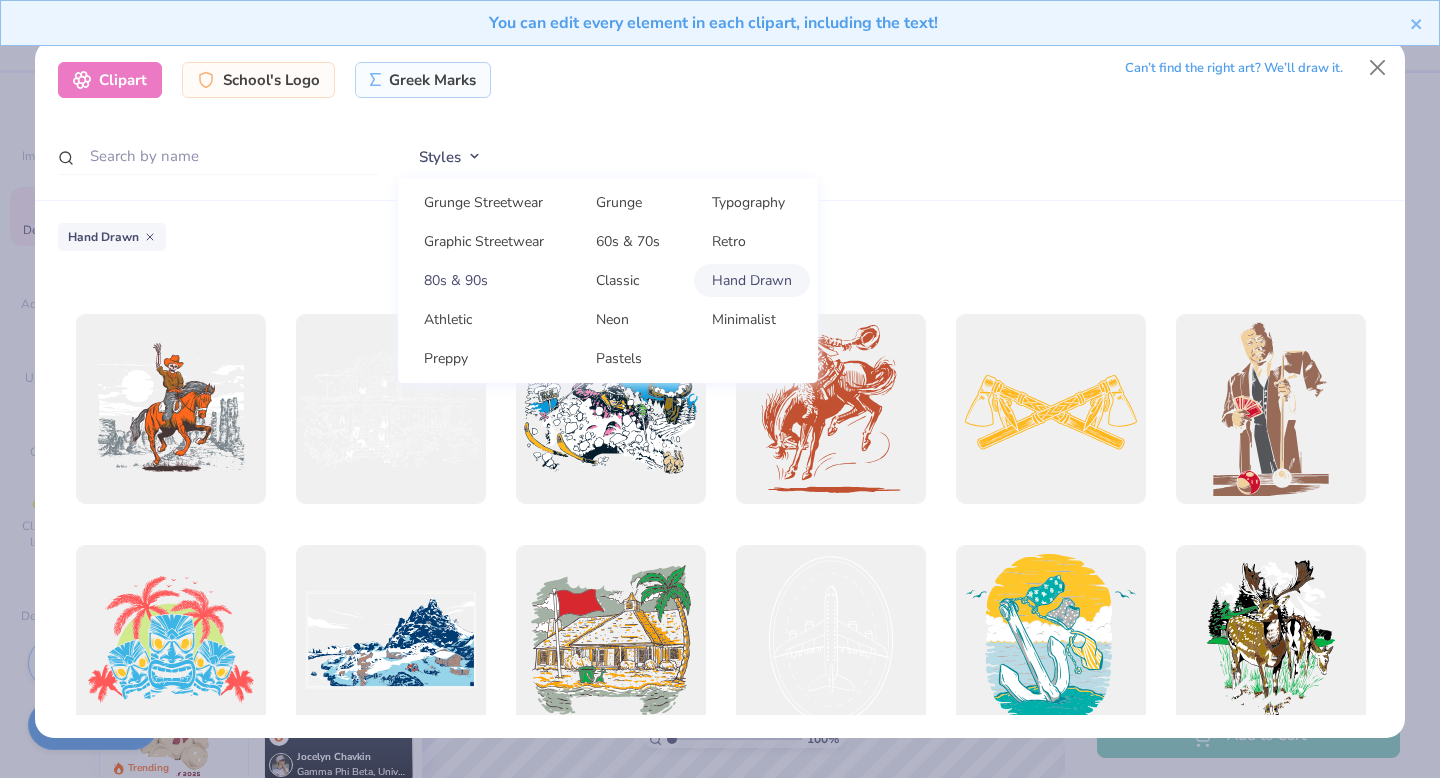 click on "80s & 90s" at bounding box center (484, 280) 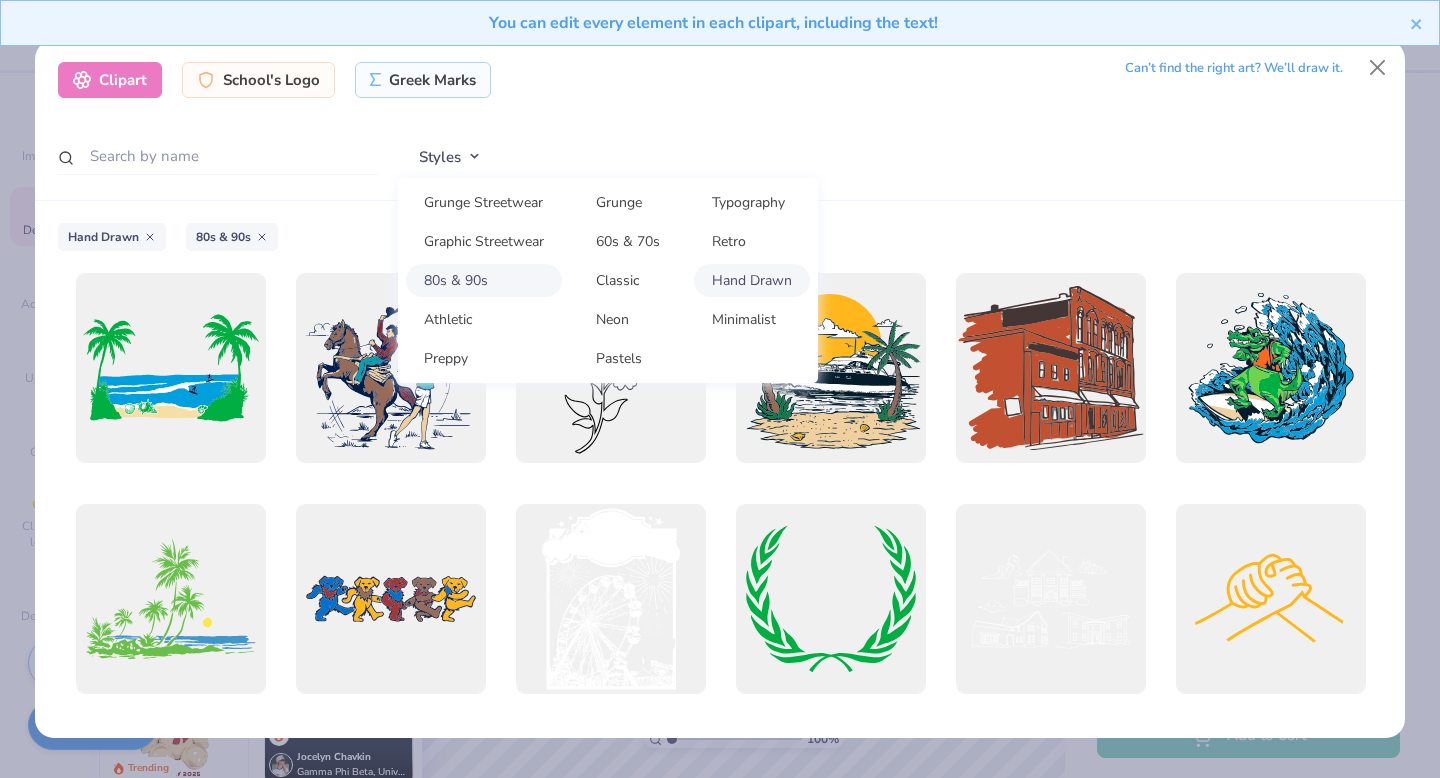 click on "Hand Drawn" at bounding box center [752, 280] 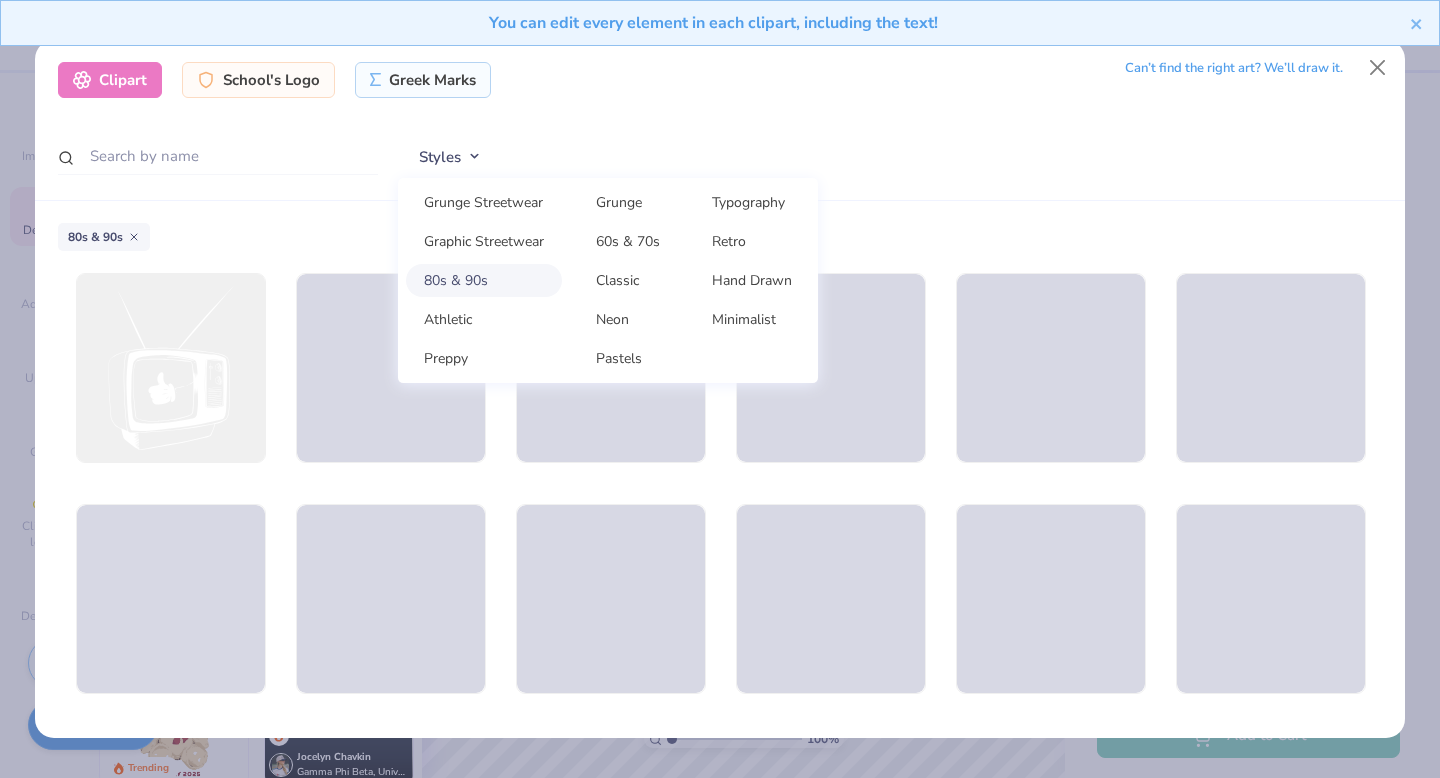 click on "Clipart School's Logo Greek Marks Can’t find the right art? We’ll draw it. Styles Grunge Streetwear Grunge Typography Graphic Streetwear 60s & 70s Retro 80s & 90s Classic Hand Drawn Athletic Neon Minimalist Preppy Pastels" at bounding box center [720, 120] 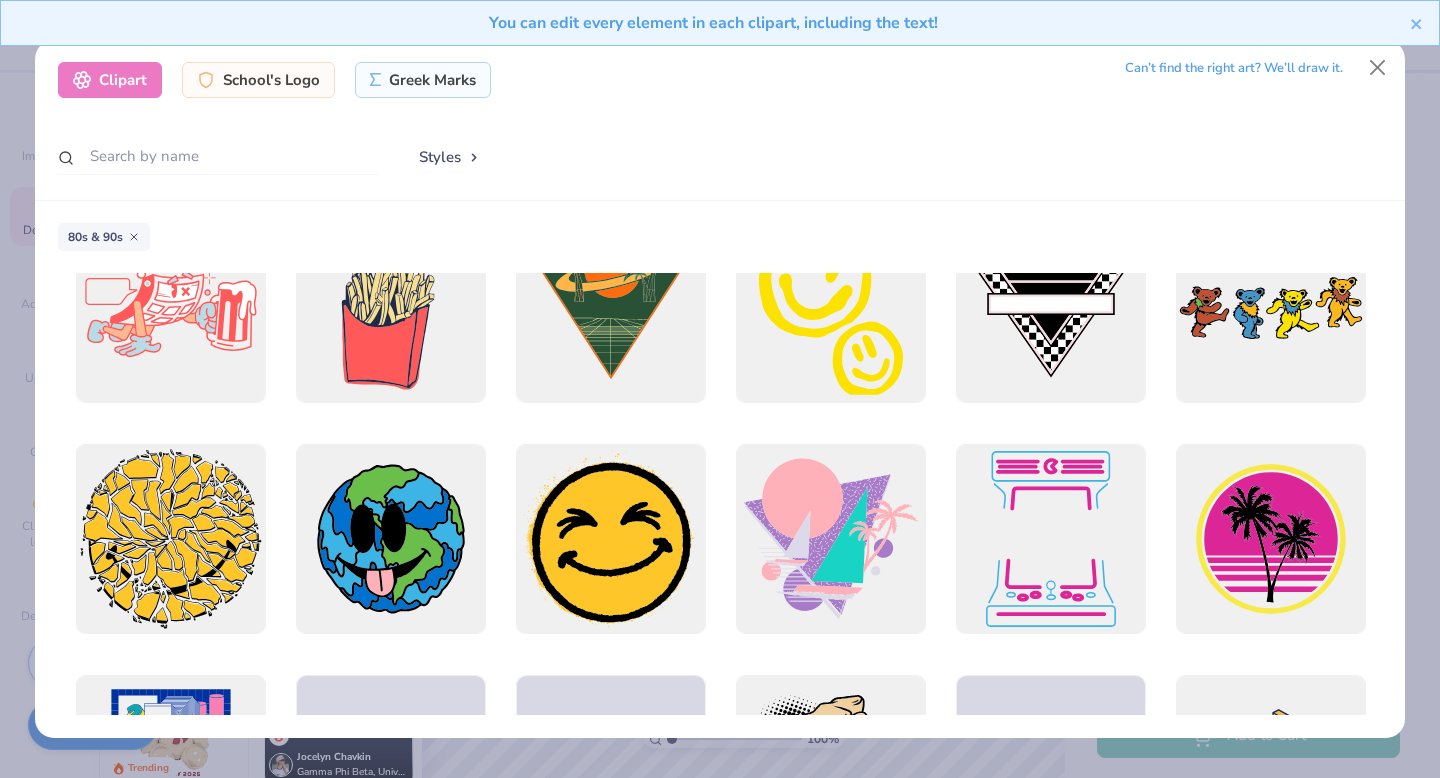 scroll, scrollTop: 0, scrollLeft: 0, axis: both 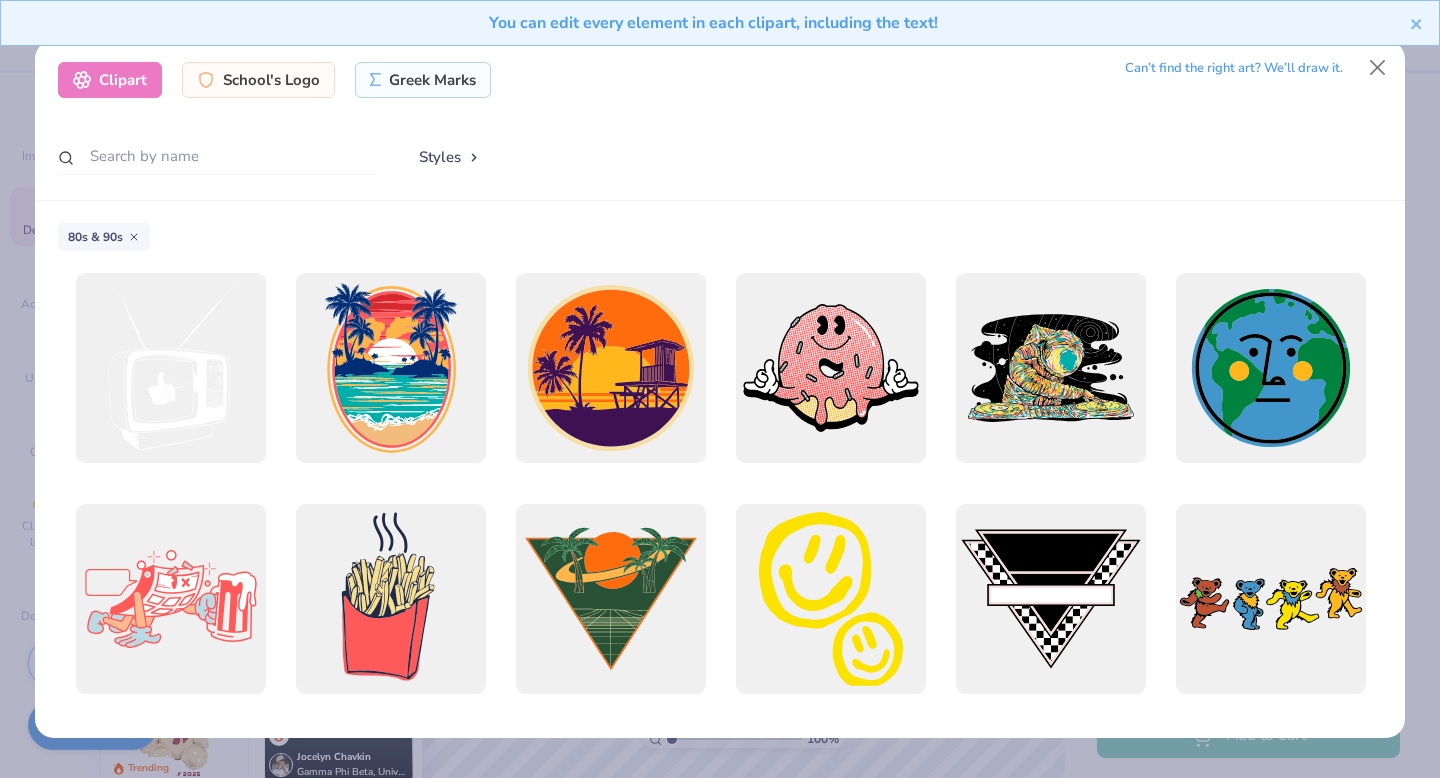 click on "Styles" at bounding box center [450, 157] 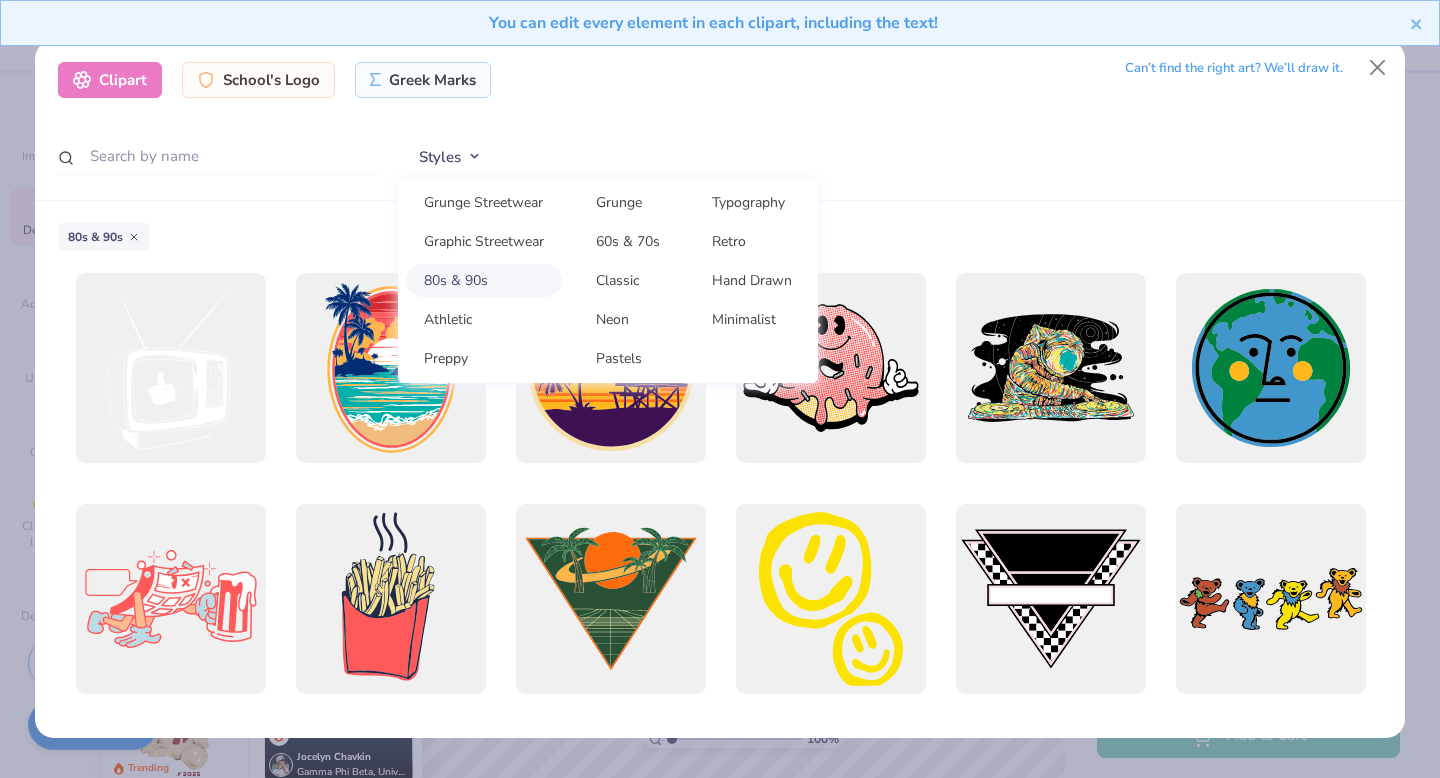 click on "80s & 90s" at bounding box center (484, 280) 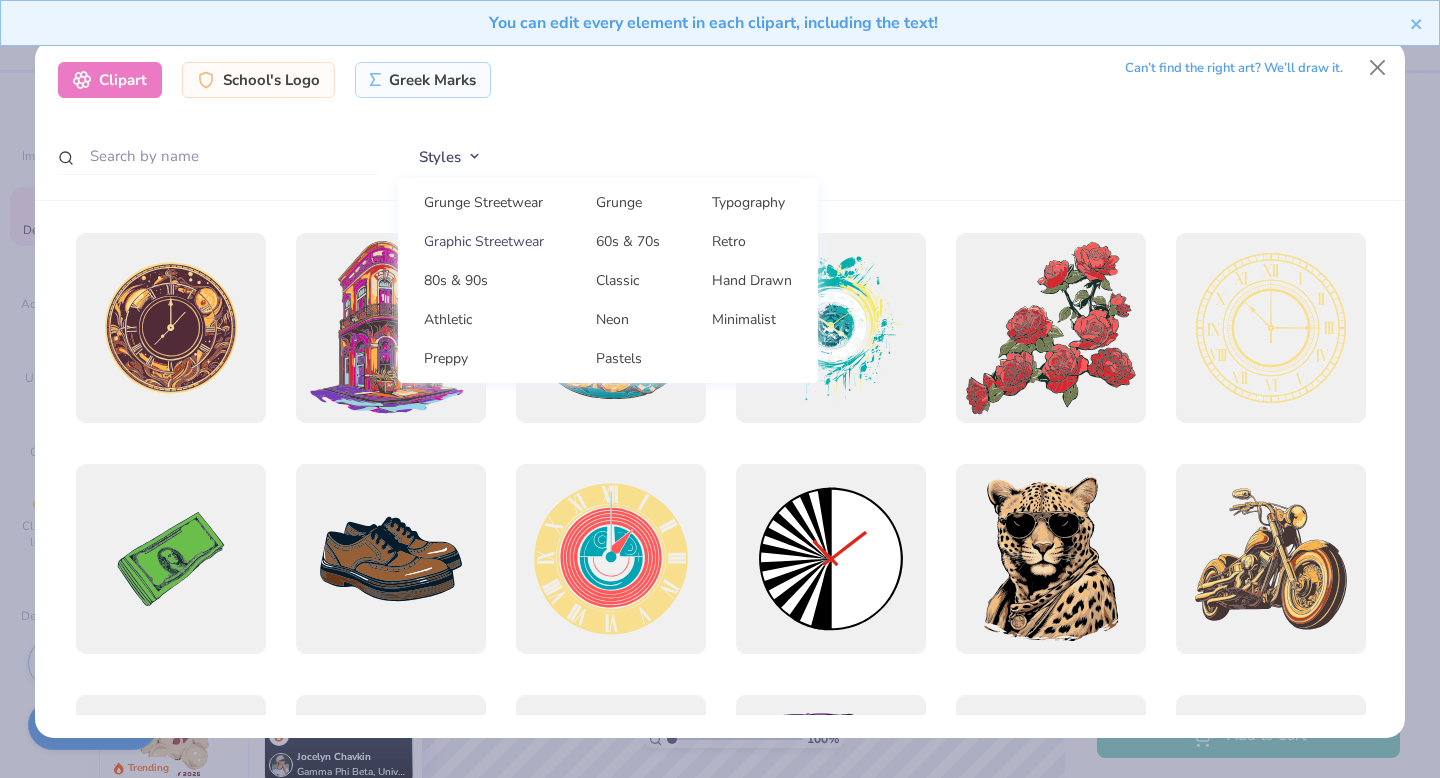 click on "Graphic Streetwear" at bounding box center (484, 241) 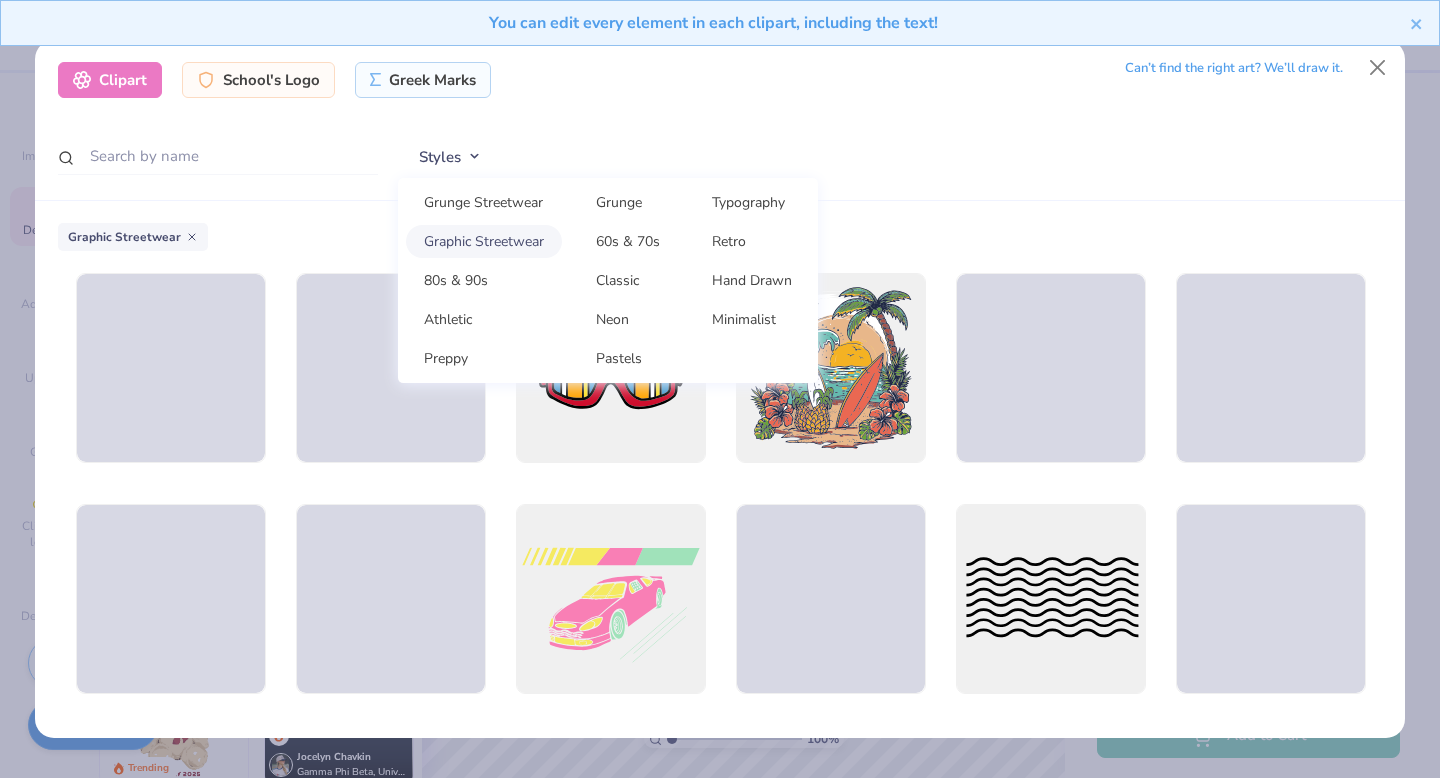 click on "Styles Grunge Streetwear Grunge Typography Graphic Streetwear 60s & 70s Retro 80s & 90s Classic Hand Drawn Athletic Neon Minimalist Preppy Pastels" at bounding box center (890, 157) 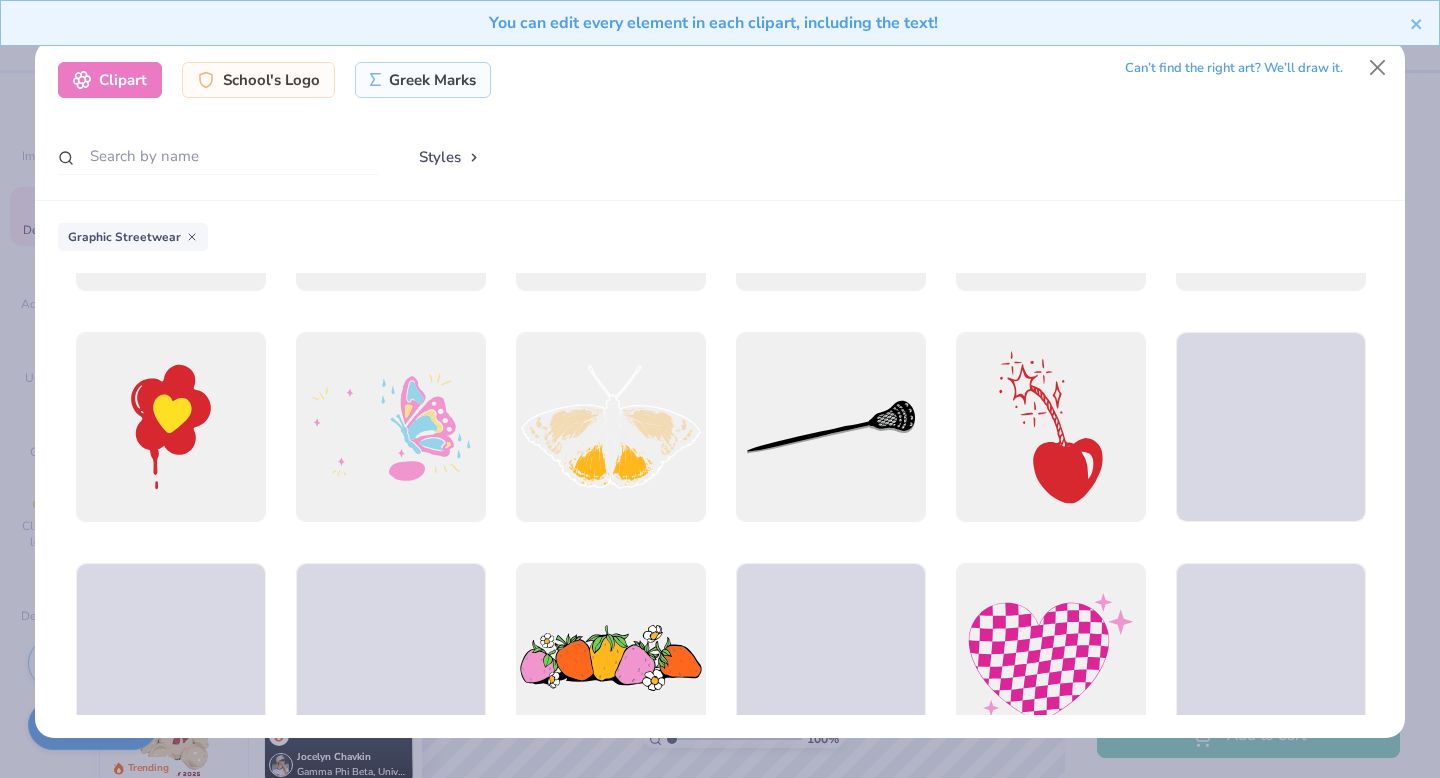 scroll, scrollTop: 2216, scrollLeft: 0, axis: vertical 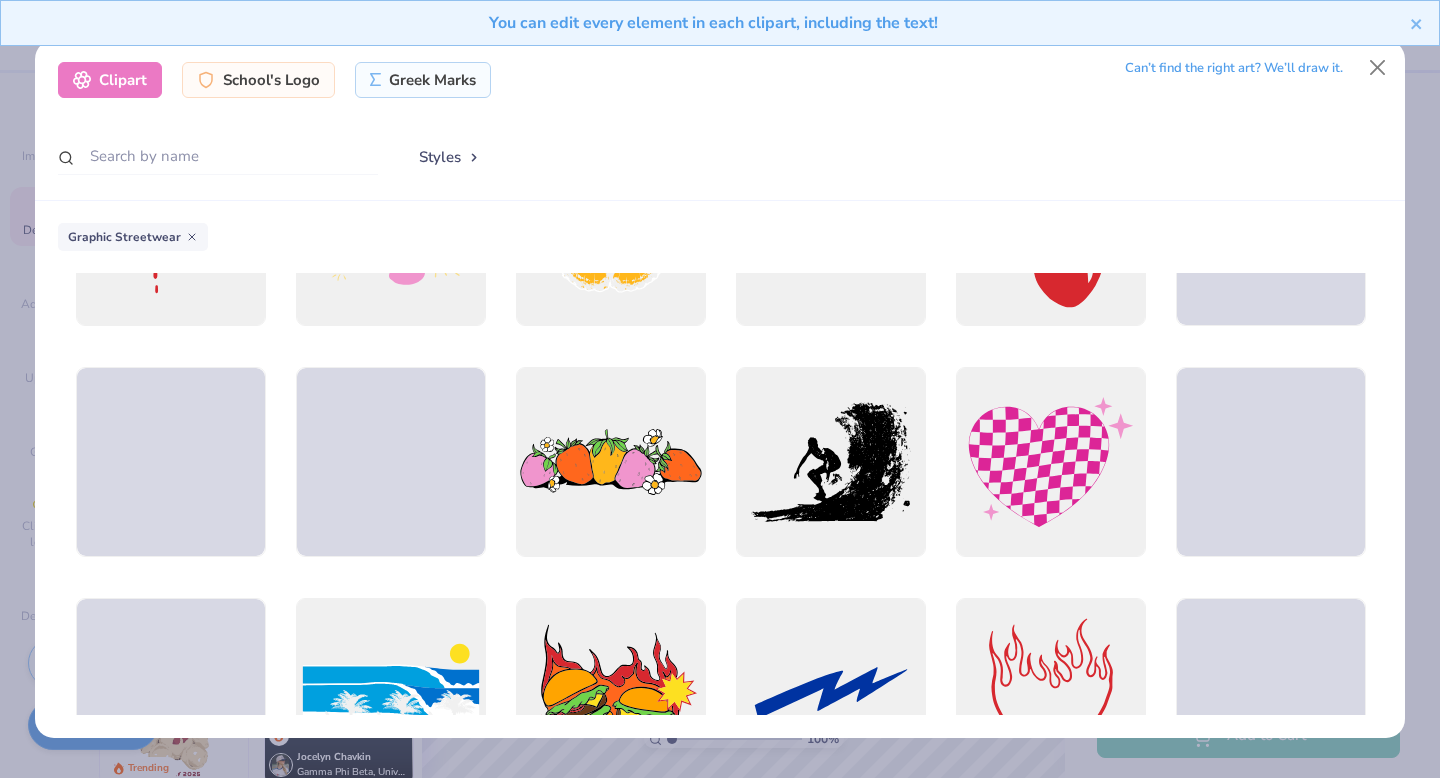 click 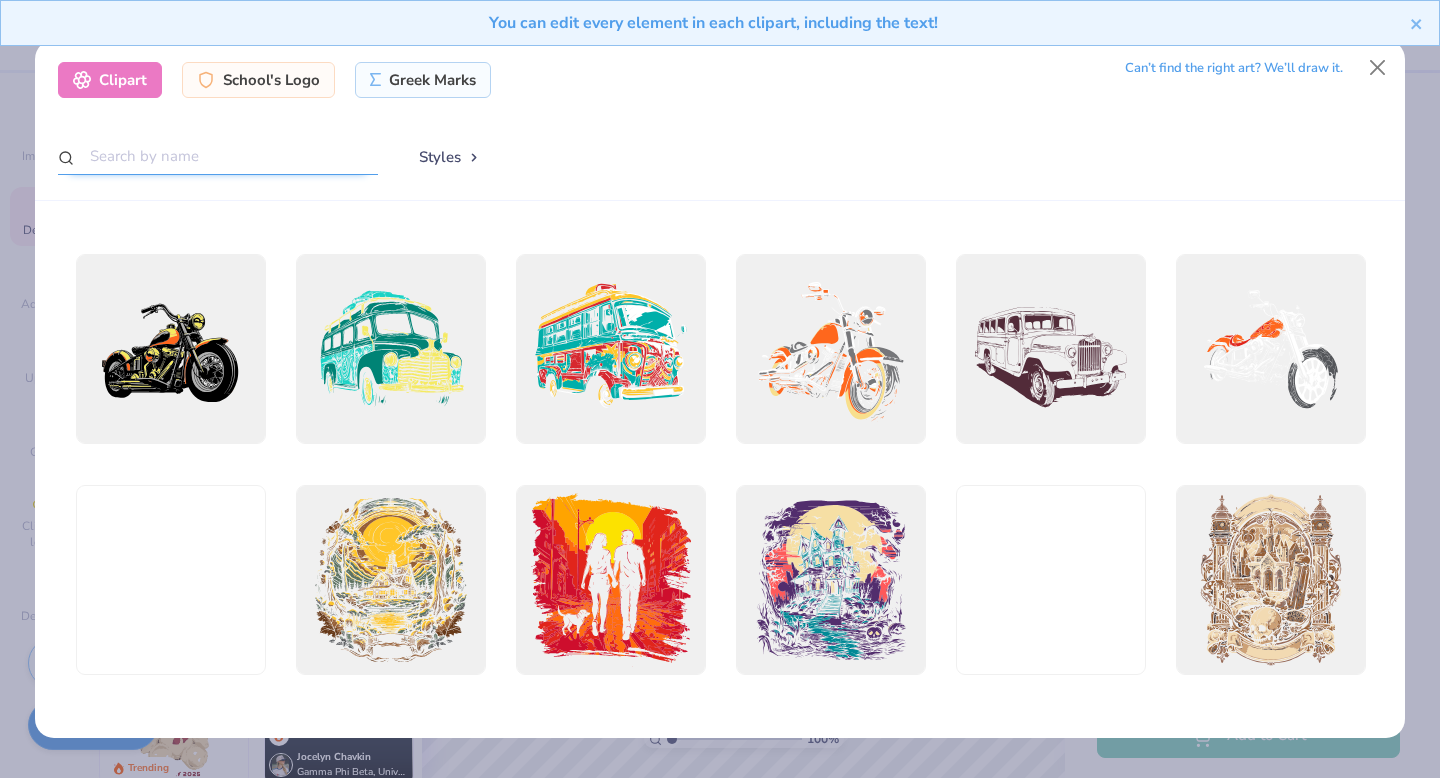 click at bounding box center (218, 156) 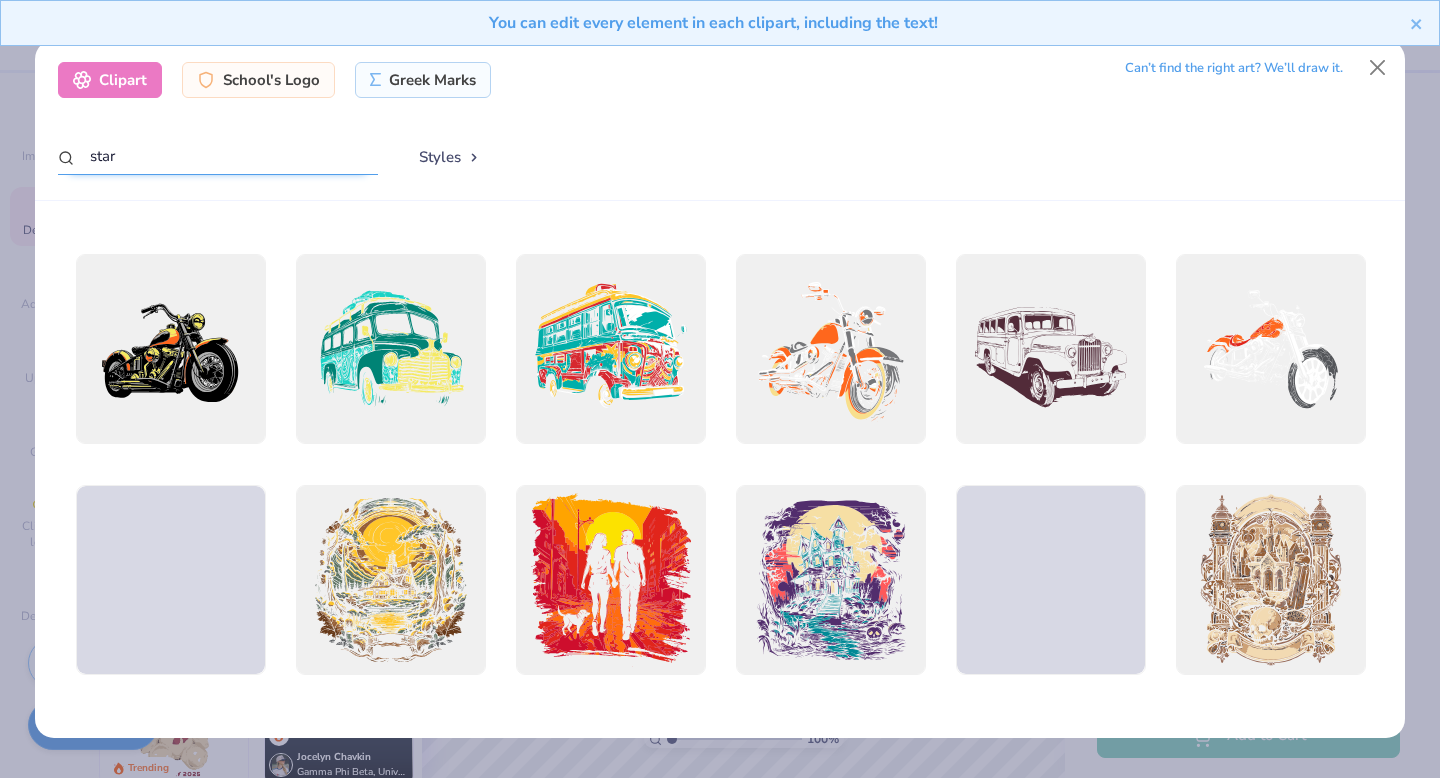 type on "star" 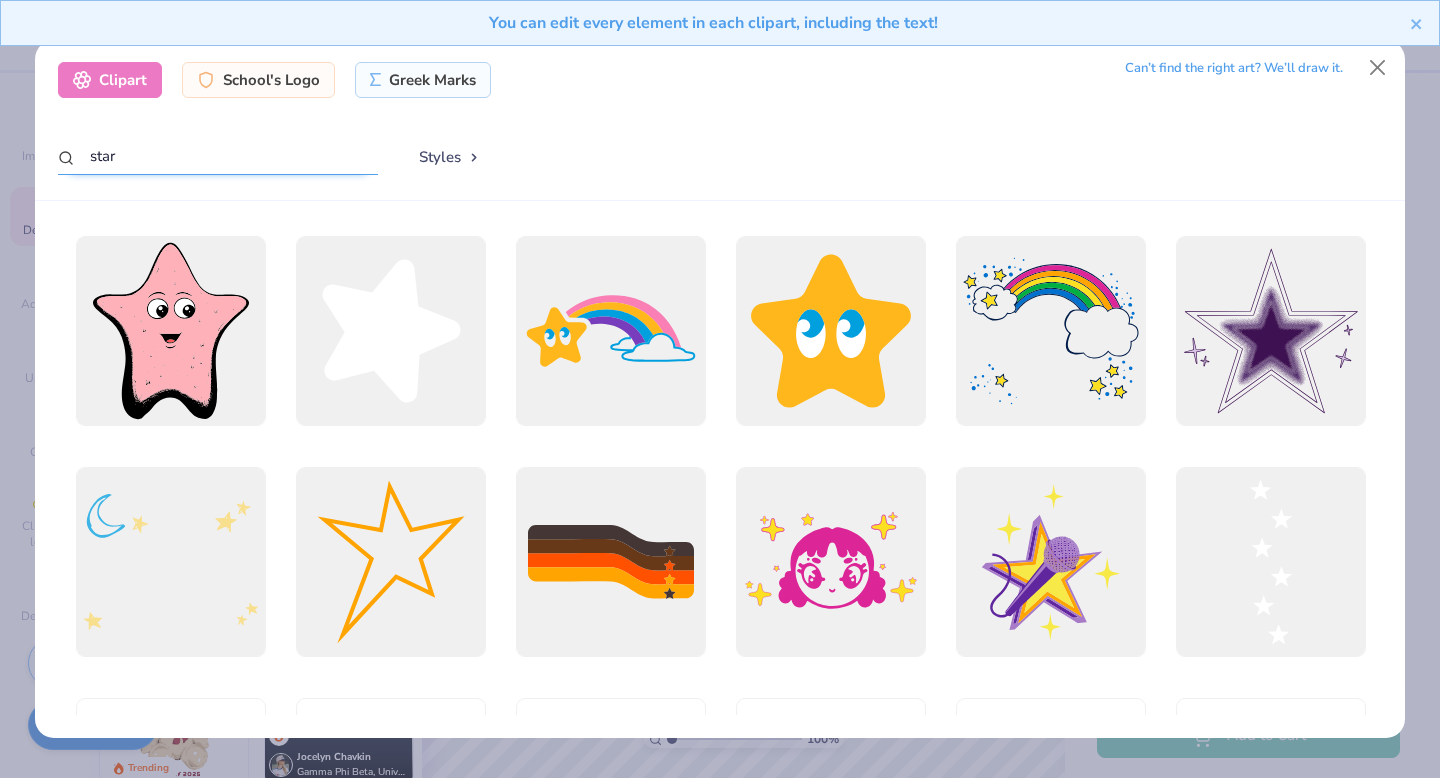 scroll, scrollTop: 691, scrollLeft: 0, axis: vertical 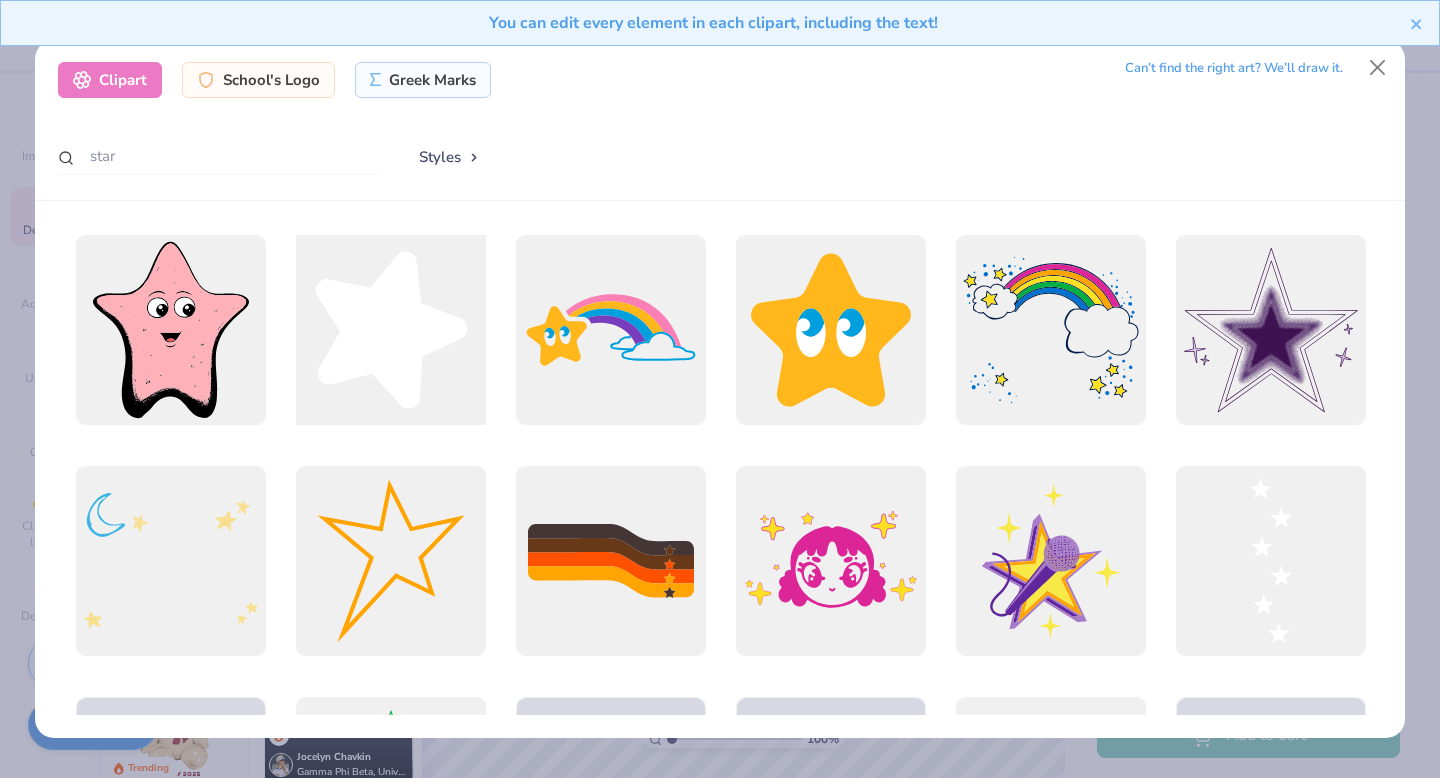 click at bounding box center (390, 330) 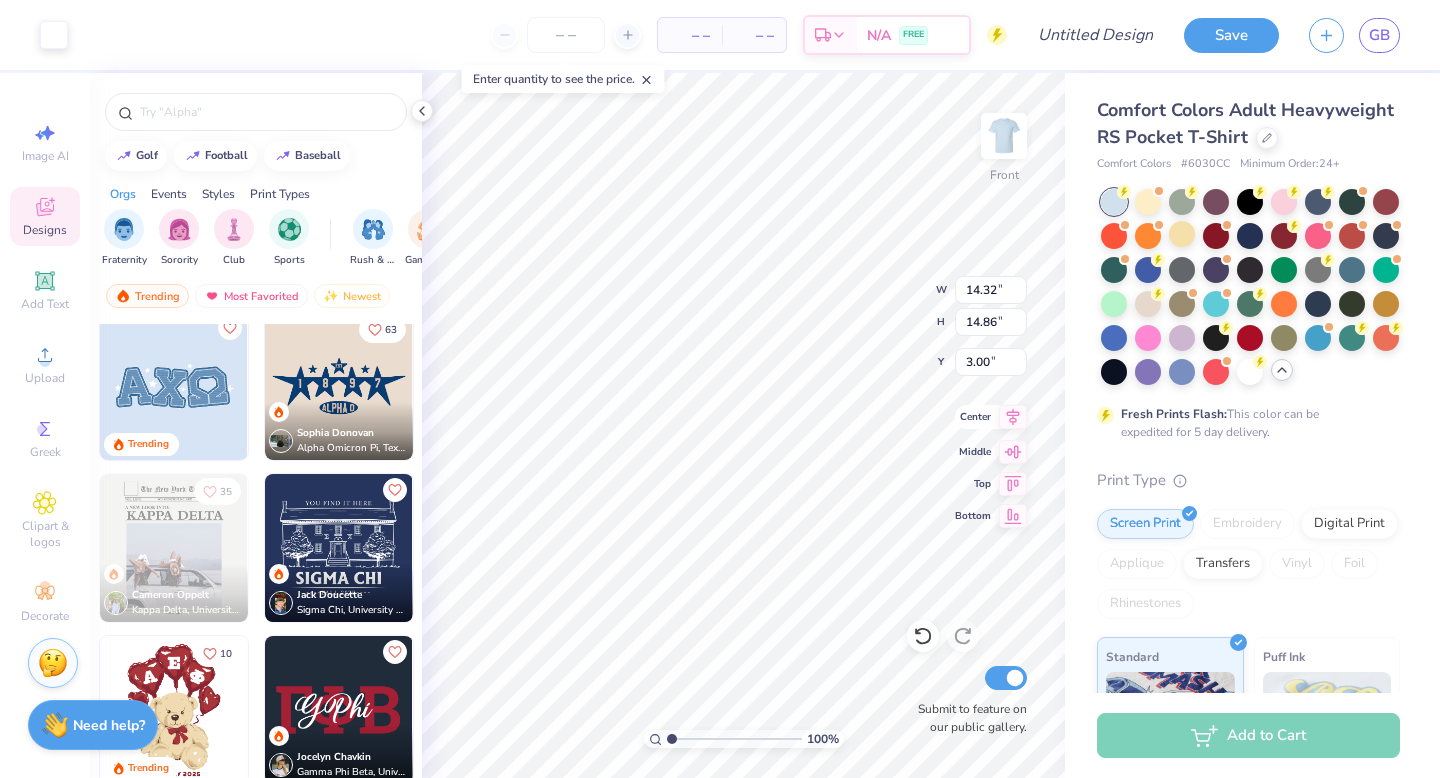 type on "11.21" 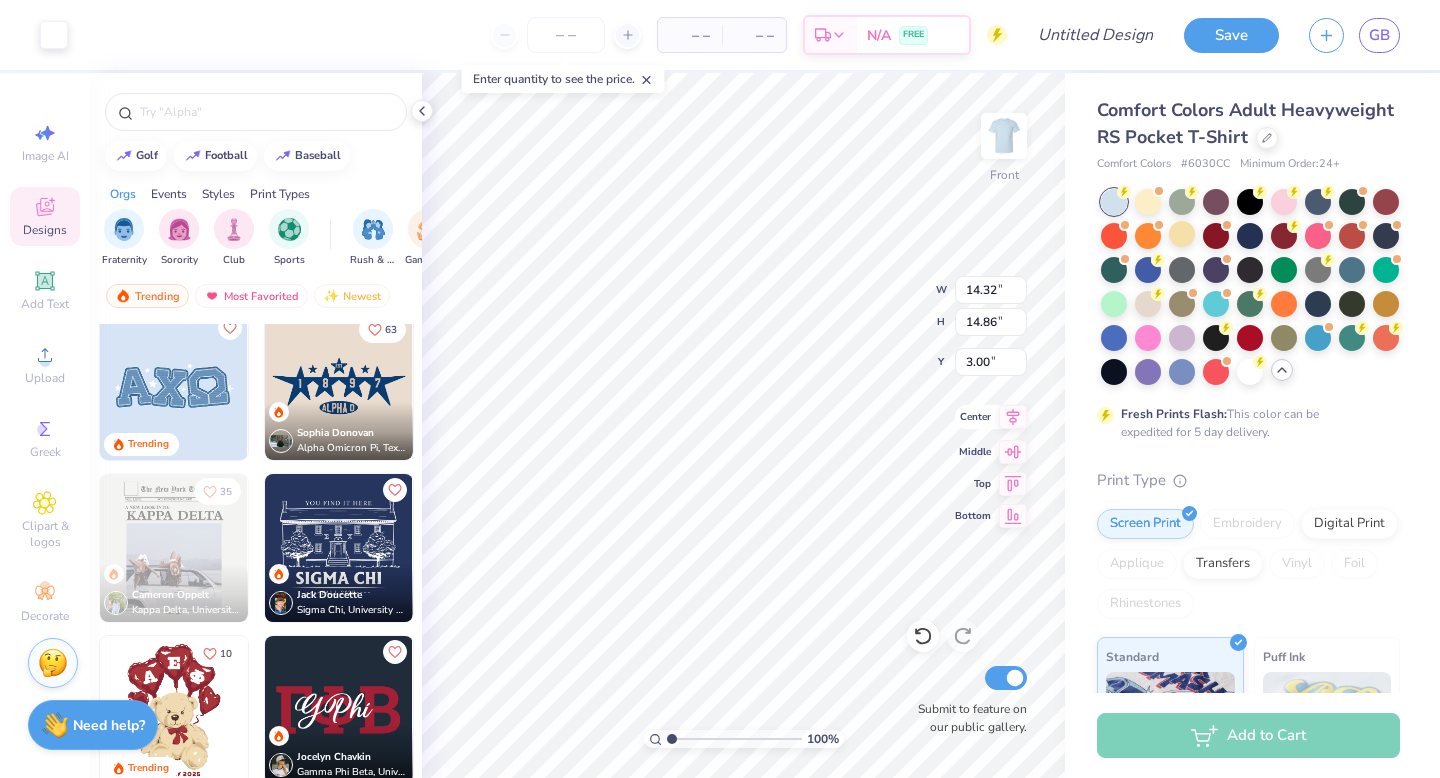 type on "11.63" 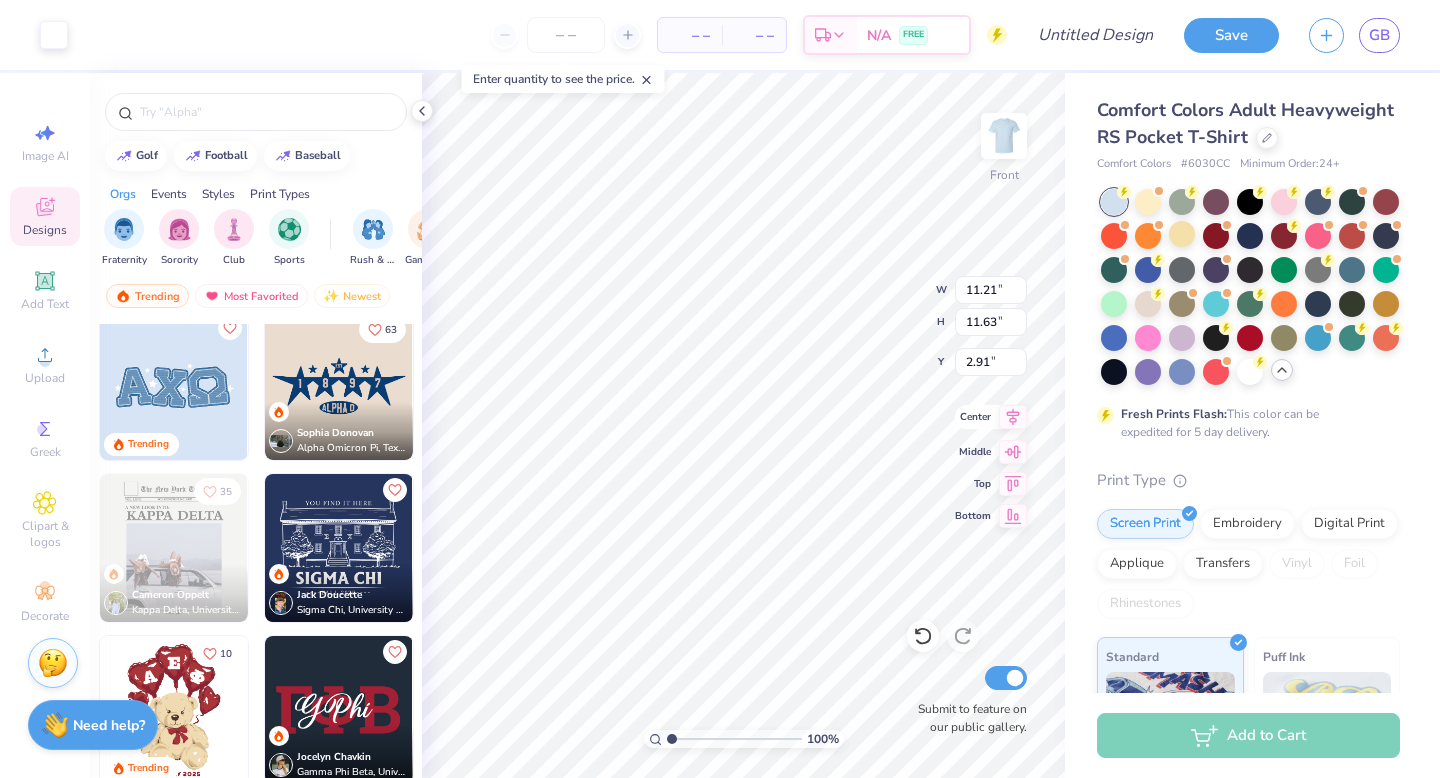 type on "11.63" 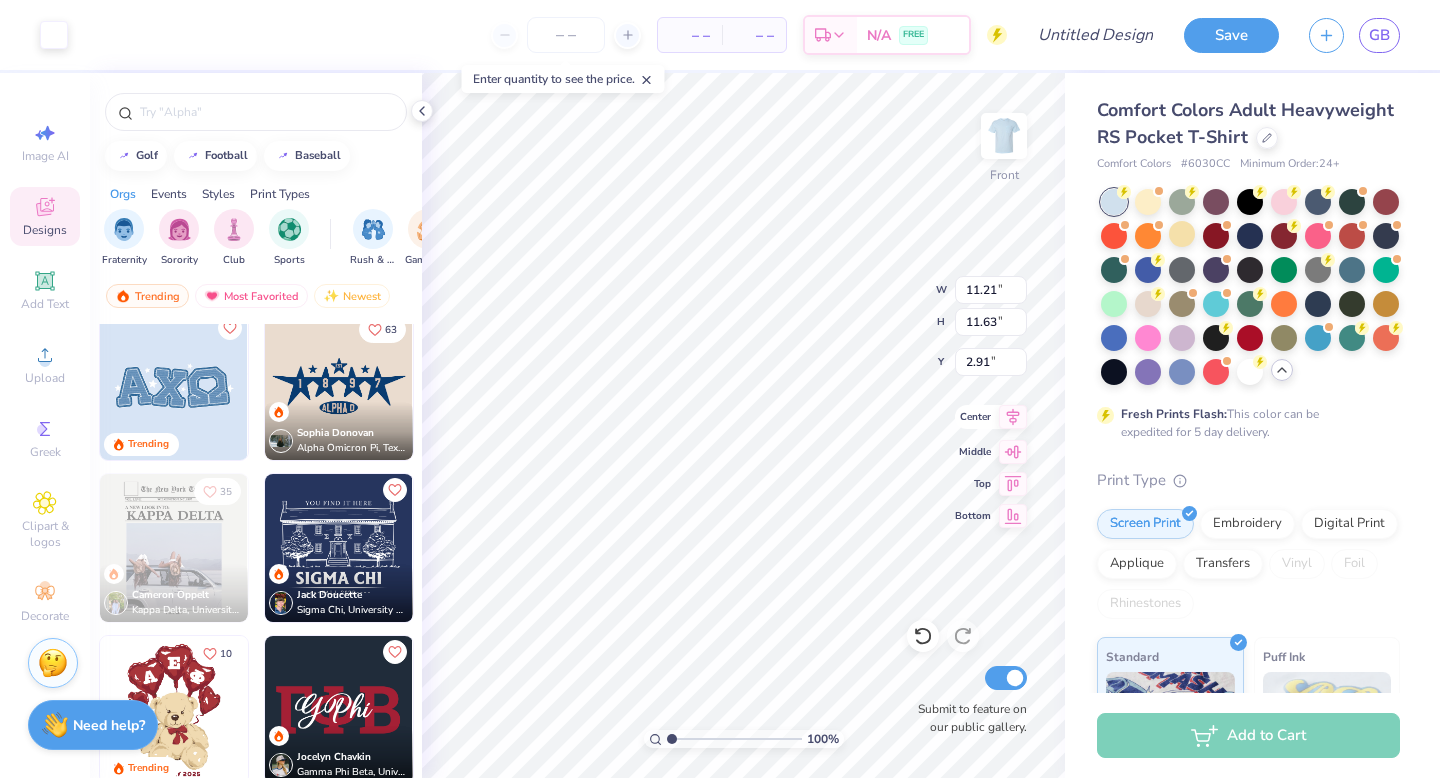 type on "11.16" 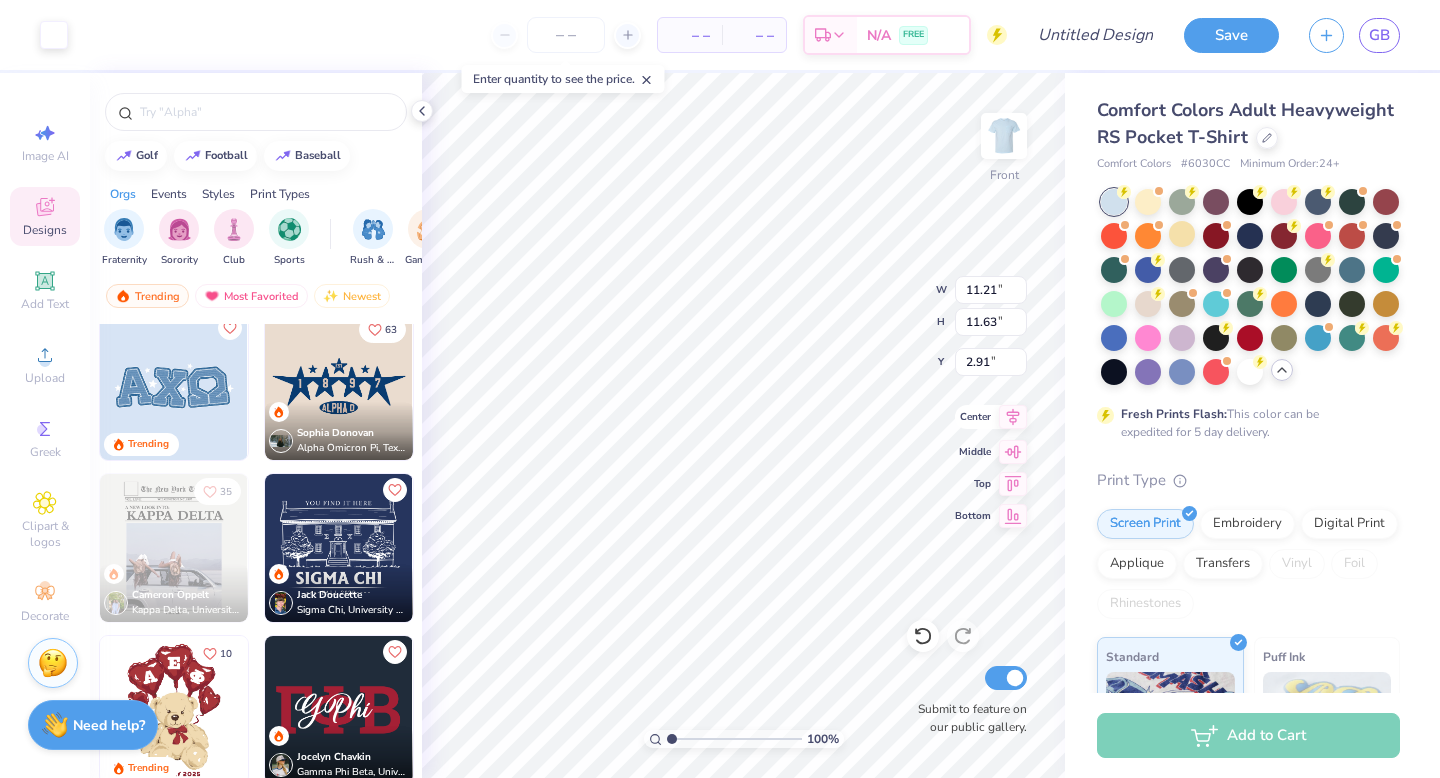 type on "2.91" 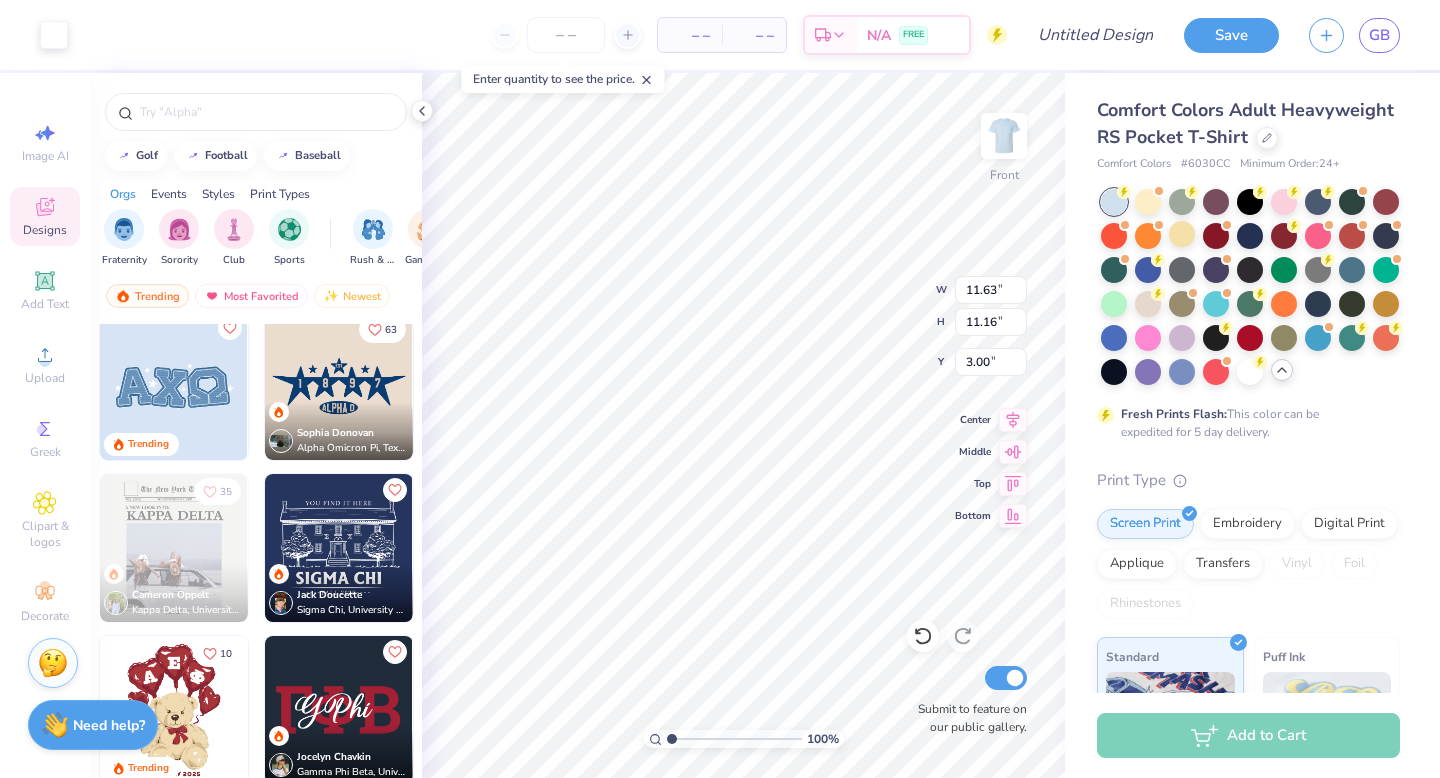 type on "5.01" 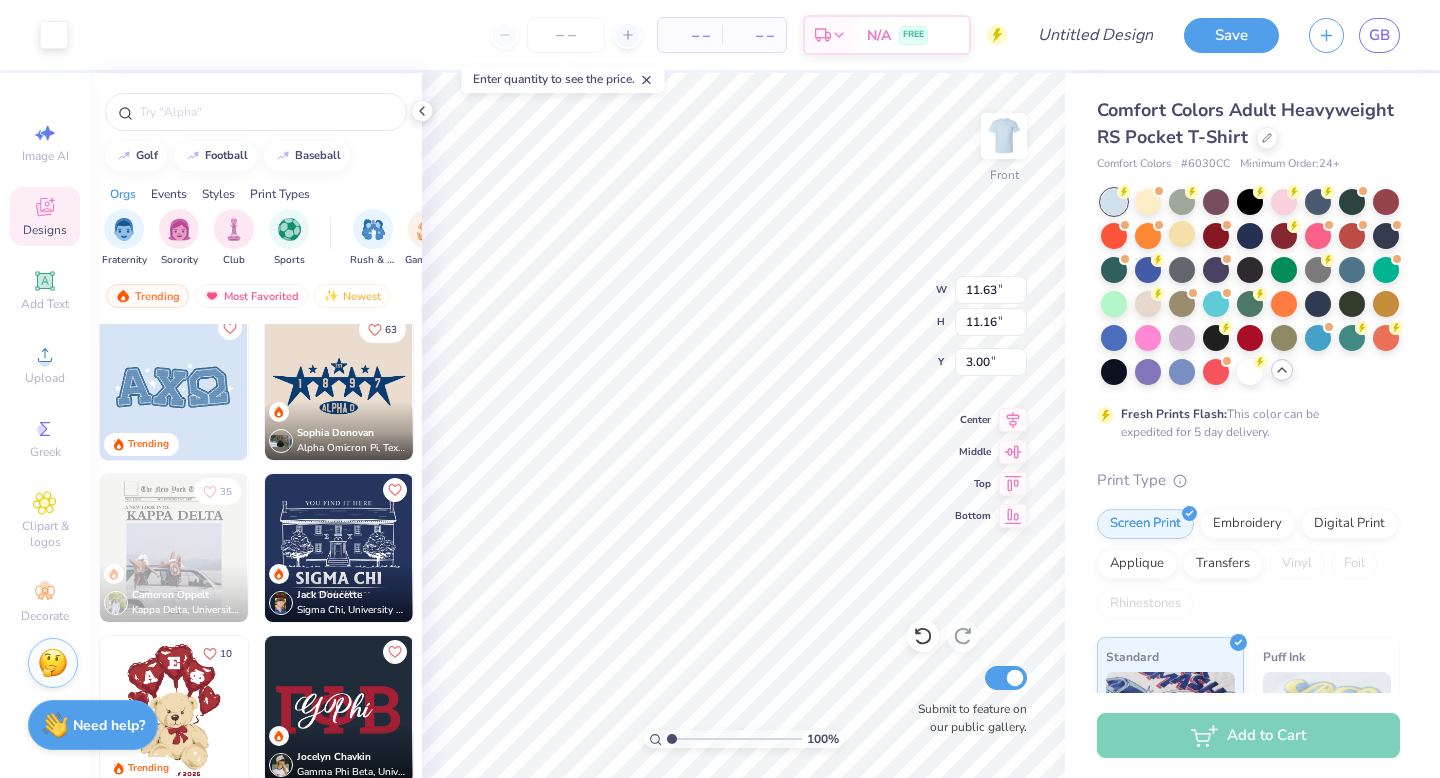 type on "4.80" 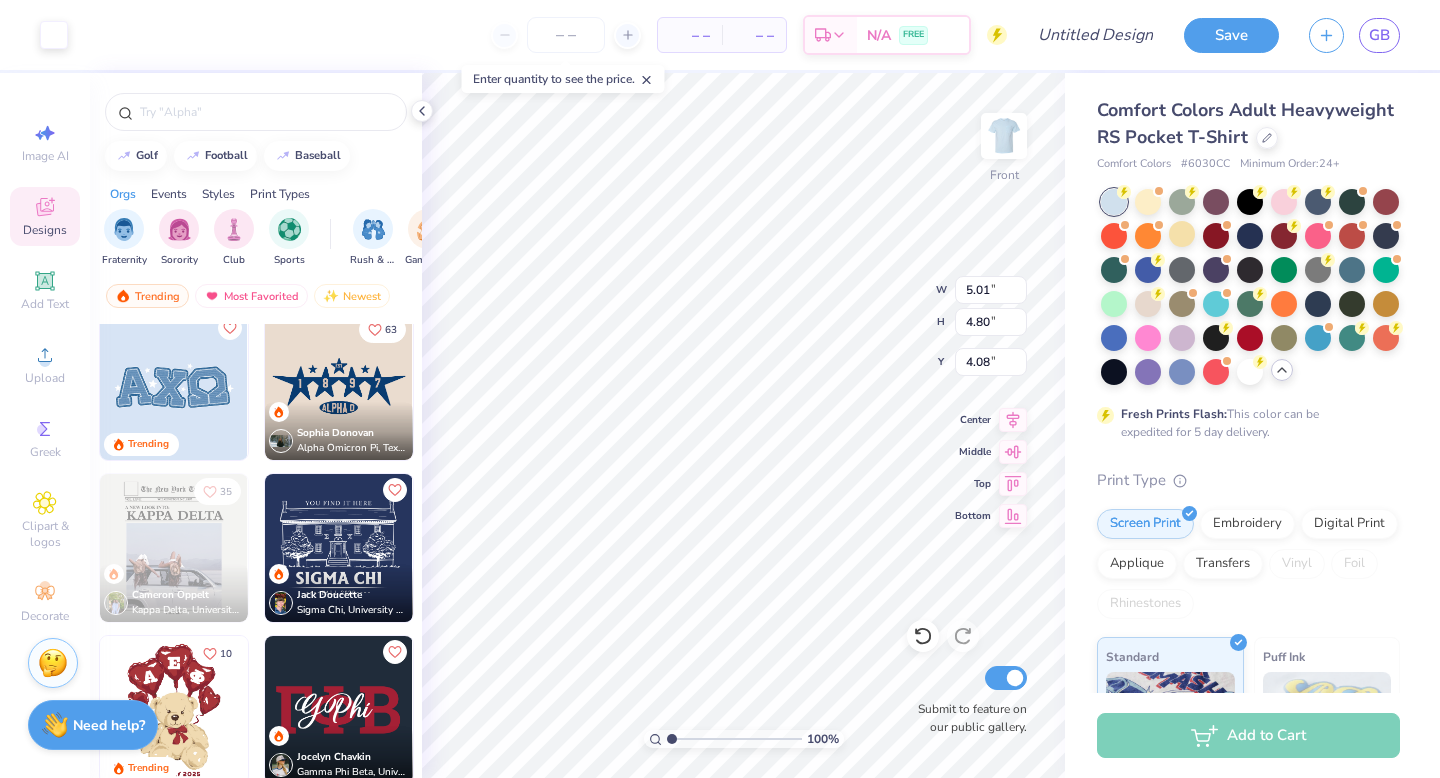 type on "6.10" 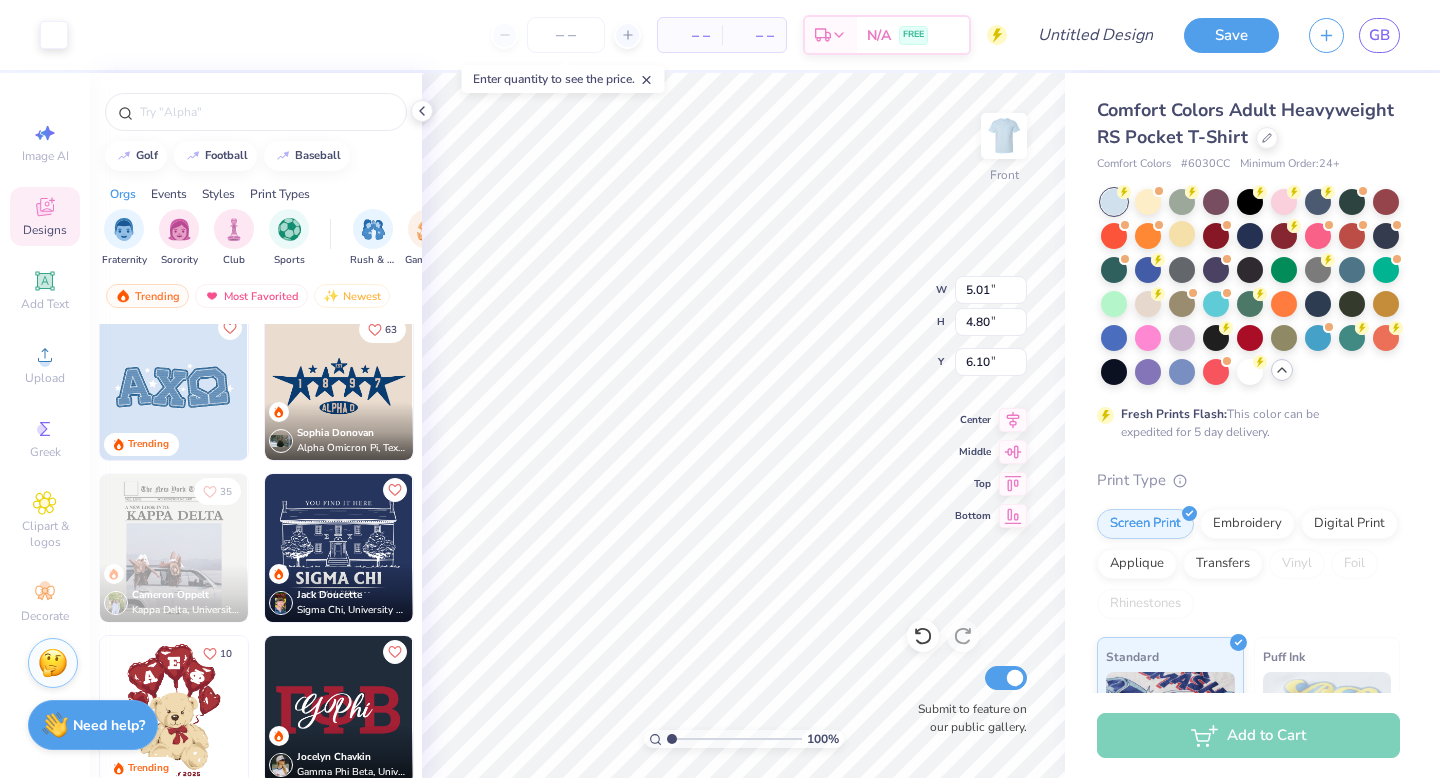 type on "3.60" 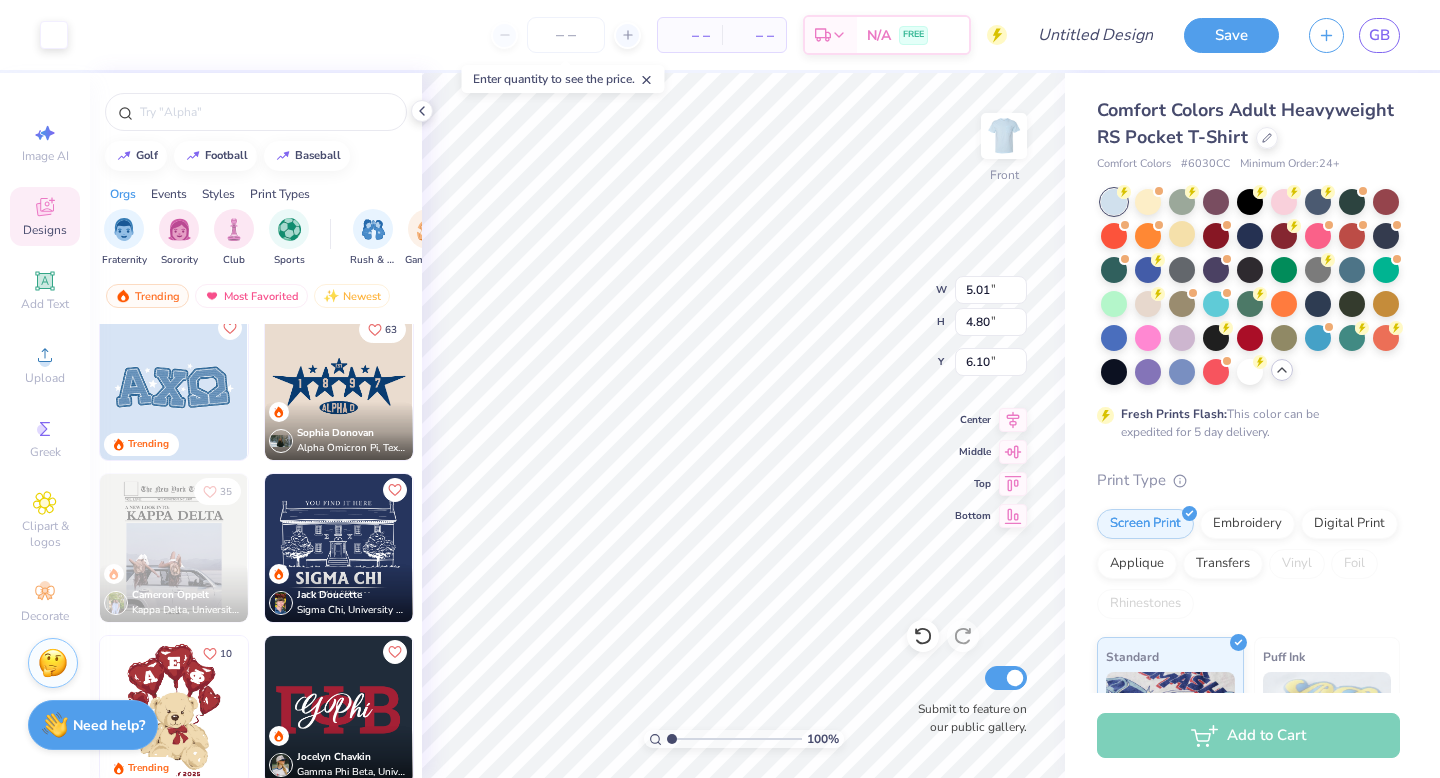 type on "3.46" 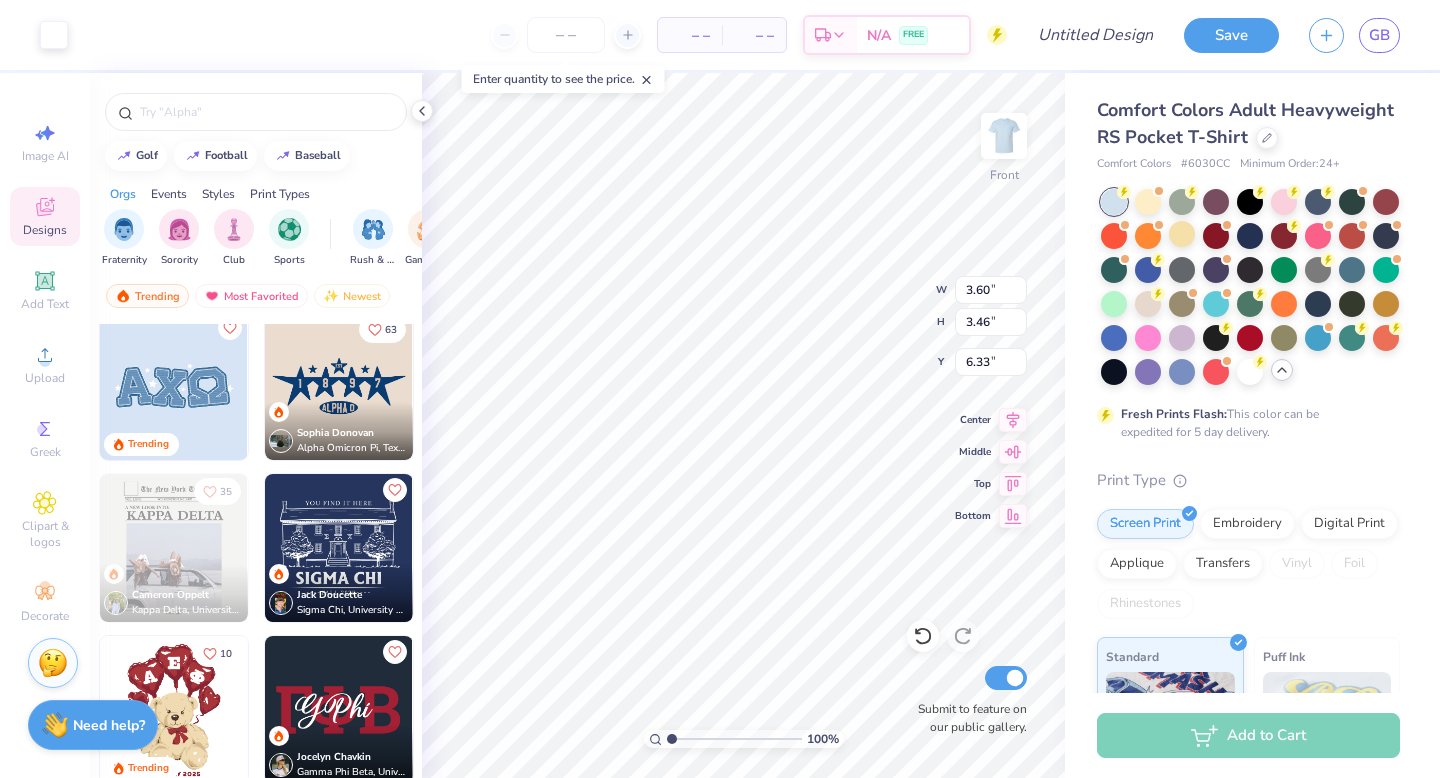 type on "6.87" 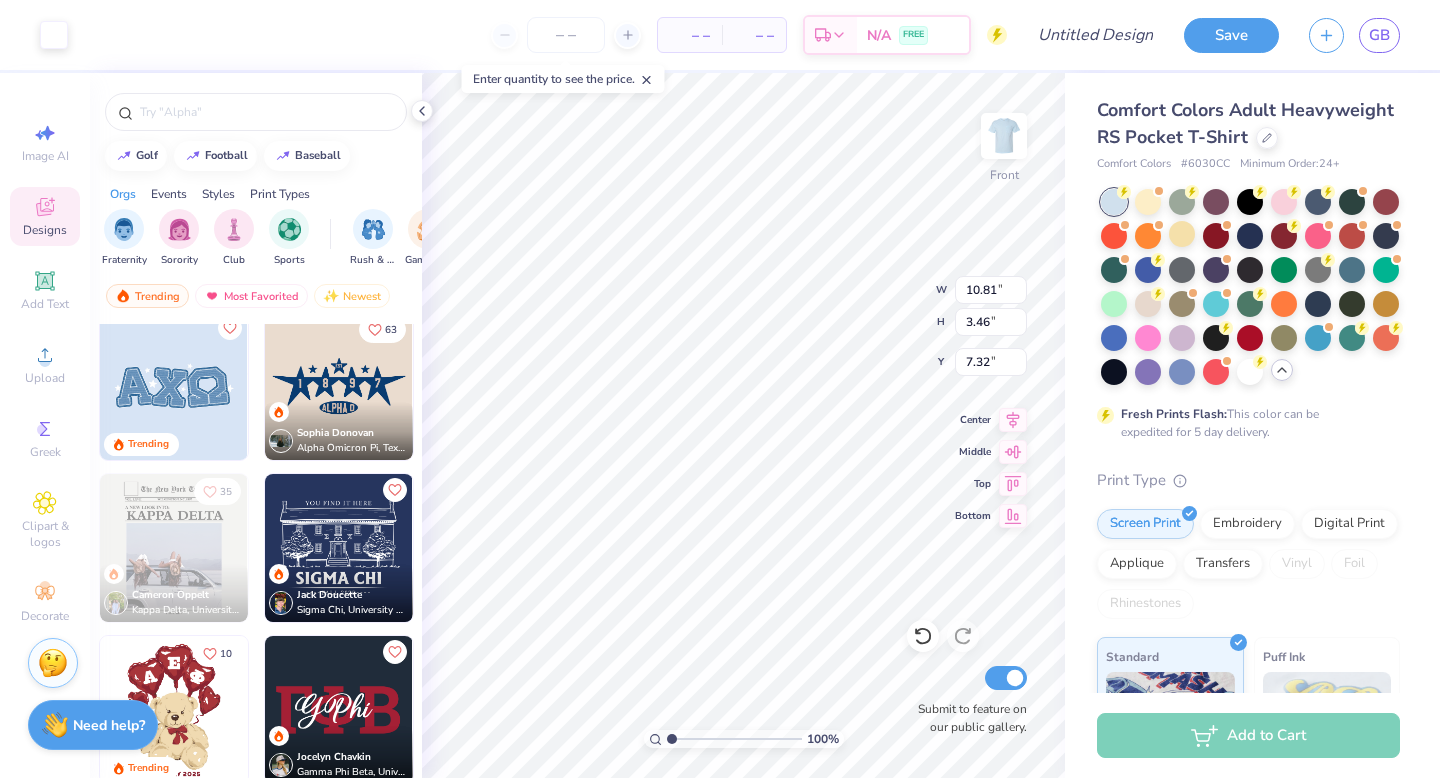 type on "7.32" 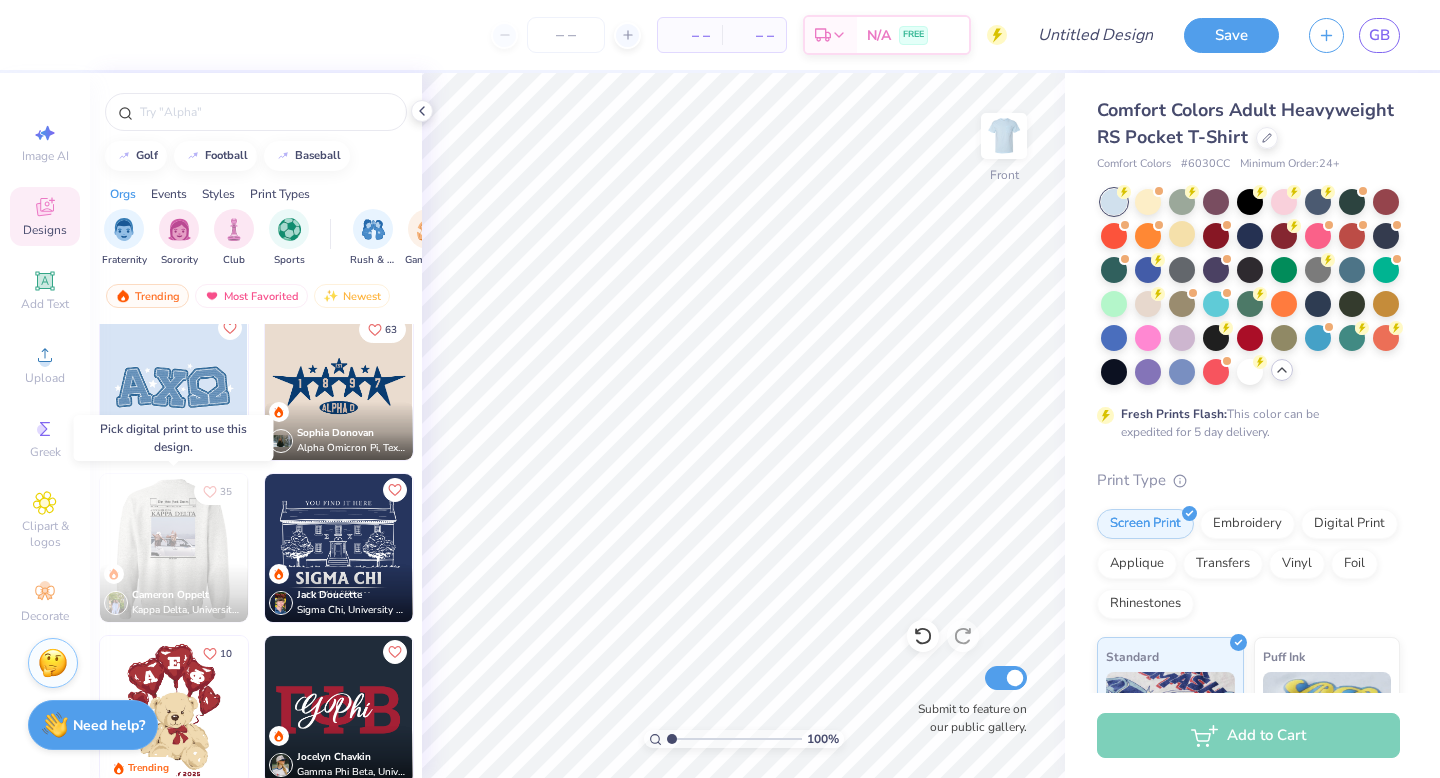 click at bounding box center [26, 548] 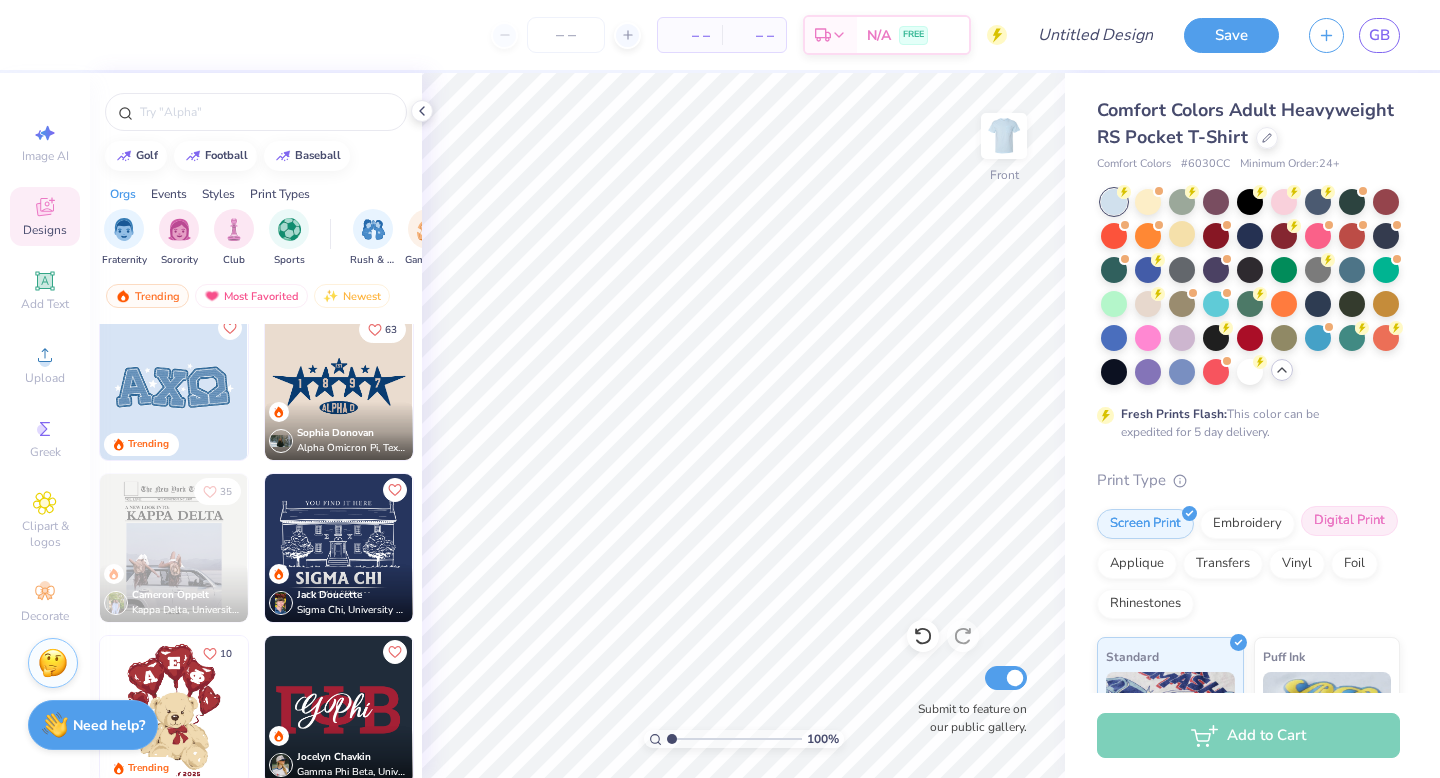 click on "Digital Print" at bounding box center [1349, 521] 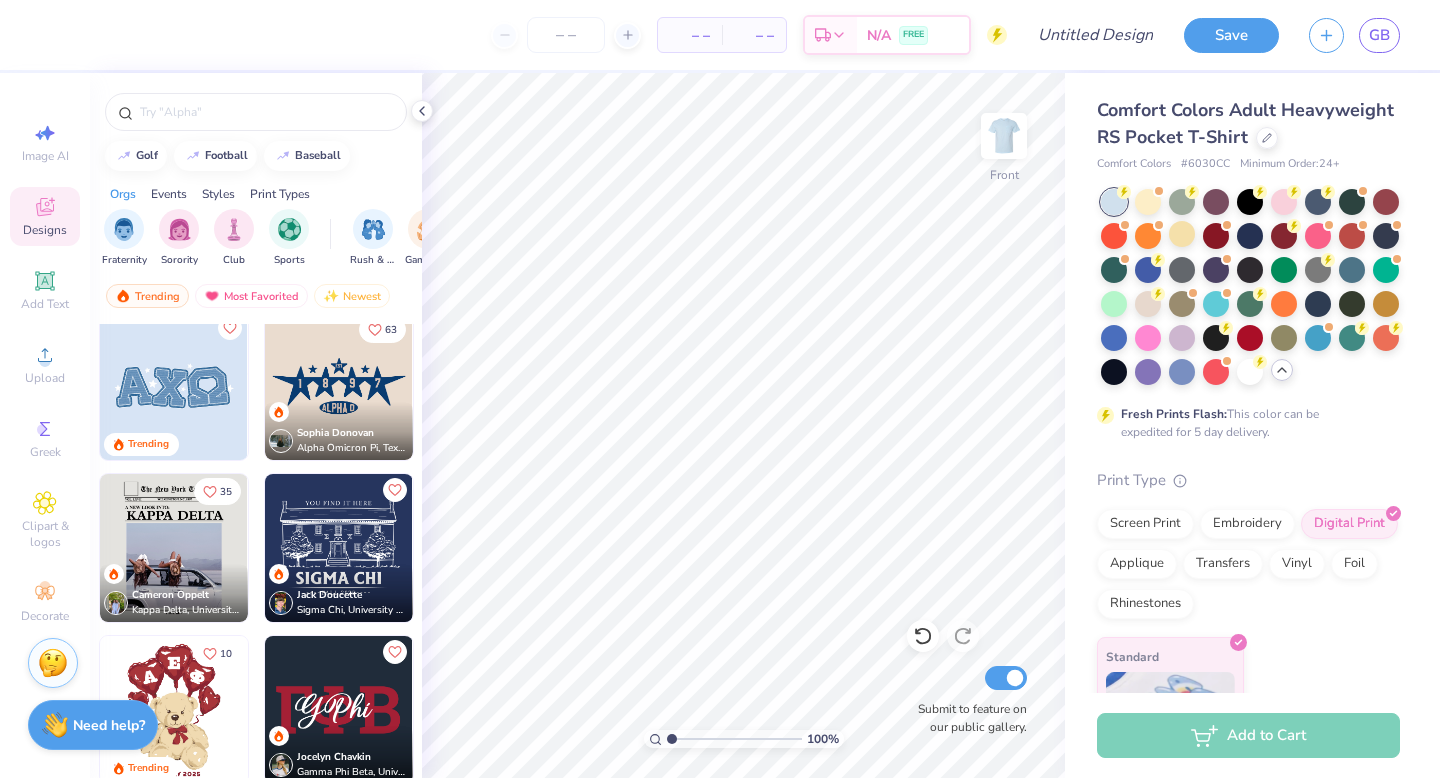 click at bounding box center (174, 548) 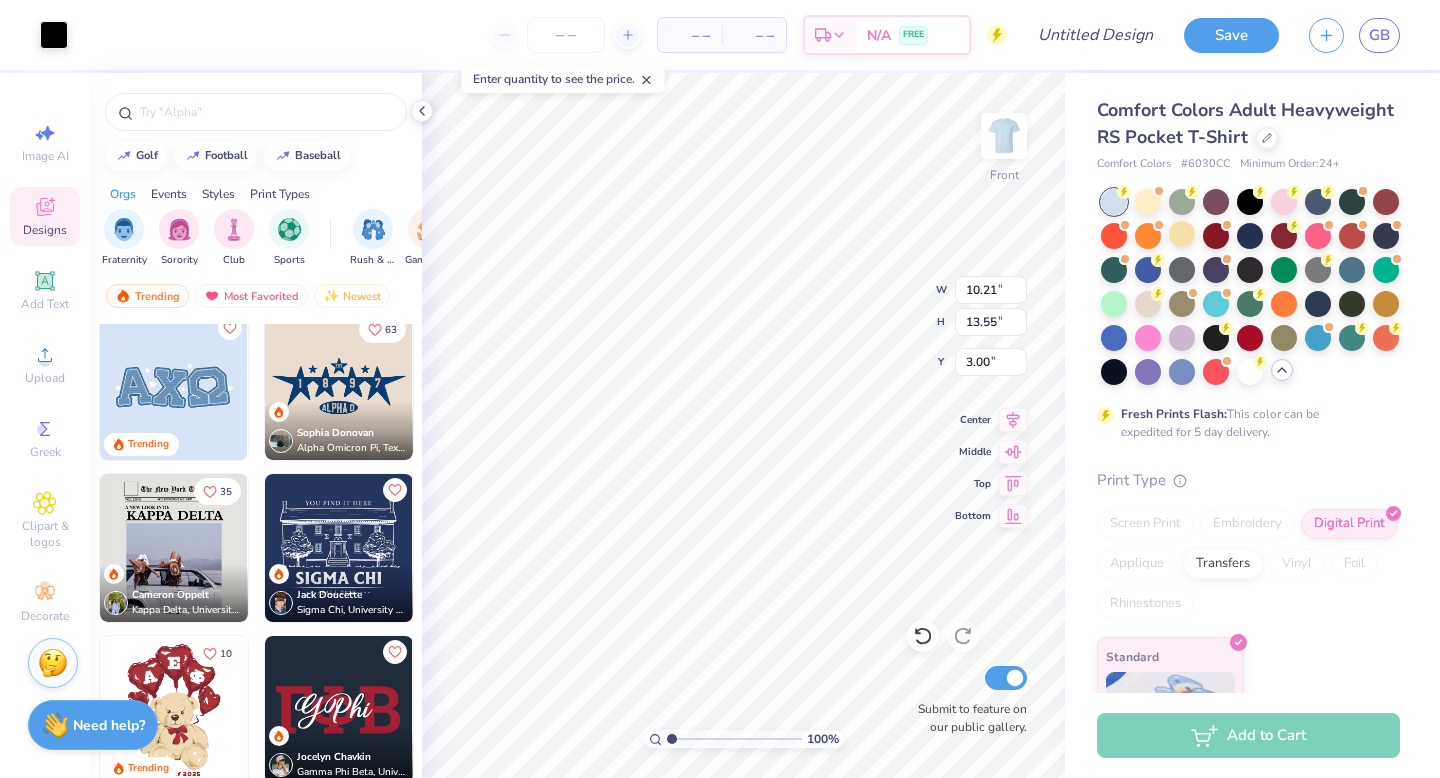 type on "11.68" 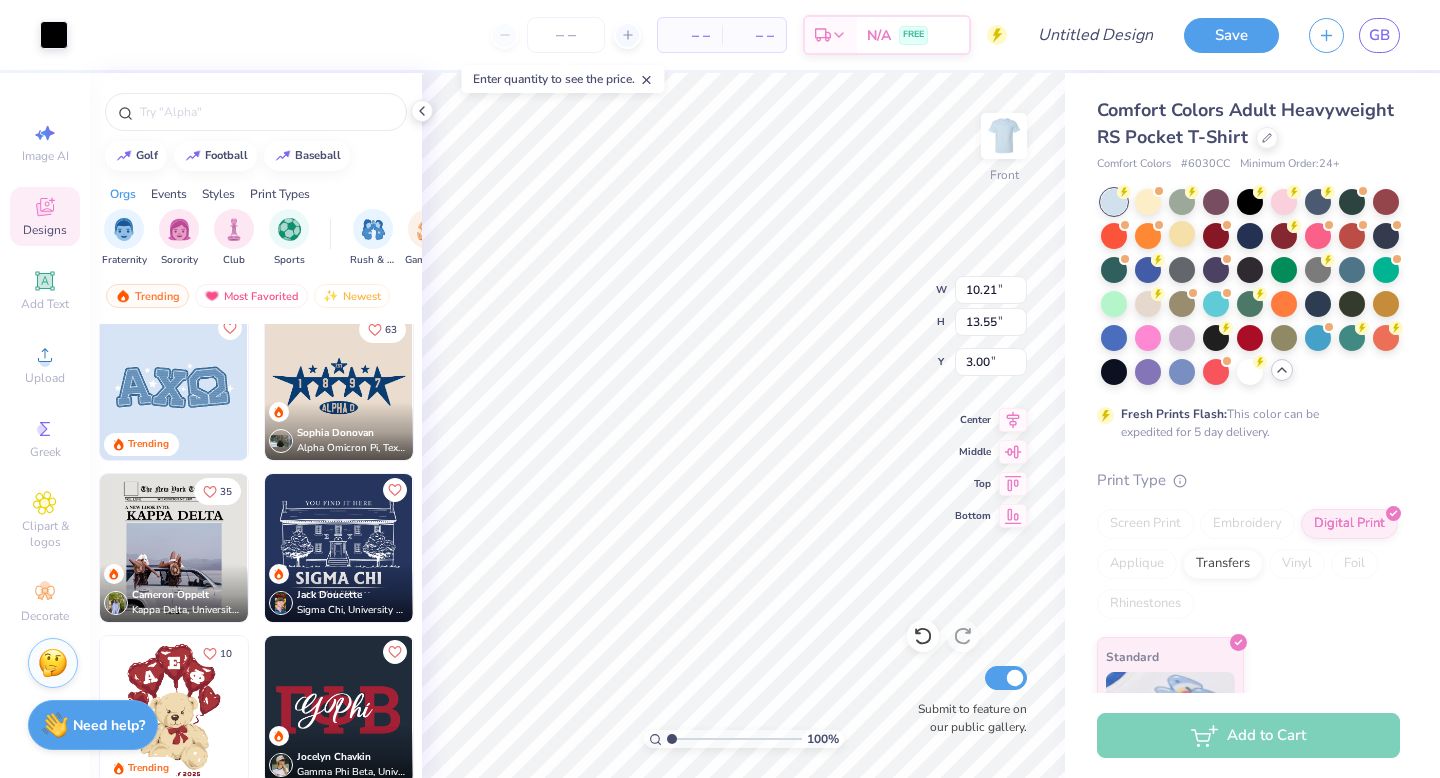 type on "15.51" 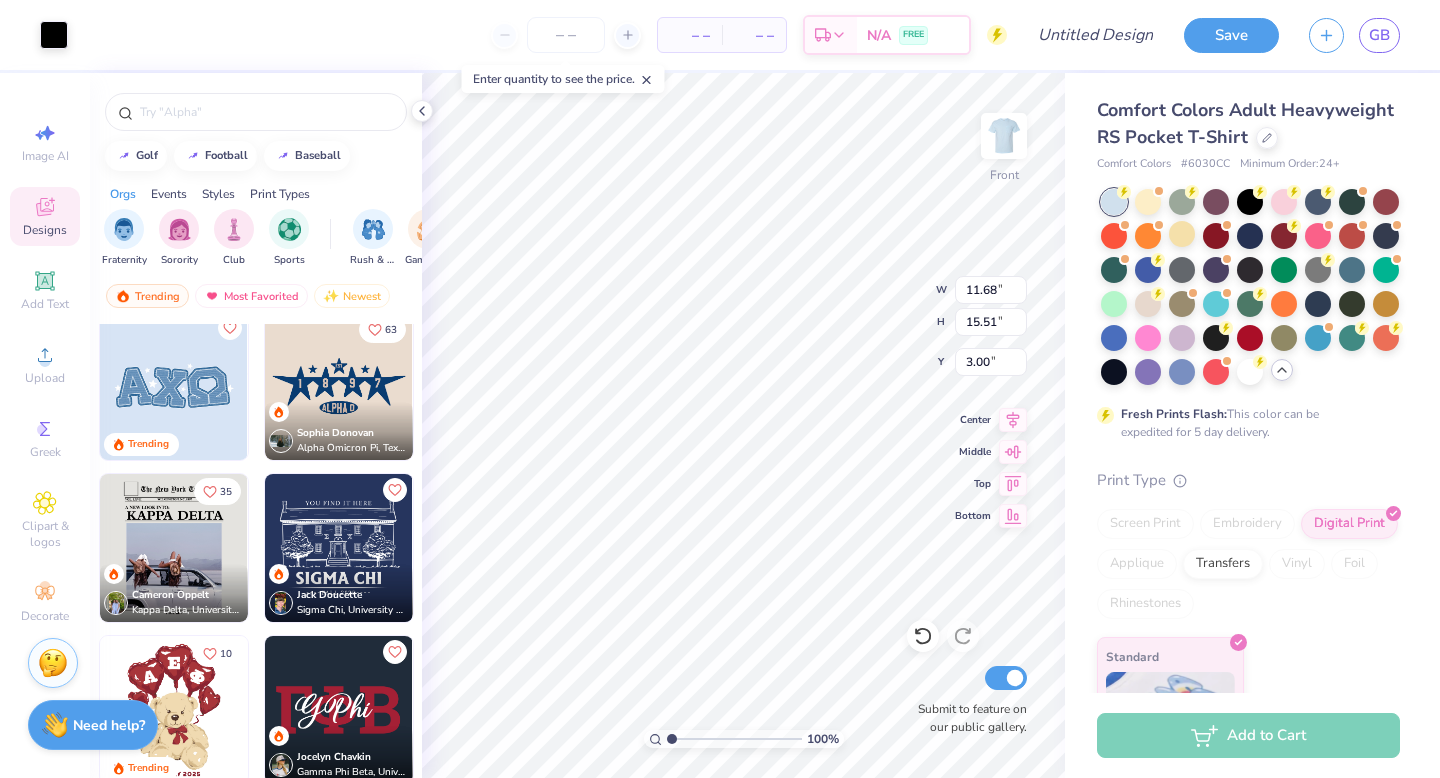 type on "13.54" 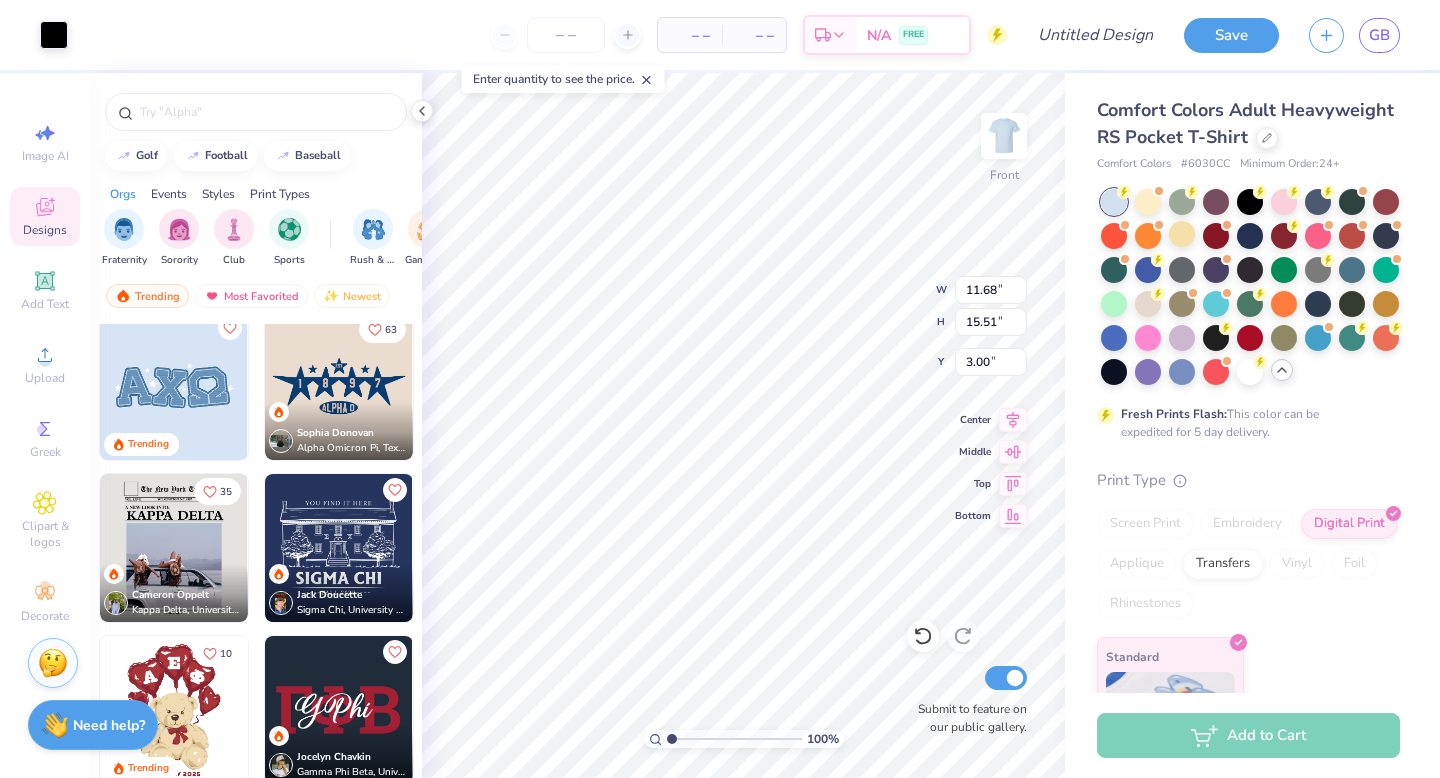 type on "17.97" 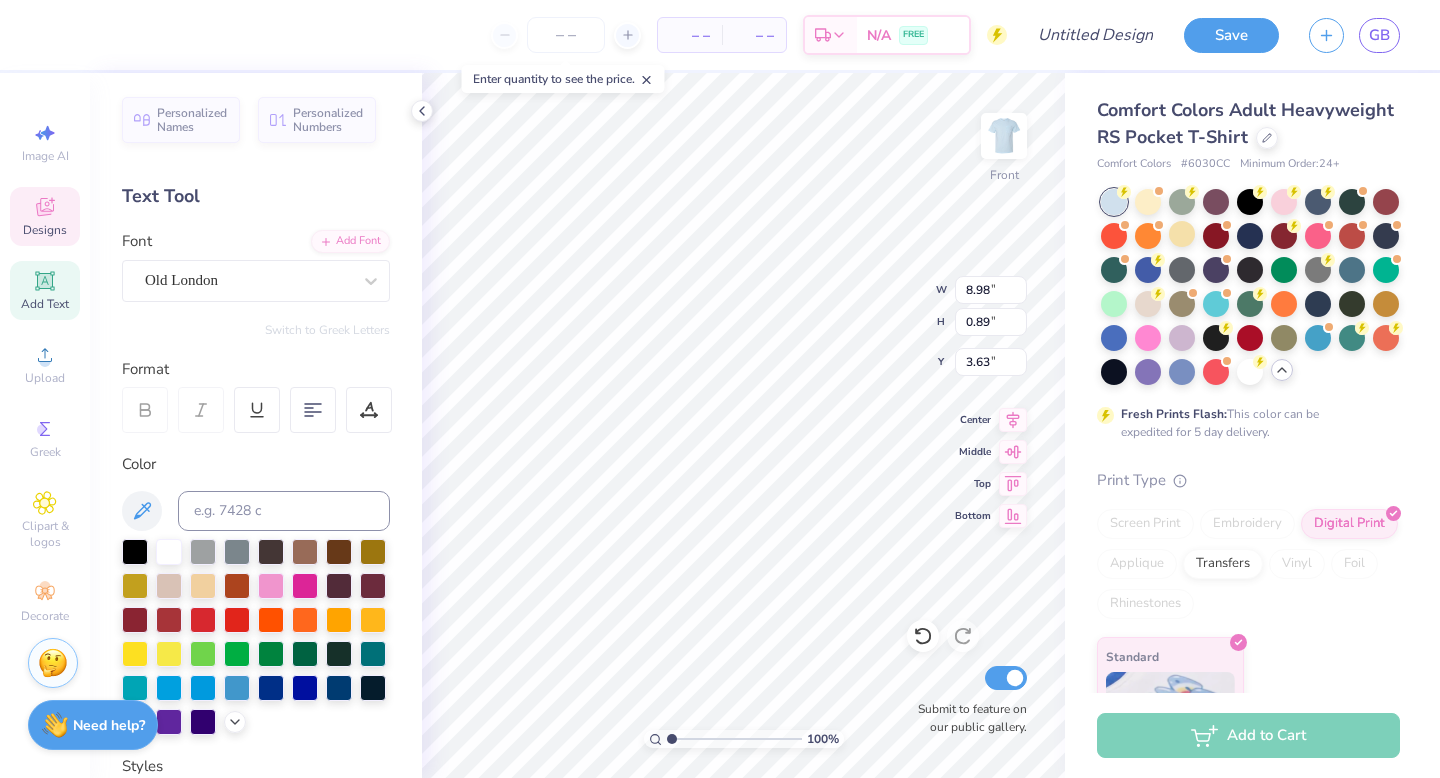 scroll, scrollTop: 0, scrollLeft: 3, axis: horizontal 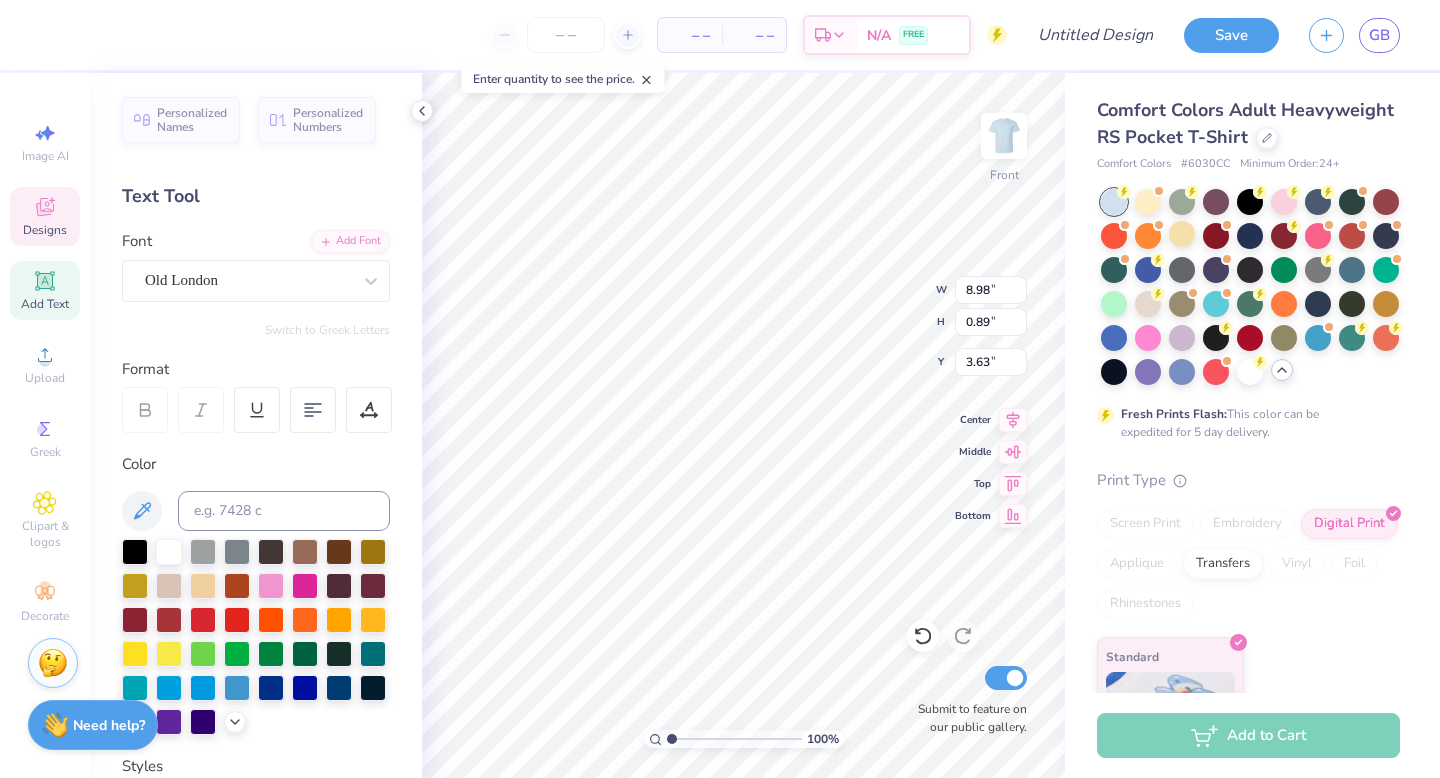 type on "The Austin Chronicle" 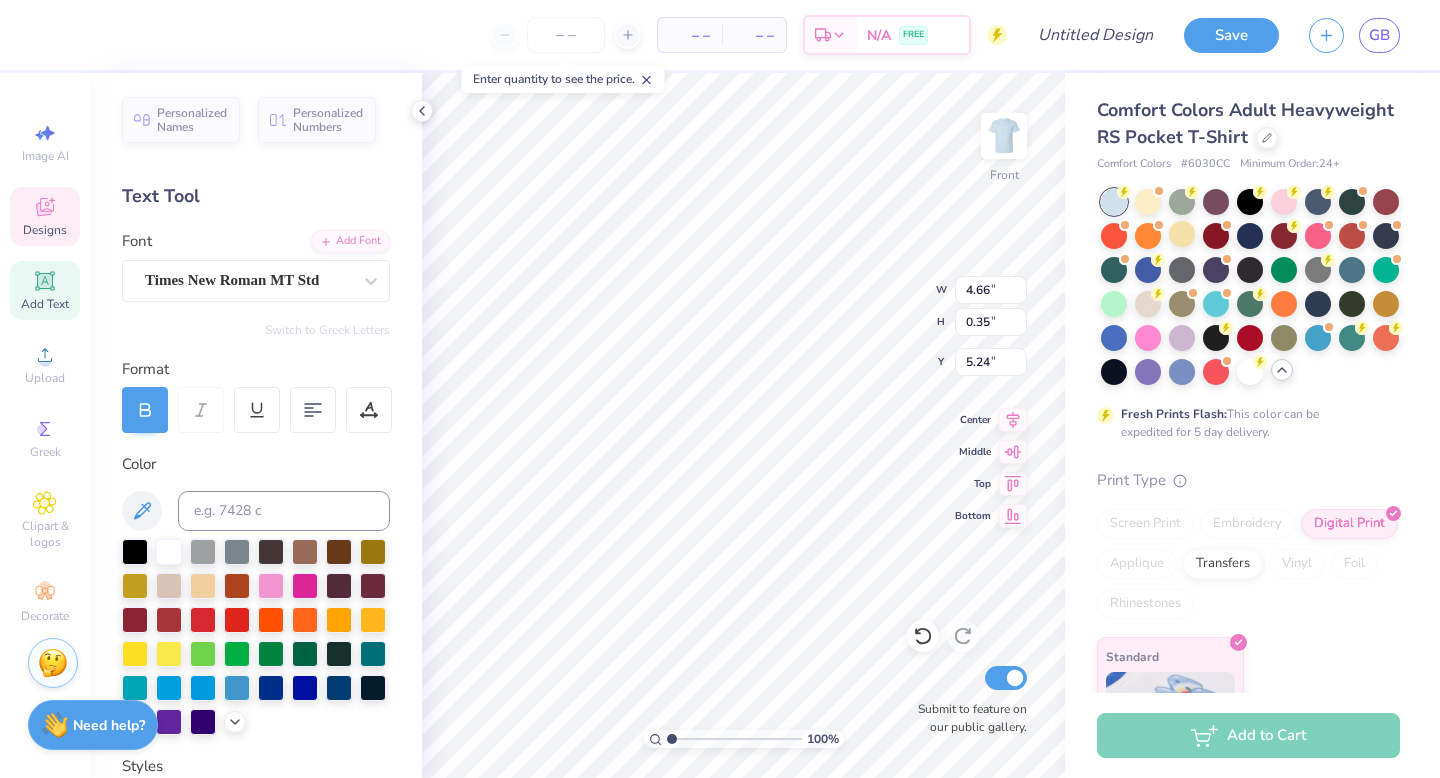 type on "4.66" 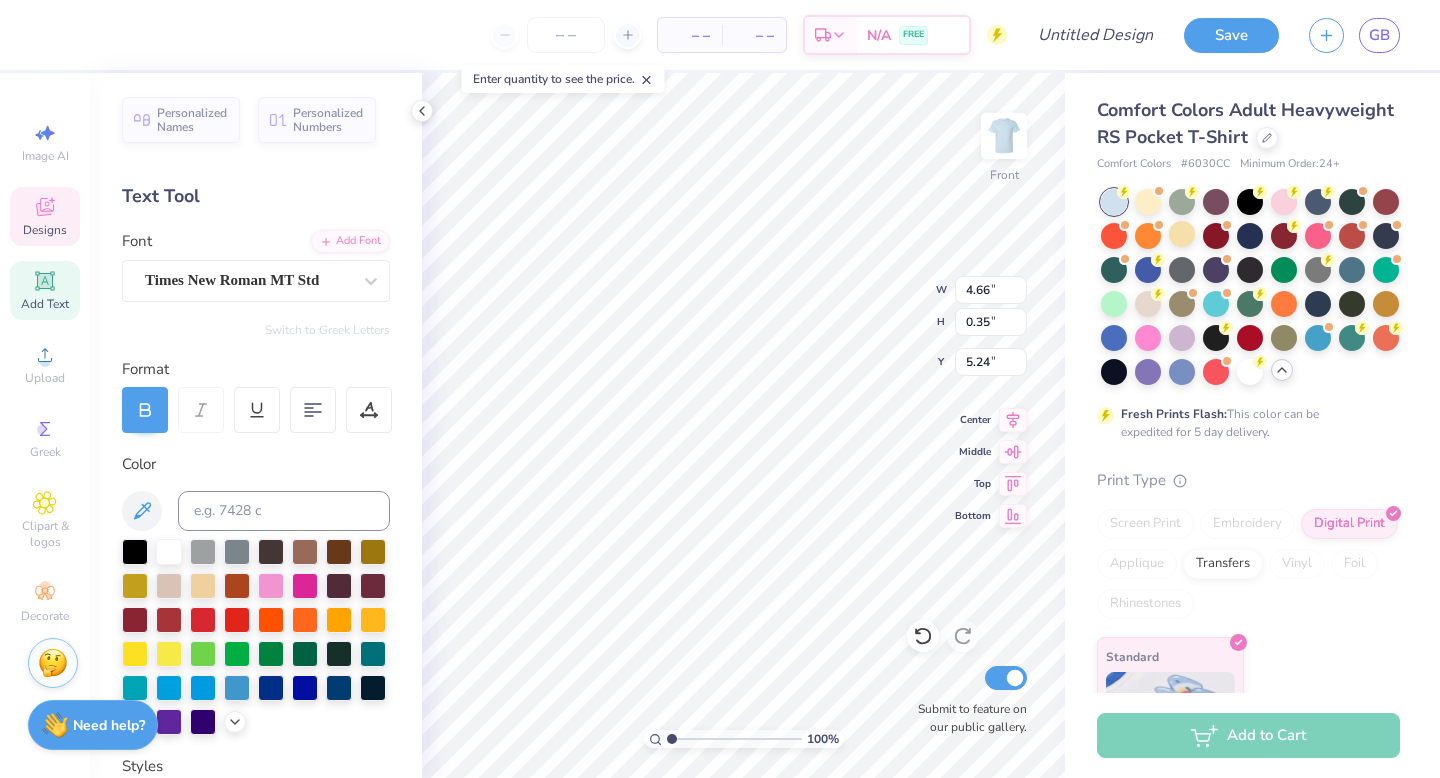 type on "2.21" 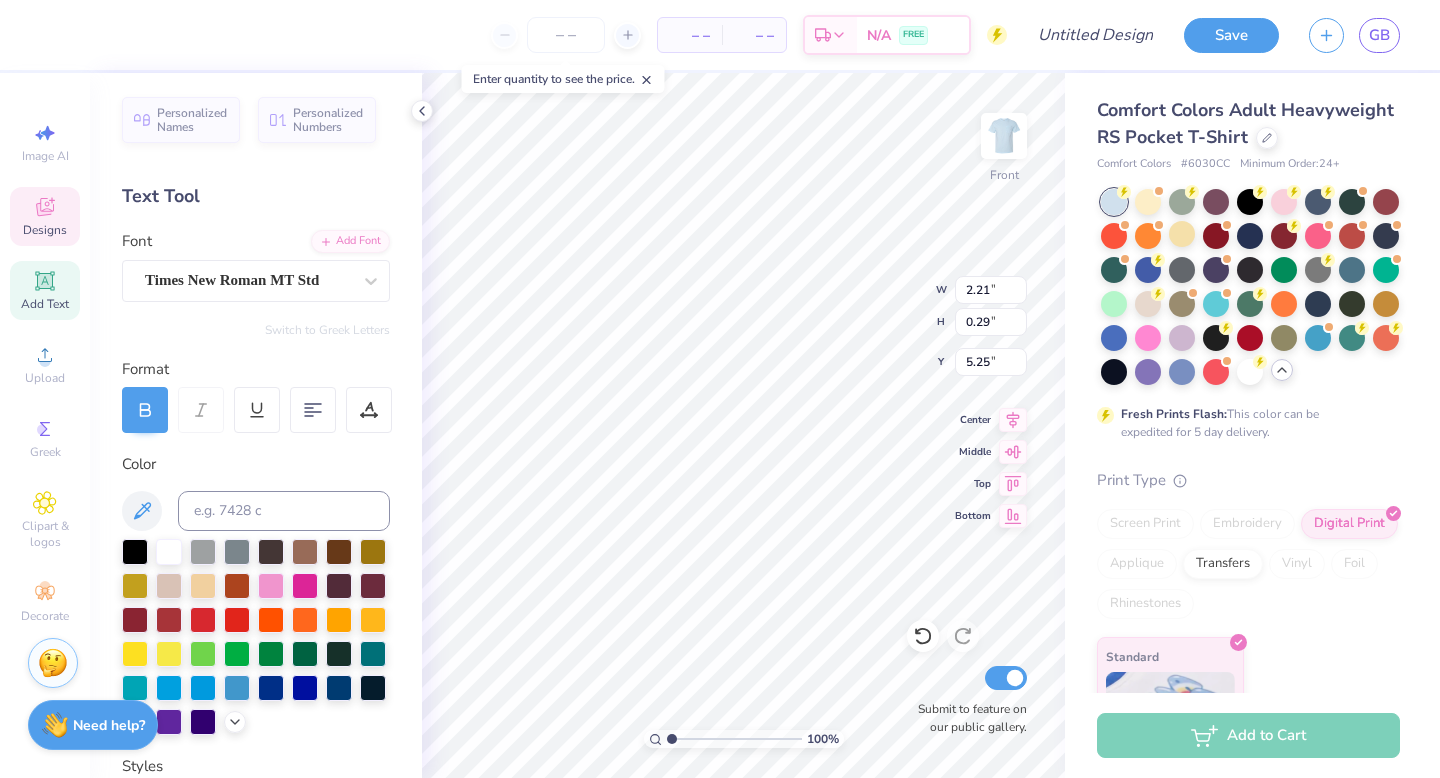 type on "5.27" 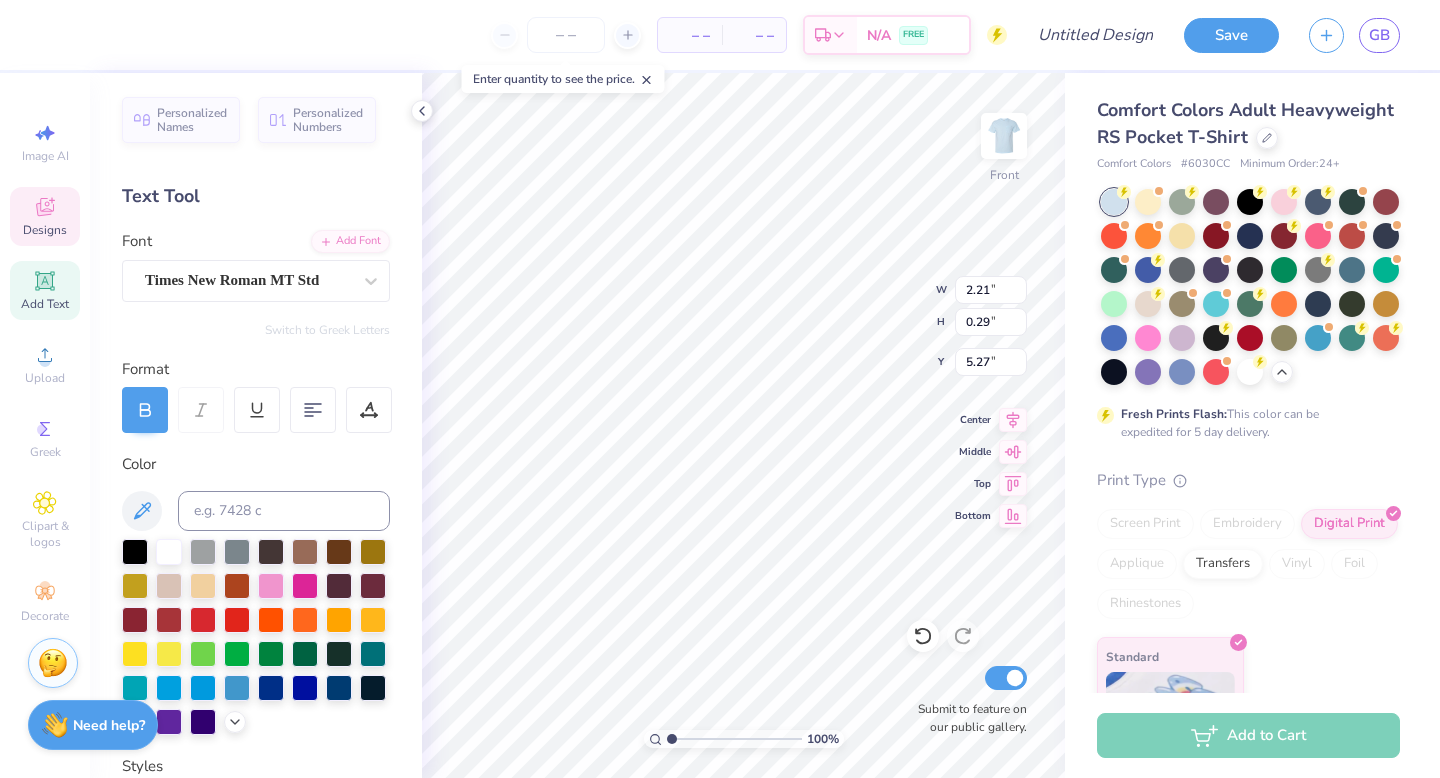 scroll, scrollTop: 0, scrollLeft: 0, axis: both 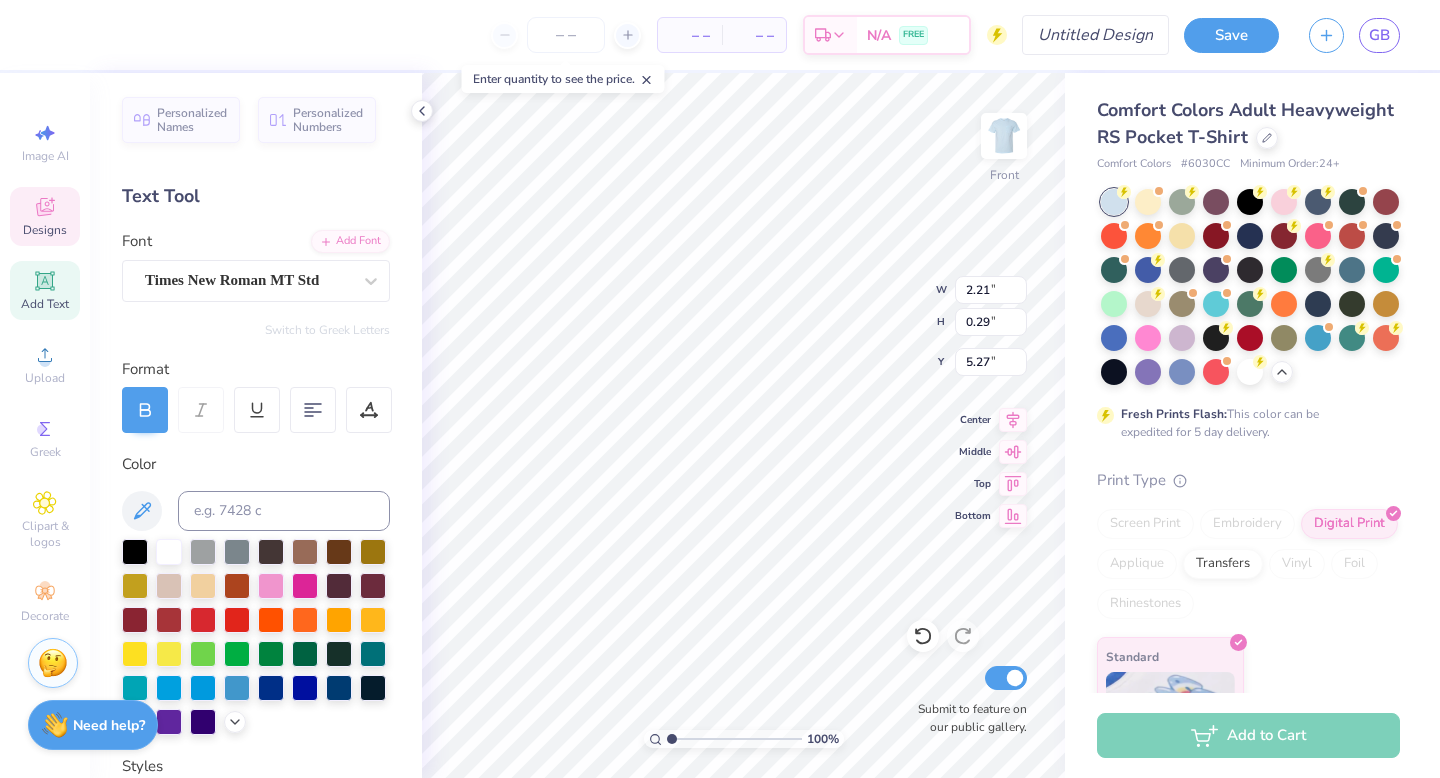 type on "VOL. MMXXV" 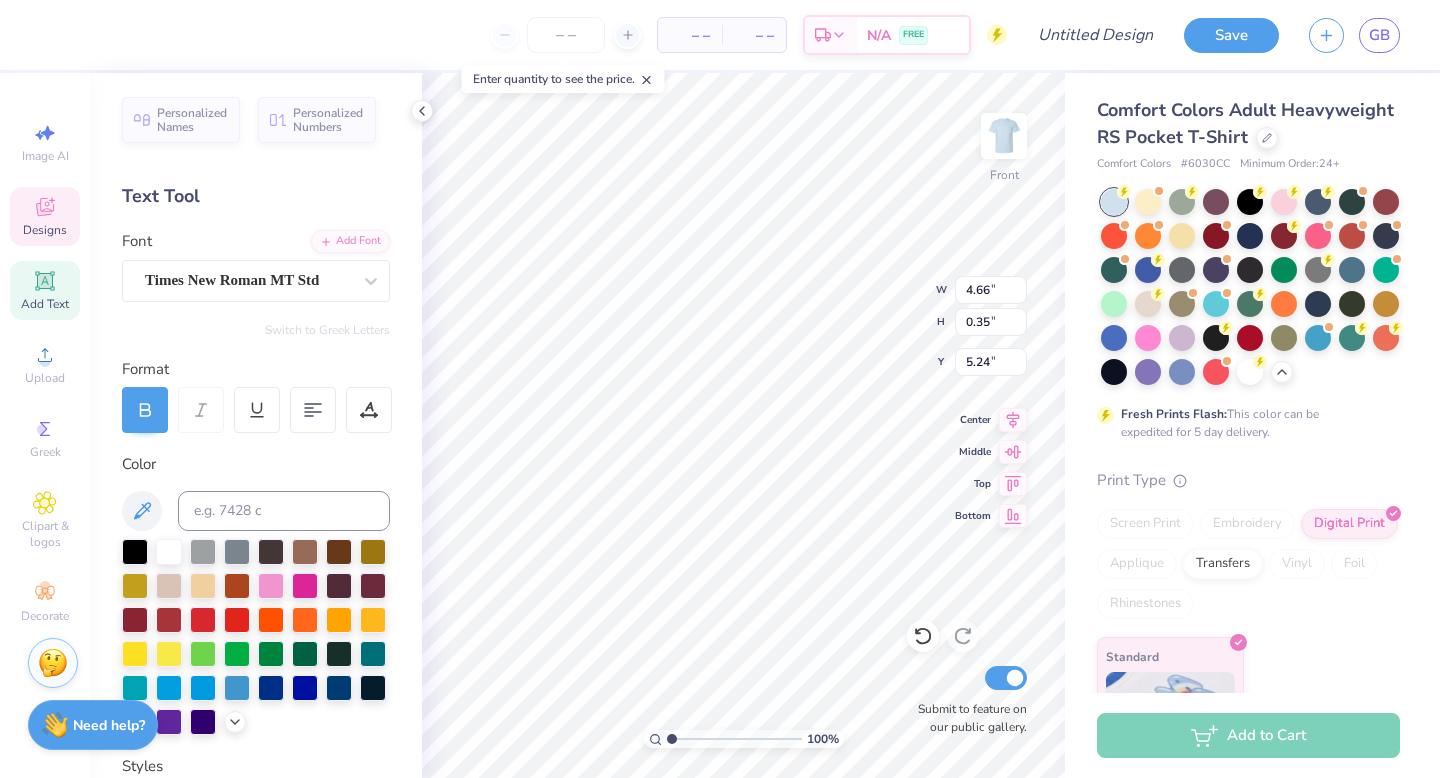 type on "4.66" 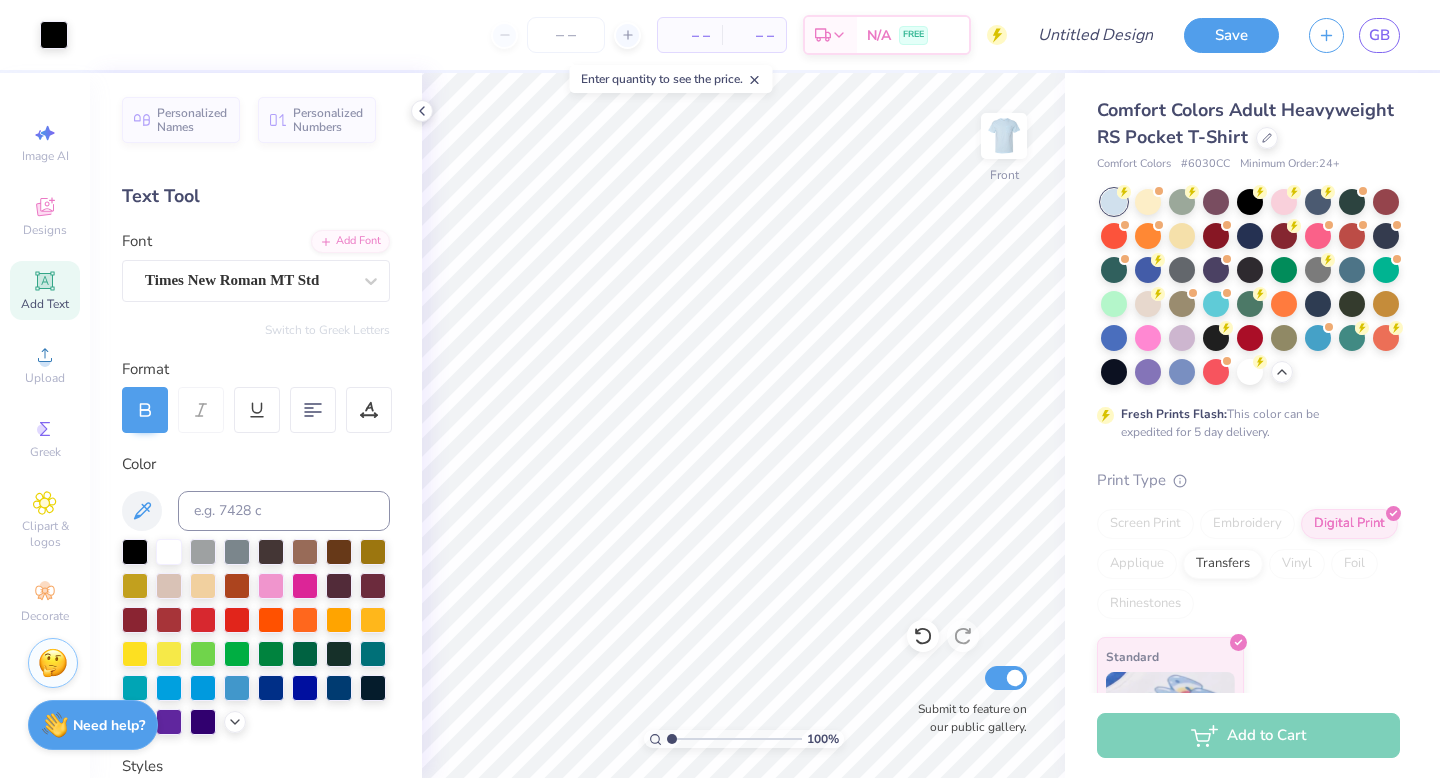 scroll, scrollTop: 0, scrollLeft: 0, axis: both 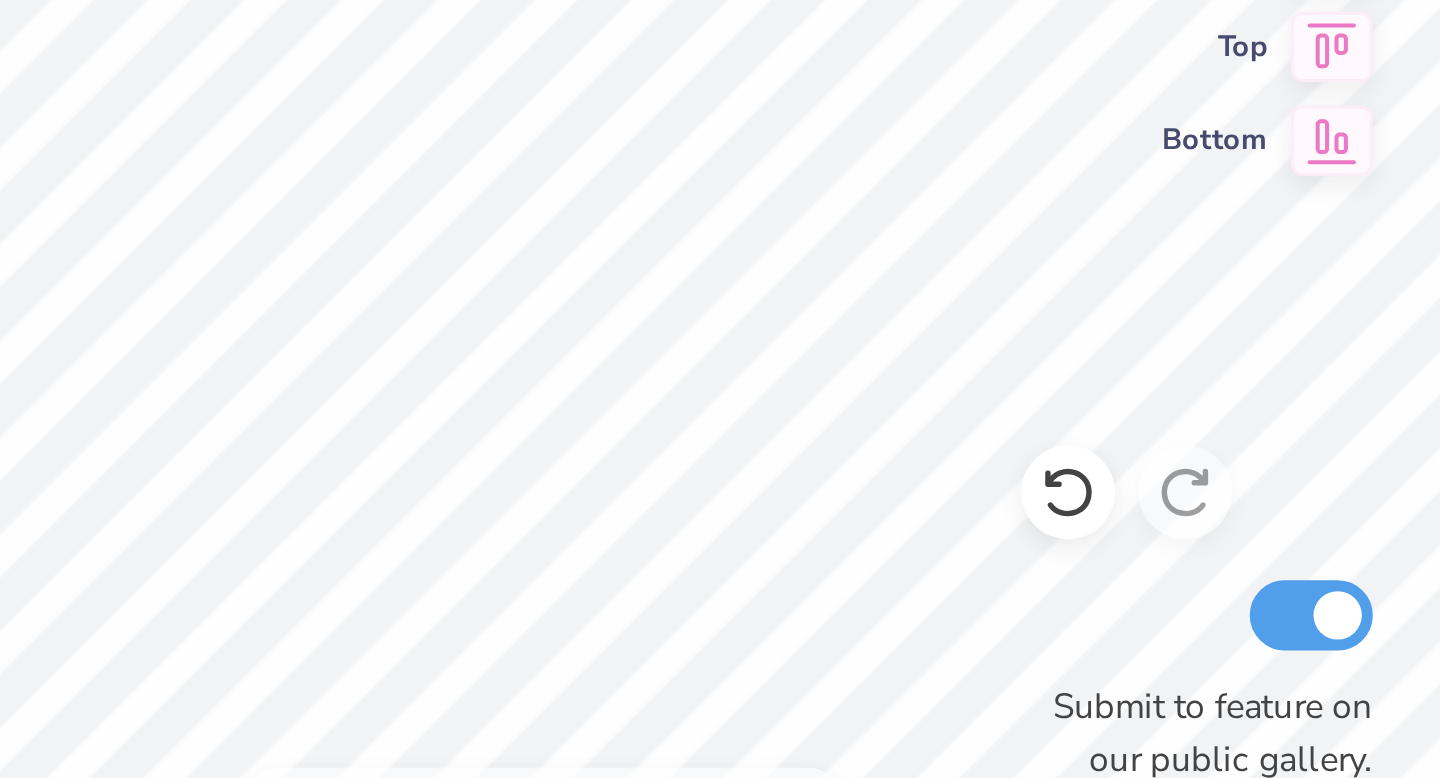 type on "PAGE 1898" 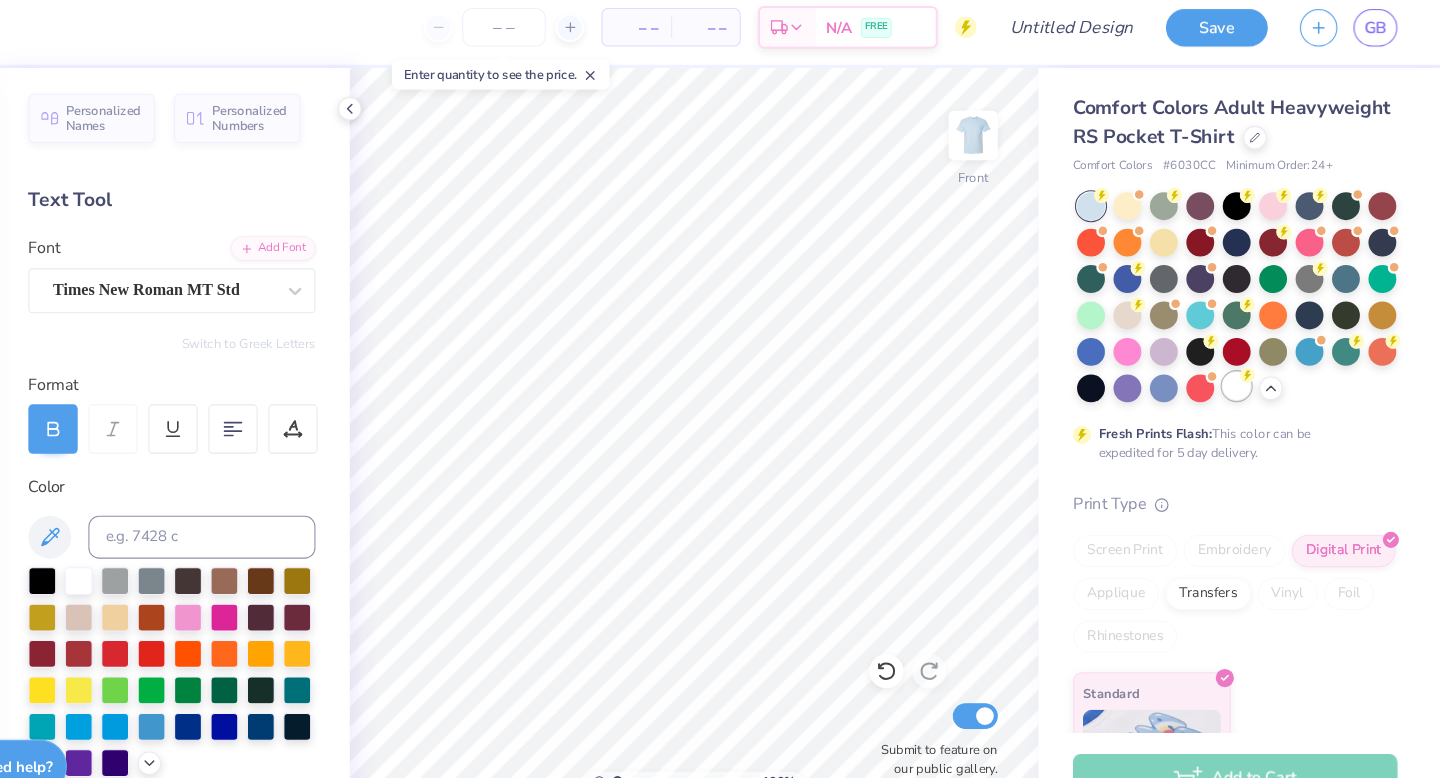 click at bounding box center (1250, 370) 